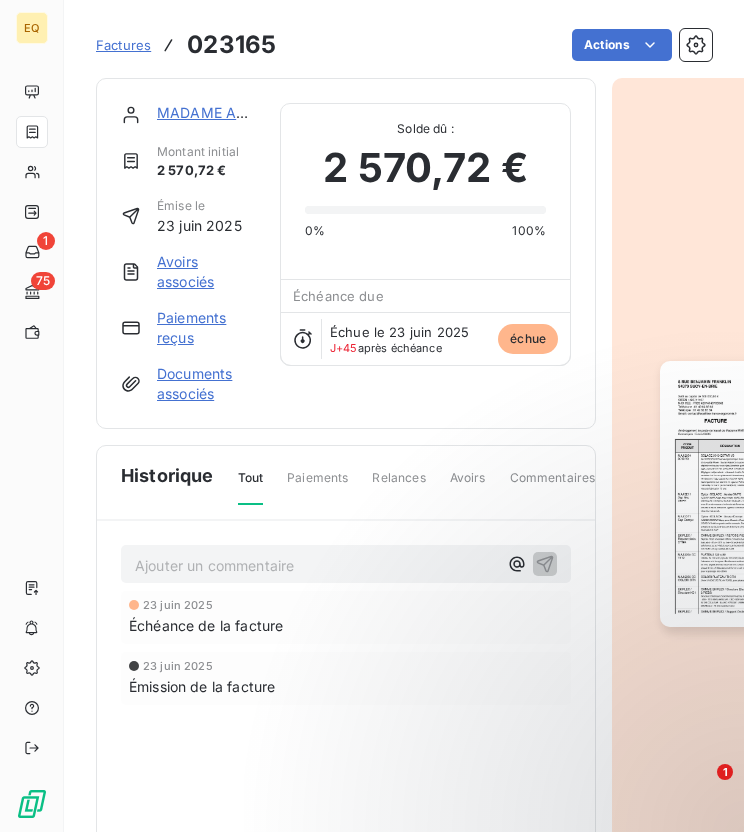 scroll, scrollTop: 0, scrollLeft: 0, axis: both 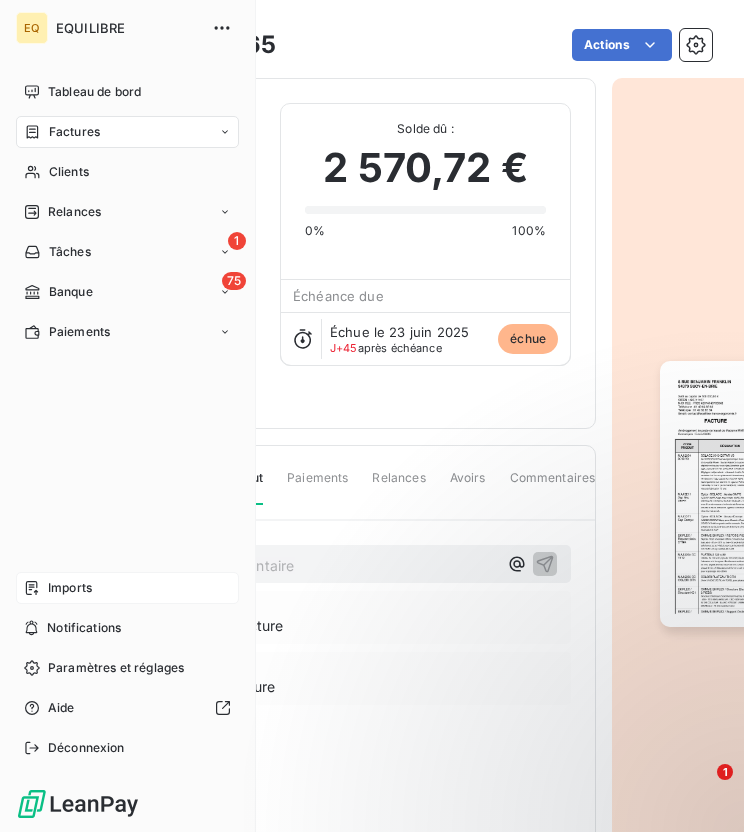 click on "Imports" at bounding box center [70, 588] 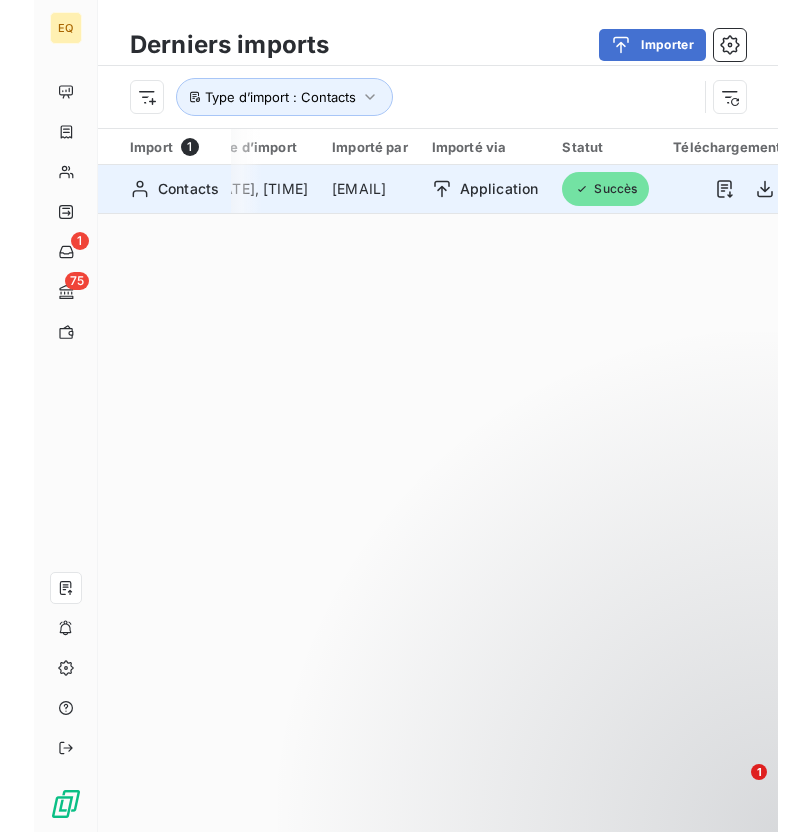 scroll, scrollTop: 0, scrollLeft: 368, axis: horizontal 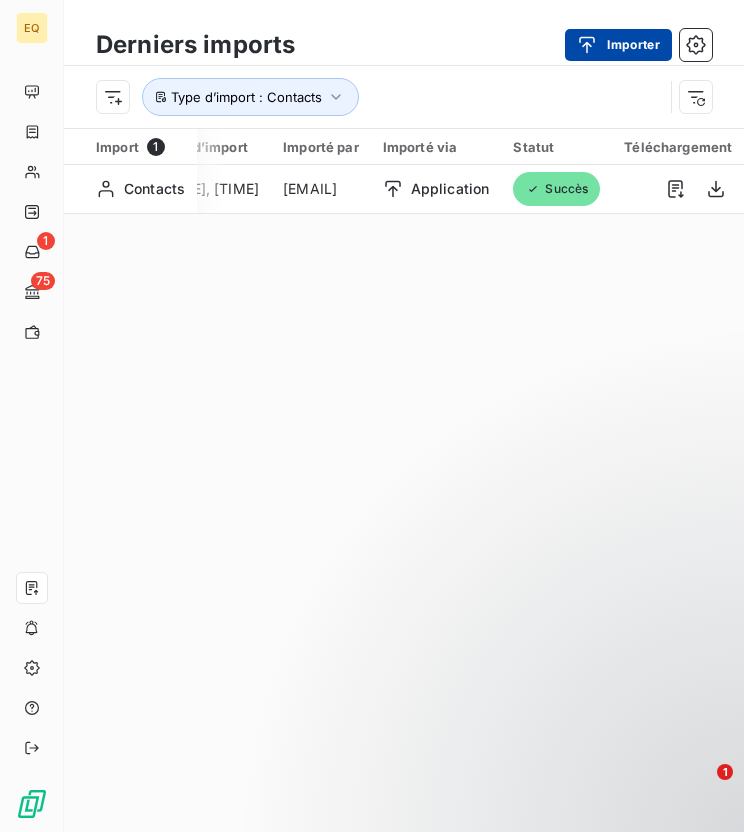 click on "Importer" at bounding box center (618, 45) 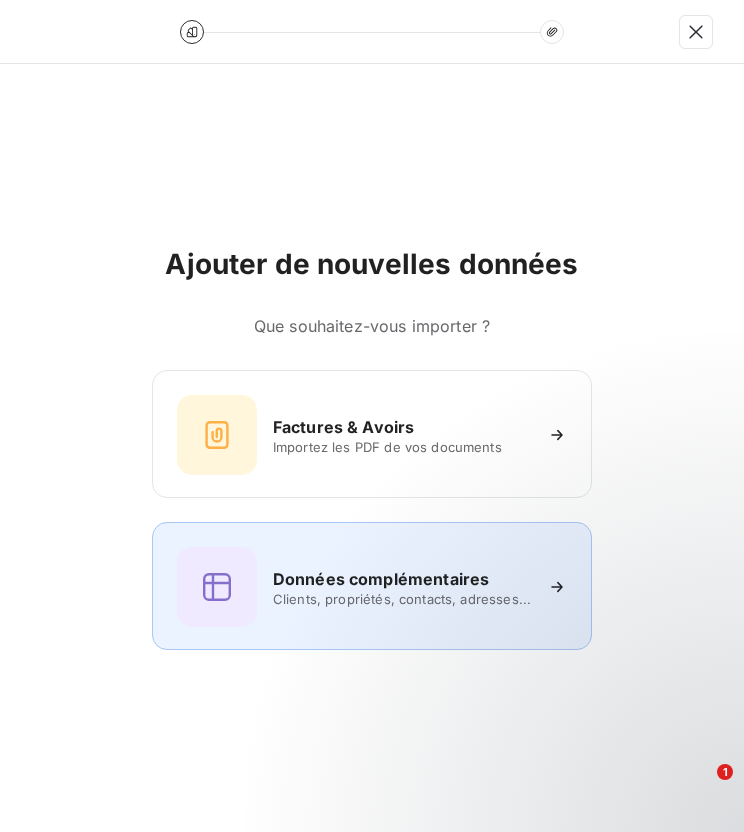 click on "Données complémentaires Clients, propriétés, contacts, adresses..." at bounding box center [372, 587] 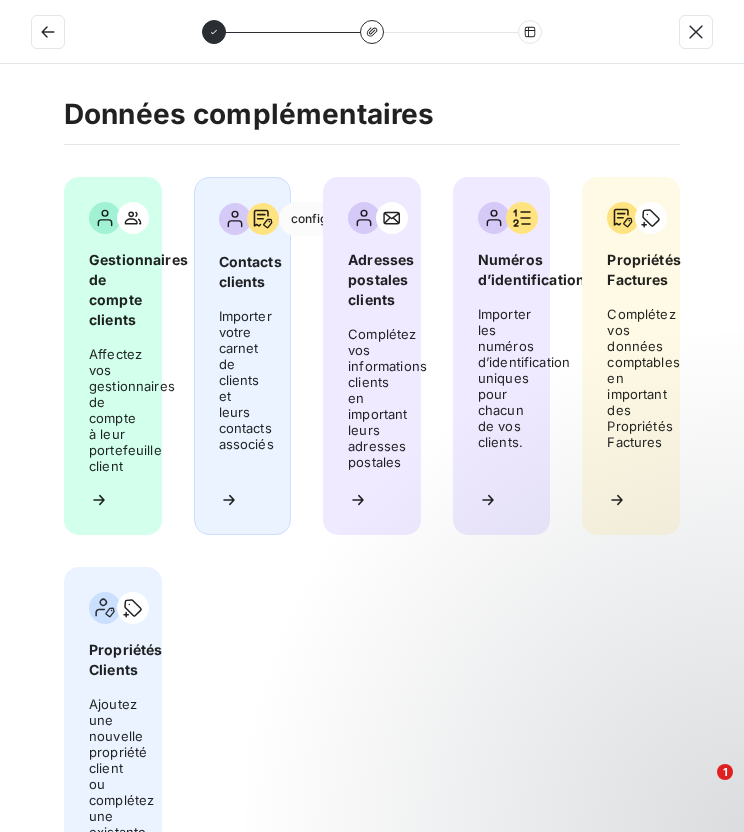 click on "Importer votre carnet de clients et leurs contacts associés" at bounding box center (243, 391) 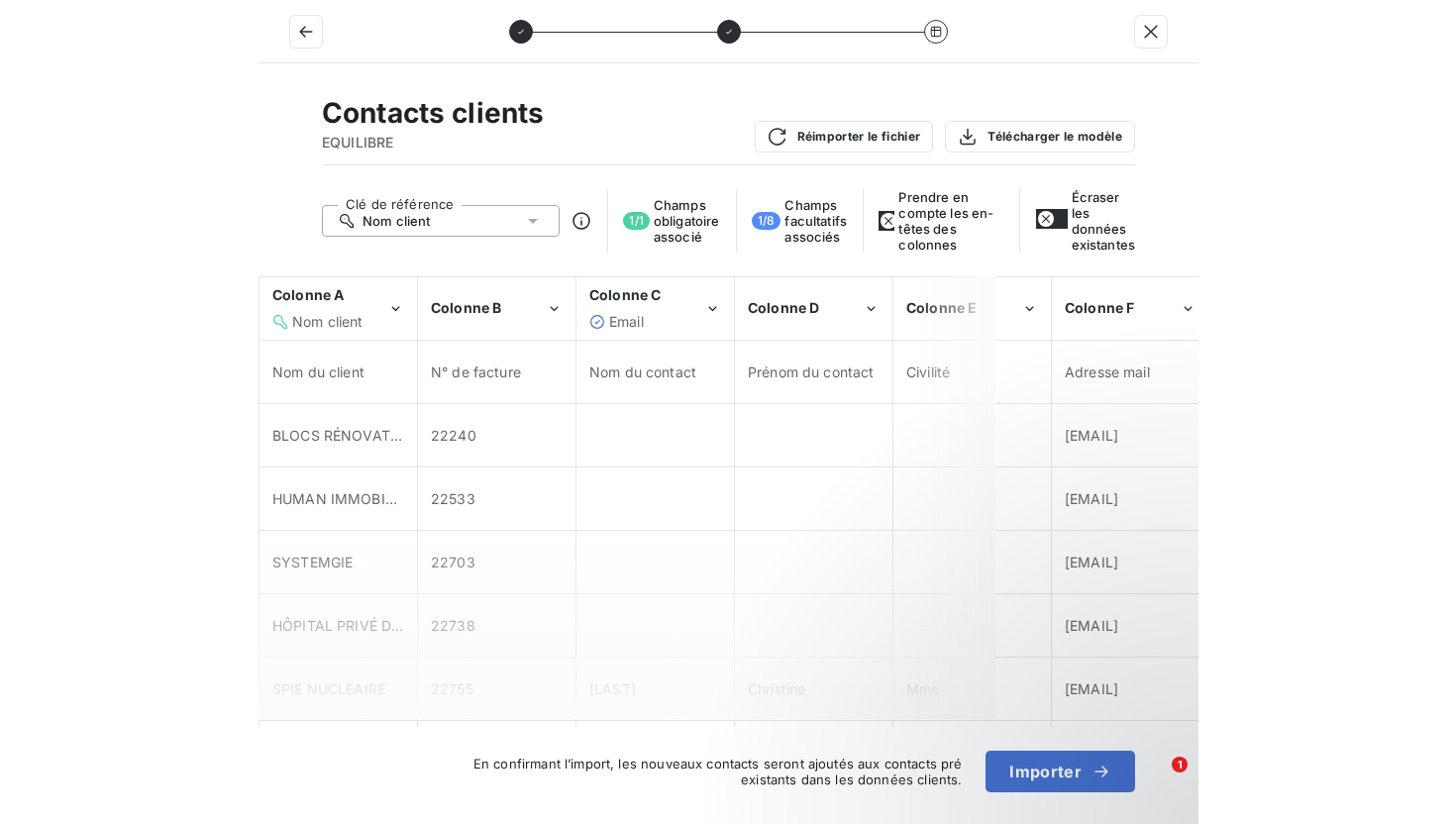 scroll, scrollTop: 0, scrollLeft: 153, axis: horizontal 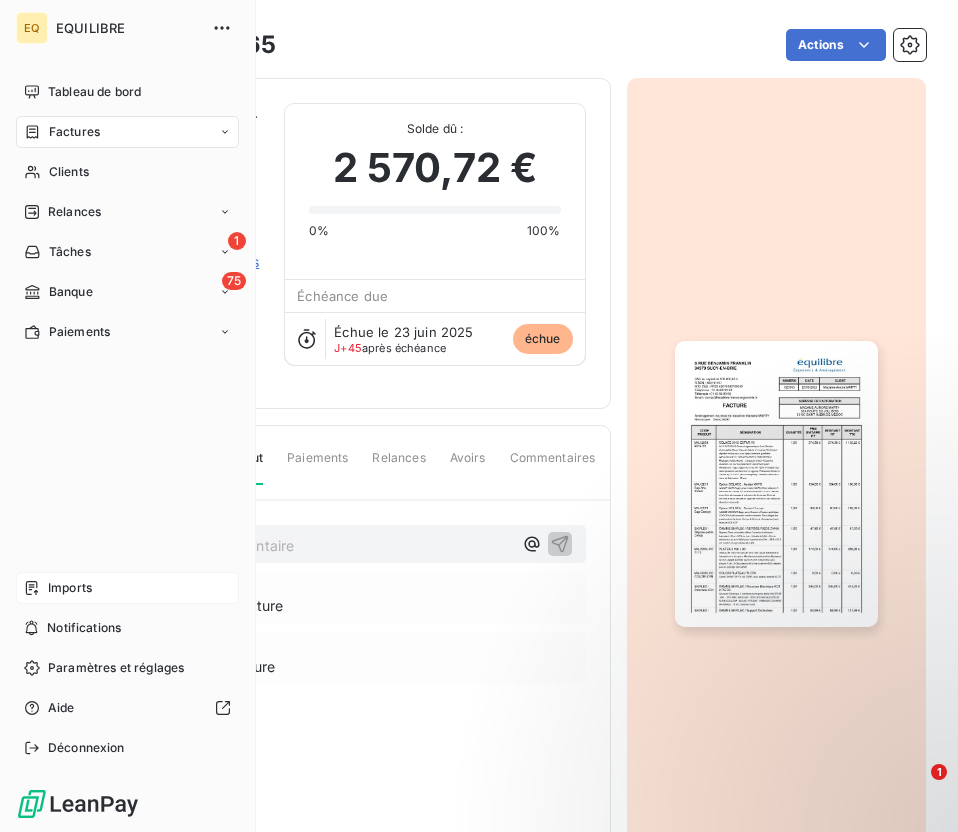click 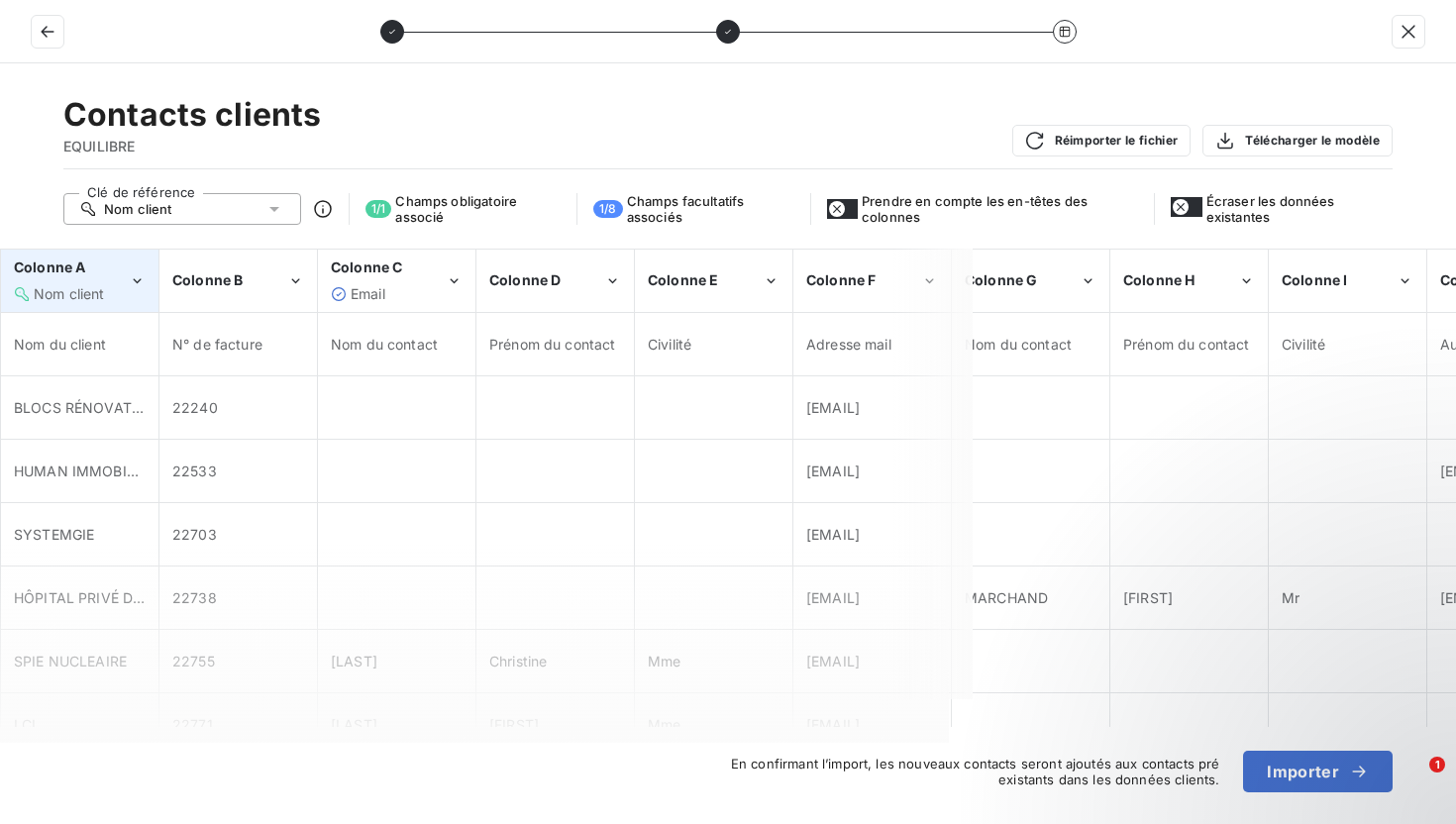 click 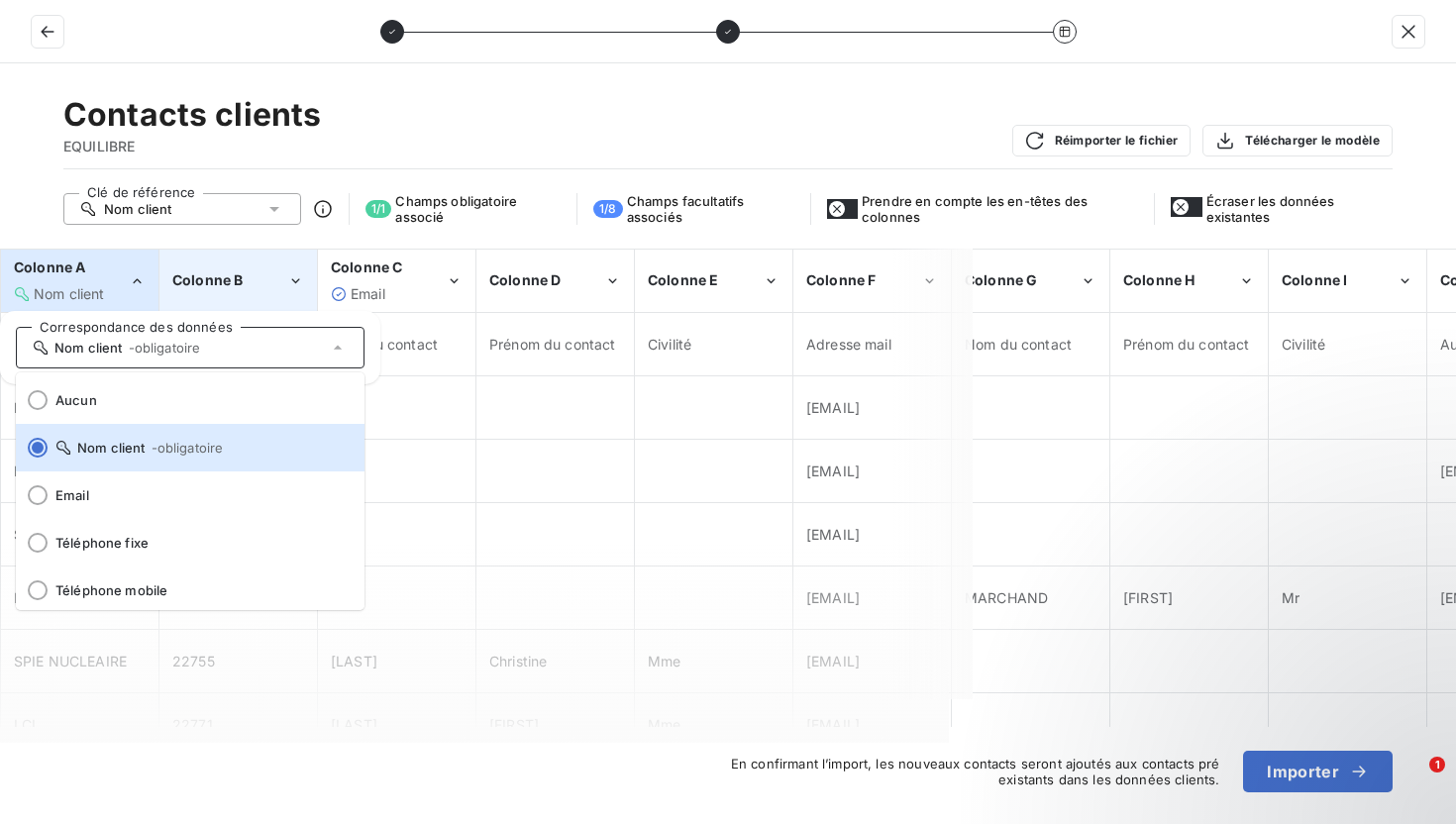 click on "Colonne B" at bounding box center [230, 280] 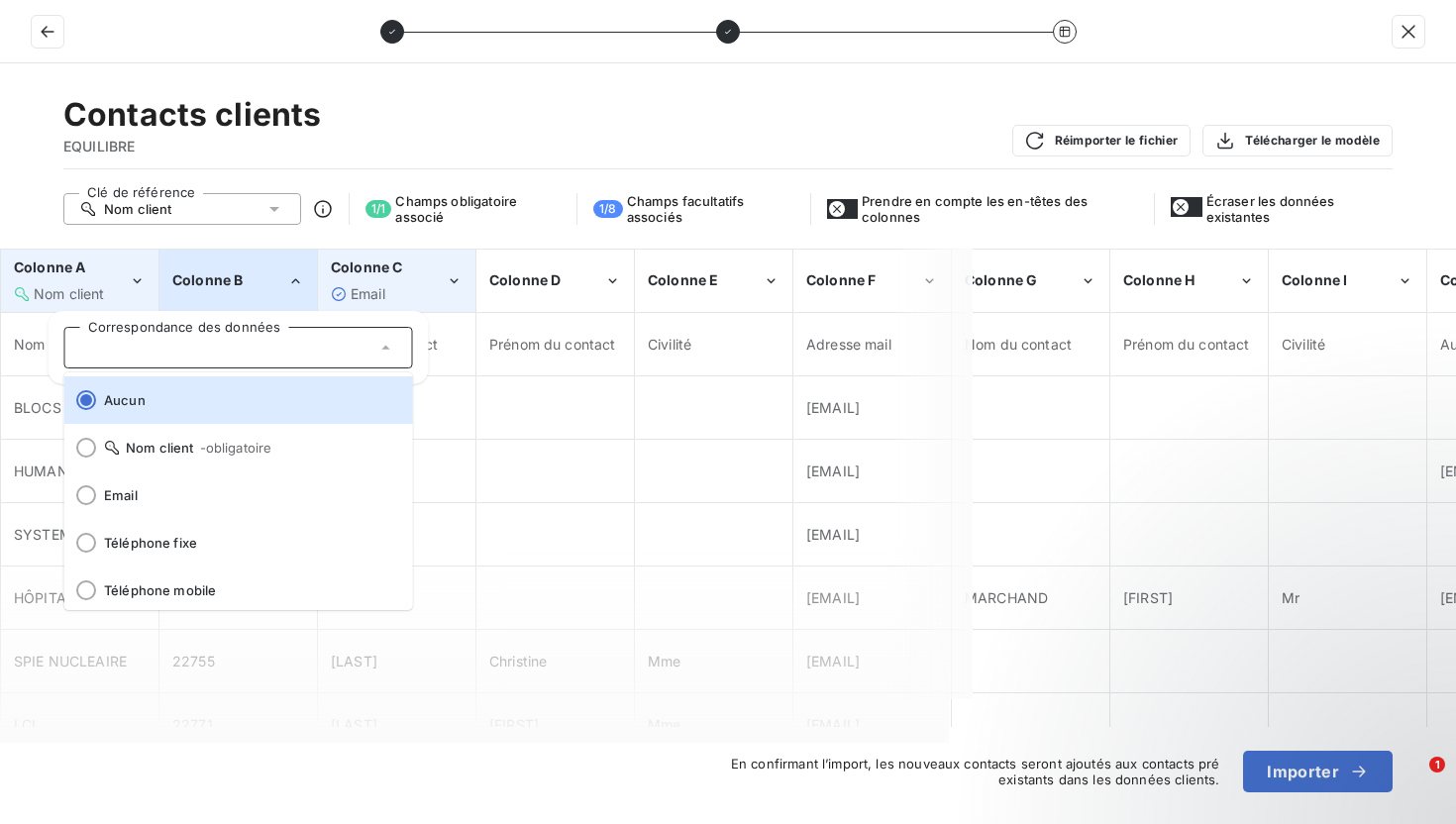 click on "Colonne C Email" at bounding box center (388, 280) 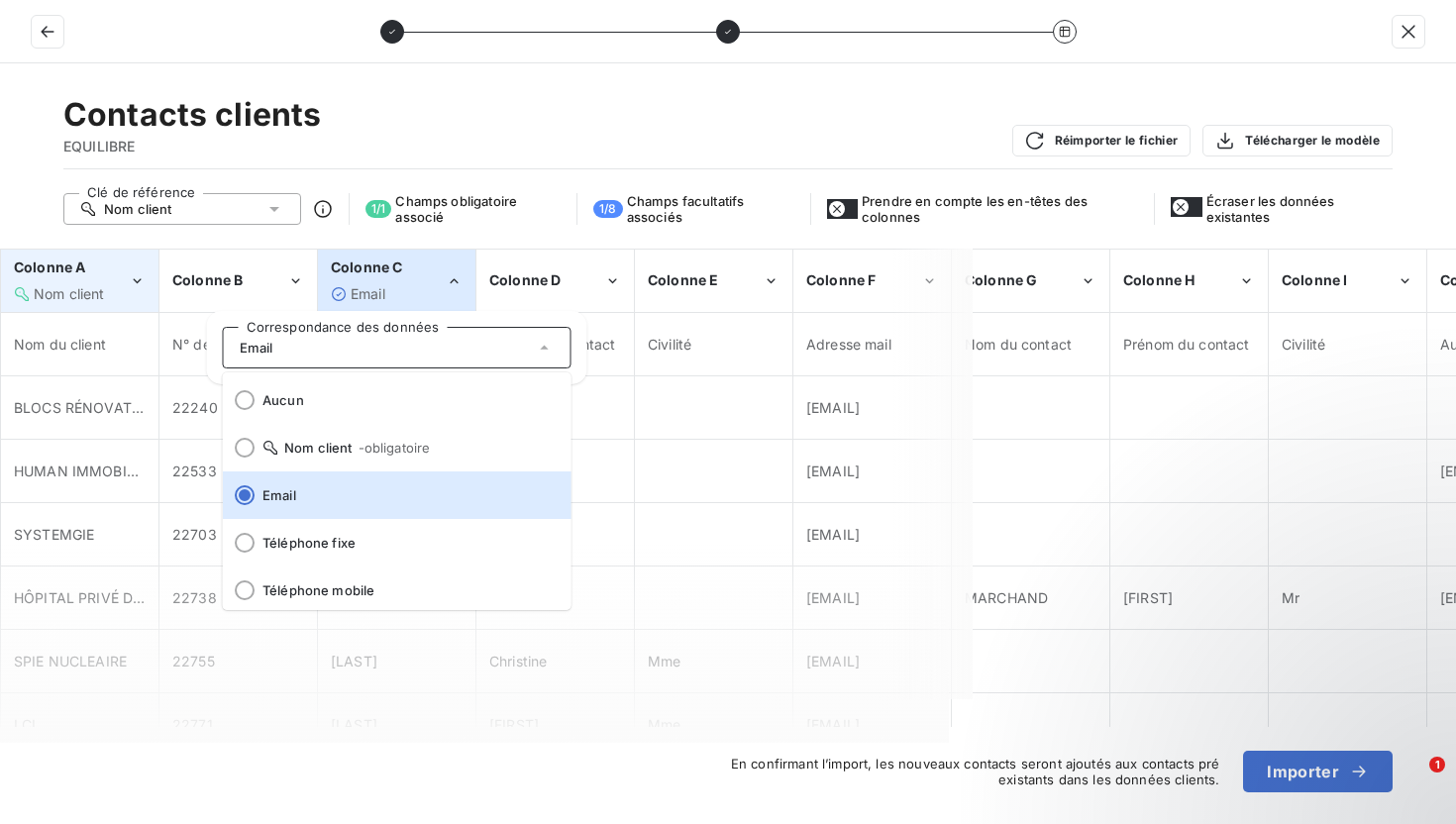 click on "Colonne C Email" at bounding box center (388, 280) 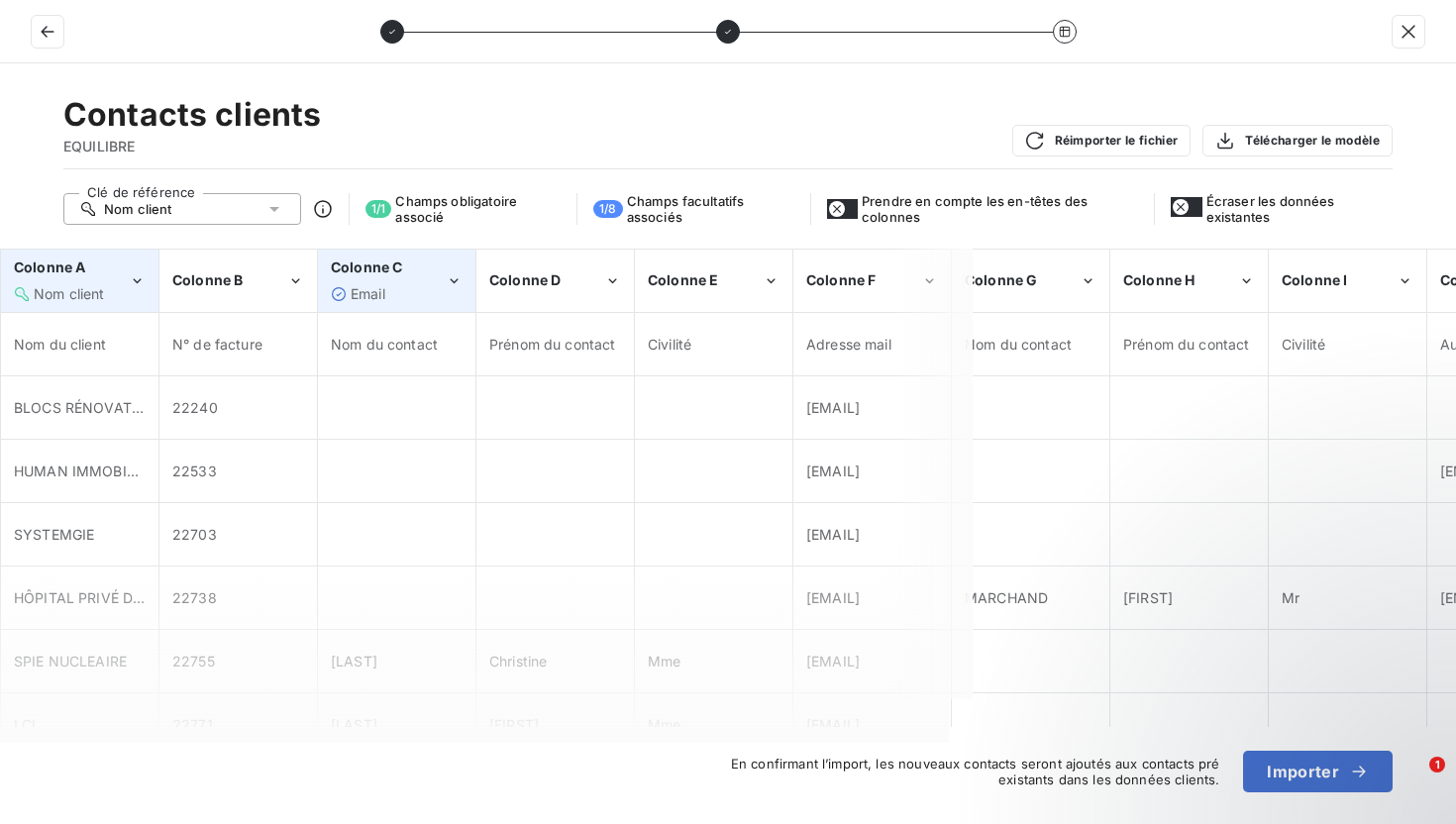 click on "Colonne C Email" at bounding box center (388, 280) 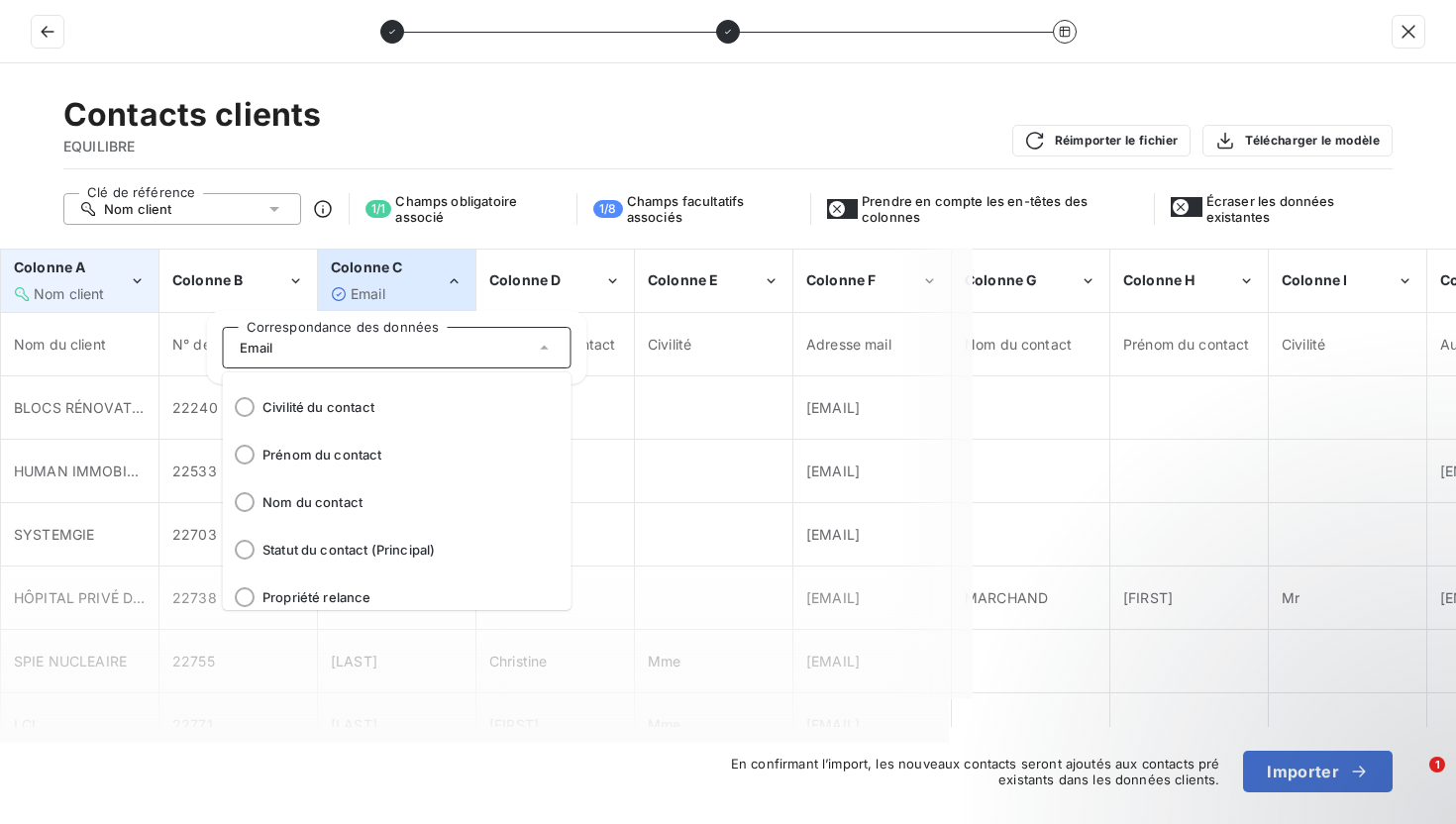 scroll, scrollTop: 237, scrollLeft: 0, axis: vertical 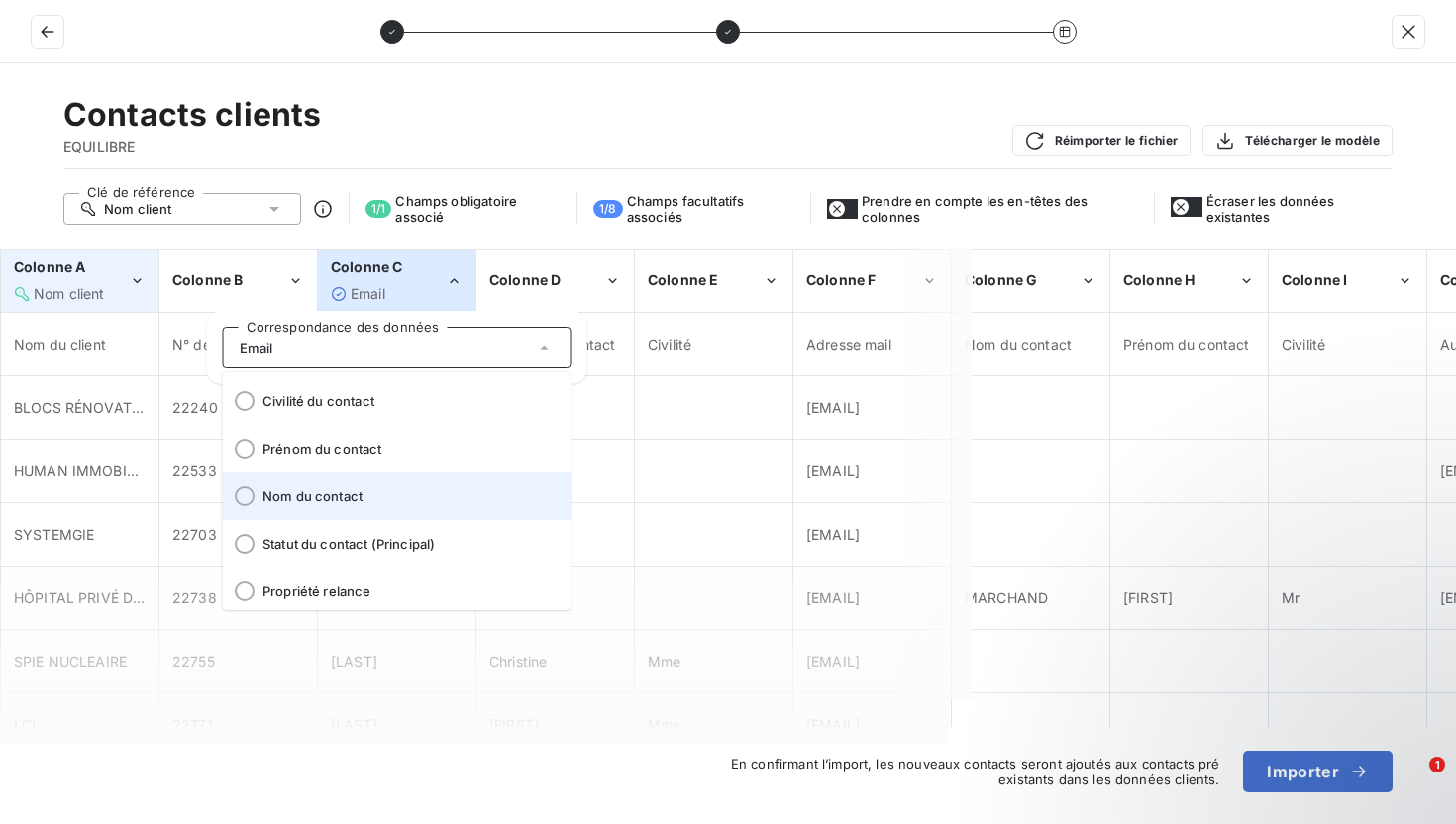 click on "Nom du contact" at bounding box center [409, 496] 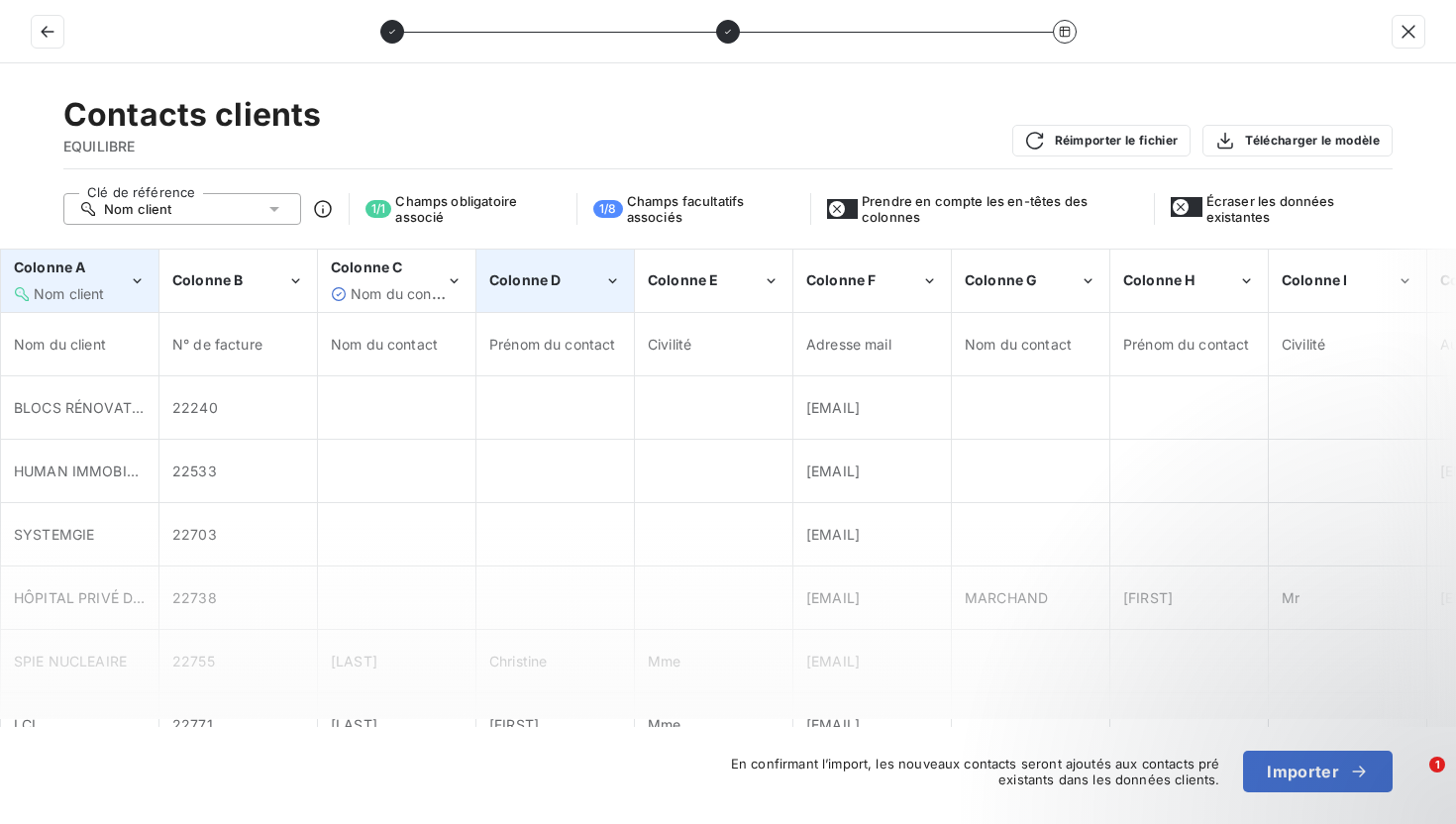 click on "Colonne D" at bounding box center [547, 280] 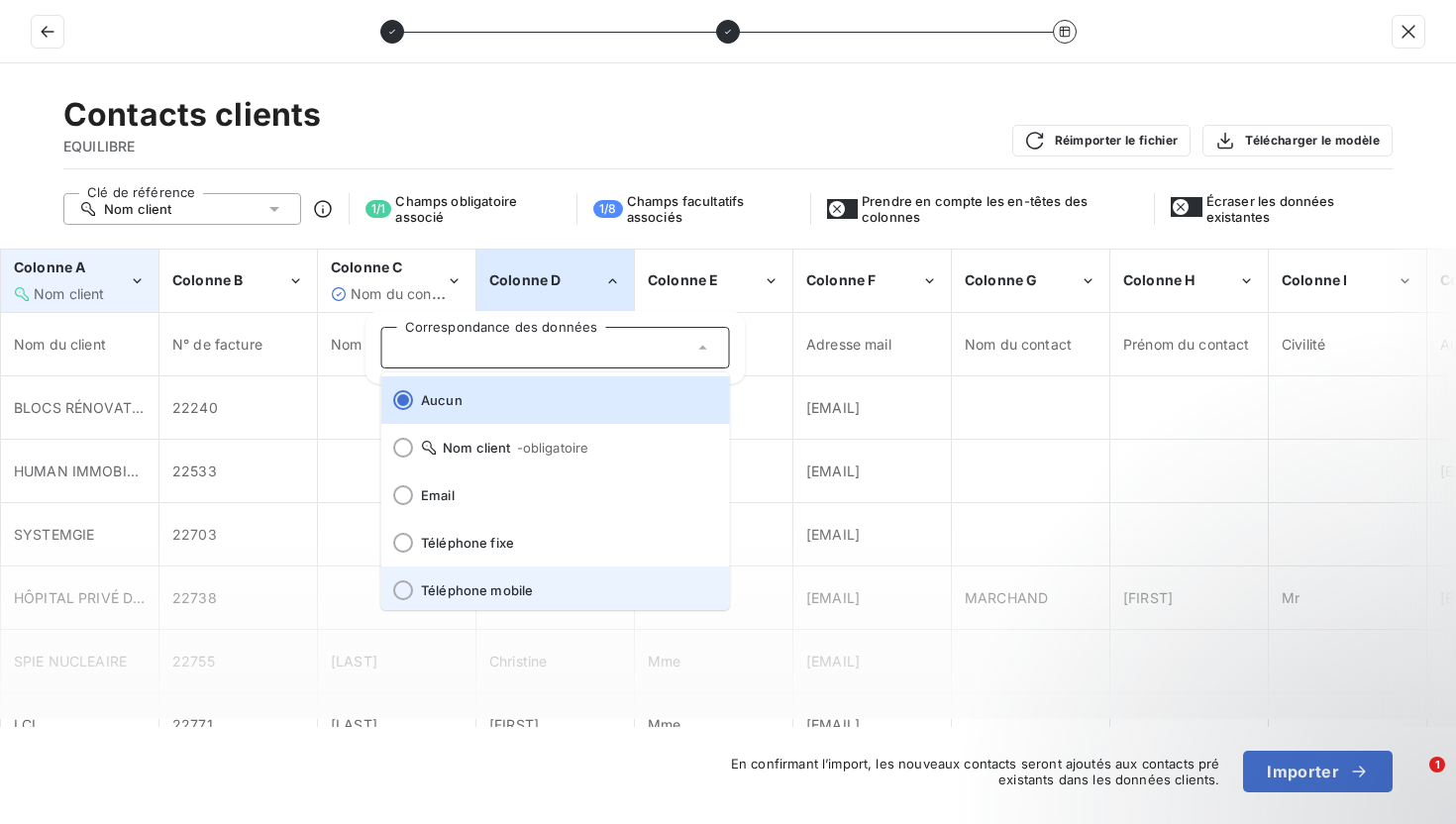 scroll, scrollTop: 246, scrollLeft: 0, axis: vertical 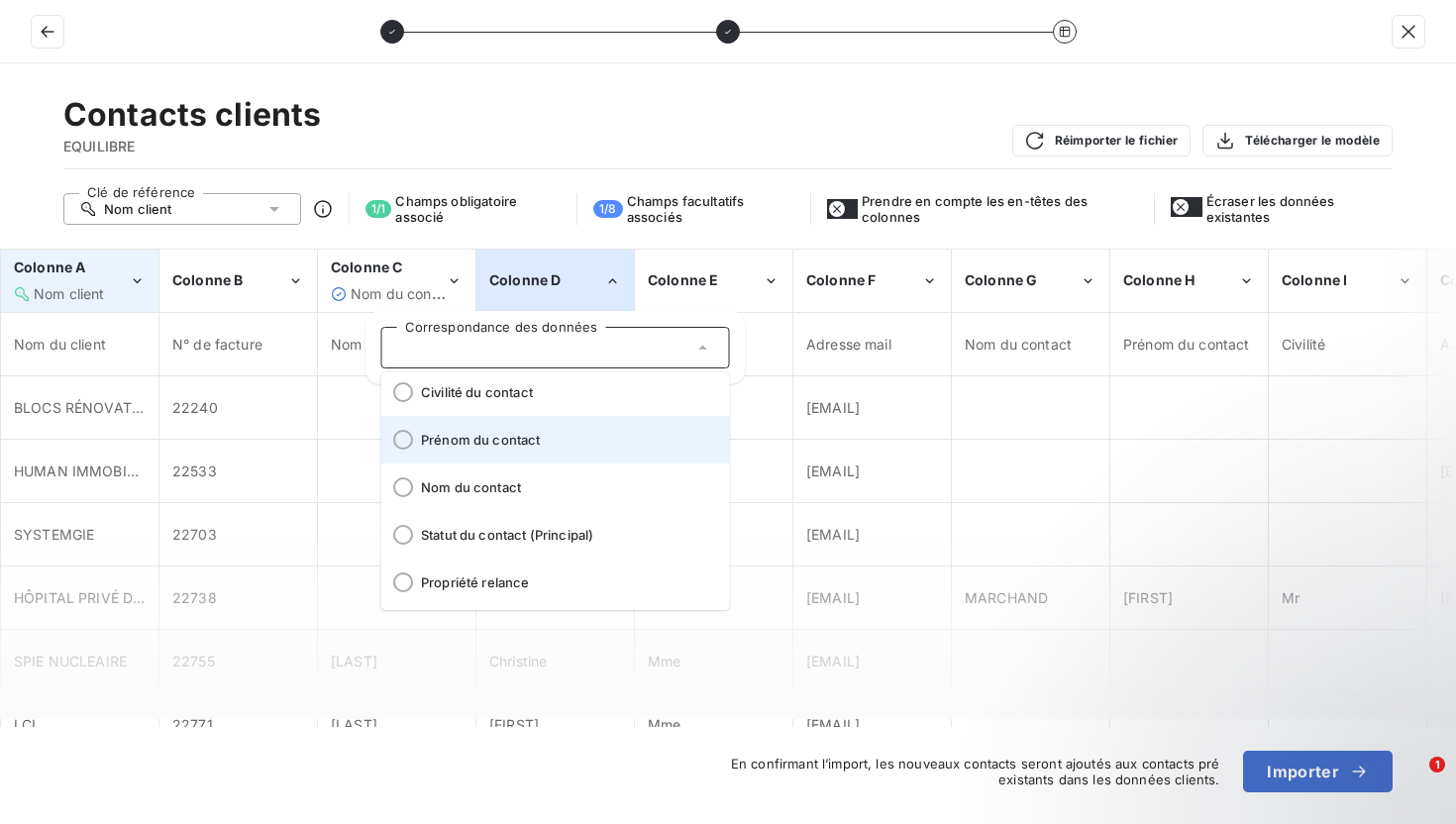 click on "Prénom du contact" at bounding box center (568, 440) 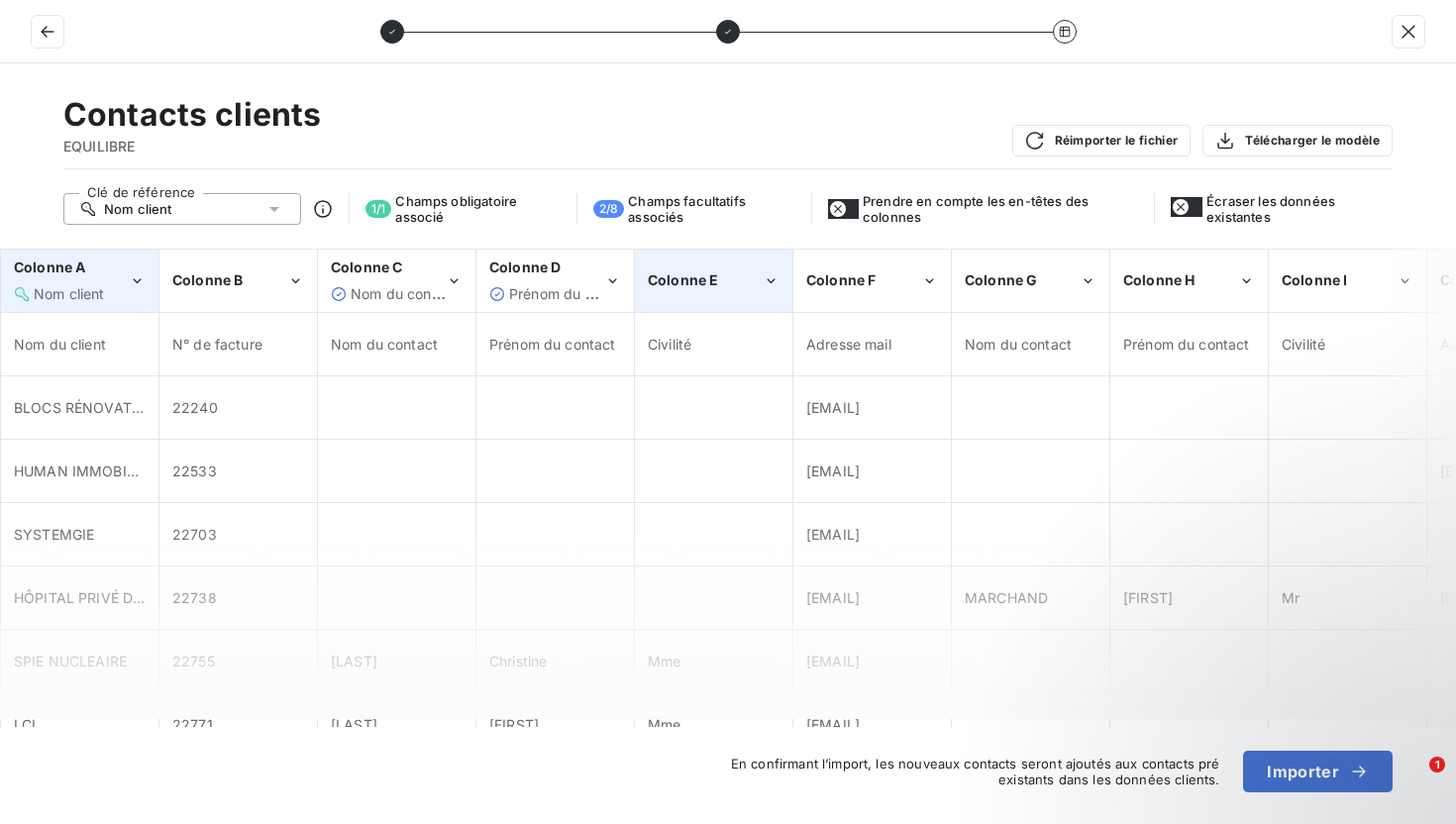 click 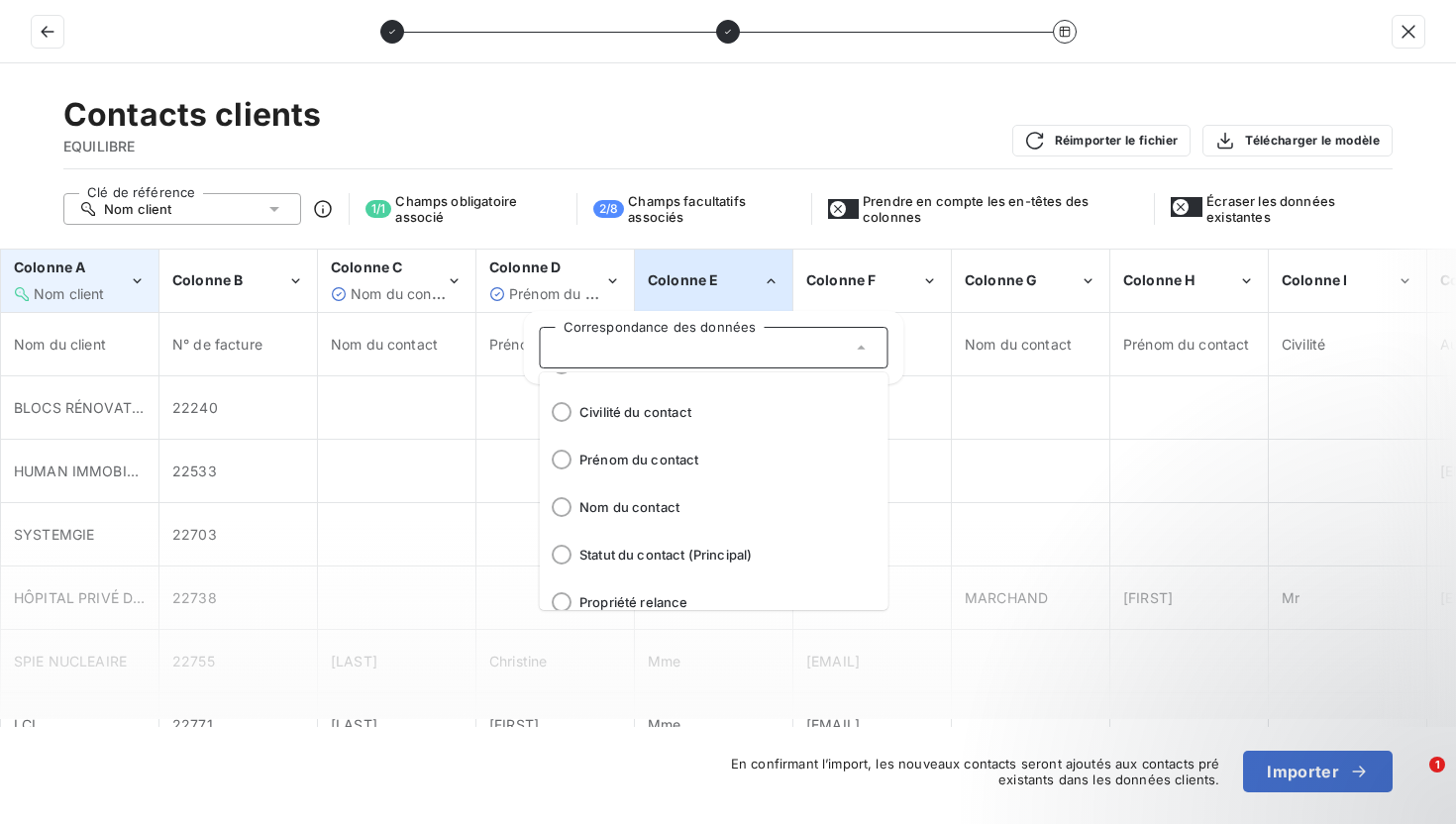 scroll, scrollTop: 212, scrollLeft: 0, axis: vertical 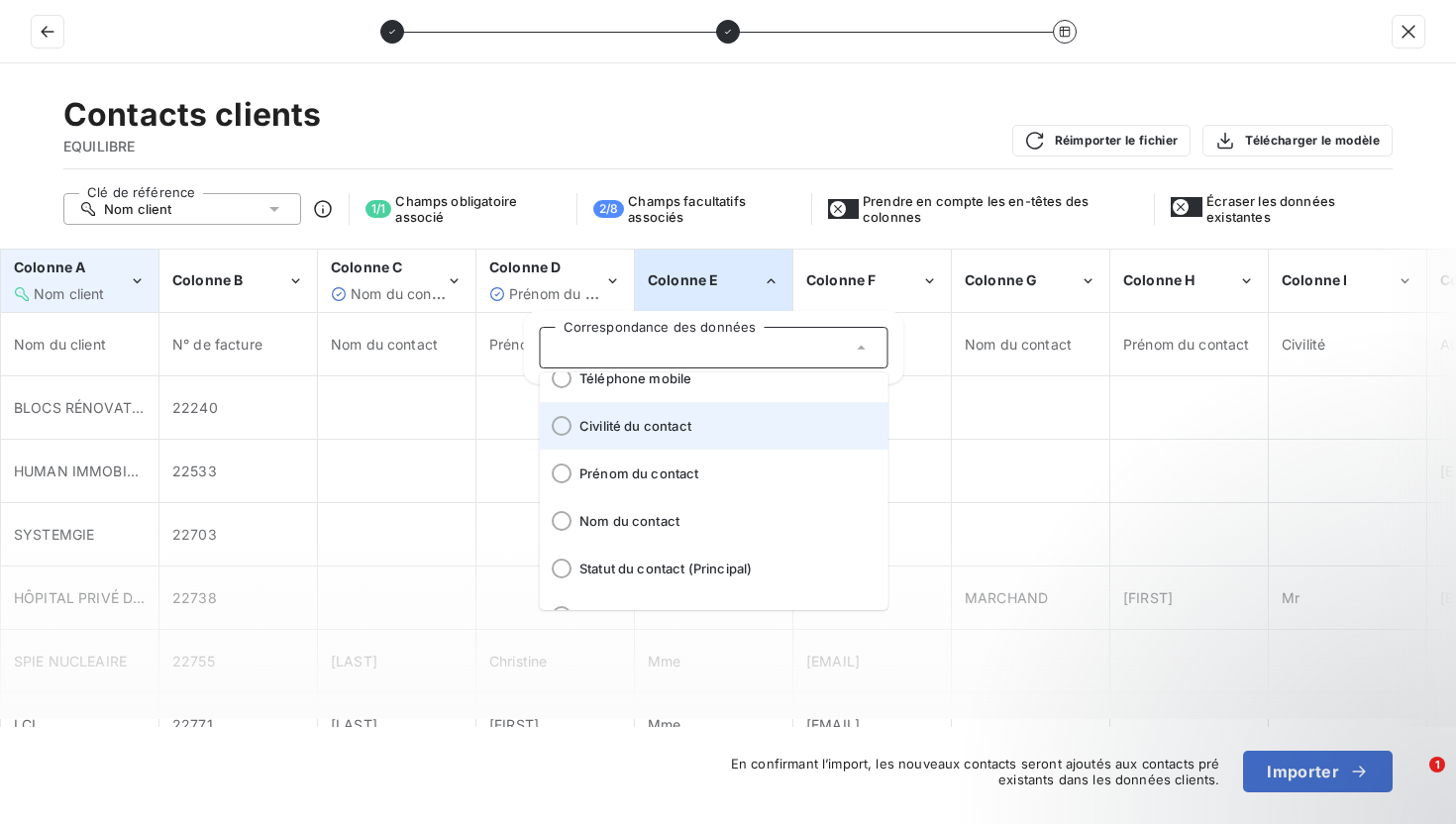 click on "Civilité du contact" at bounding box center [714, 426] 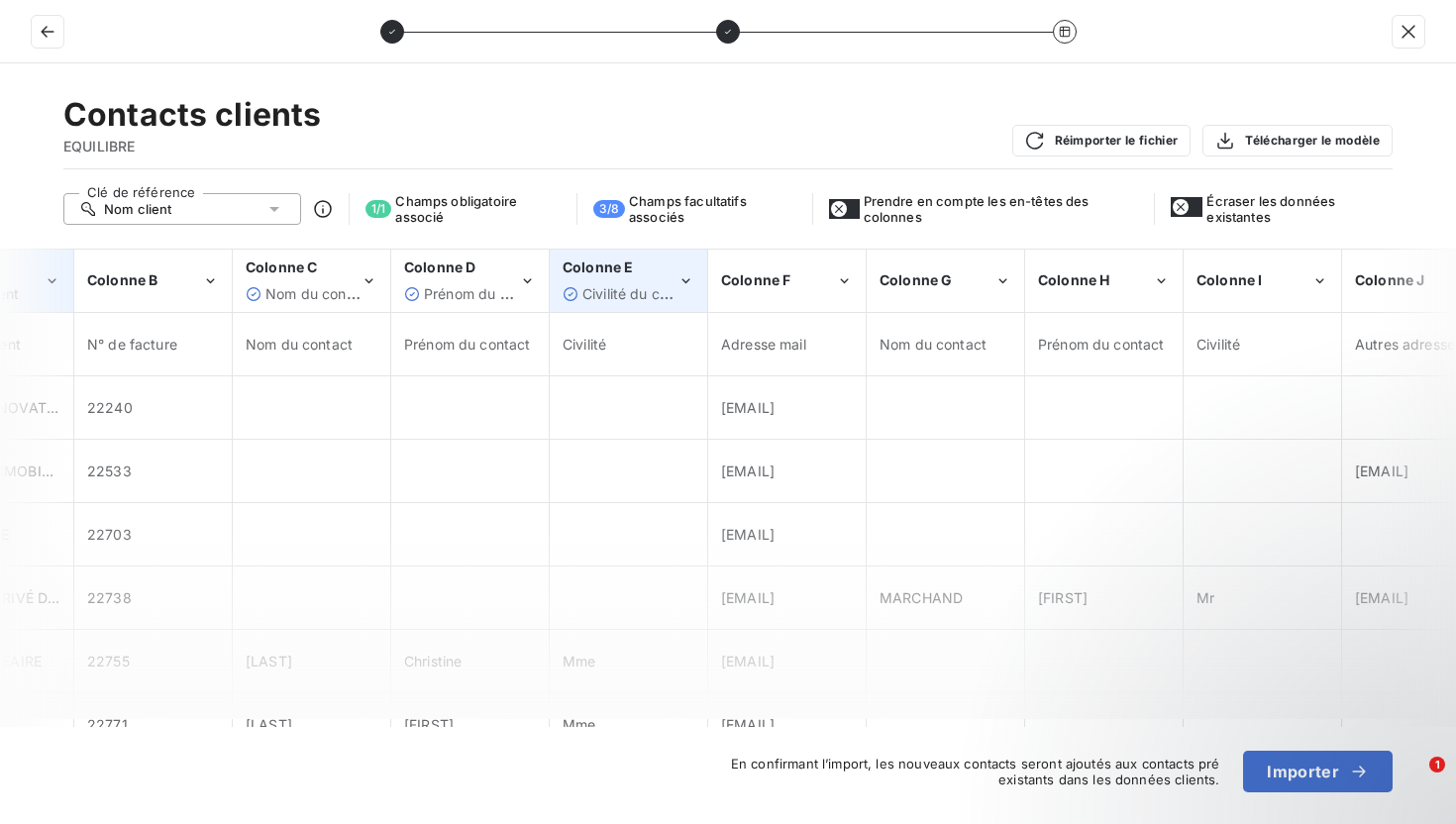 scroll, scrollTop: 0, scrollLeft: 103, axis: horizontal 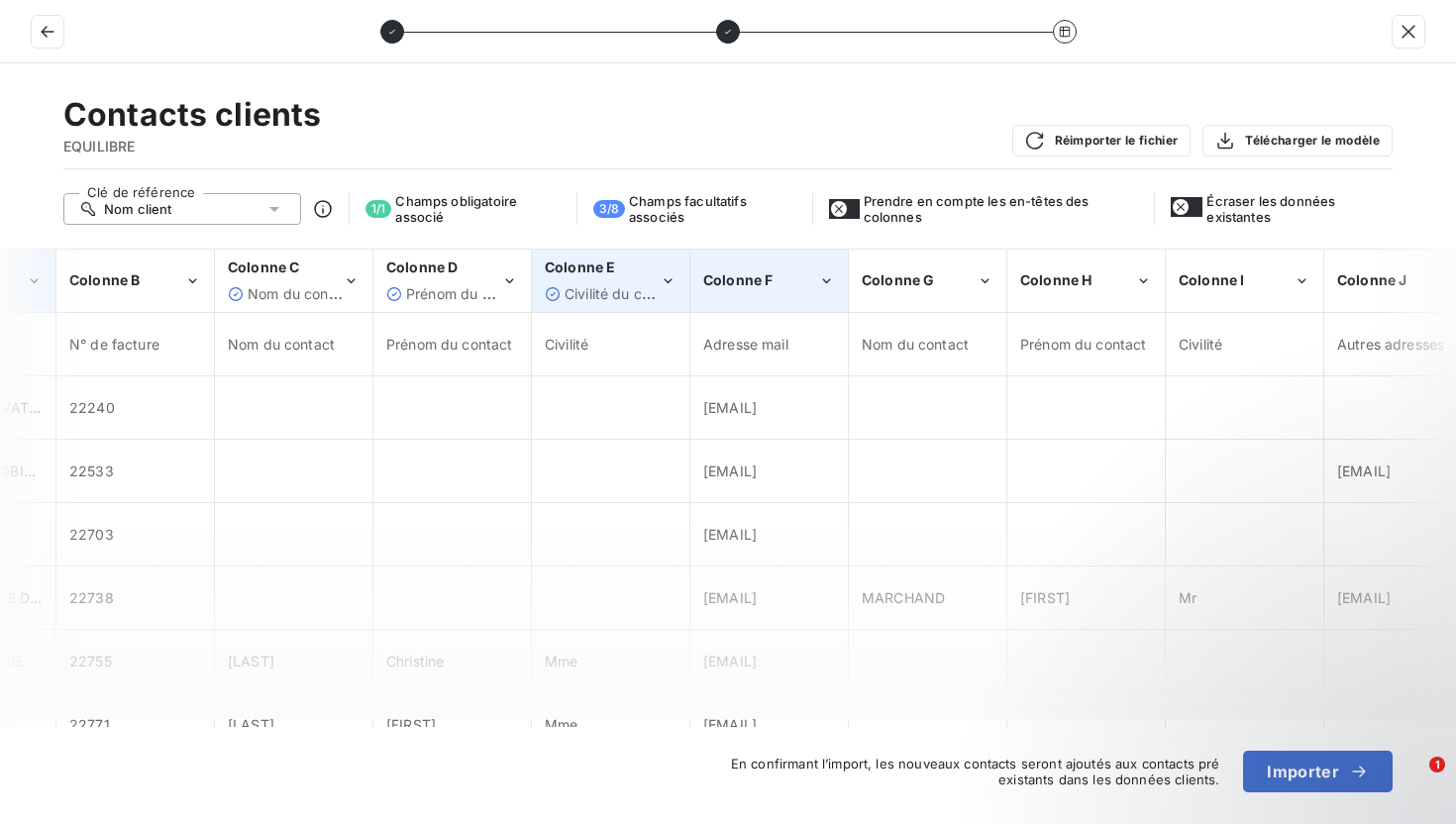 click on "Colonne F" at bounding box center [769, 280] 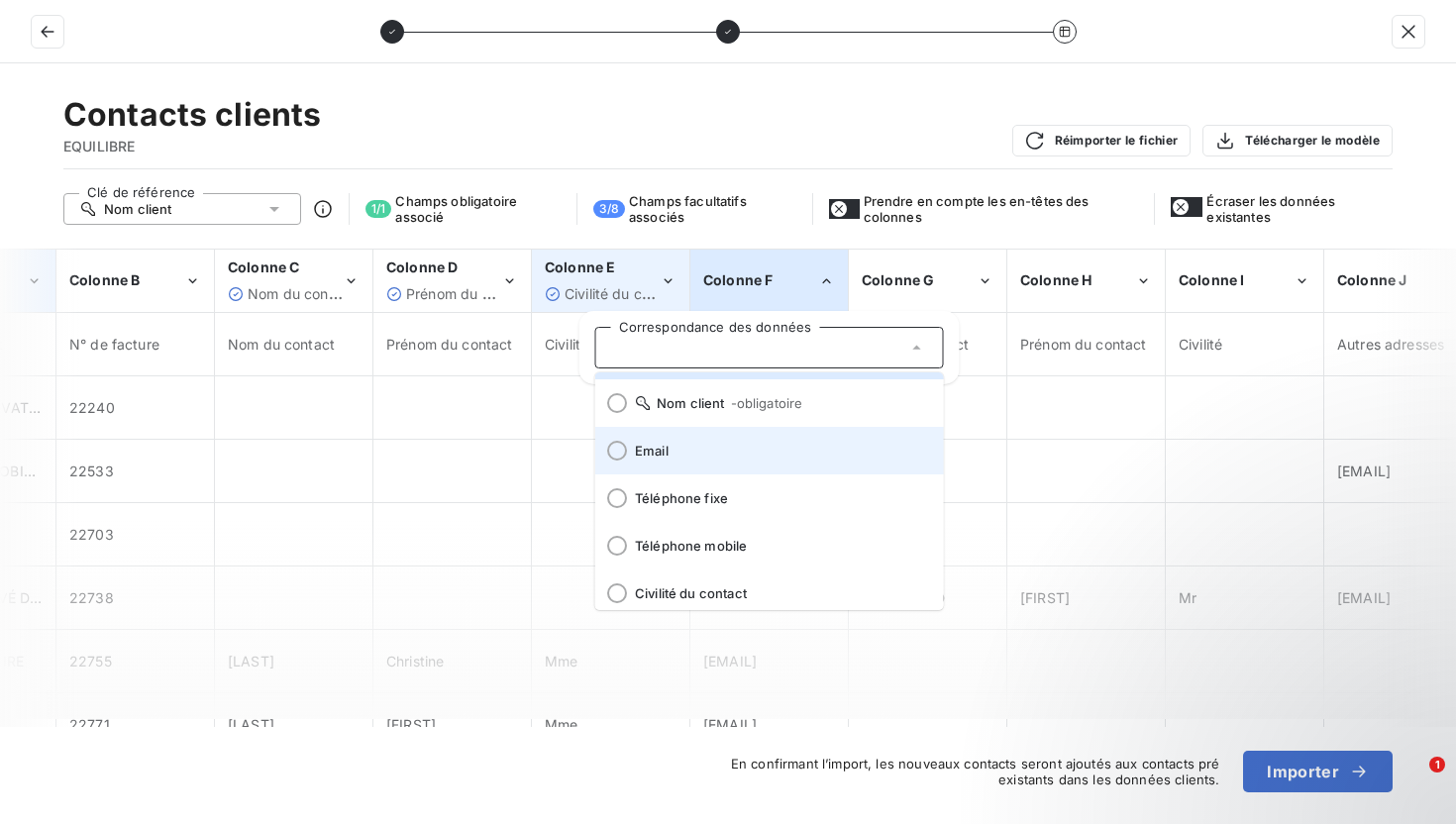 scroll, scrollTop: 37, scrollLeft: 0, axis: vertical 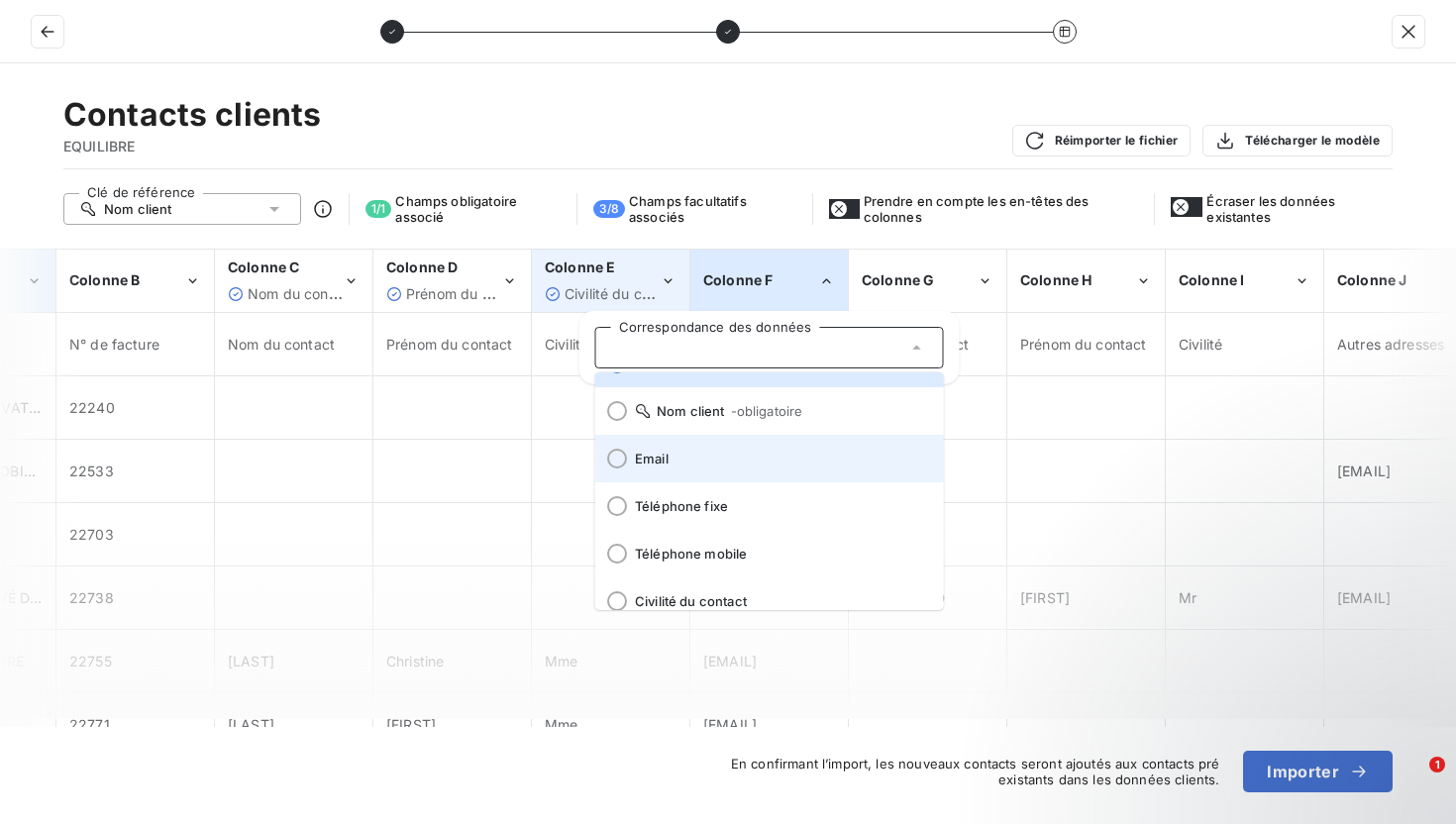 click on "Email" at bounding box center [781, 459] 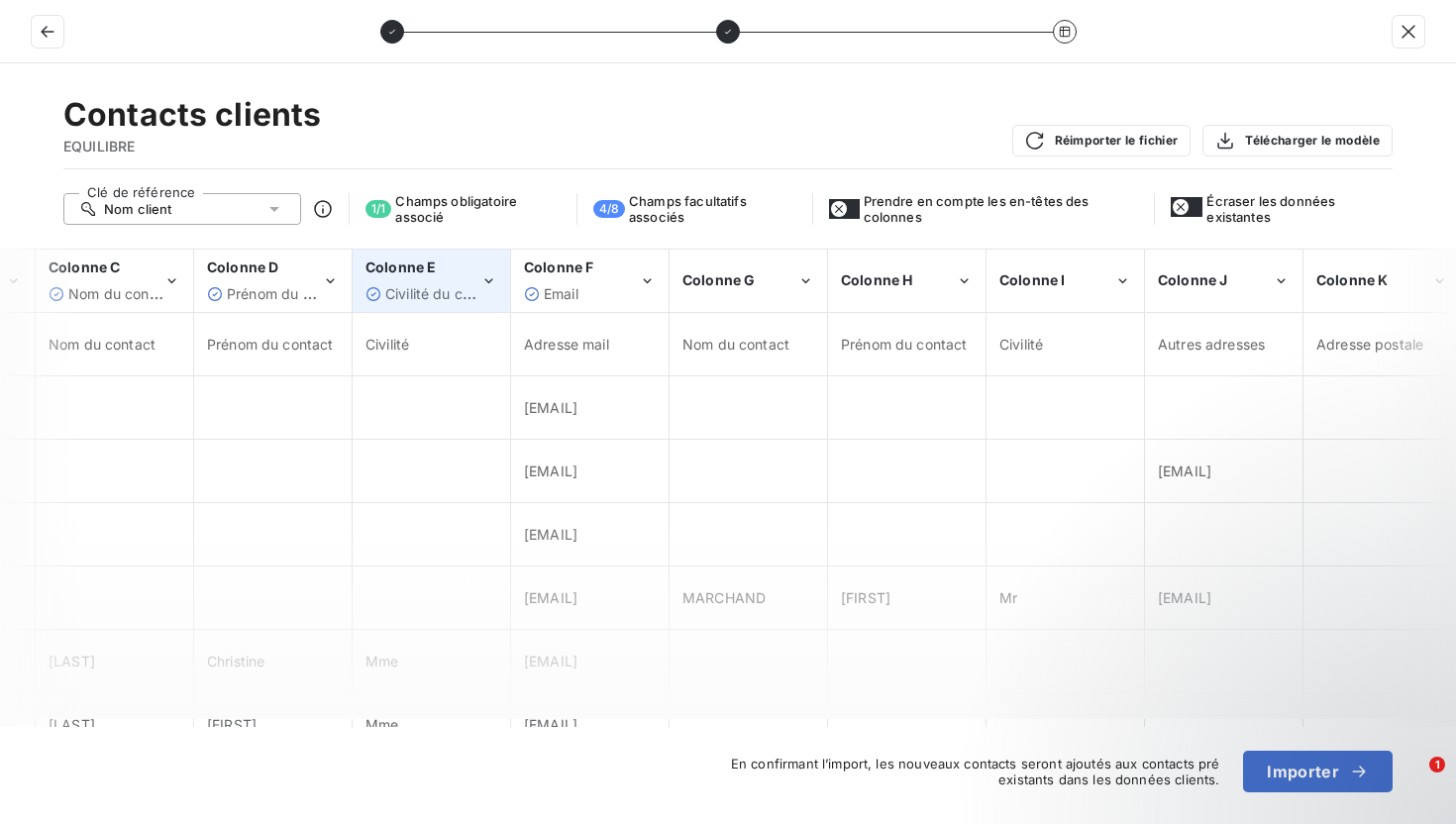 scroll, scrollTop: 0, scrollLeft: 288, axis: horizontal 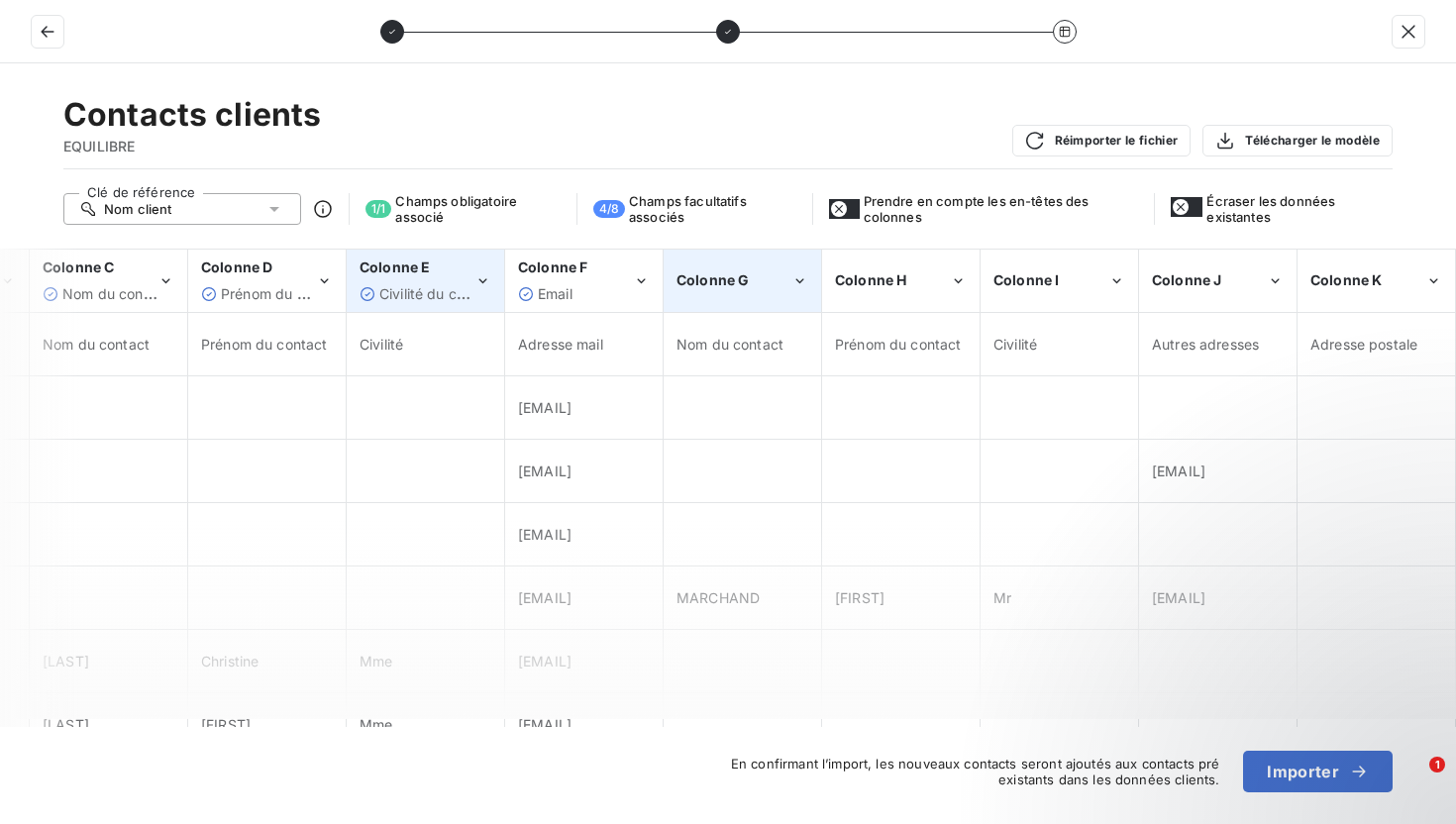 click on "Colonne G" at bounding box center (742, 280) 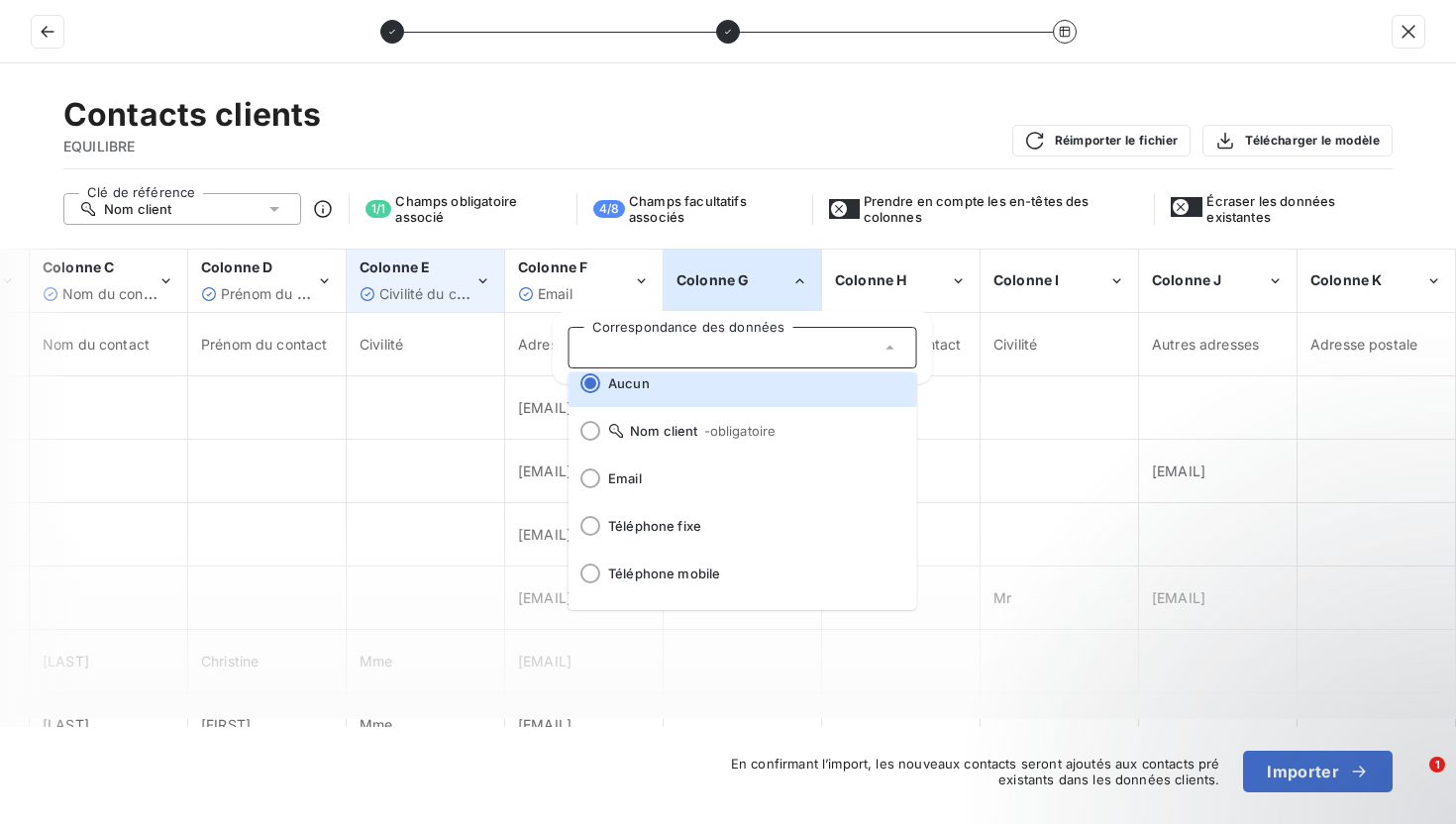 scroll, scrollTop: 0, scrollLeft: 0, axis: both 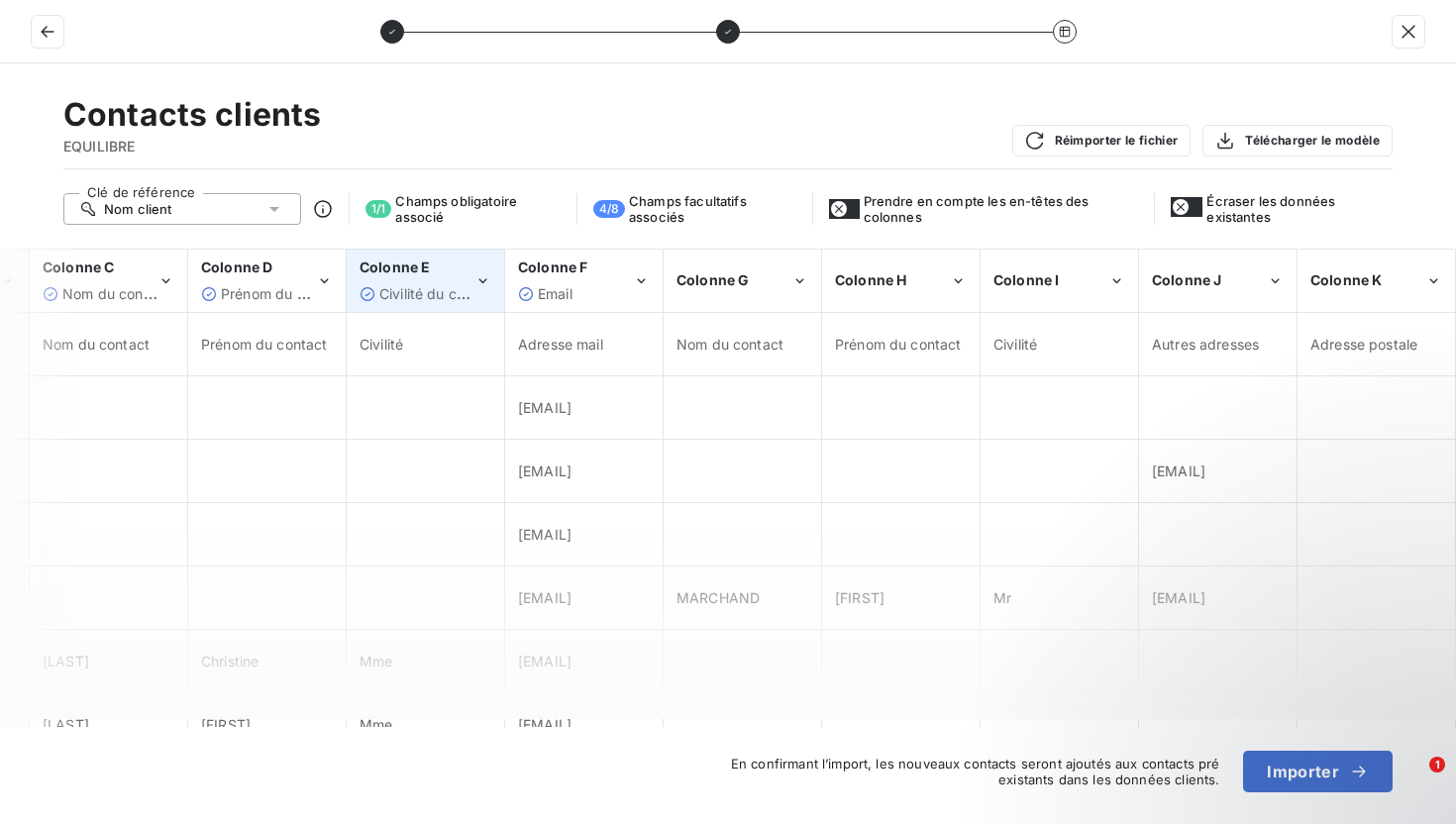 click on "Contacts clients EQUILIBRE Réimporter le fichier Télécharger le modèle" at bounding box center [728, 132] 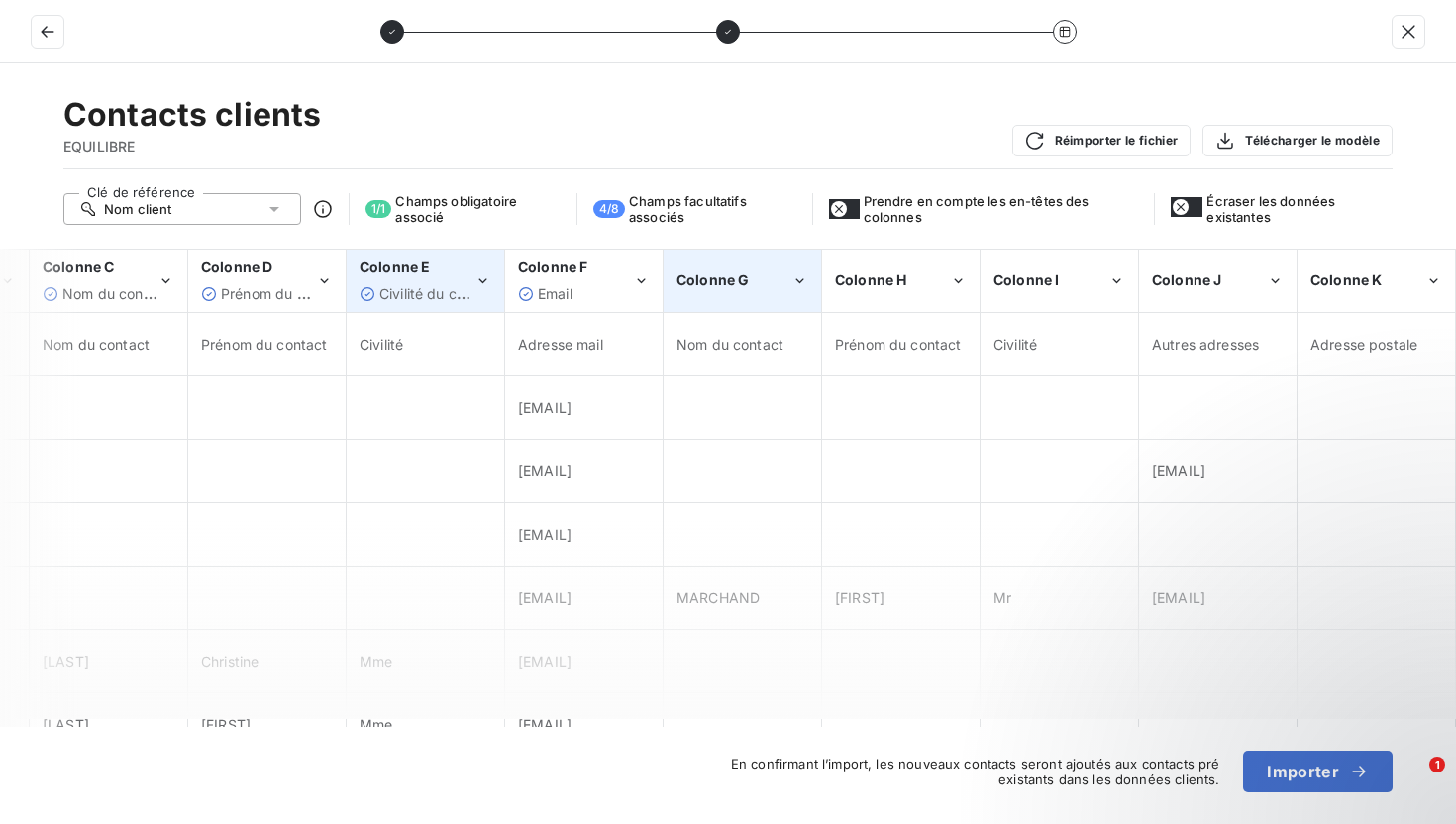 click on "Colonne G" at bounding box center [742, 280] 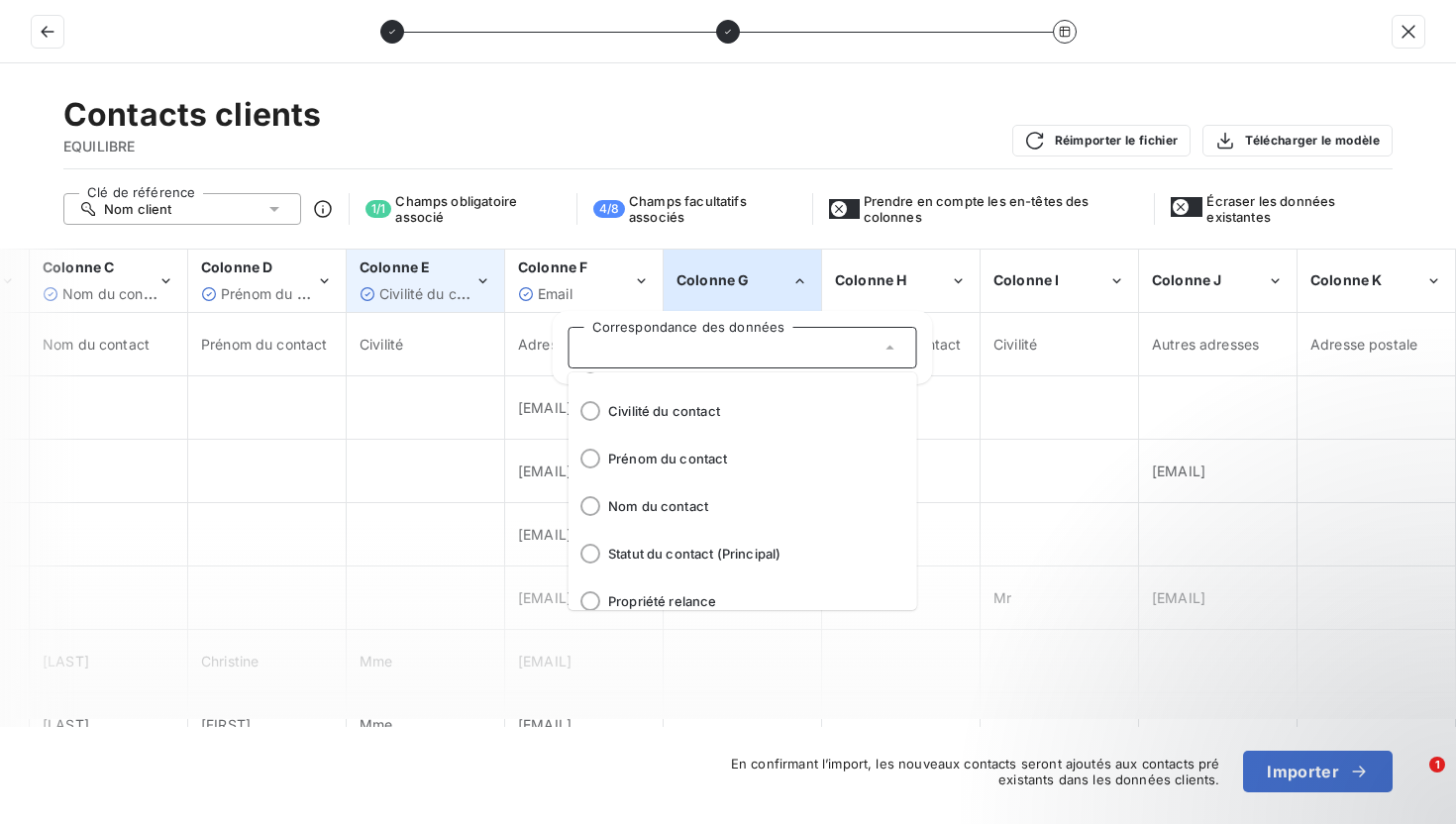 scroll, scrollTop: 246, scrollLeft: 0, axis: vertical 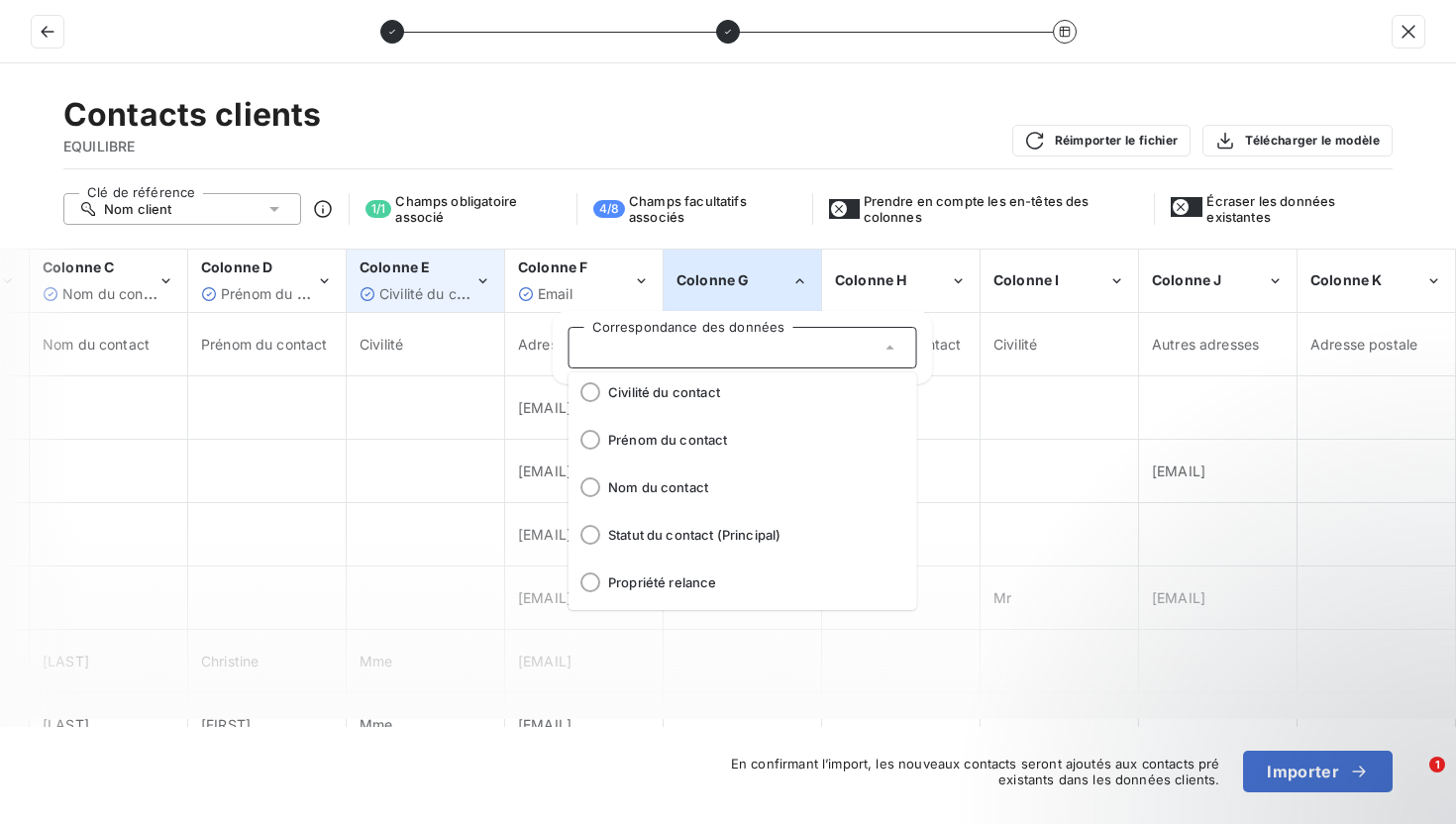 click at bounding box center [1059, 470] 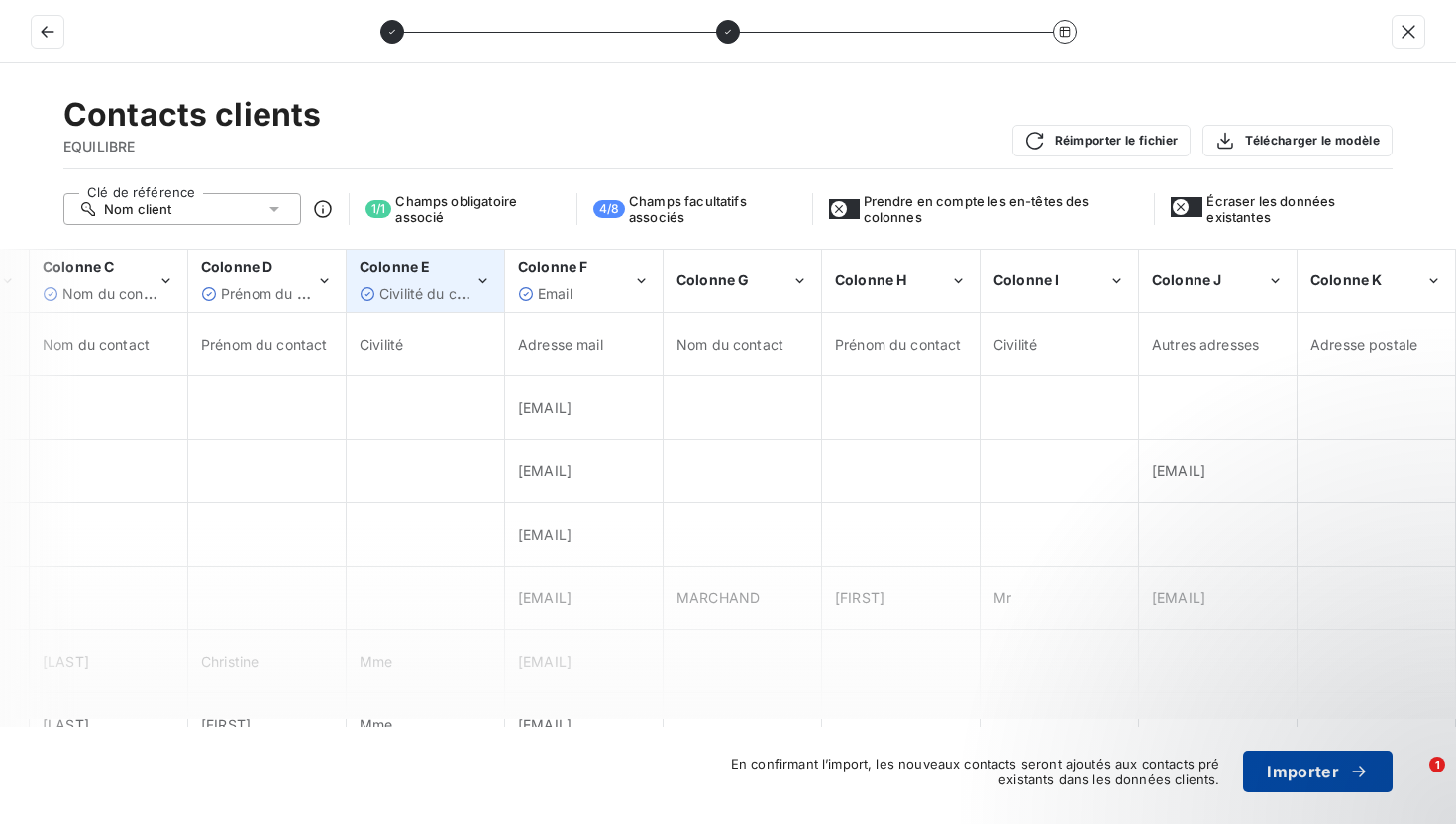 click on "Importer" at bounding box center [1317, 772] 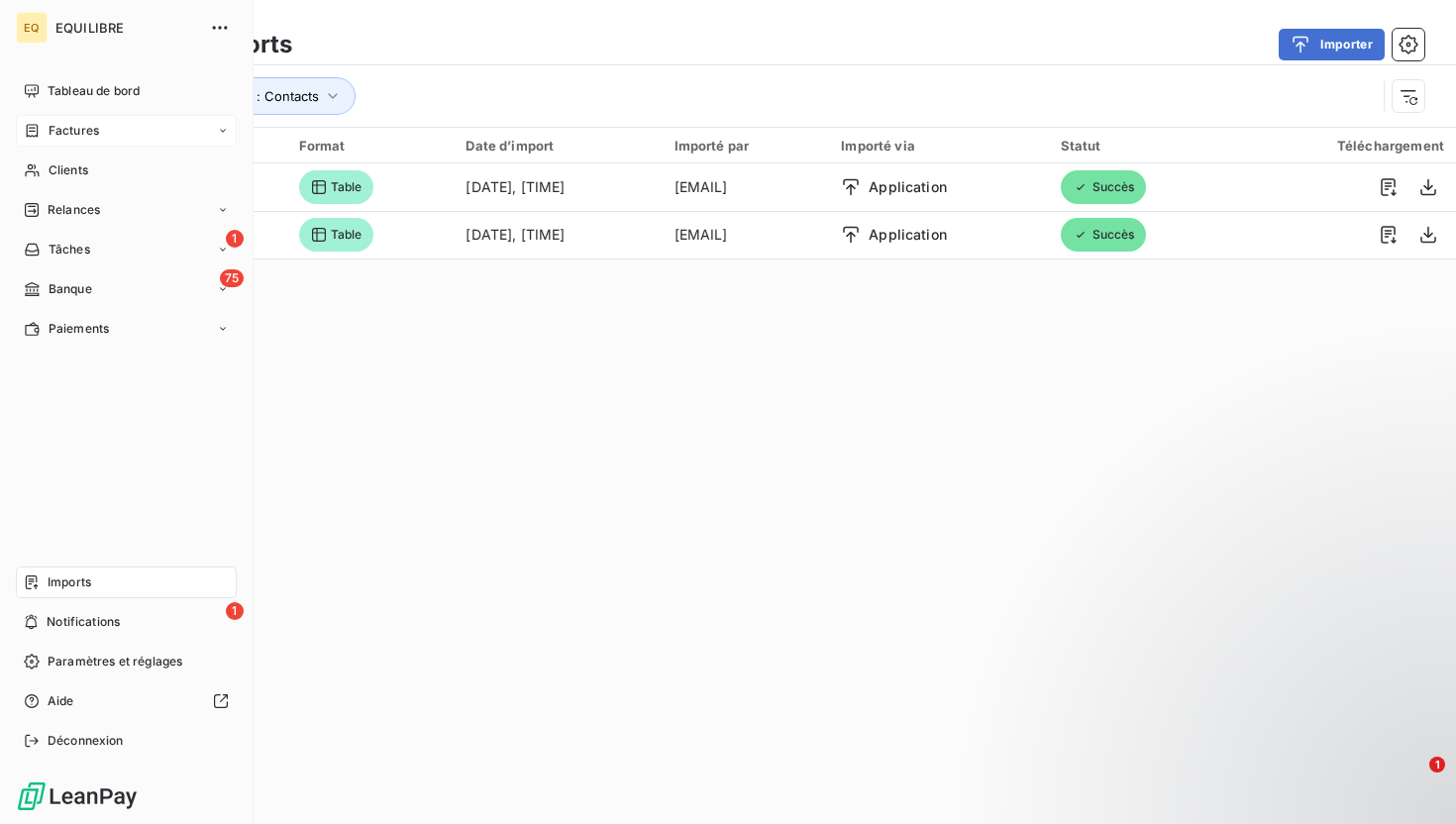 click on "Factures" at bounding box center (73, 131) 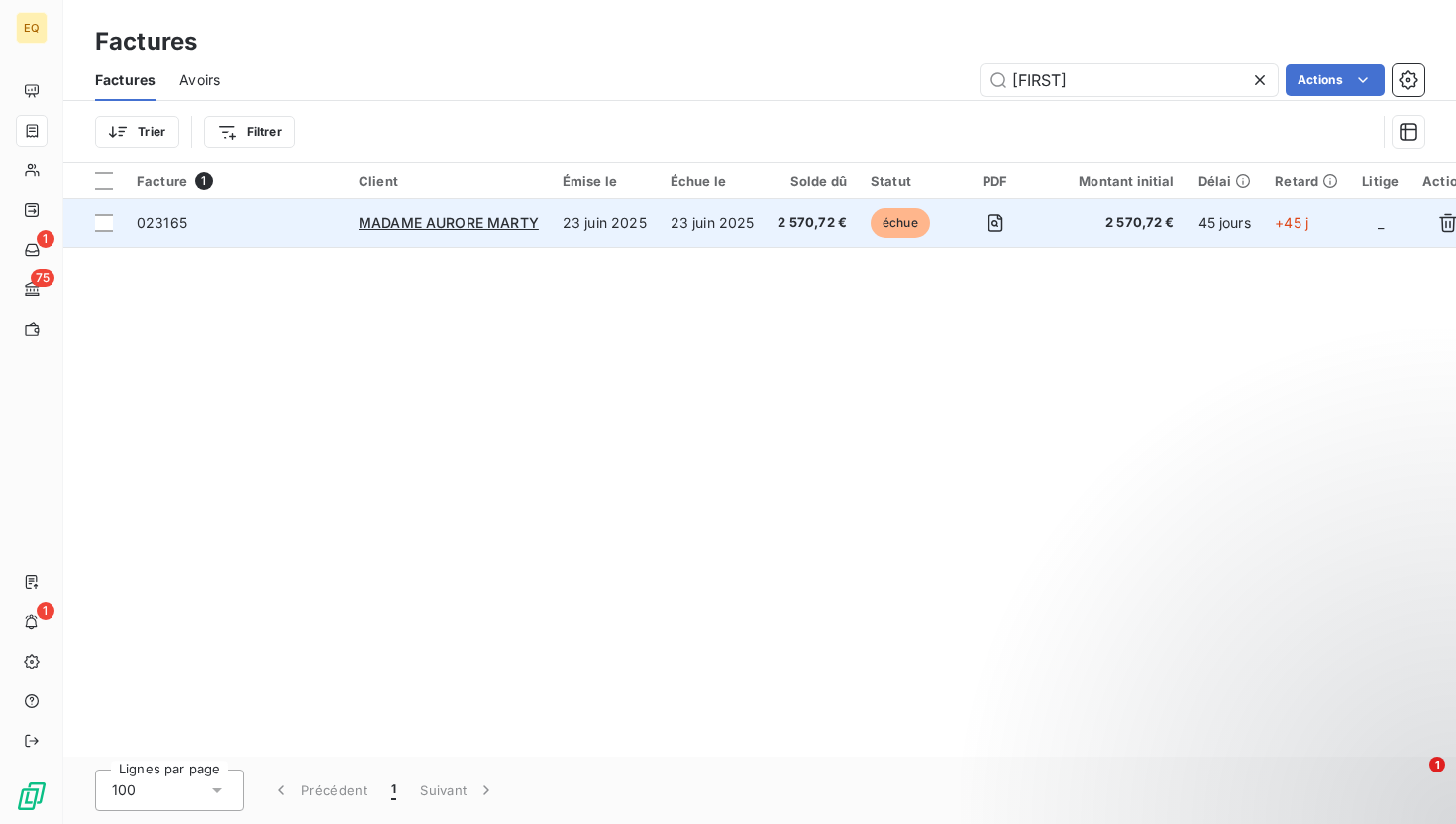 click on "023165" at bounding box center (236, 223) 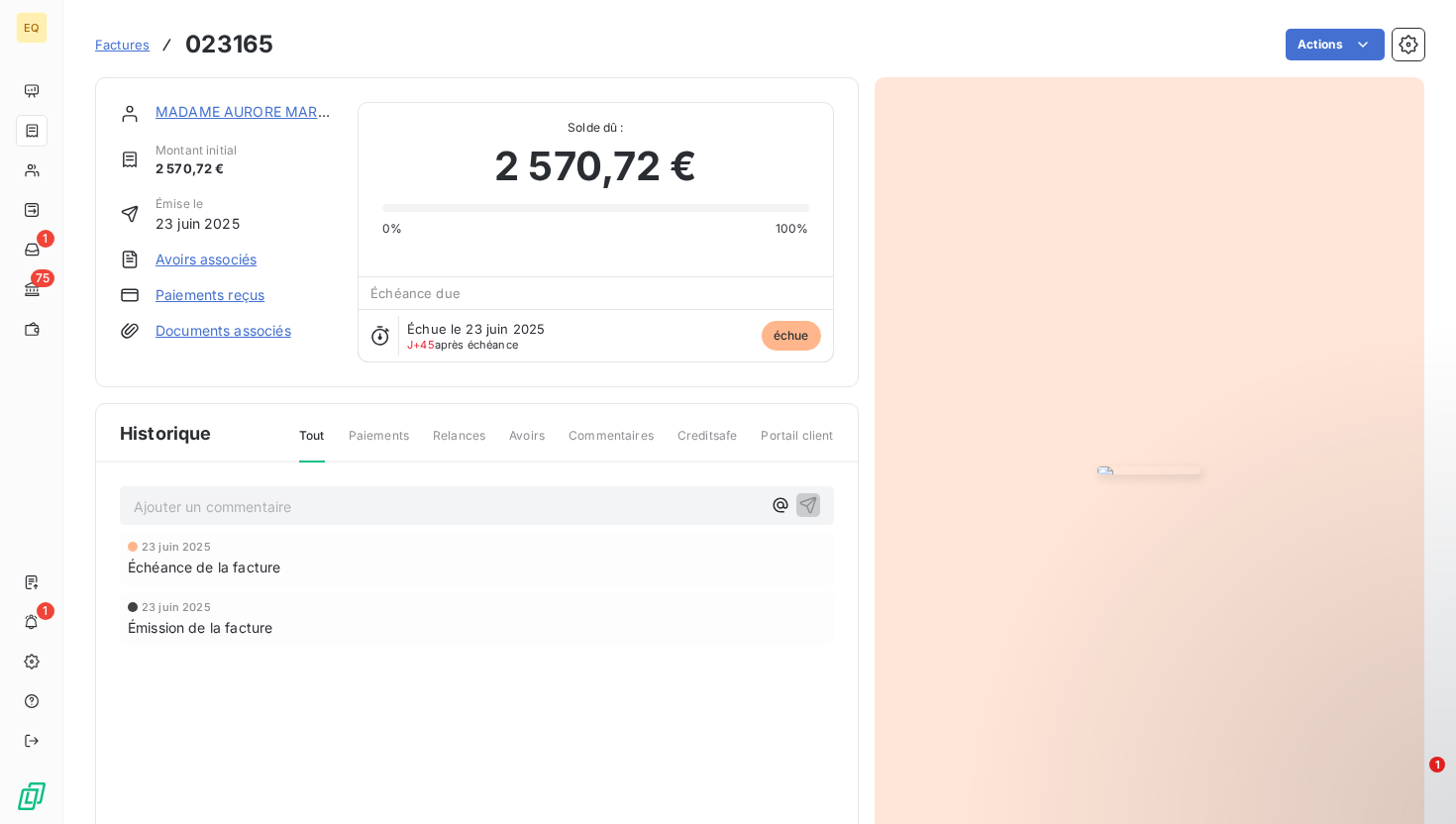 click on "MADAME AURORE MARTY" at bounding box center [246, 111] 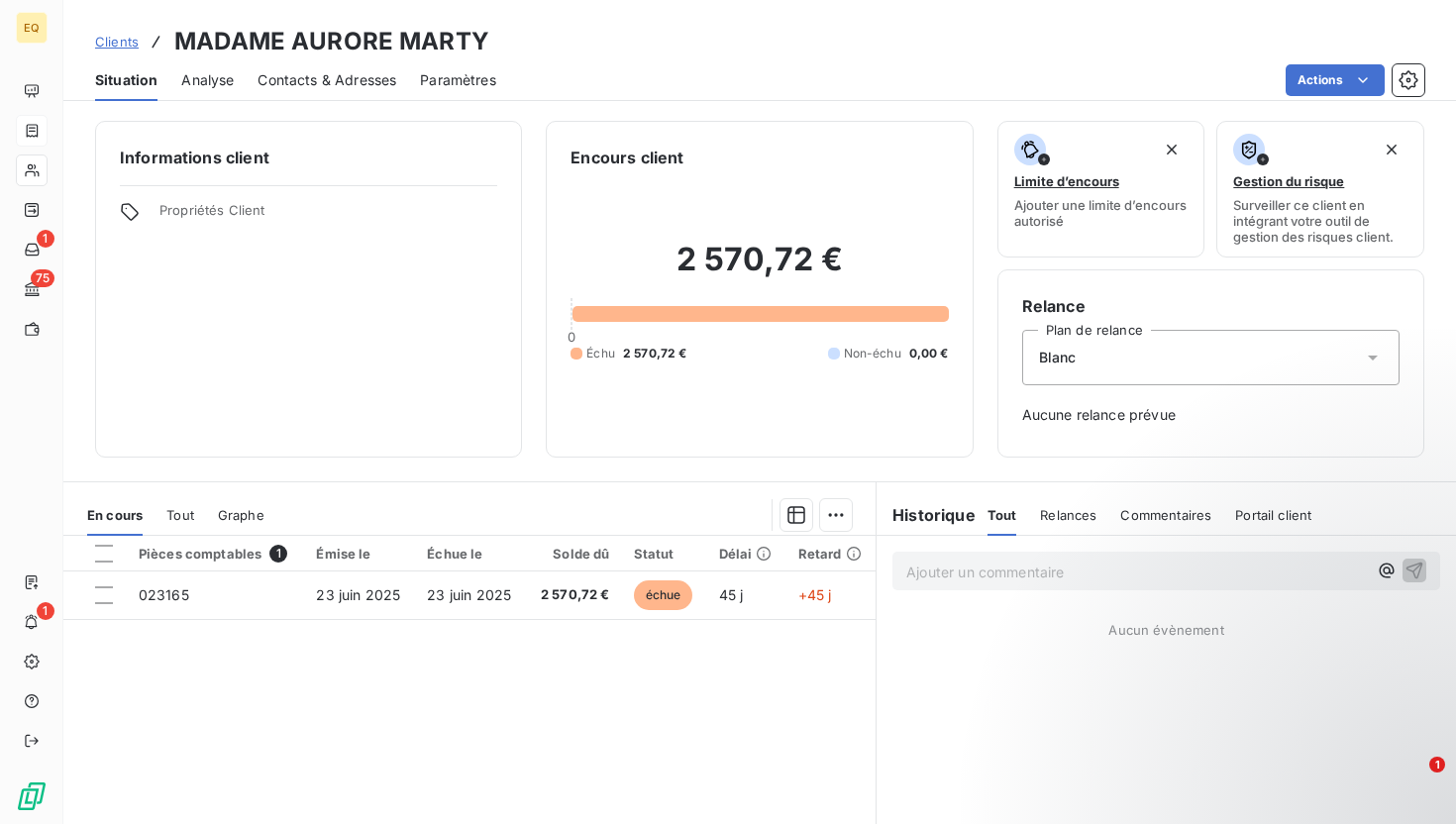click on "Contacts & Adresses" at bounding box center [327, 80] 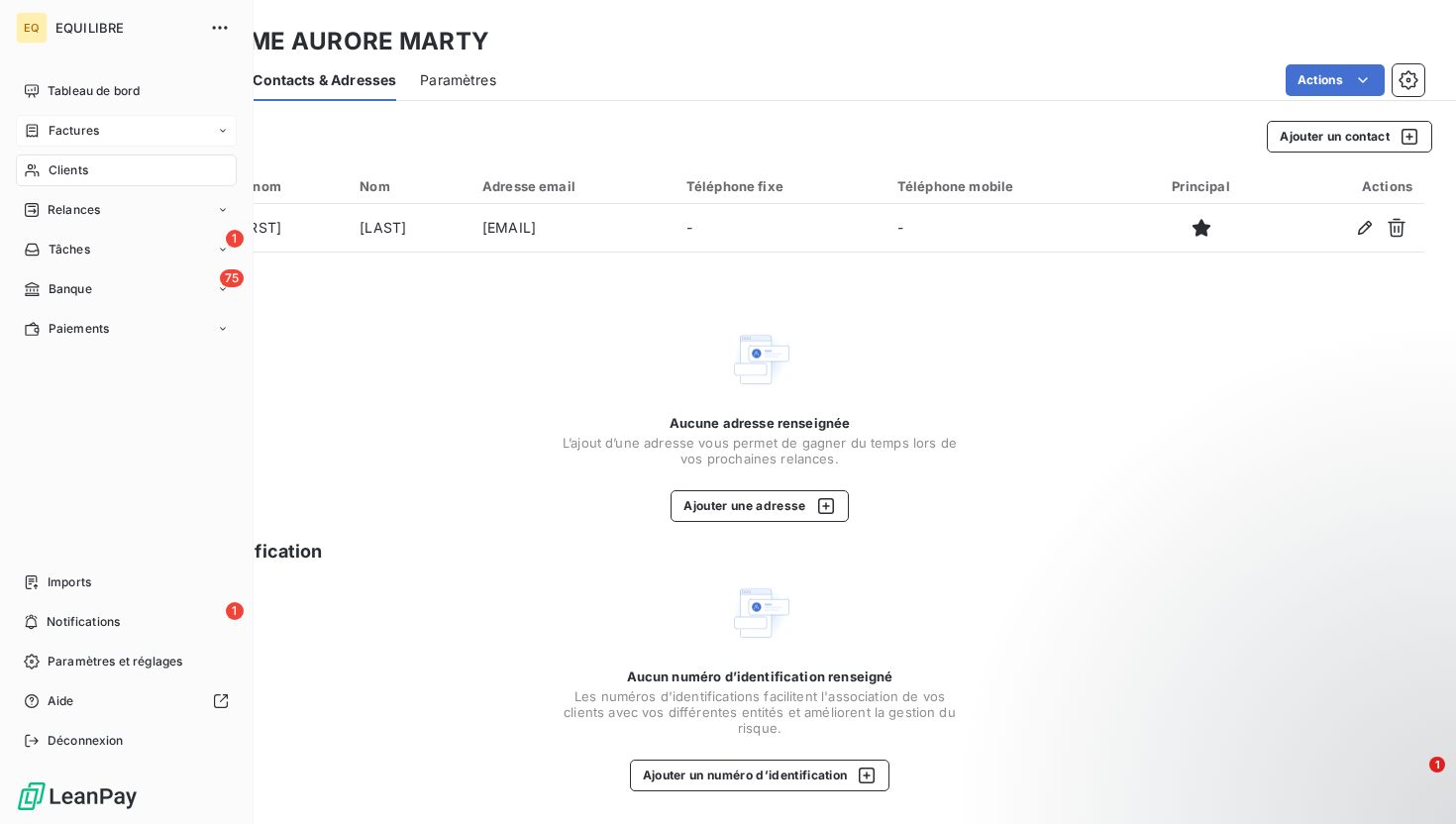 click on "Factures" at bounding box center [126, 131] 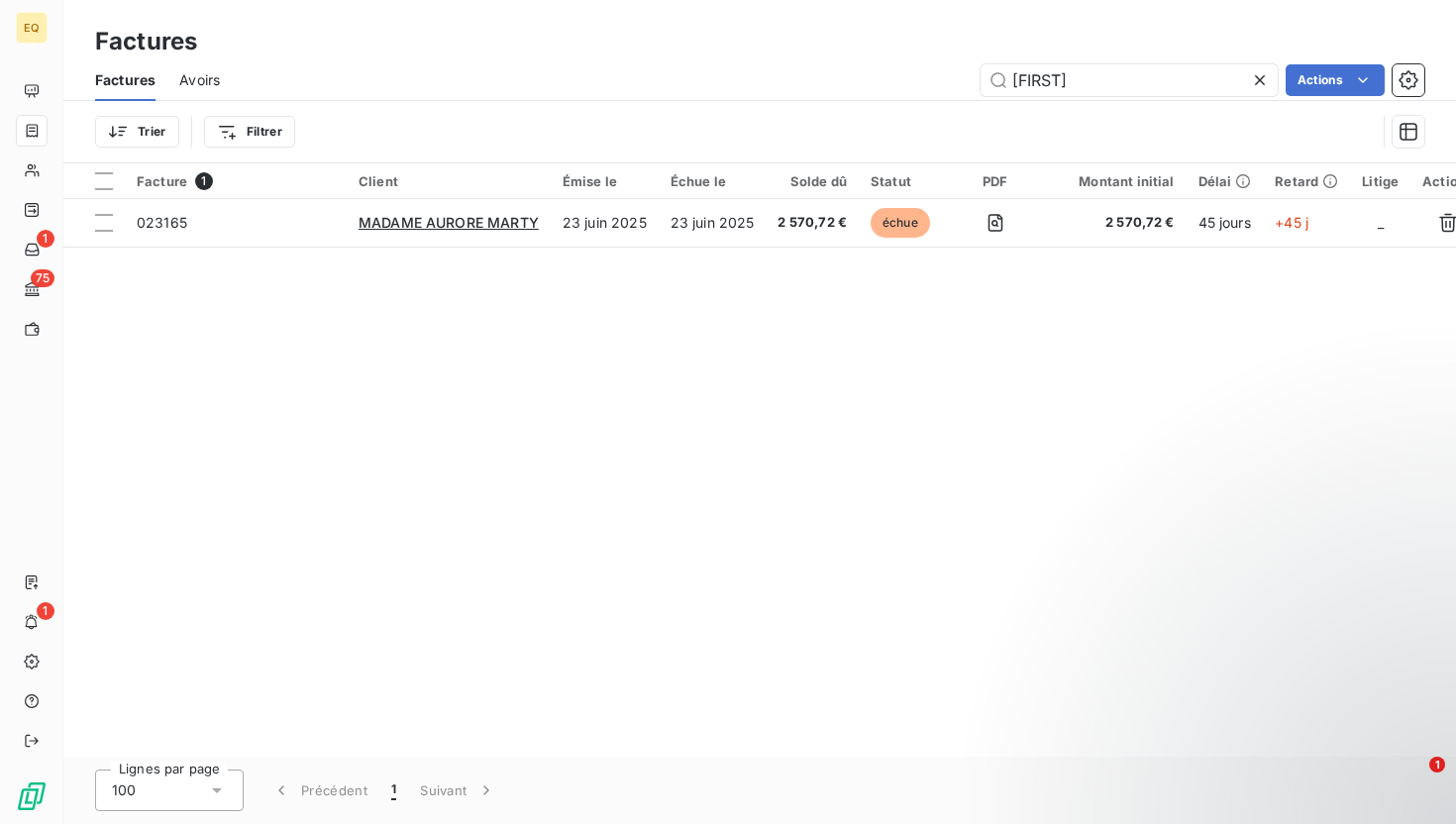 click 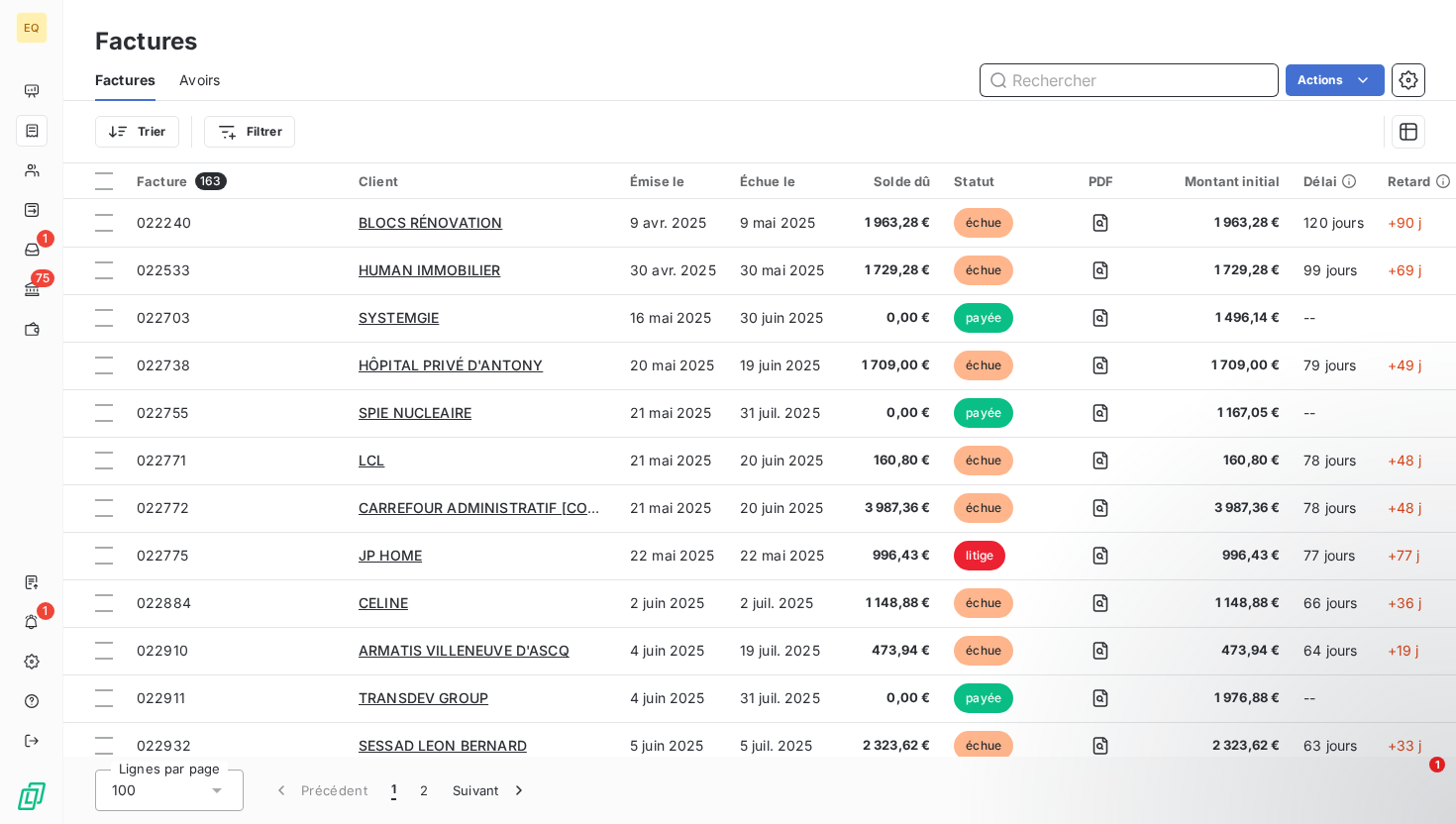 click at bounding box center [1129, 80] 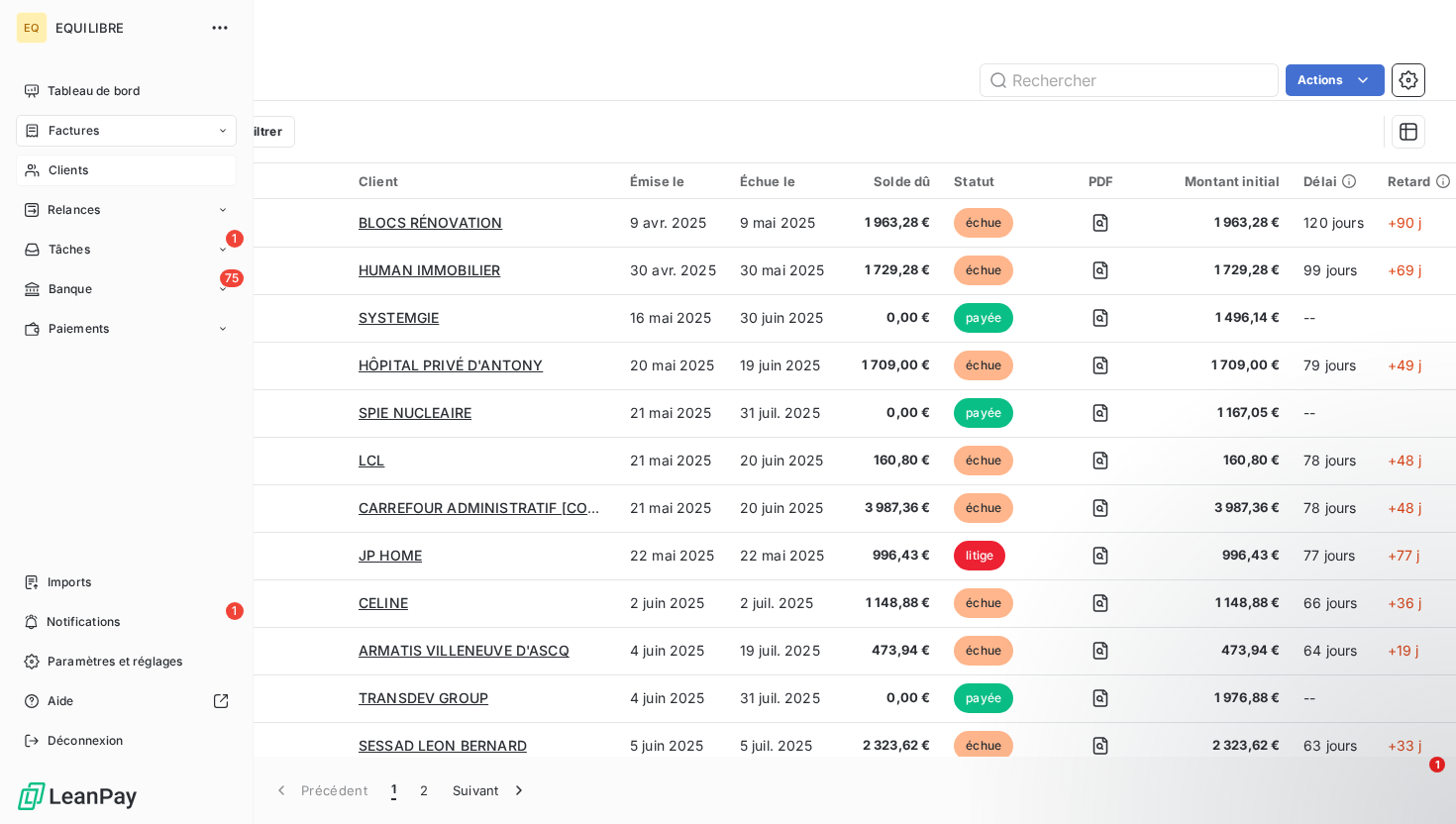 click on "Clients" at bounding box center [126, 170] 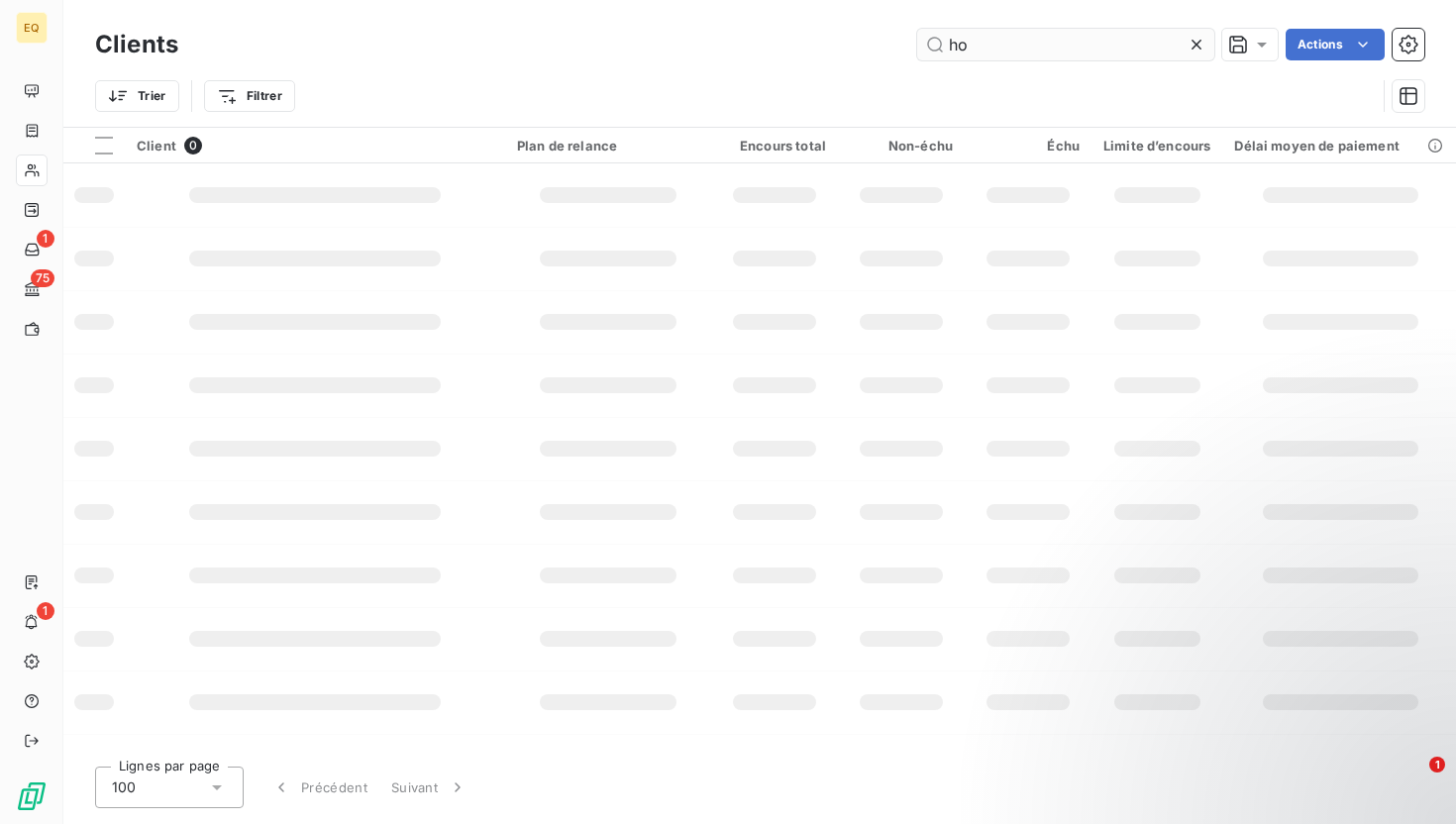type on "h" 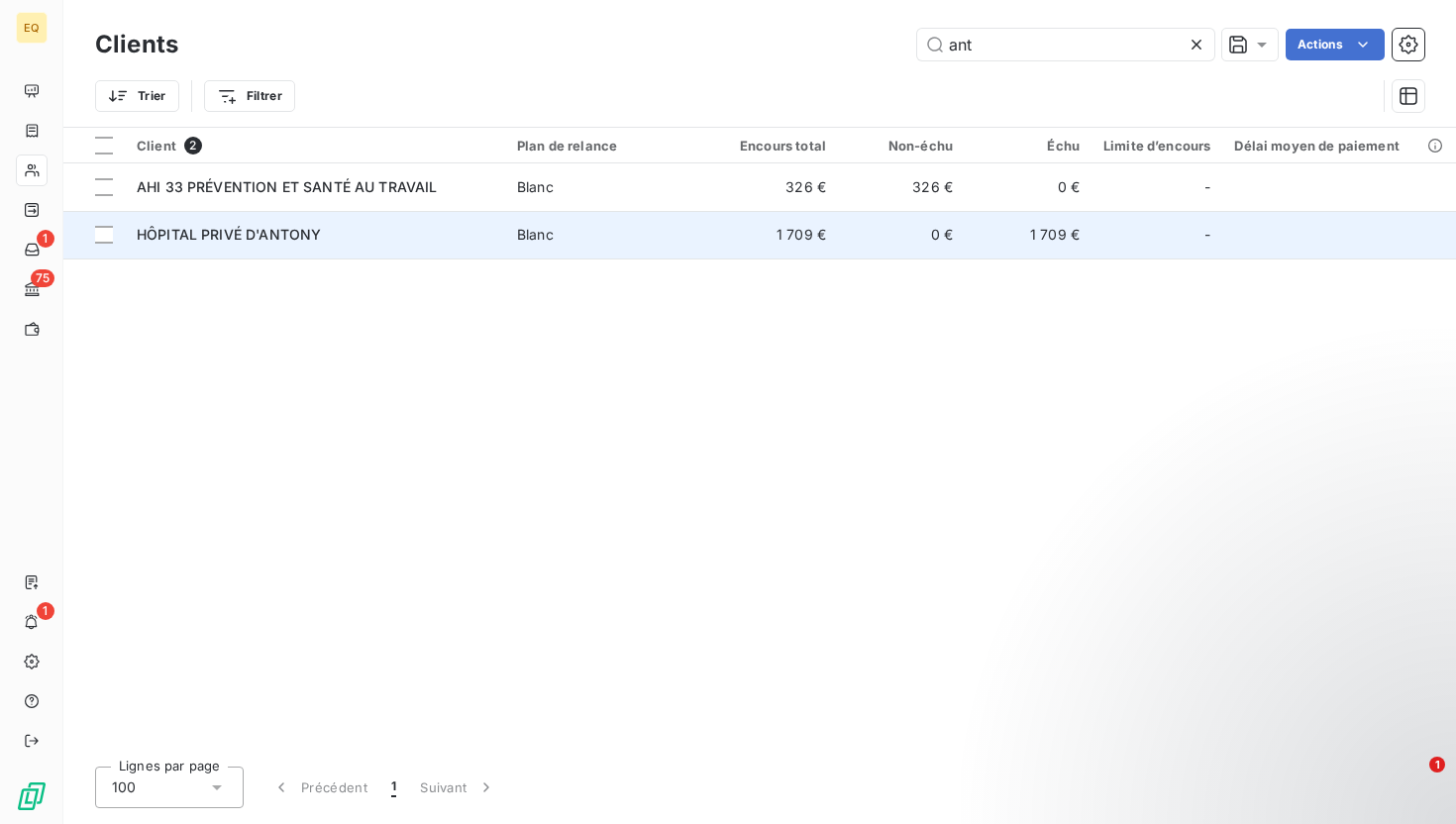 type on "ant" 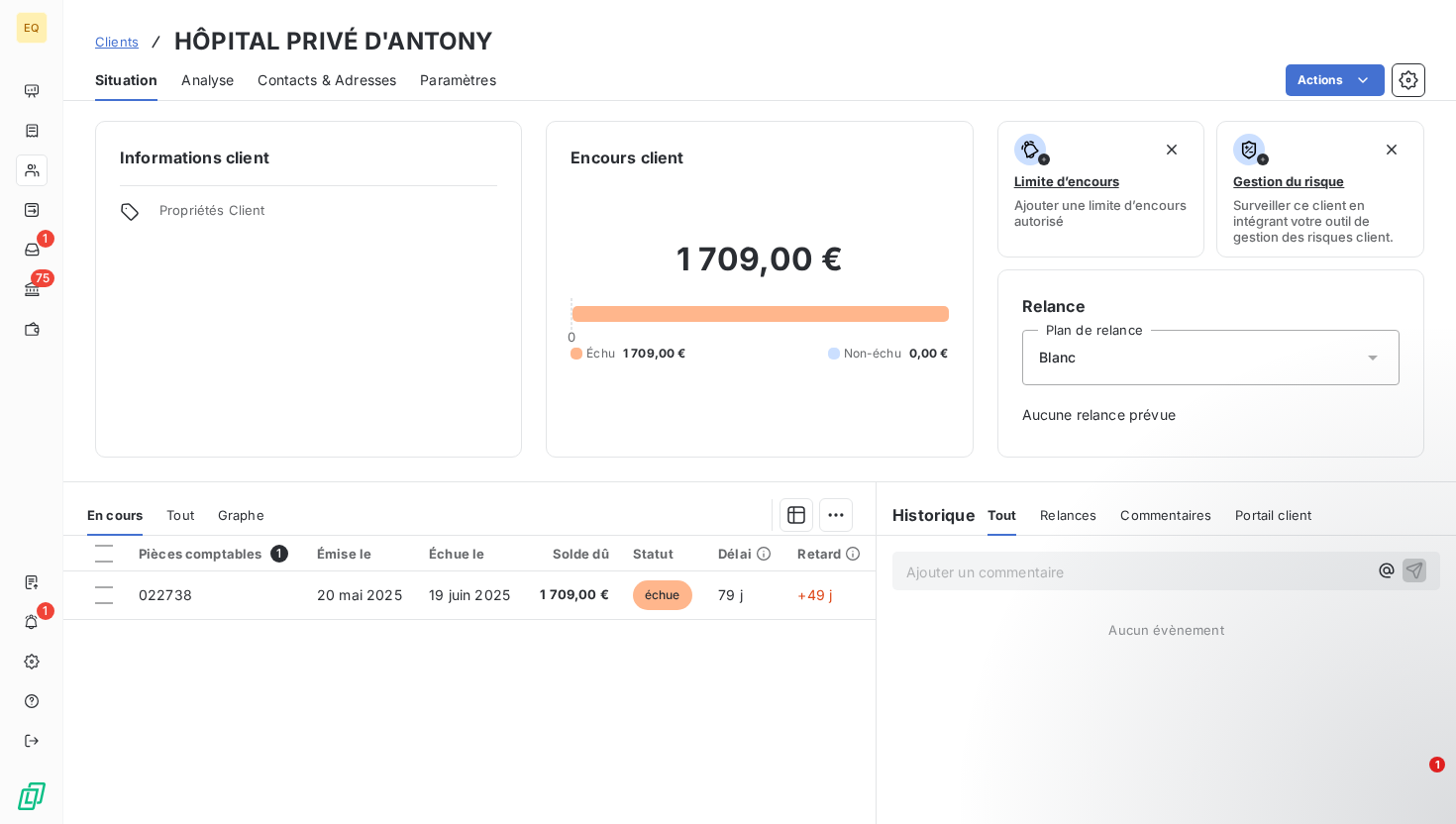 click on "Contacts & Adresses" at bounding box center (327, 80) 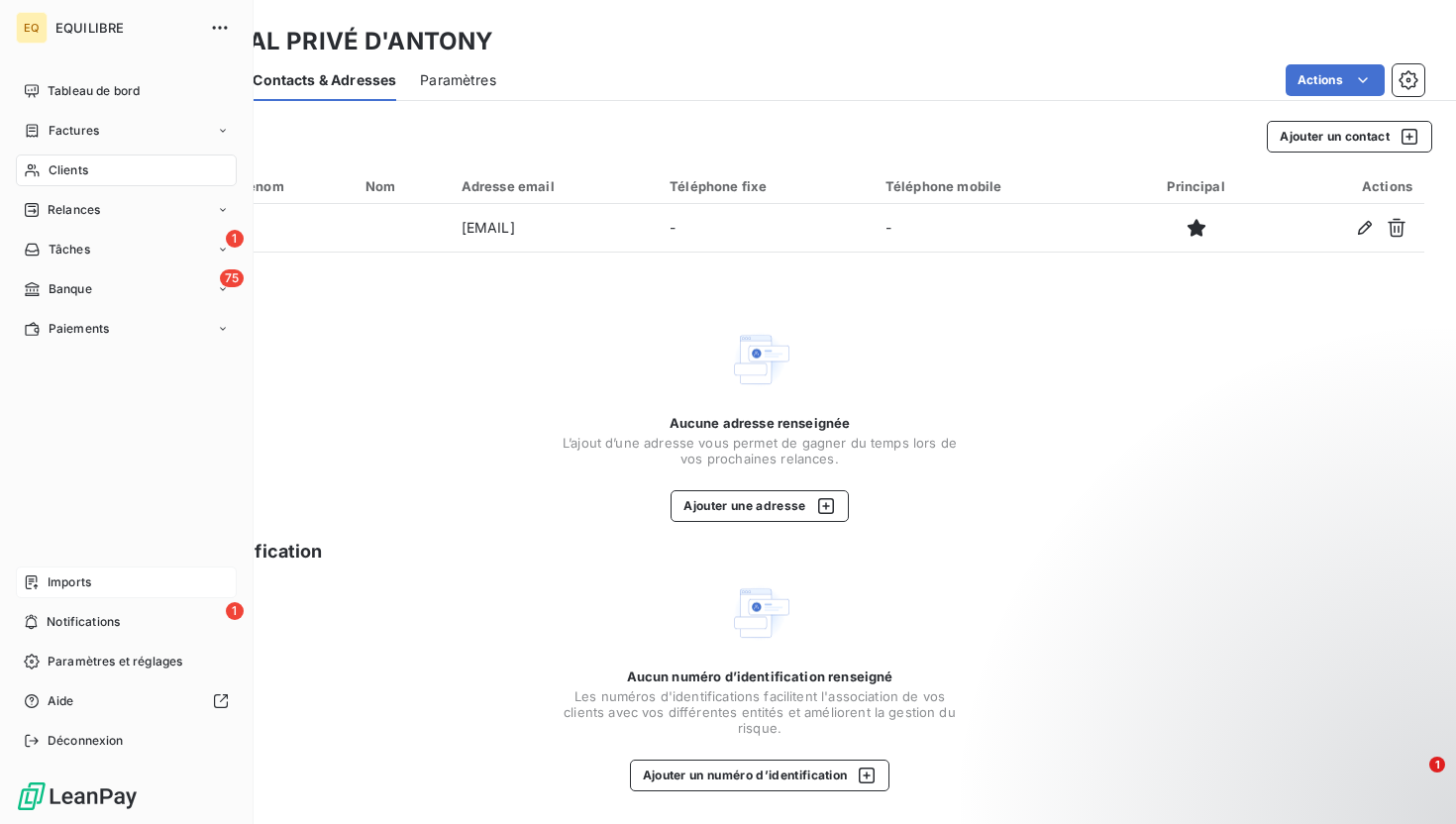 click on "Imports" at bounding box center [126, 582] 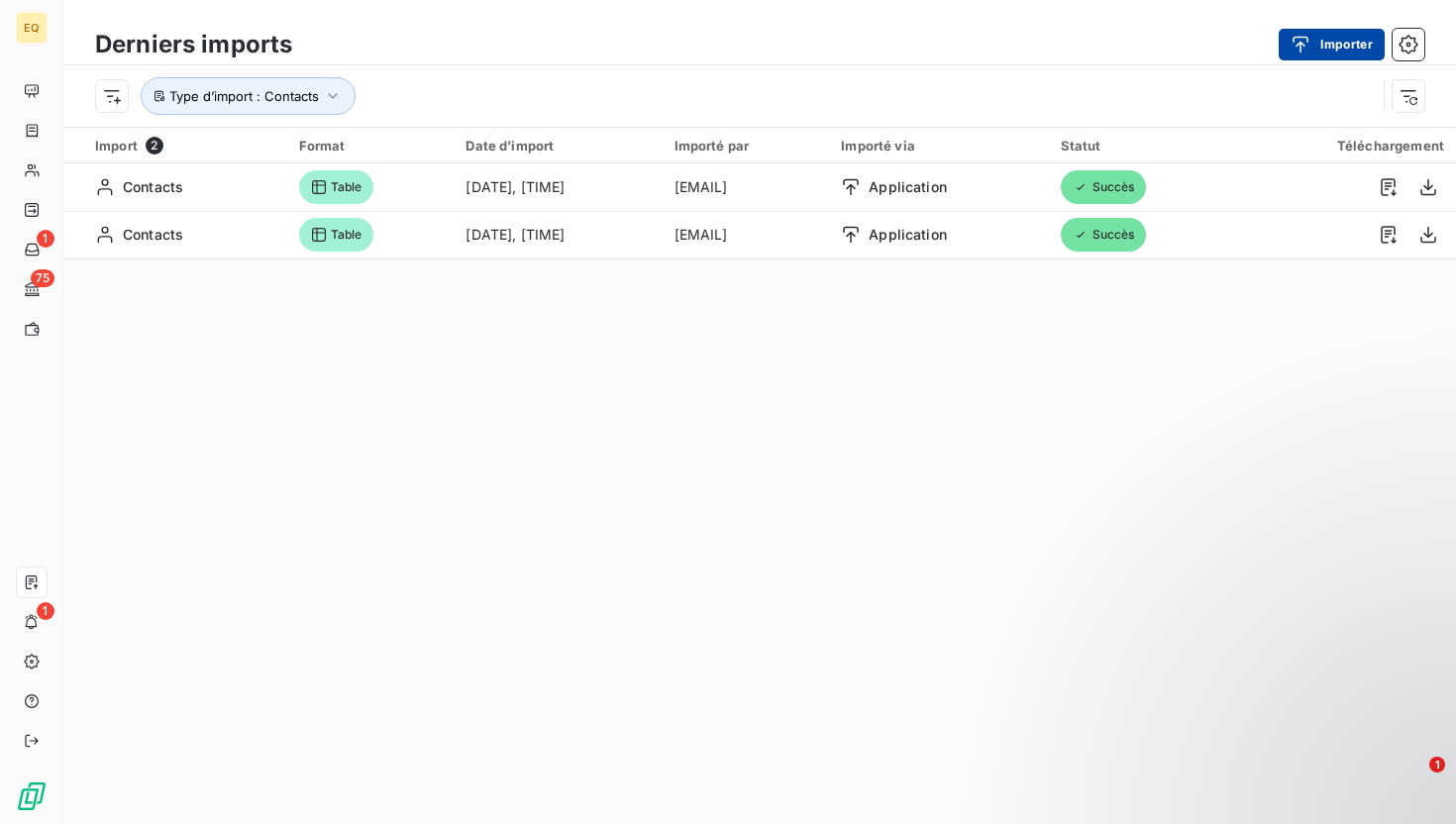 click at bounding box center (1305, 45) 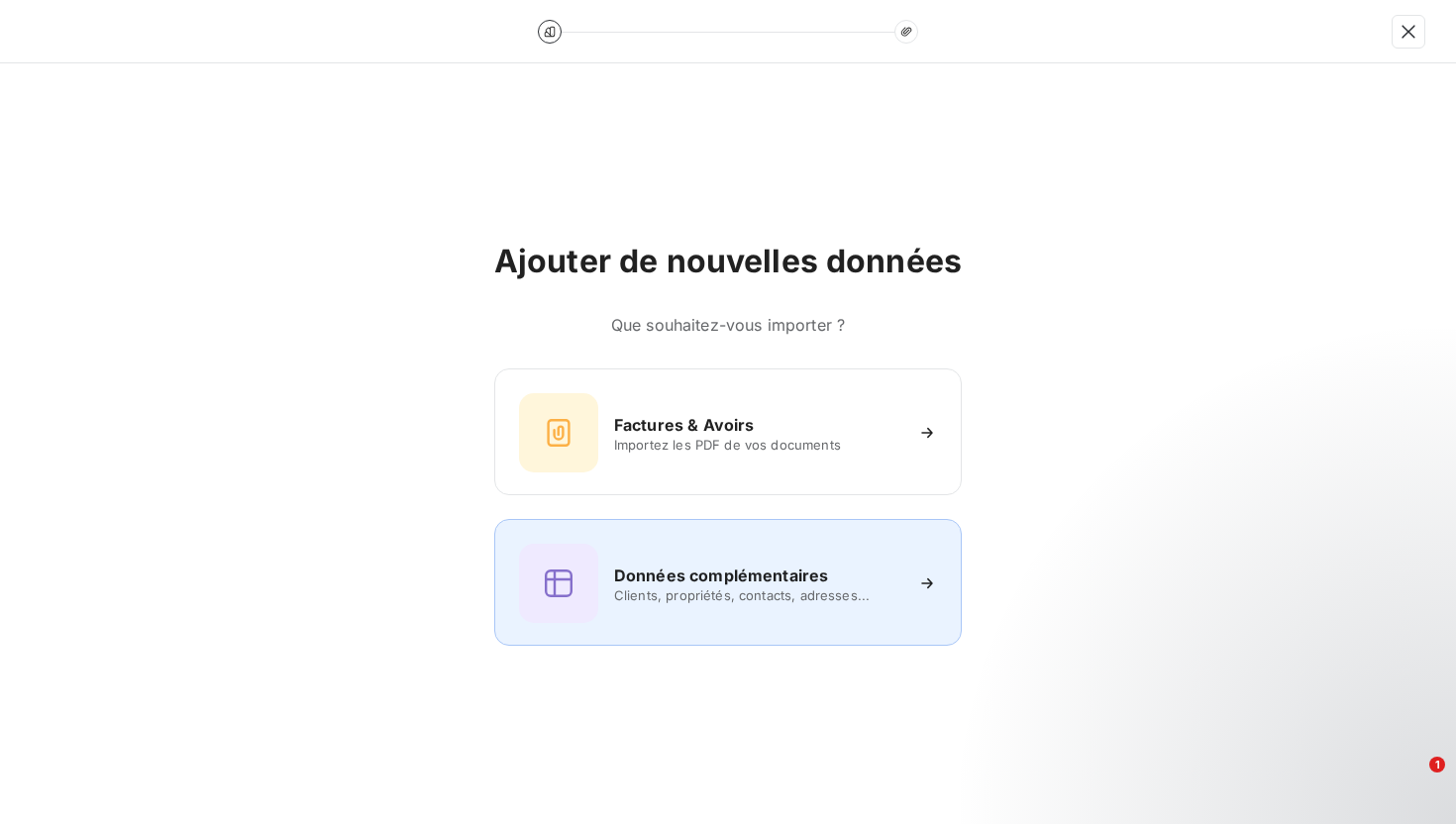 click on "Clients, propriétés, contacts, adresses..." at bounding box center [758, 595] 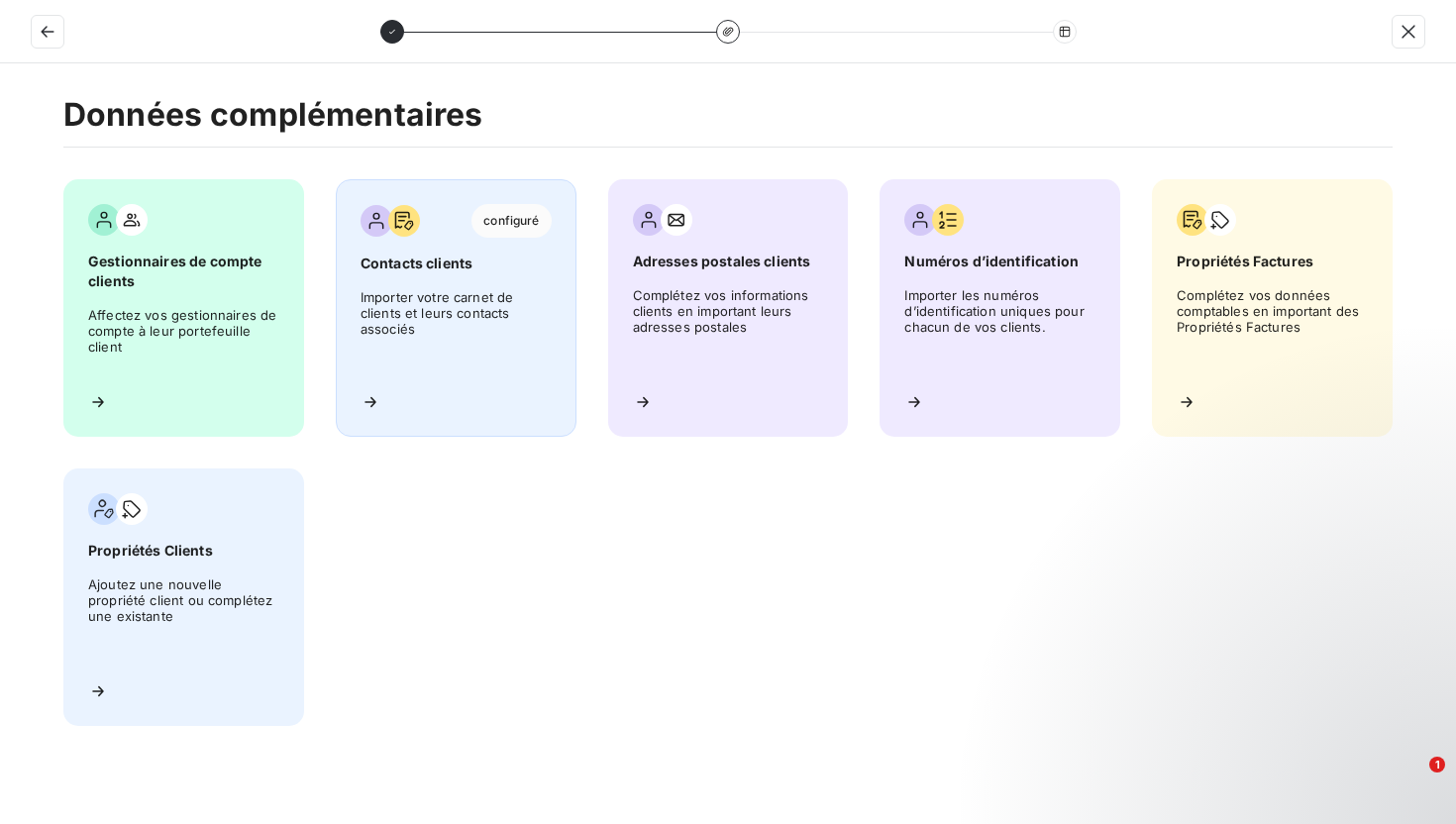 click on "Importer votre carnet de clients et leurs contacts associés" at bounding box center [456, 333] 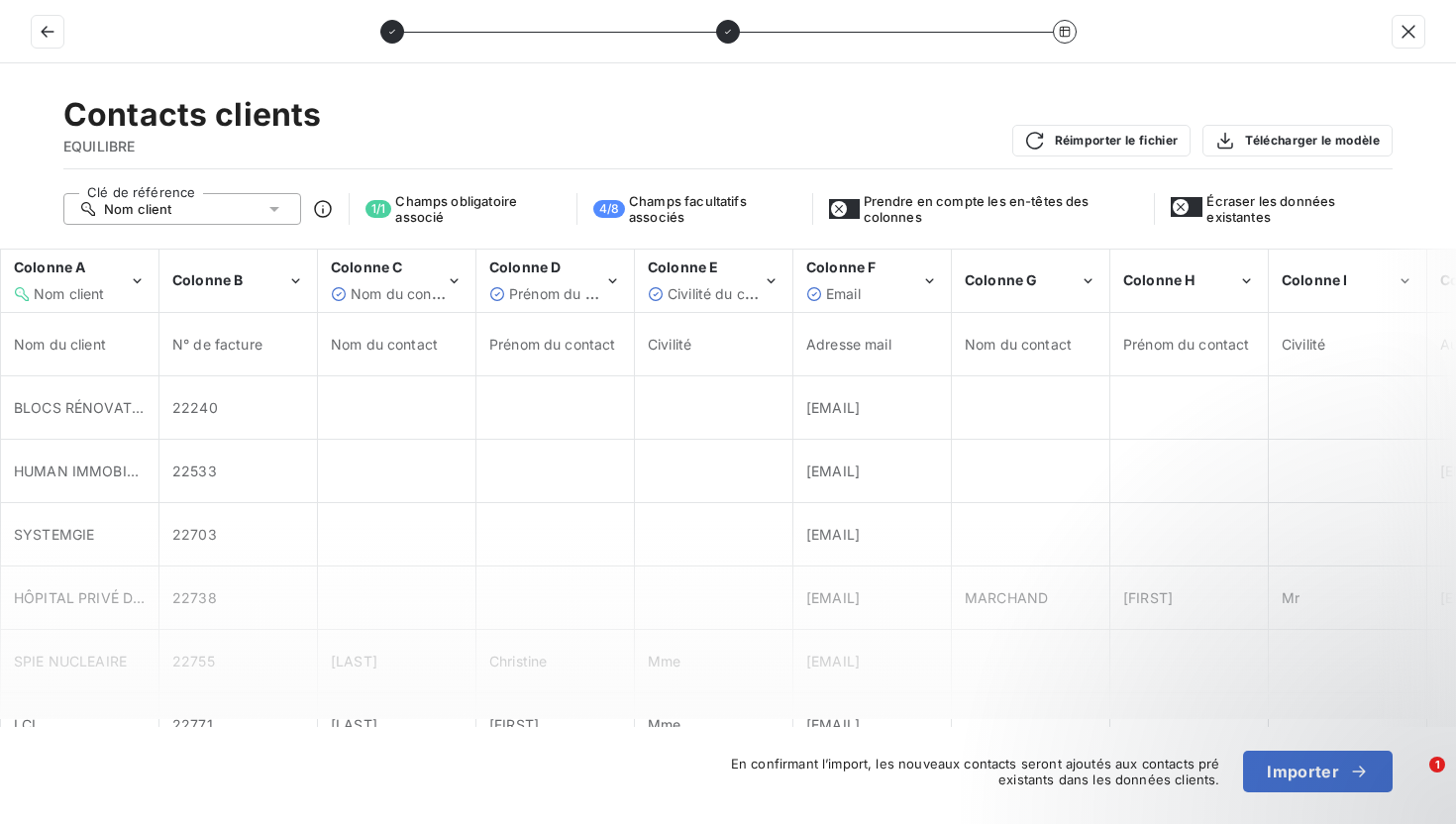 click on "Nom client" at bounding box center (182, 209) 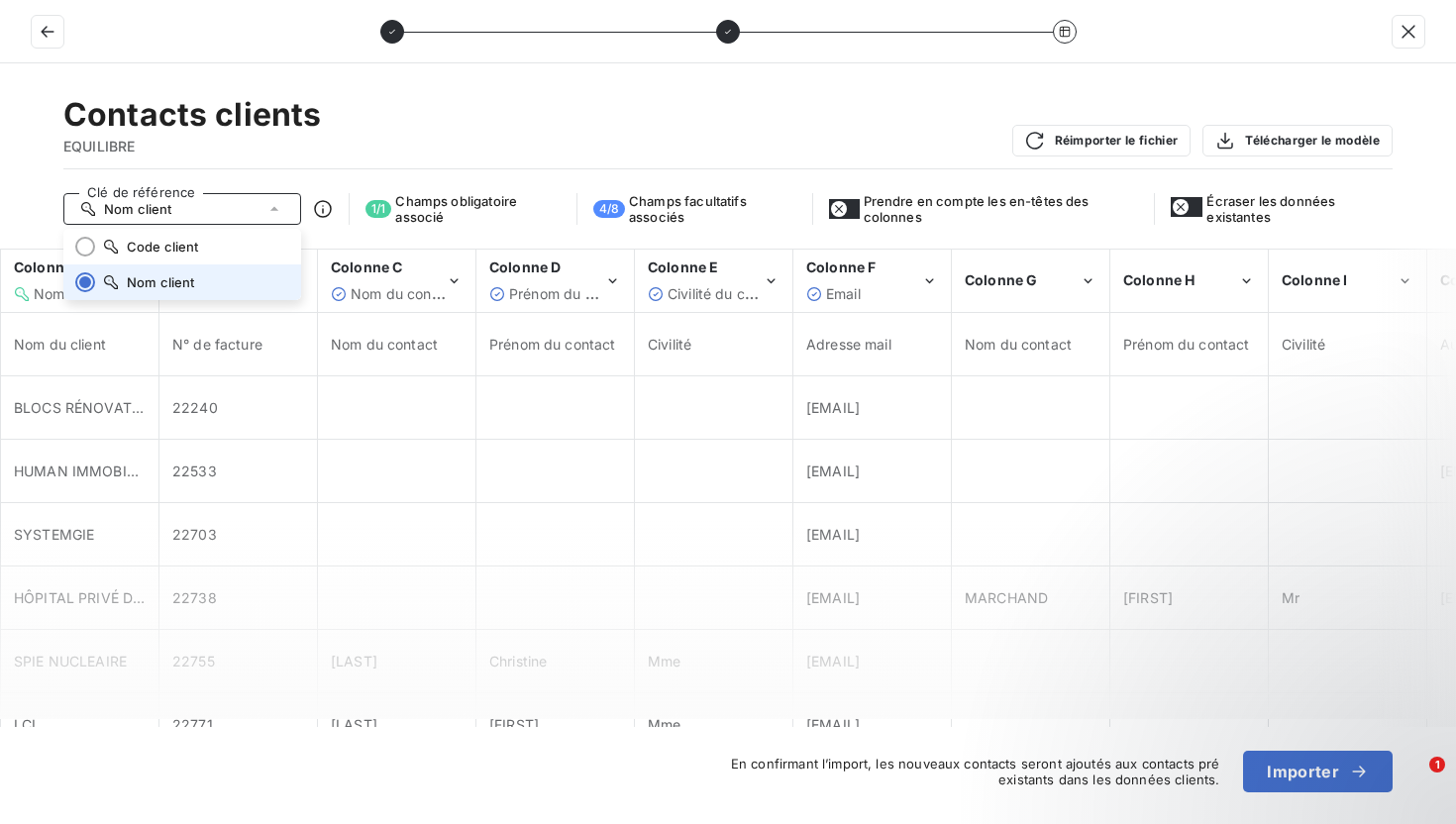 click on "Nom client" at bounding box center (160, 282) 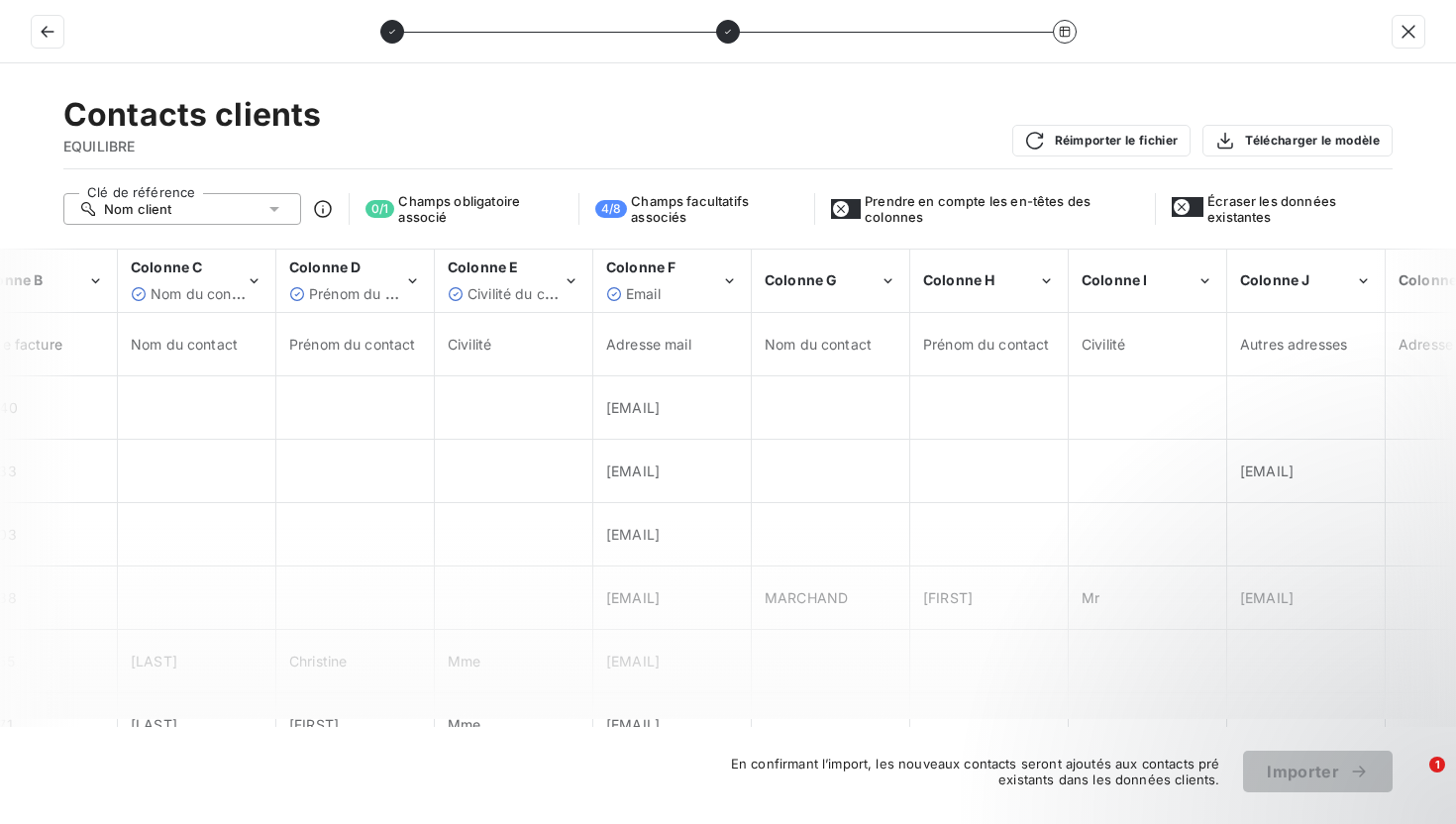 scroll, scrollTop: 0, scrollLeft: 288, axis: horizontal 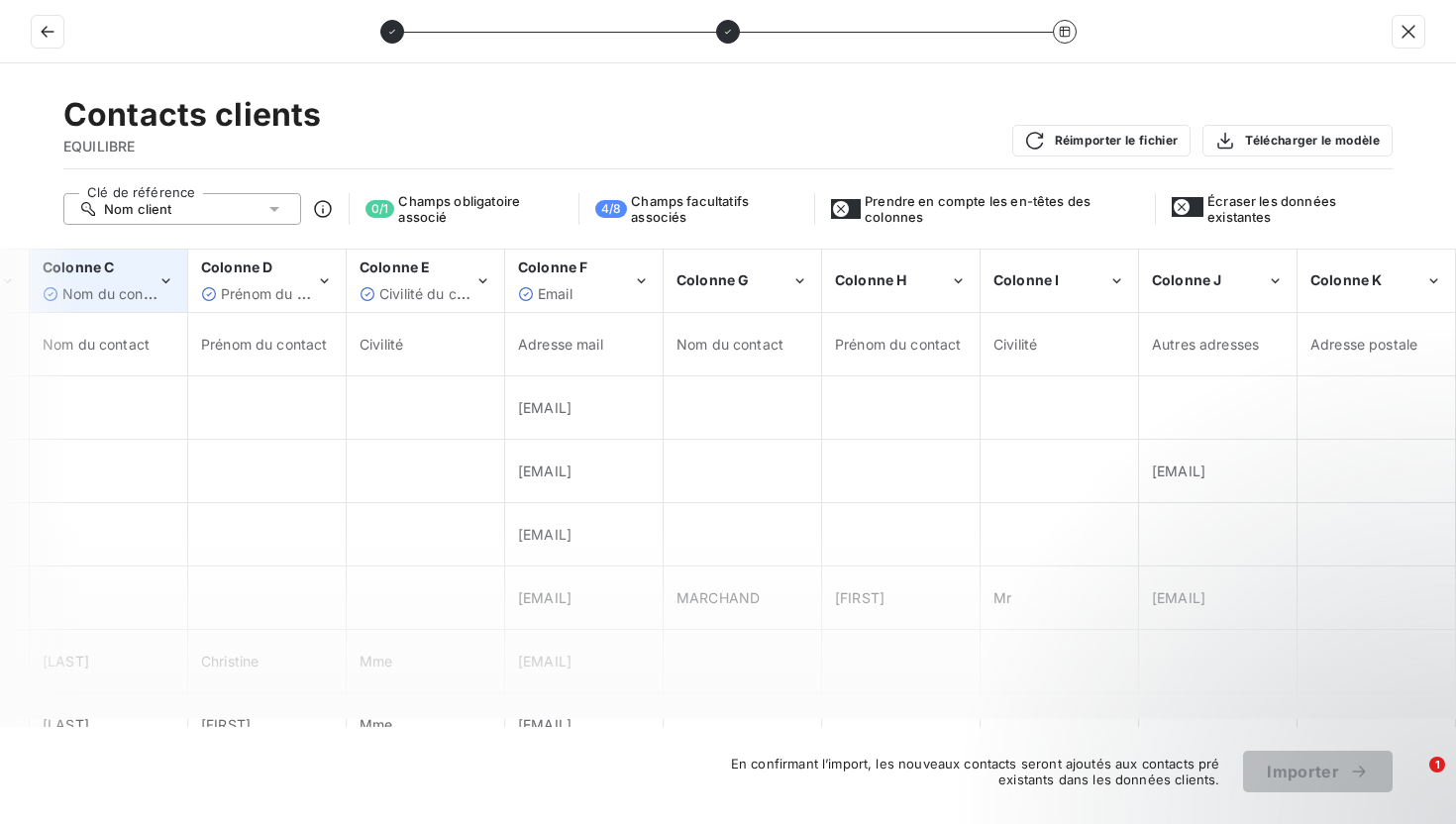 click 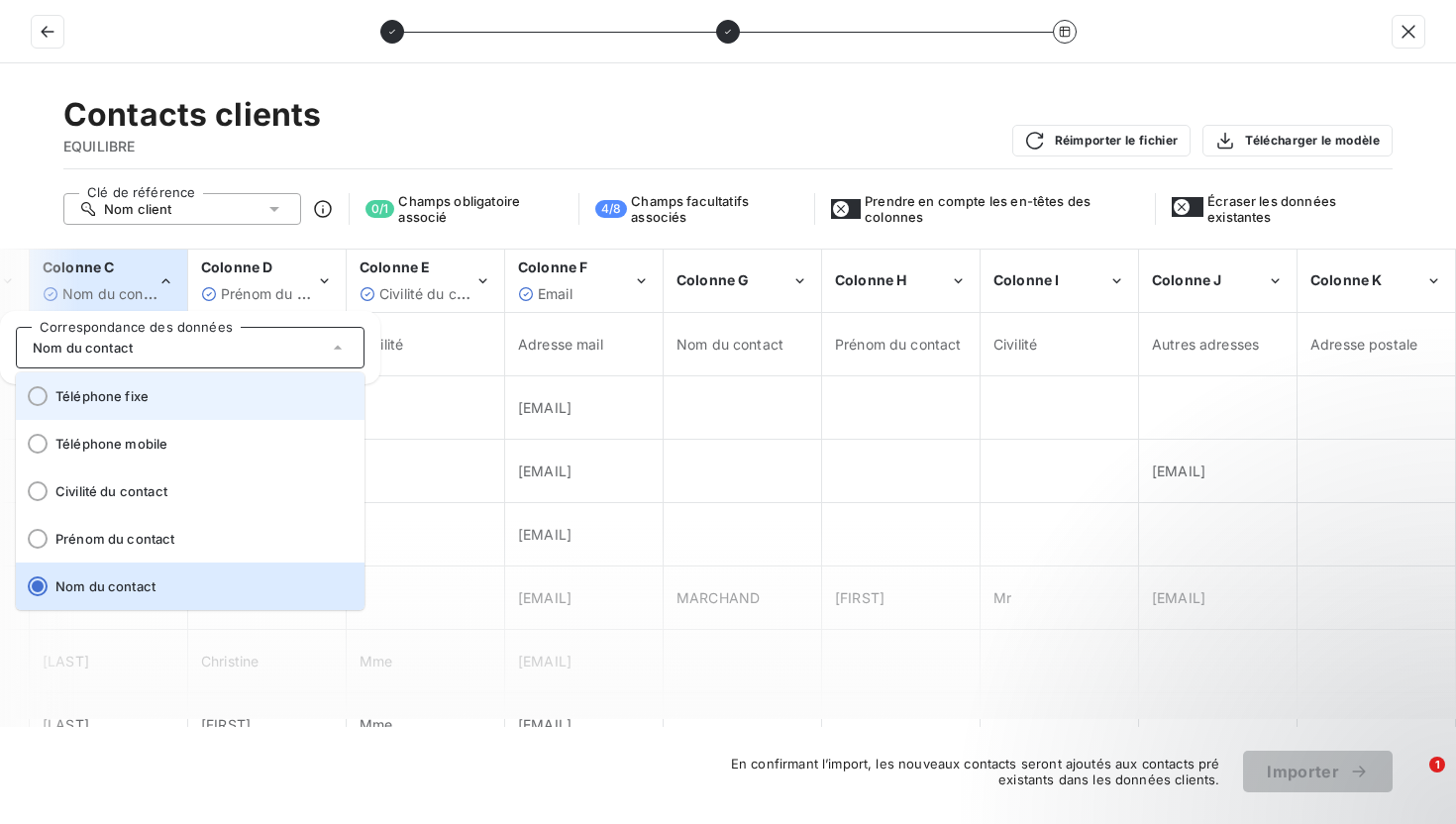scroll, scrollTop: 13, scrollLeft: 0, axis: vertical 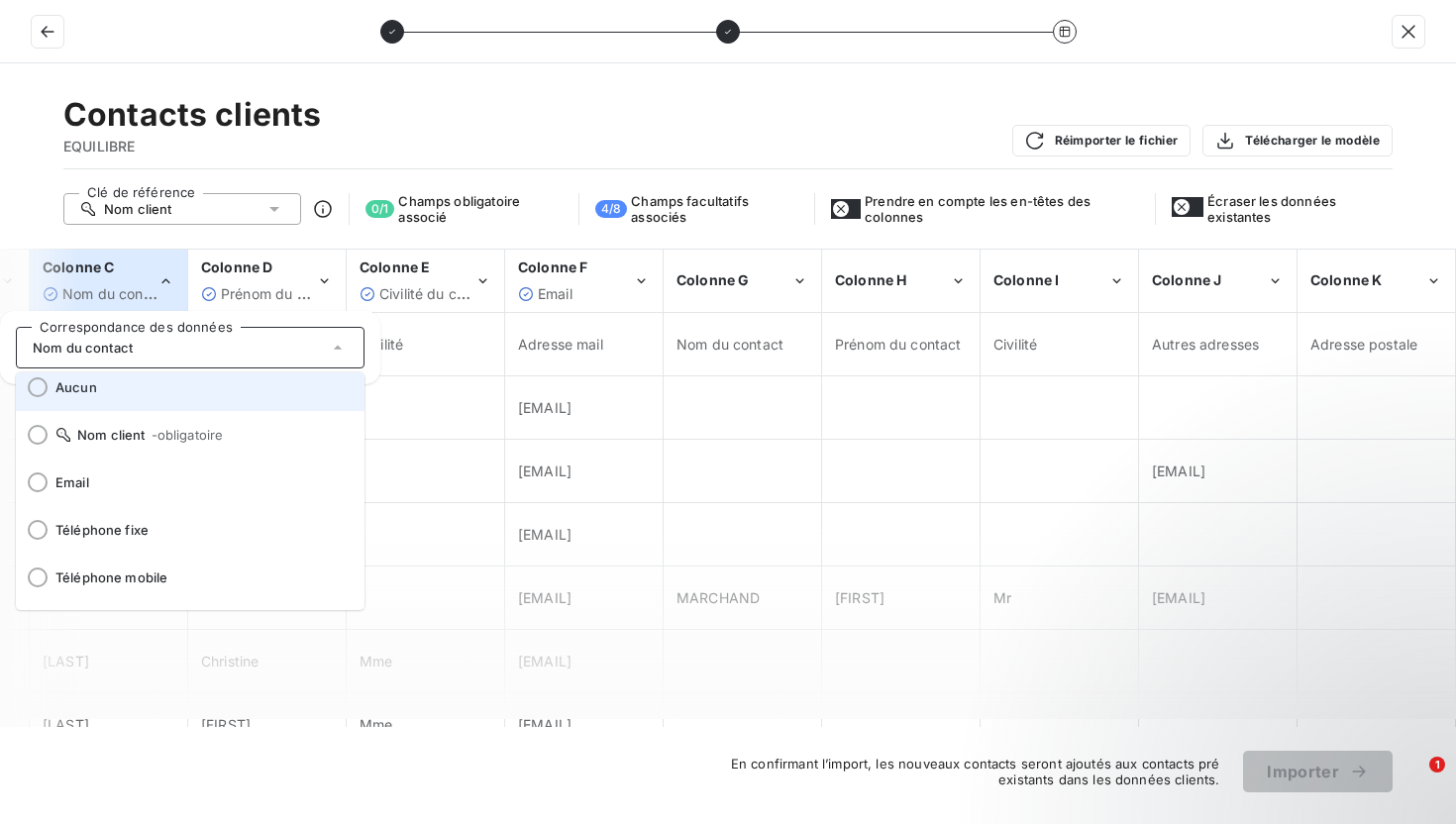 click on "Aucun" at bounding box center [202, 387] 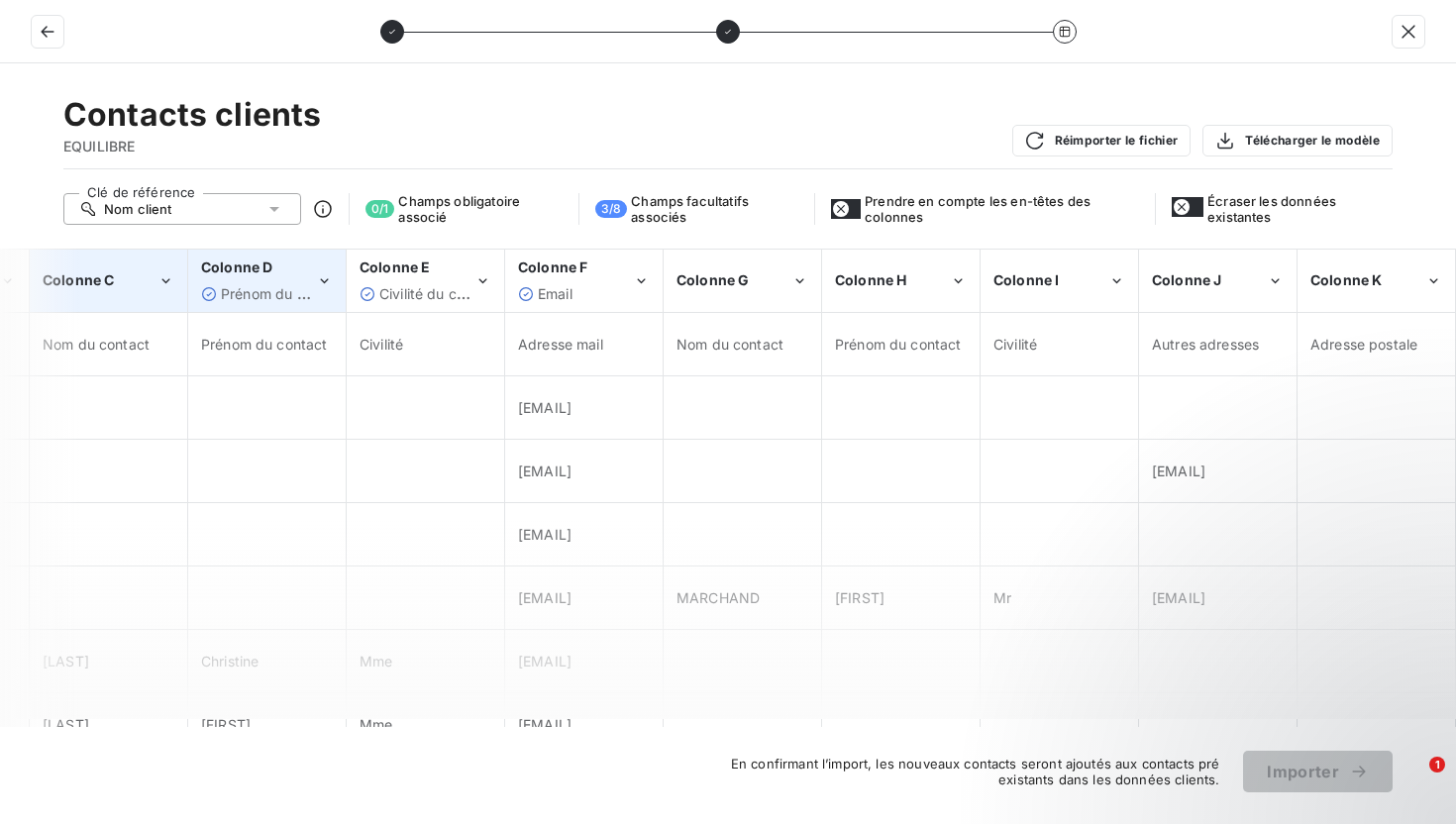 click on "Colonne D Prénom du contact" at bounding box center (266, 280) 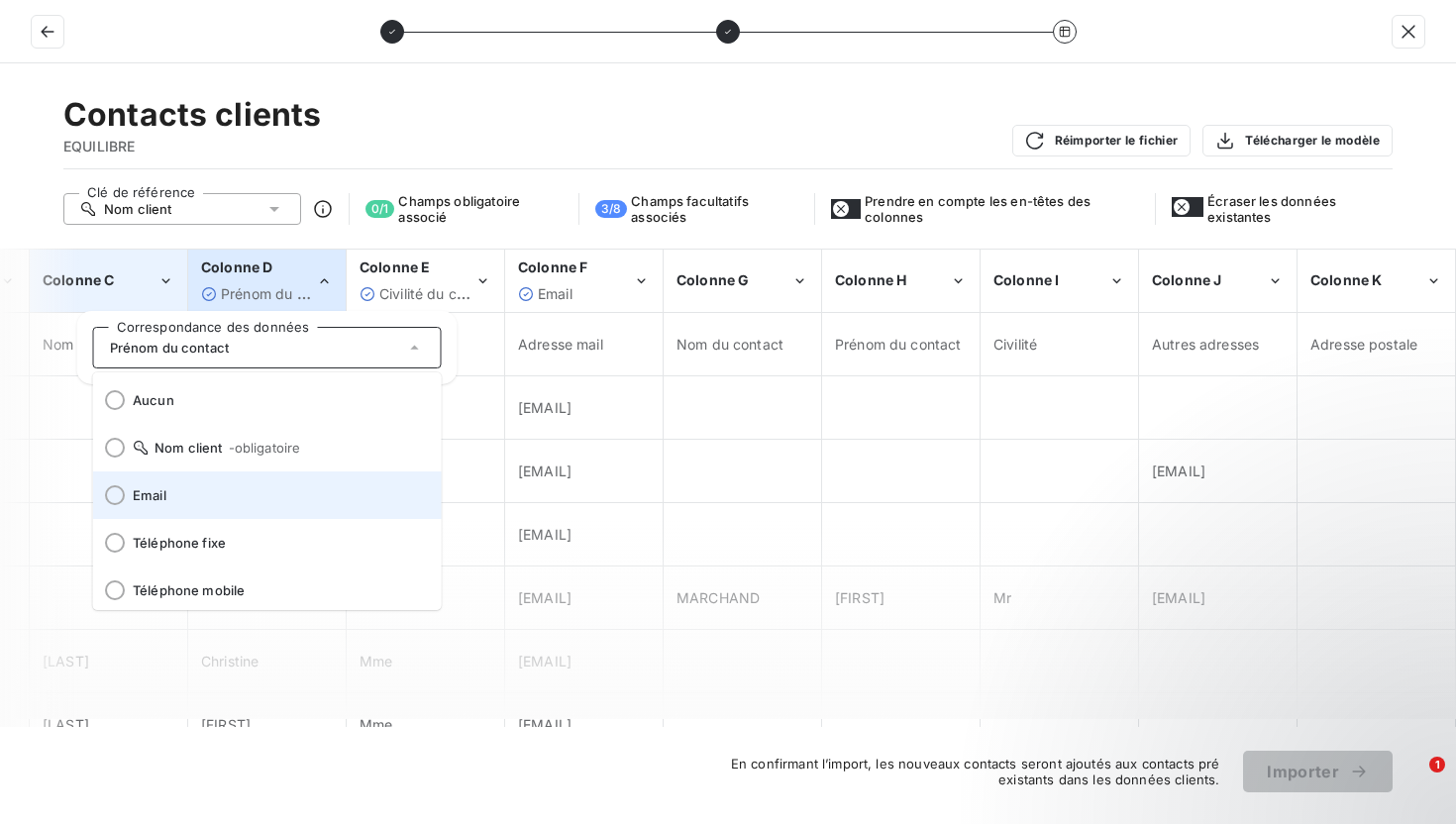 scroll, scrollTop: 99, scrollLeft: 0, axis: vertical 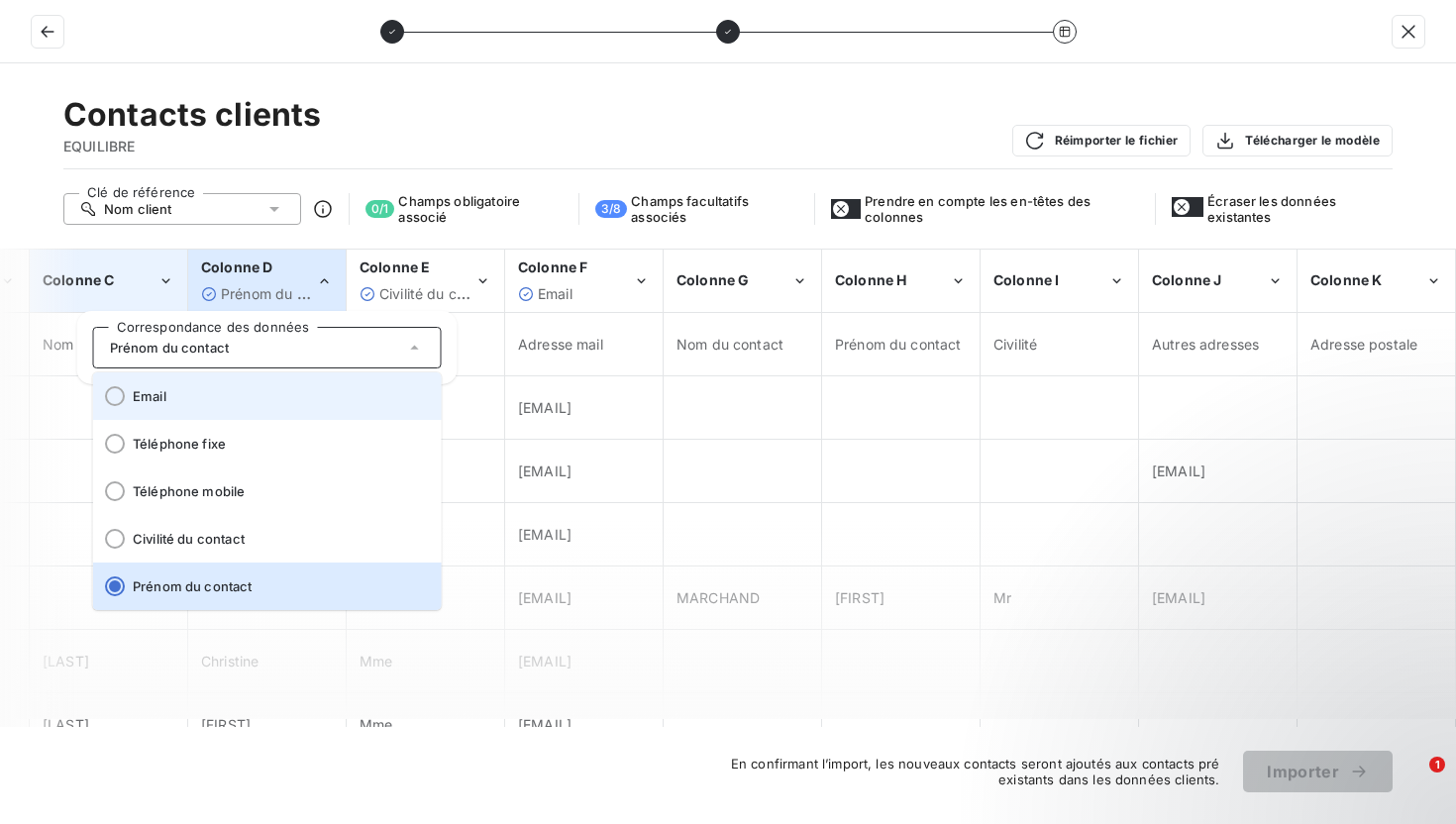 click on "Email" at bounding box center (279, 396) 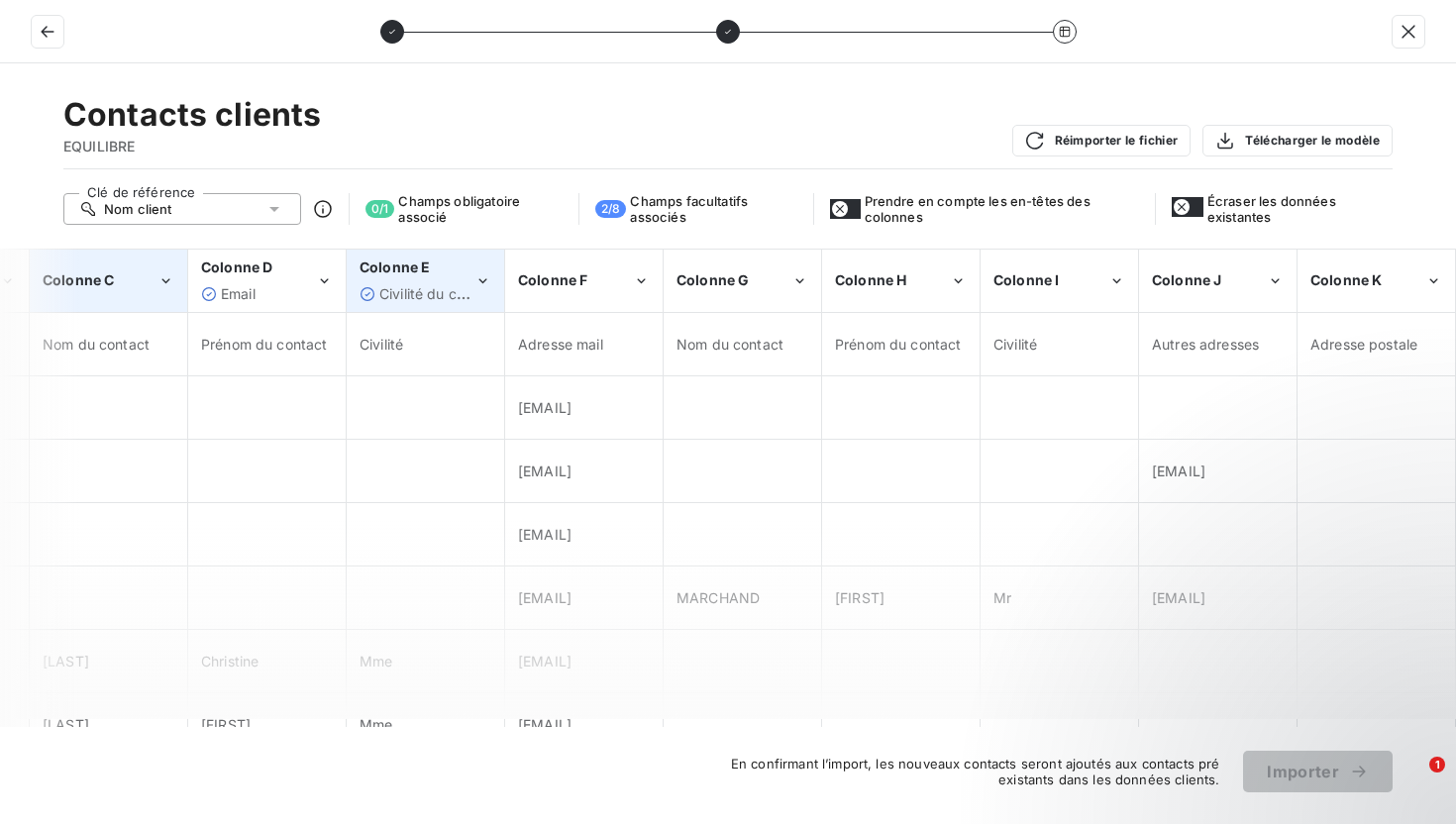 click on "Civilité du contact" at bounding box center [439, 293] 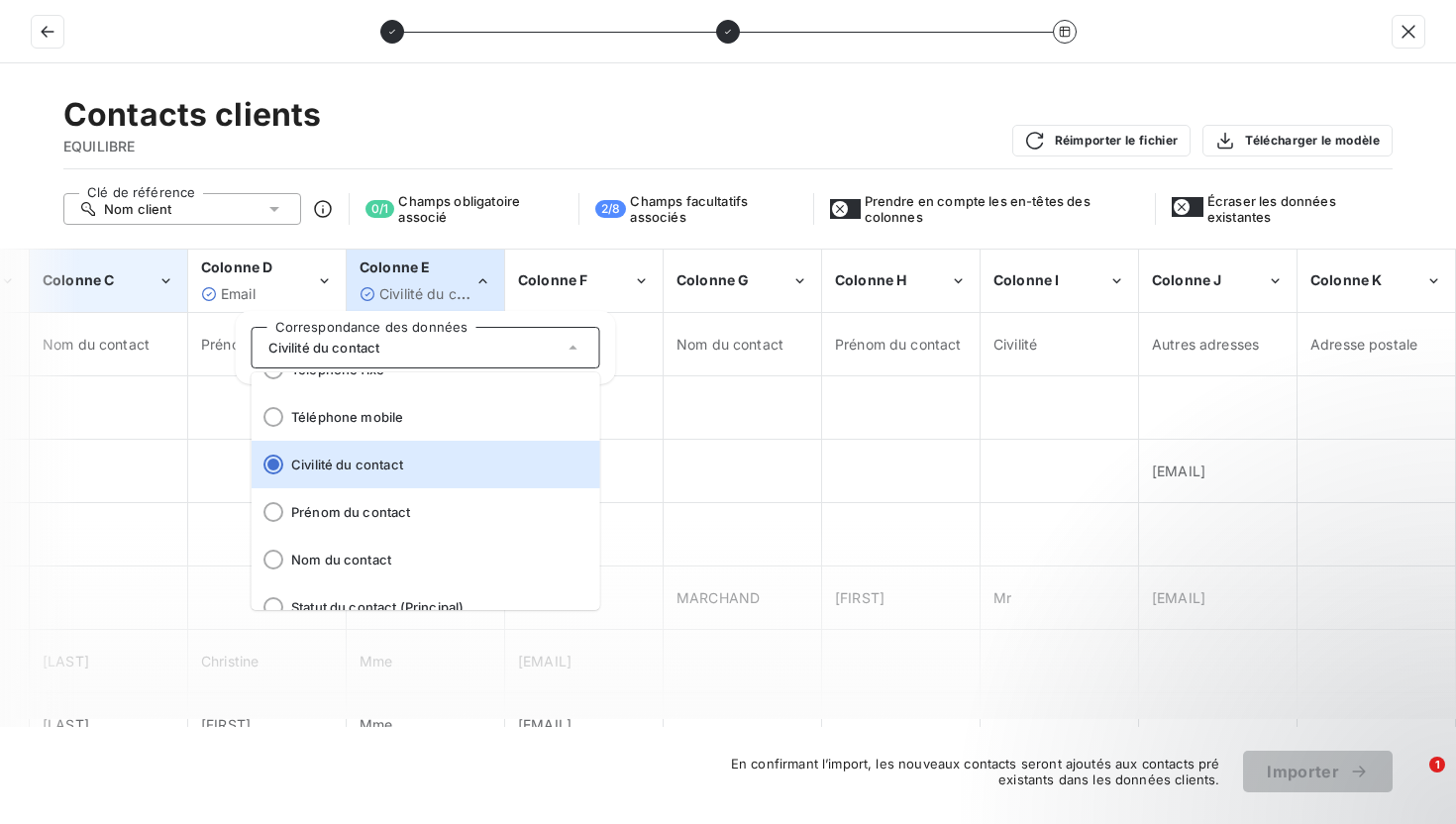 scroll, scrollTop: 0, scrollLeft: 0, axis: both 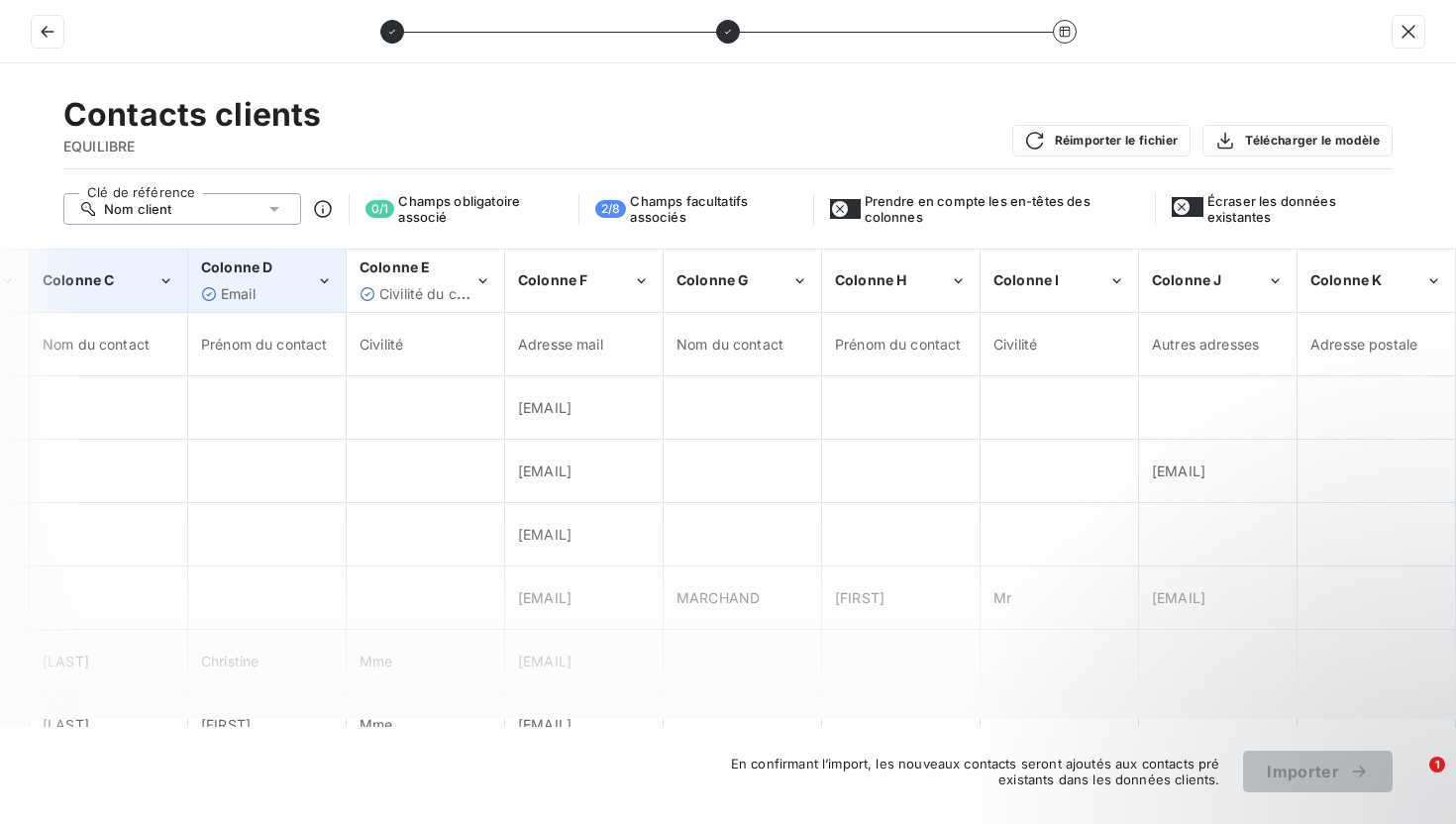 click 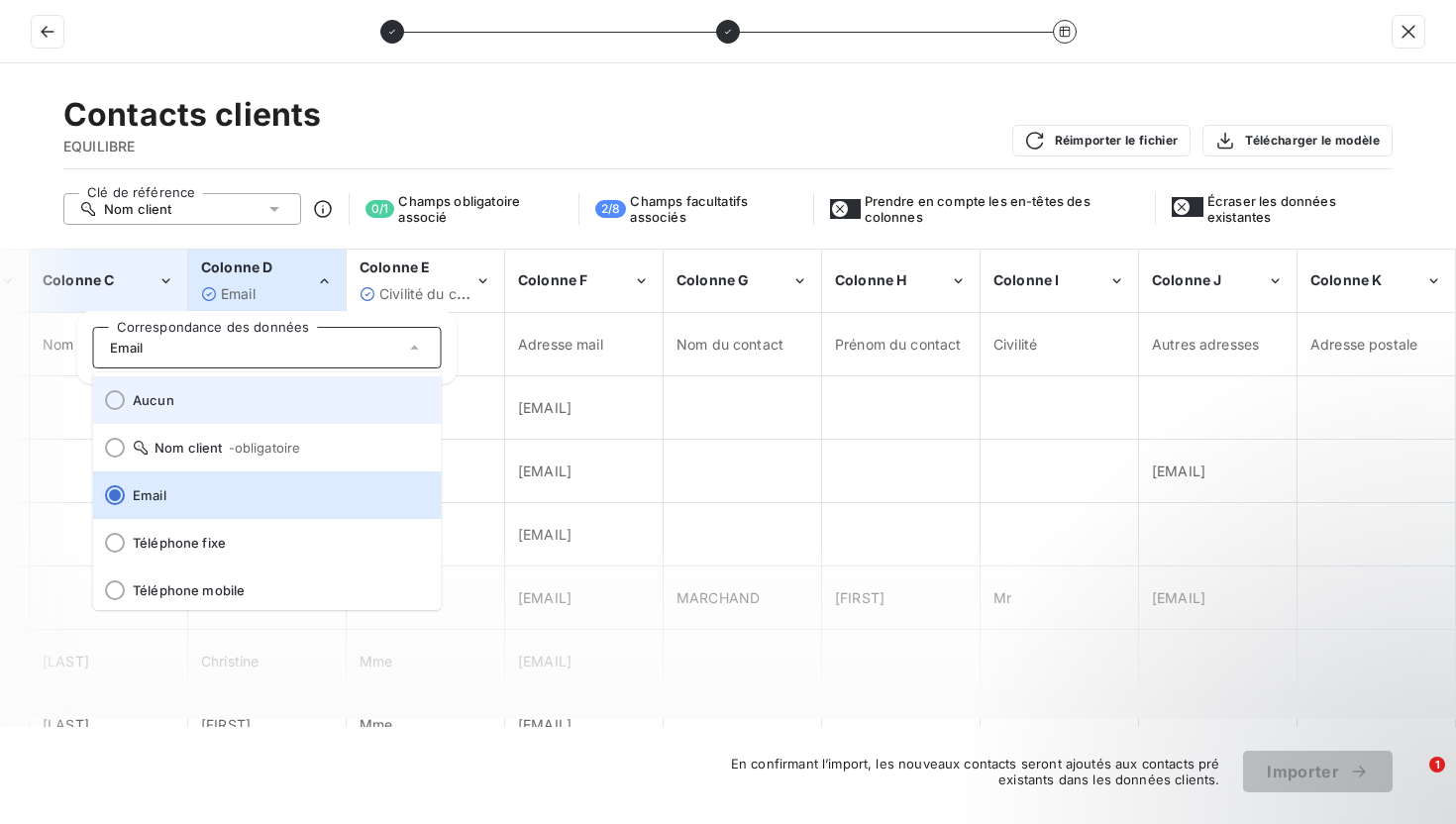 click on "Aucun" at bounding box center (279, 400) 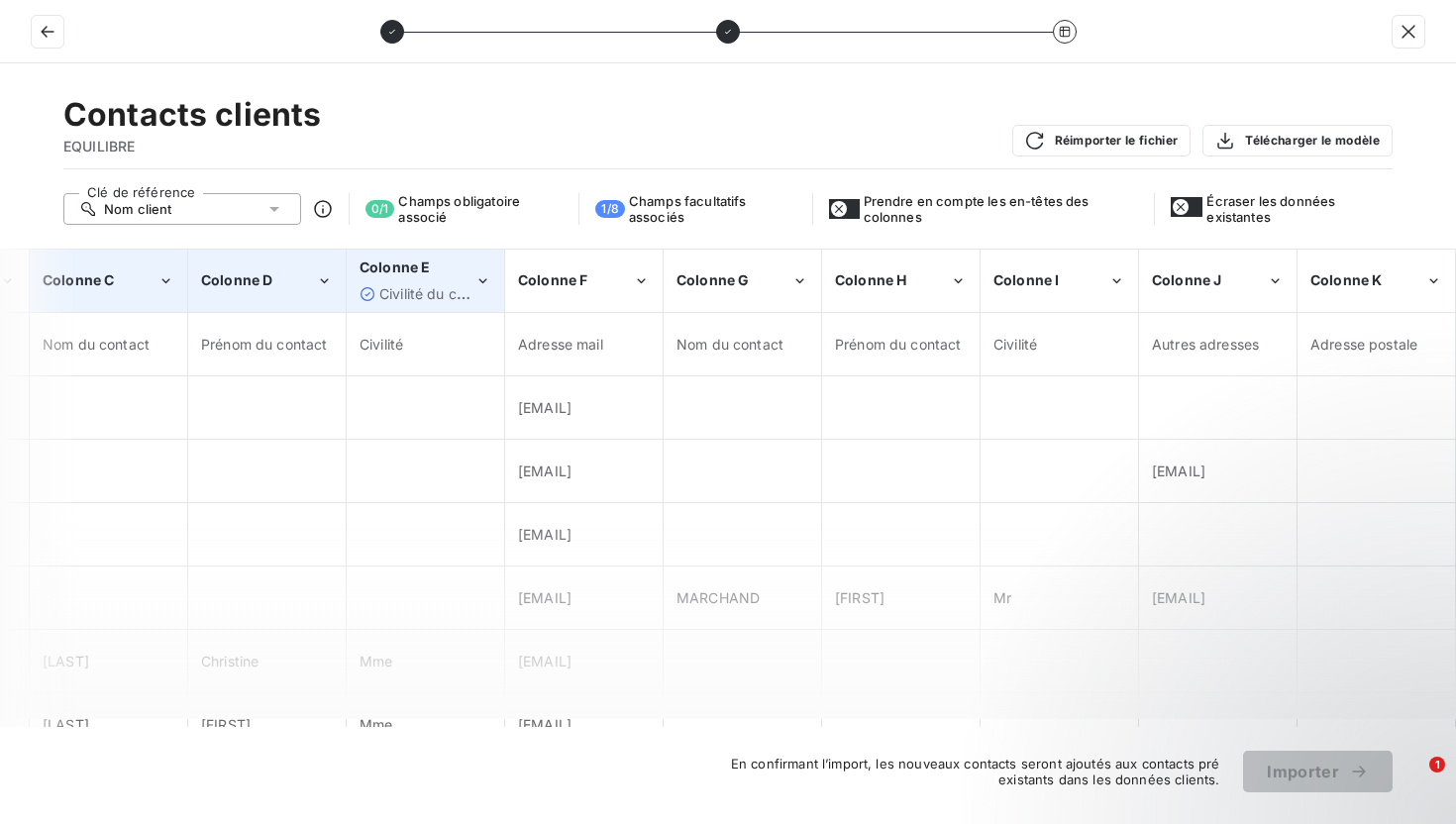 click on "Colonne E Civilité du contact" at bounding box center (417, 280) 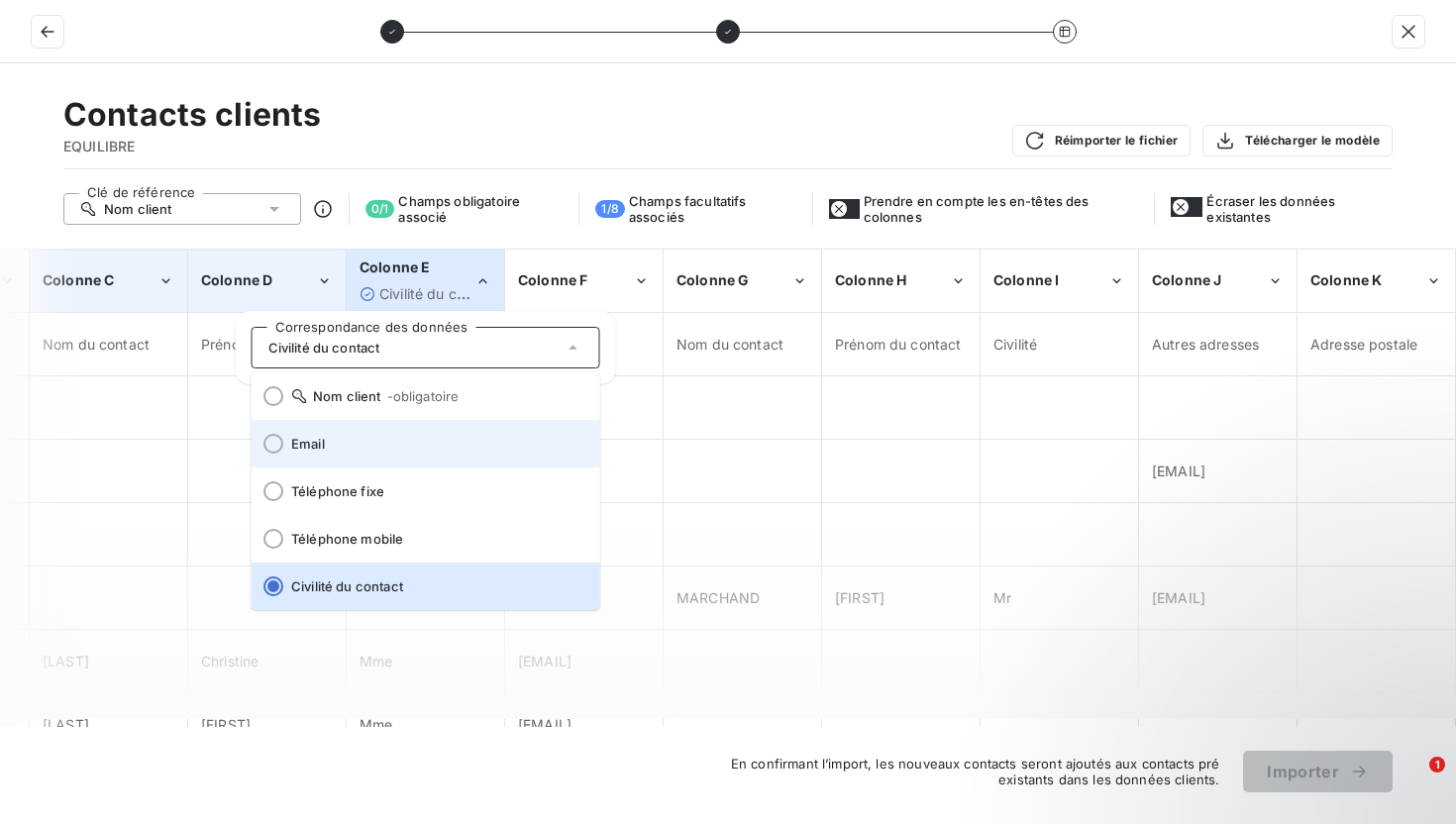scroll, scrollTop: 0, scrollLeft: 0, axis: both 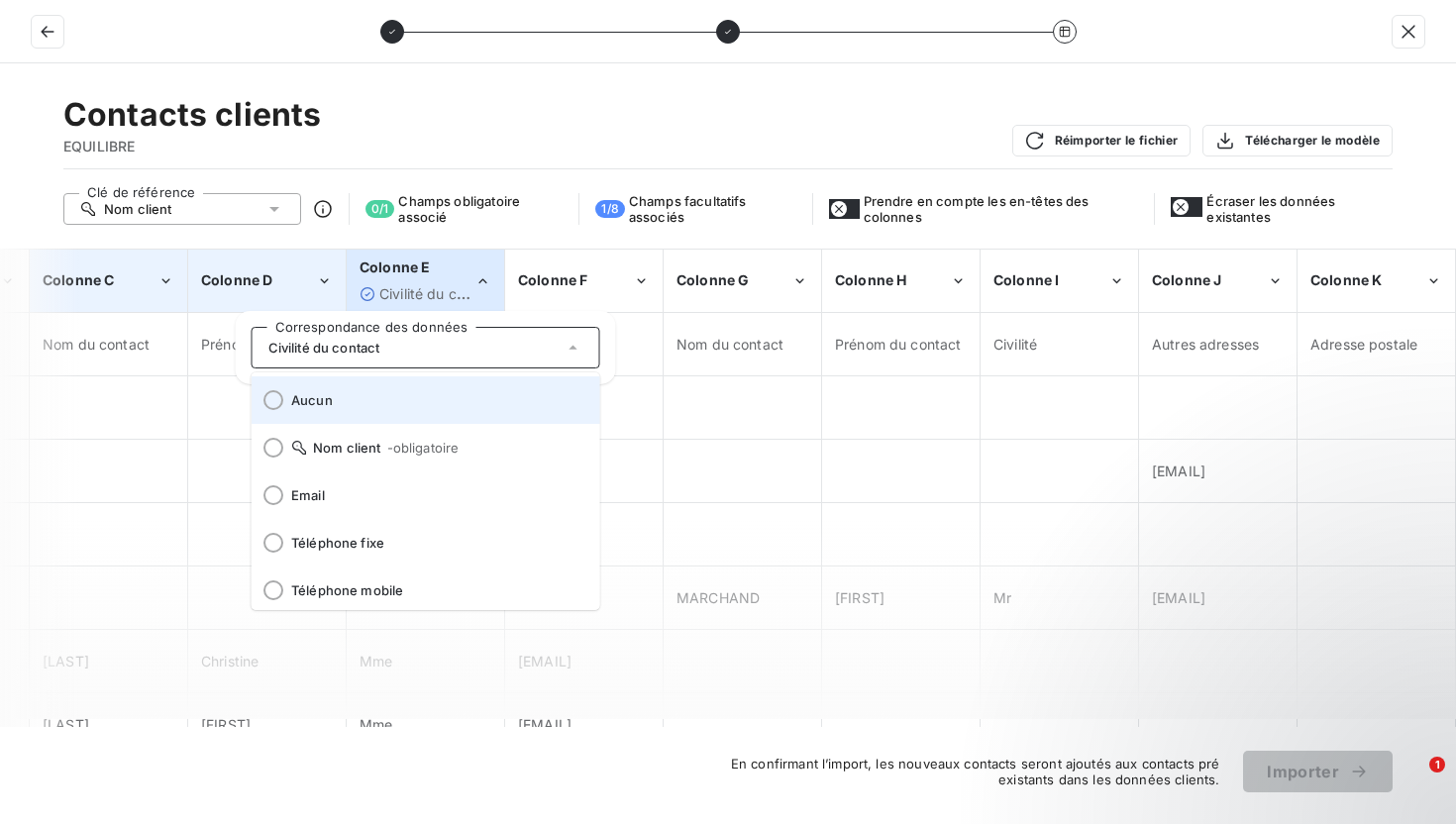 click on "Aucun" at bounding box center [426, 400] 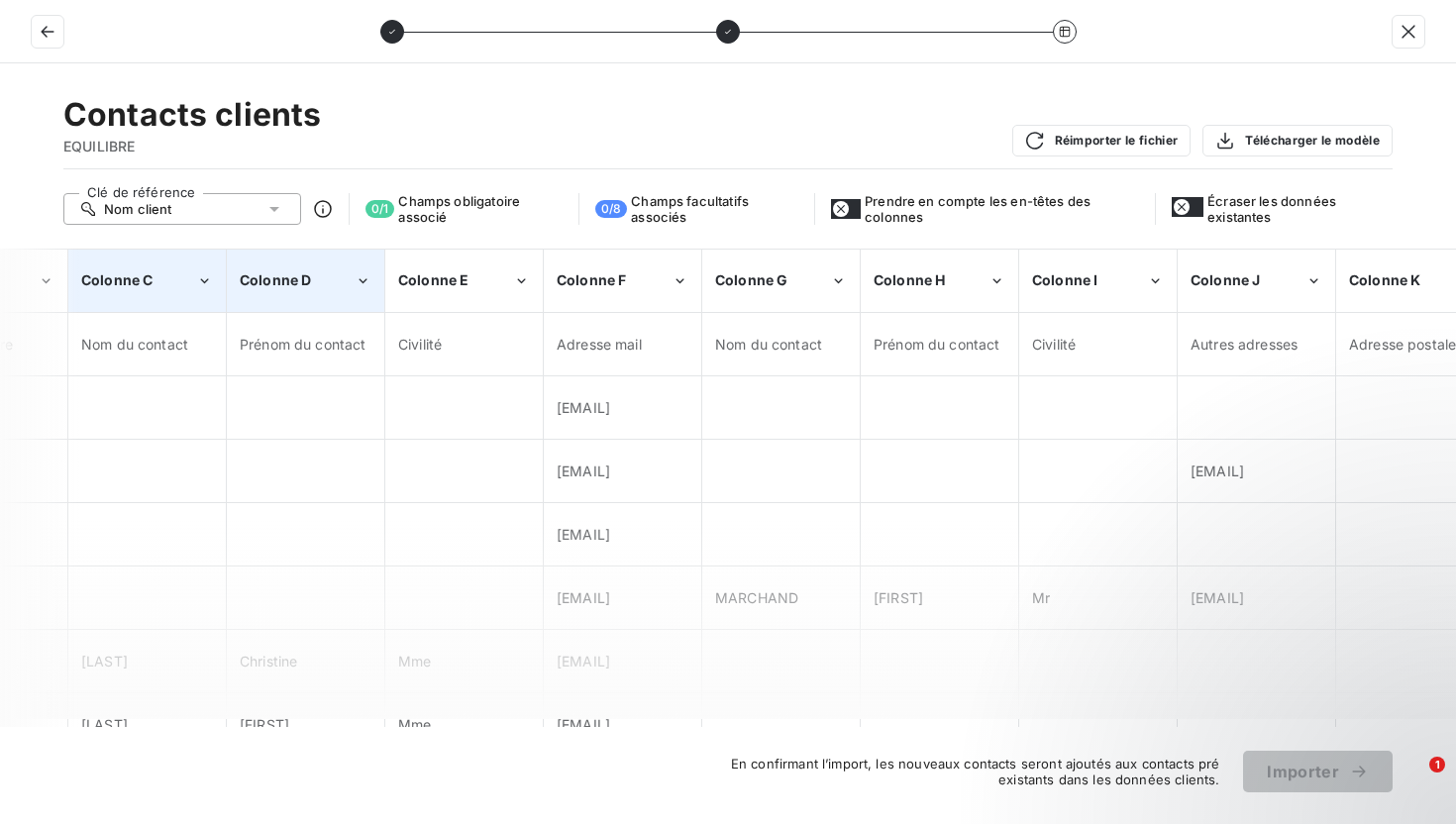 scroll, scrollTop: 0, scrollLeft: 288, axis: horizontal 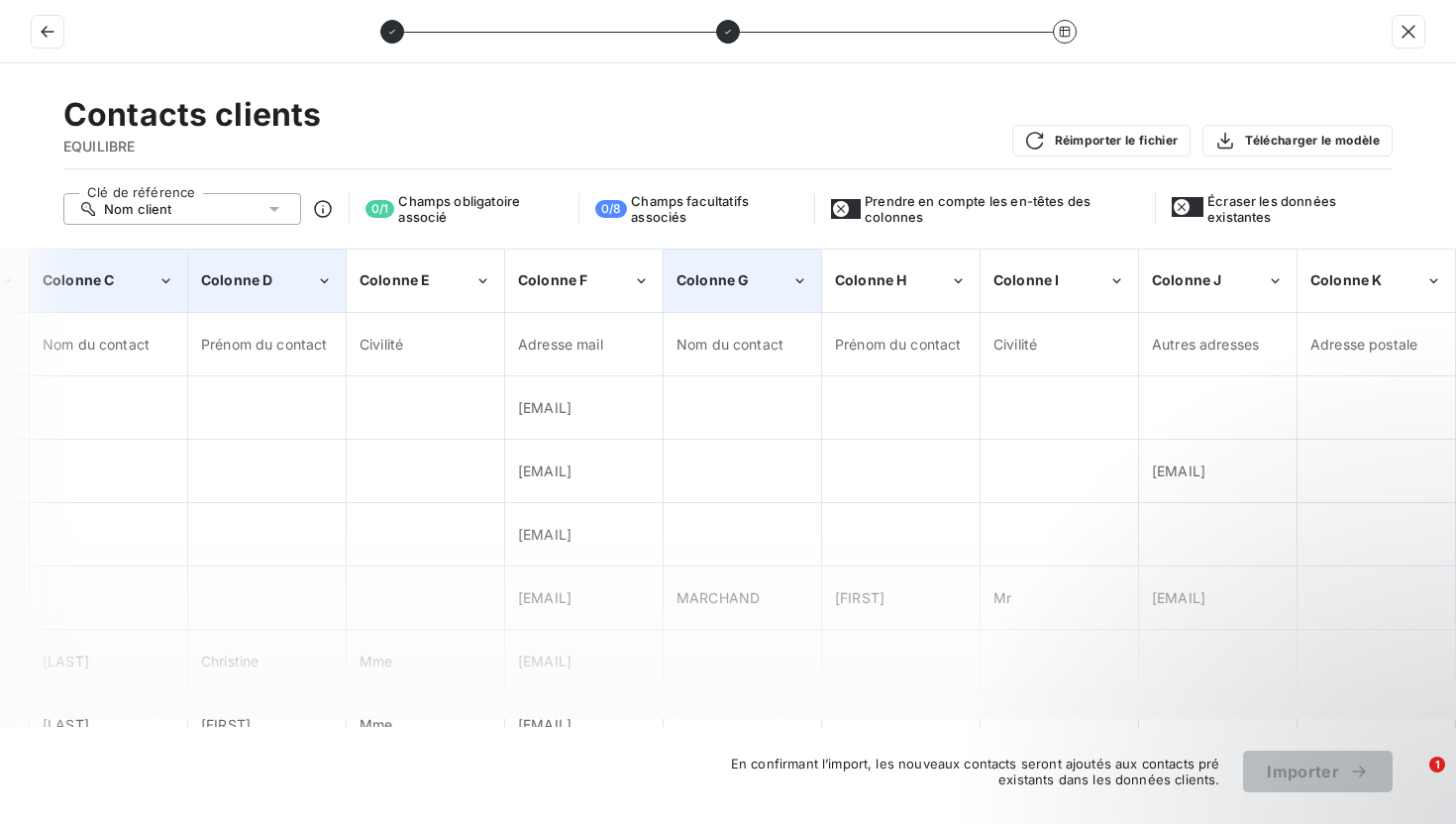 click 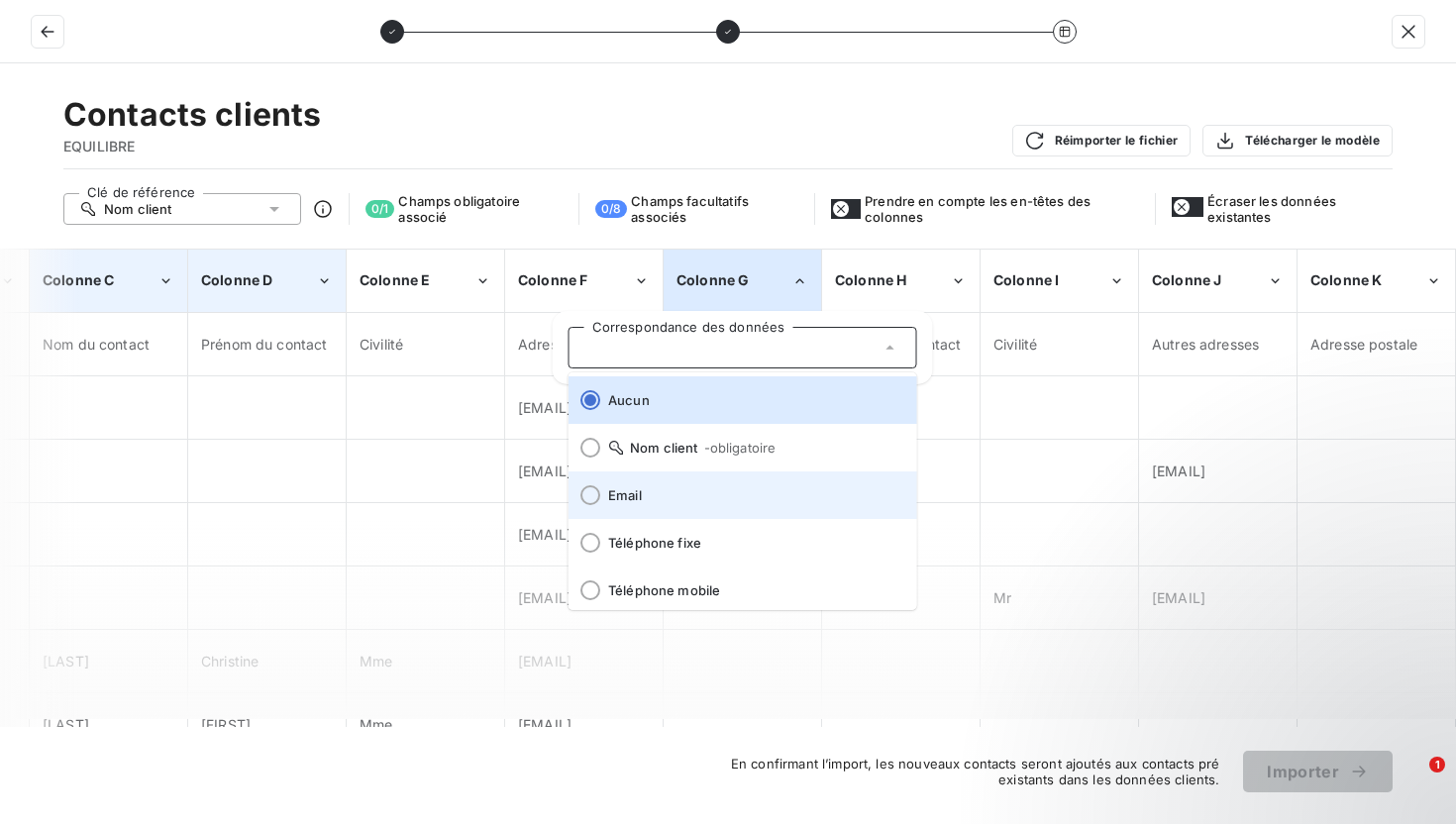 click on "Email" at bounding box center (743, 495) 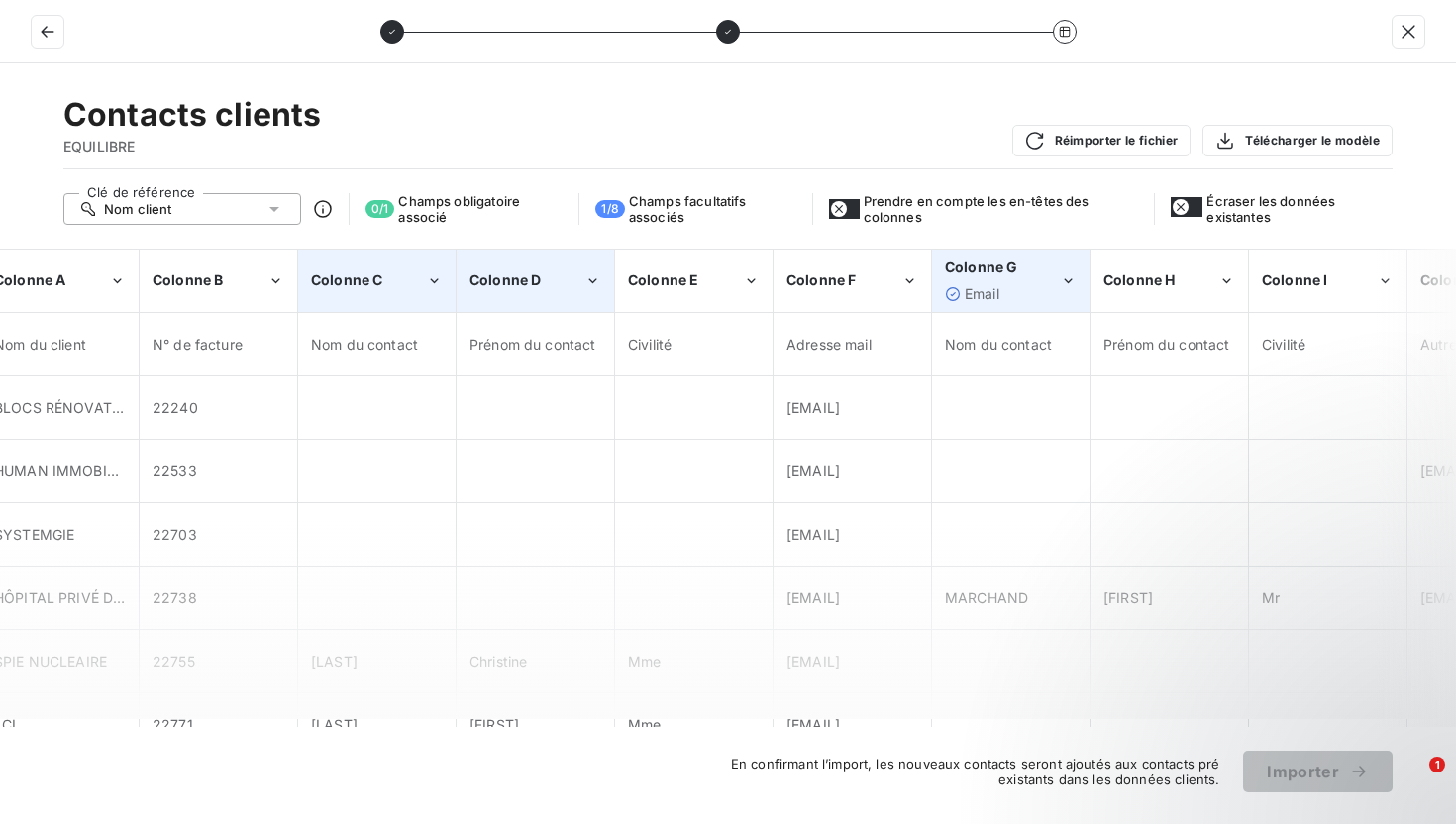scroll, scrollTop: 0, scrollLeft: 0, axis: both 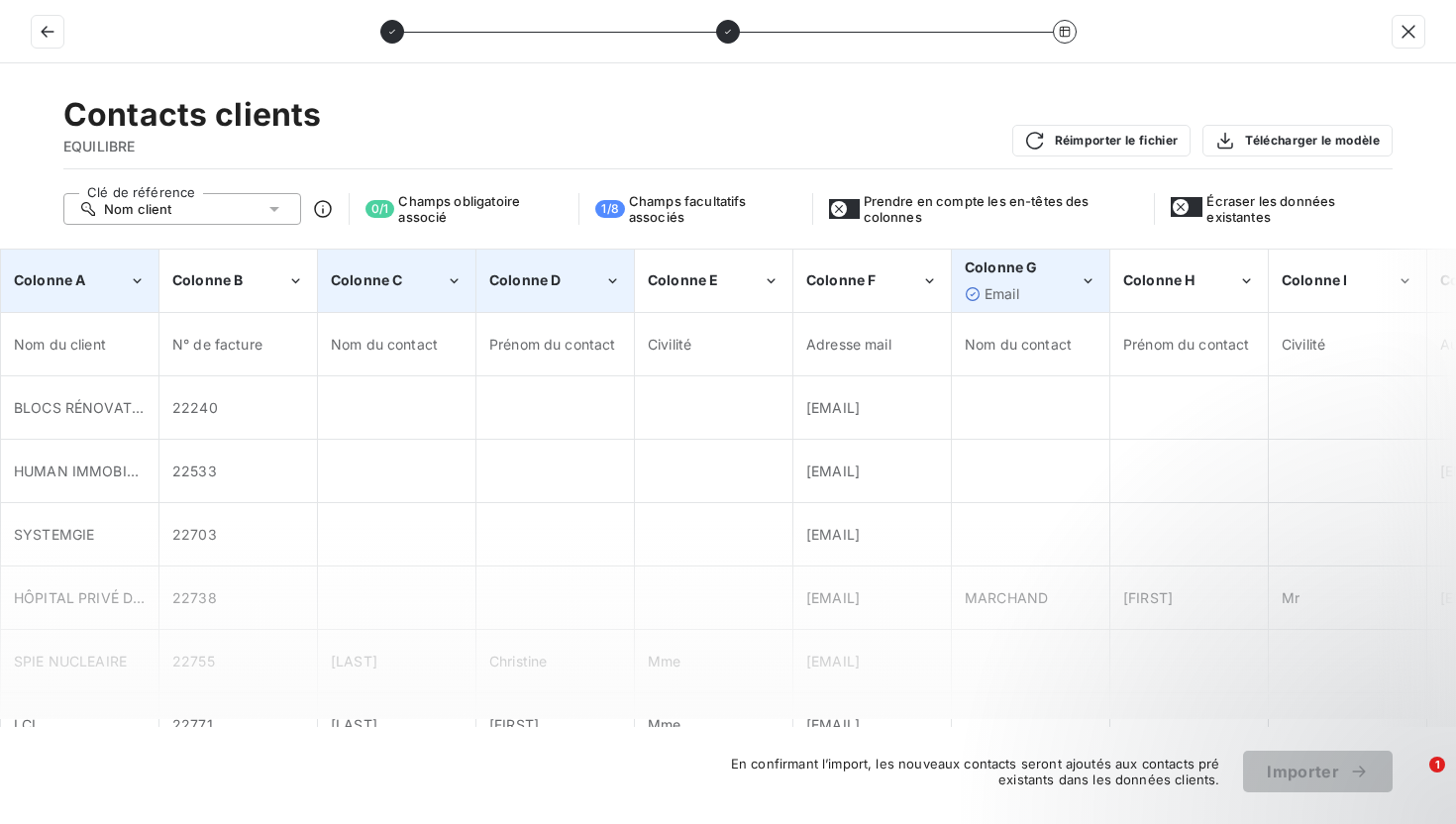 click on "Colonne A" at bounding box center [71, 280] 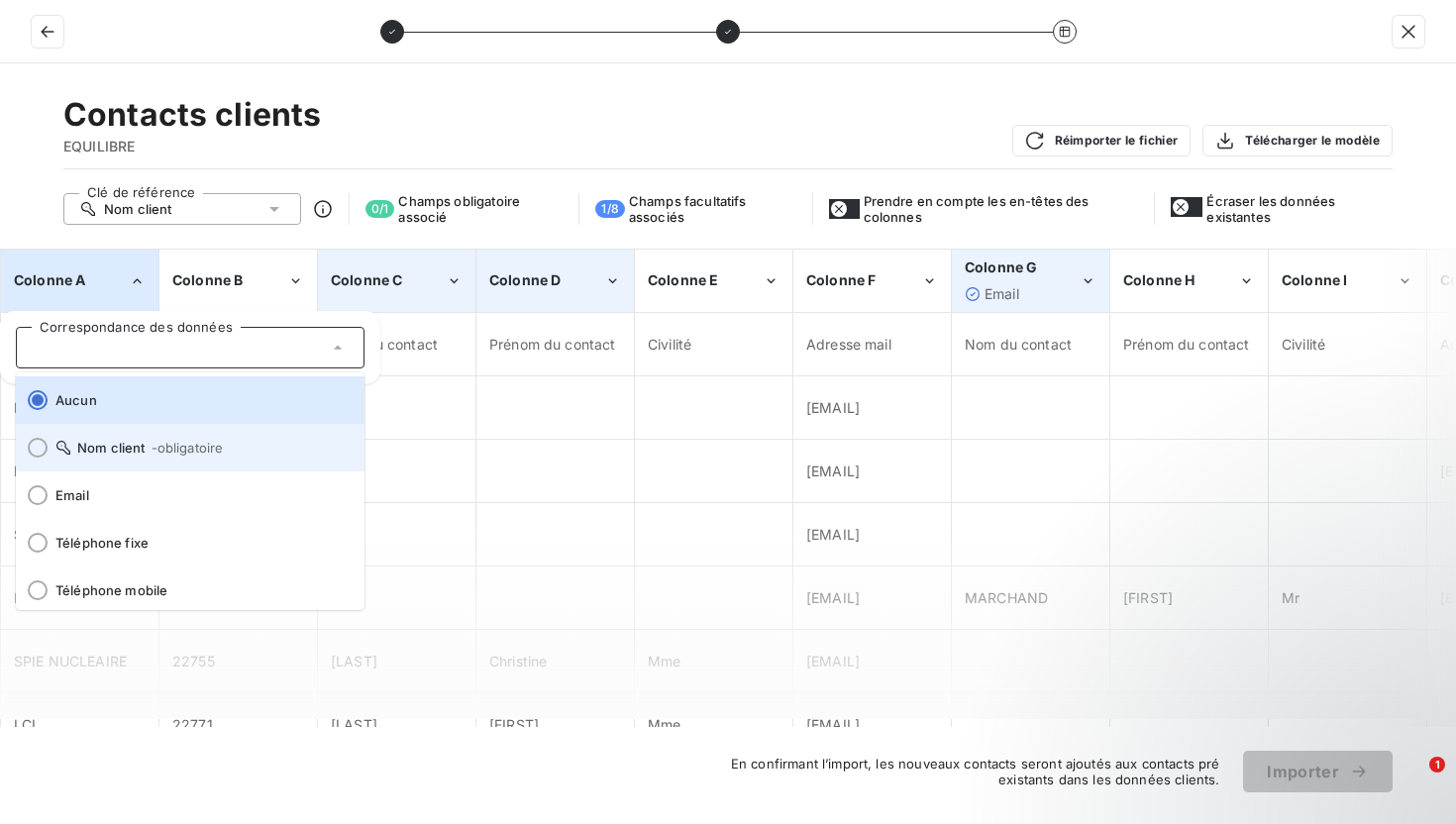 click on "Nom client -  obligatoire" at bounding box center (190, 448) 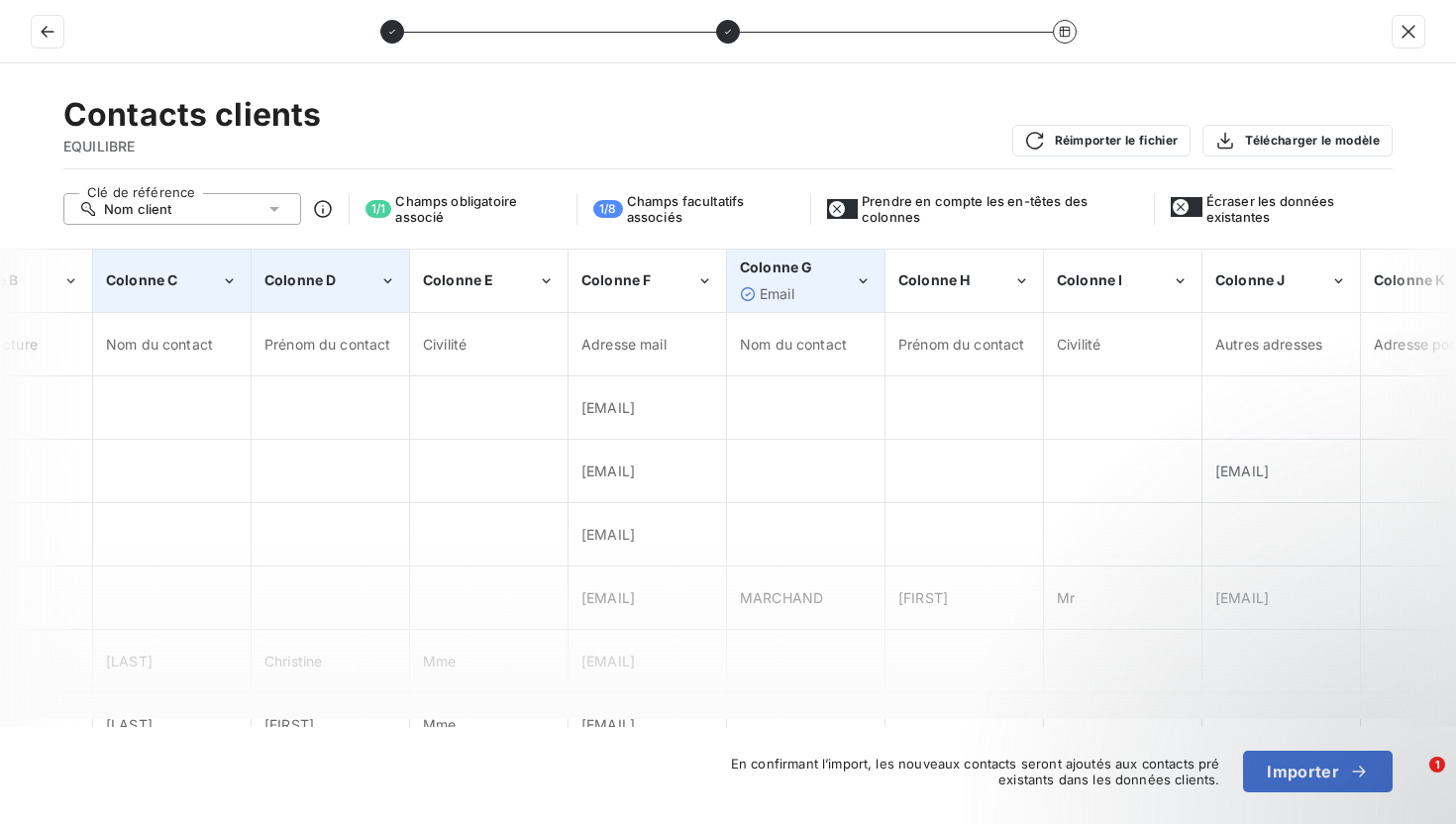 scroll, scrollTop: 0, scrollLeft: 288, axis: horizontal 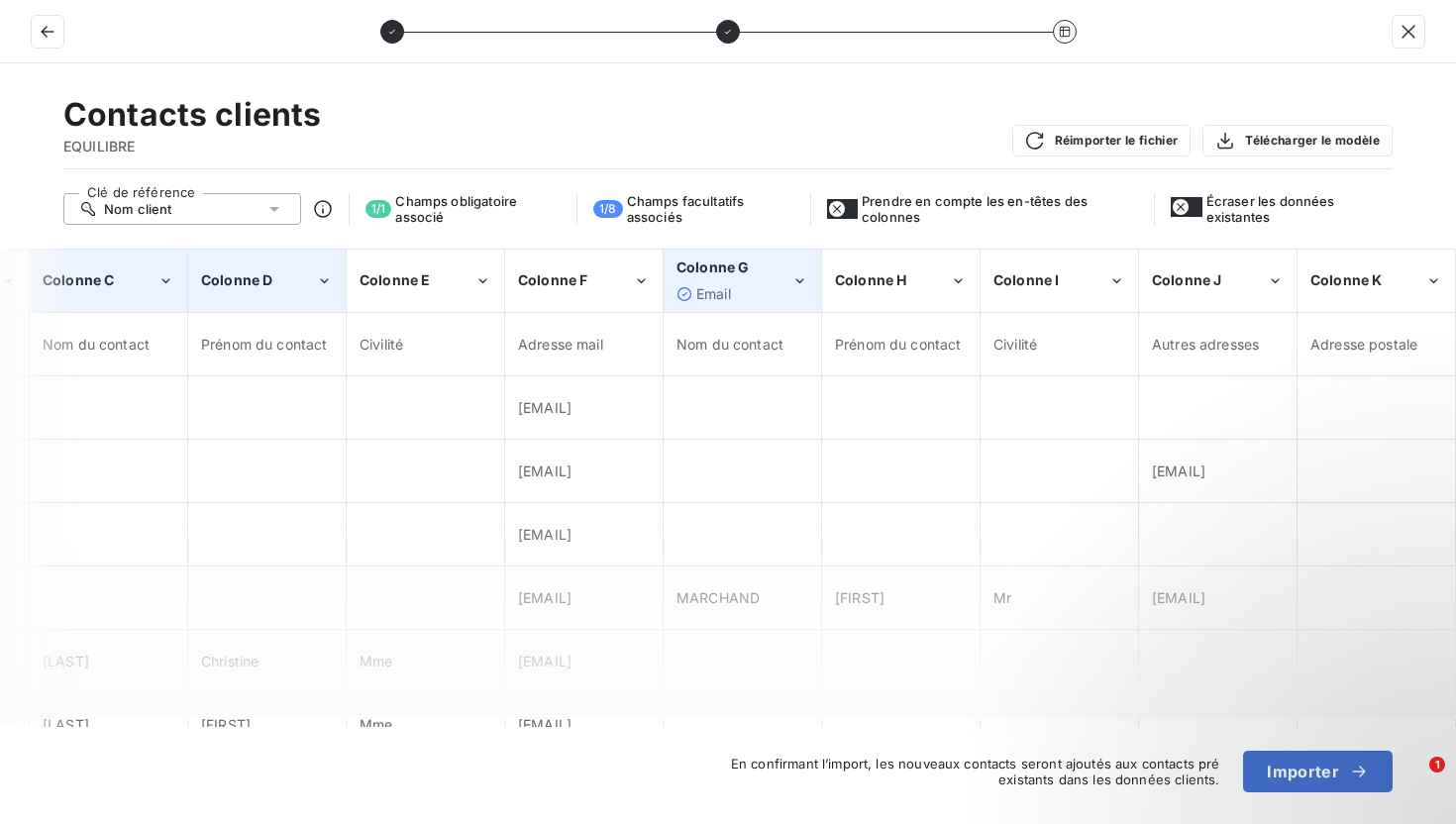 click on "Email" at bounding box center [734, 294] 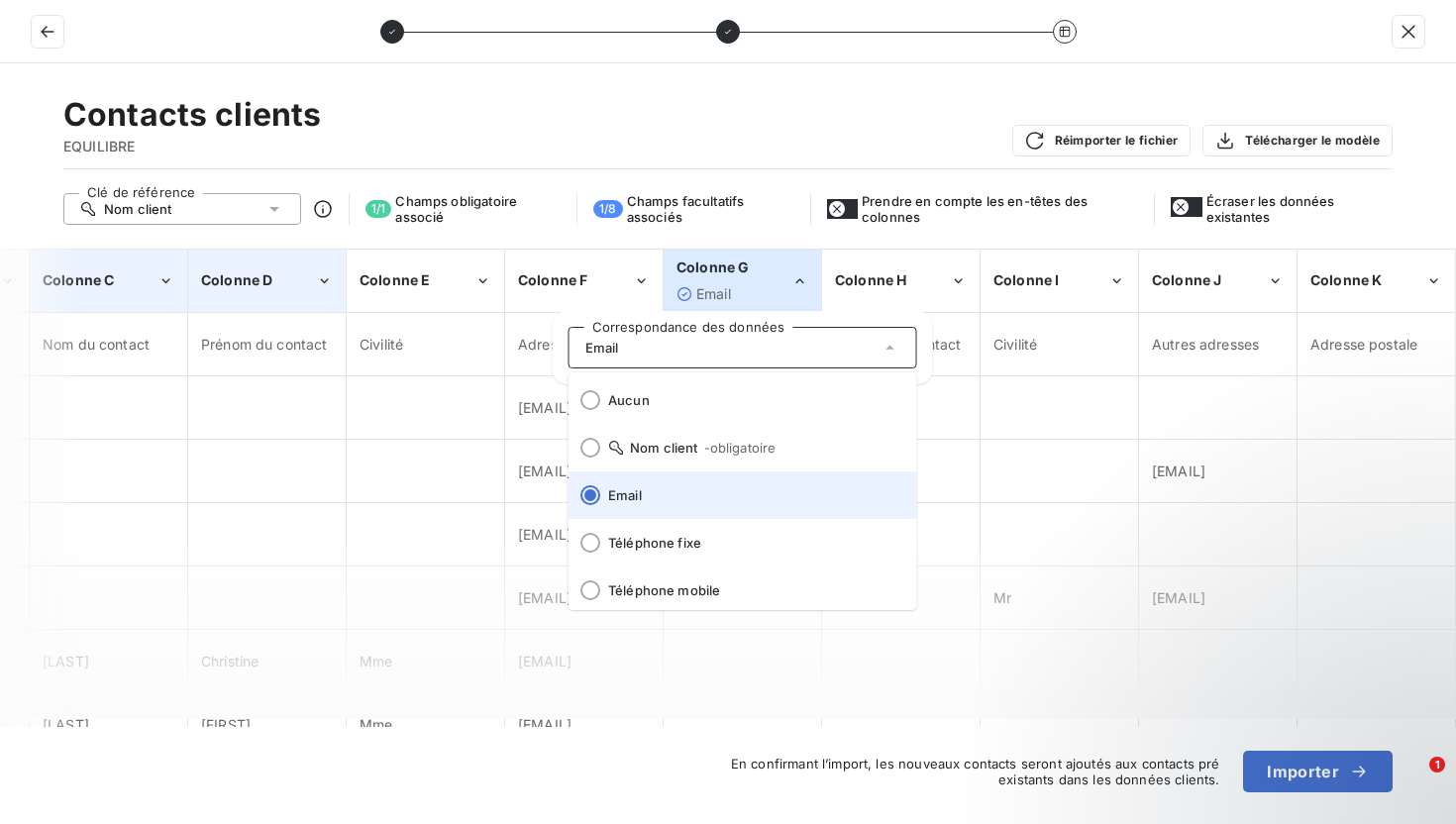 click on "Email" at bounding box center [755, 495] 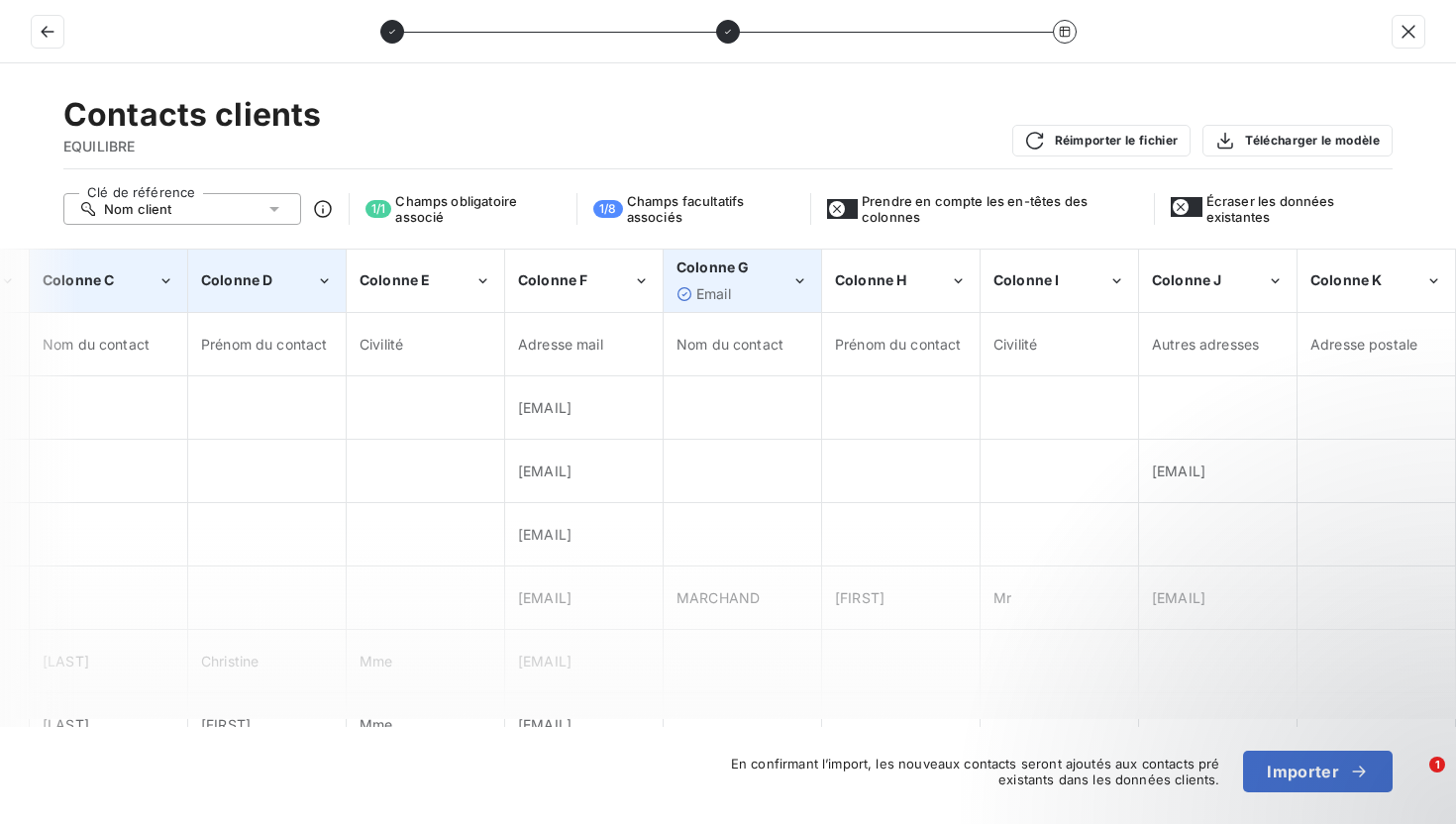 click 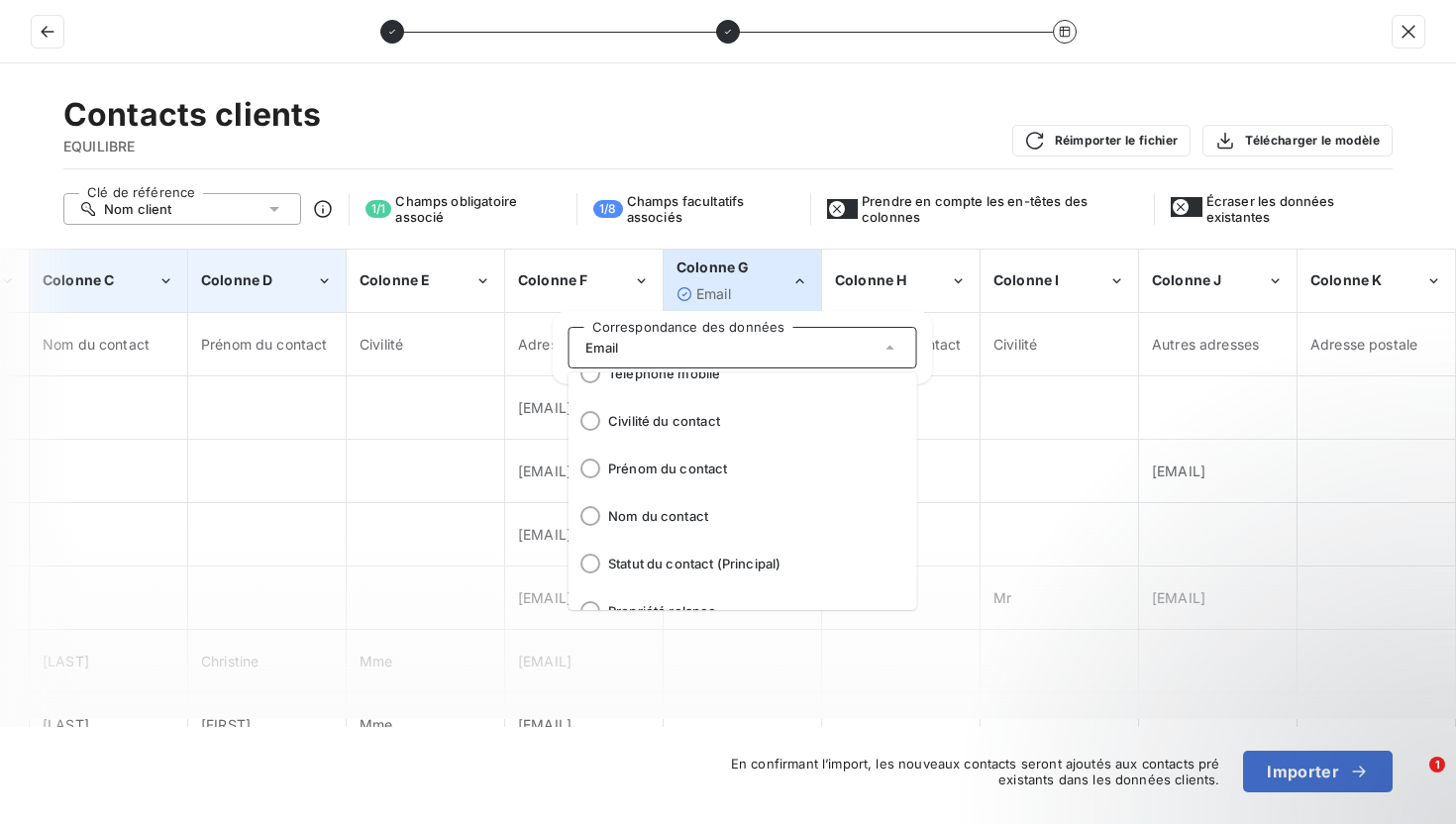 scroll, scrollTop: 246, scrollLeft: 0, axis: vertical 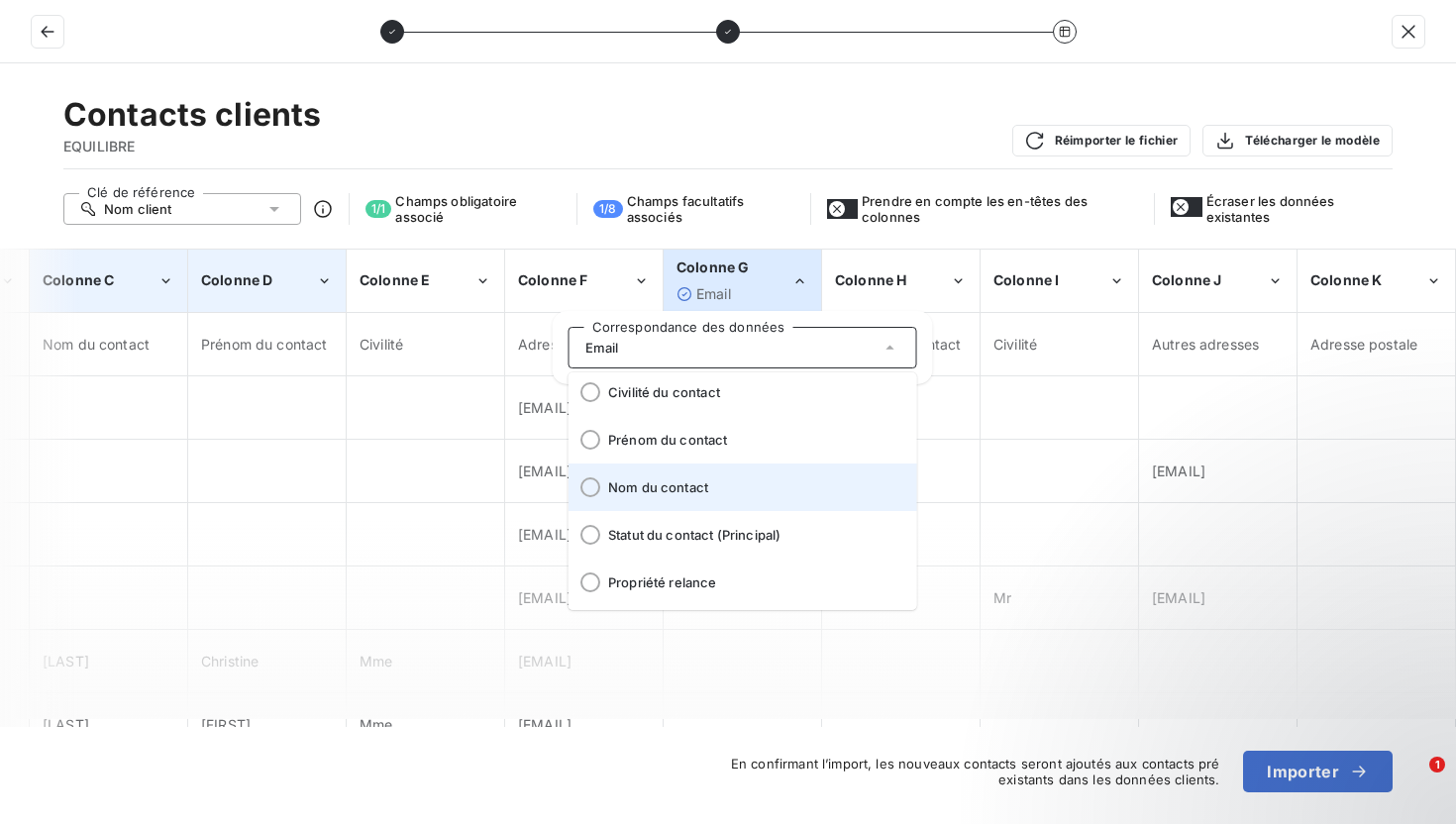 click on "Nom du contact" at bounding box center (755, 487) 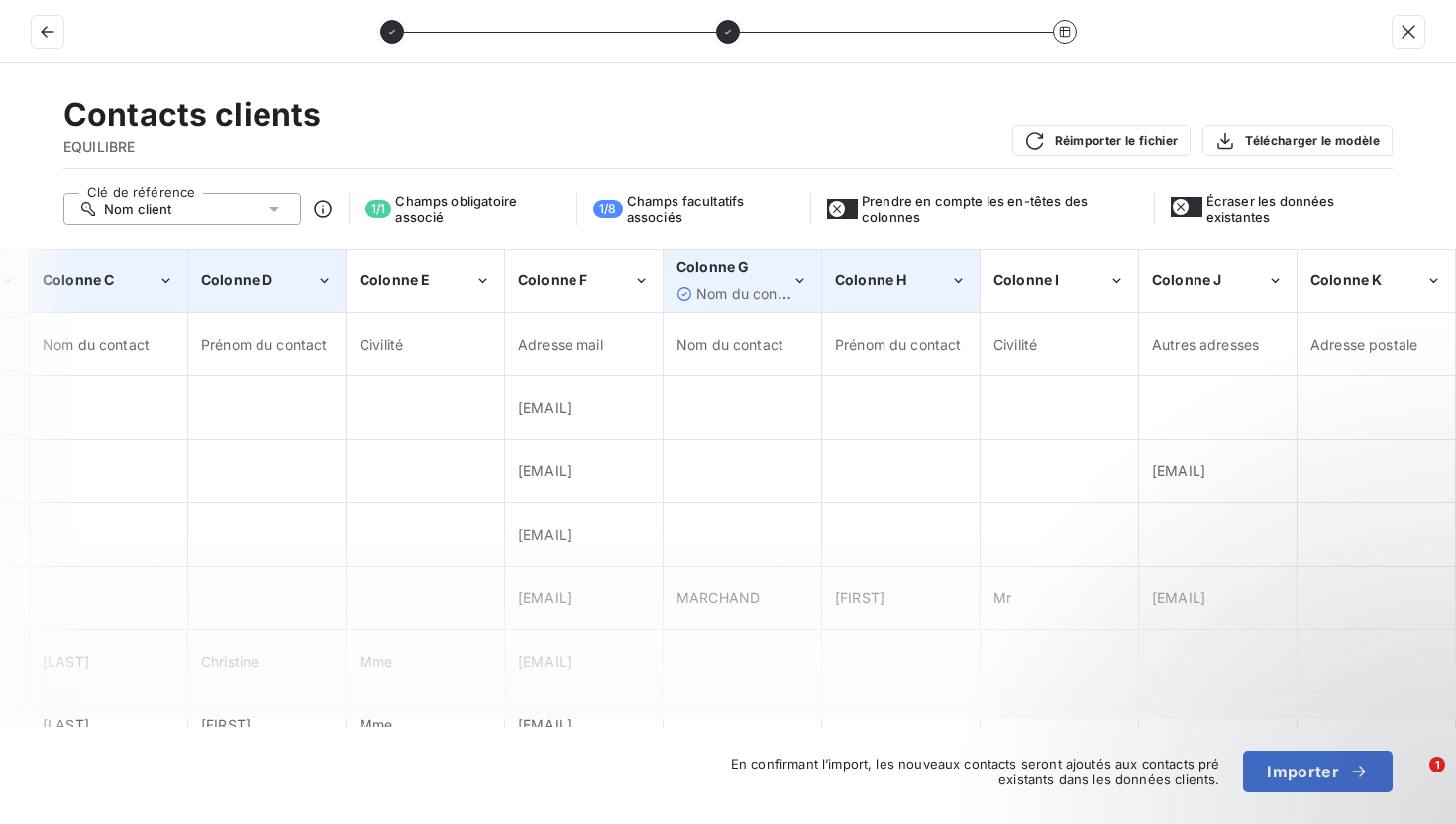 click on "Colonne H" at bounding box center [900, 280] 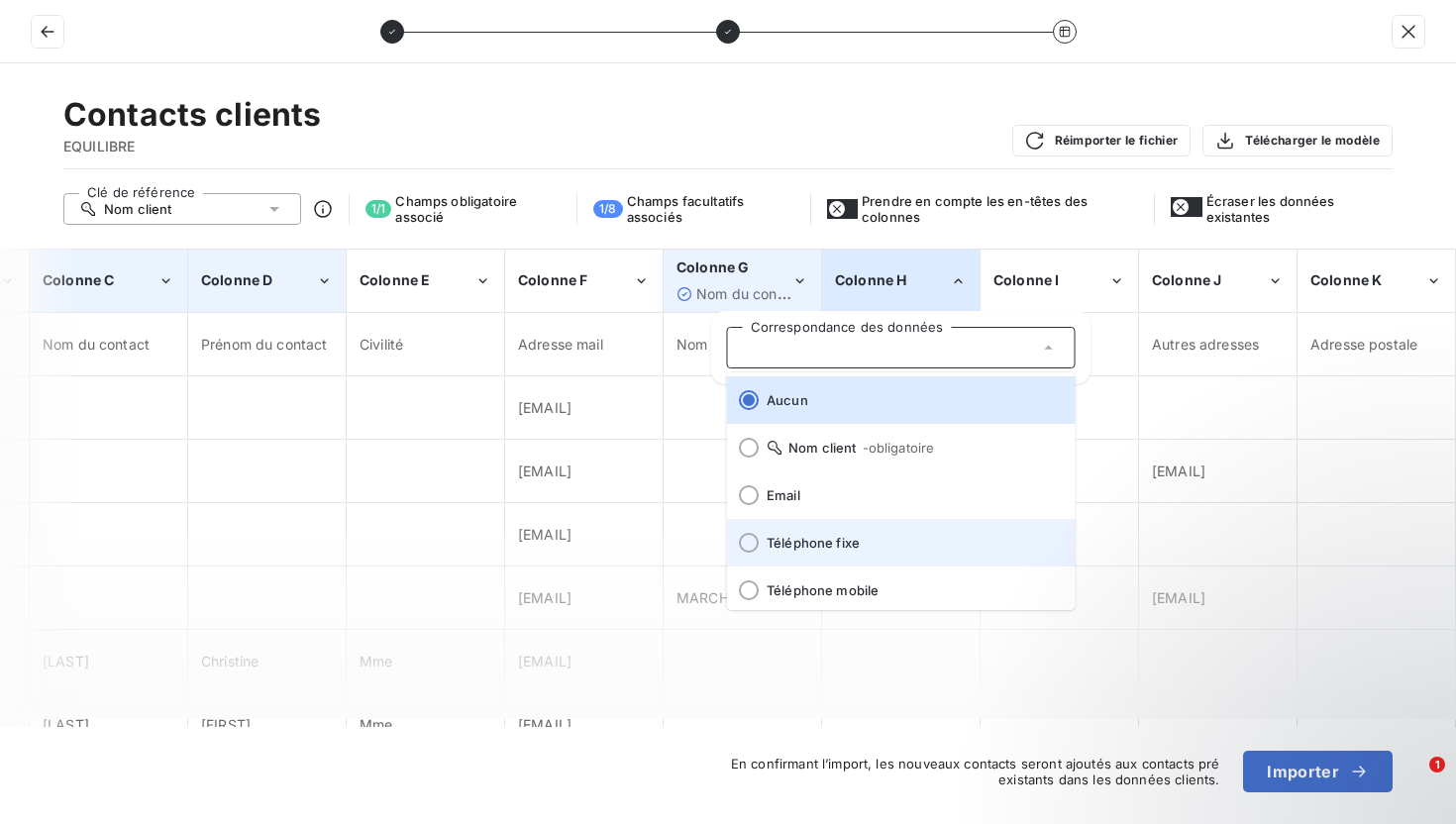 scroll, scrollTop: 246, scrollLeft: 0, axis: vertical 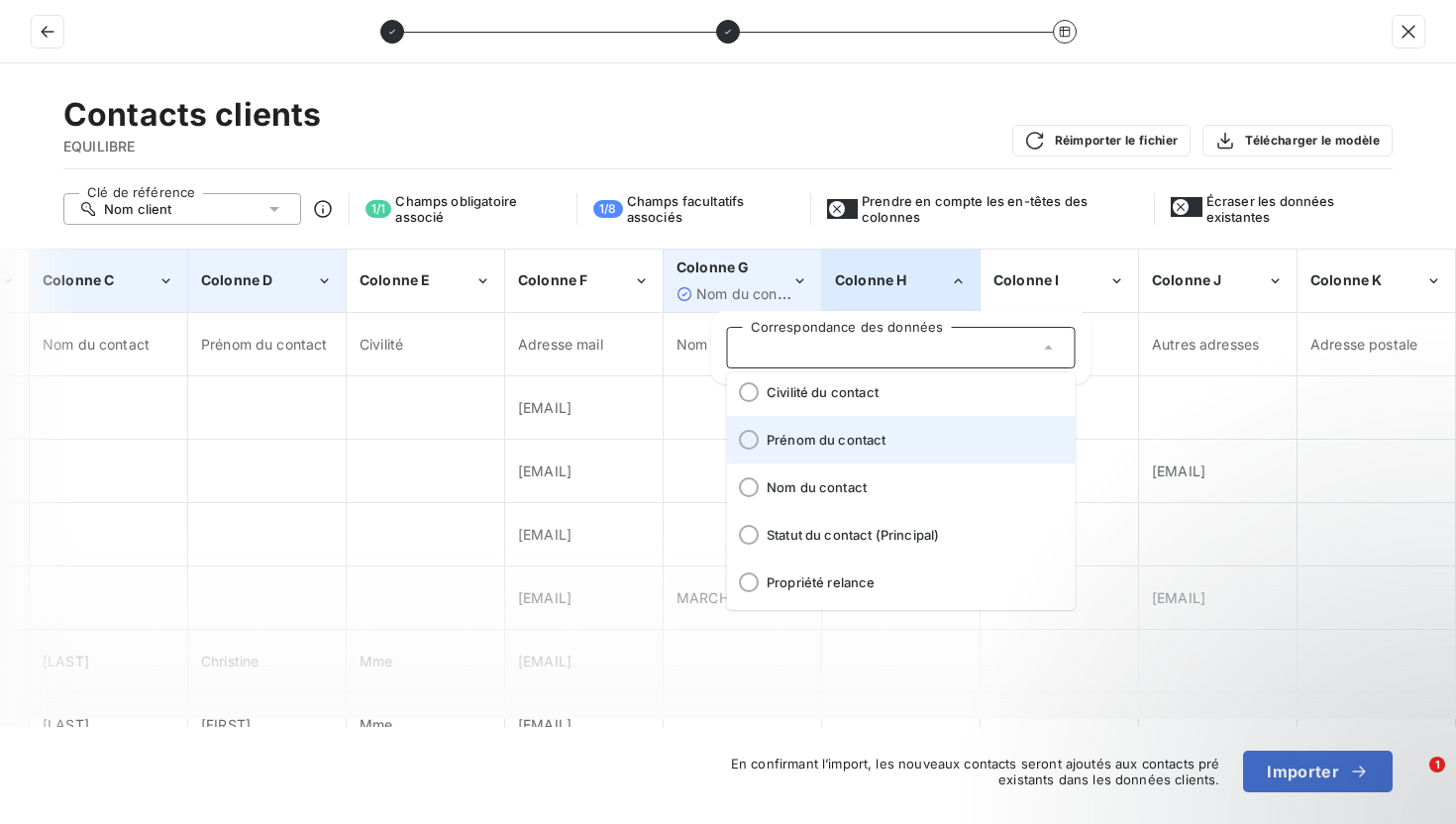 click on "Prénom du contact" at bounding box center (913, 440) 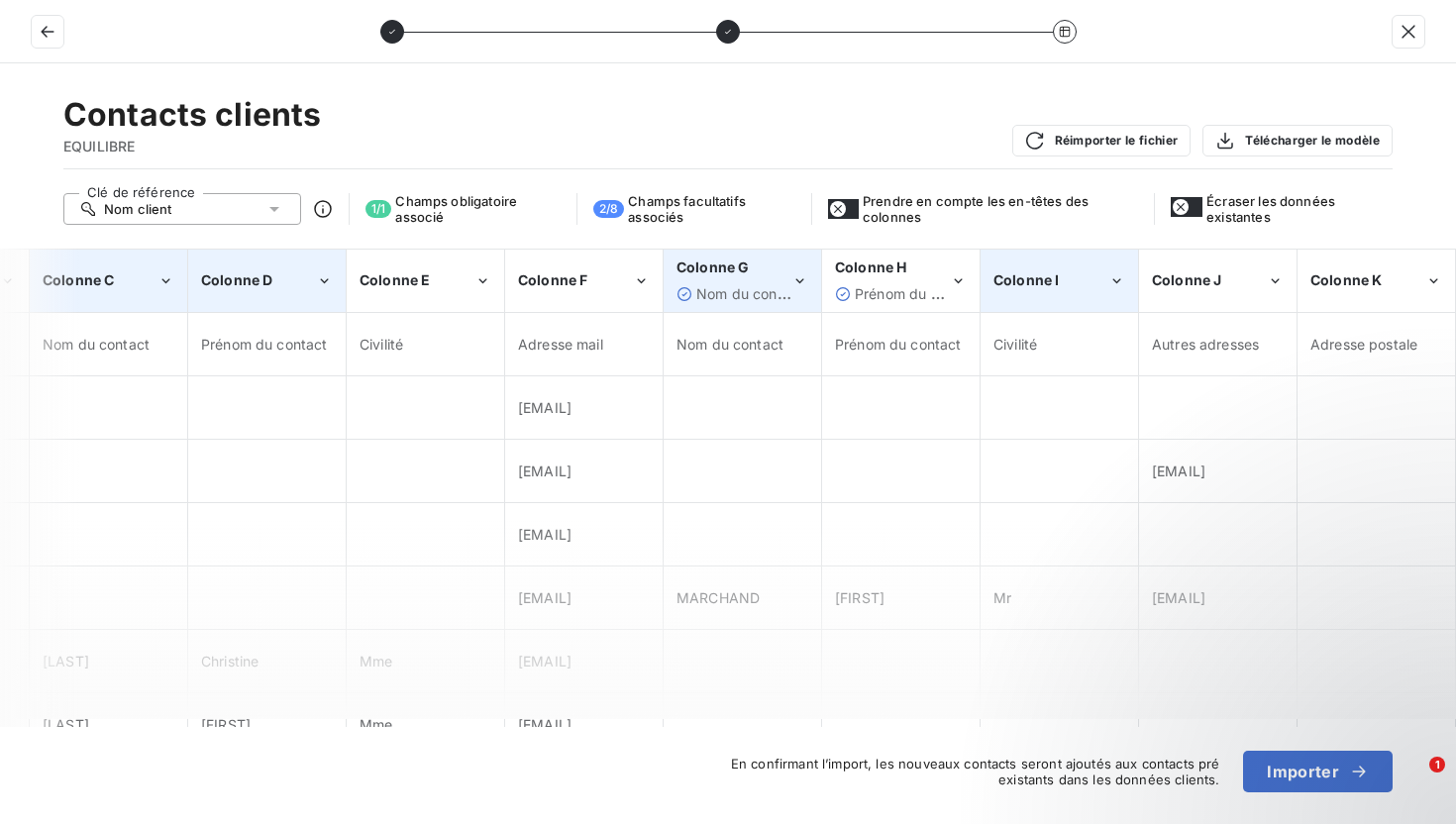 click on "Colonne I" at bounding box center (1059, 280) 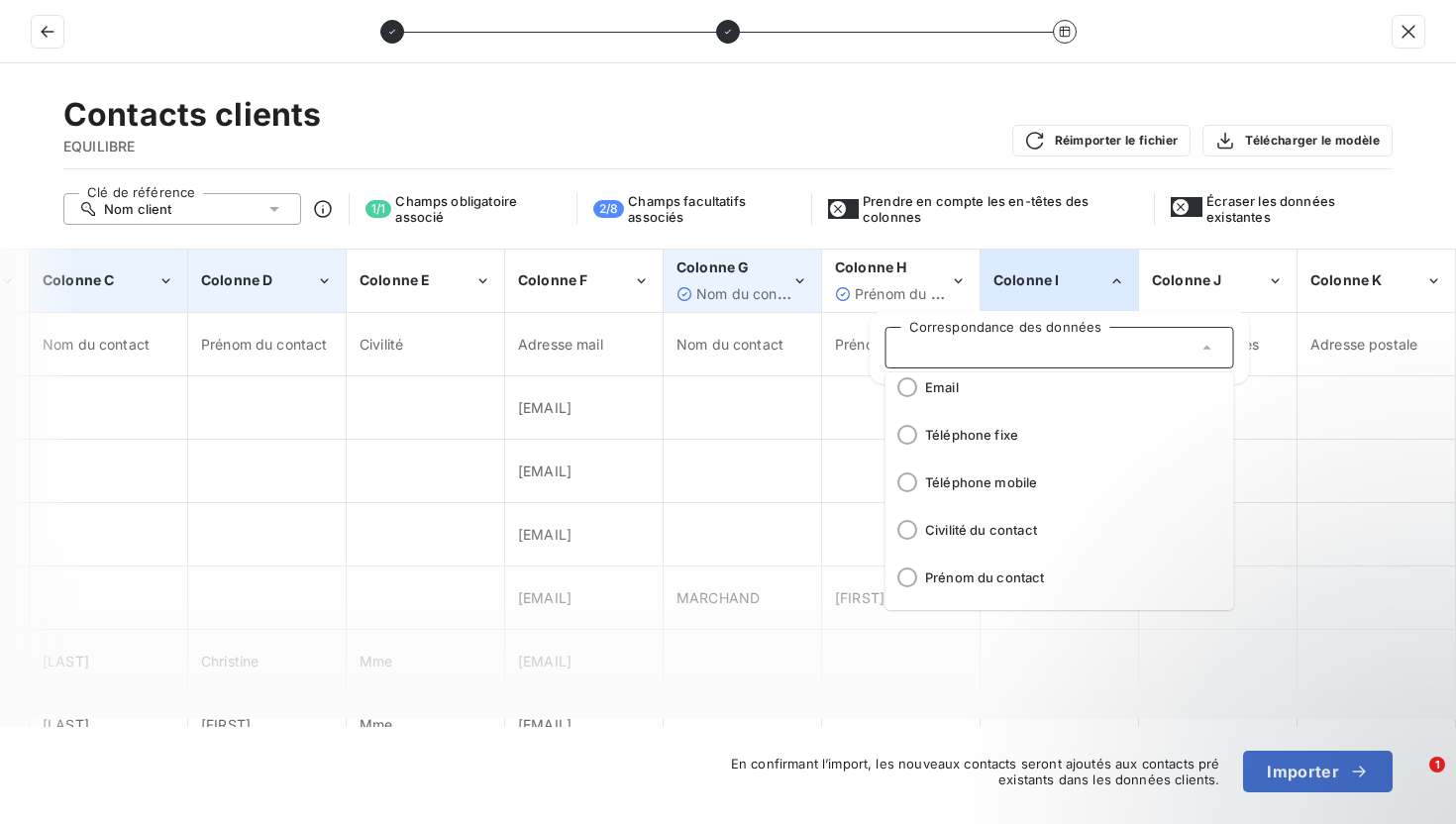 scroll, scrollTop: 94, scrollLeft: 0, axis: vertical 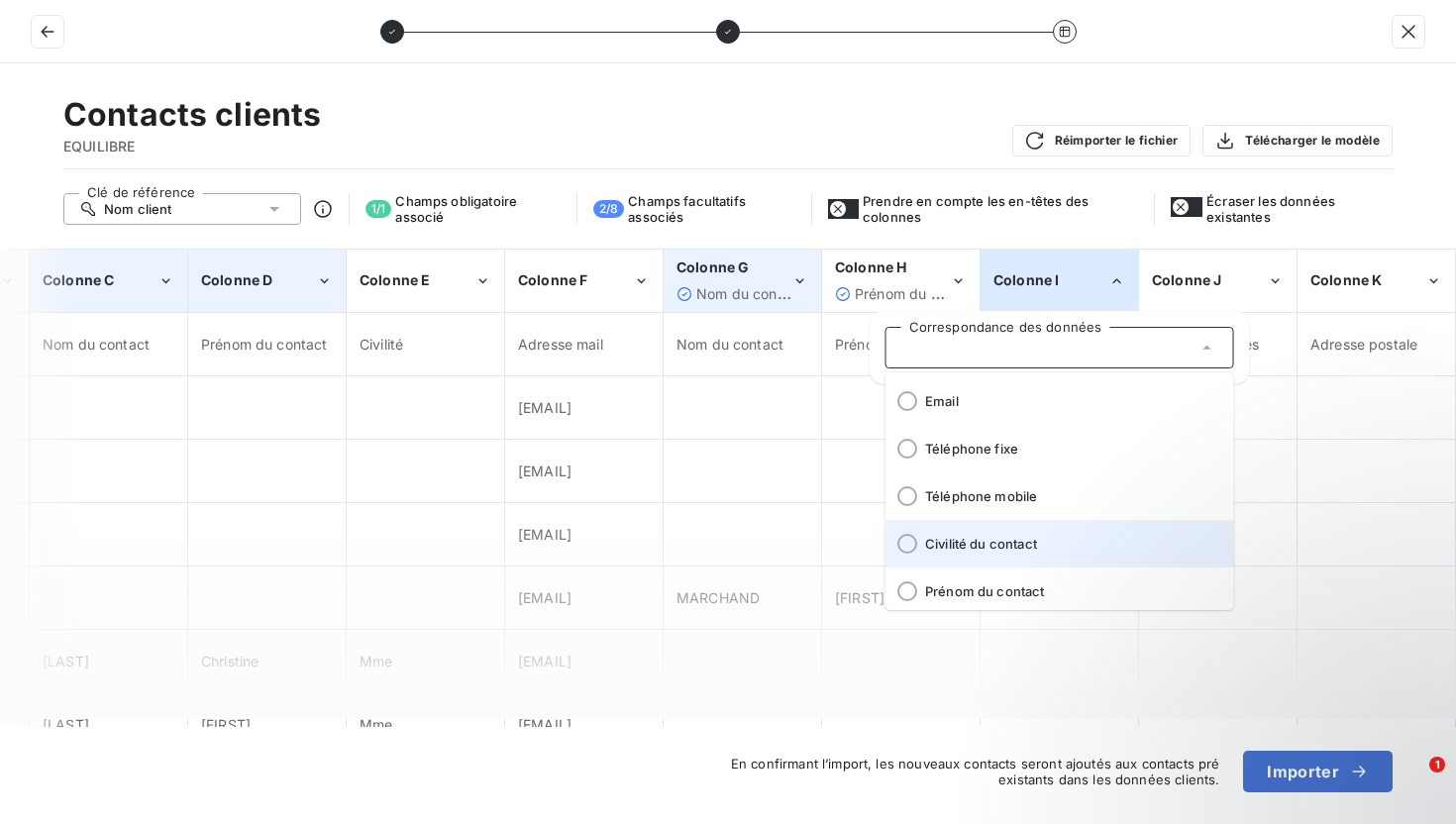 click on "Civilité du contact" at bounding box center (1072, 544) 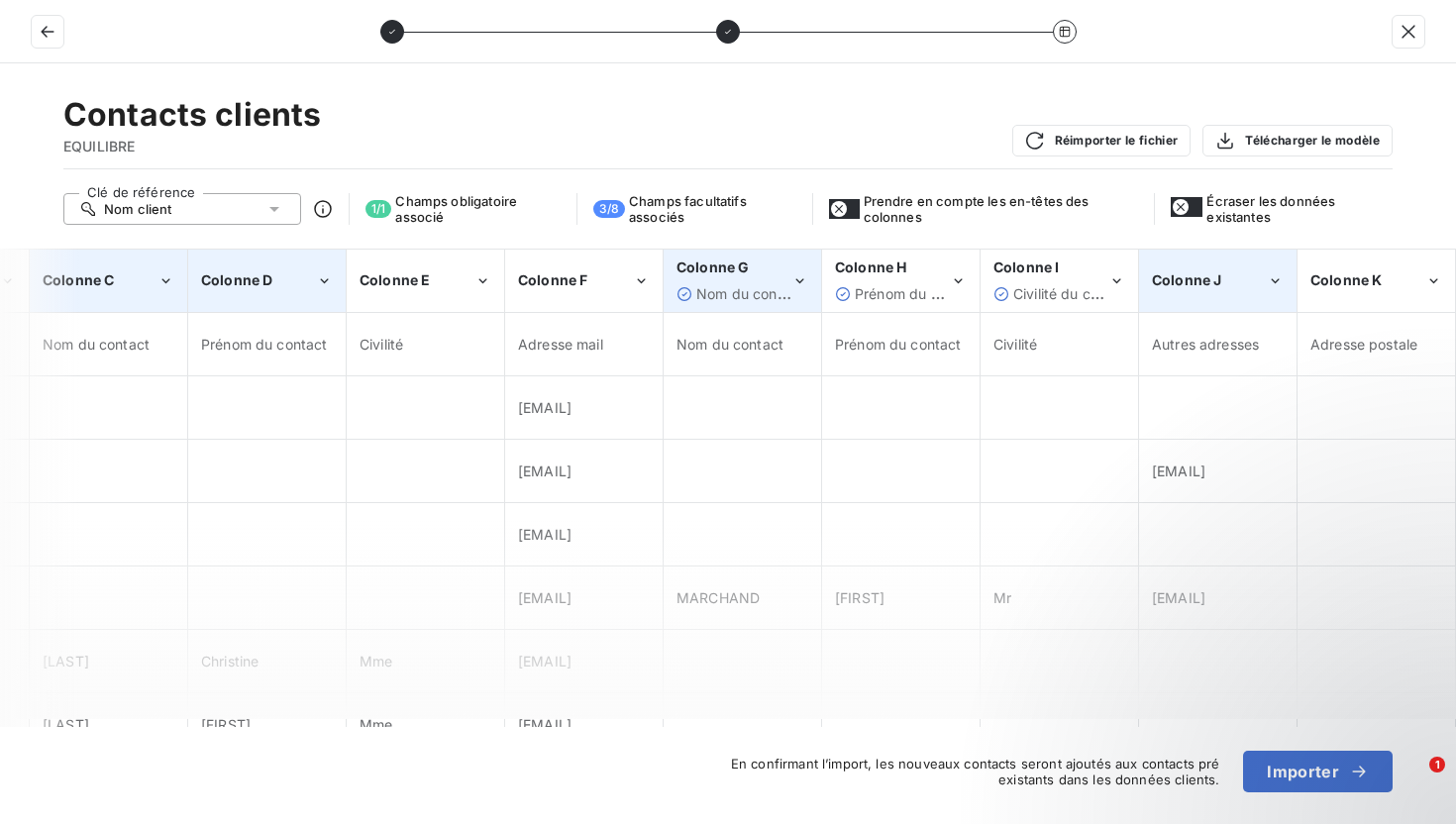click 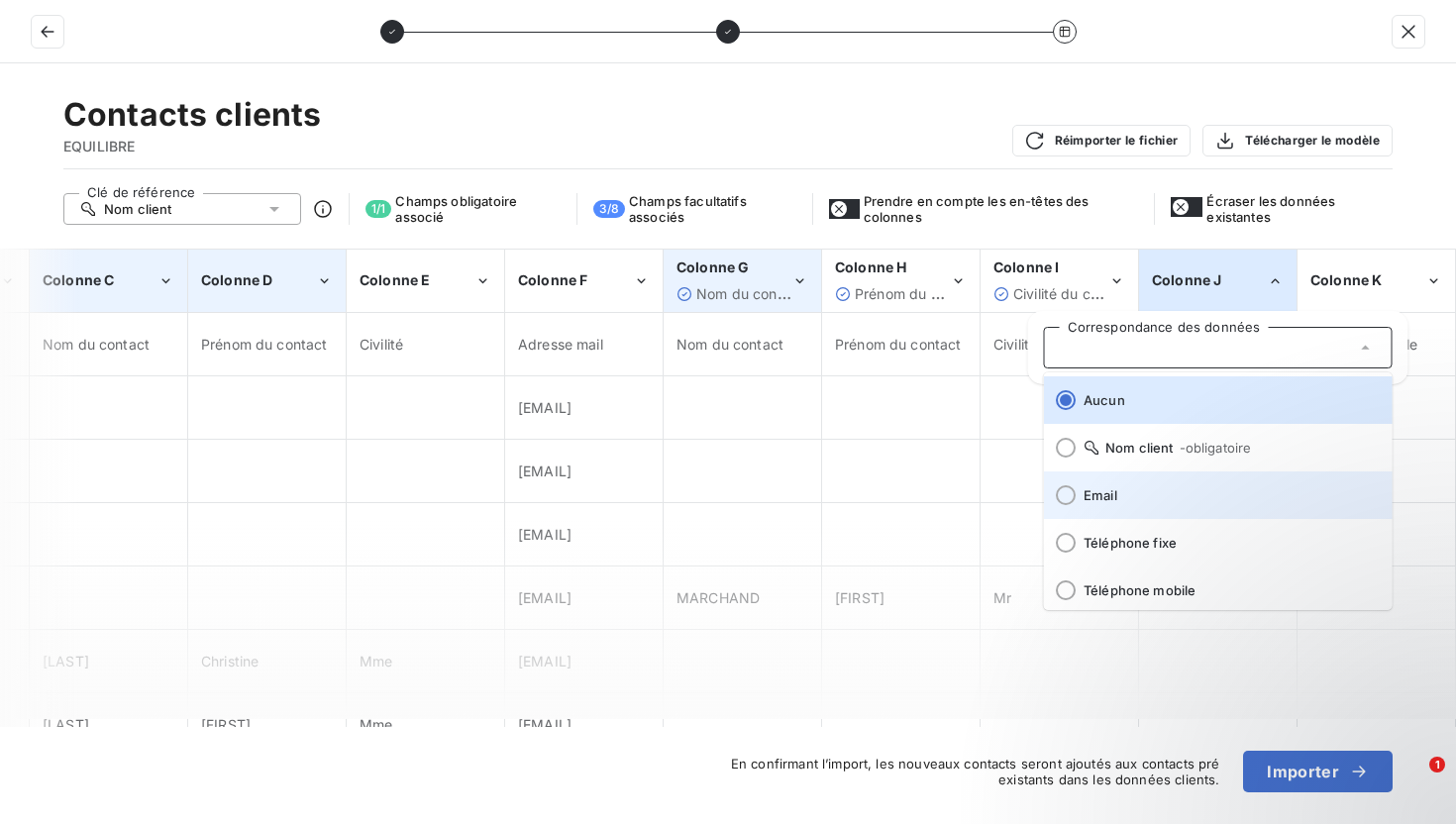 click on "Email" at bounding box center [1230, 495] 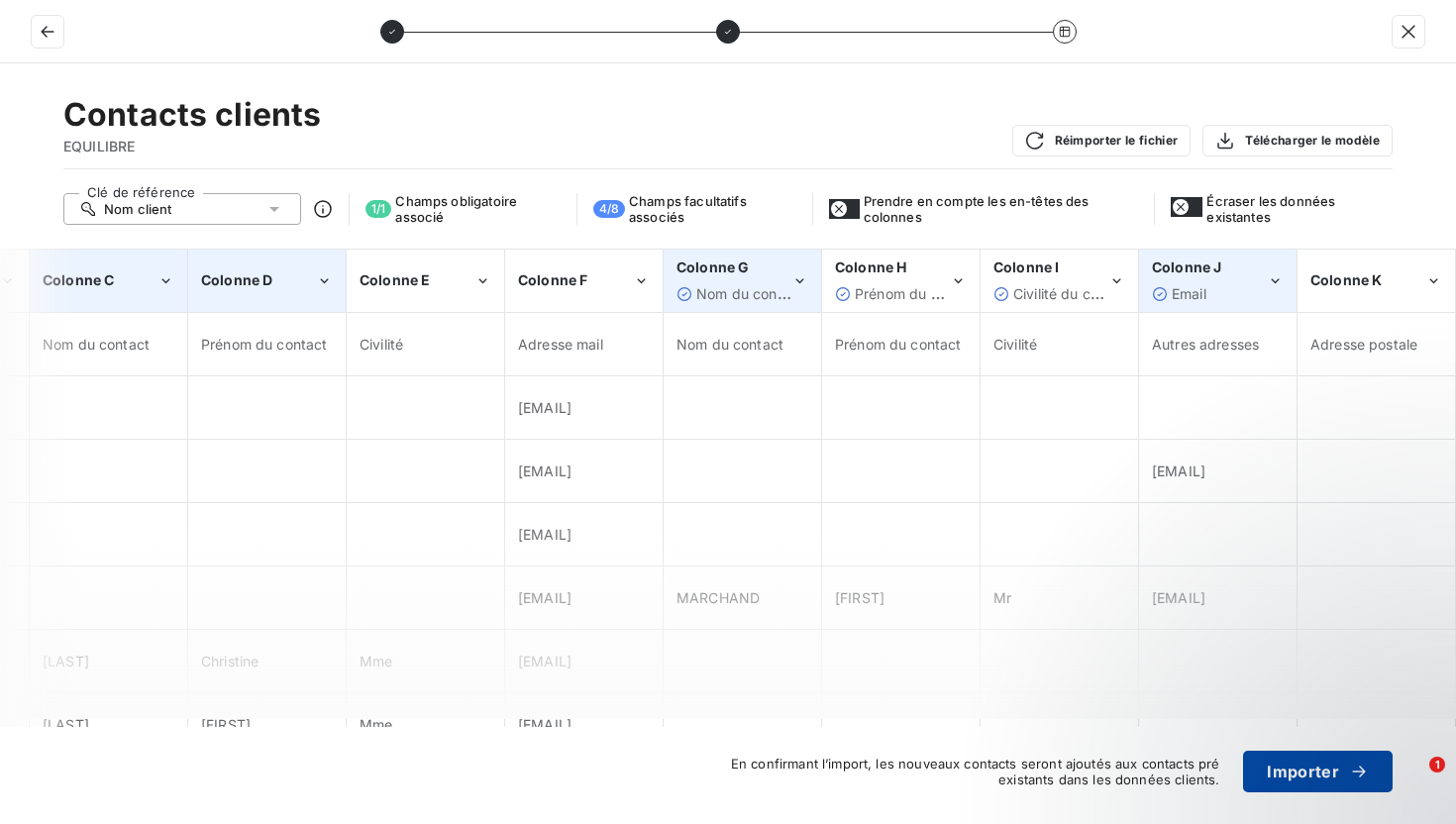click on "Importer" at bounding box center [1317, 772] 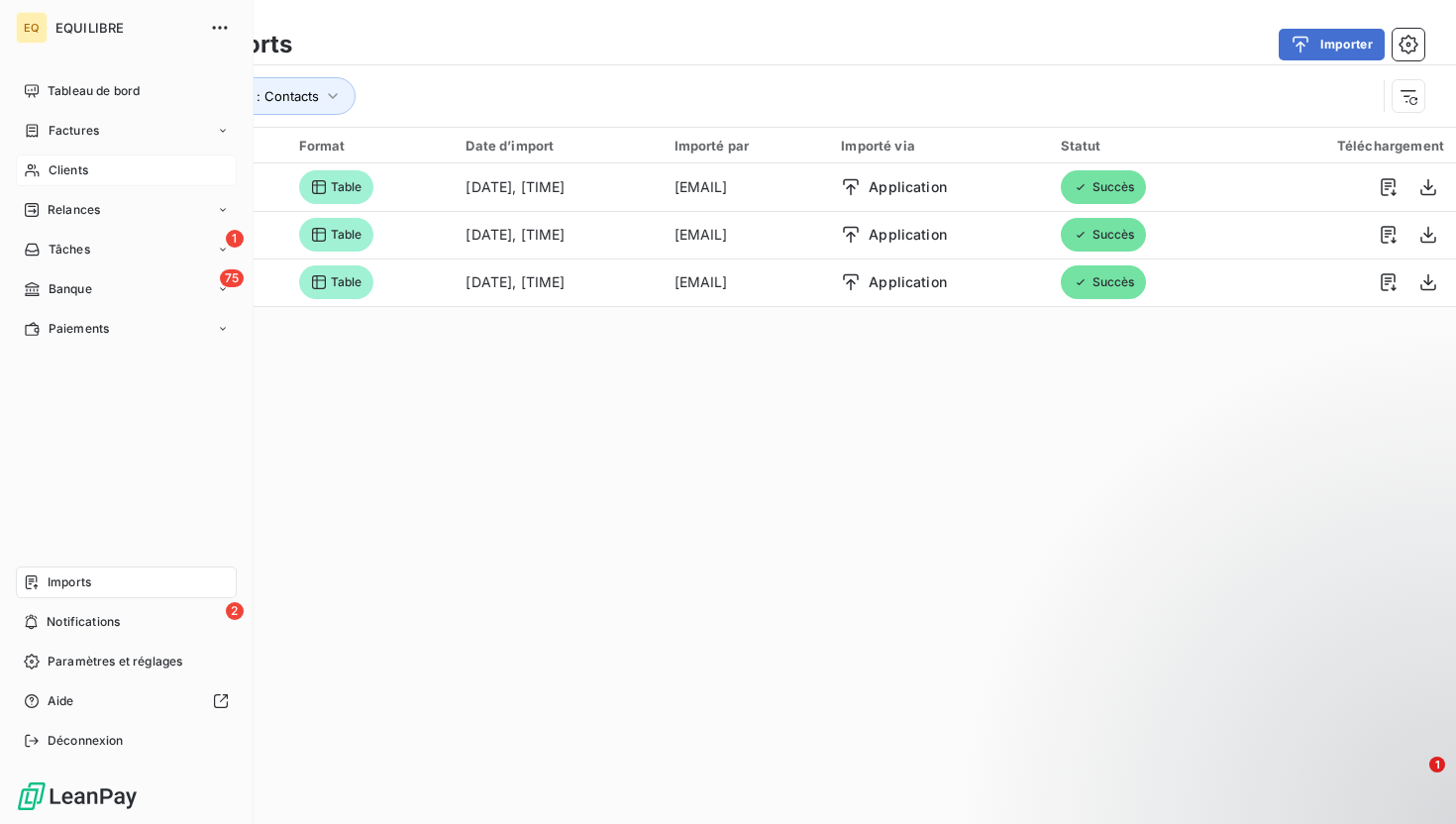click on "Clients" at bounding box center (68, 170) 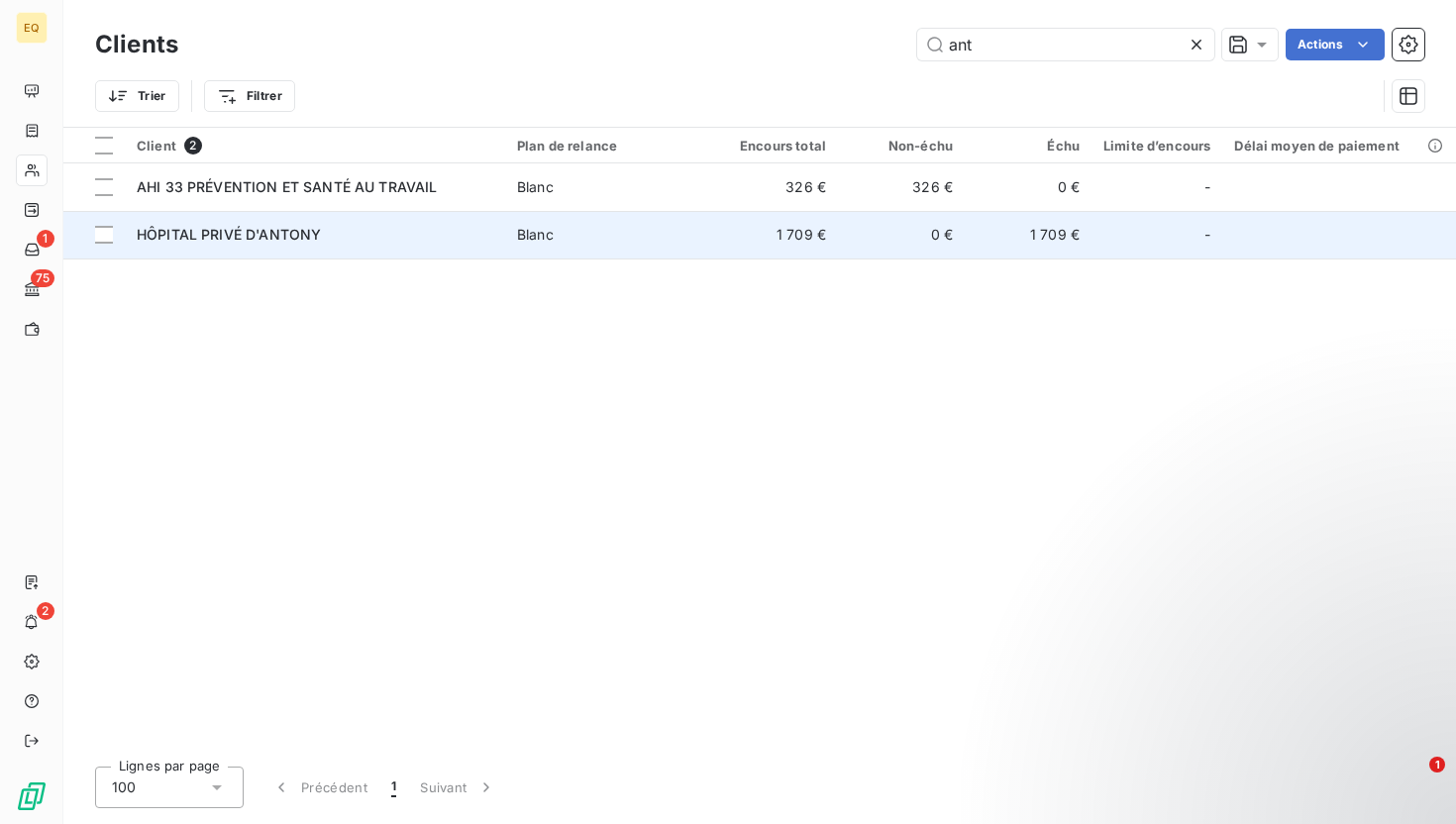 click on "HÔPITAL PRIVÉ D'ANTONY" at bounding box center (315, 235) 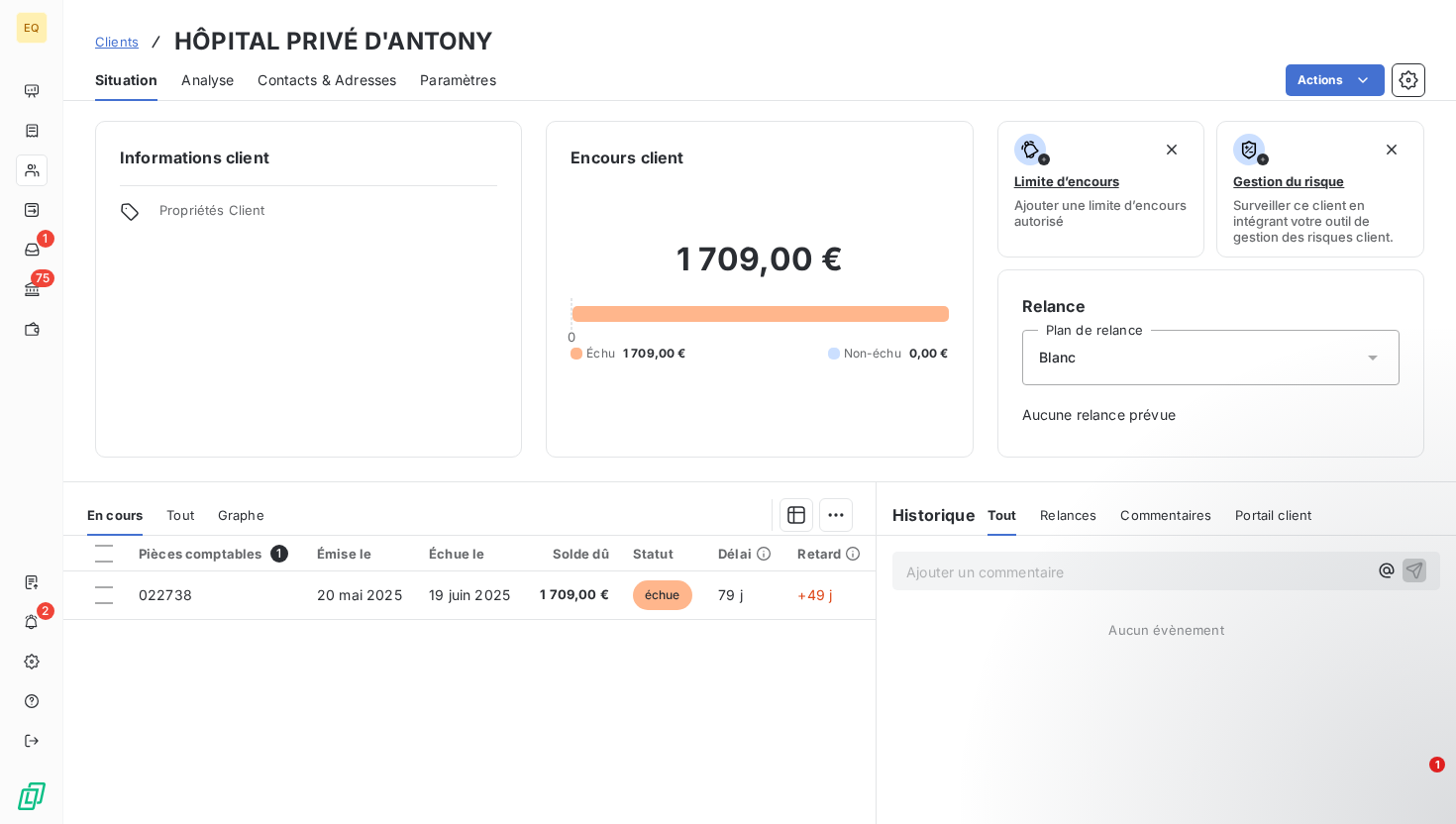 click on "Contacts & Adresses" at bounding box center [327, 80] 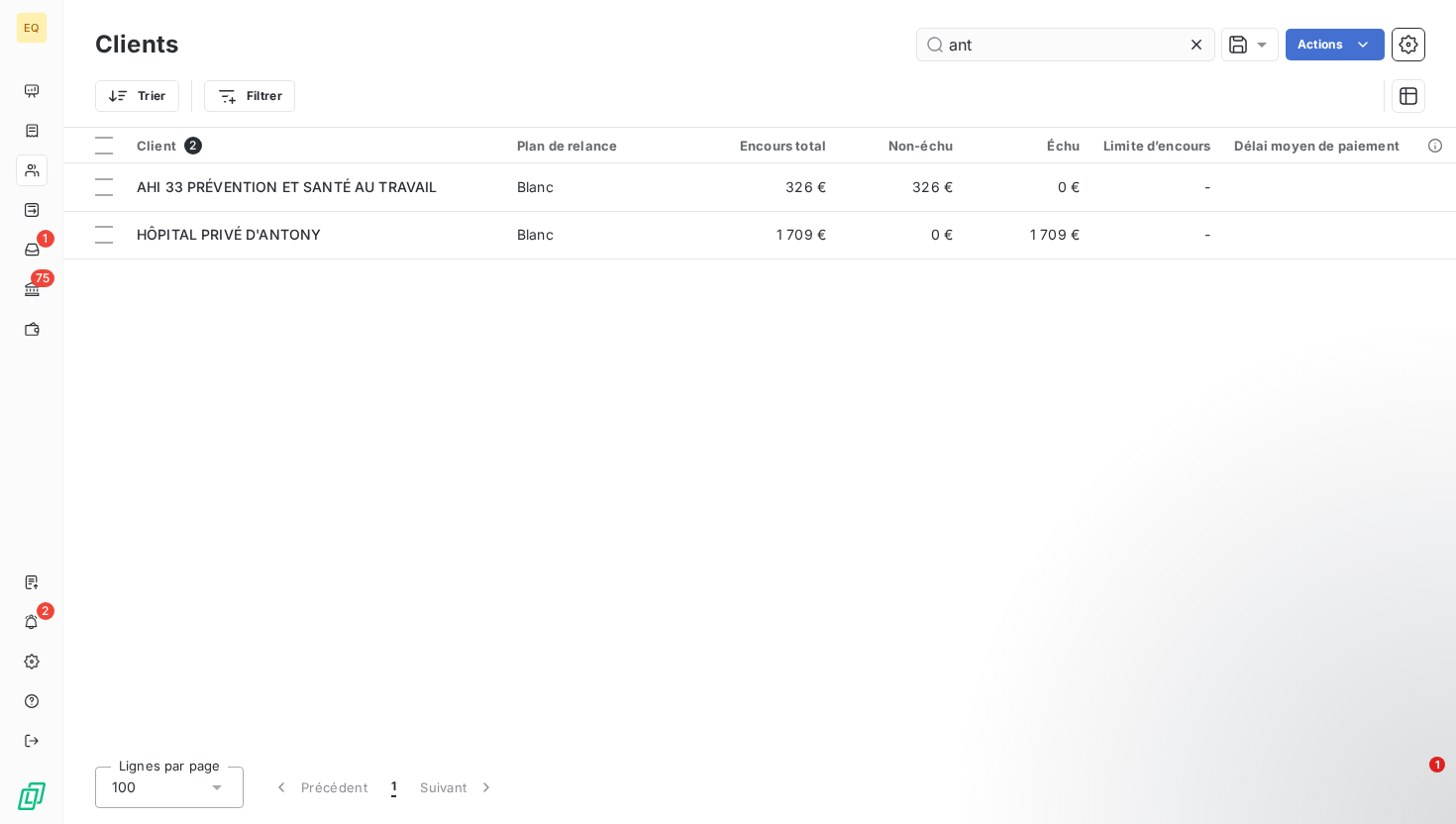 drag, startPoint x: 981, startPoint y: 38, endPoint x: 924, endPoint y: 37, distance: 57.00877 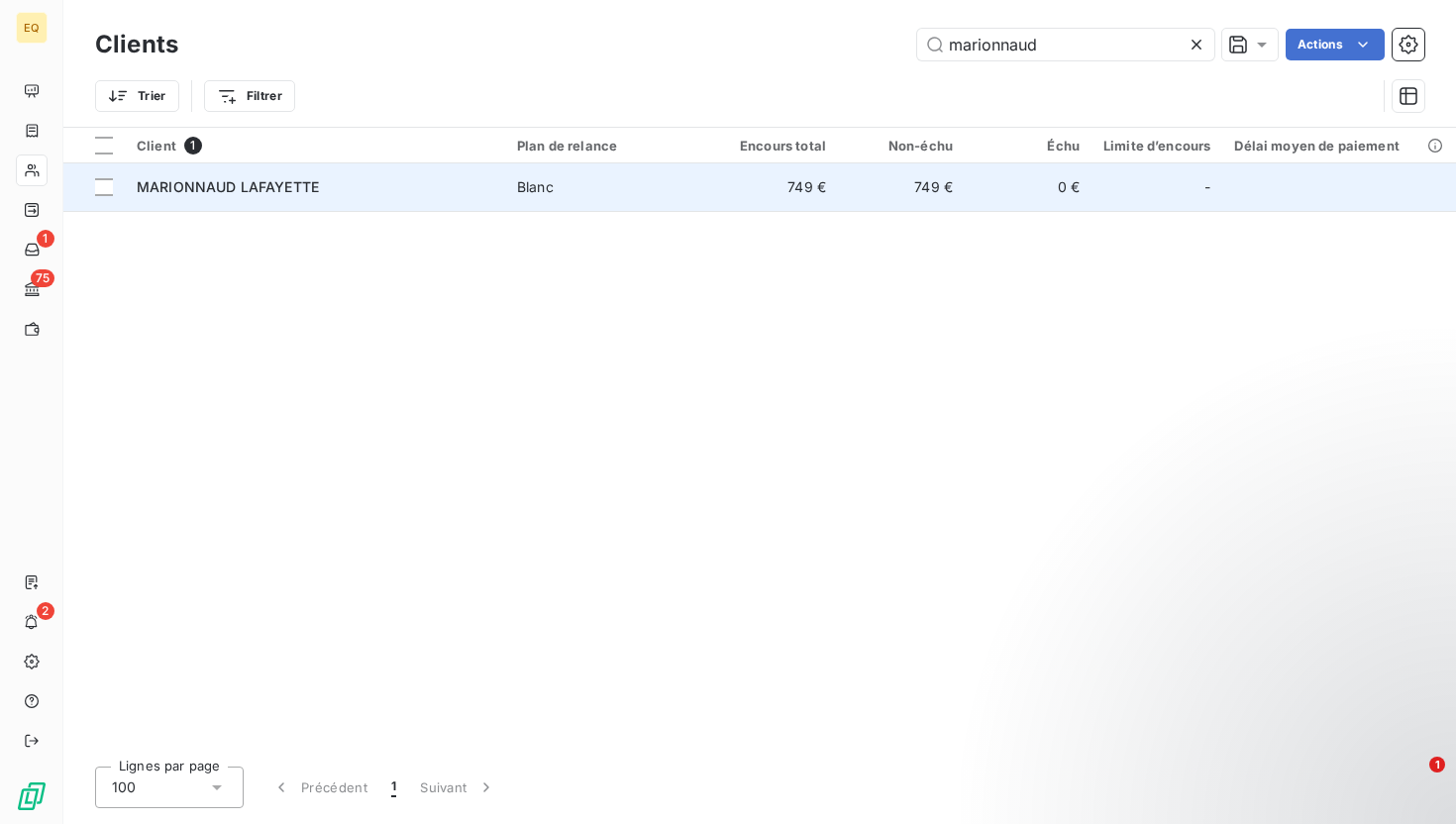 type on "marionnaud" 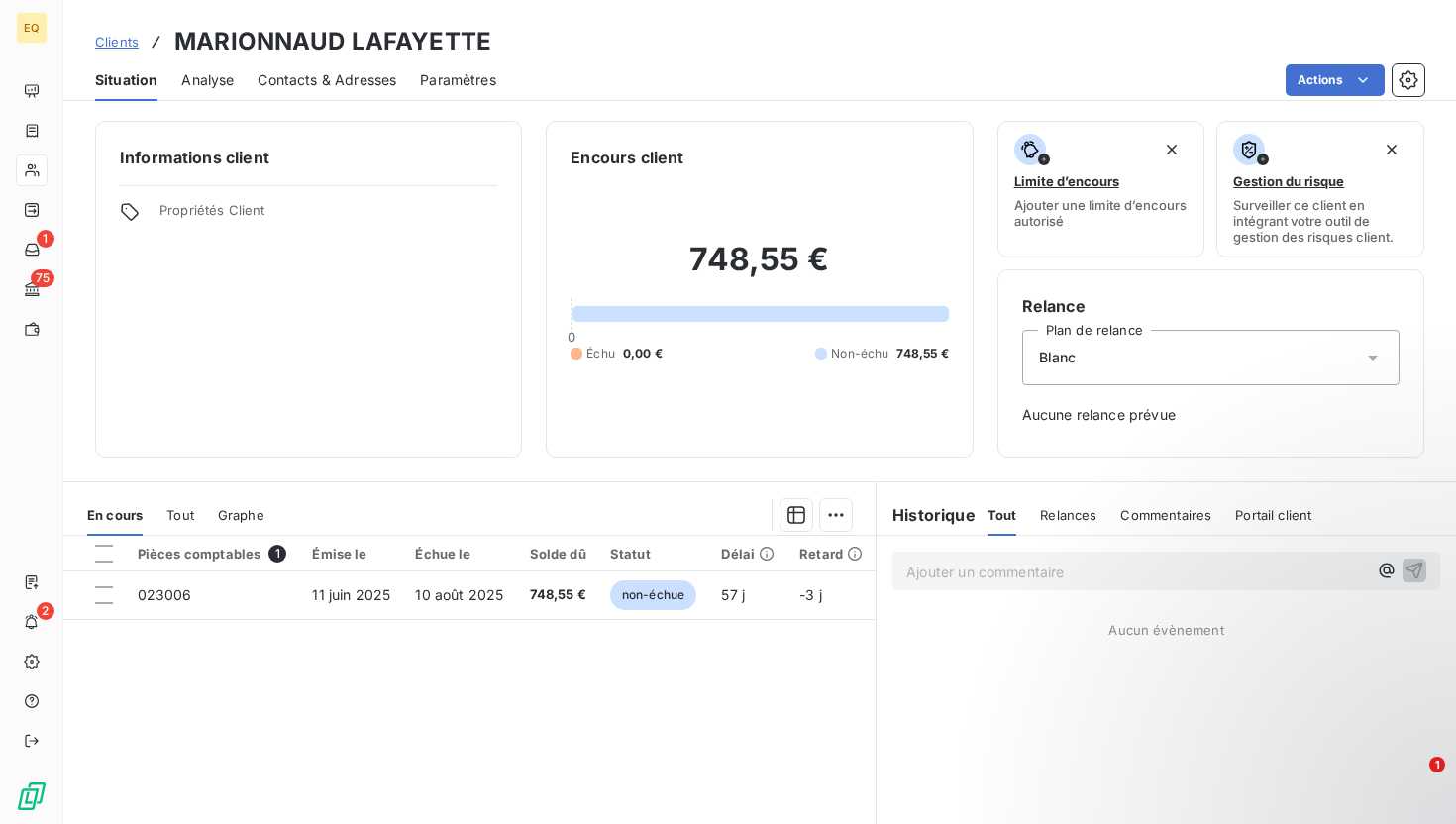 click on "Contacts & Adresses" at bounding box center (327, 80) 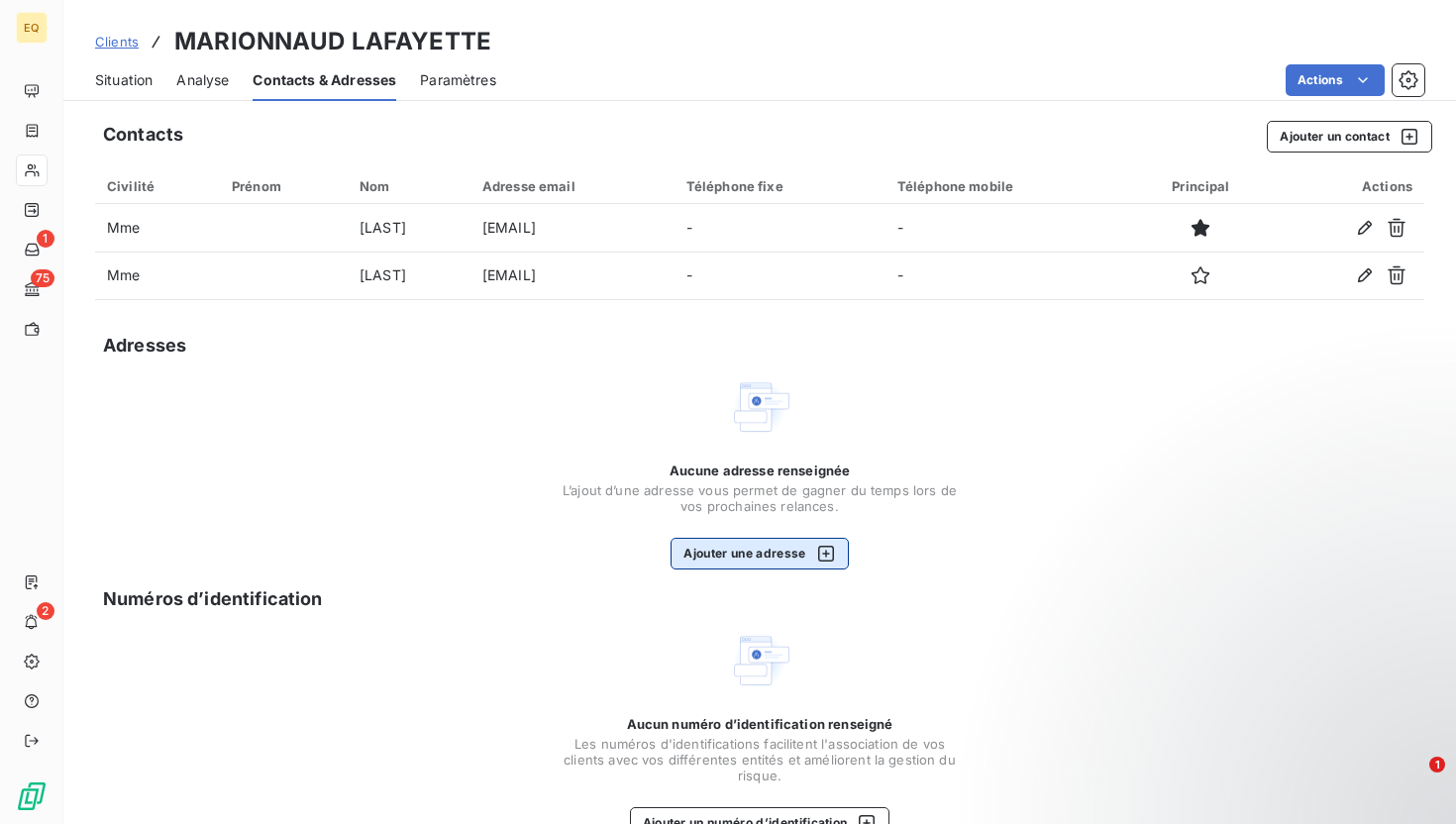 click 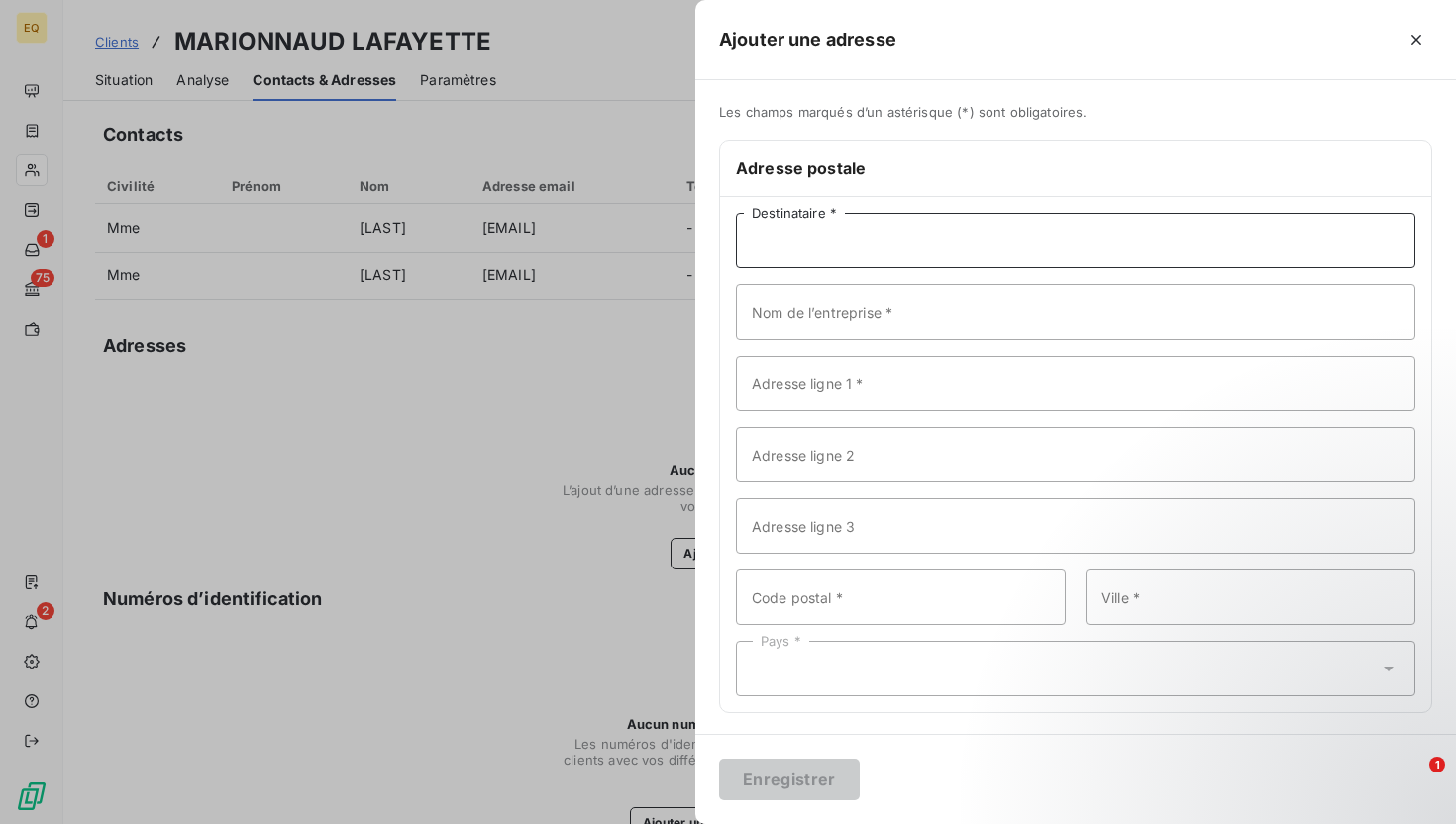 click on "Destinataire *" at bounding box center [1076, 241] 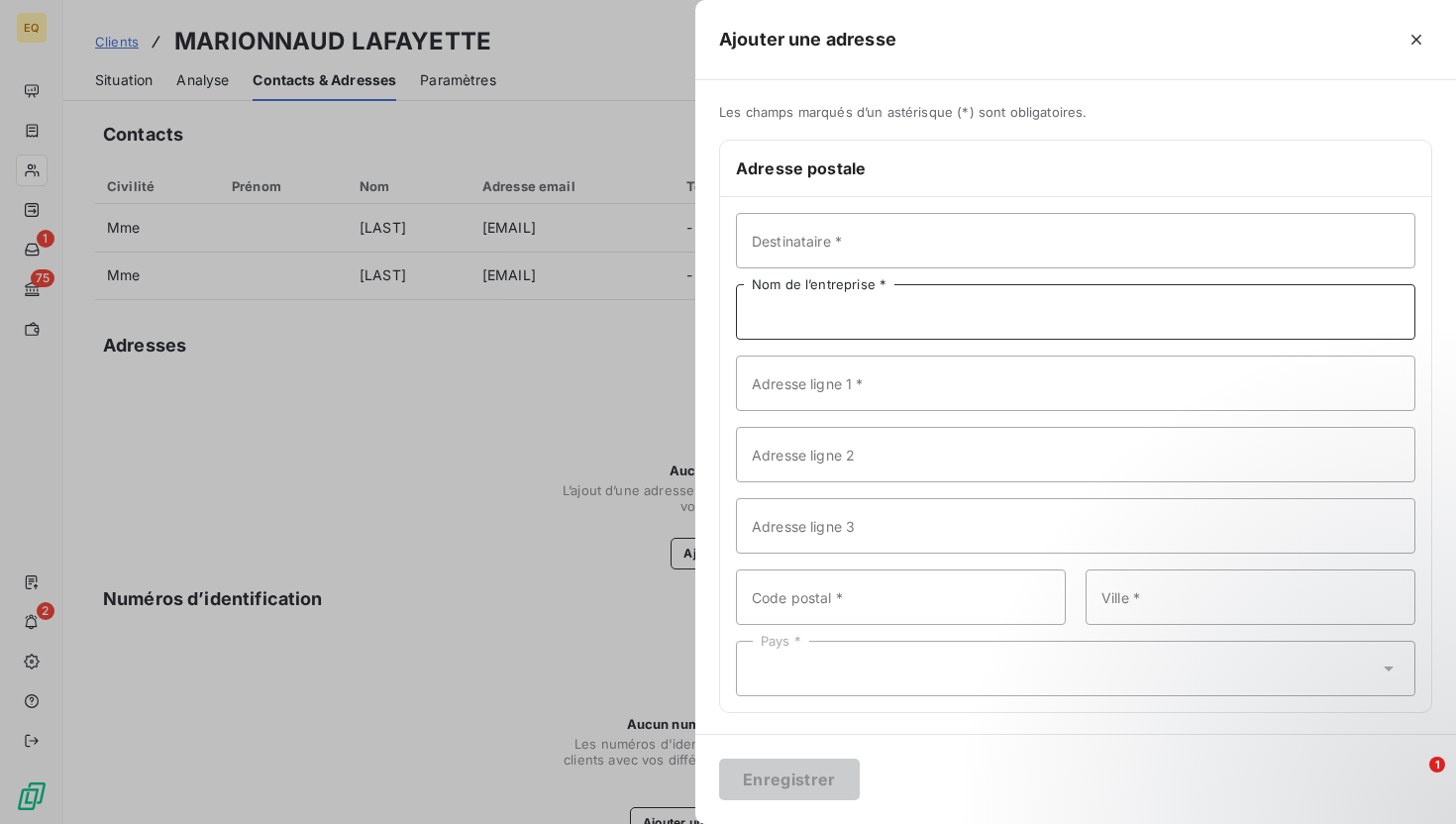click on "Destinataire * Nom de l’entreprise * Adresse ligne 1 * Adresse ligne 2 Adresse ligne 3 Code postal * Ville * Pays *" at bounding box center (1076, 455) 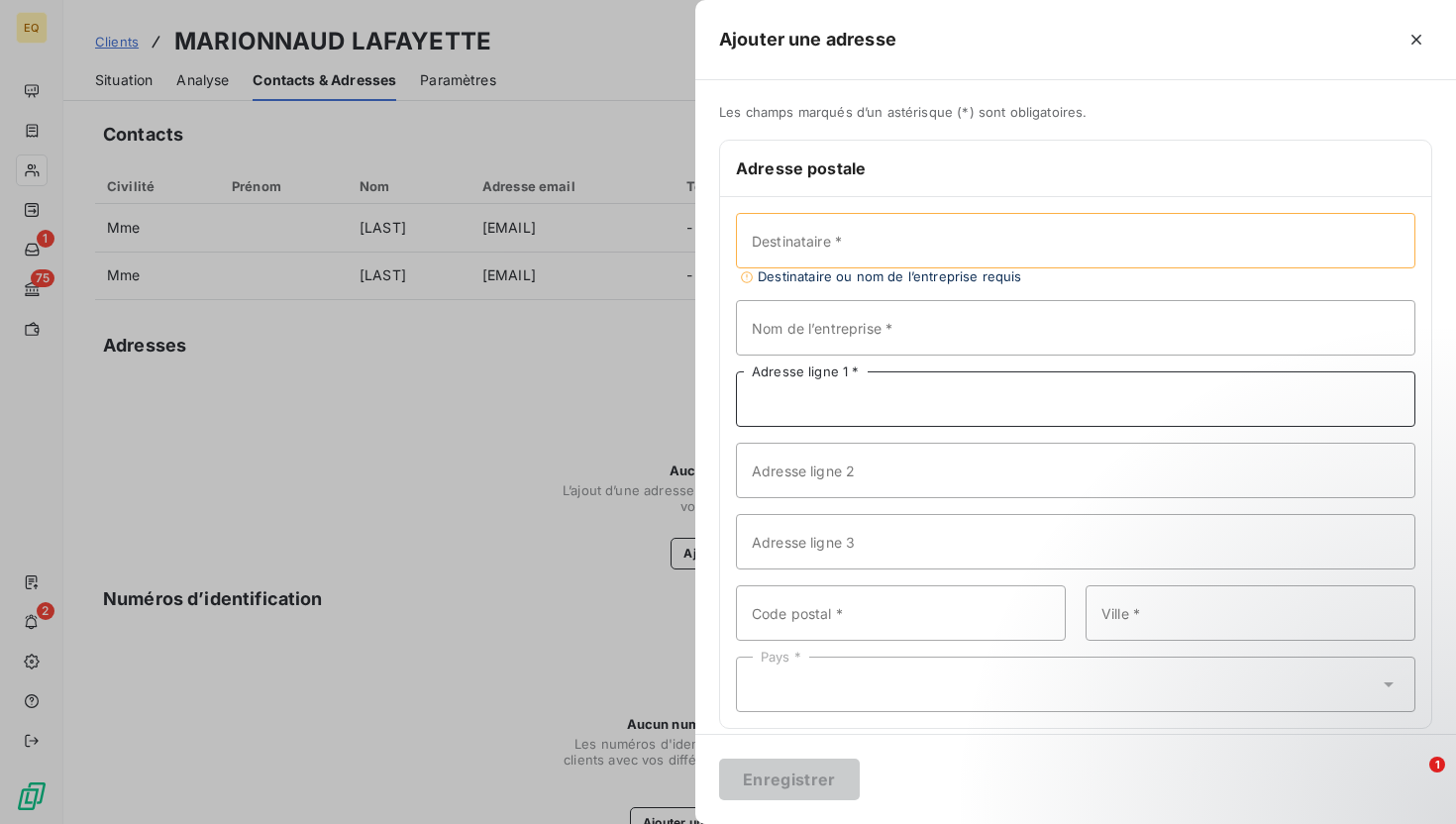click on "Adresse ligne 1 *" at bounding box center [1076, 399] 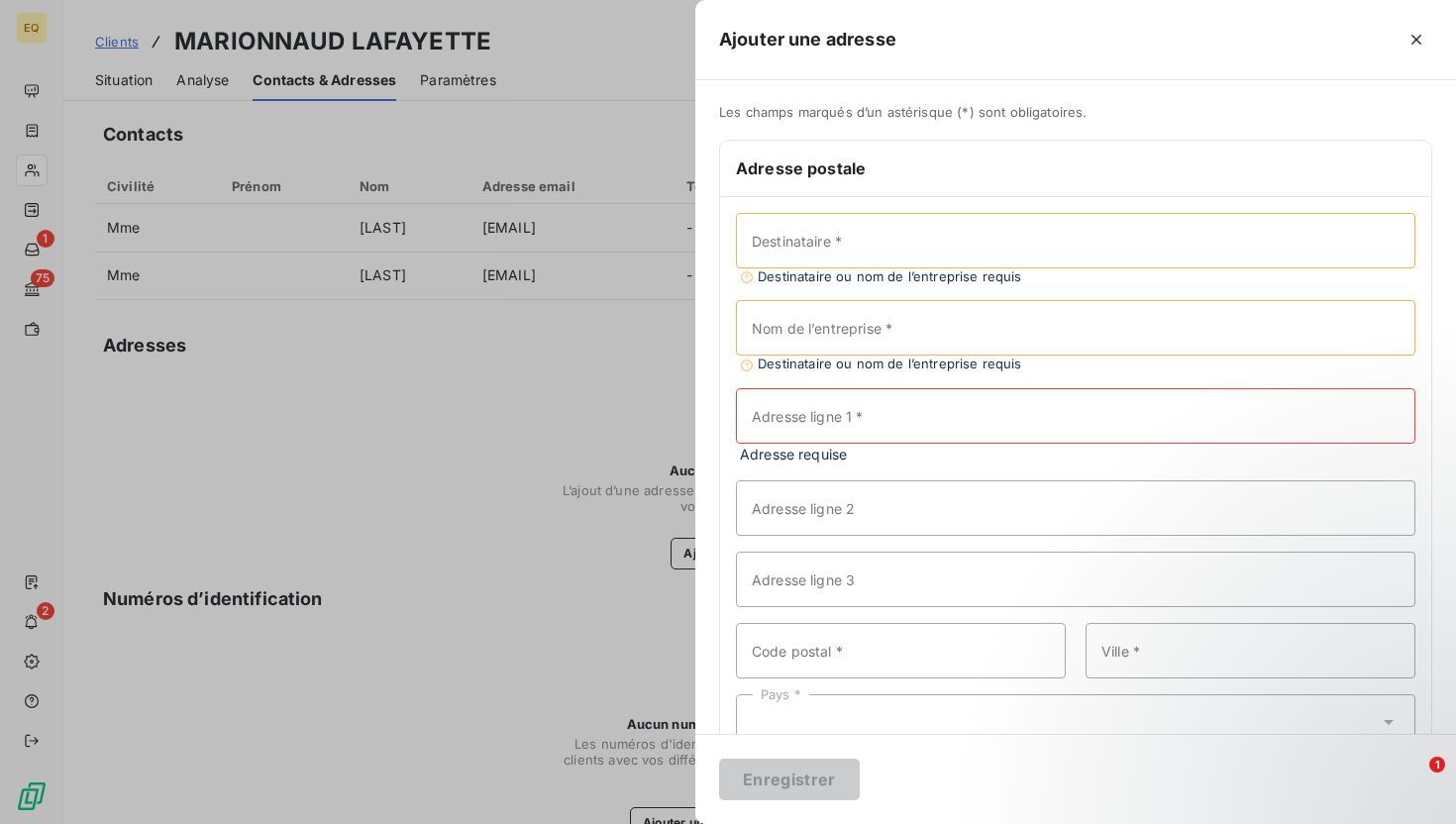 click at bounding box center (728, 412) 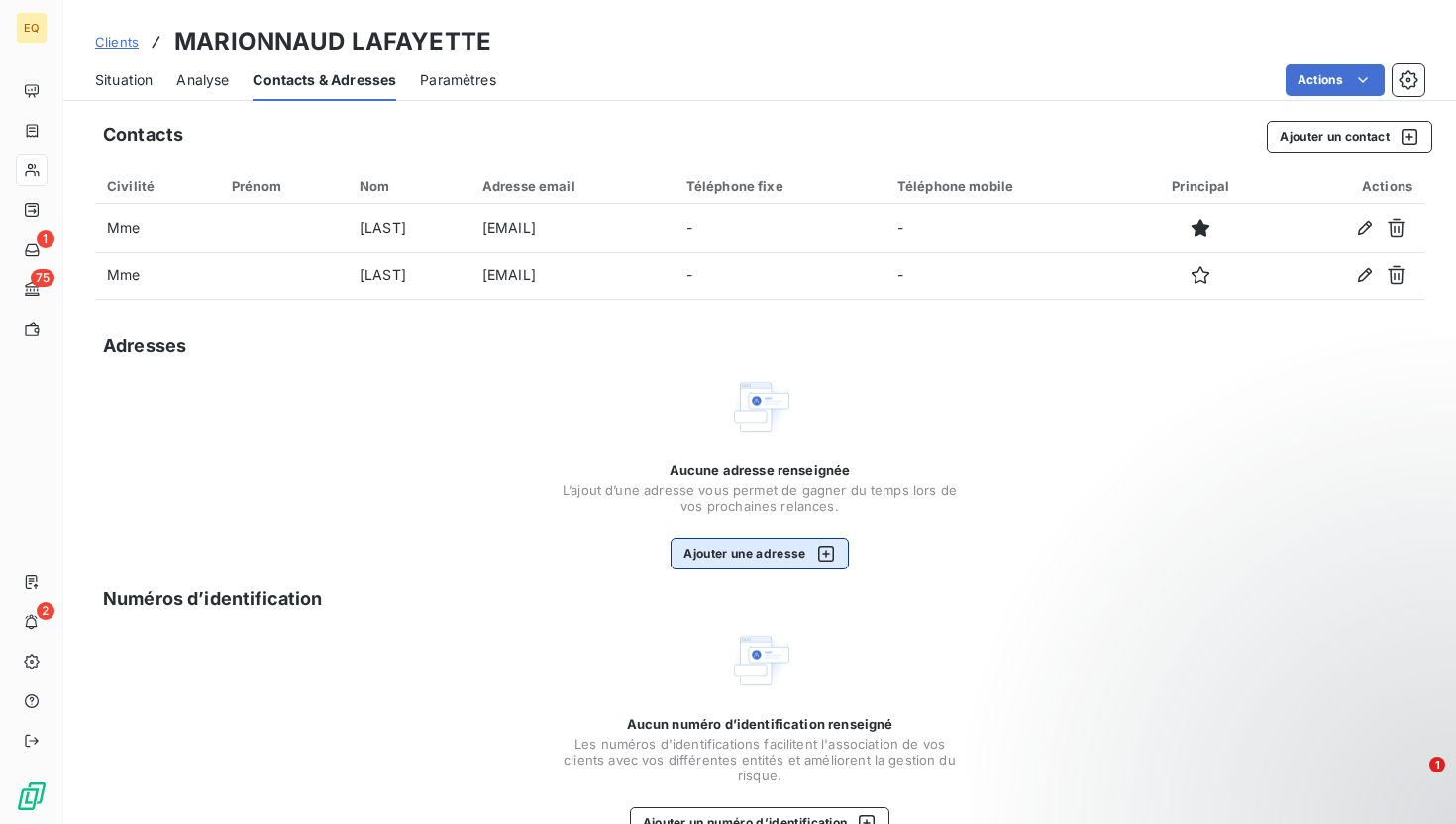 click on "Ajouter une adresse" at bounding box center (759, 554) 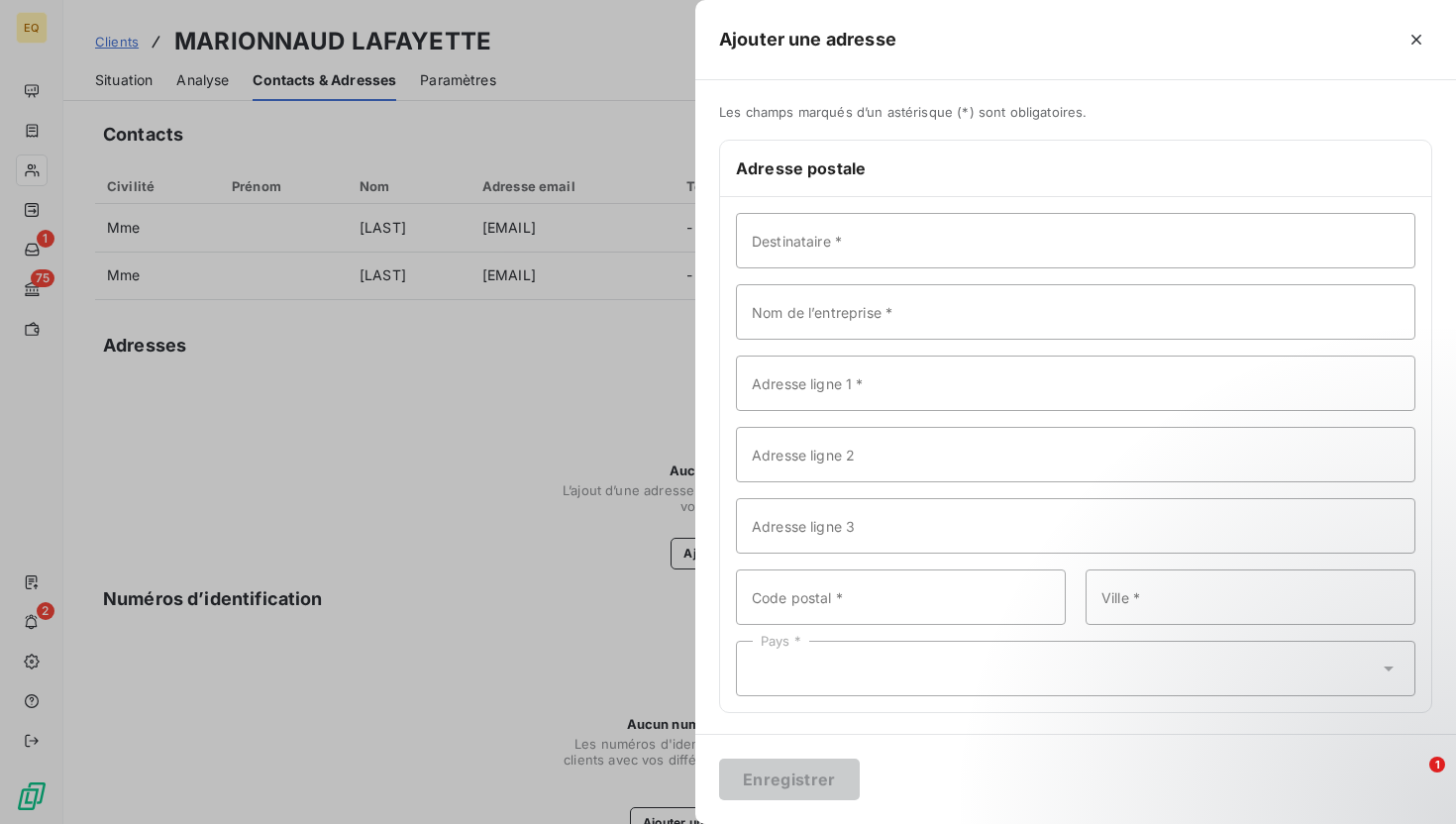 scroll, scrollTop: 3, scrollLeft: 0, axis: vertical 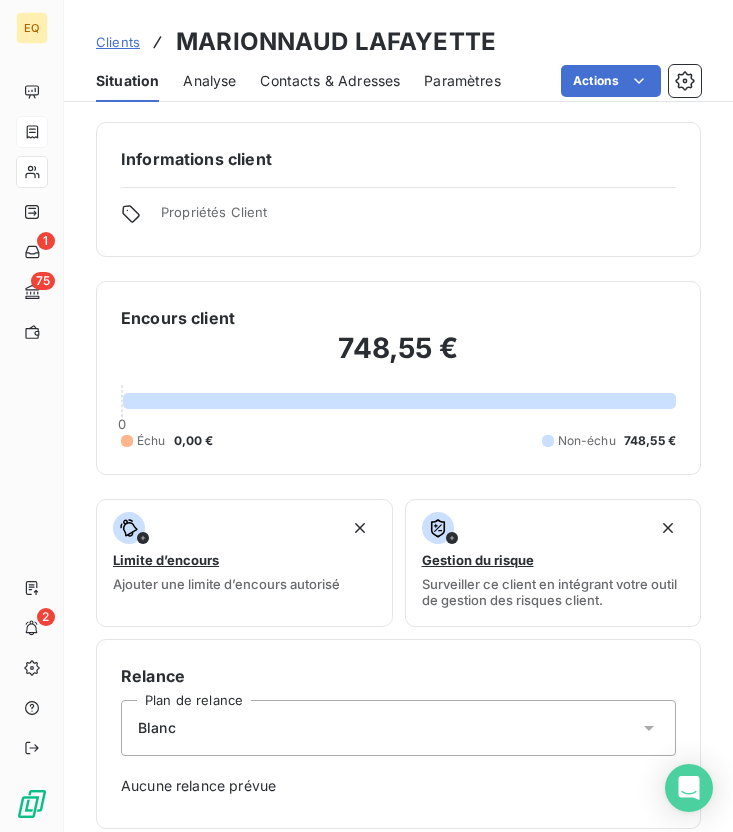 click at bounding box center [32, 132] 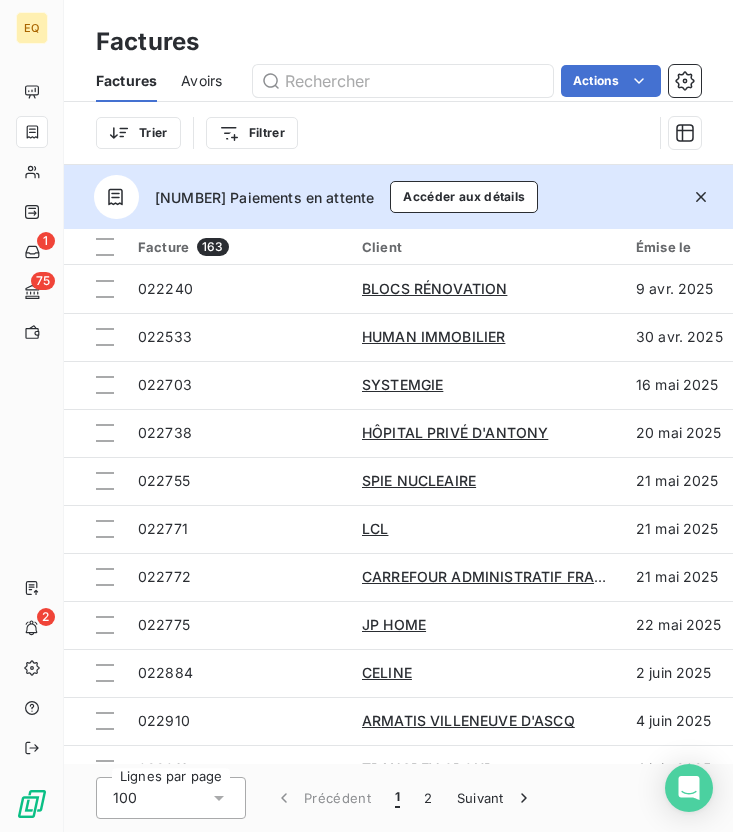 click on "022240" at bounding box center [238, 289] 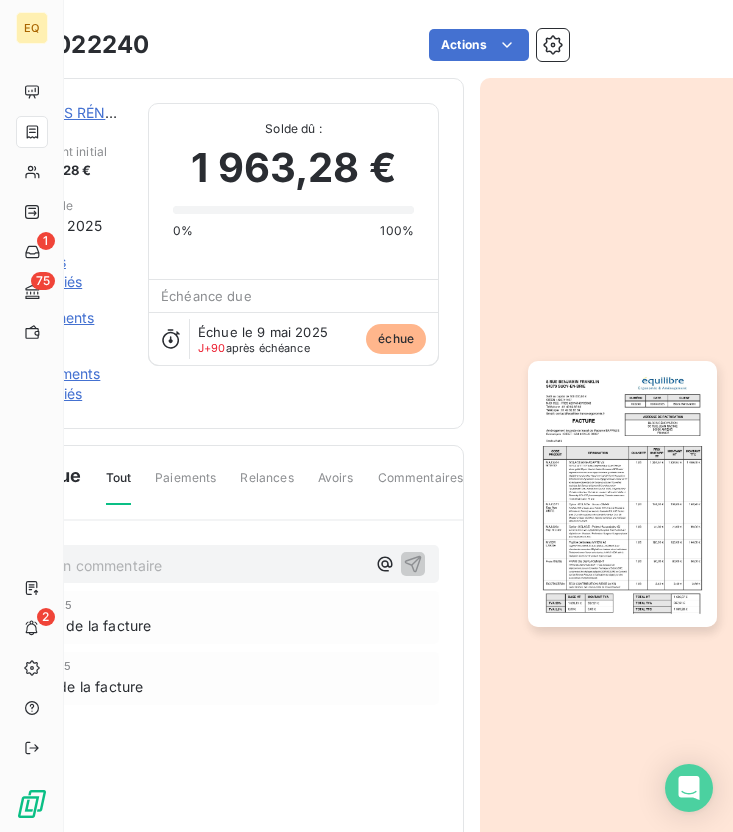 scroll, scrollTop: 0, scrollLeft: 164, axis: horizontal 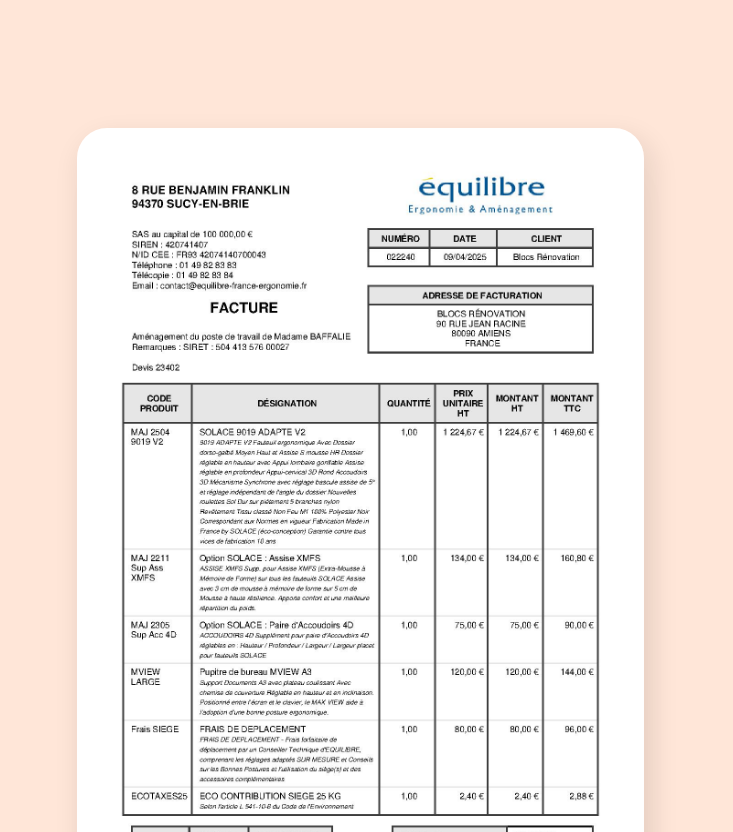 click at bounding box center [590, 494] 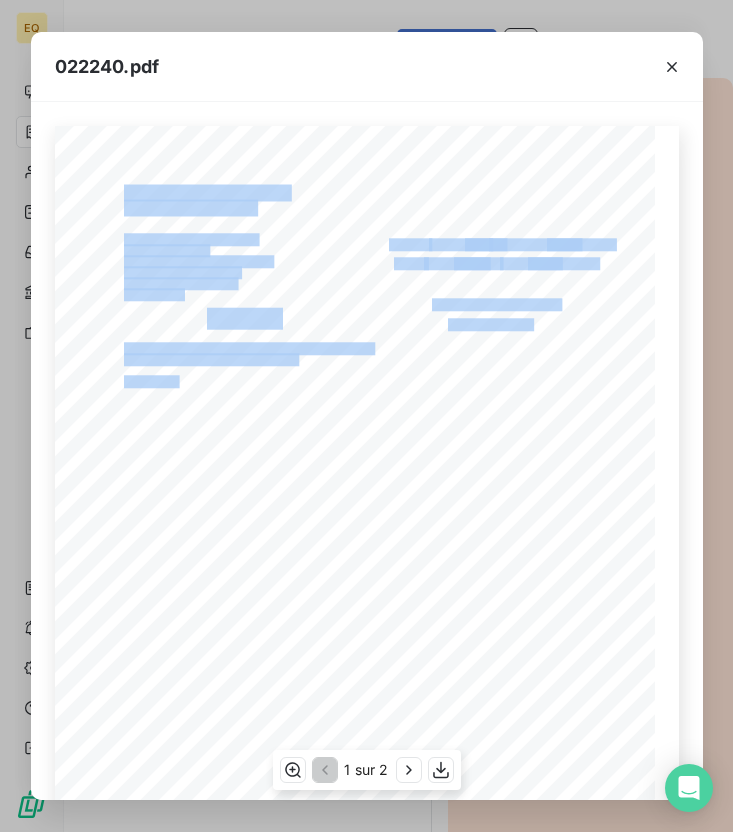 click on "Aménagement du poste de travail de Madame [LAST] Remarques : SIRET : [NUMBER] Devis [NUMBER] NUMÉRO DATE CLIENT [NUMBER] [DATE] Bloc Rénovation ADRESSE DE FACTURATION BLOCS RÉNOVATION [NUMBER] [STREET] [POSTAL_CODE] [CITY] FRANCE CODE PRODUIT DÉSIGNATION QUANTITÉ PRIX UNITAIRE HT MONTANT HT MONTANT TTC MAJ [NUMBER] [PRODUCT_NAME] [PRODUCT_NAME] Fauteuil ergonomique Avec Dossier dorso-galbé Moyen Haut et Assise S mousse HR Dossier réglable en hauteur avec Appui lombaire gonflable Assise réglable en profondeur Appui-cervical 3D Rond Accoudoirs 3D Mécanisme Synchrone avec réglage bascule assise de 5° et réglage indépendant de l'angle du dossier Nouvelles roulettes Sol Dur sur piétement 5 branches nylon vices de fabrication 10 ans 1,00" at bounding box center (367, 550) 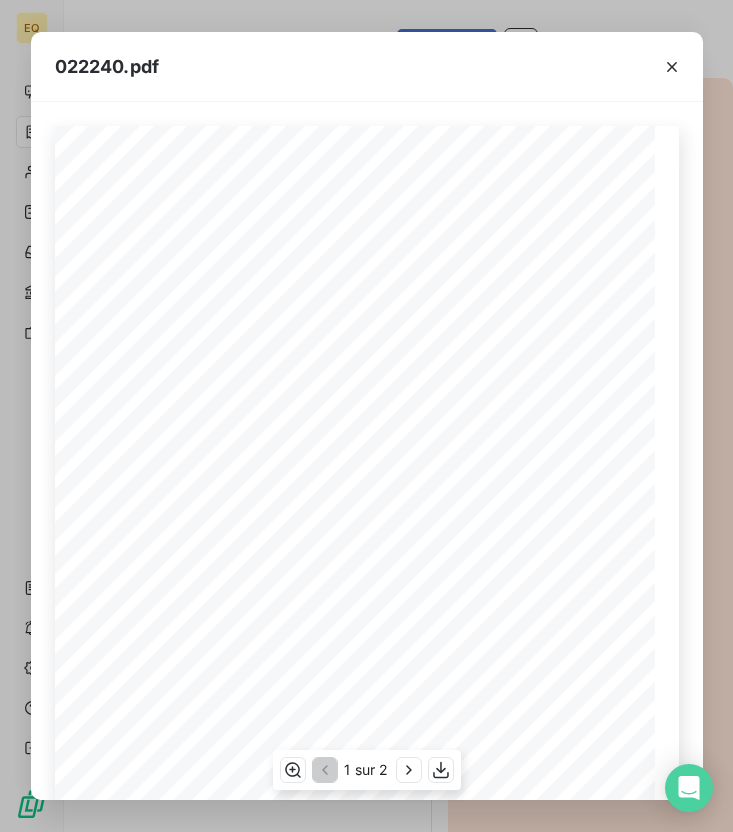 click on "Aménagement du poste de travail de Madame [LAST] Remarques : SIRET : [NUMBER] Devis [NUMBER] NUMÉRO DATE CLIENT [NUMBER] [DATE] Bloc Rénovation ADRESSE DE FACTURATION BLOCS RÉNOVATION [NUMBER] [STREET] [POSTAL_CODE] [CITY] FRANCE CODE PRODUIT DÉSIGNATION QUANTITÉ PRIX UNITAIRE HT MONTANT HT MONTANT TTC MAJ [NUMBER] [PRODUCT_NAME] [PRODUCT_NAME] Fauteuil ergonomique Avec Dossier dorso-galbé Moyen Haut et Assise S mousse HR Dossier réglable en hauteur avec Appui lombaire gonflable Assise réglable en profondeur Appui-cervical 3D Rond Accoudoirs 3D Mécanisme Synchrone avec réglage bascule assise de 5° et réglage indépendant de l'angle du dossier Nouvelles roulettes Sol Dur sur piétement 5 branches nylon vices de fabrication 10 ans 1,00" at bounding box center [367, 550] 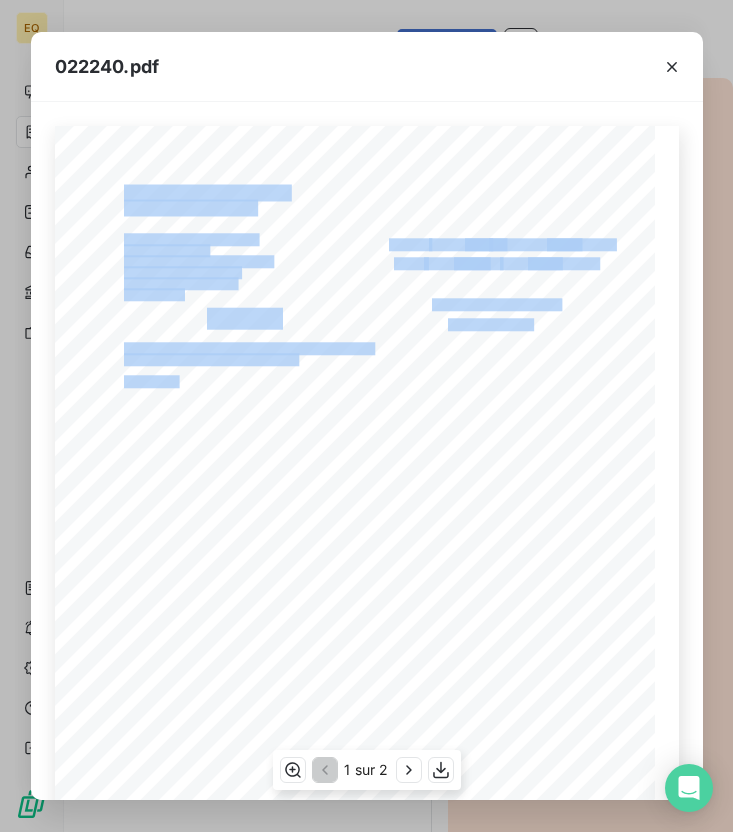 click on "Aménagement du poste de travail de Madame [LAST] Remarques : SIRET : [NUMBER] Devis [NUMBER] NUMÉRO DATE CLIENT [NUMBER] [DATE] Bloc Rénovation ADRESSE DE FACTURATION BLOCS RÉNOVATION [NUMBER] [STREET] [POSTAL_CODE] [CITY] FRANCE CODE PRODUIT DÉSIGNATION QUANTITÉ PRIX UNITAIRE HT MONTANT HT MONTANT TTC MAJ [NUMBER] [PRODUCT_NAME] [PRODUCT_NAME] Fauteuil ergonomique Avec Dossier dorso-galbé Moyen Haut et Assise S mousse HR Dossier réglable en hauteur avec Appui lombaire gonflable Assise réglable en profondeur Appui-cervical 3D Rond Accoudoirs 3D Mécanisme Synchrone avec réglage bascule assise de 5° et réglage indépendant de l'angle du dossier Nouvelles roulettes Sol Dur sur piétement 5 branches nylon vices de fabrication 10 ans 1,00" at bounding box center [367, 550] 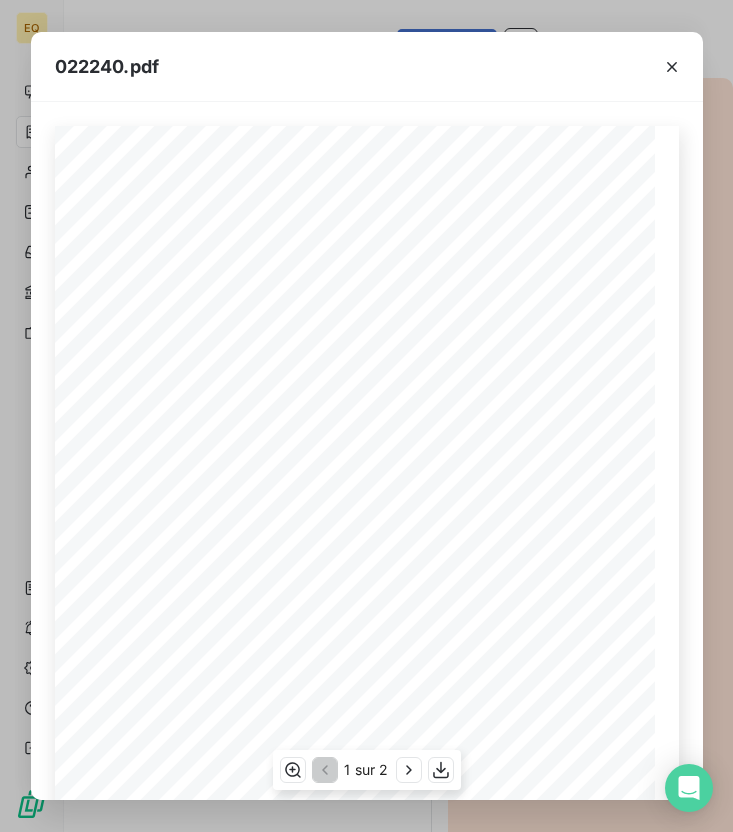 click on "Aménagement du poste de travail de Madame [LAST] Remarques : SIRET : [NUMBER] Devis [NUMBER] NUMÉRO DATE CLIENT [NUMBER] [DATE] Bloc Rénovation ADRESSE DE FACTURATION BLOCS RÉNOVATION [NUMBER] [STREET] [POSTAL_CODE] [CITY] FRANCE CODE PRODUIT DÉSIGNATION QUANTITÉ PRIX UNITAIRE HT MONTANT HT MONTANT TTC MAJ [NUMBER] [PRODUCT_NAME] [PRODUCT_NAME] Fauteuil ergonomique Avec Dossier dorso-galbé Moyen Haut et Assise S mousse HR Dossier réglable en hauteur avec Appui lombaire gonflable Assise réglable en profondeur Appui-cervical 3D Rond Accoudoirs 3D Mécanisme Synchrone avec réglage bascule assise de 5° et réglage indépendant de l'angle du dossier Nouvelles roulettes Sol Dur sur piétement 5 branches nylon vices de fabrication 10 ans 1,00" at bounding box center (367, 451) 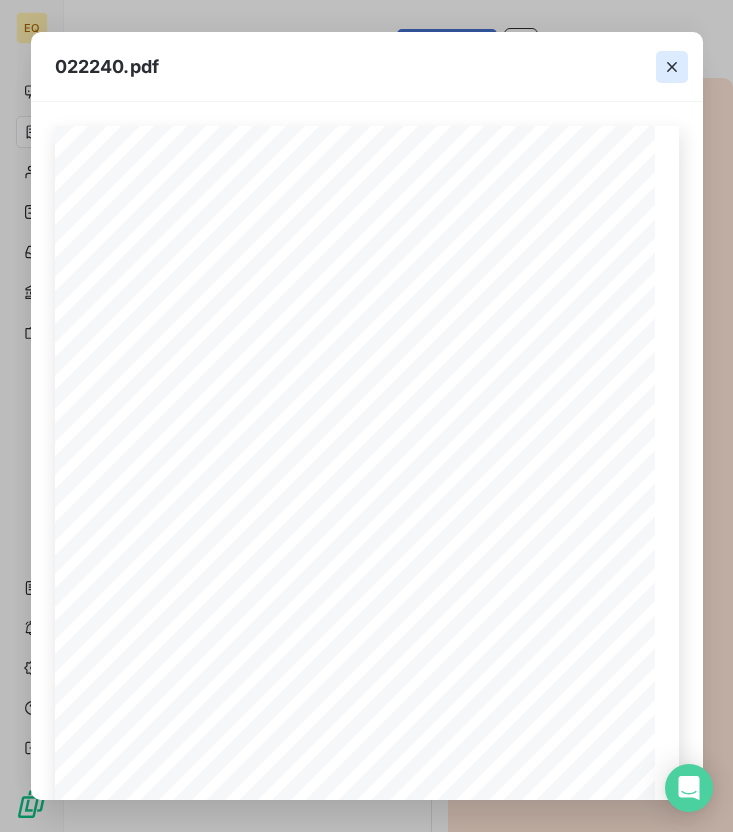 click 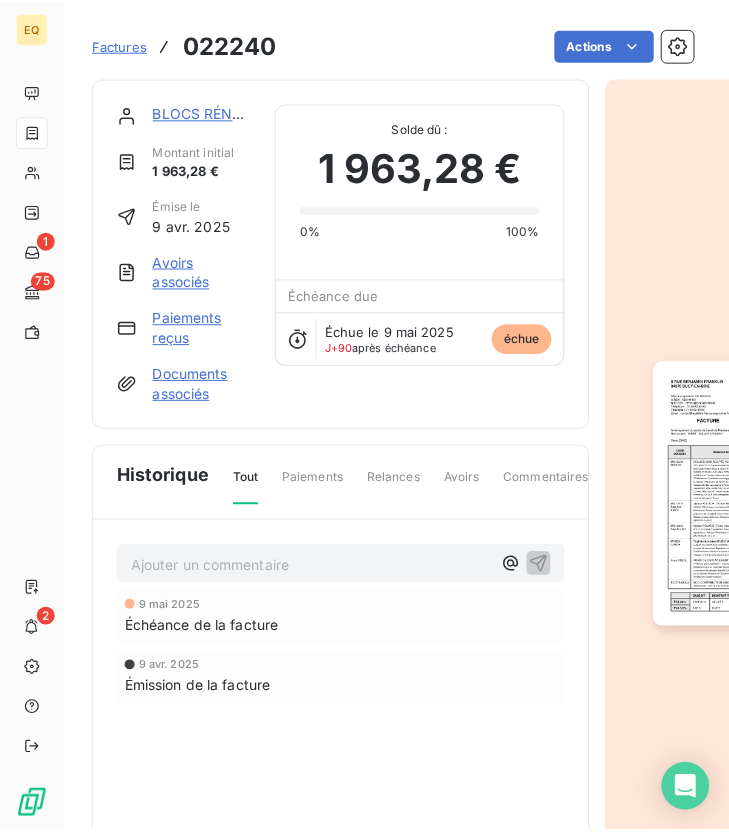 scroll, scrollTop: 0, scrollLeft: 0, axis: both 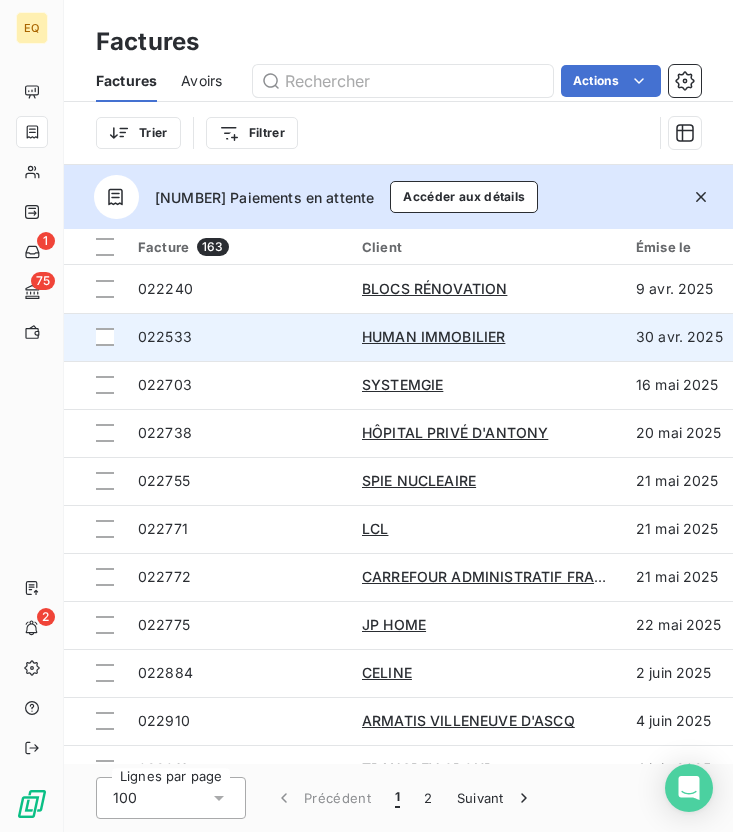 click on "022533" at bounding box center (165, 336) 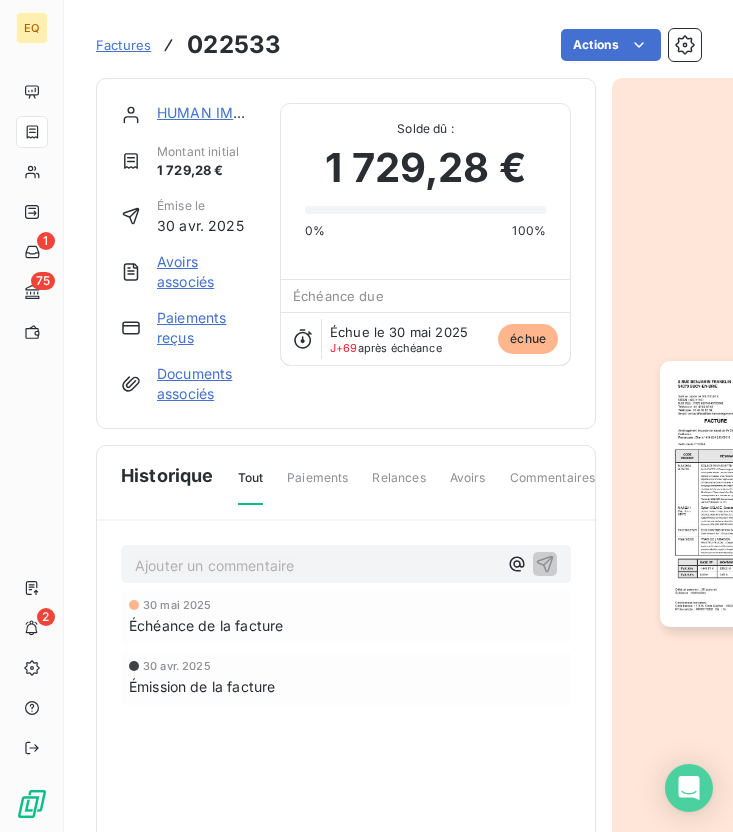click at bounding box center (754, 494) 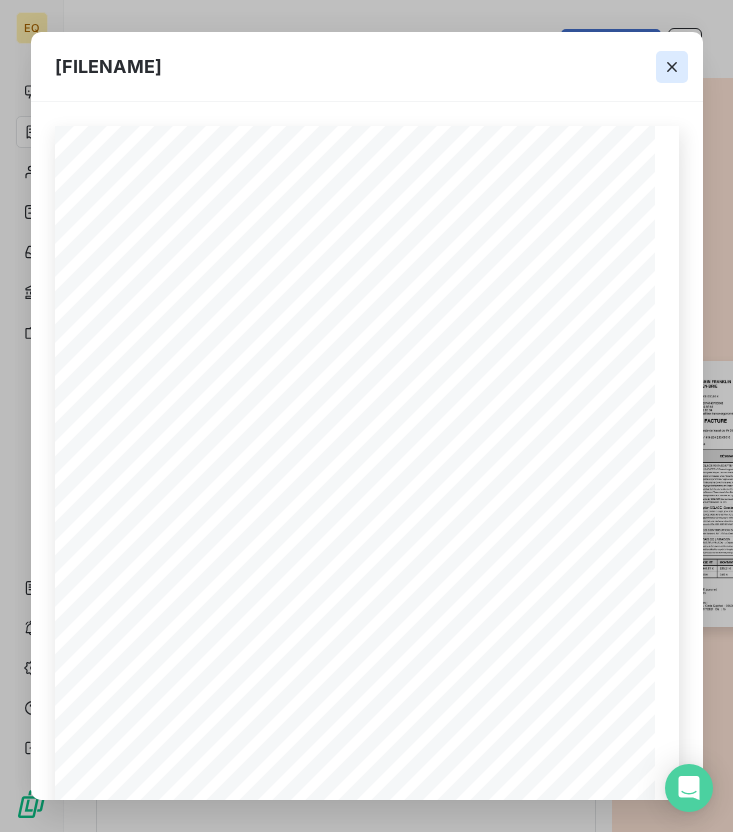 click 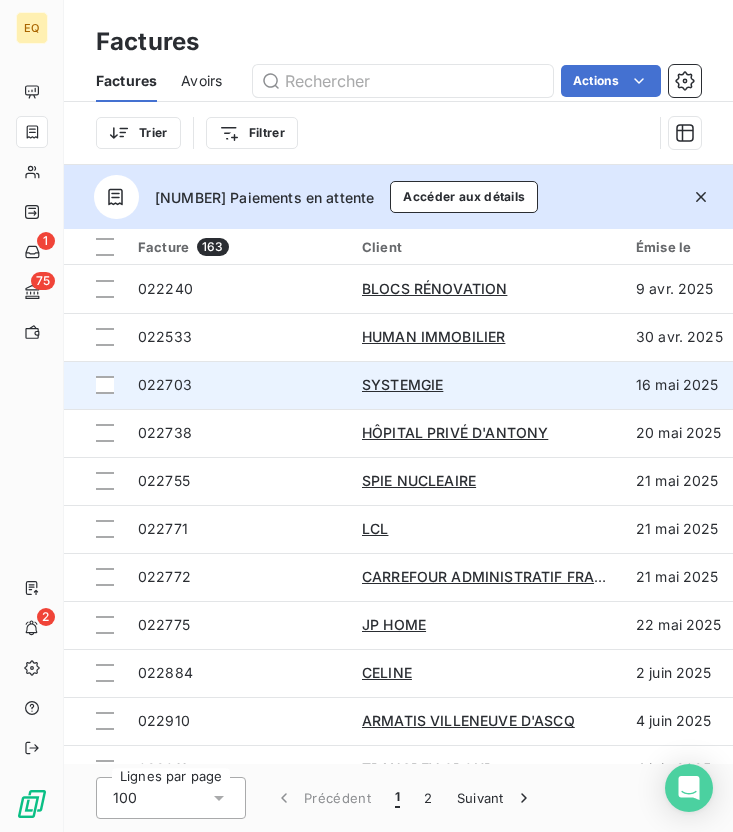 click on "022703" at bounding box center (165, 384) 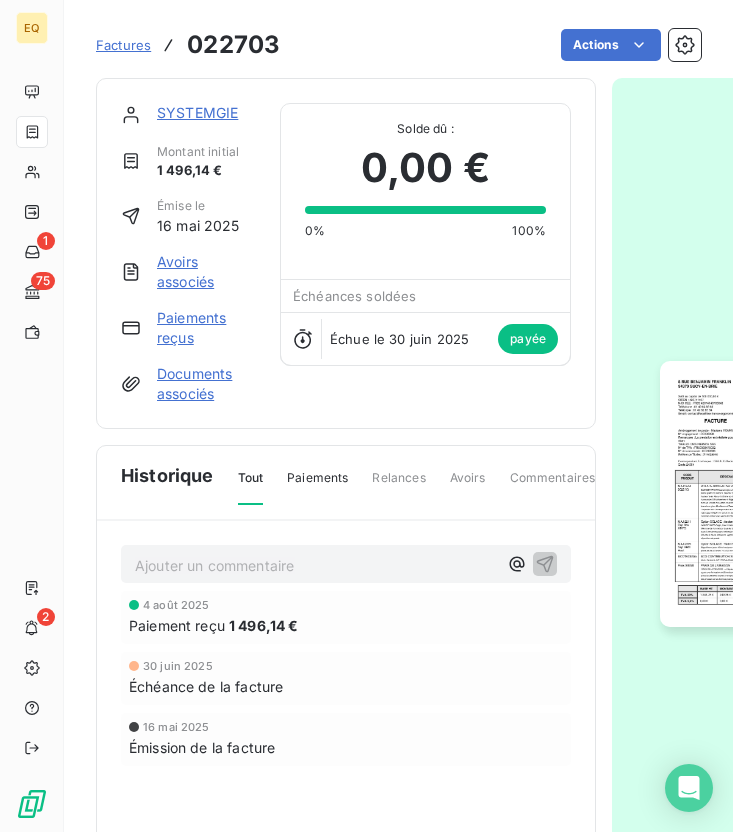 click at bounding box center (754, 494) 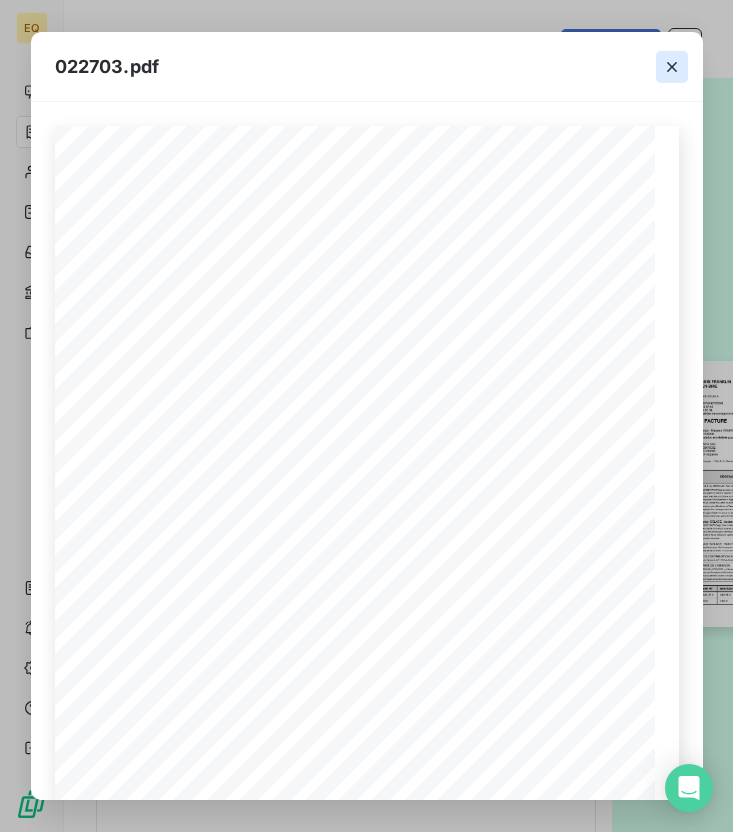 click 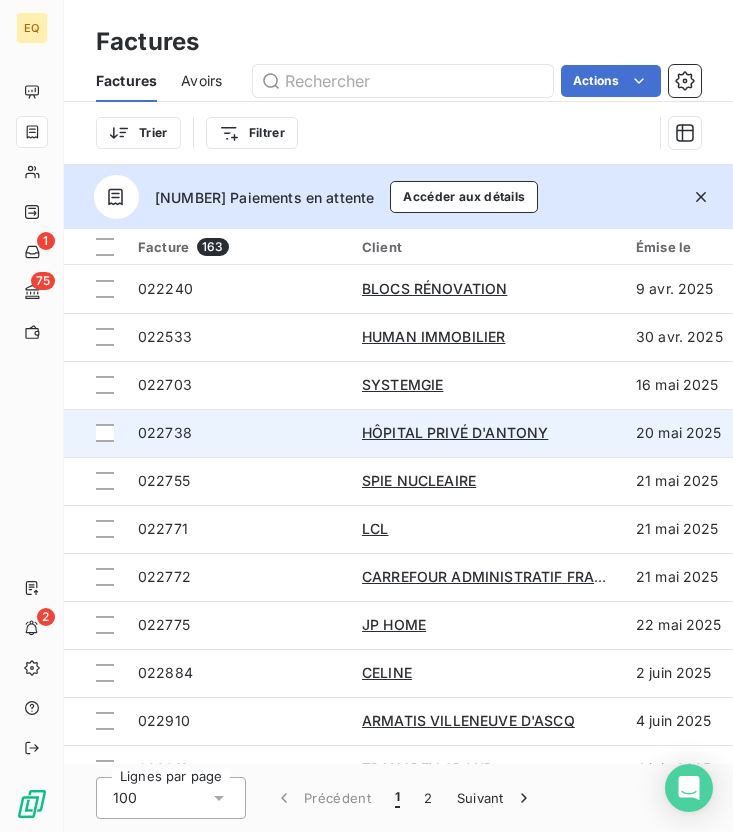 click on "022738" at bounding box center [165, 433] 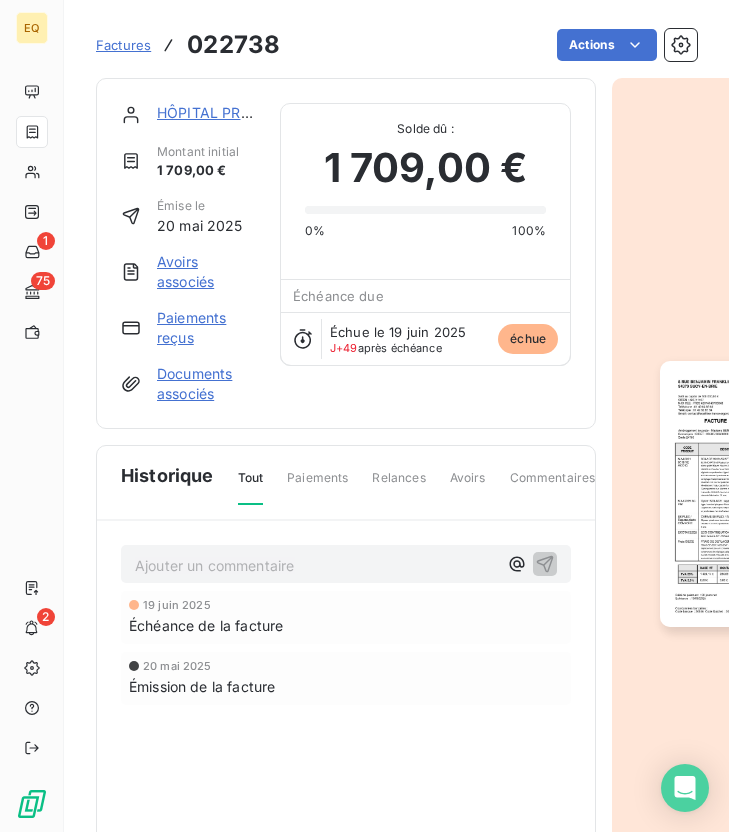 click at bounding box center (754, 494) 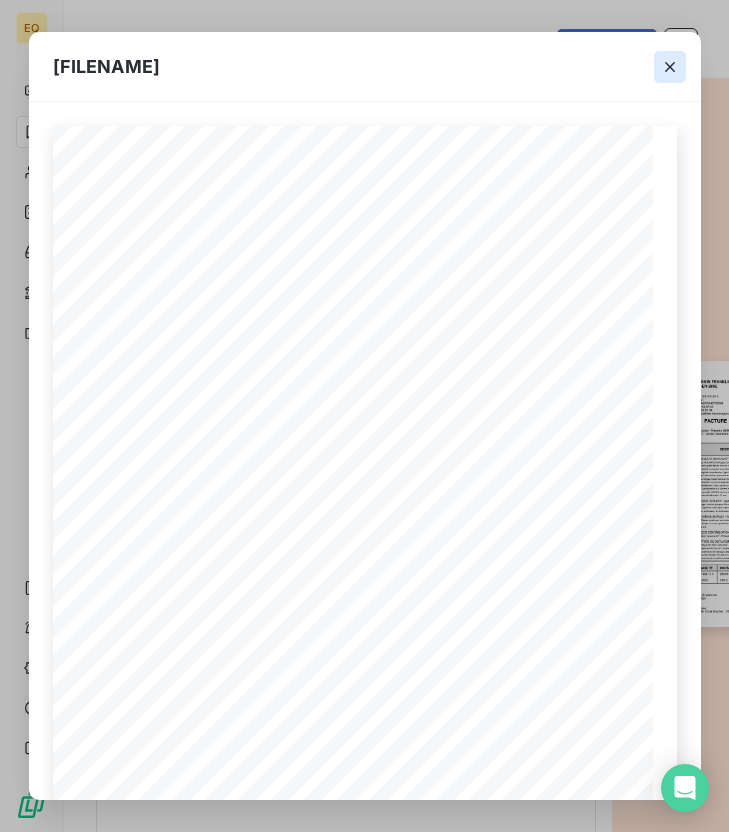 click 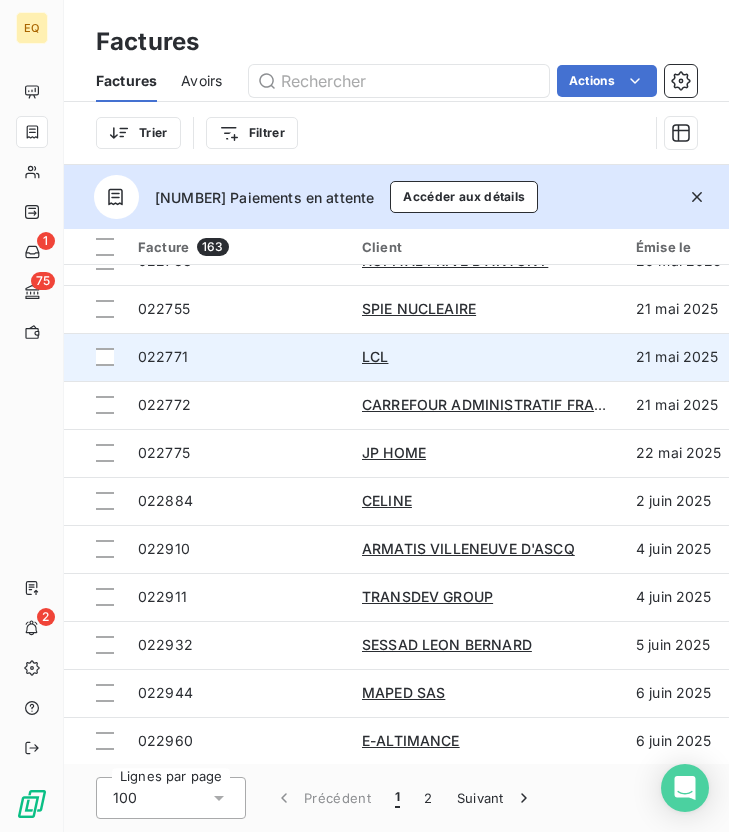 scroll, scrollTop: 170, scrollLeft: 0, axis: vertical 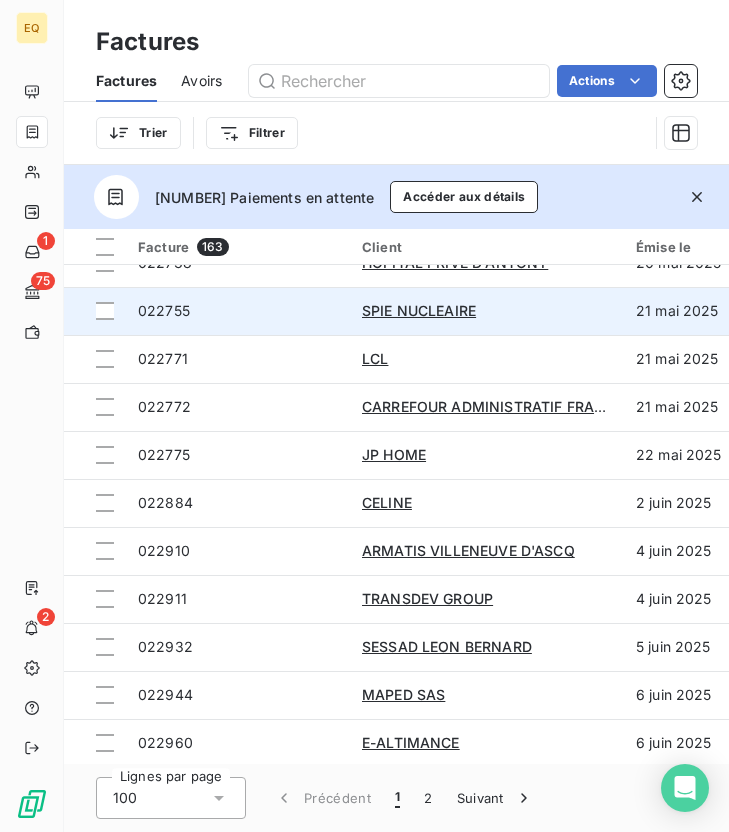 click on "022755" at bounding box center [164, 310] 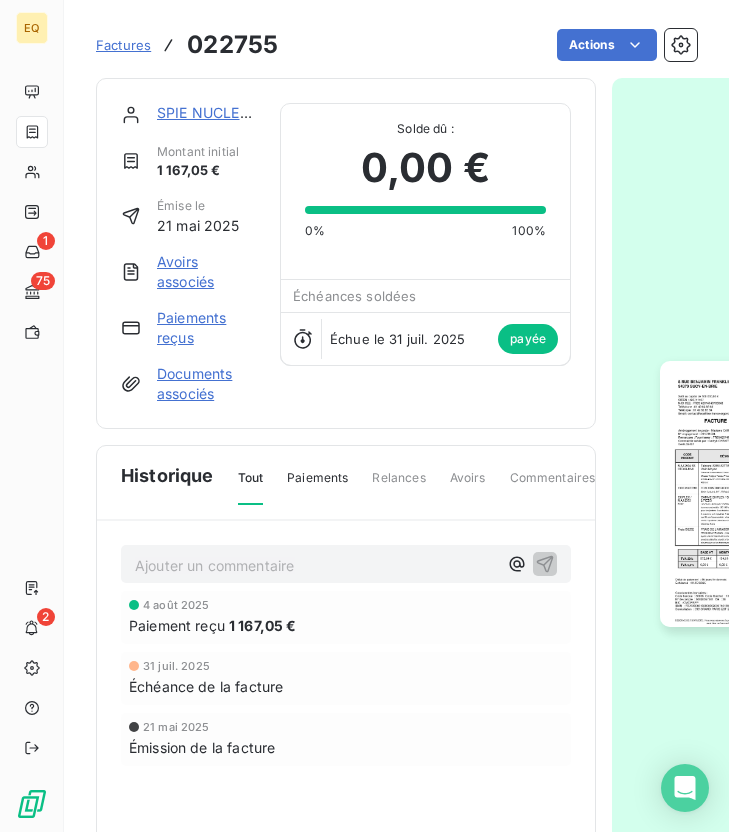 click at bounding box center (754, 494) 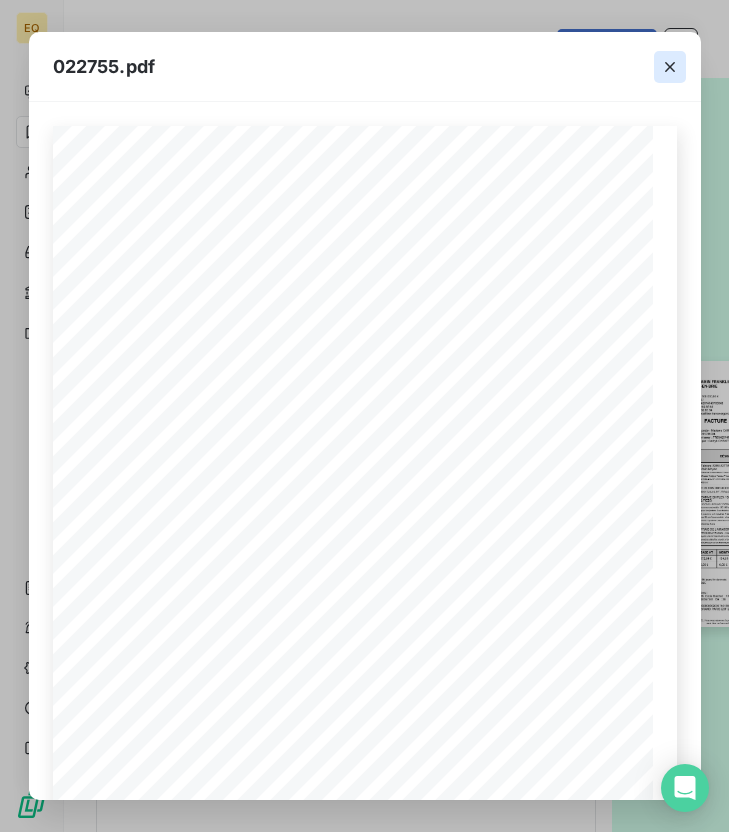 click 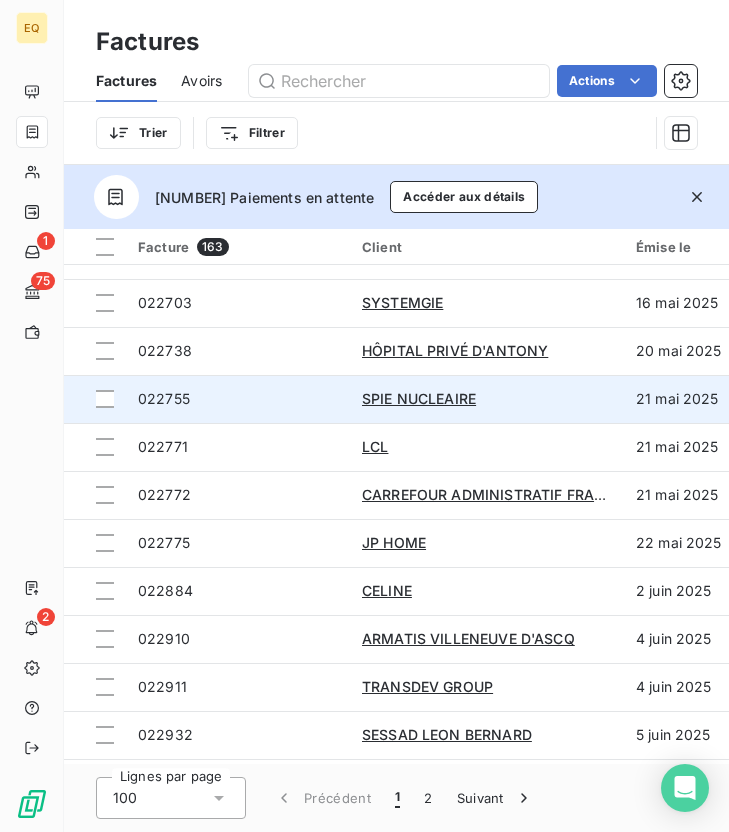 scroll, scrollTop: 85, scrollLeft: 0, axis: vertical 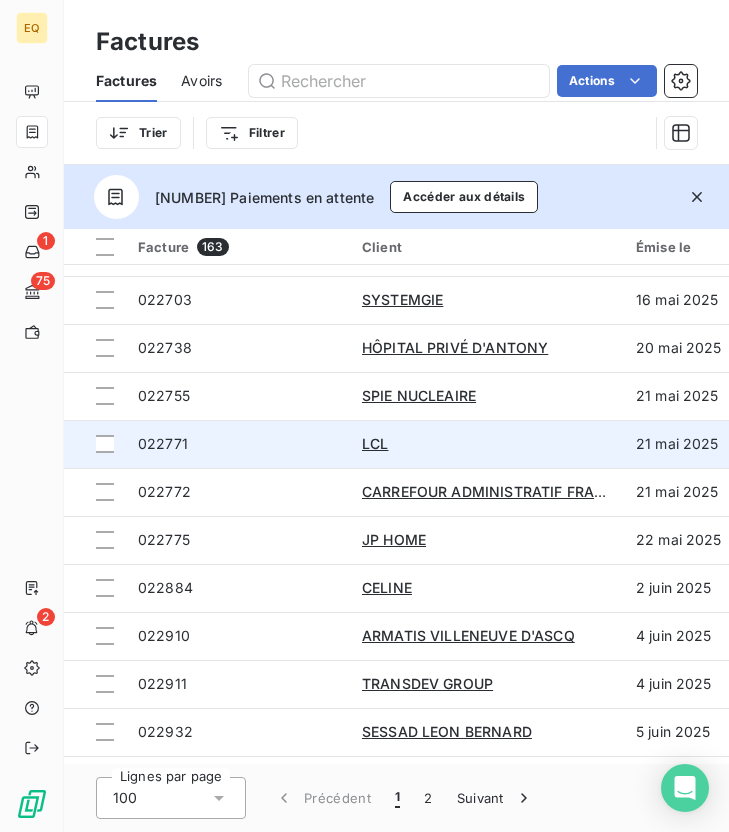 click on "022771" at bounding box center (238, 444) 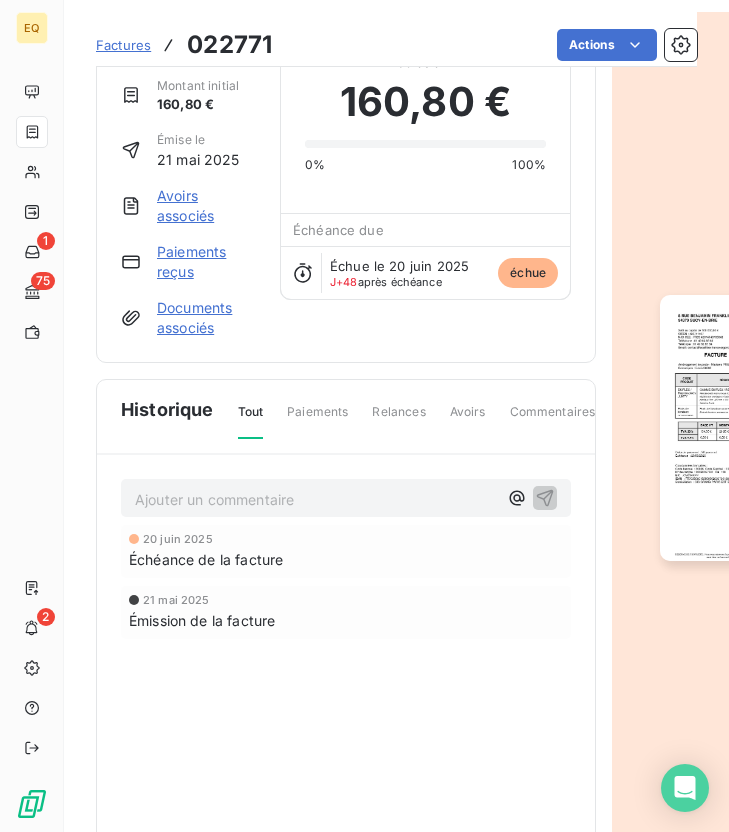 scroll, scrollTop: 83, scrollLeft: 0, axis: vertical 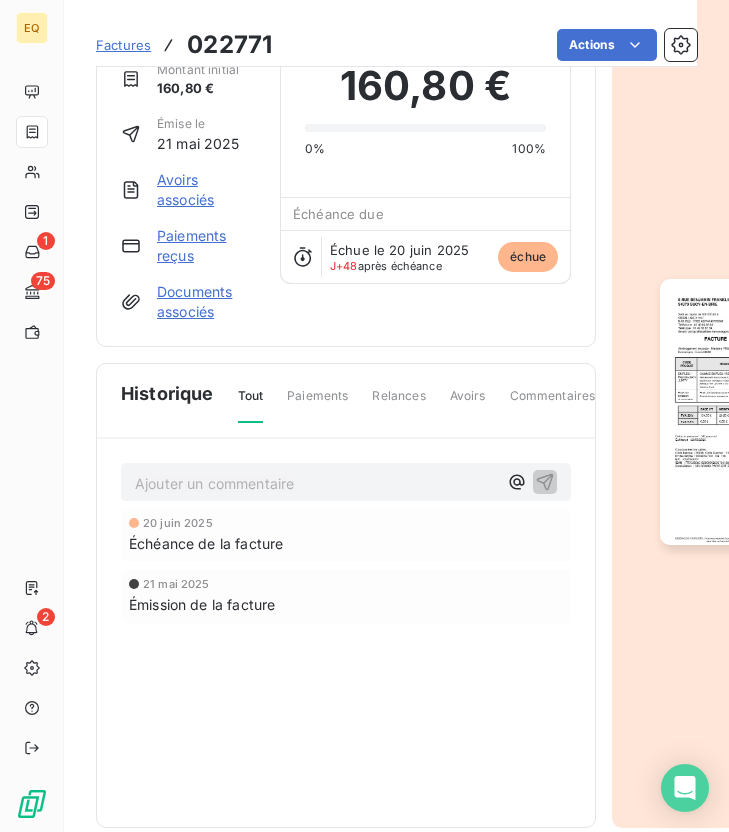 click at bounding box center [754, 412] 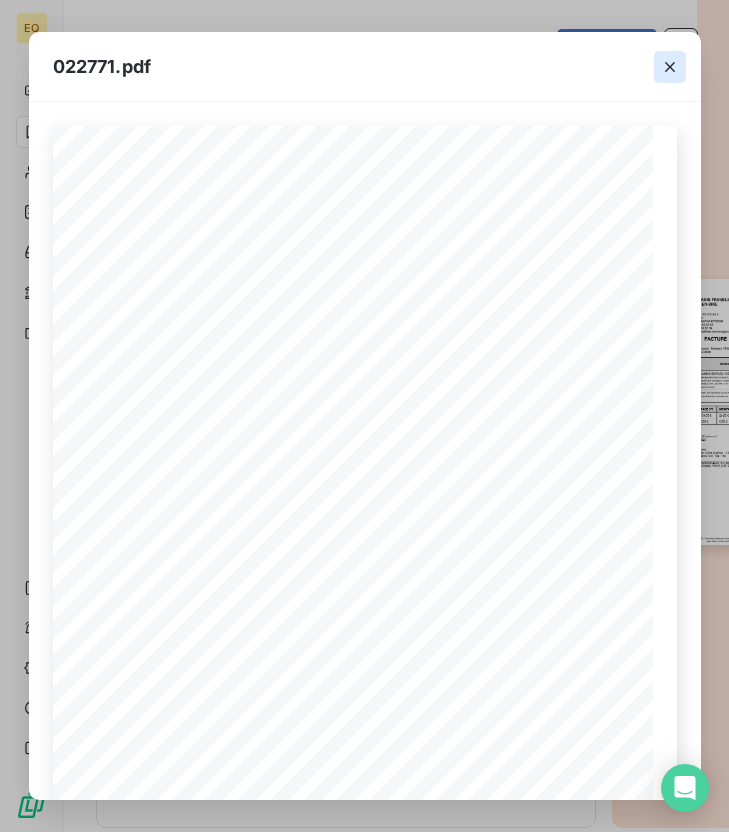 click 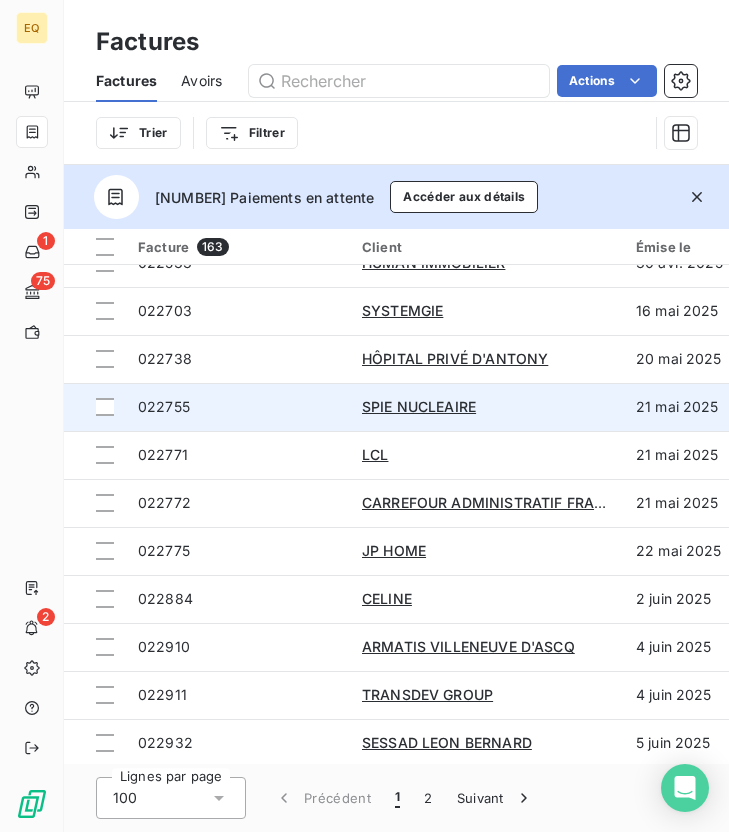 scroll, scrollTop: 100, scrollLeft: 0, axis: vertical 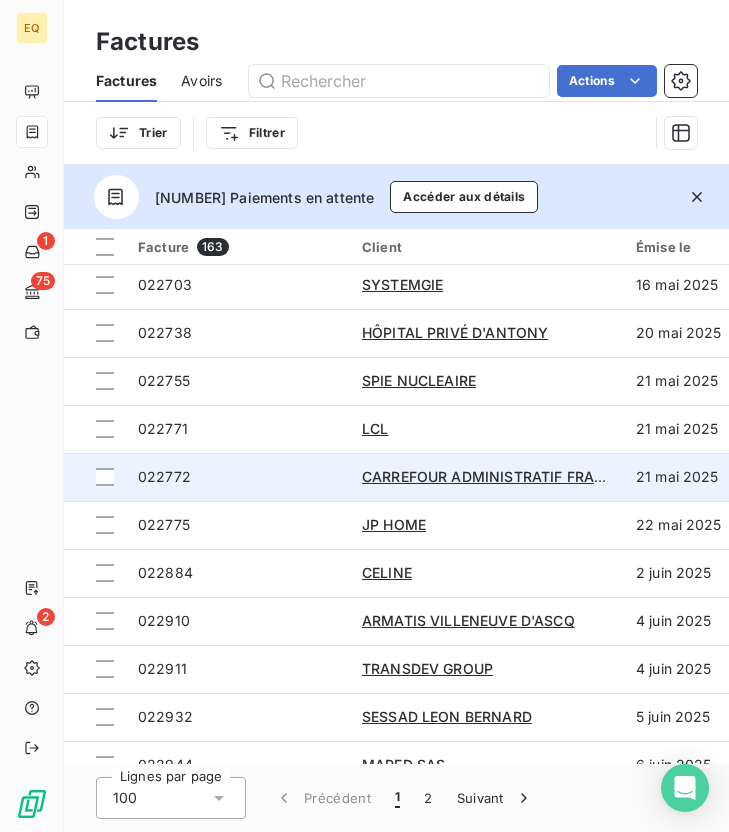 click on "022772" at bounding box center (164, 476) 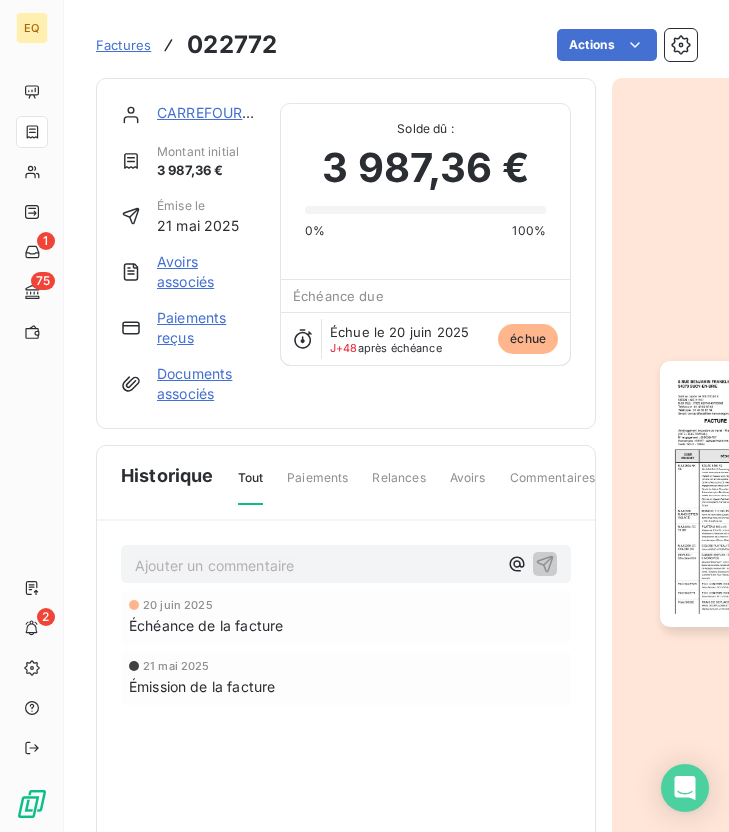 click at bounding box center (754, 494) 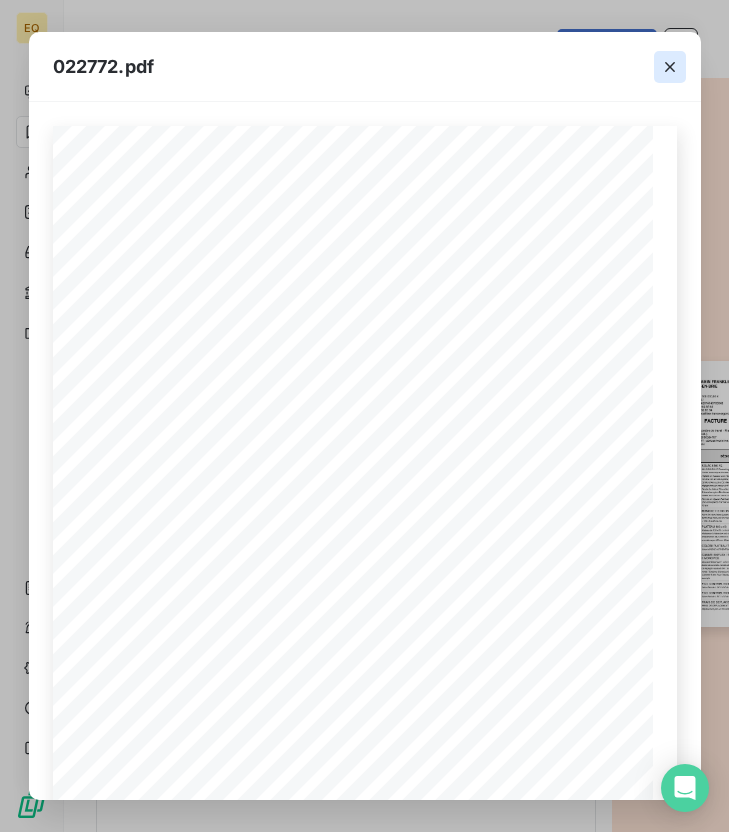 click 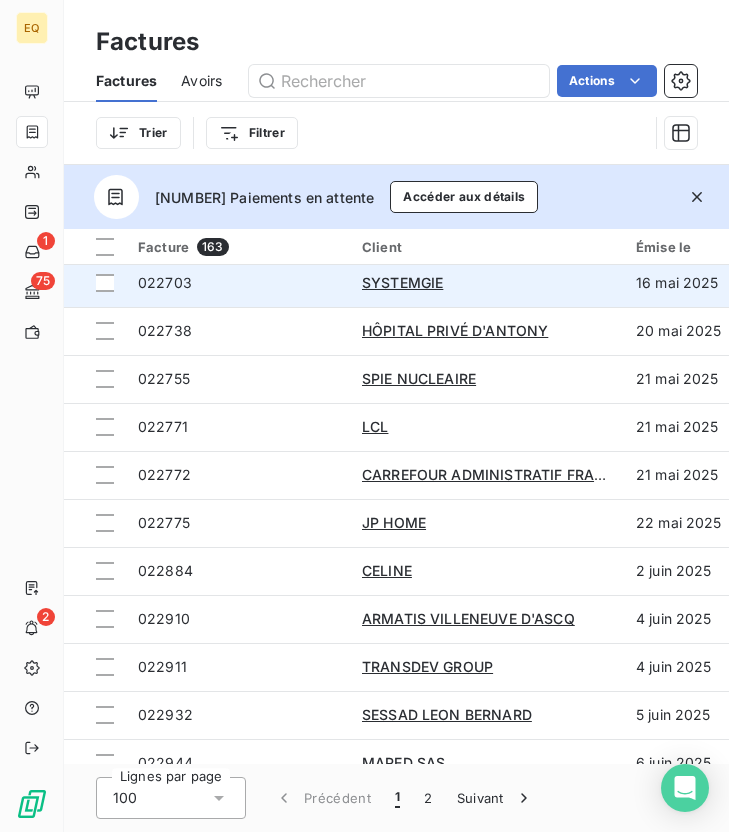 scroll, scrollTop: 106, scrollLeft: 0, axis: vertical 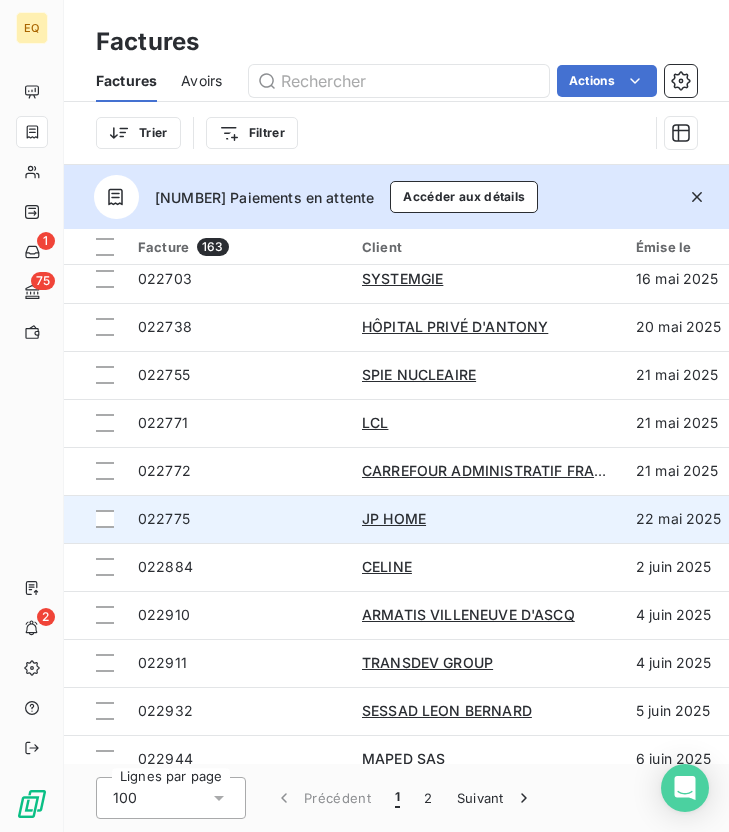 click on "022775" at bounding box center [164, 518] 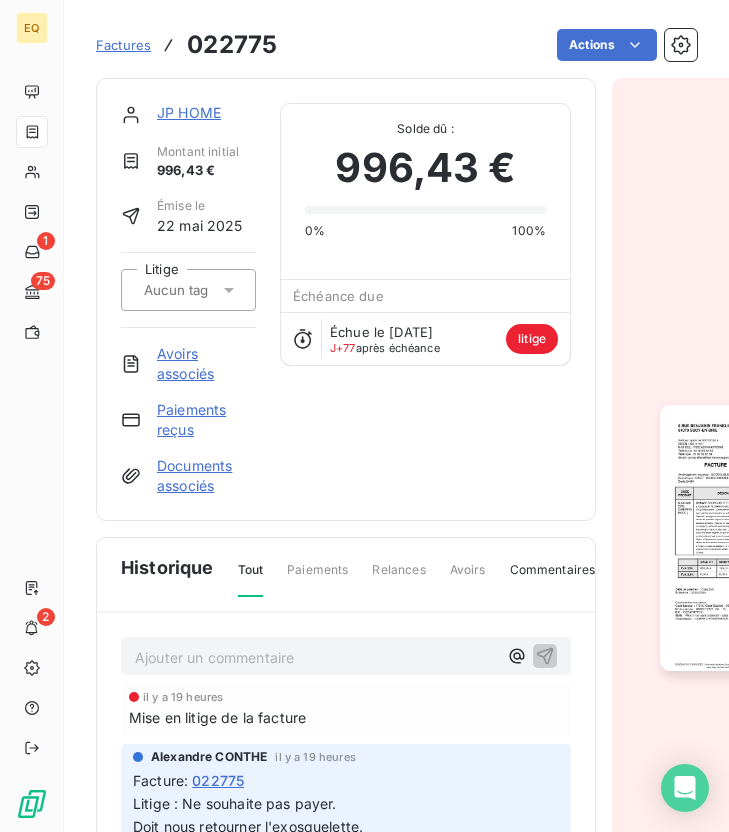 scroll, scrollTop: 8, scrollLeft: 0, axis: vertical 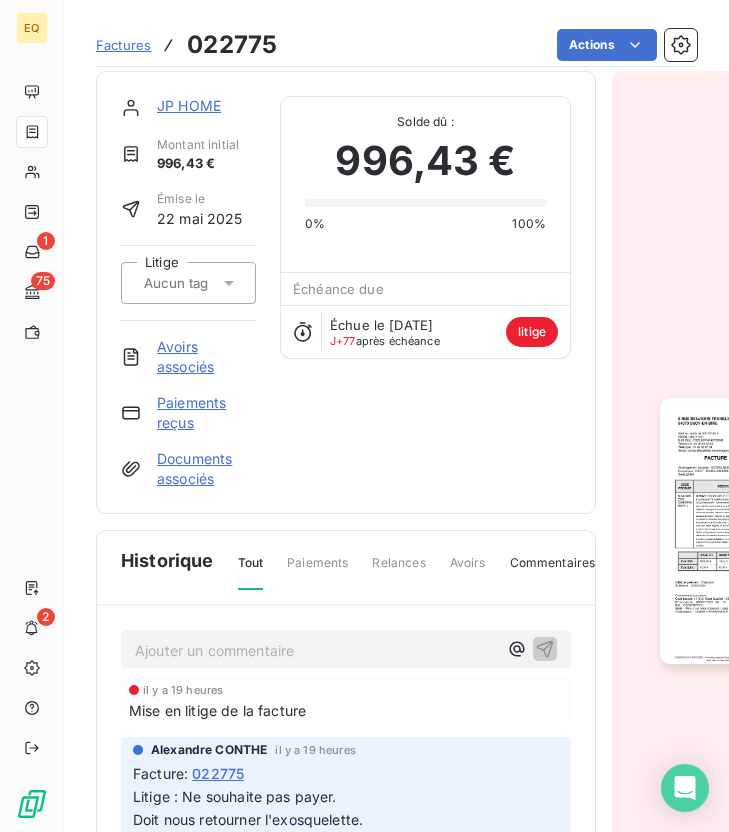 click at bounding box center [754, 531] 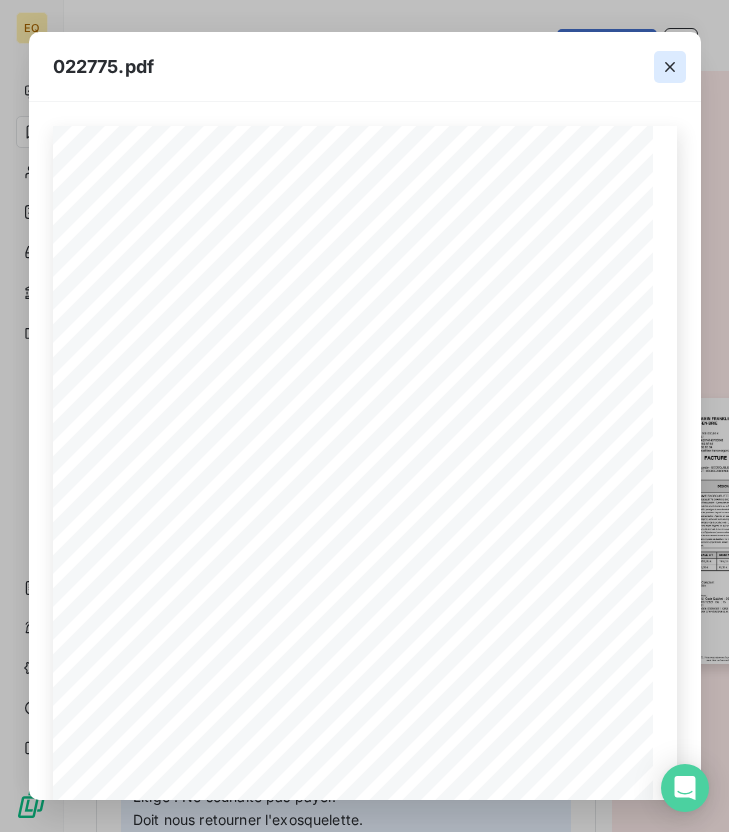 click 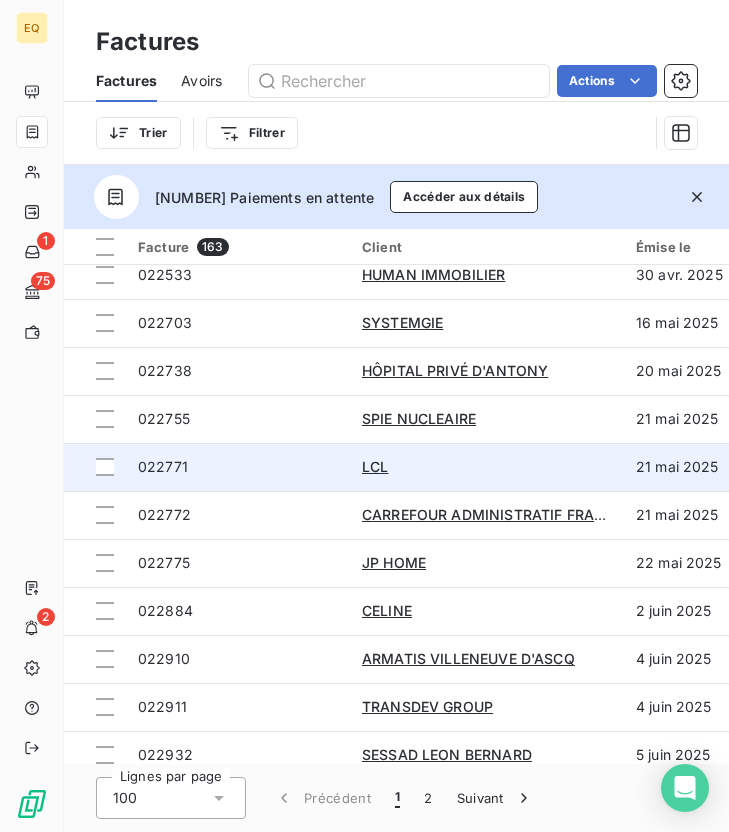 scroll, scrollTop: 201, scrollLeft: 0, axis: vertical 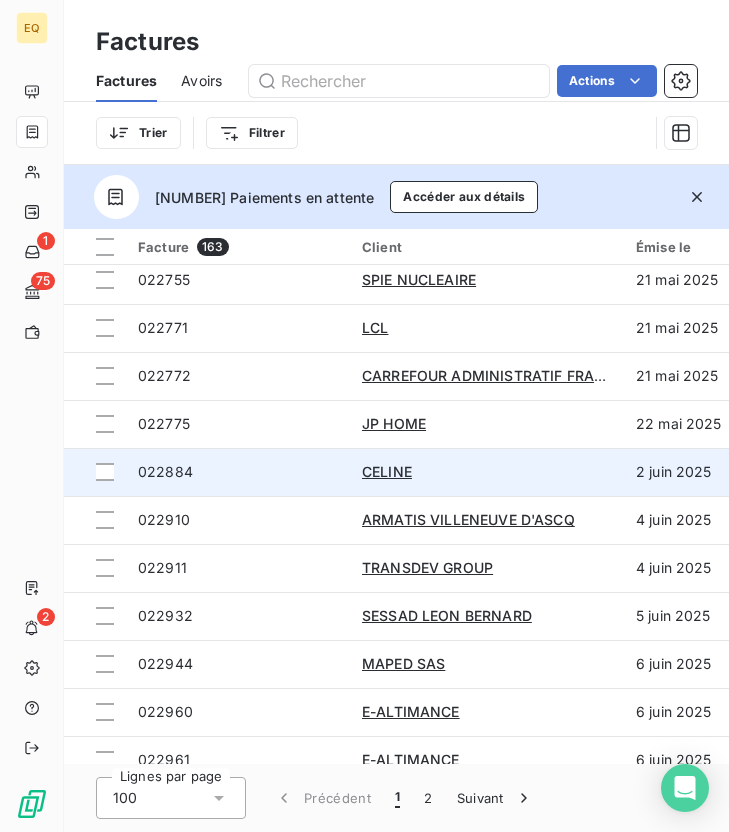 click on "022884" at bounding box center [238, 472] 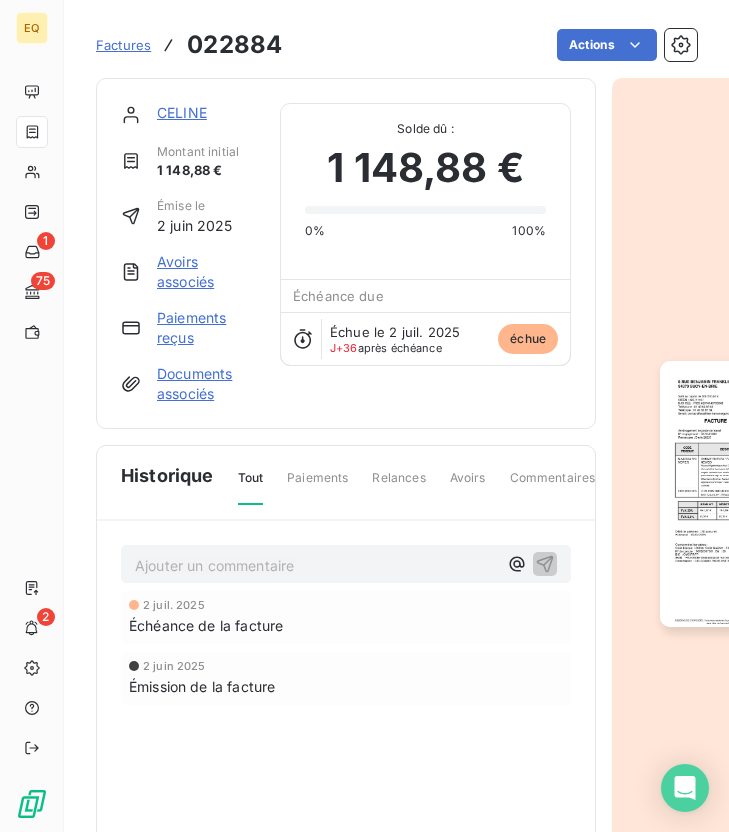 click at bounding box center [754, 494] 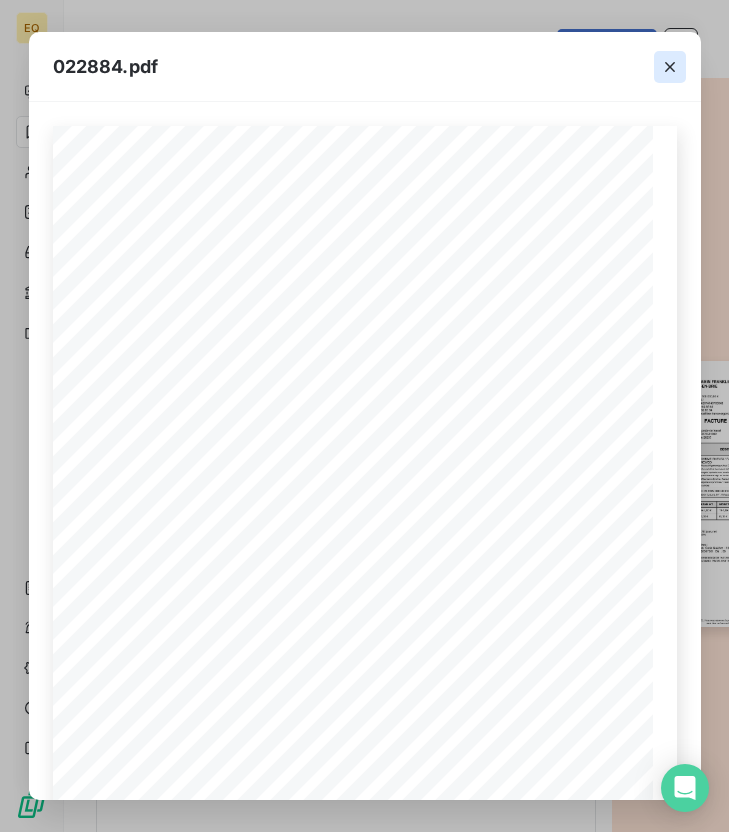click 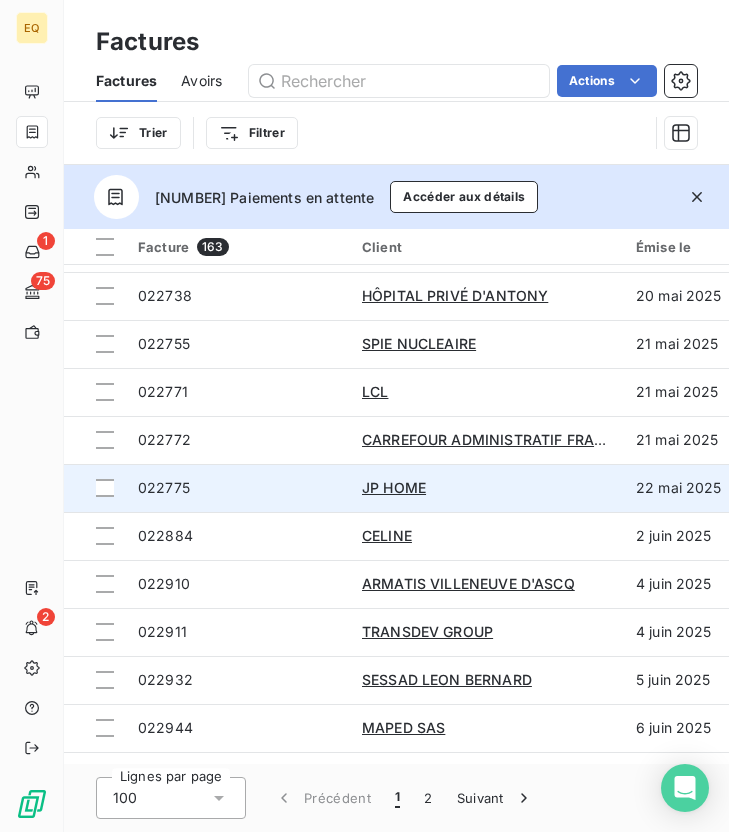 scroll, scrollTop: 196, scrollLeft: 0, axis: vertical 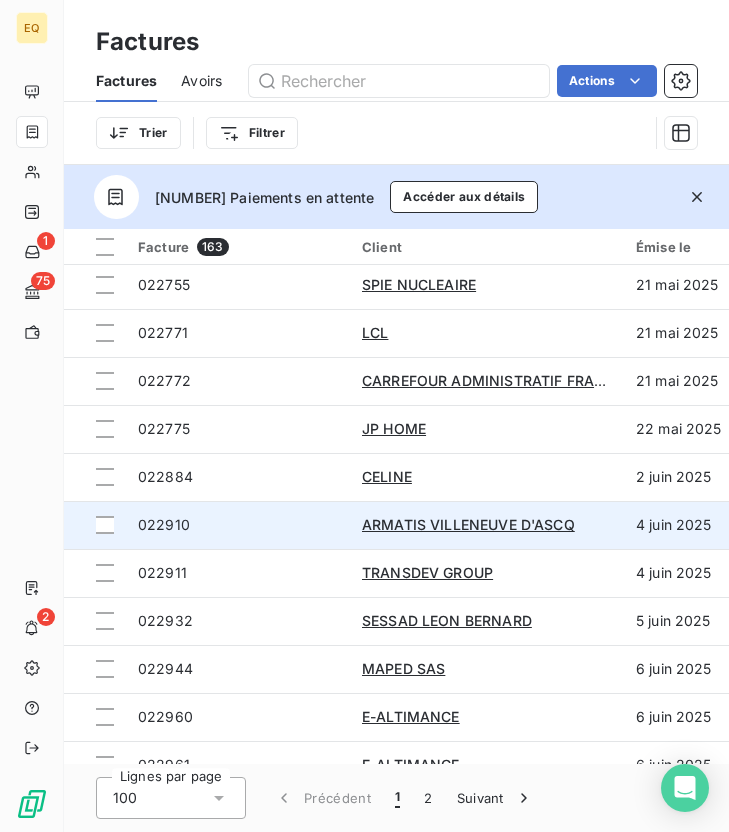 click on "022910" at bounding box center (164, 524) 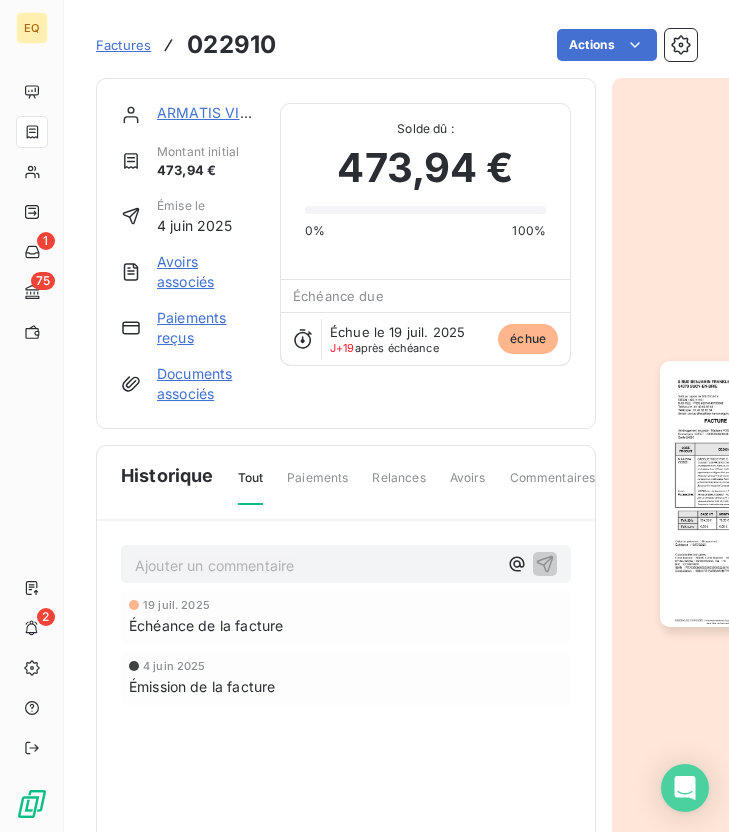 click at bounding box center (754, 494) 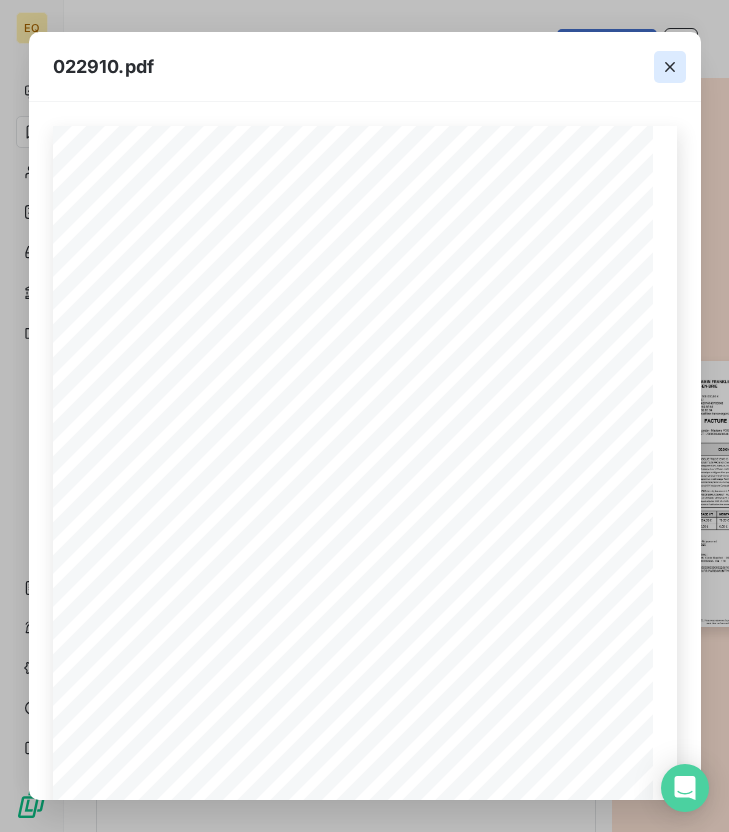 click 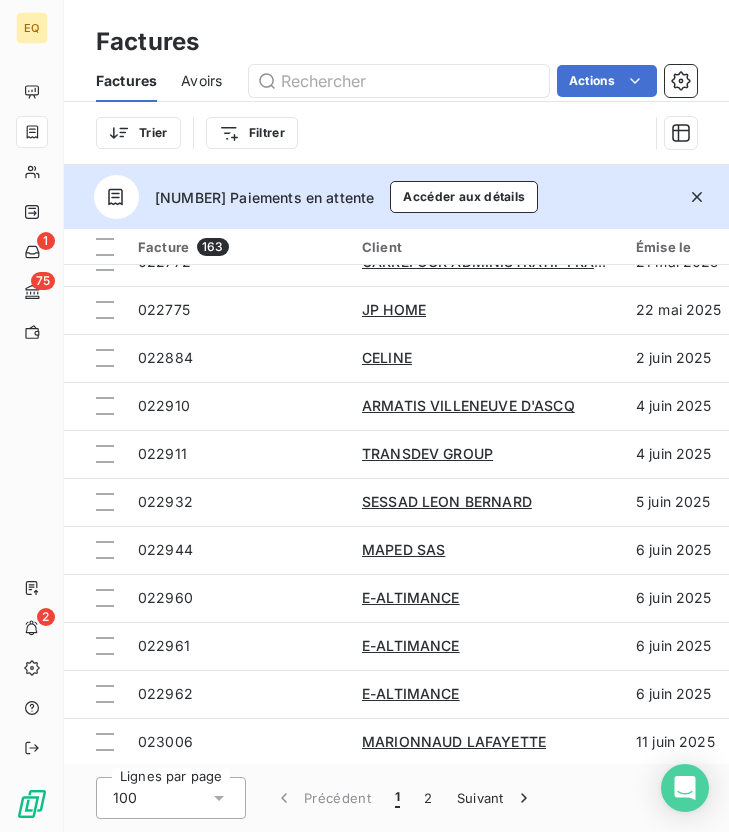scroll, scrollTop: 324, scrollLeft: 0, axis: vertical 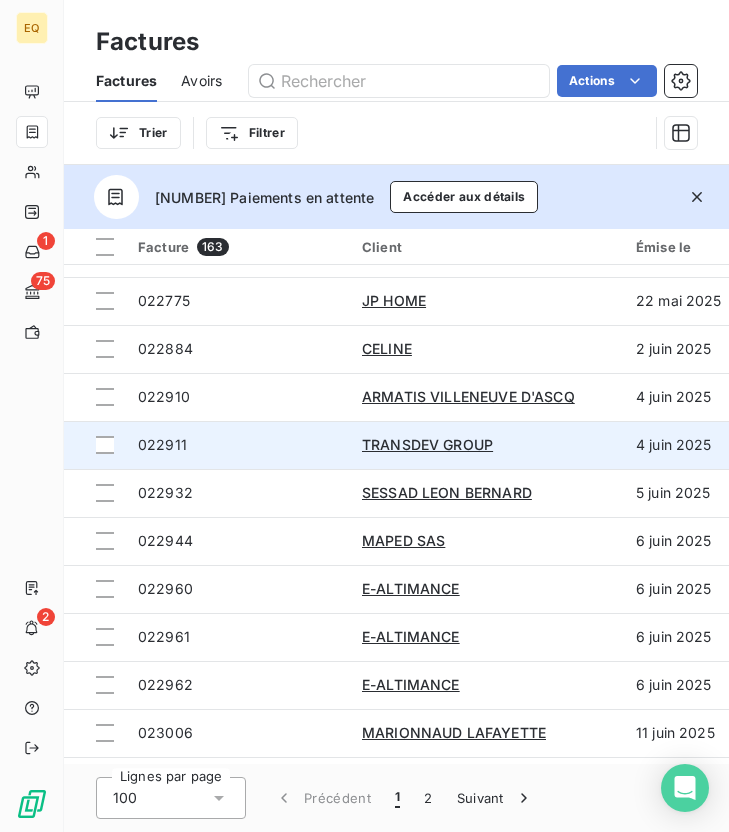 click on "022911" at bounding box center [238, 445] 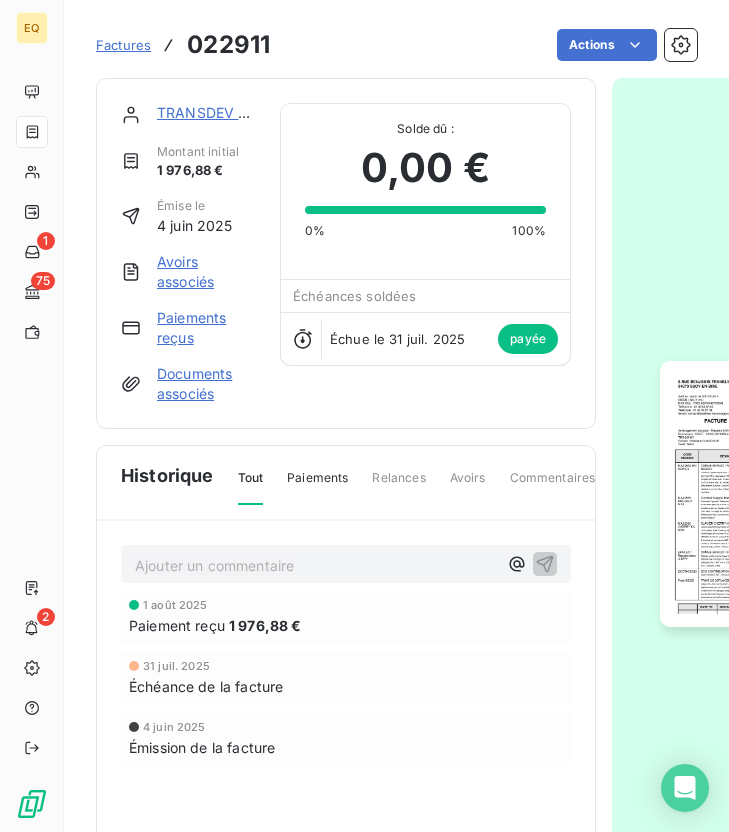 click at bounding box center [754, 494] 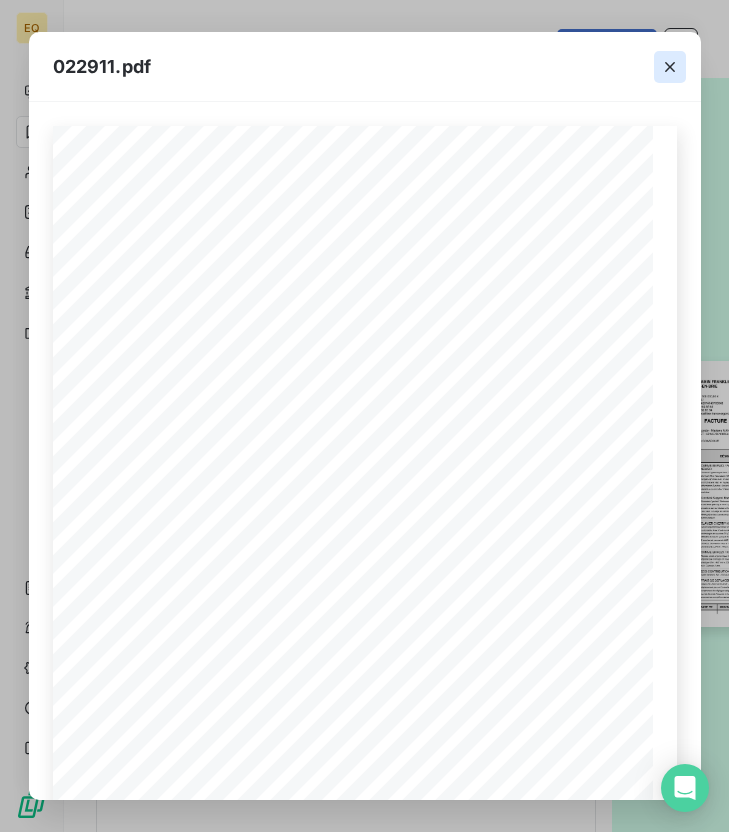 click 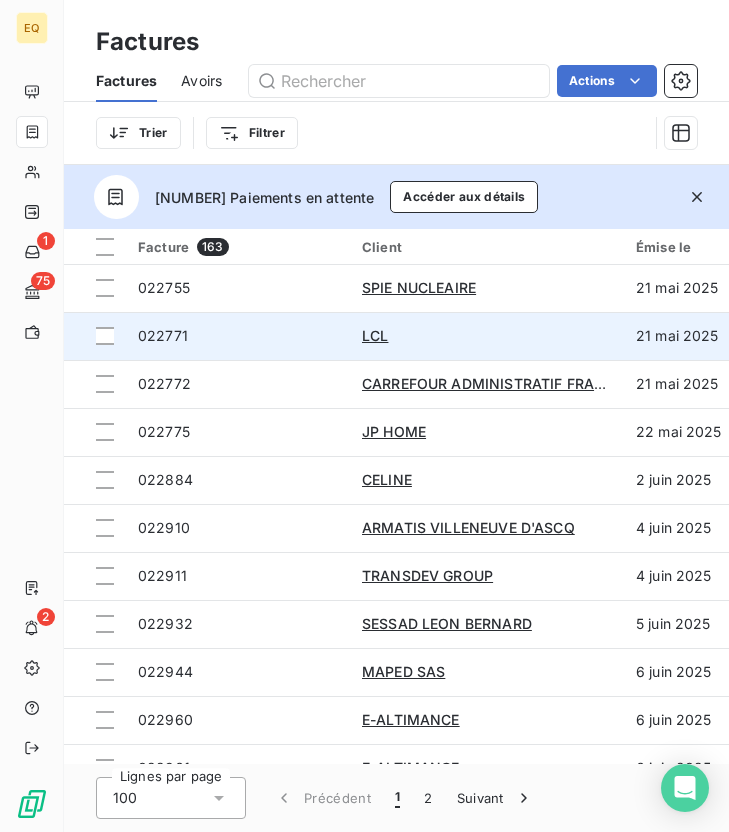 scroll, scrollTop: 217, scrollLeft: 0, axis: vertical 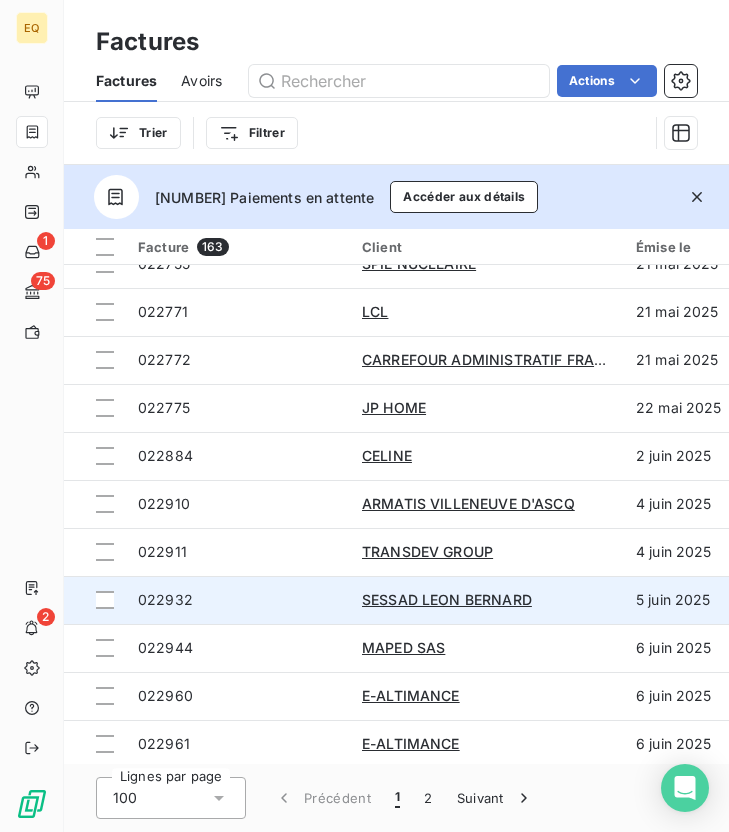 click on "022932" at bounding box center [238, 600] 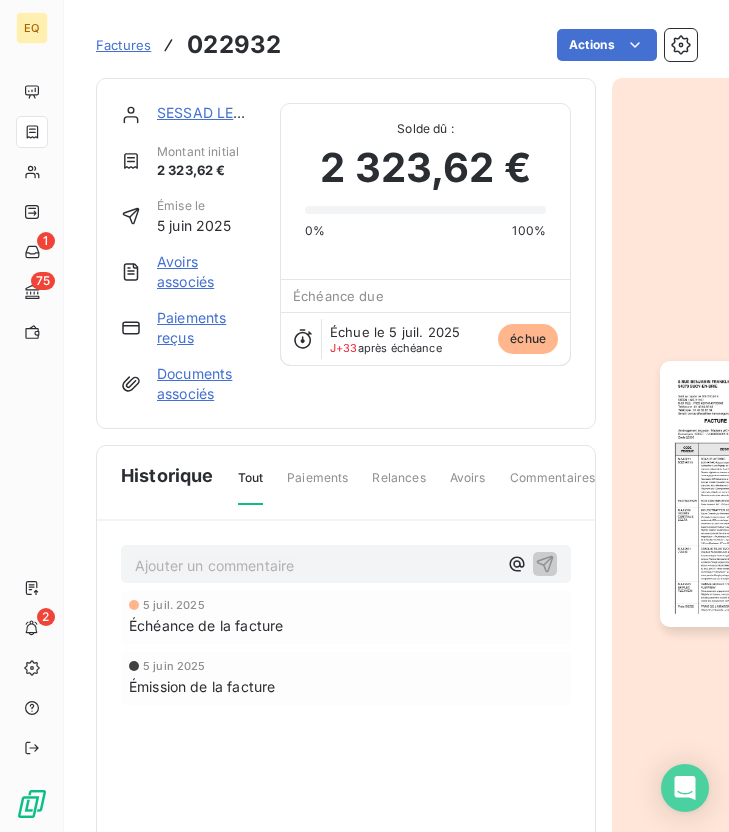 click at bounding box center (754, 494) 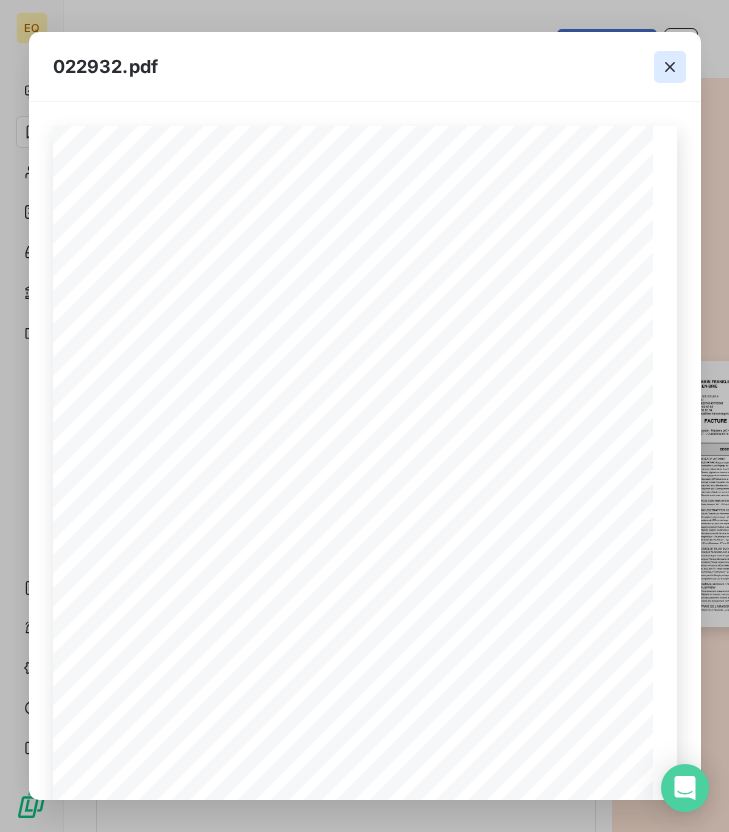 click 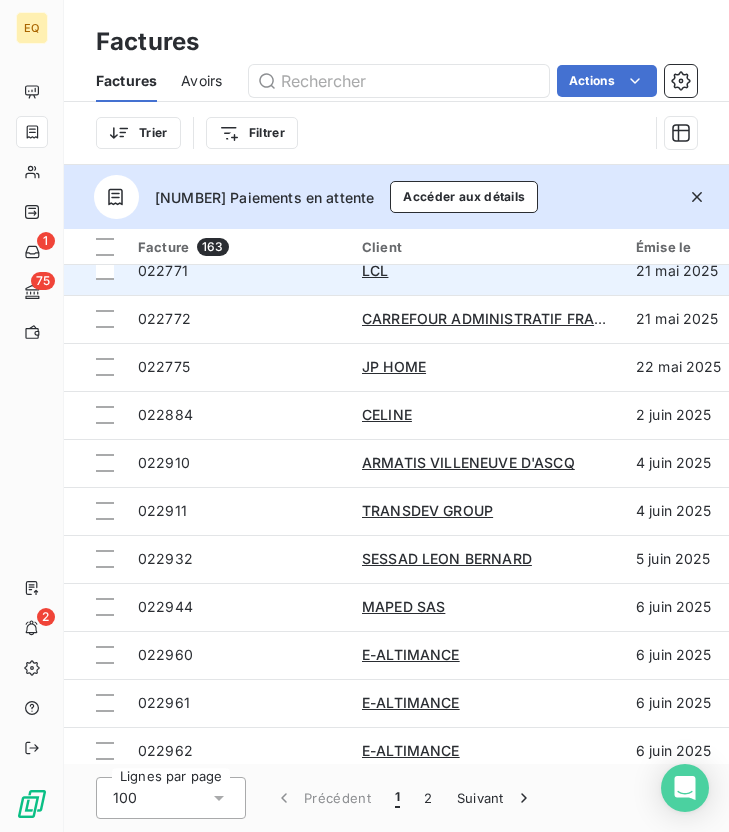 scroll, scrollTop: 327, scrollLeft: 0, axis: vertical 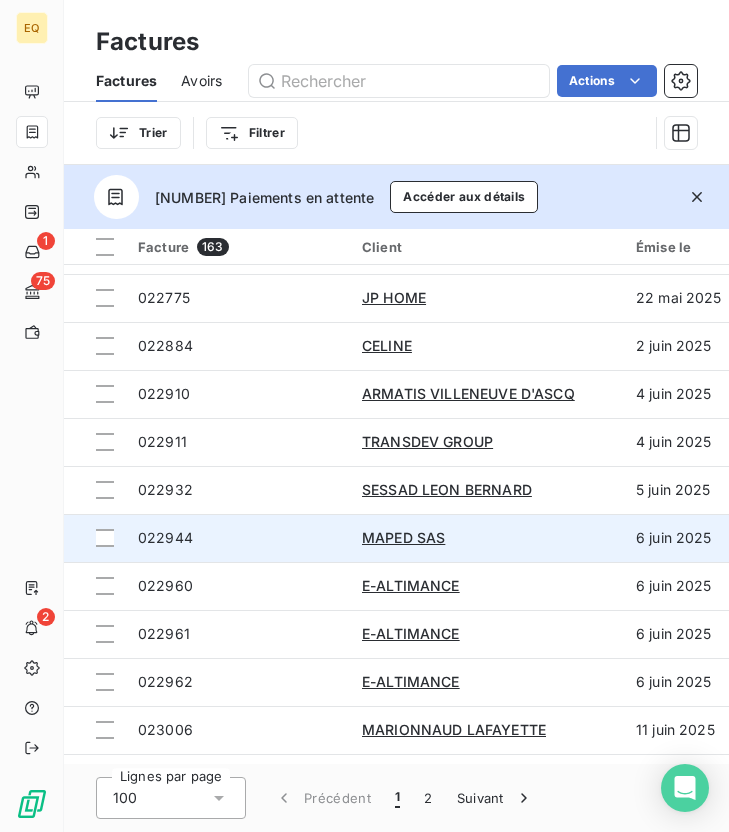click on "022944" at bounding box center (165, 537) 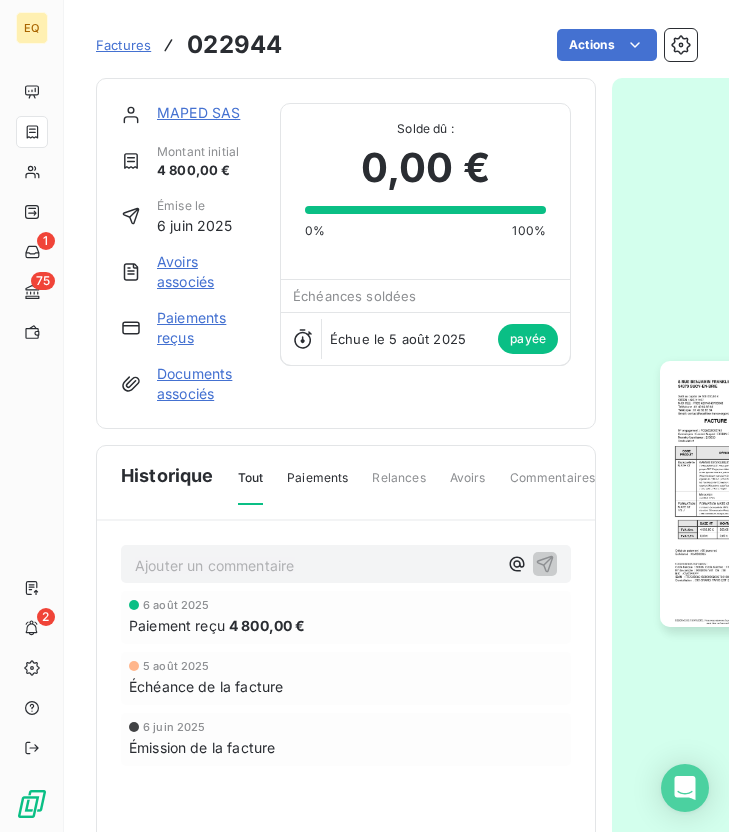 click at bounding box center (754, 494) 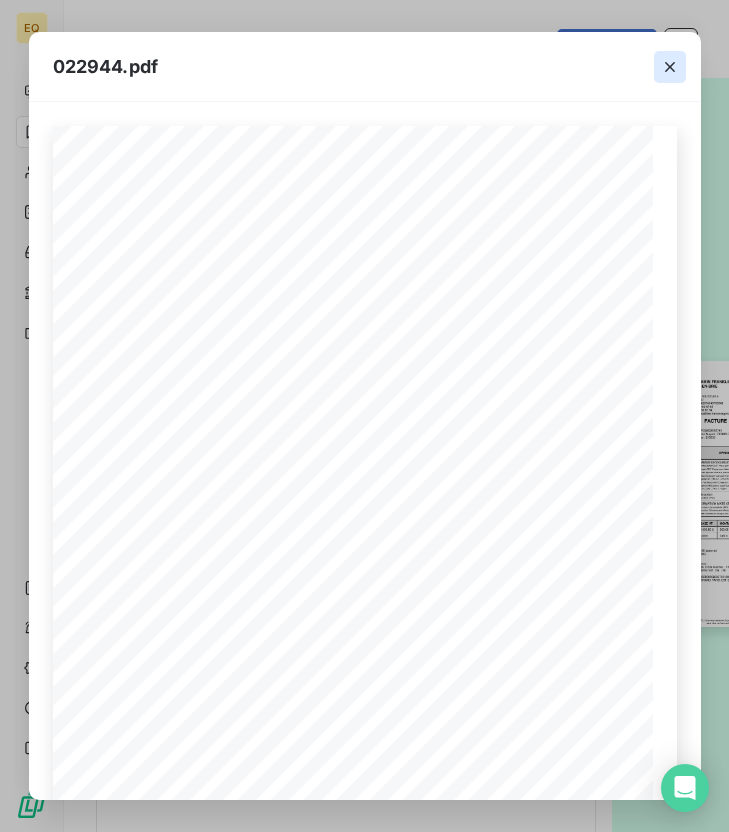 click 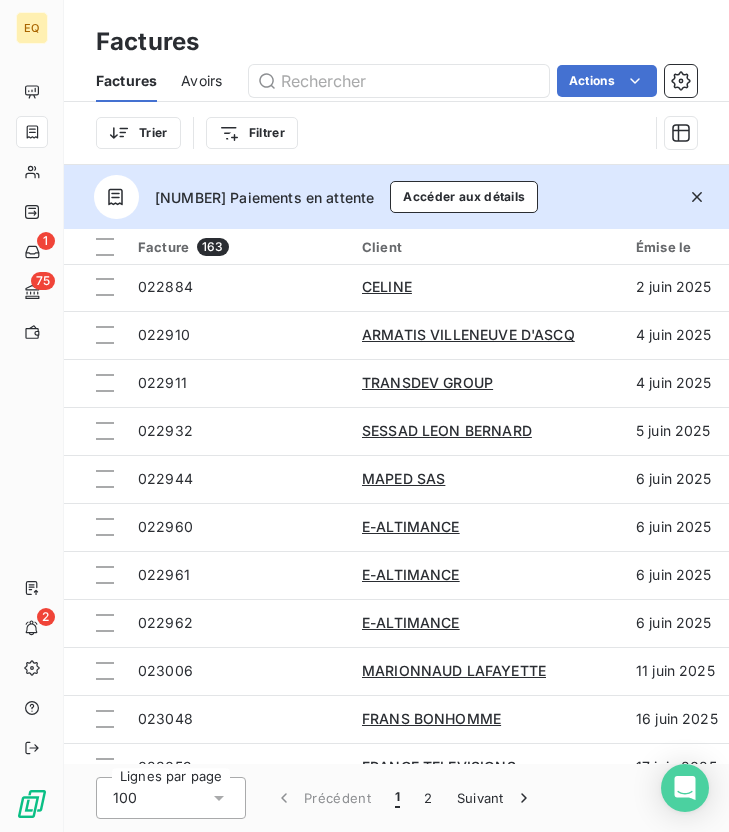 scroll, scrollTop: 439, scrollLeft: 0, axis: vertical 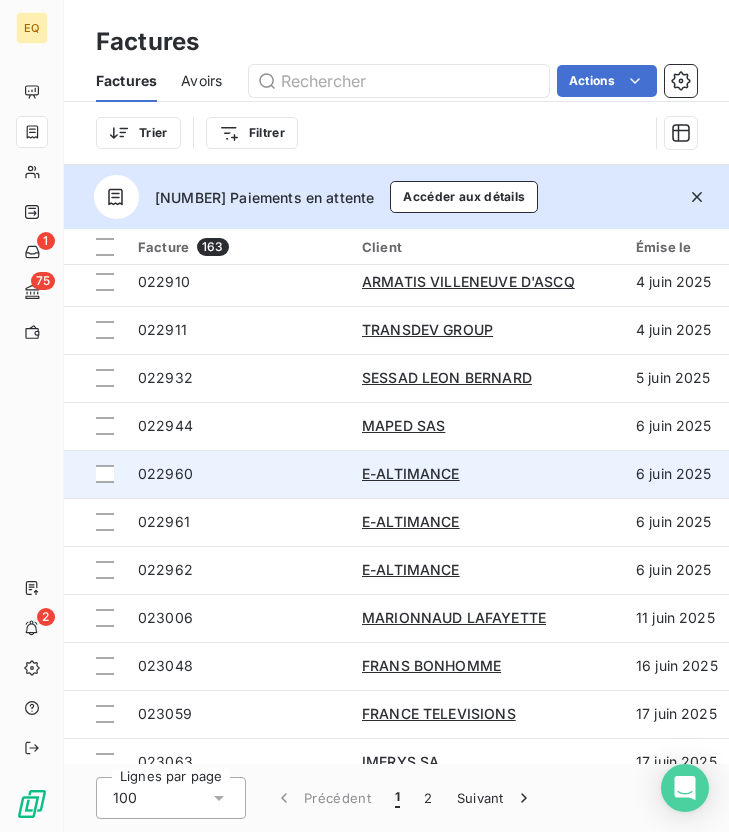 click on "022960" at bounding box center (238, 474) 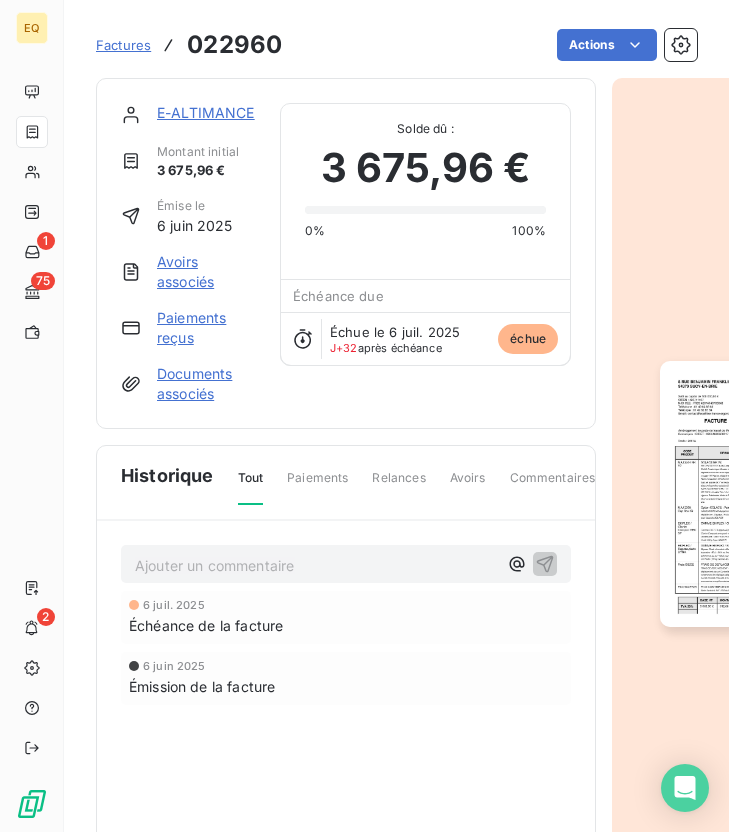 click at bounding box center (754, 494) 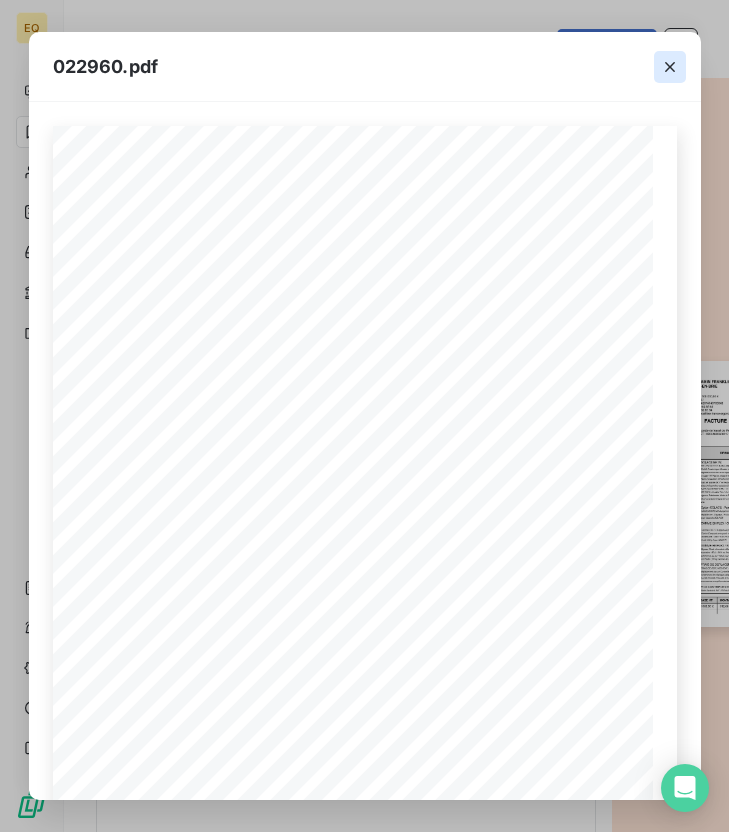 click 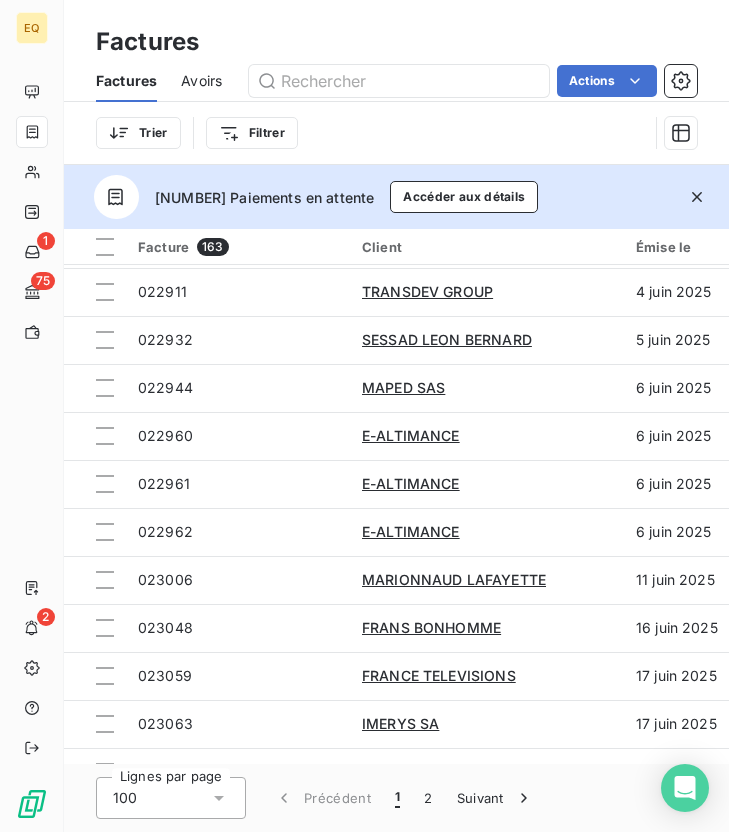 scroll, scrollTop: 478, scrollLeft: 0, axis: vertical 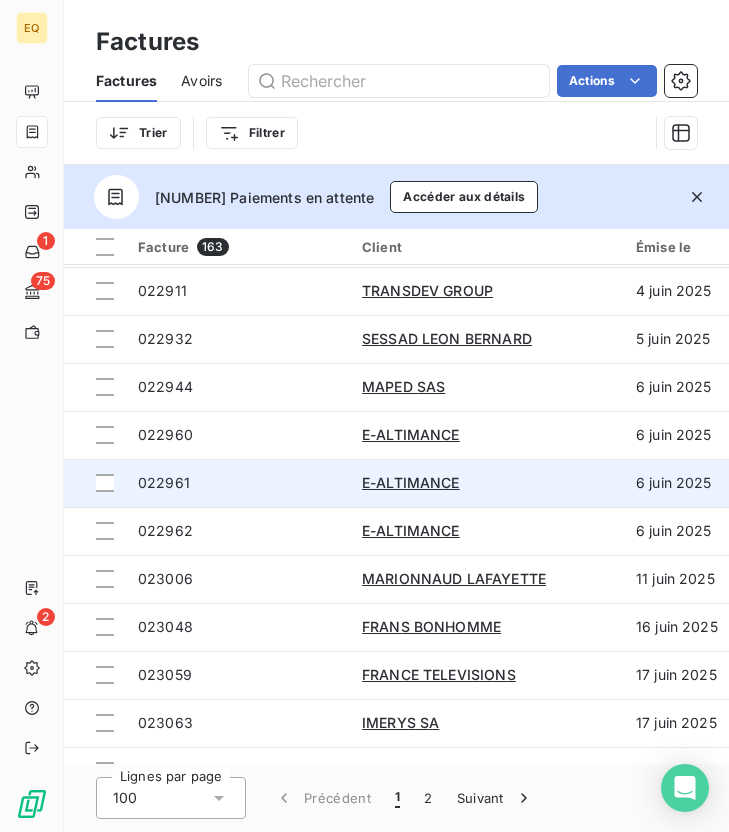 click on "022961" at bounding box center (164, 482) 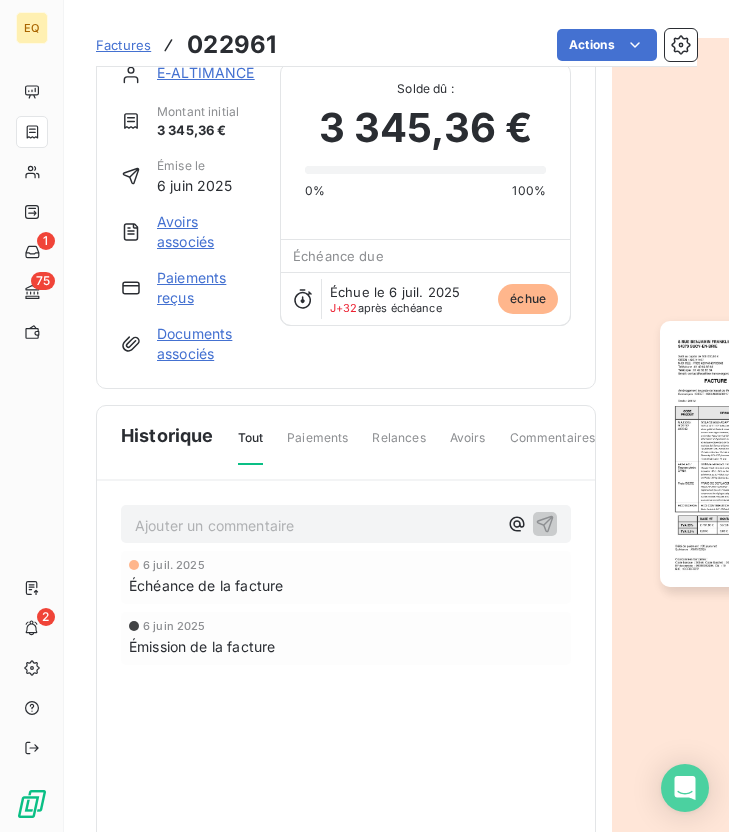 scroll, scrollTop: 40, scrollLeft: 0, axis: vertical 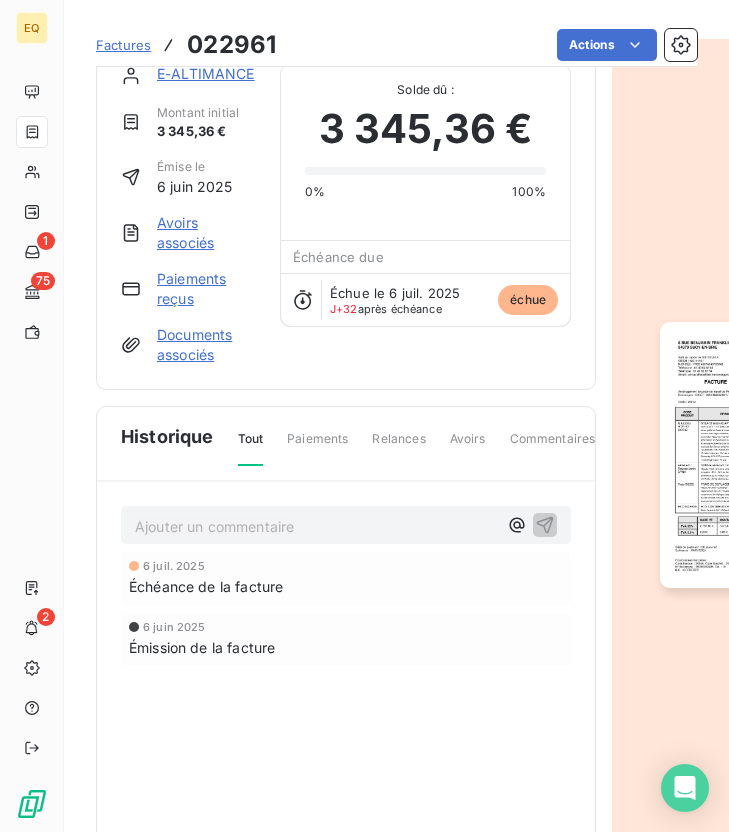 click at bounding box center (754, 455) 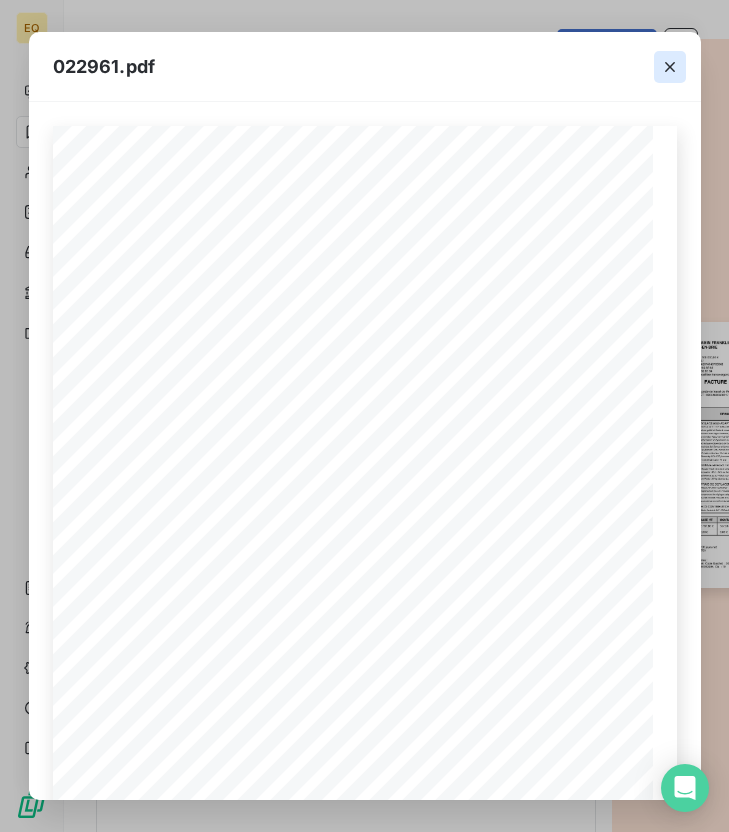click 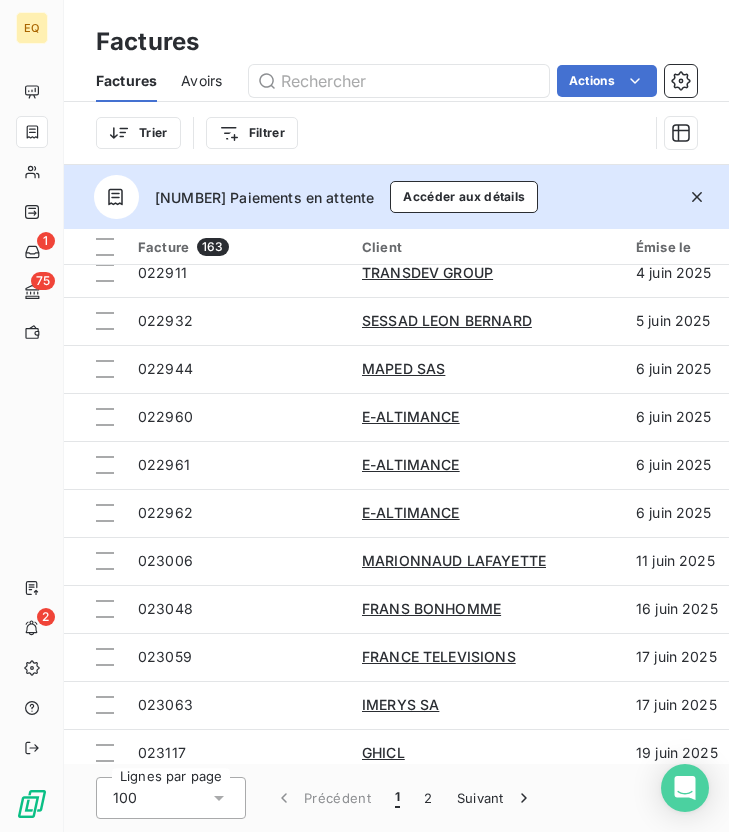 scroll, scrollTop: 506, scrollLeft: 0, axis: vertical 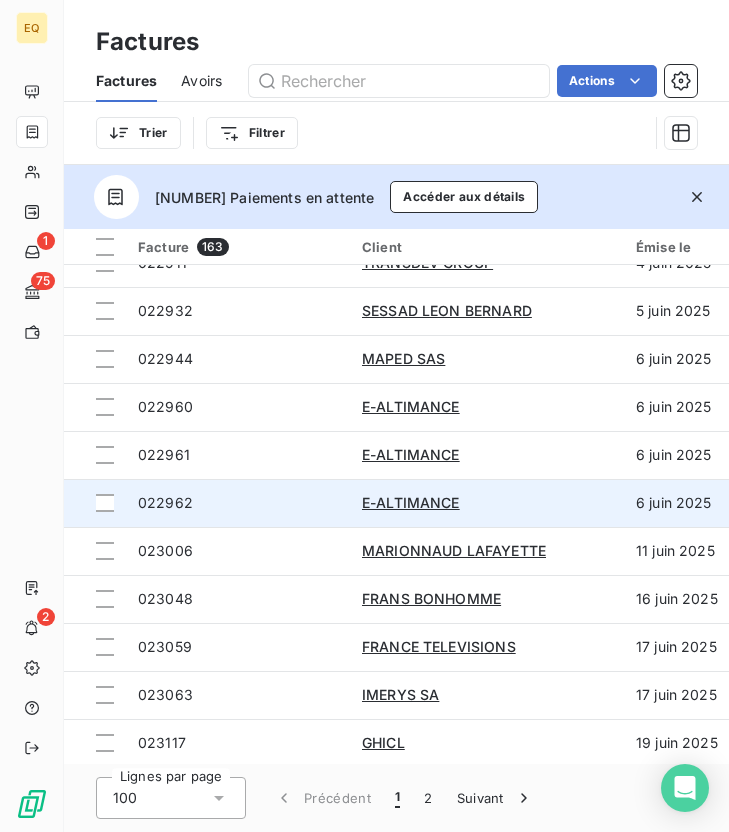 click on "022962" at bounding box center [238, 503] 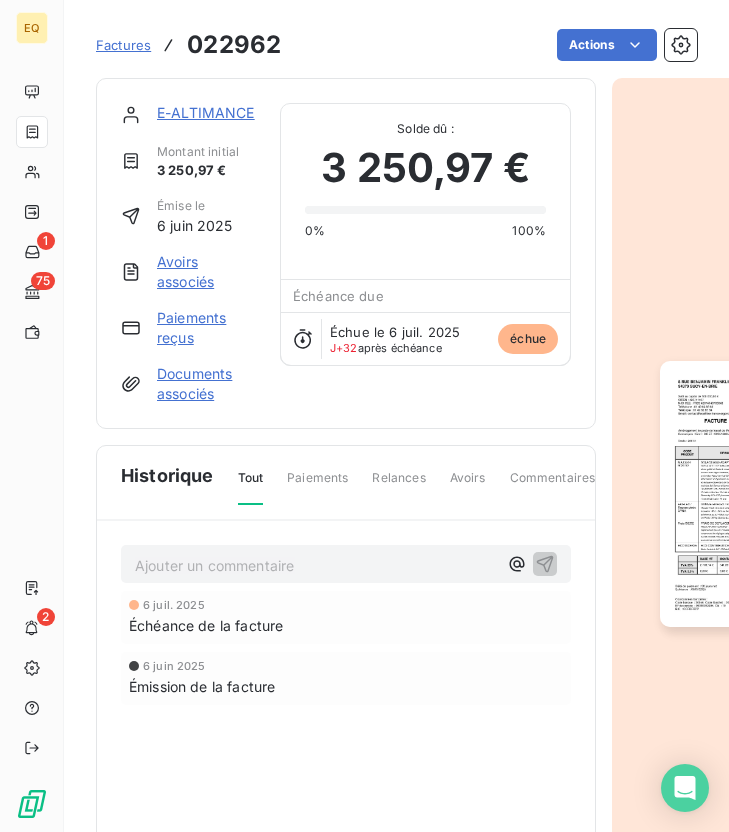 click at bounding box center (754, 494) 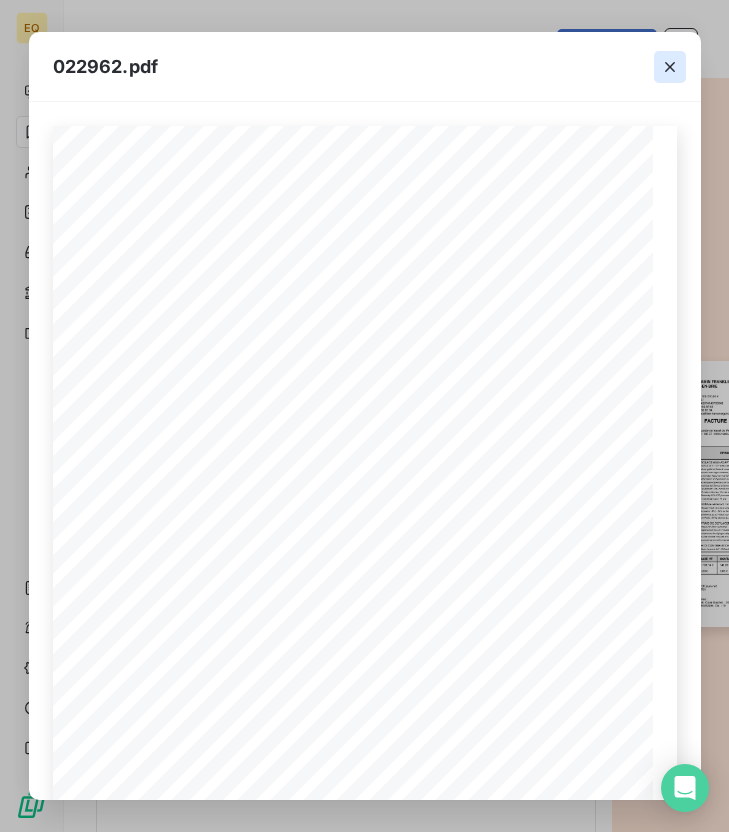 click 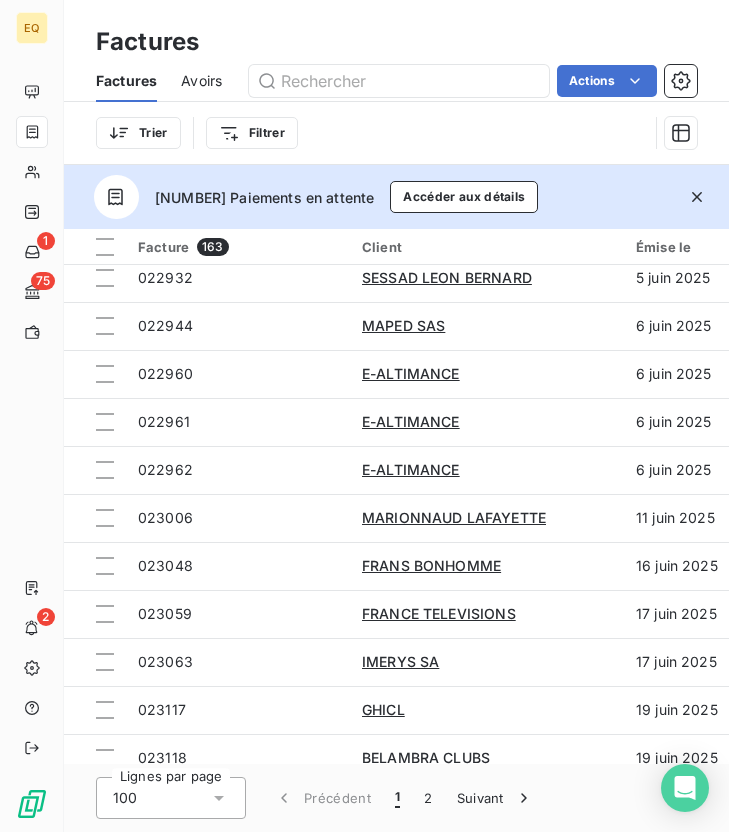 scroll, scrollTop: 589, scrollLeft: 0, axis: vertical 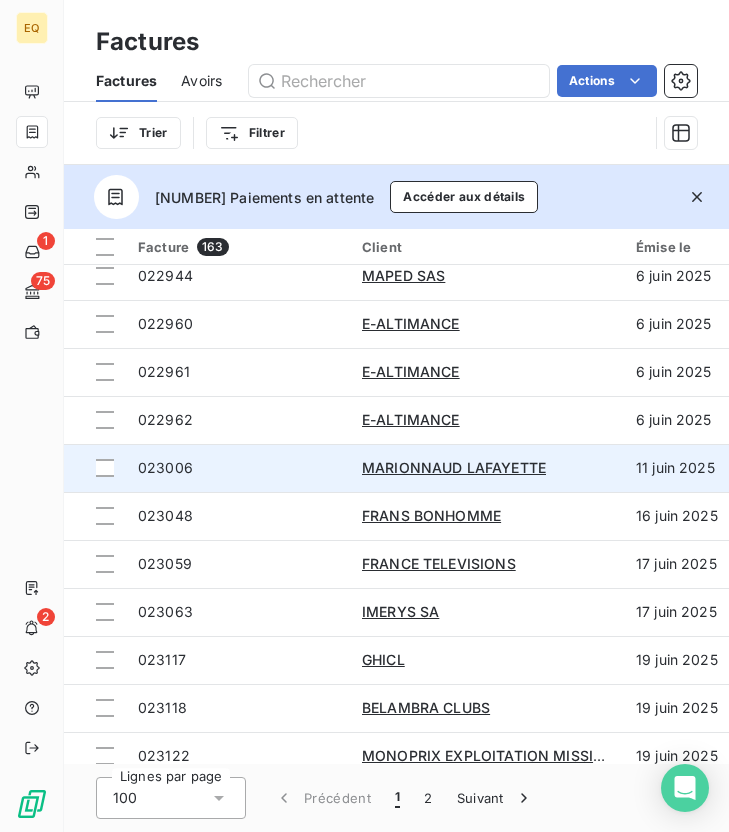 click on "023006" at bounding box center [238, 468] 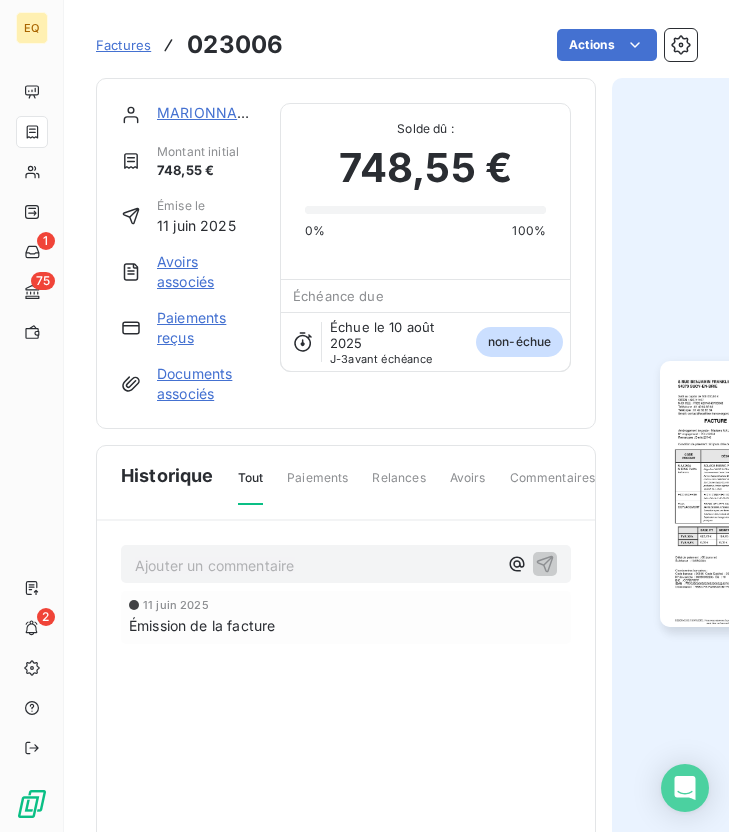 click at bounding box center (754, 494) 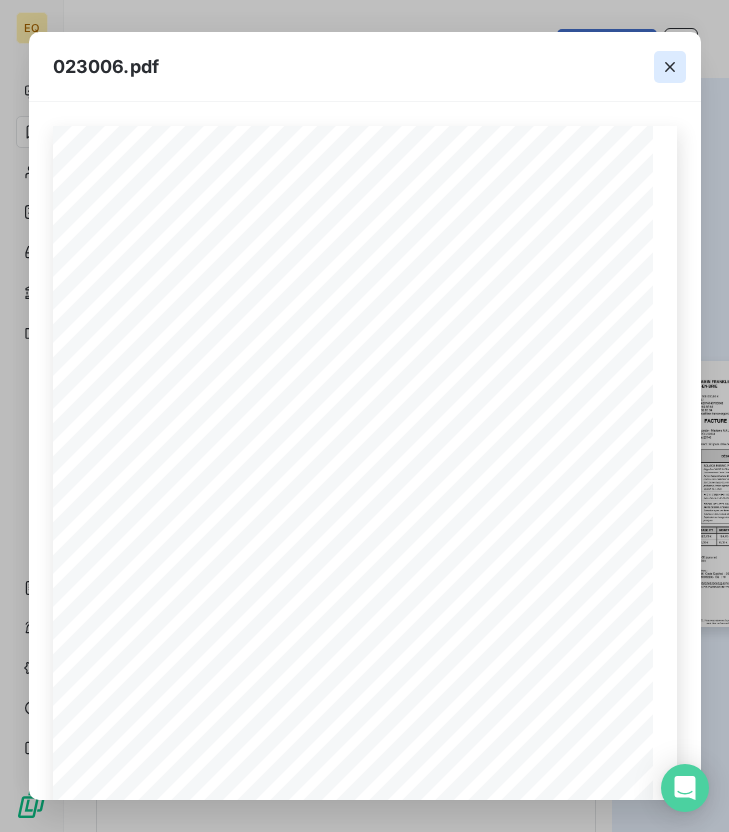 click 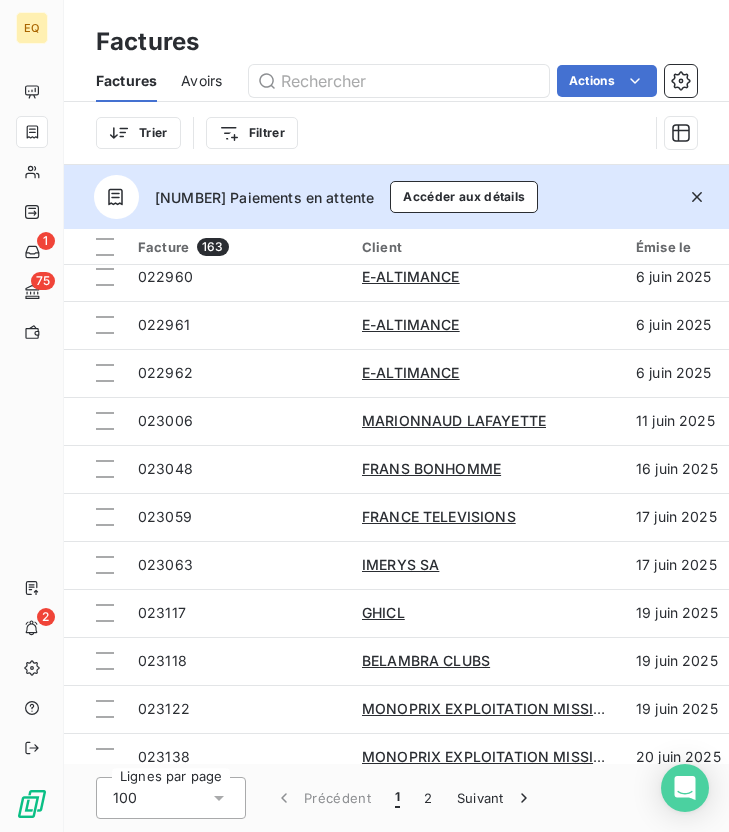 scroll, scrollTop: 700, scrollLeft: 0, axis: vertical 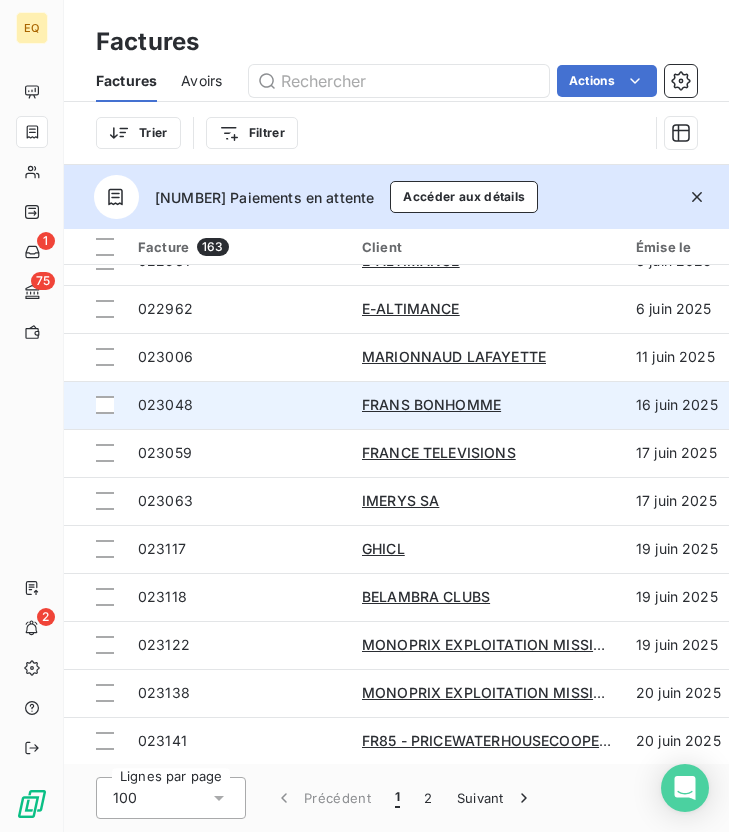 click on "023048" at bounding box center [238, 405] 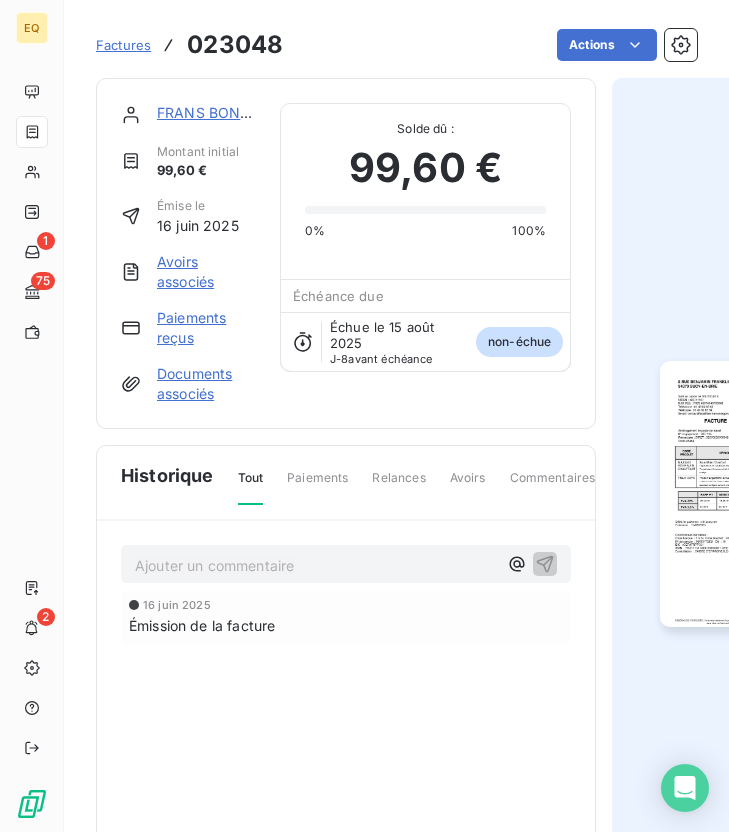 click at bounding box center (754, 494) 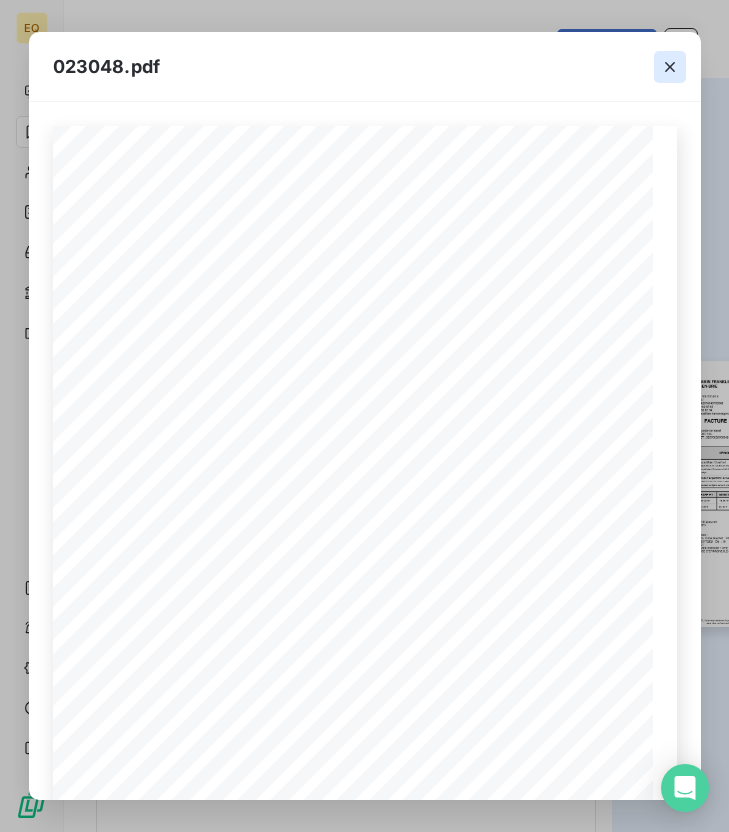 click 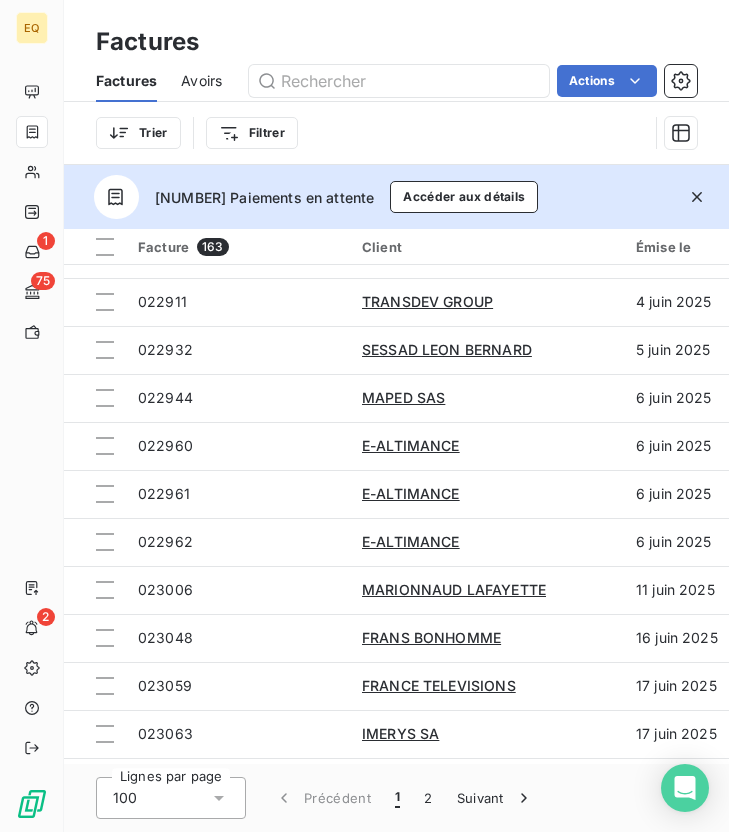 scroll, scrollTop: 585, scrollLeft: 0, axis: vertical 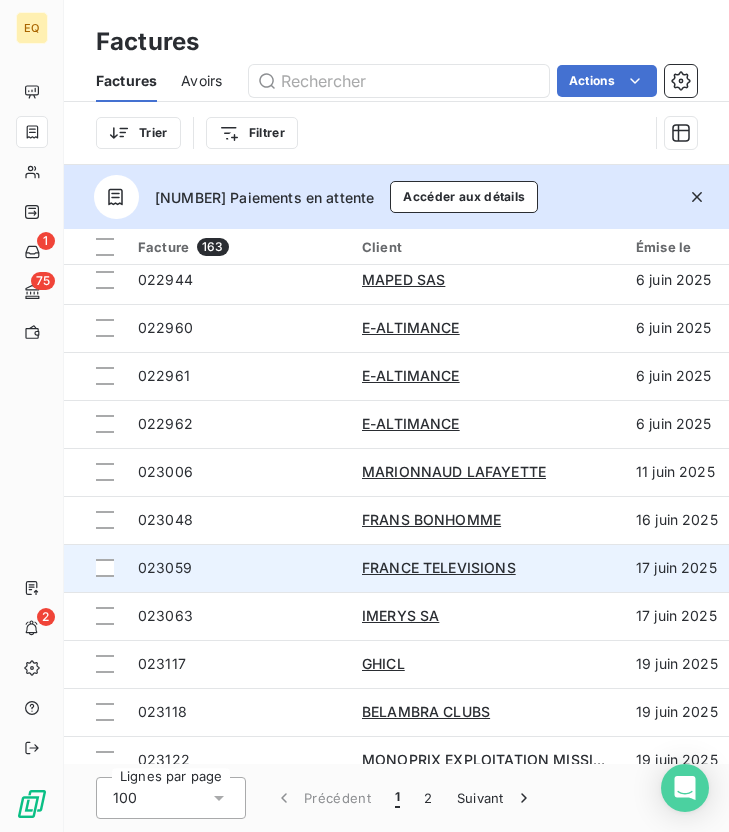 click on "023059" at bounding box center (238, 568) 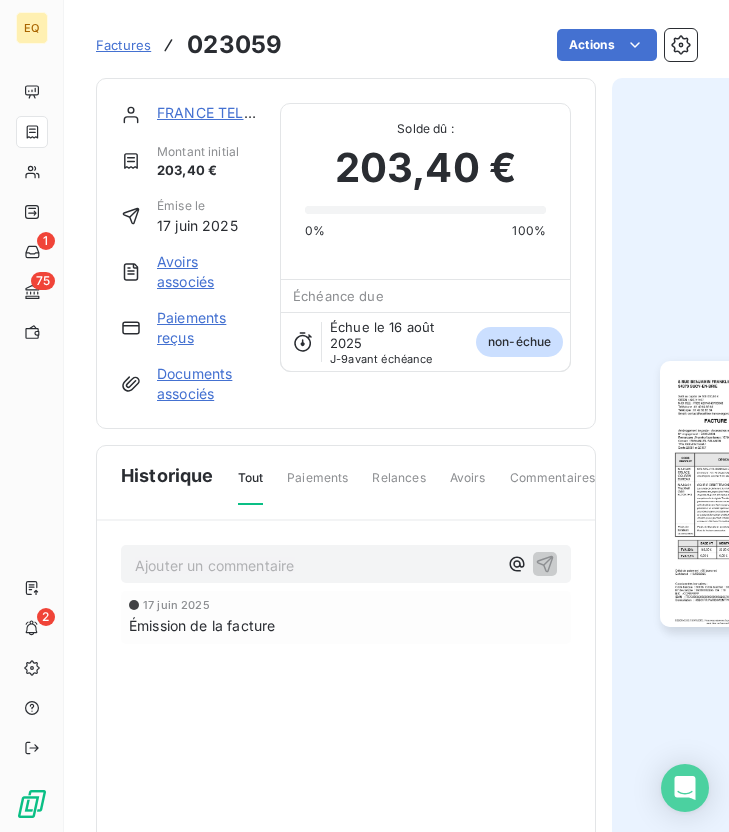 click at bounding box center [754, 494] 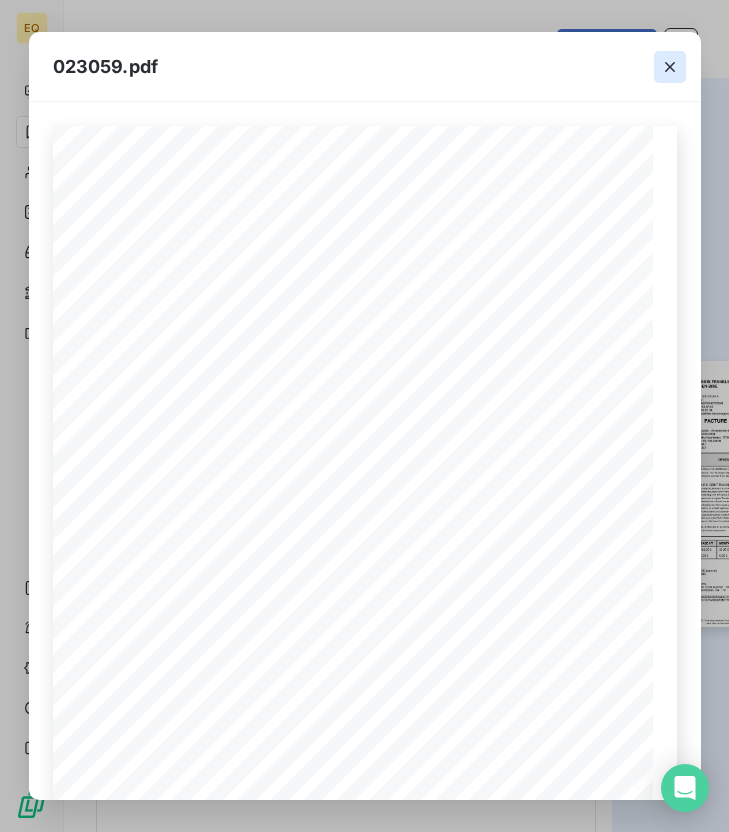 click 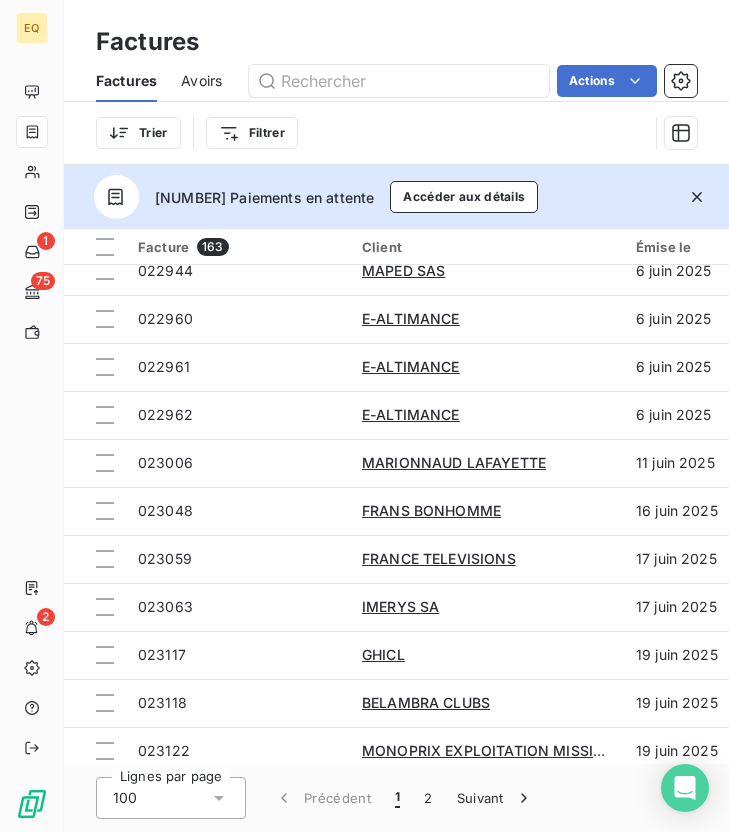 scroll, scrollTop: 597, scrollLeft: 0, axis: vertical 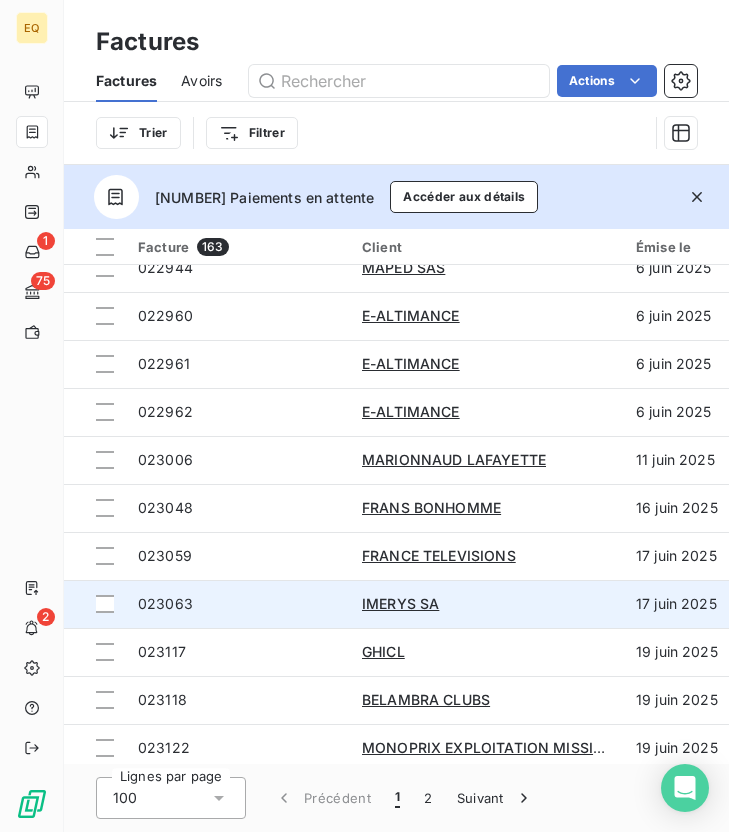 click on "023063" at bounding box center (238, 604) 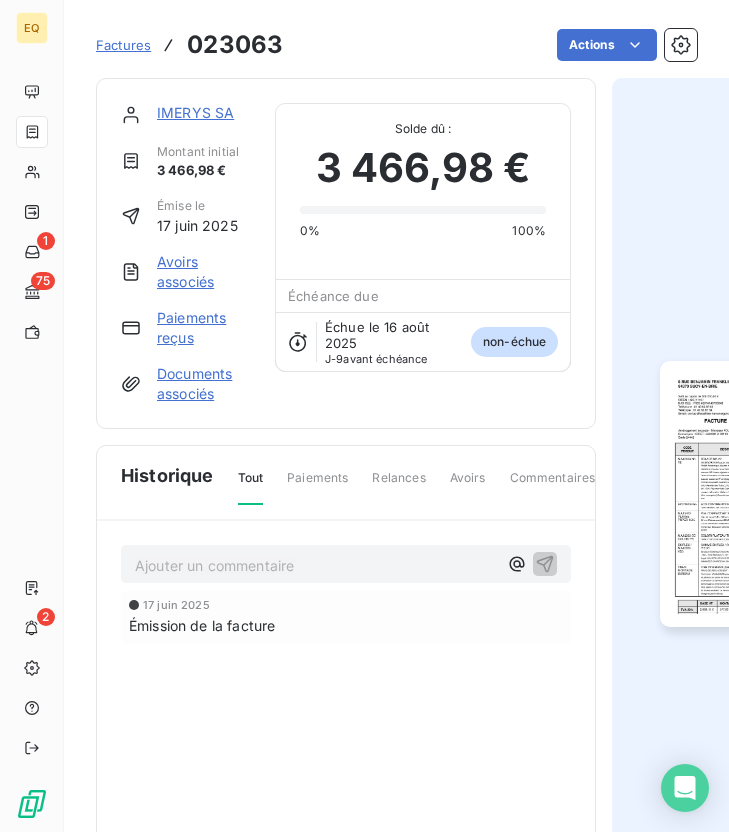 click at bounding box center (754, 494) 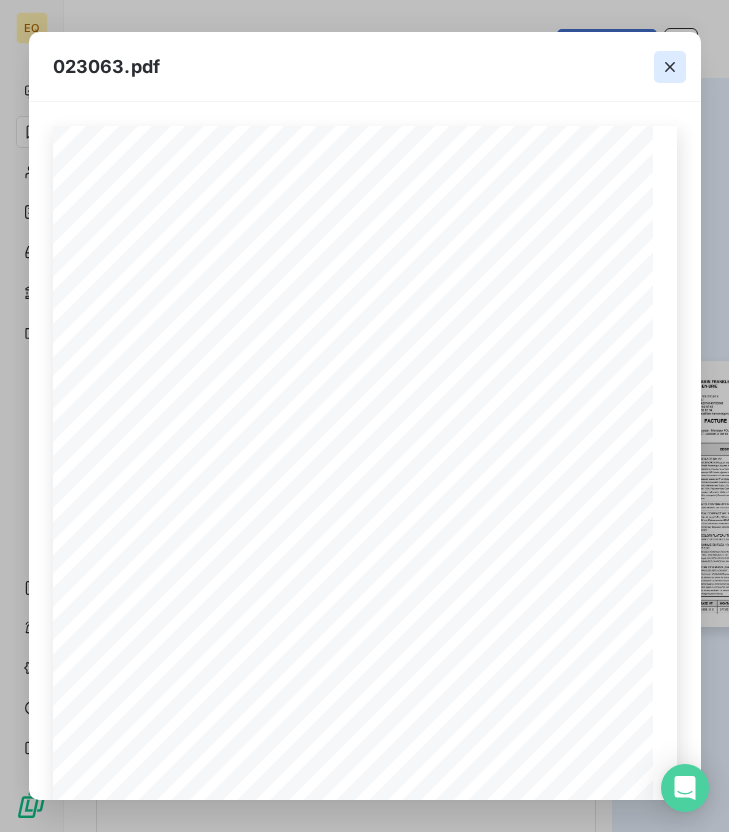 click 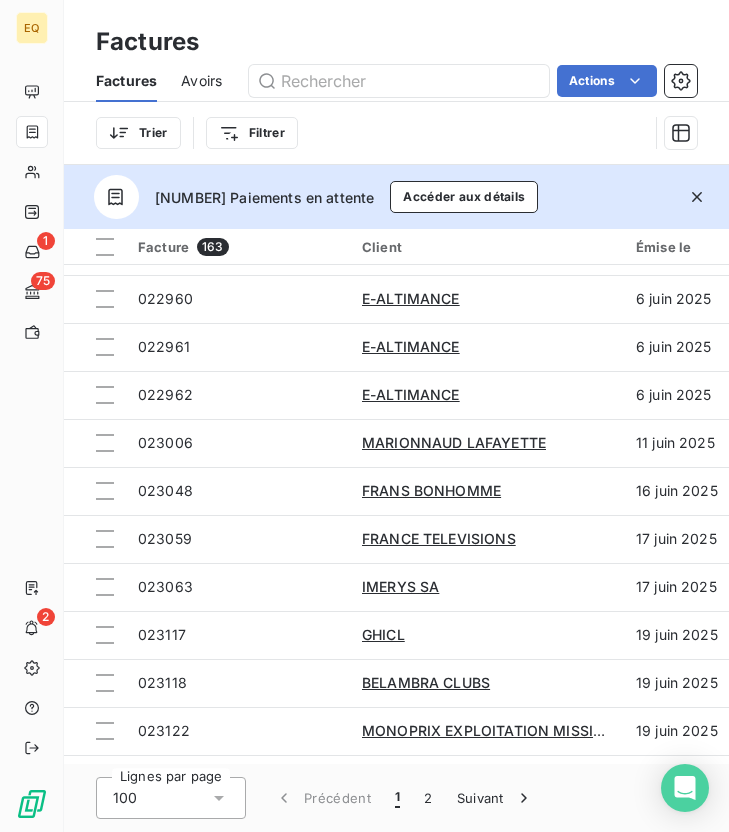 scroll, scrollTop: 635, scrollLeft: 0, axis: vertical 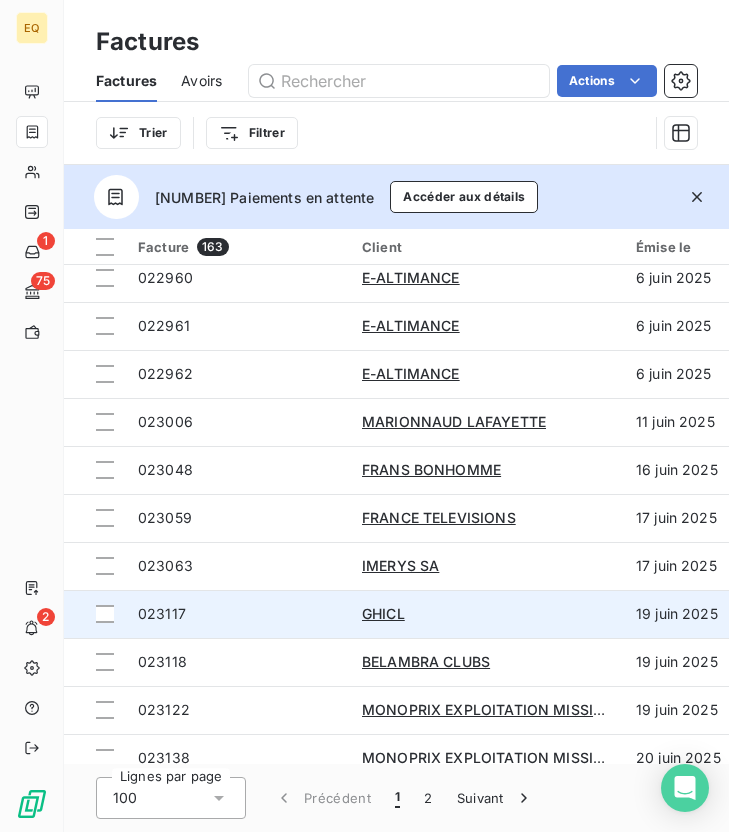 click on "023117" at bounding box center [162, 613] 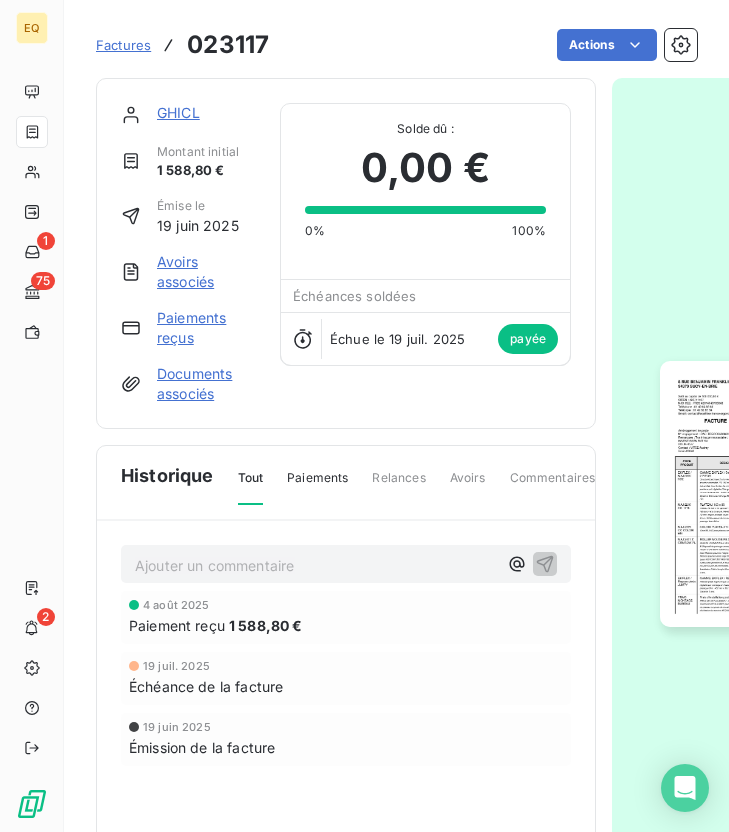 click at bounding box center [754, 494] 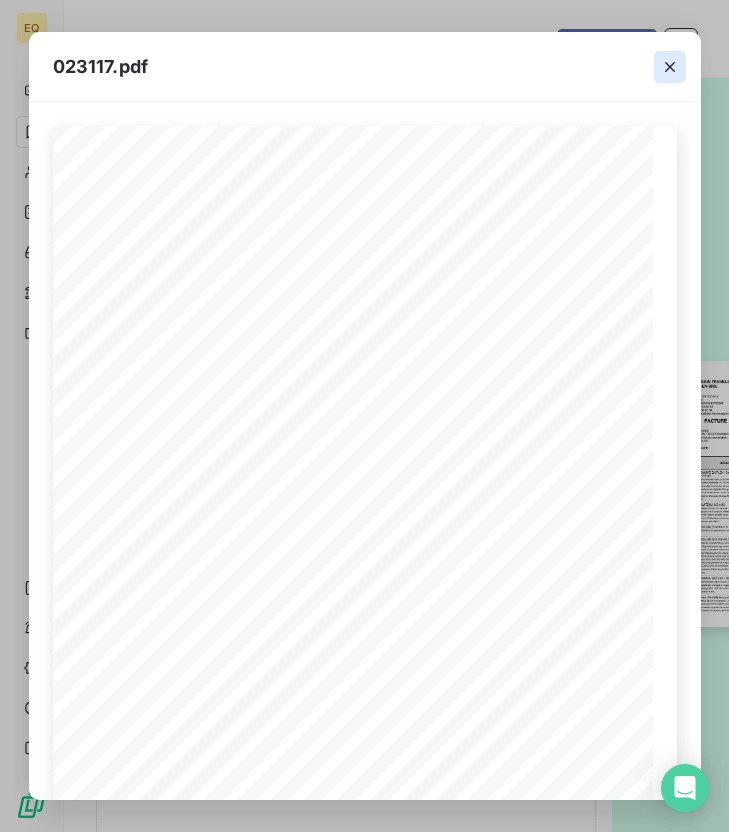 click 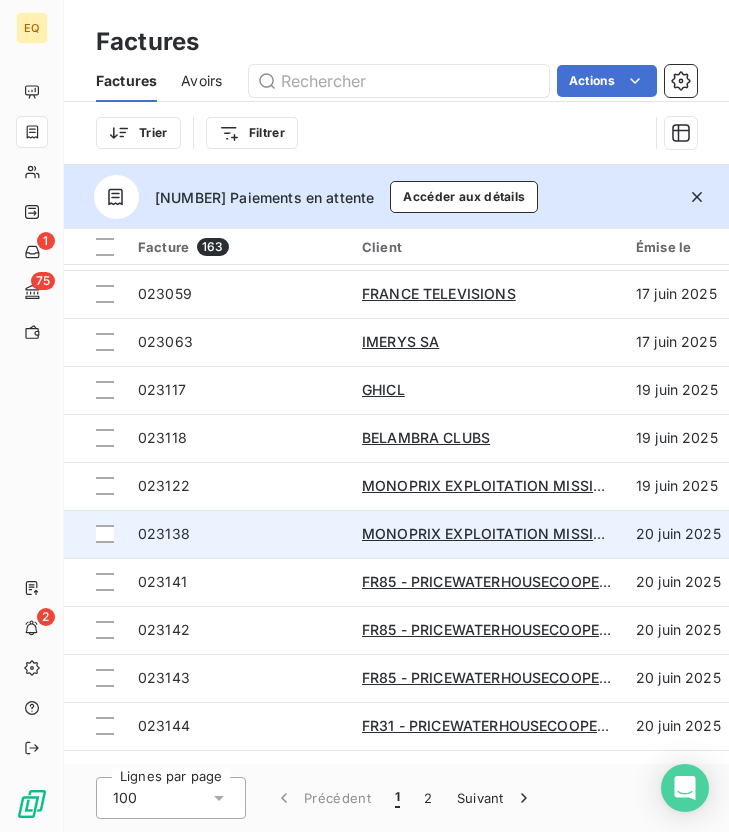 scroll, scrollTop: 860, scrollLeft: 0, axis: vertical 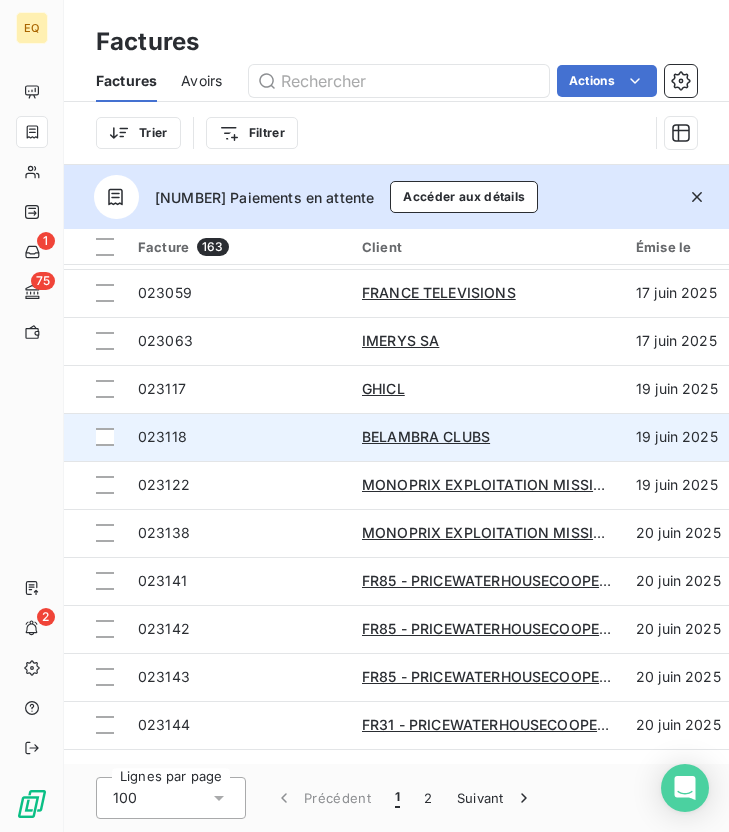 click on "023118" at bounding box center [238, 437] 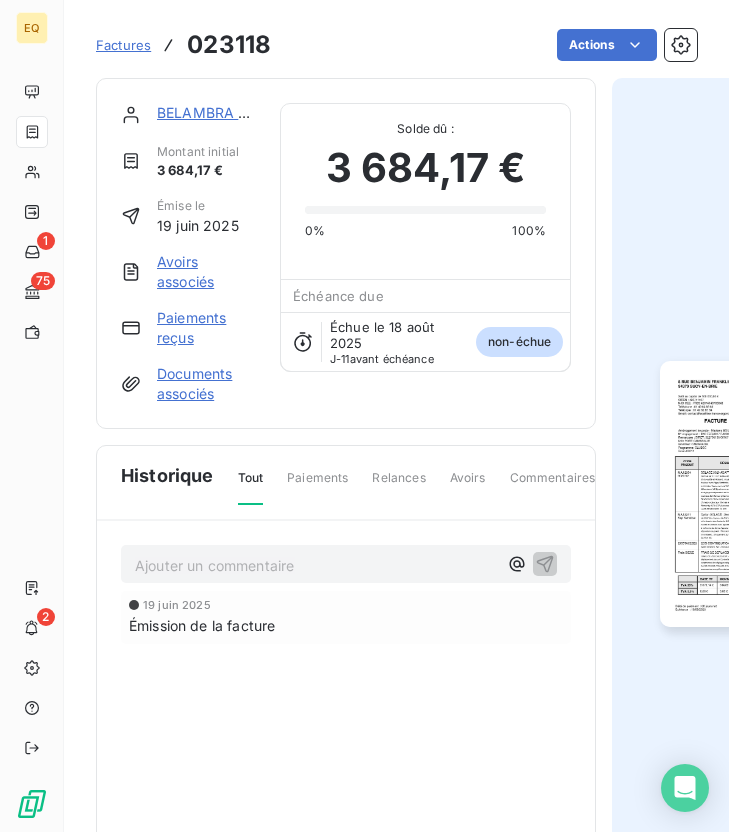 click at bounding box center [754, 494] 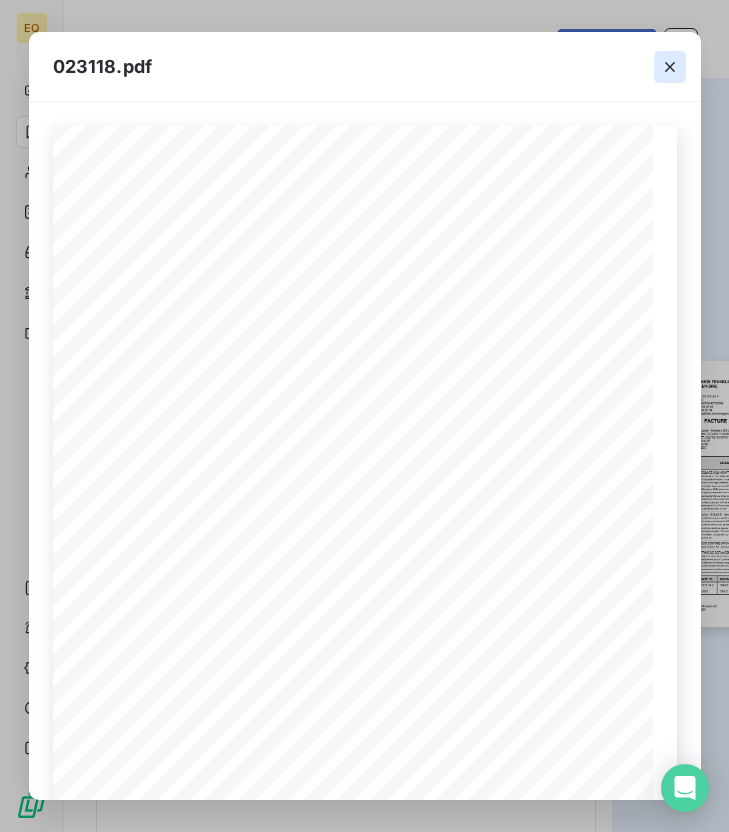 click 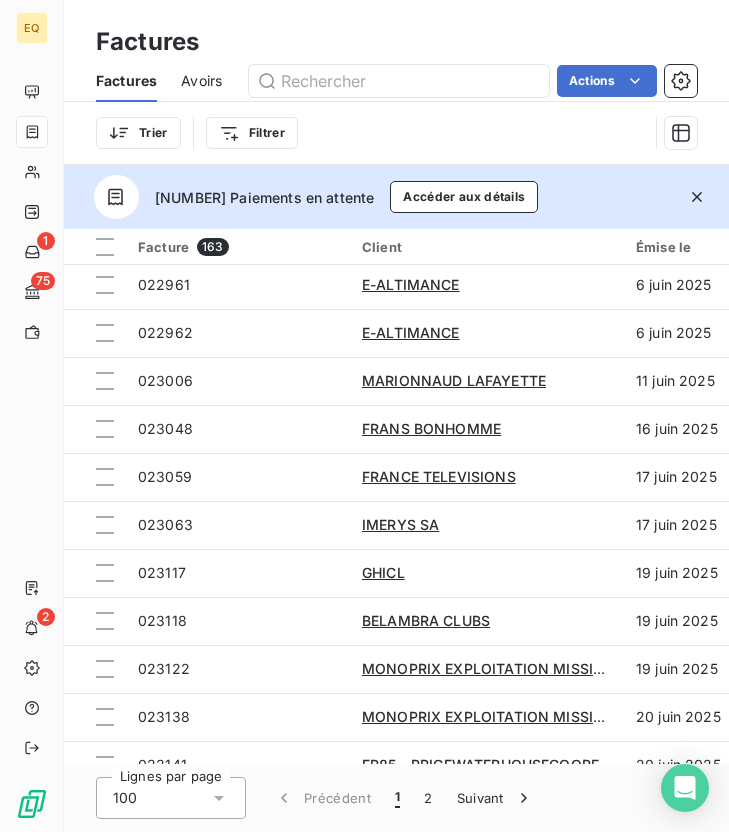 scroll, scrollTop: 718, scrollLeft: 0, axis: vertical 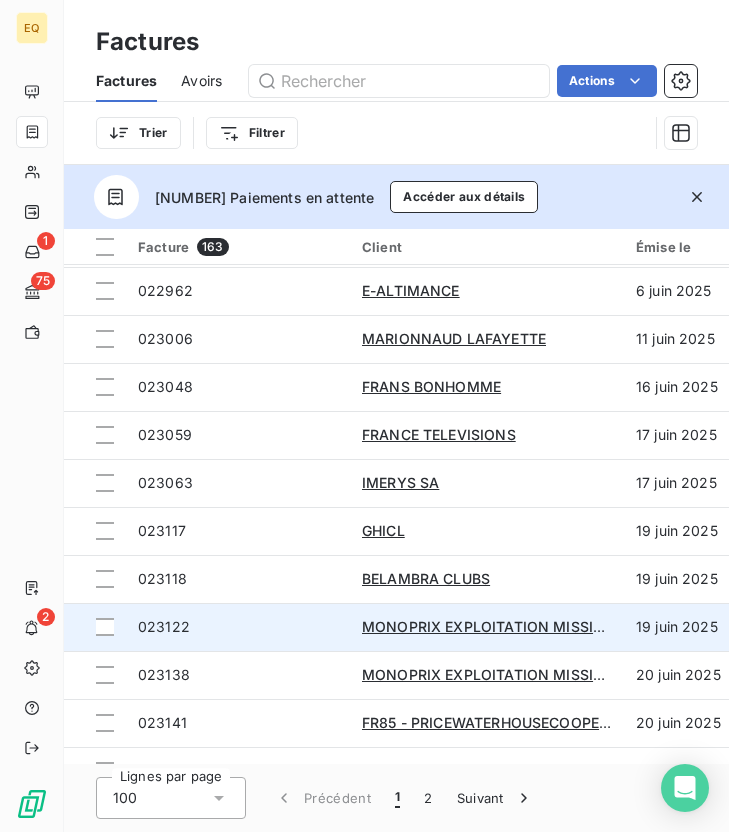 click on "023122" at bounding box center [238, 627] 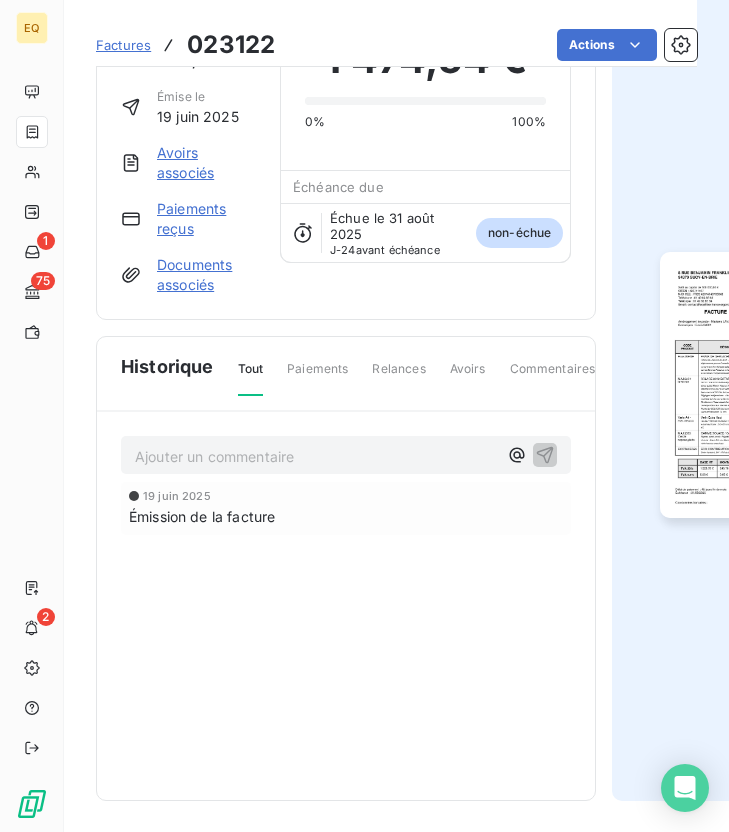 scroll, scrollTop: 0, scrollLeft: 0, axis: both 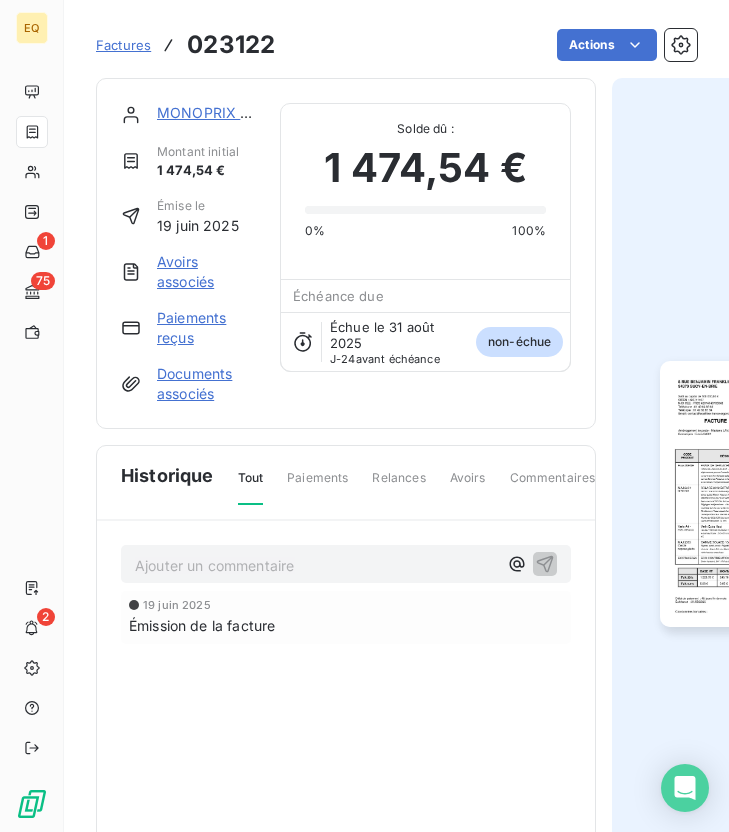 click at bounding box center [754, 494] 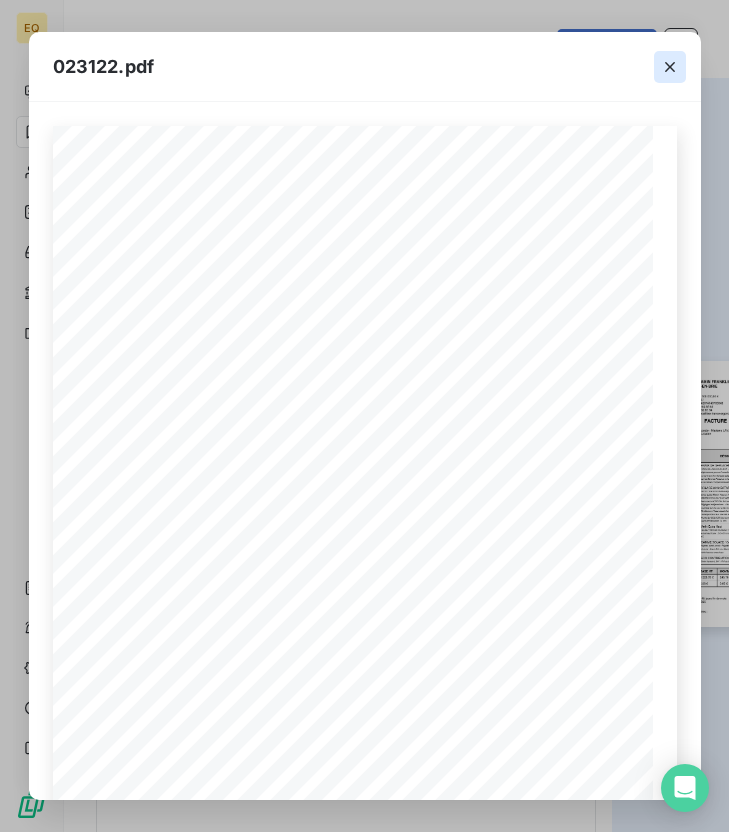 click 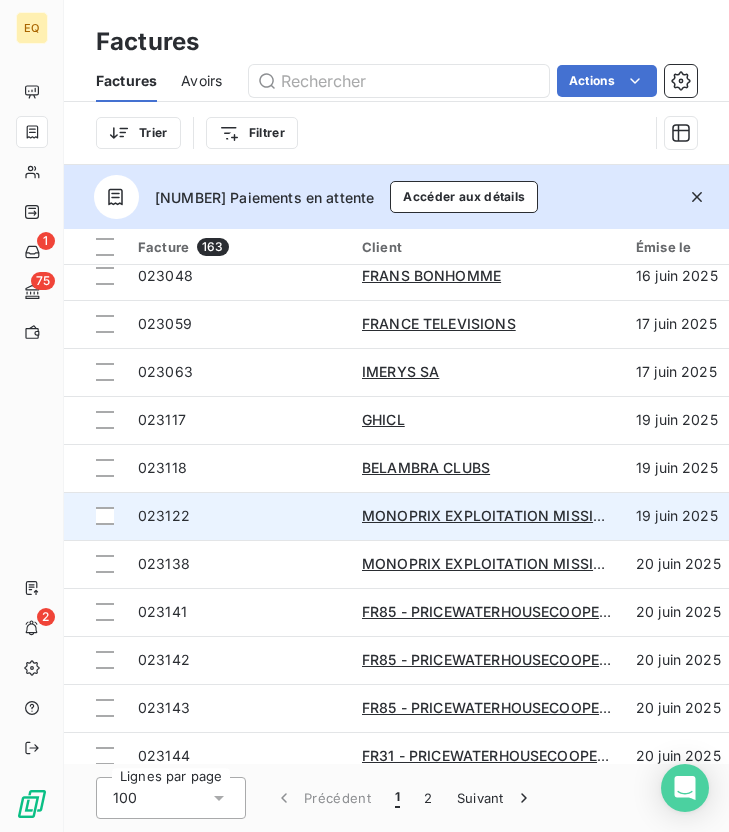 scroll, scrollTop: 846, scrollLeft: 0, axis: vertical 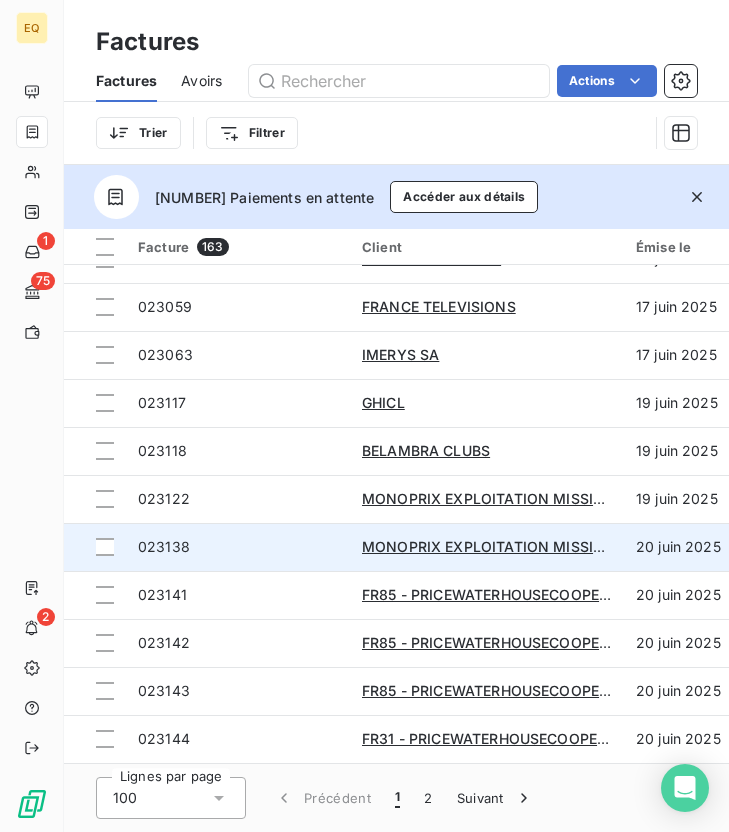 click on "023138" at bounding box center (238, 547) 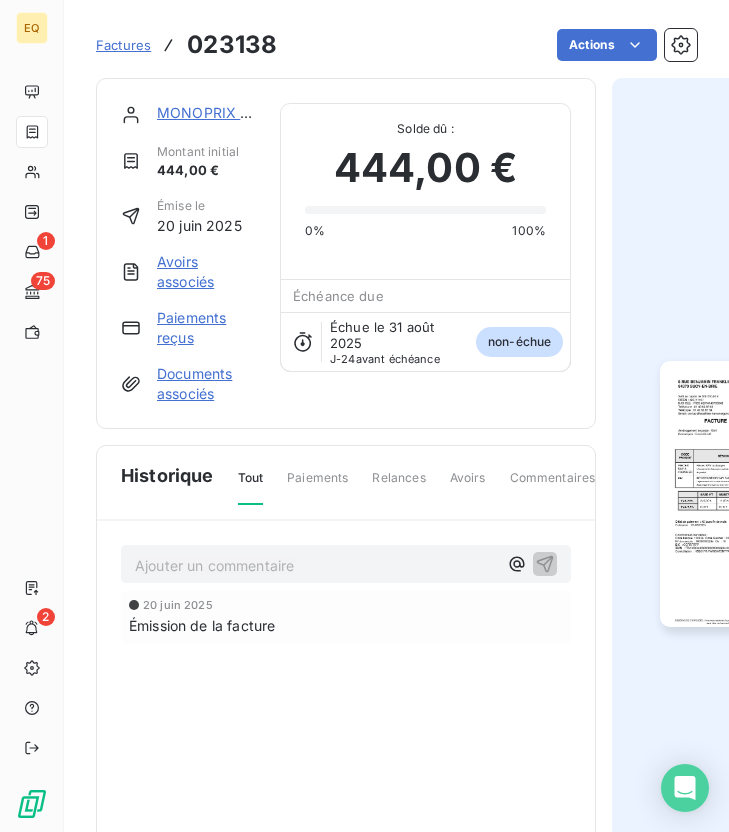 click at bounding box center [754, 494] 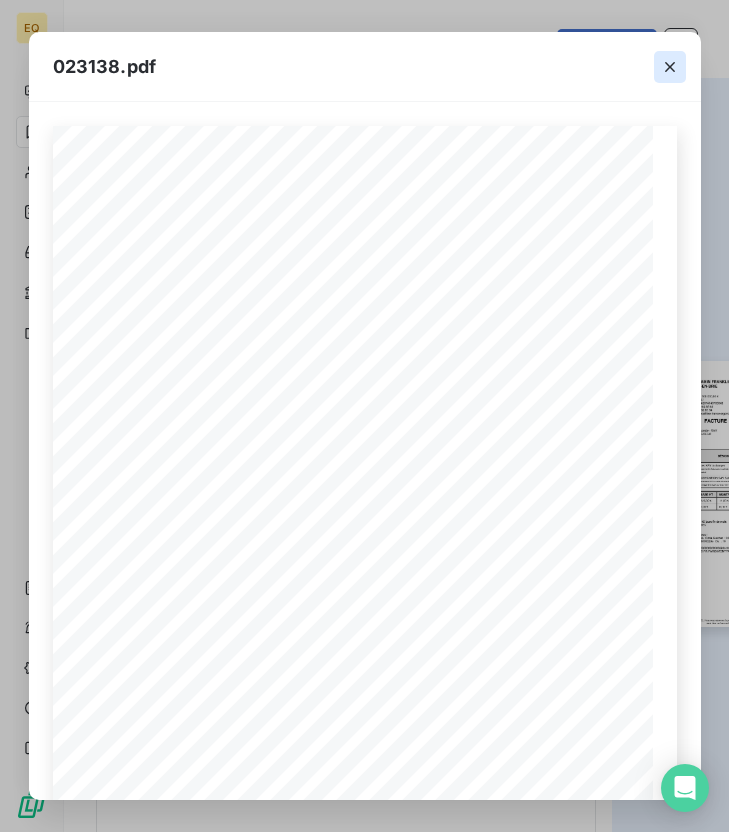 click 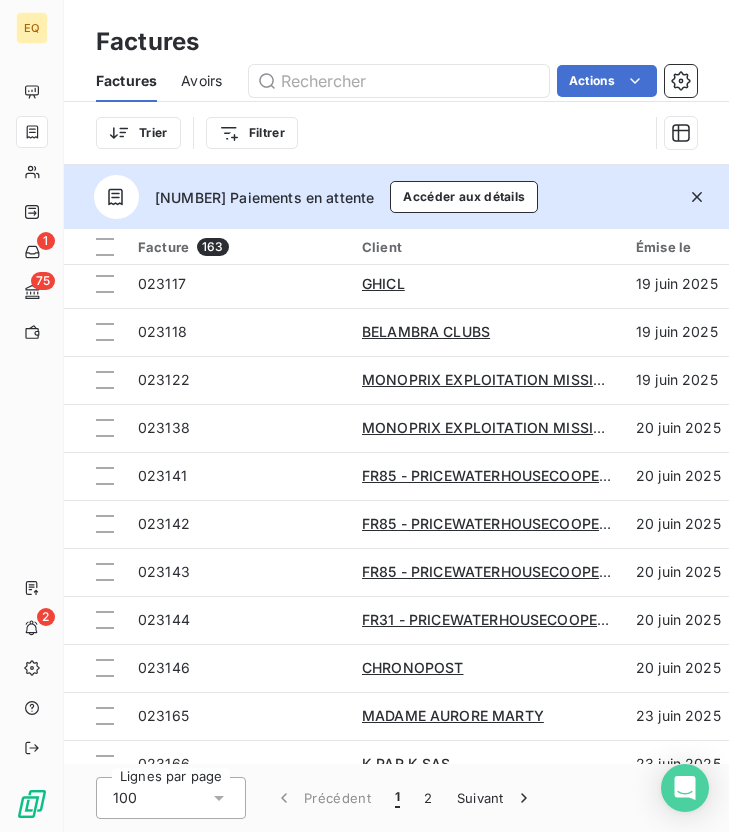 scroll, scrollTop: 1031, scrollLeft: 0, axis: vertical 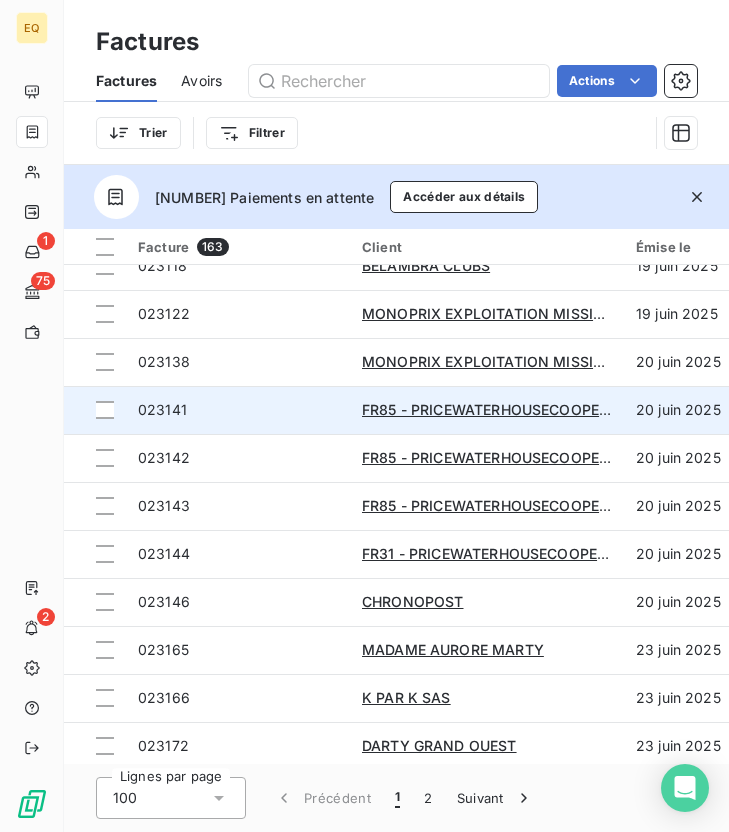 click on "023141" at bounding box center (238, 410) 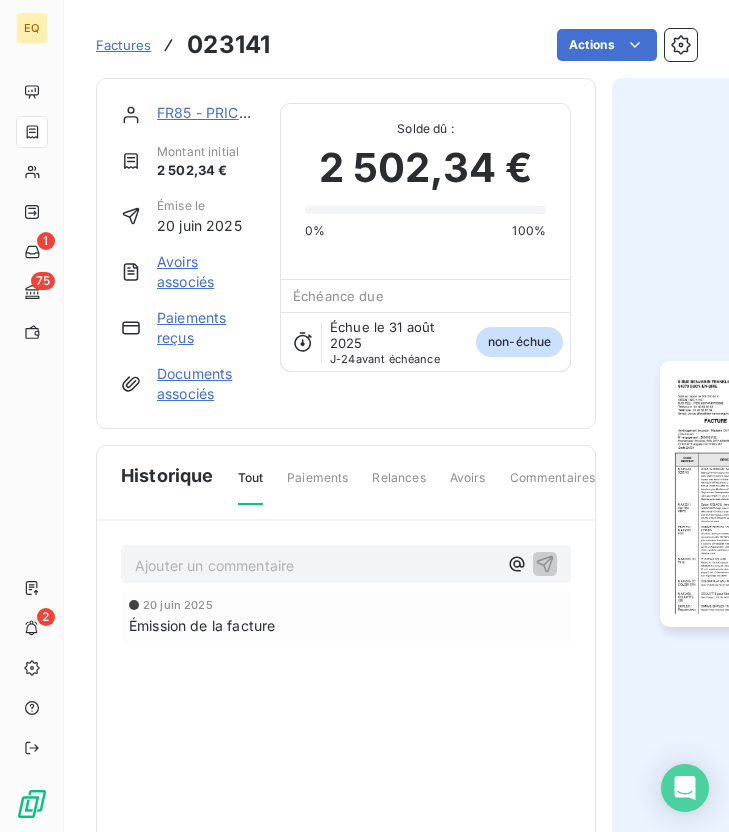 click at bounding box center [754, 494] 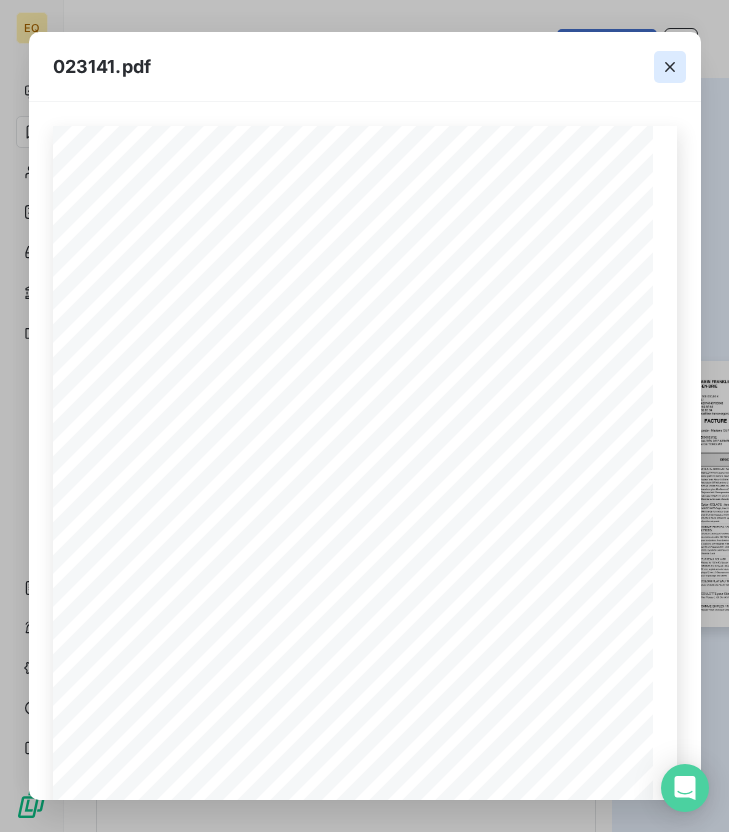 click 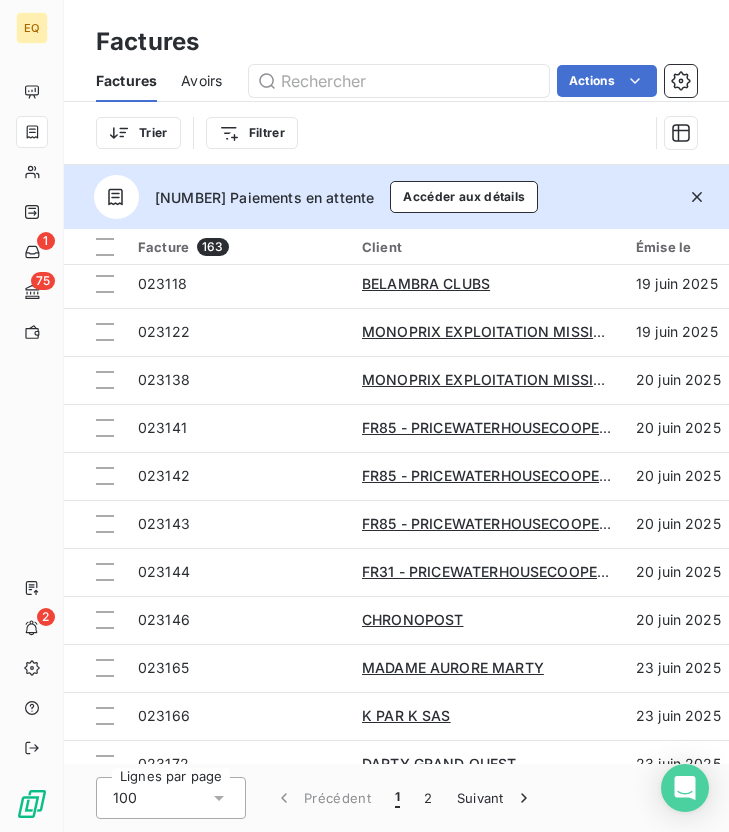 scroll, scrollTop: 1067, scrollLeft: 0, axis: vertical 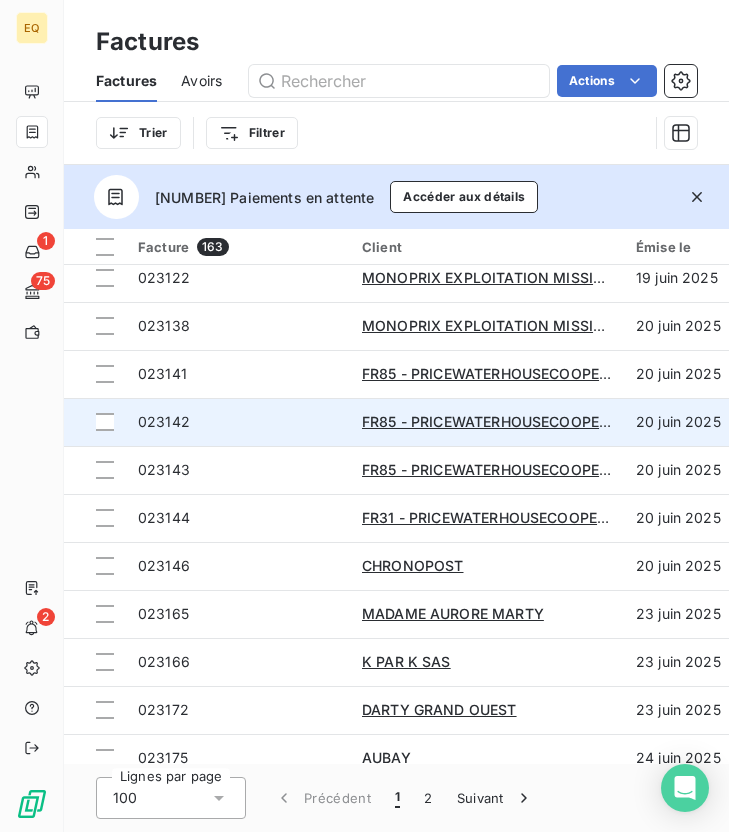 click on "023142" at bounding box center [238, 422] 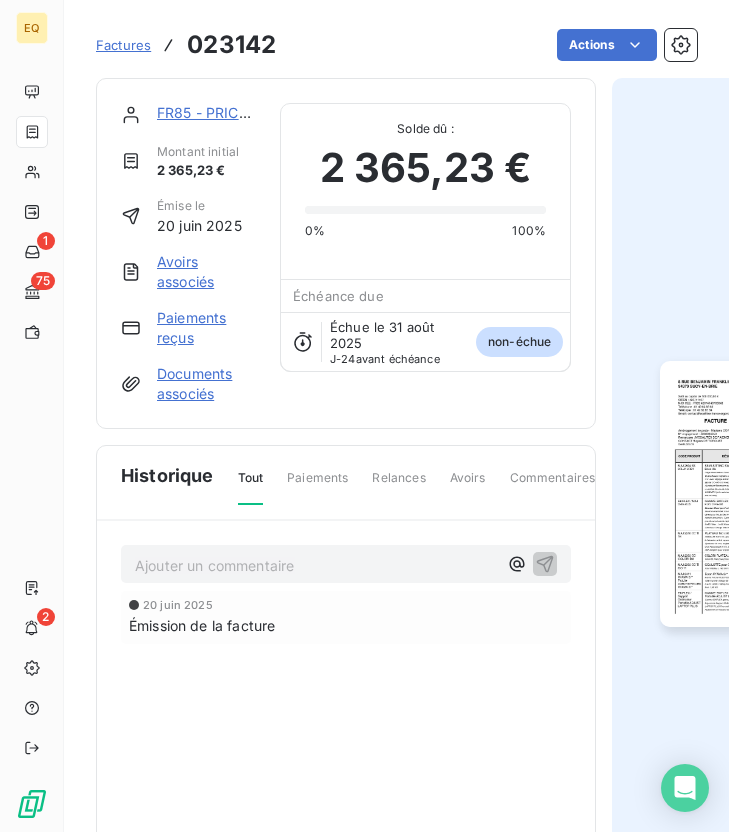 click at bounding box center [754, 494] 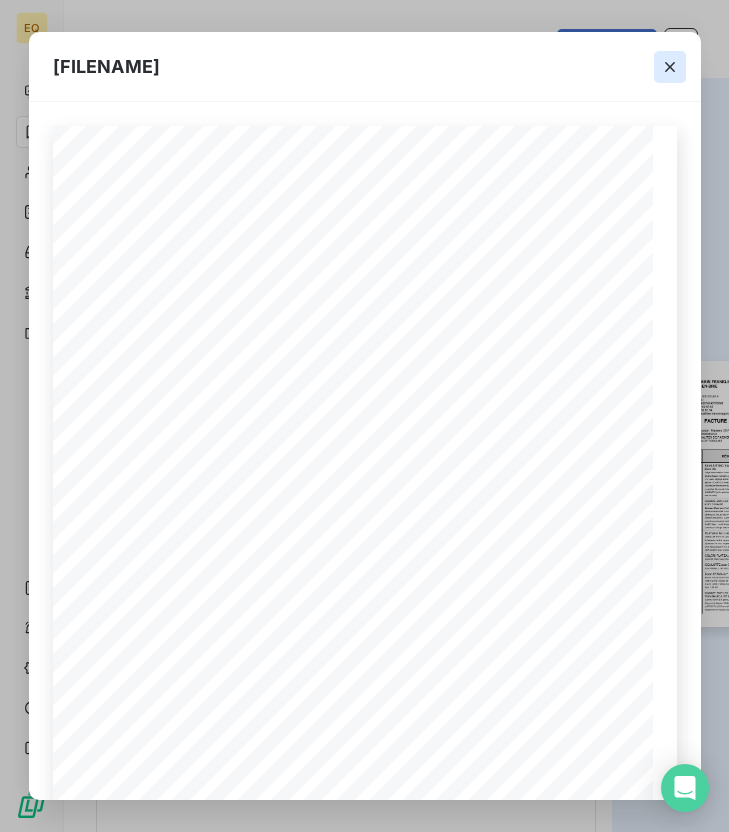 click 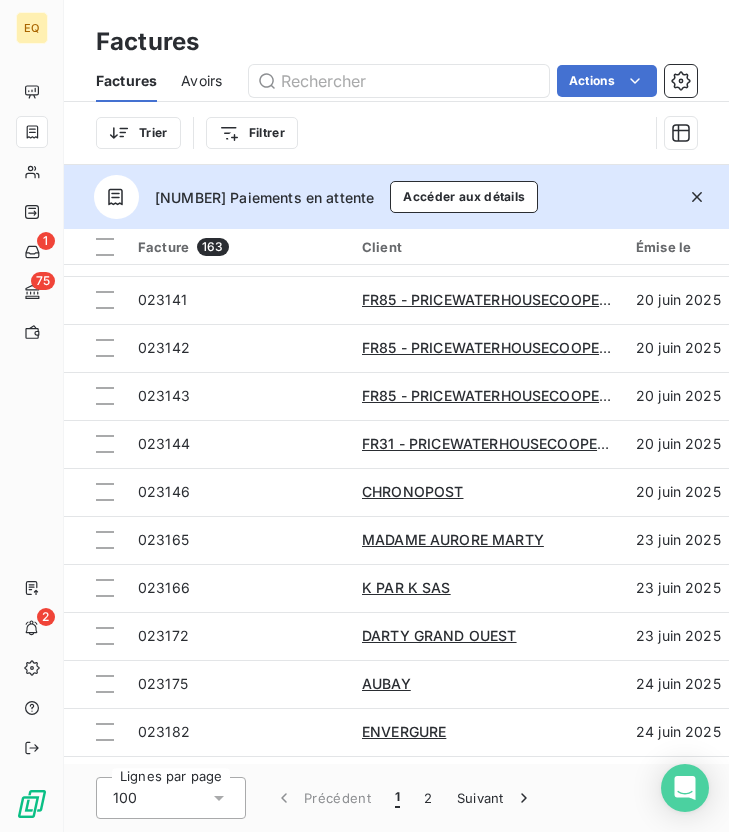 scroll, scrollTop: 1092, scrollLeft: 0, axis: vertical 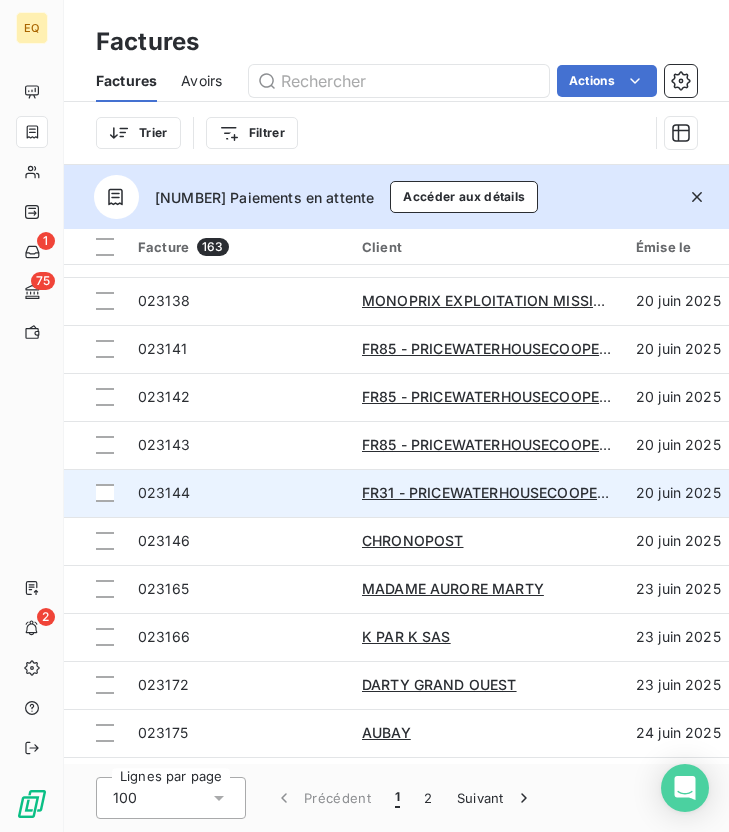click on "023144" at bounding box center (238, 493) 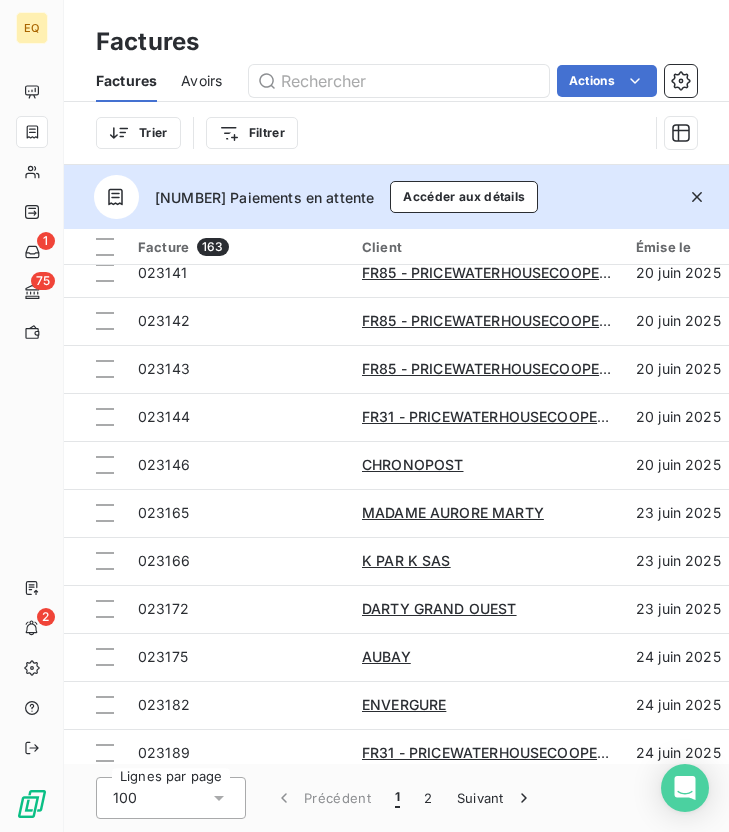 scroll, scrollTop: 1151, scrollLeft: 0, axis: vertical 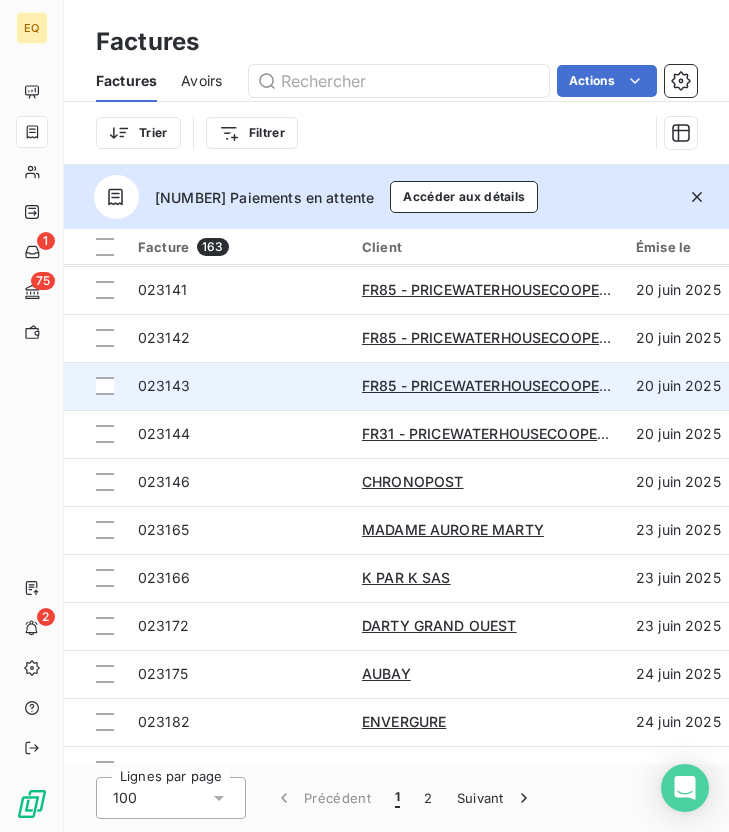 click on "023143" at bounding box center [238, 386] 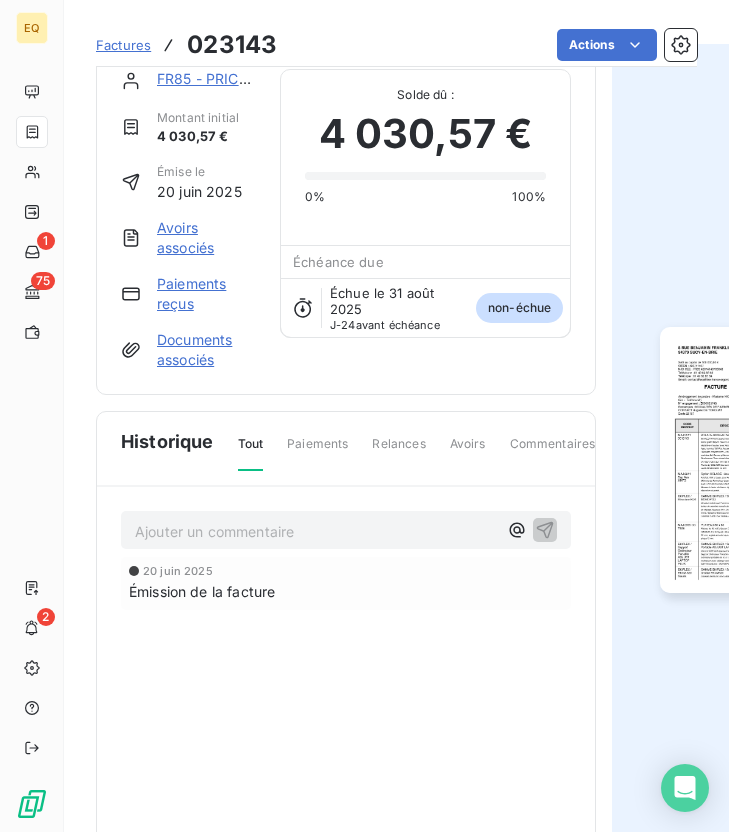 scroll, scrollTop: 51, scrollLeft: 0, axis: vertical 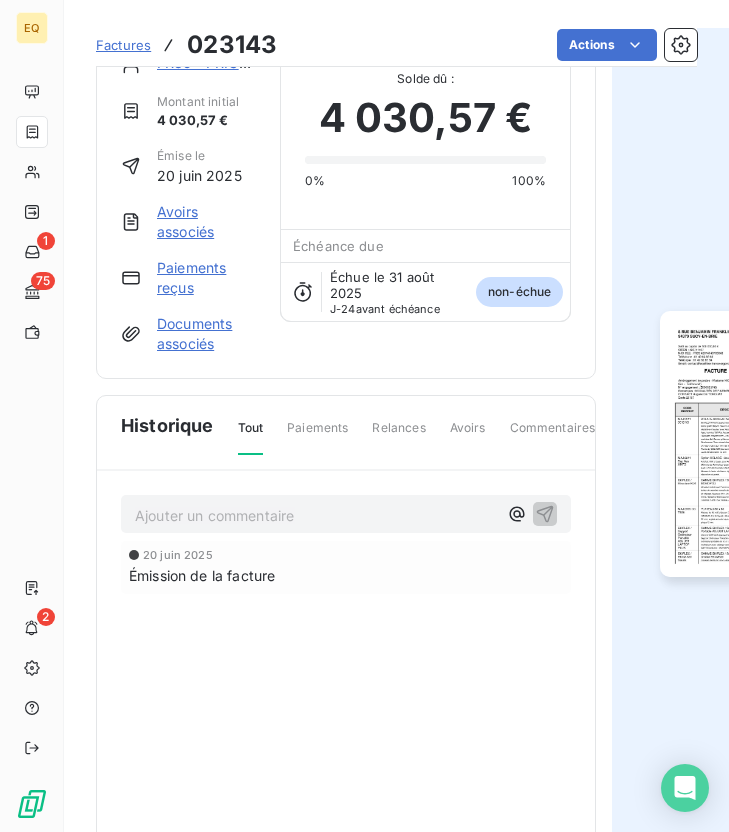 click at bounding box center [754, 444] 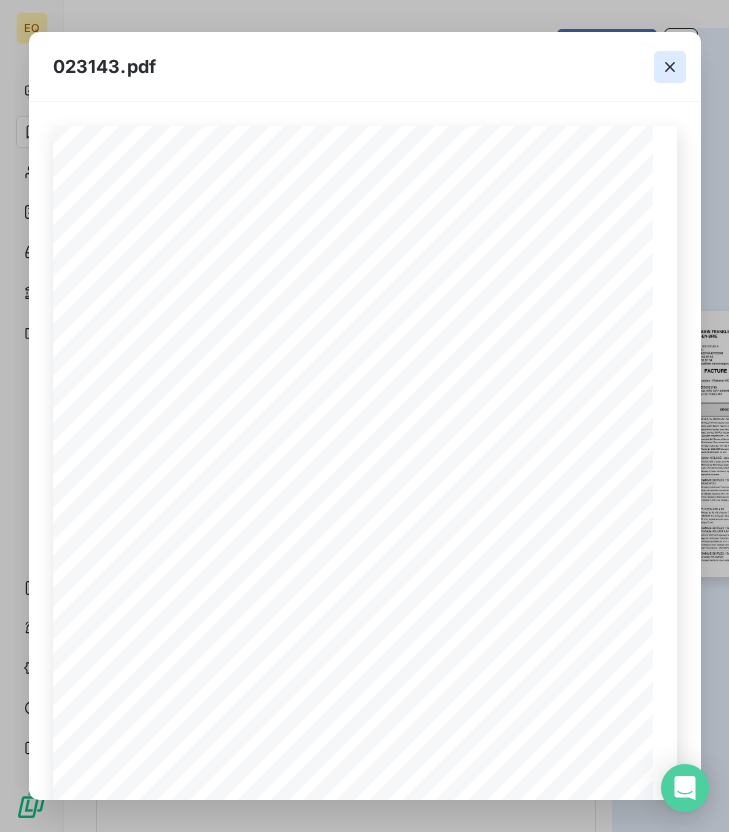 click 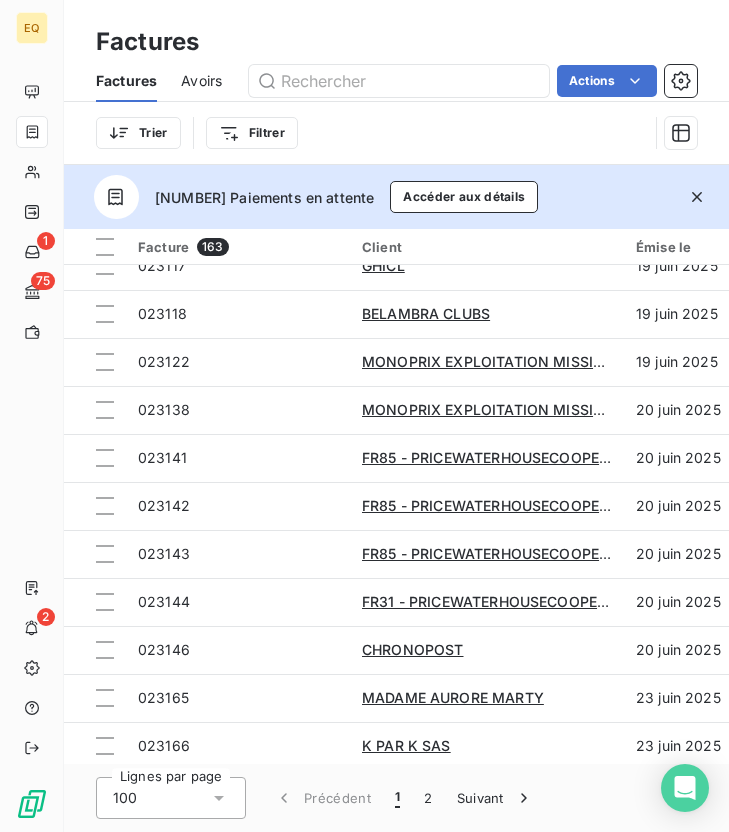 scroll, scrollTop: 999, scrollLeft: 0, axis: vertical 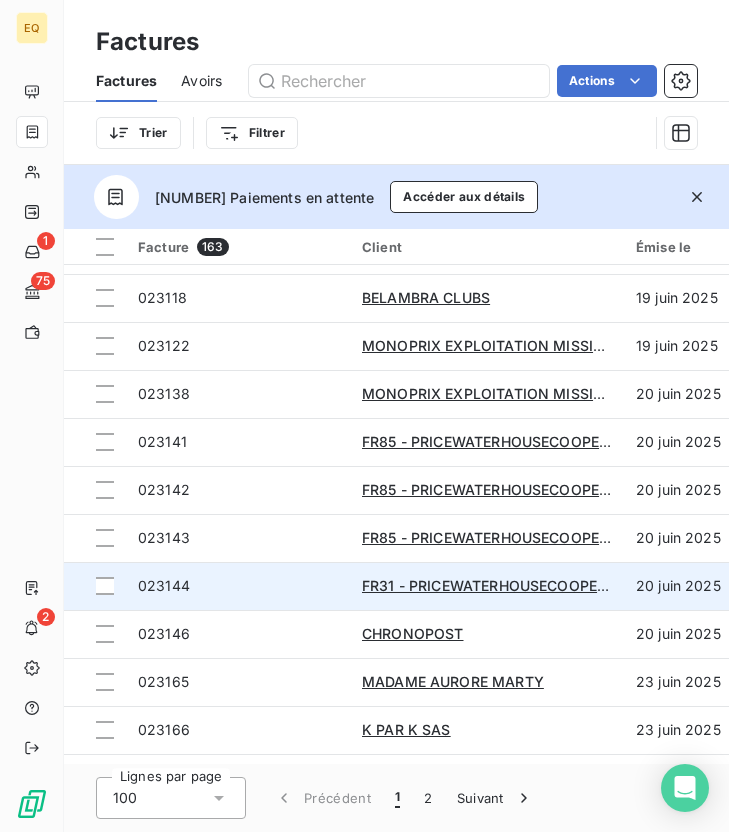 click on "023144" at bounding box center [164, 585] 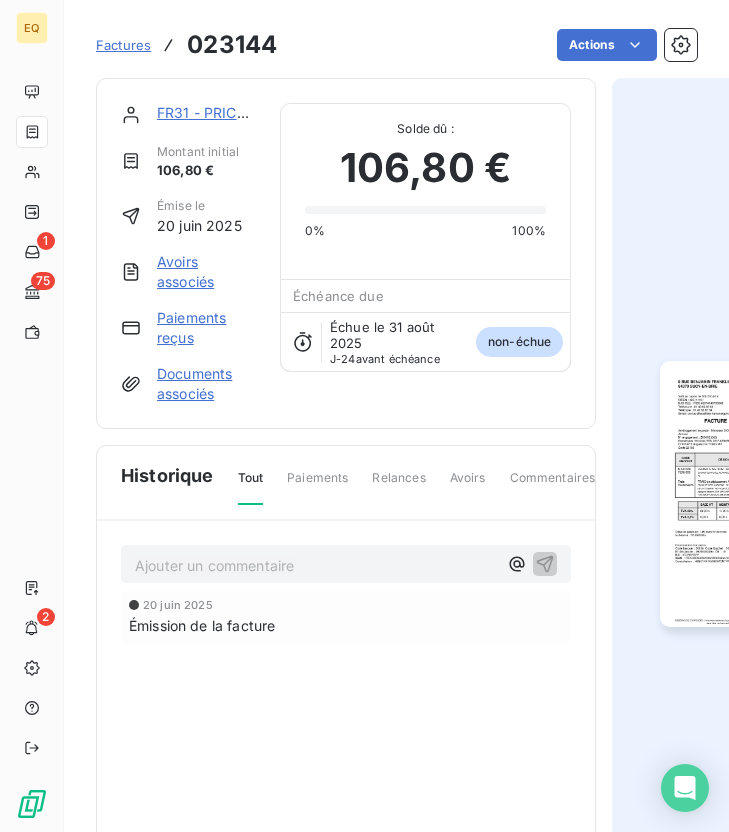 click at bounding box center (754, 494) 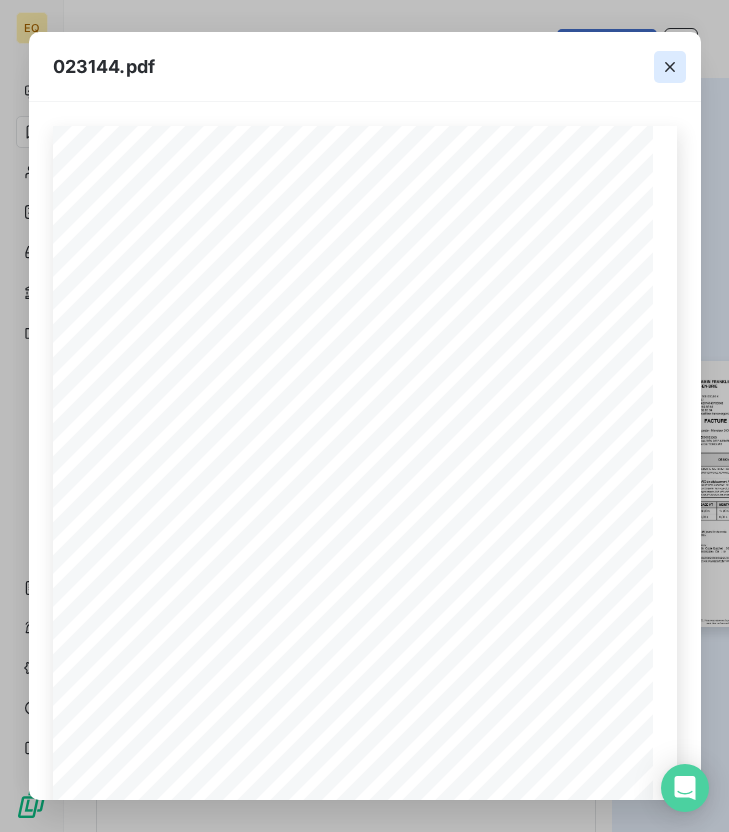 click 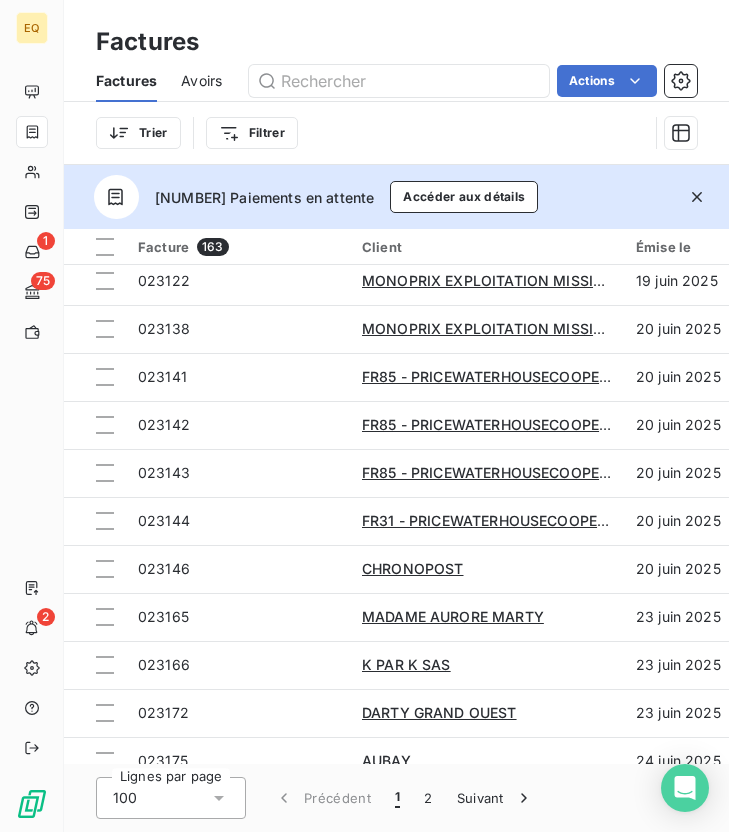 scroll, scrollTop: 1064, scrollLeft: 0, axis: vertical 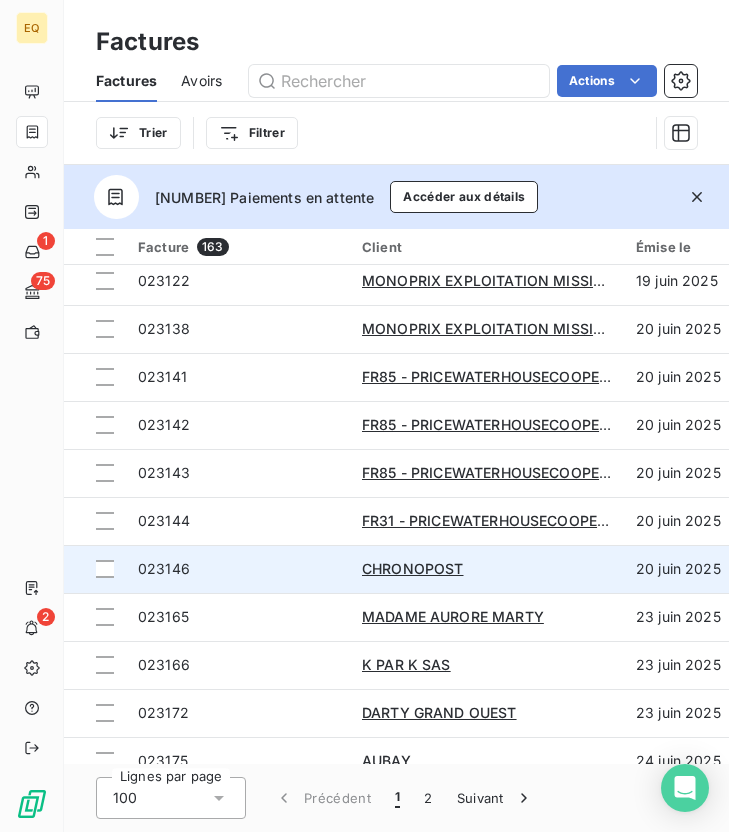 click on "023146" at bounding box center [238, 569] 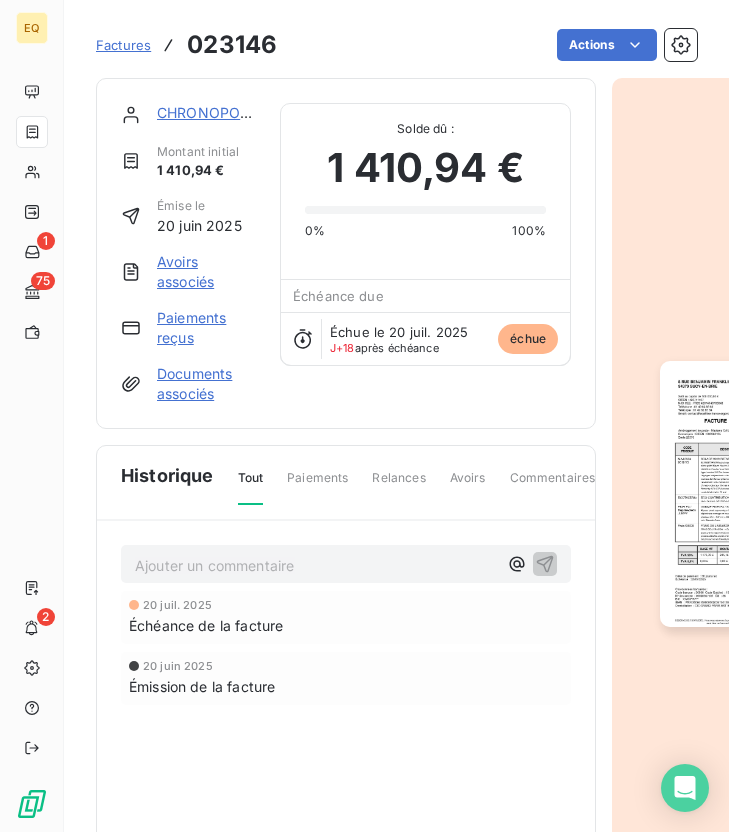 click at bounding box center (754, 494) 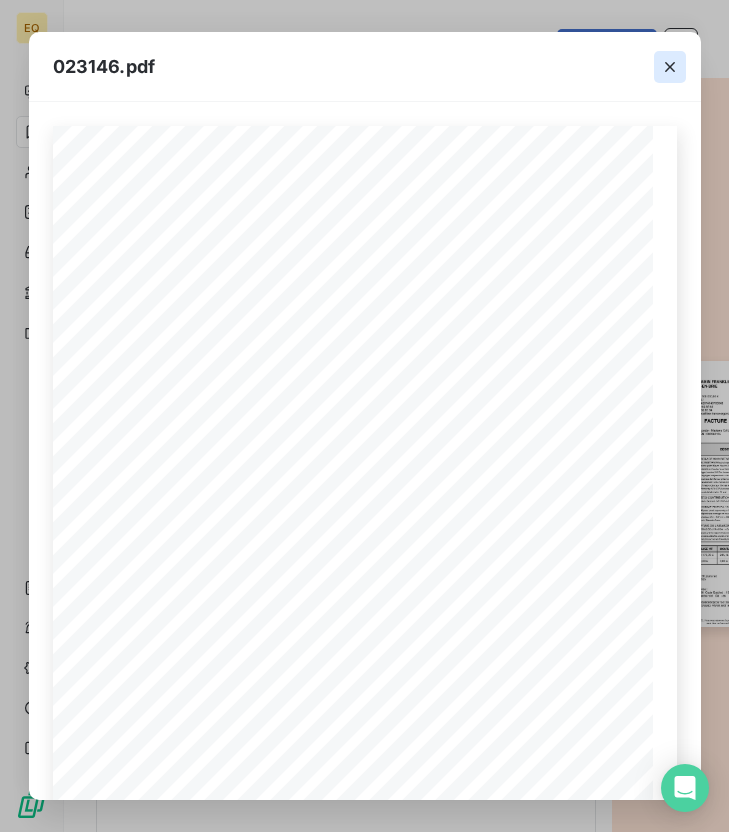 click 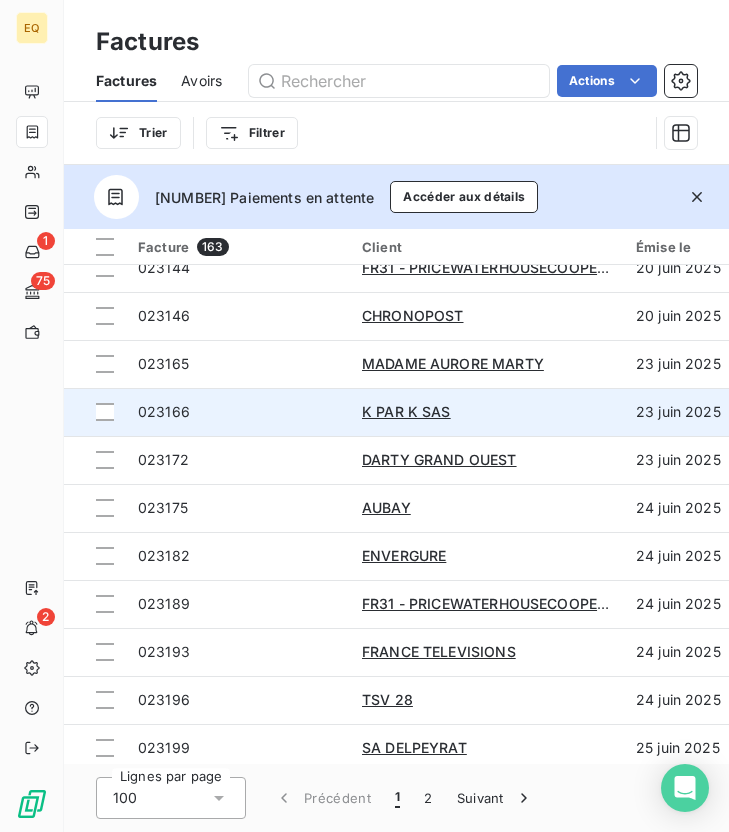 scroll, scrollTop: 1307, scrollLeft: 0, axis: vertical 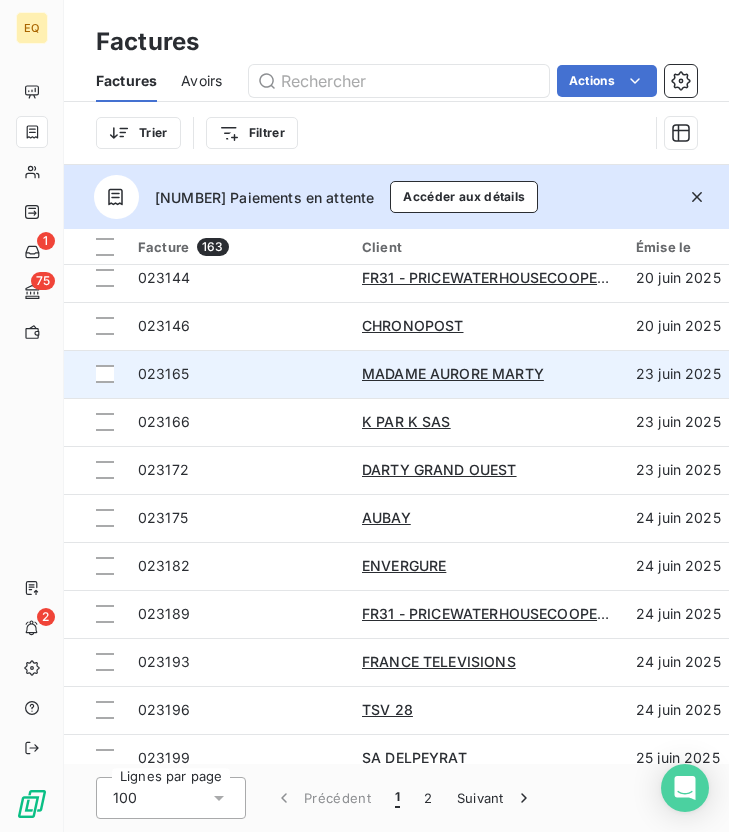 click on "023165" at bounding box center (238, 374) 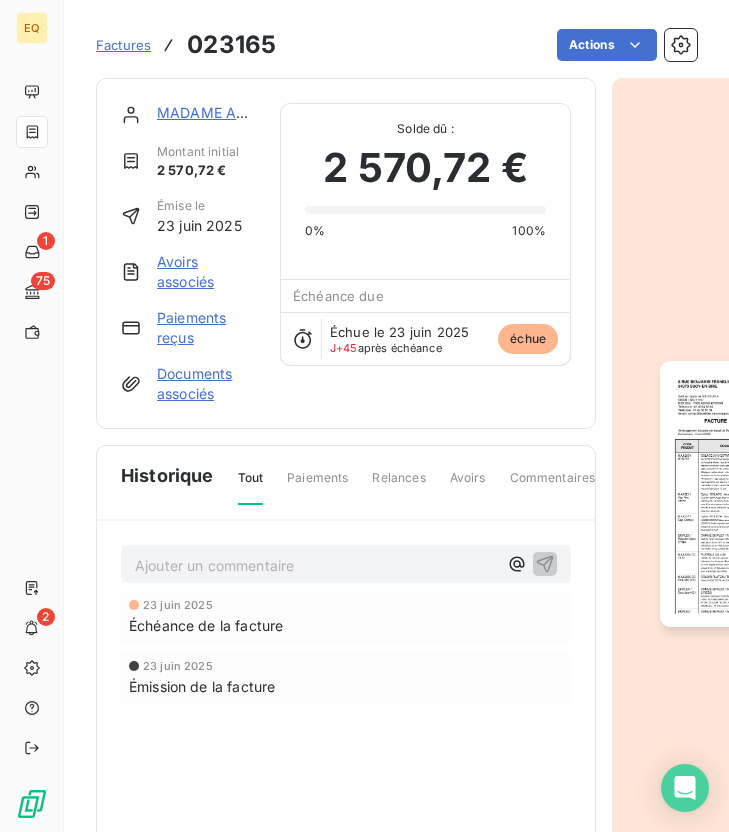 click at bounding box center [754, 494] 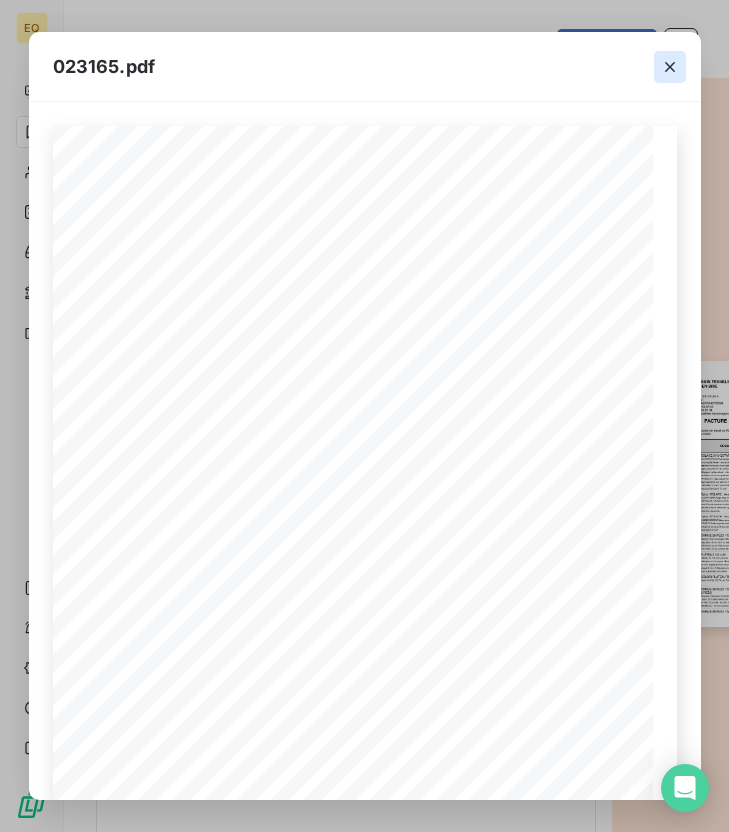 click 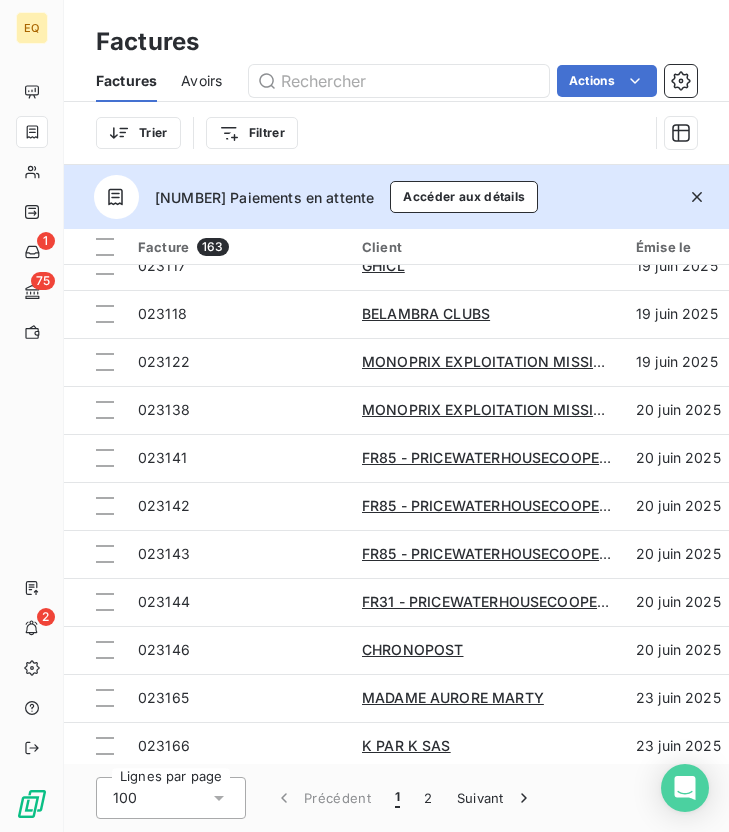 scroll, scrollTop: 1048, scrollLeft: 0, axis: vertical 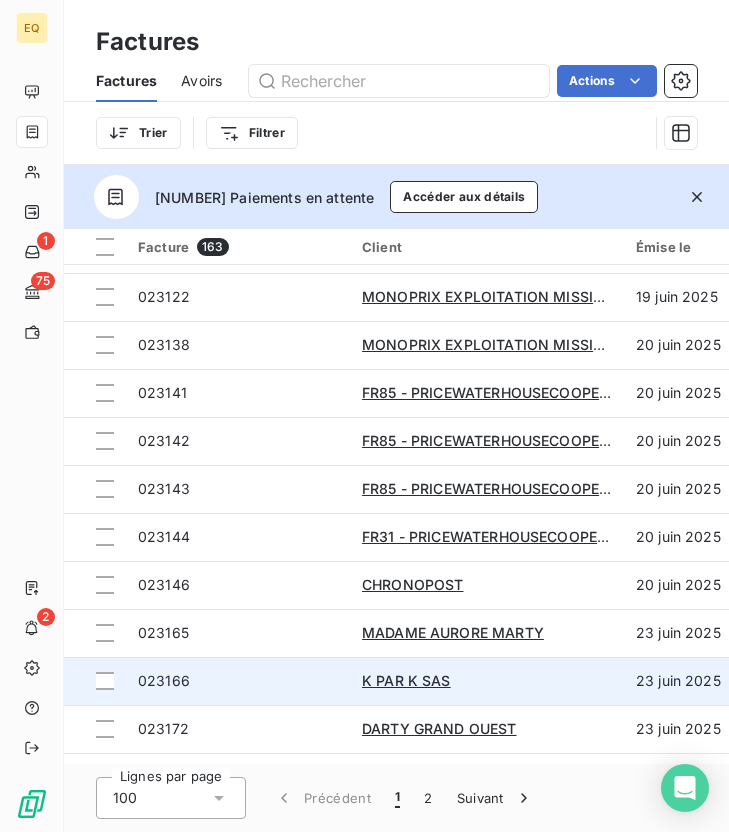 click on "023166" at bounding box center (238, 681) 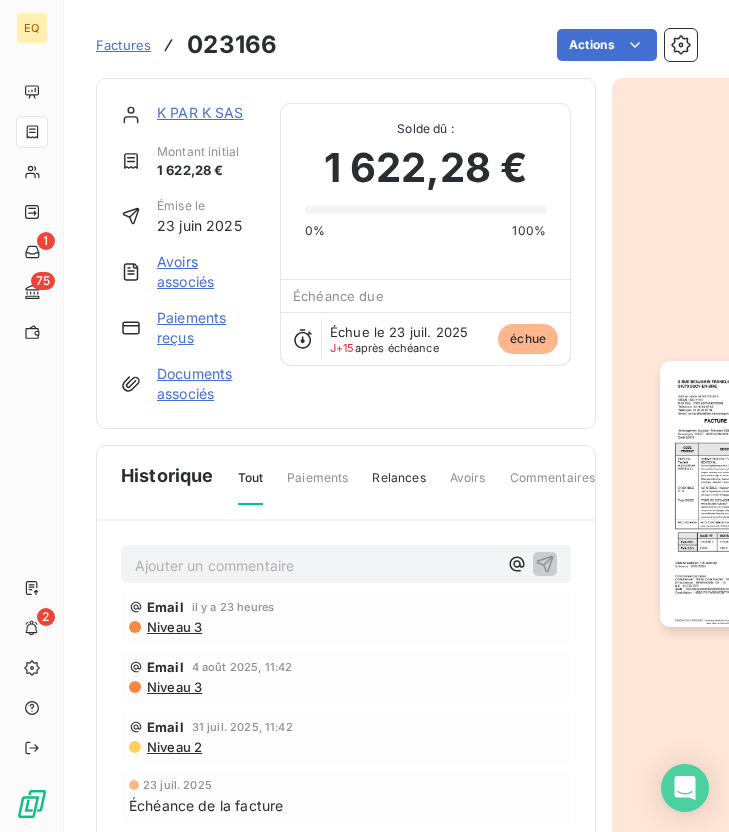 click at bounding box center [754, 494] 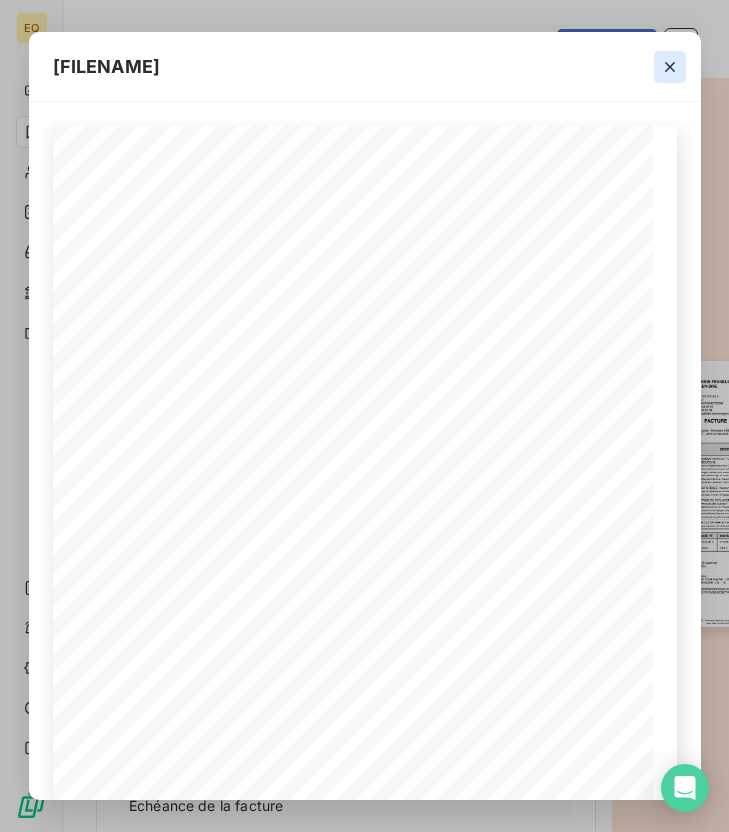 click 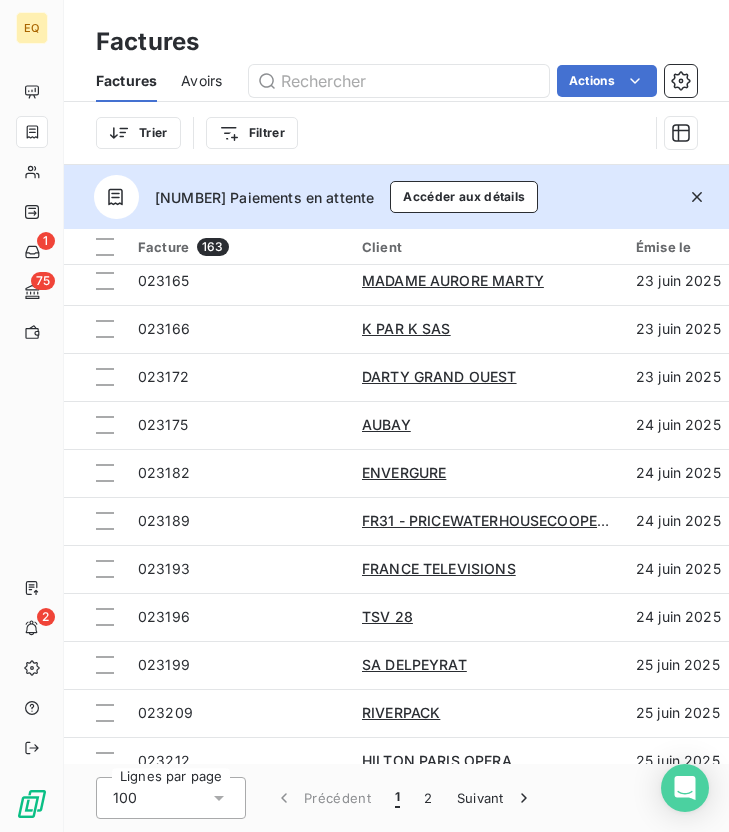 scroll, scrollTop: 1435, scrollLeft: 0, axis: vertical 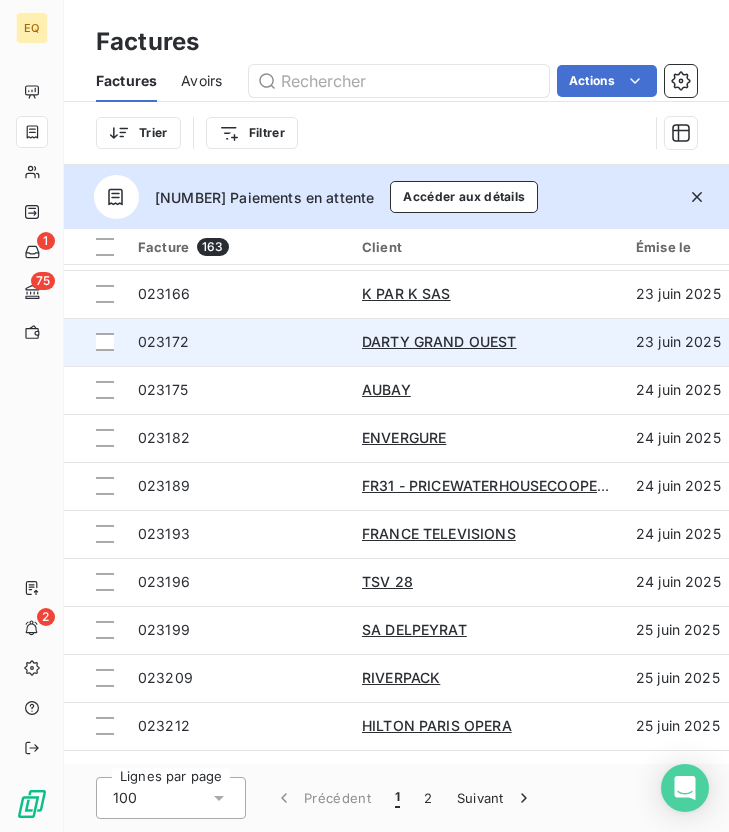 click on "023172" at bounding box center [238, 342] 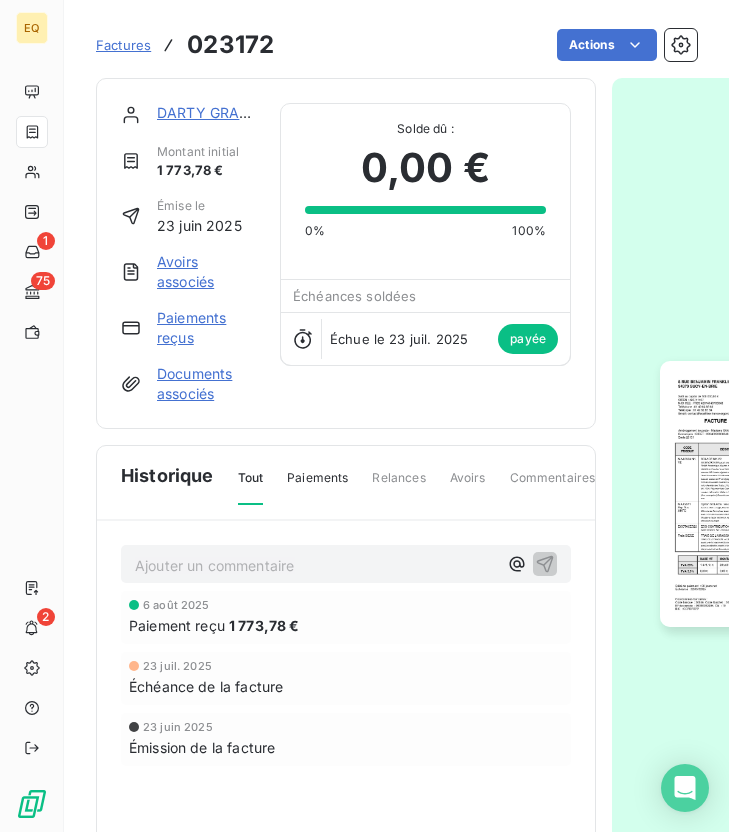 click at bounding box center [754, 494] 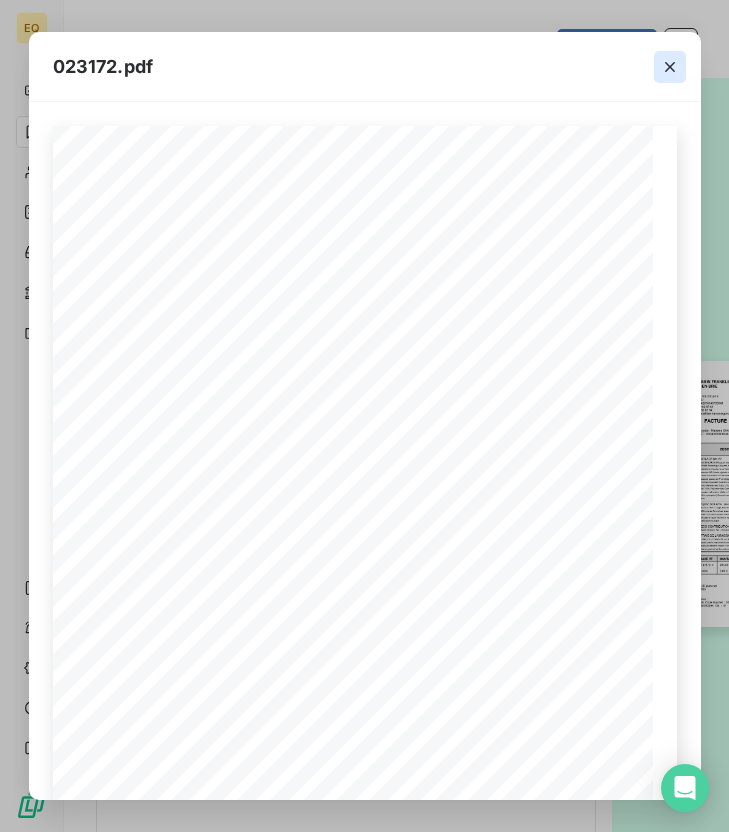 click 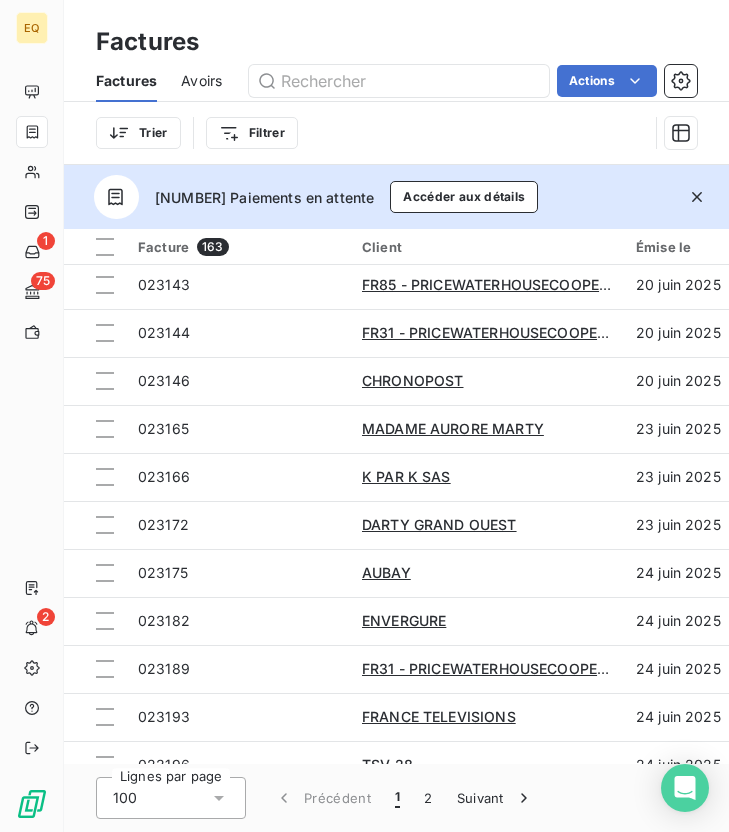 scroll, scrollTop: 1256, scrollLeft: 0, axis: vertical 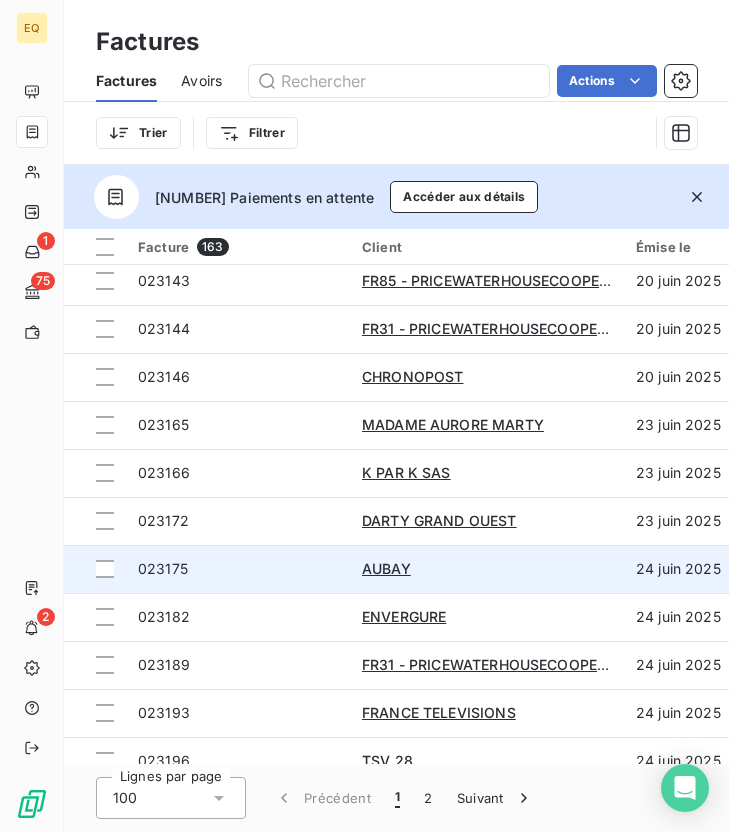 click on "023175" at bounding box center [238, 569] 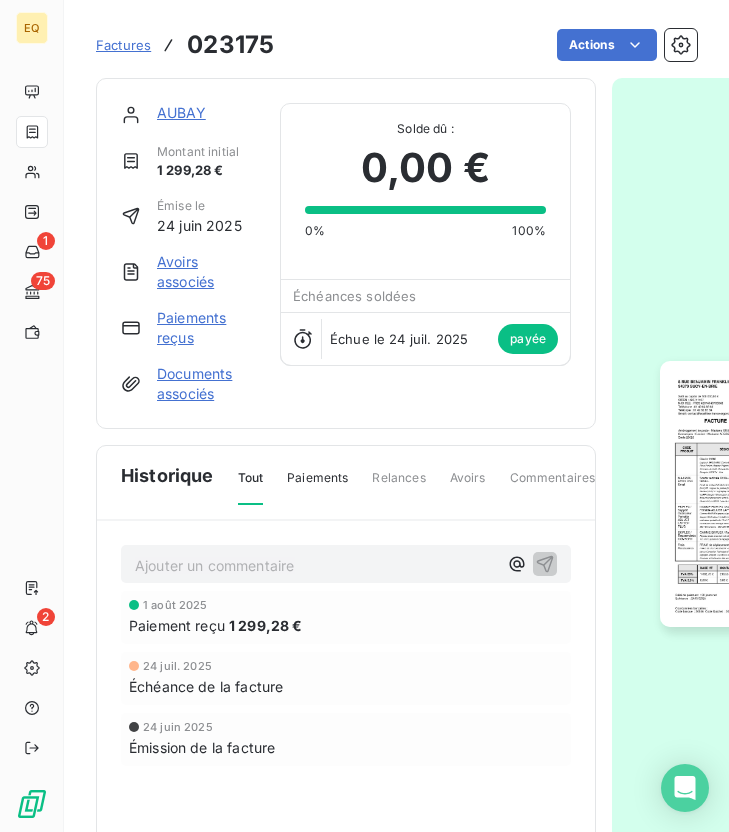 click at bounding box center [754, 494] 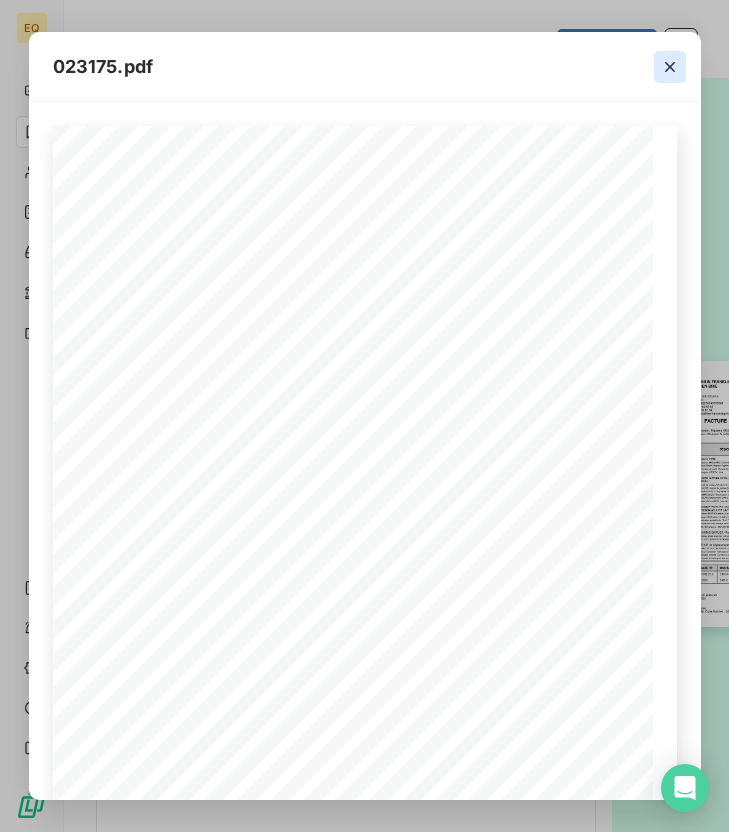 click 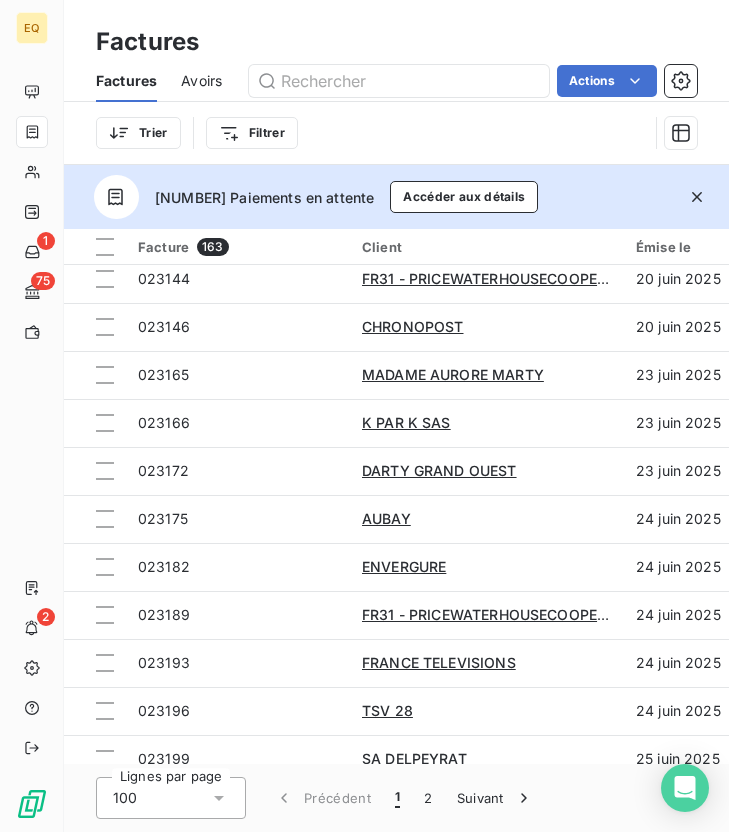 scroll, scrollTop: 1384, scrollLeft: 0, axis: vertical 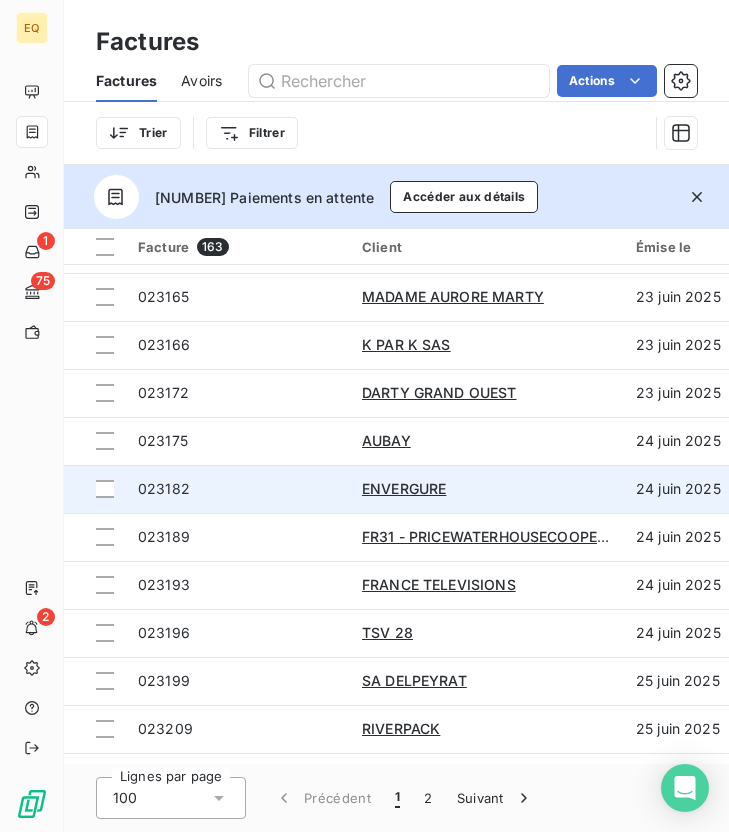 click on "023182" at bounding box center (238, 489) 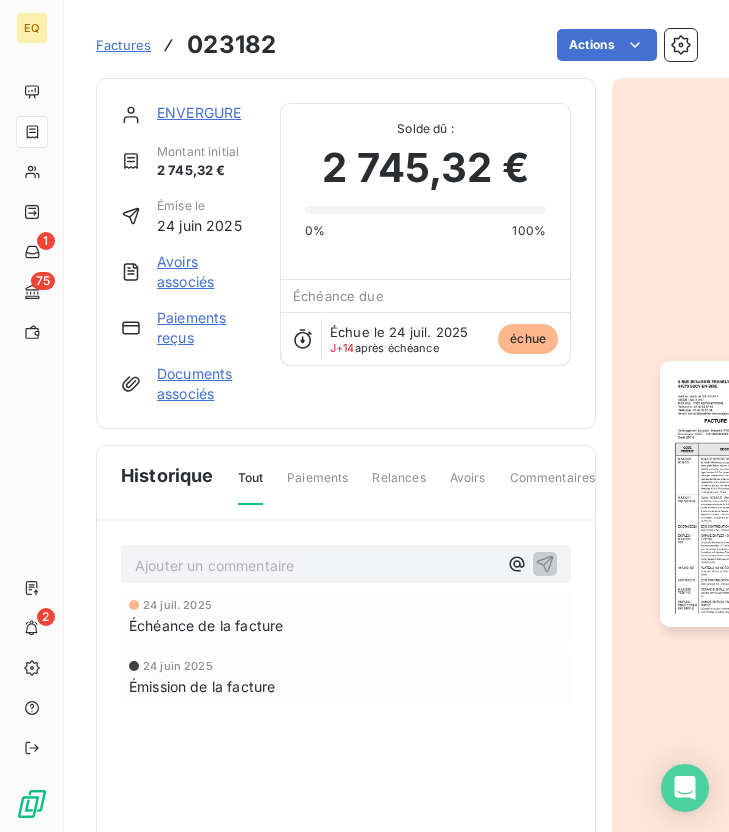 click at bounding box center (754, 494) 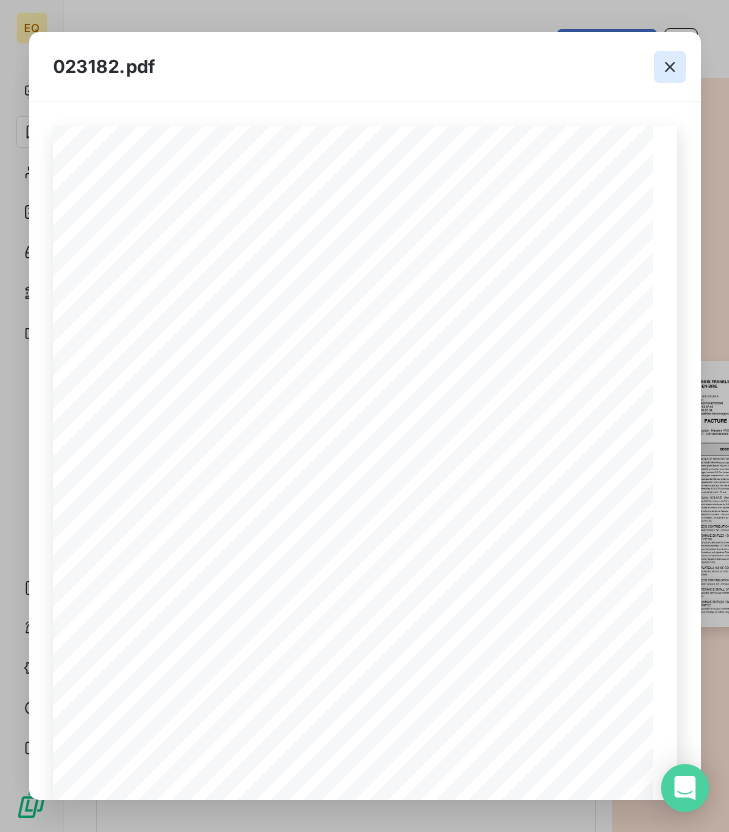 click 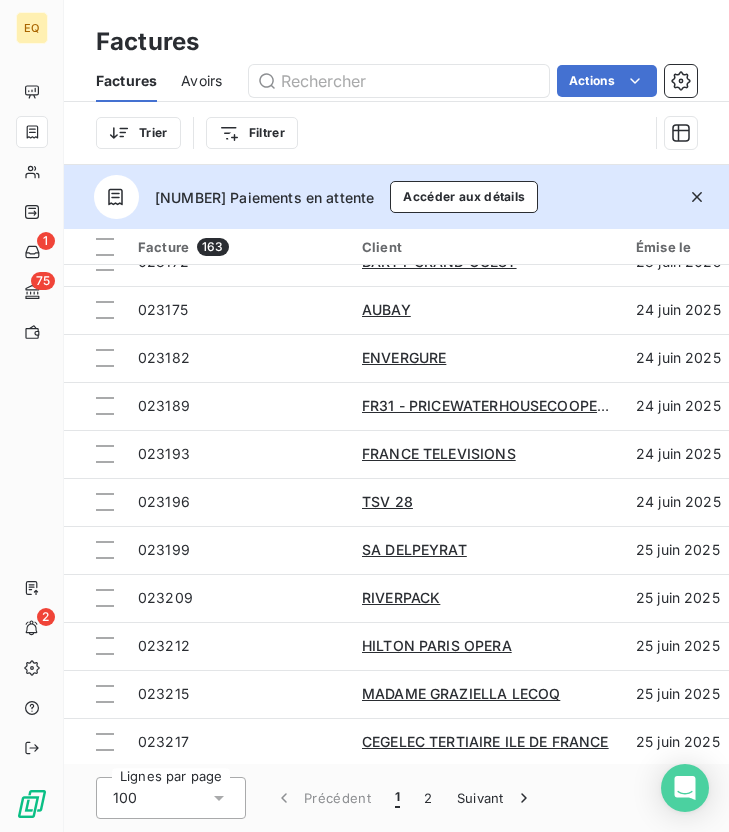 scroll, scrollTop: 1514, scrollLeft: 0, axis: vertical 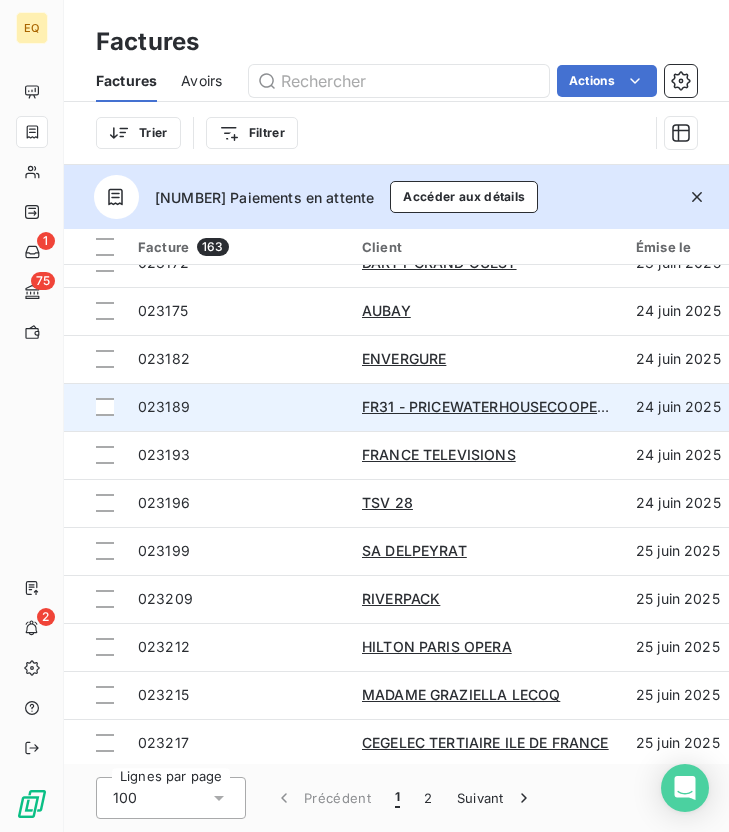 click on "023189" at bounding box center [164, 406] 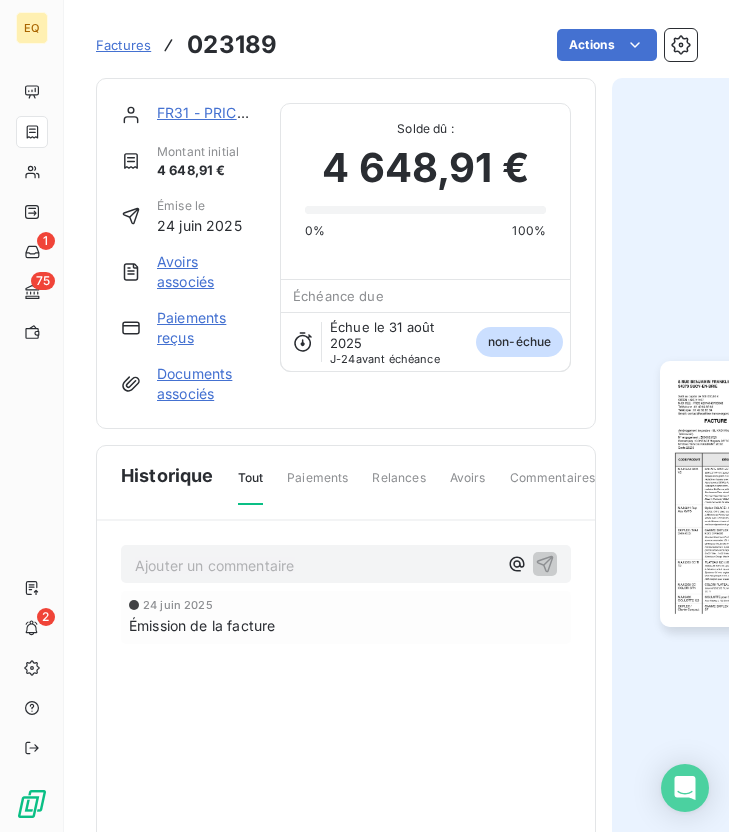 click at bounding box center [754, 494] 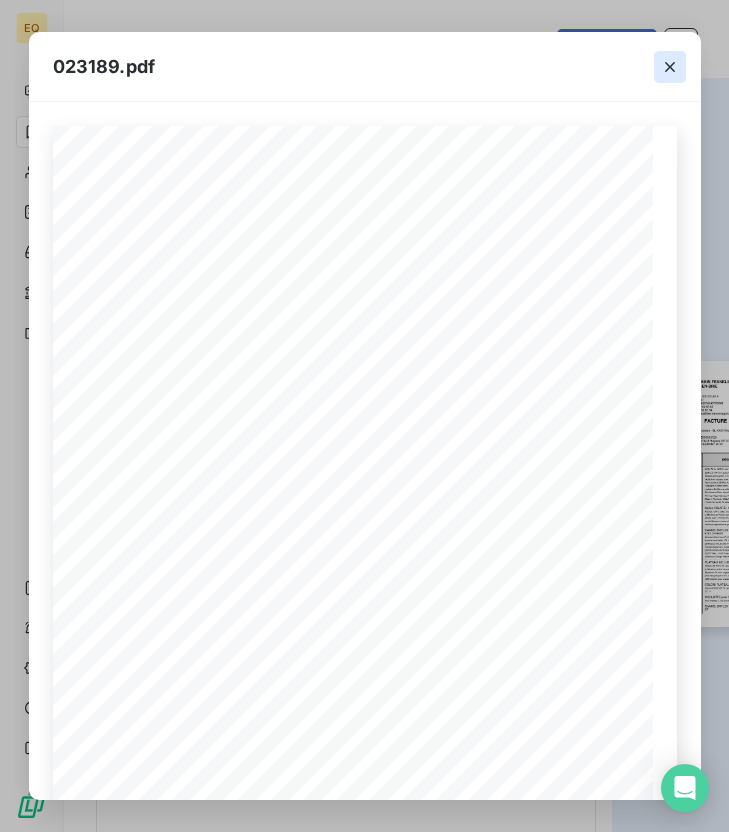 click 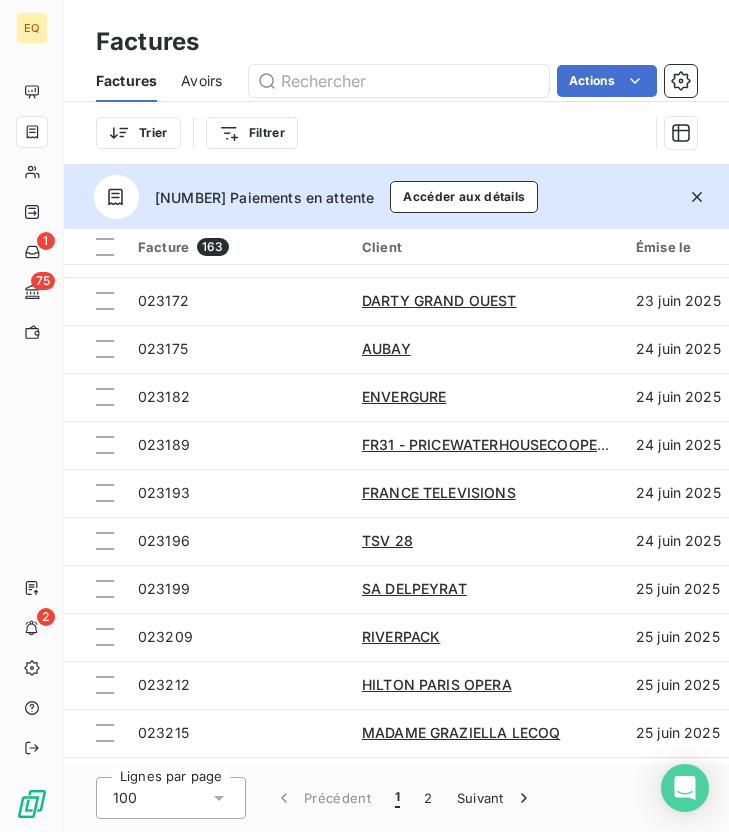 scroll, scrollTop: 1521, scrollLeft: 0, axis: vertical 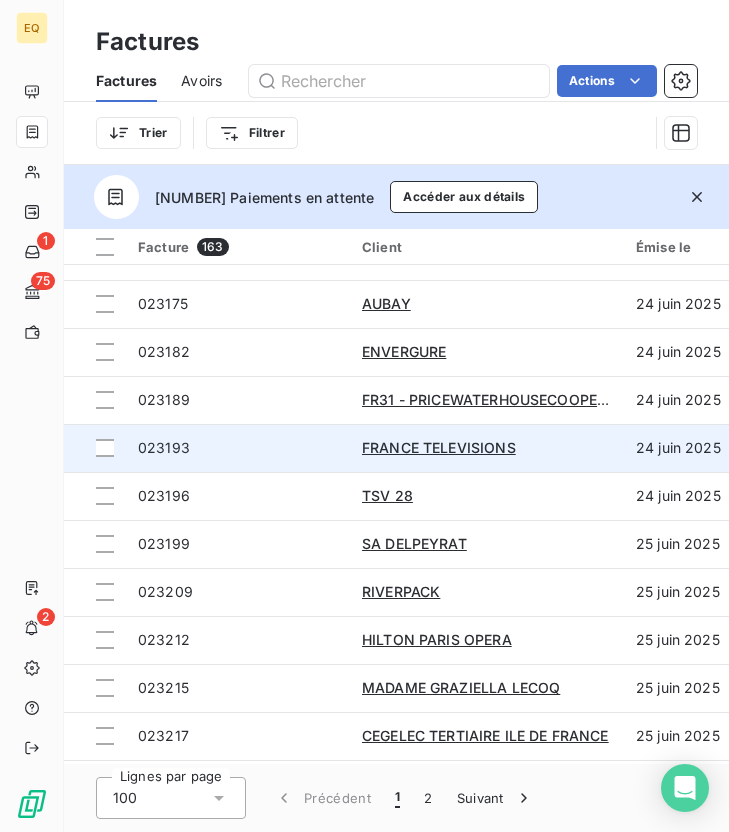 click on "023193" at bounding box center (238, 448) 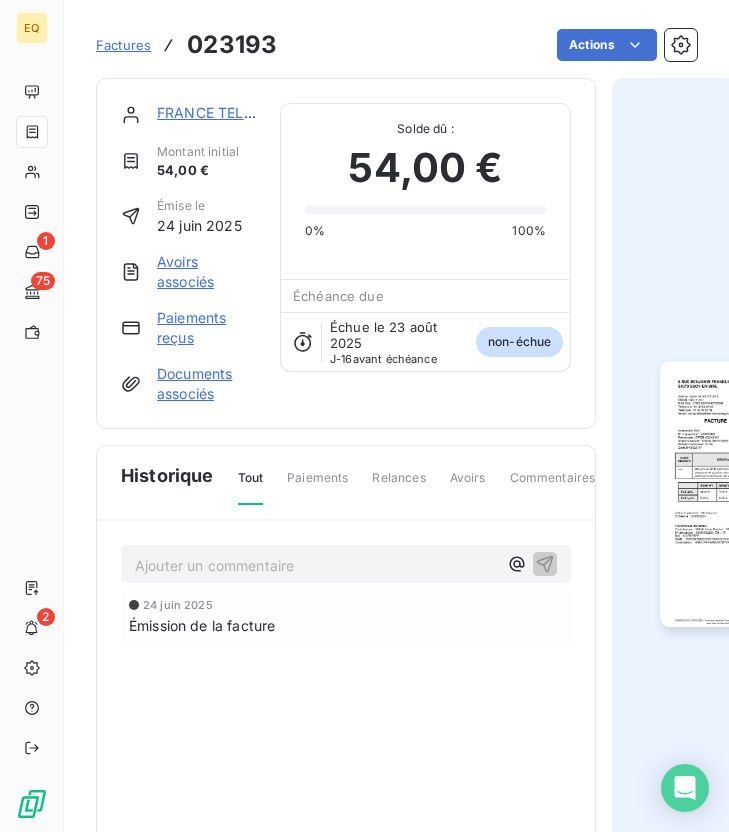 click at bounding box center (754, 494) 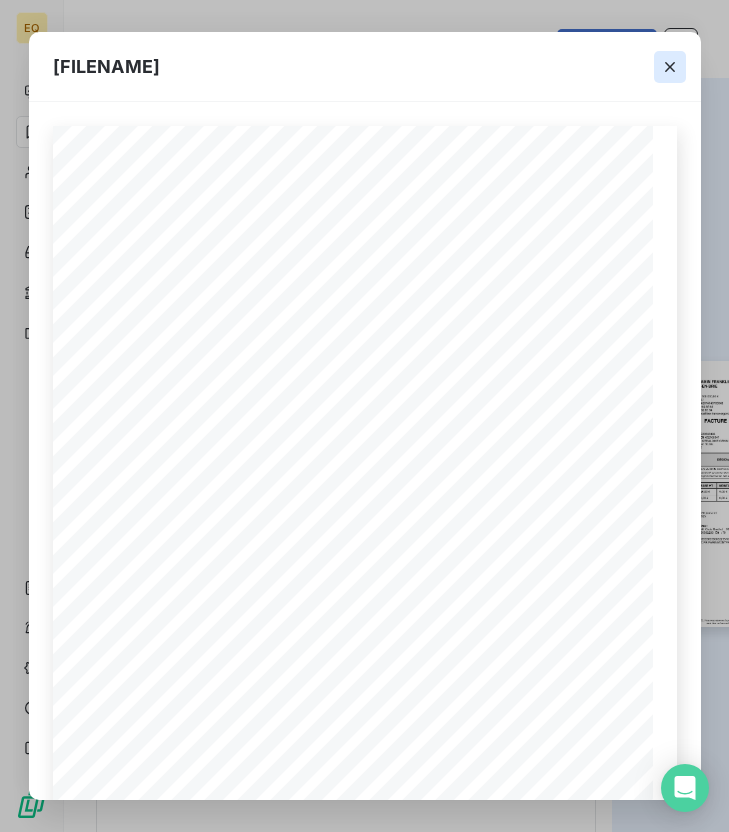 click 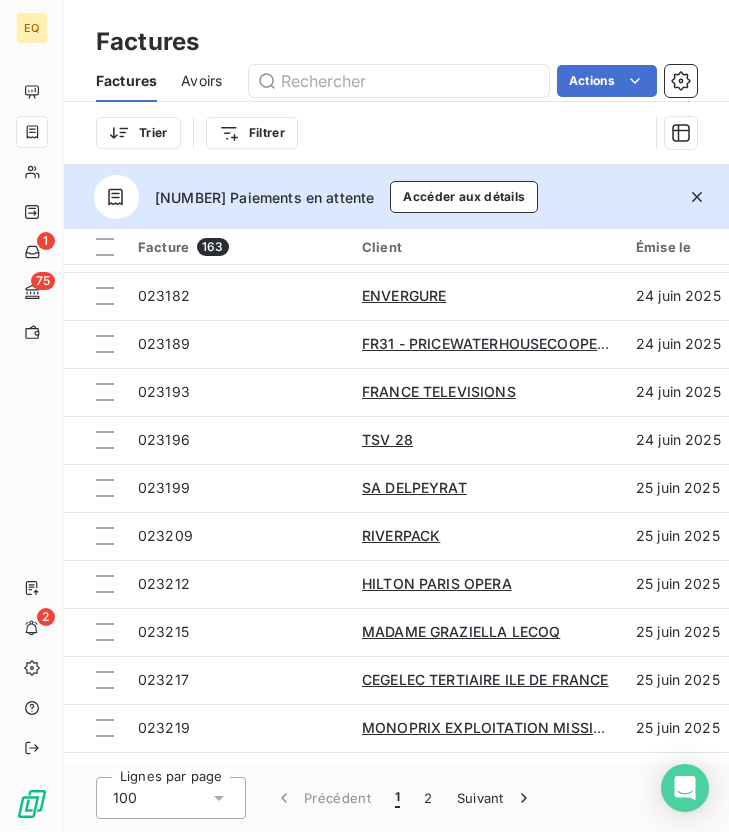 scroll, scrollTop: 1586, scrollLeft: 0, axis: vertical 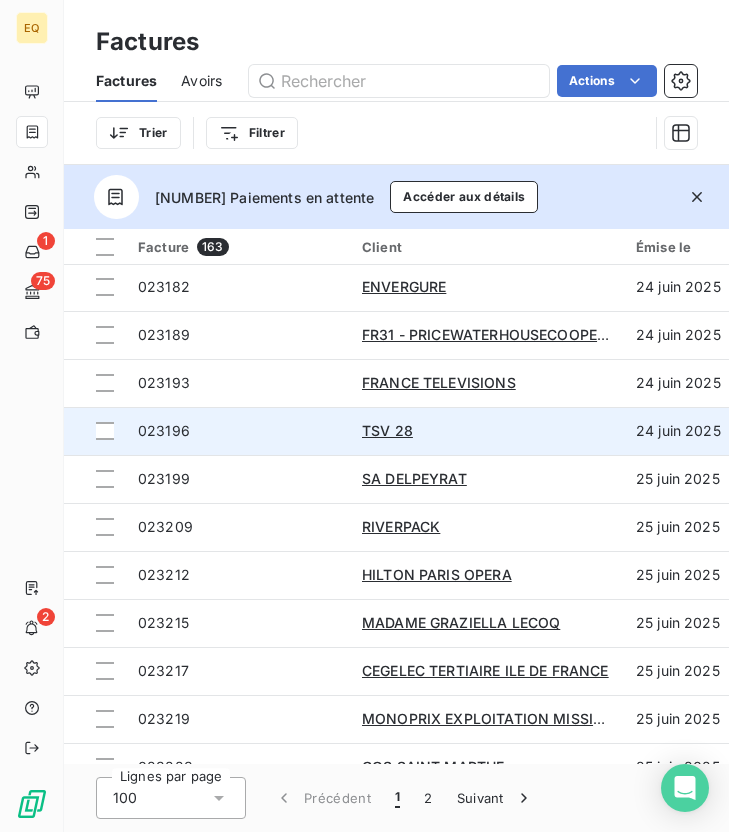 click on "023196" at bounding box center (238, 431) 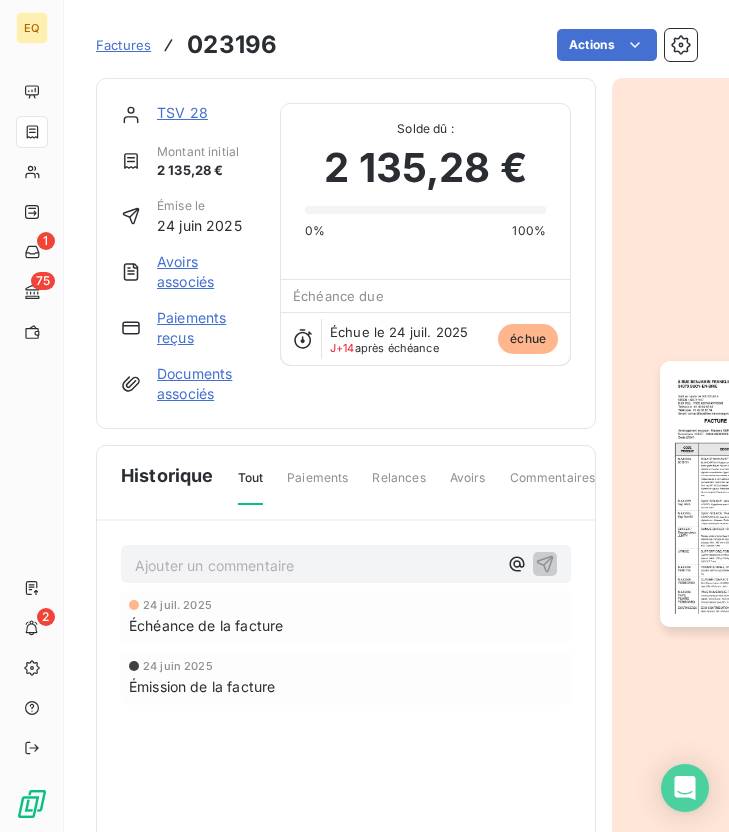 click at bounding box center (754, 494) 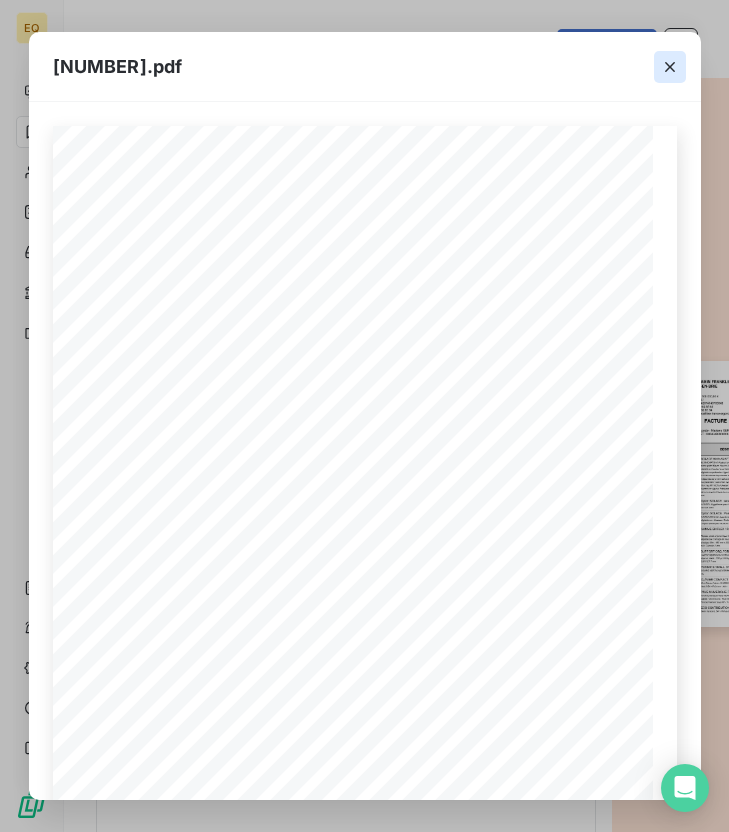 click 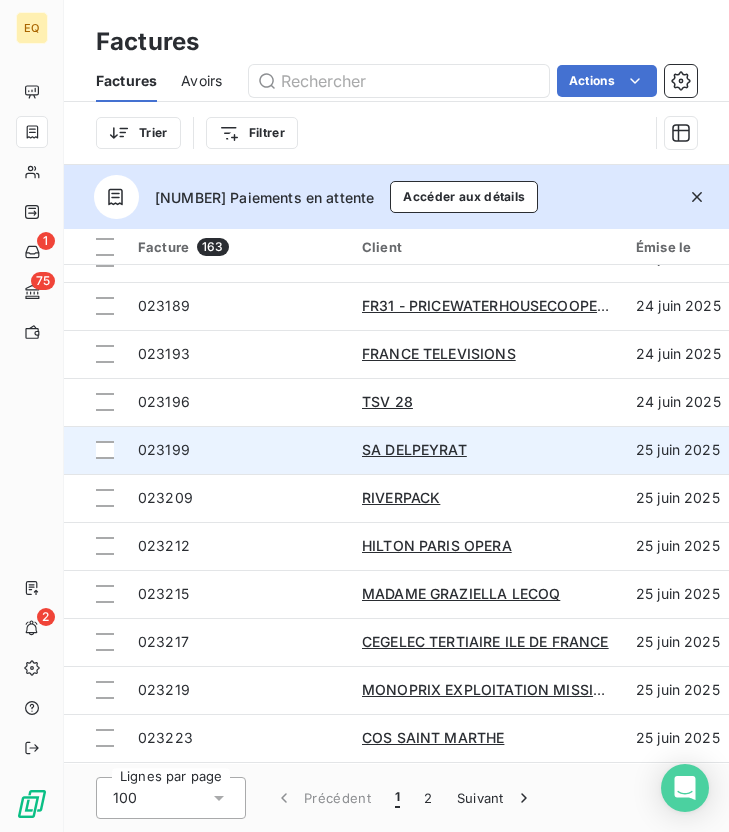 scroll, scrollTop: 1612, scrollLeft: 0, axis: vertical 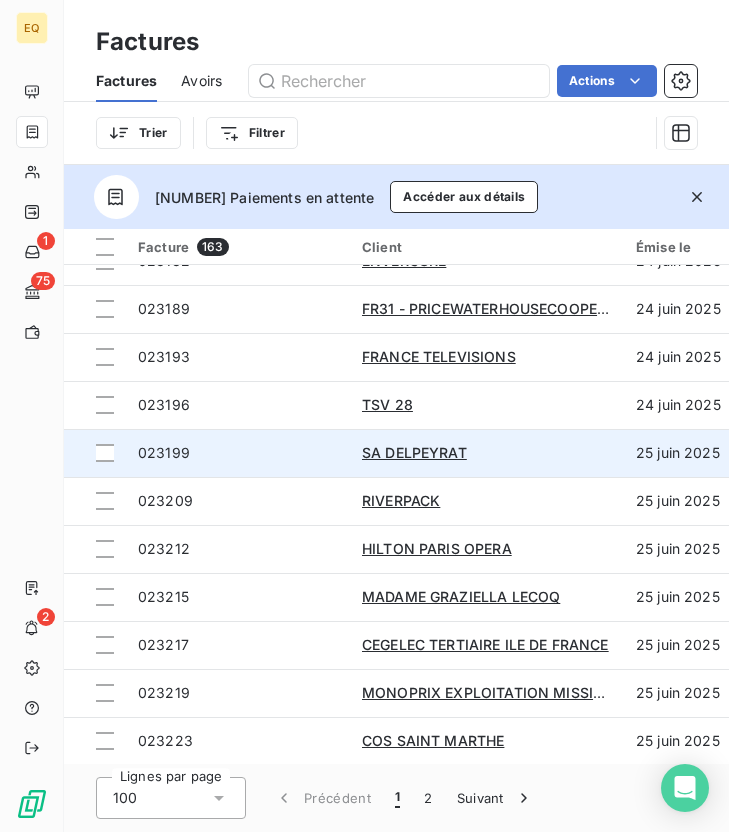 click on "023199" at bounding box center [238, 453] 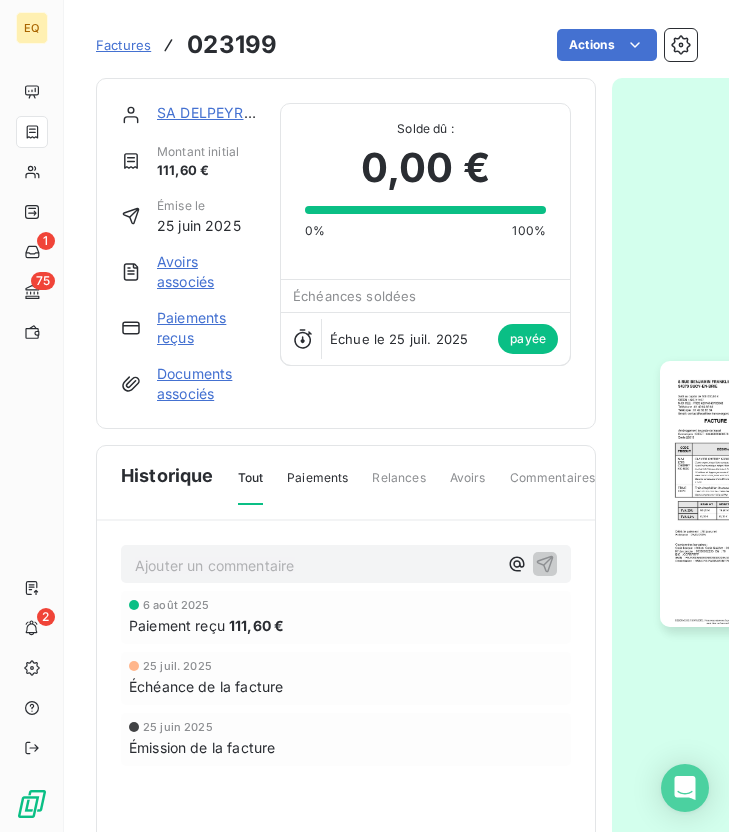 click at bounding box center [754, 494] 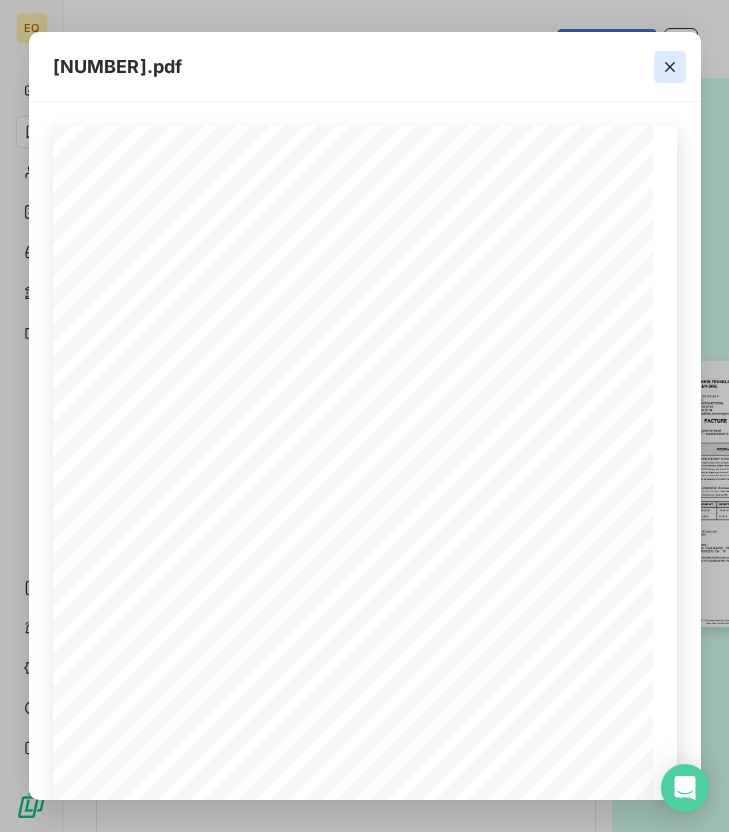 click 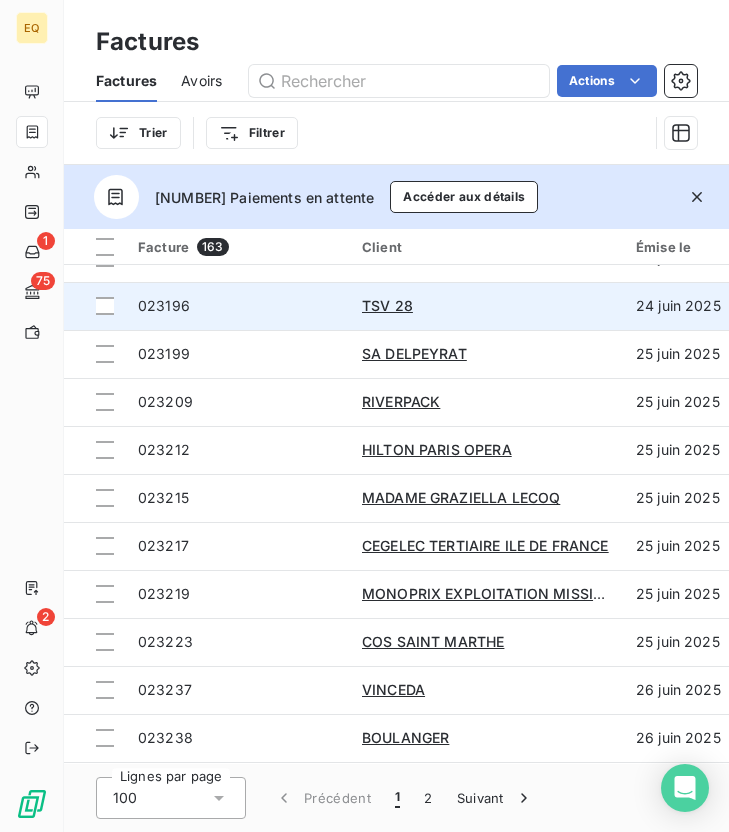 scroll, scrollTop: 1712, scrollLeft: 0, axis: vertical 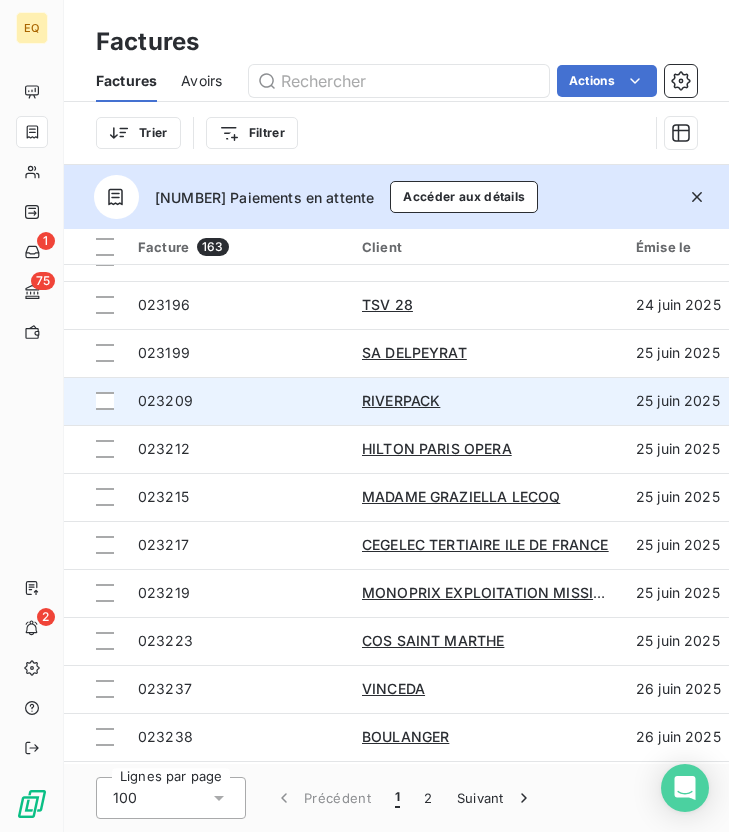 click on "023209" at bounding box center (238, 401) 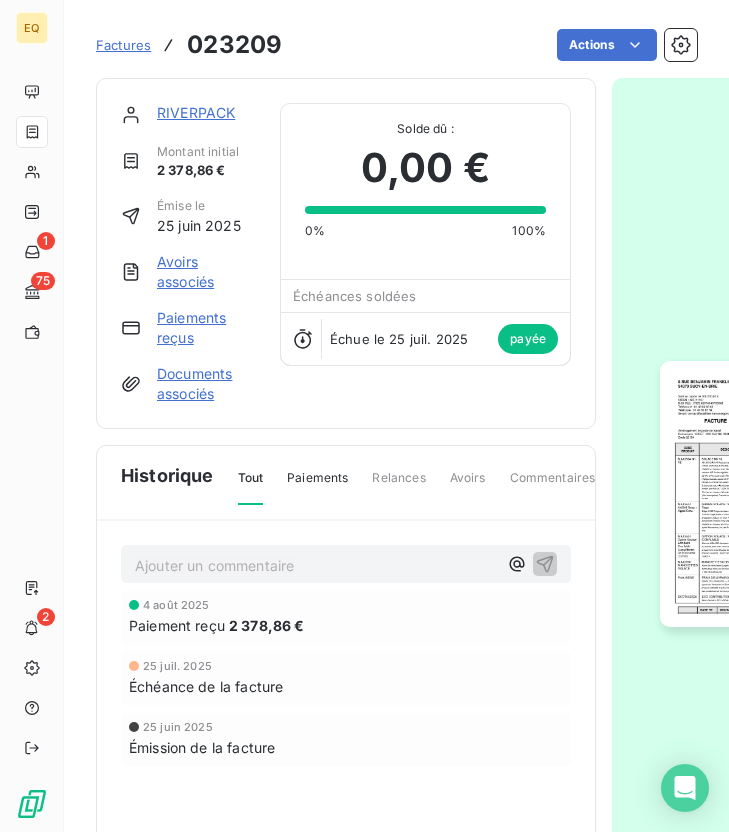 click at bounding box center (754, 494) 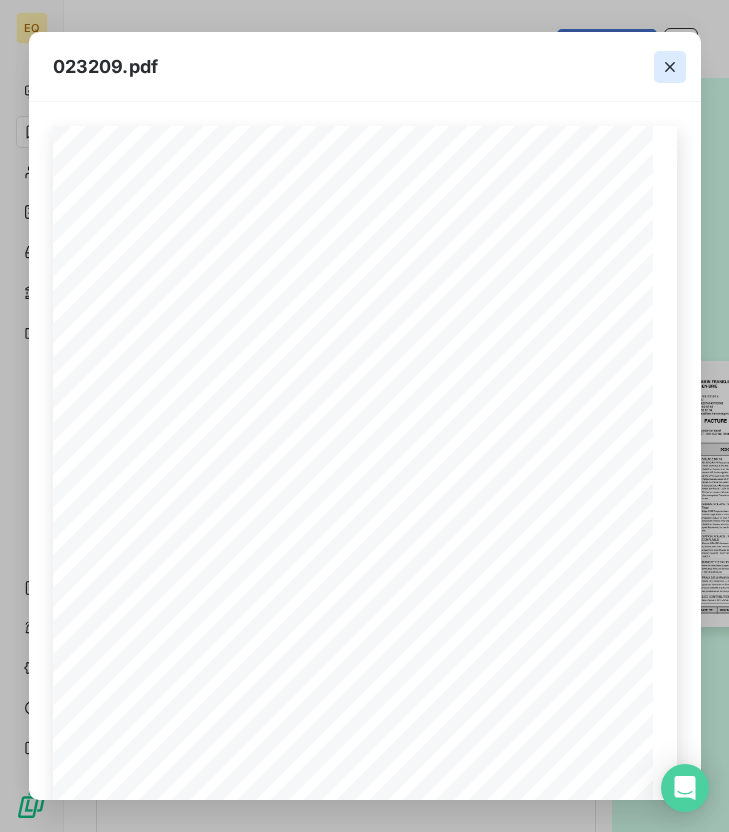 click 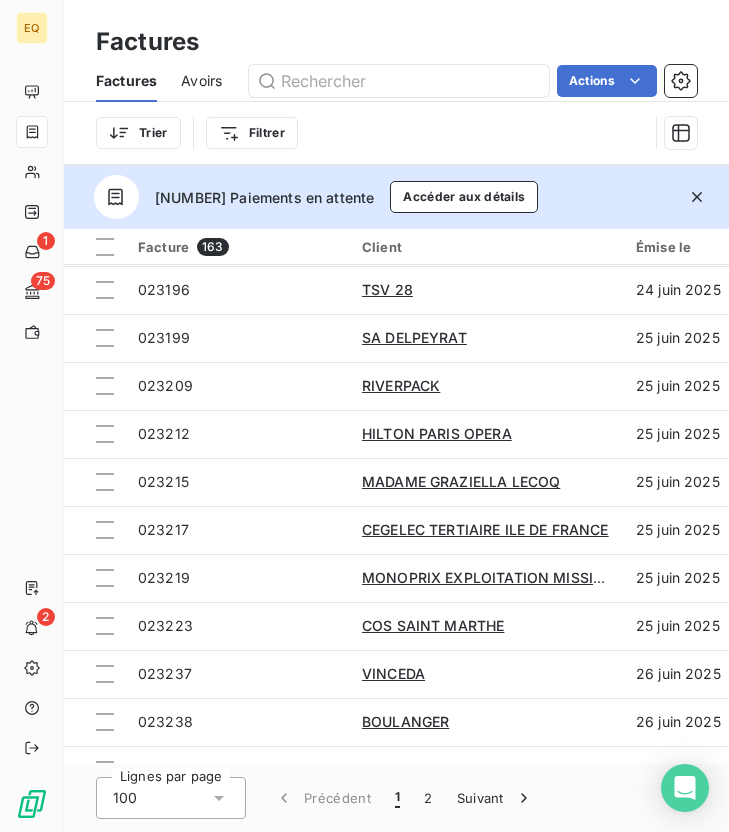 scroll, scrollTop: 1730, scrollLeft: 0, axis: vertical 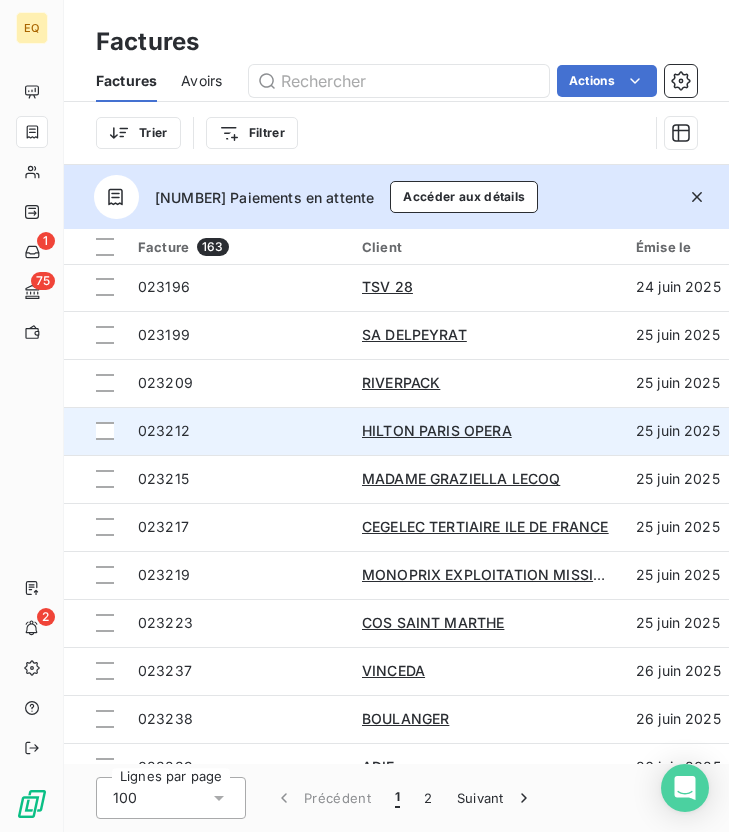 click on "023212" at bounding box center (238, 431) 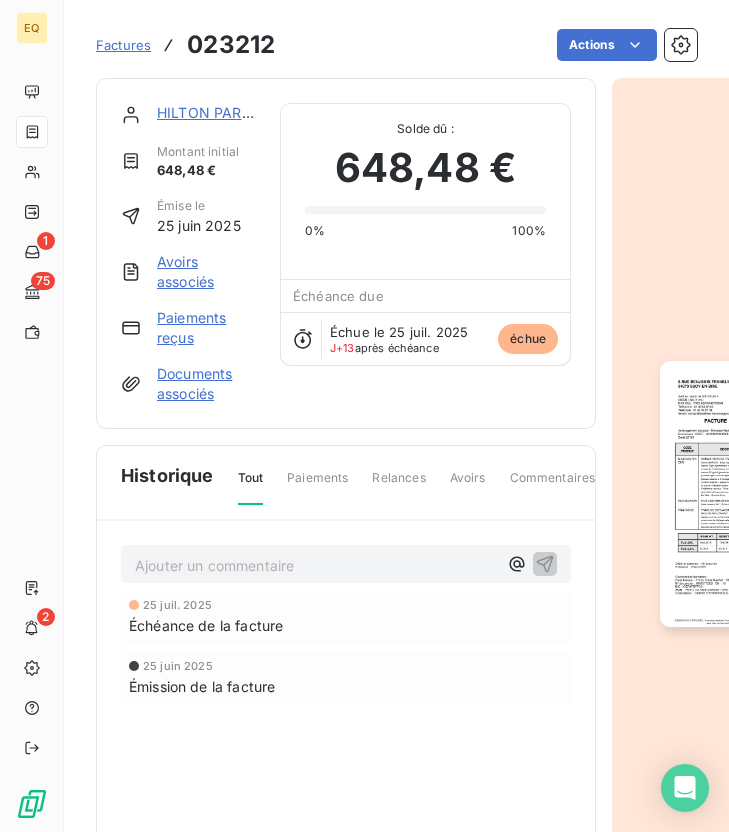 click at bounding box center (754, 494) 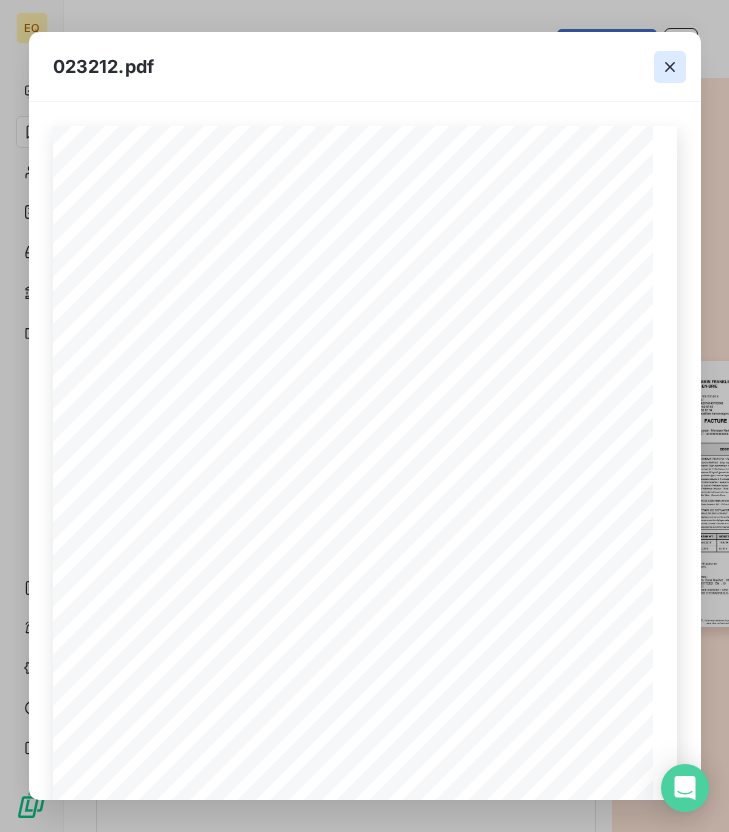 click 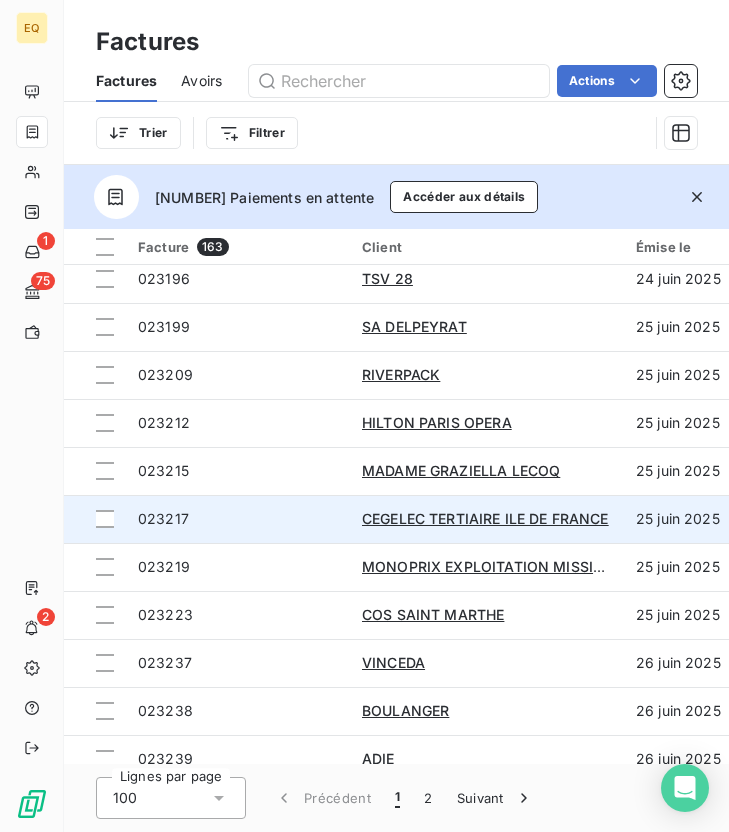 scroll, scrollTop: 1748, scrollLeft: 0, axis: vertical 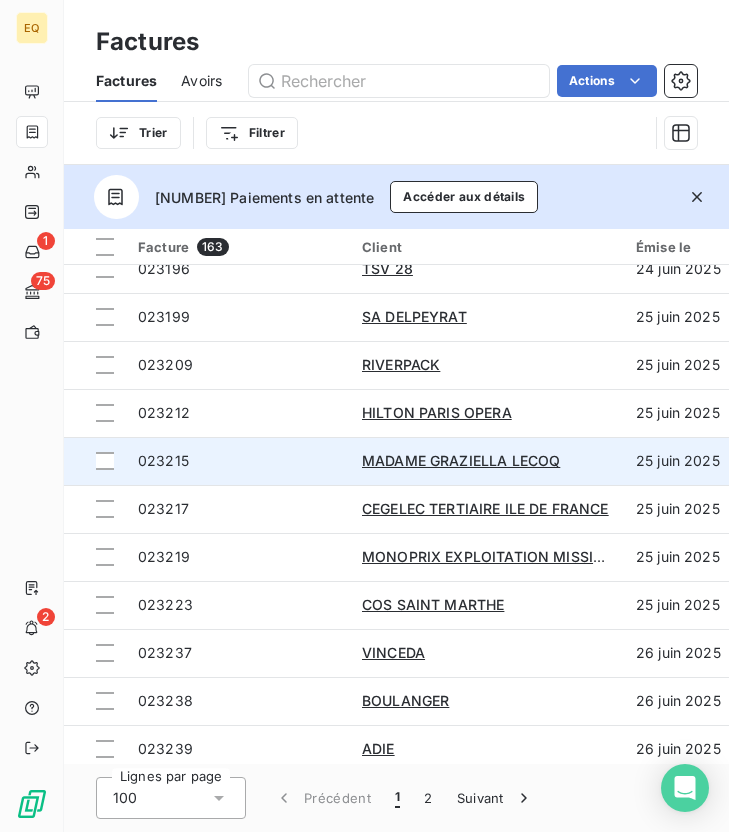 click on "023215" at bounding box center (238, 461) 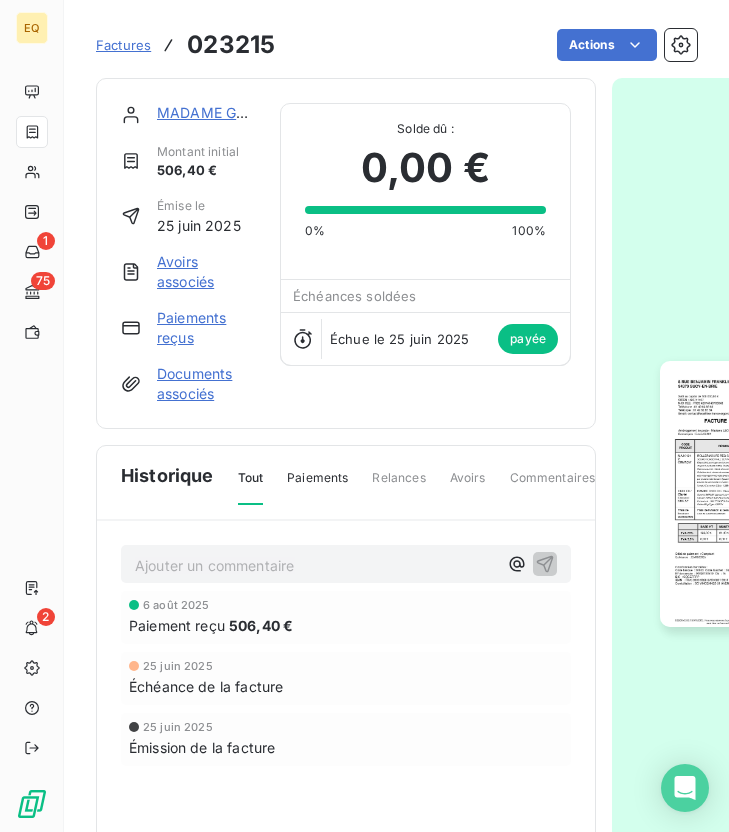click at bounding box center (754, 494) 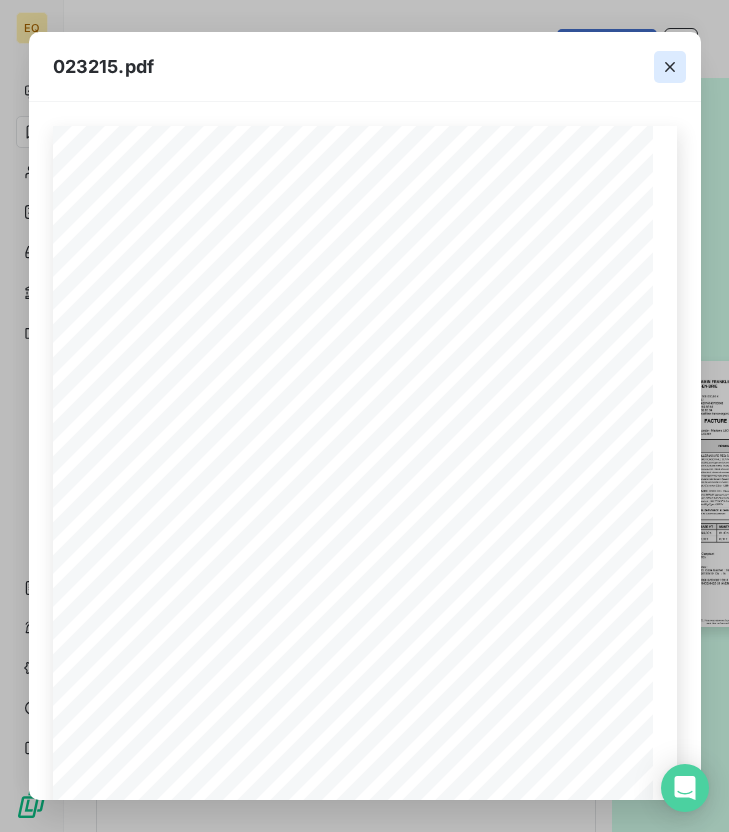click 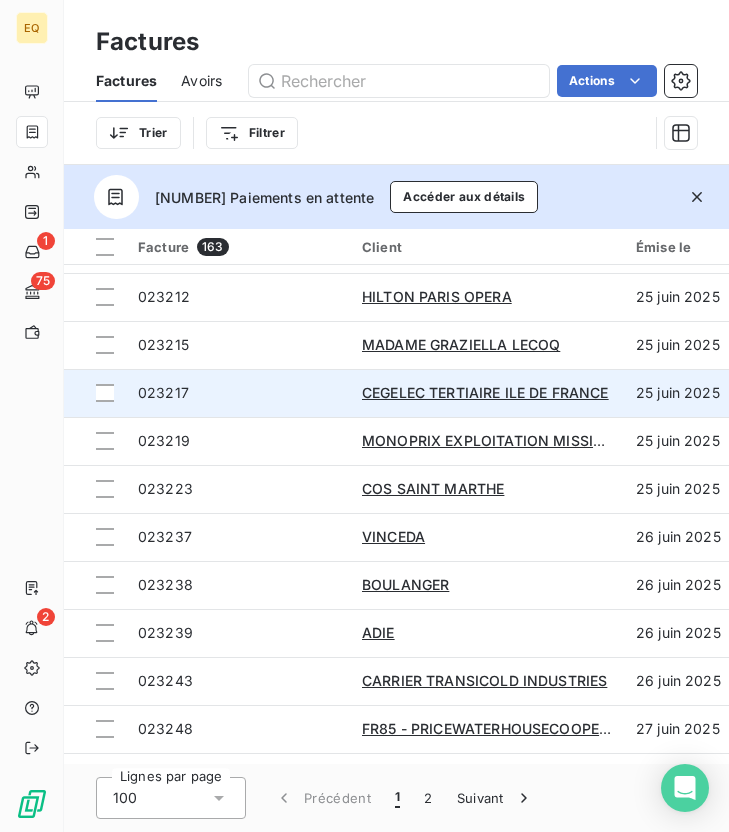 scroll, scrollTop: 1894, scrollLeft: 0, axis: vertical 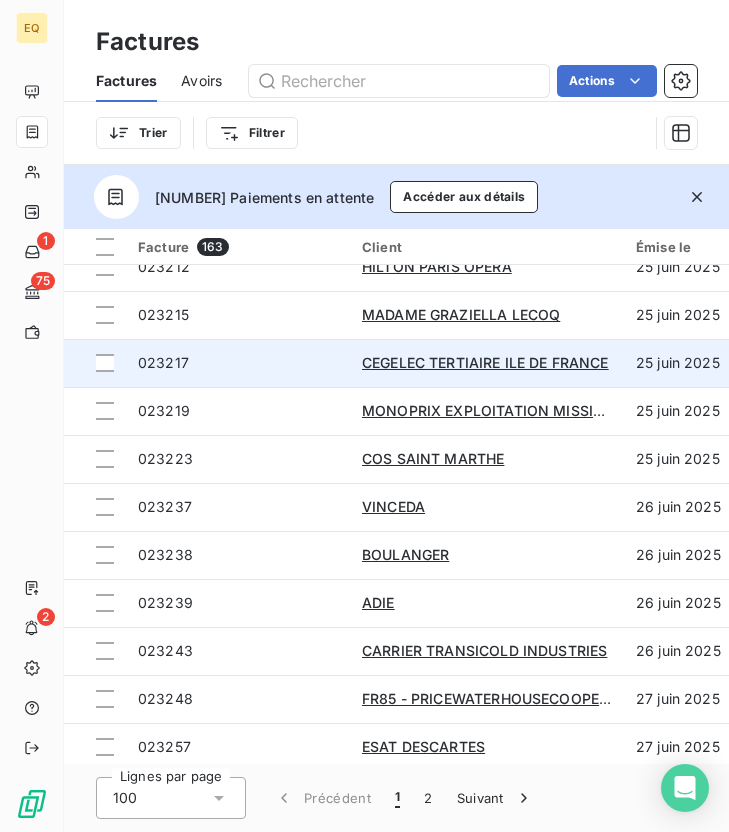 click on "023217" at bounding box center (238, 363) 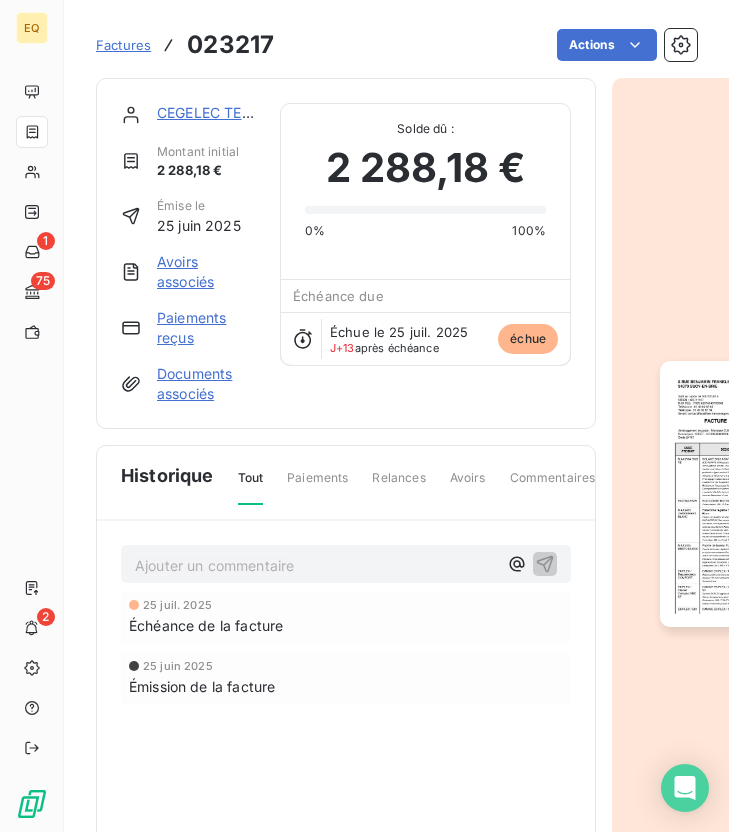 click at bounding box center [754, 494] 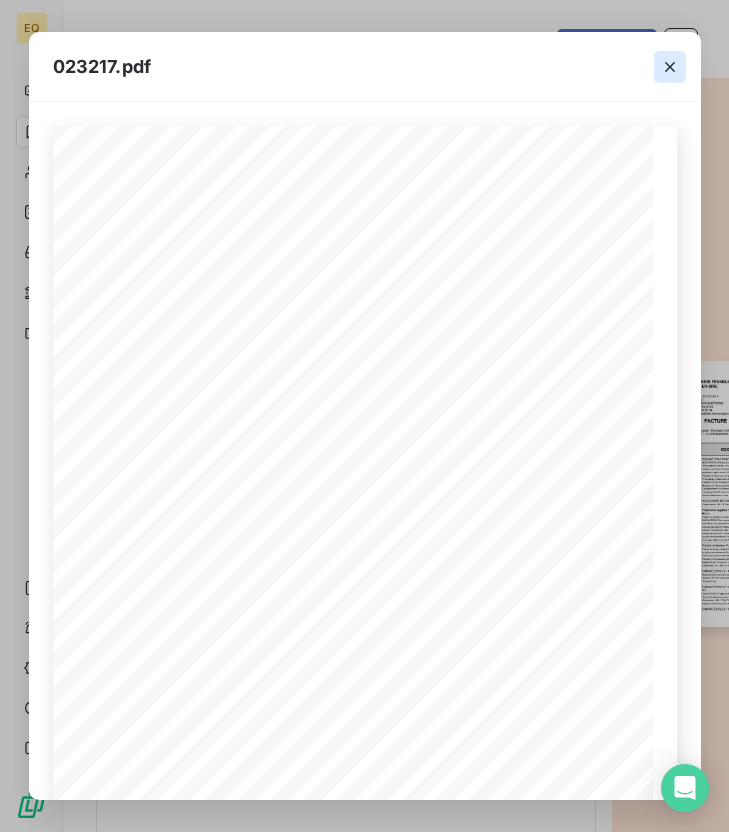 click 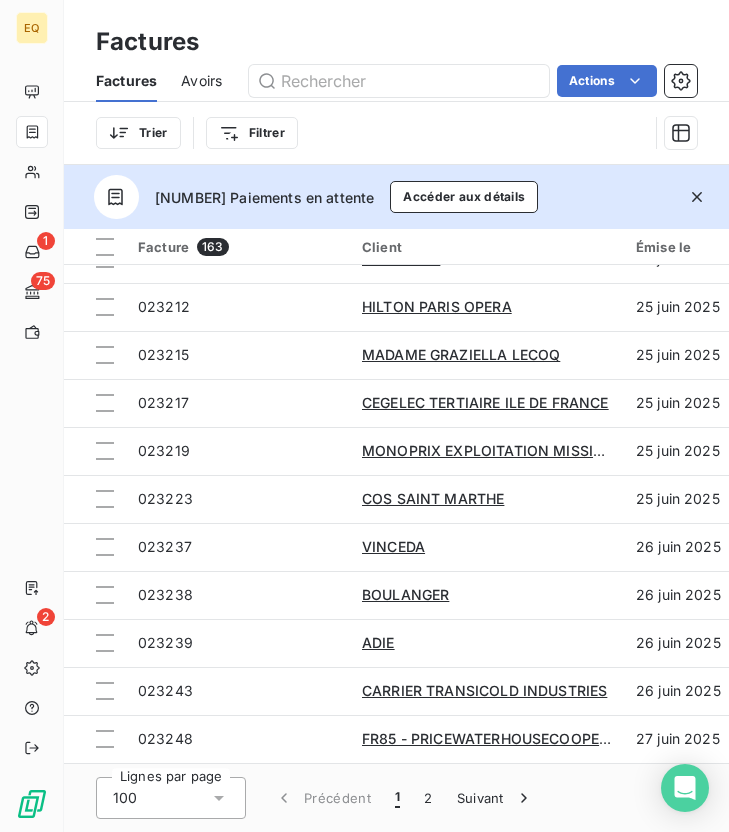 scroll, scrollTop: 1852, scrollLeft: 0, axis: vertical 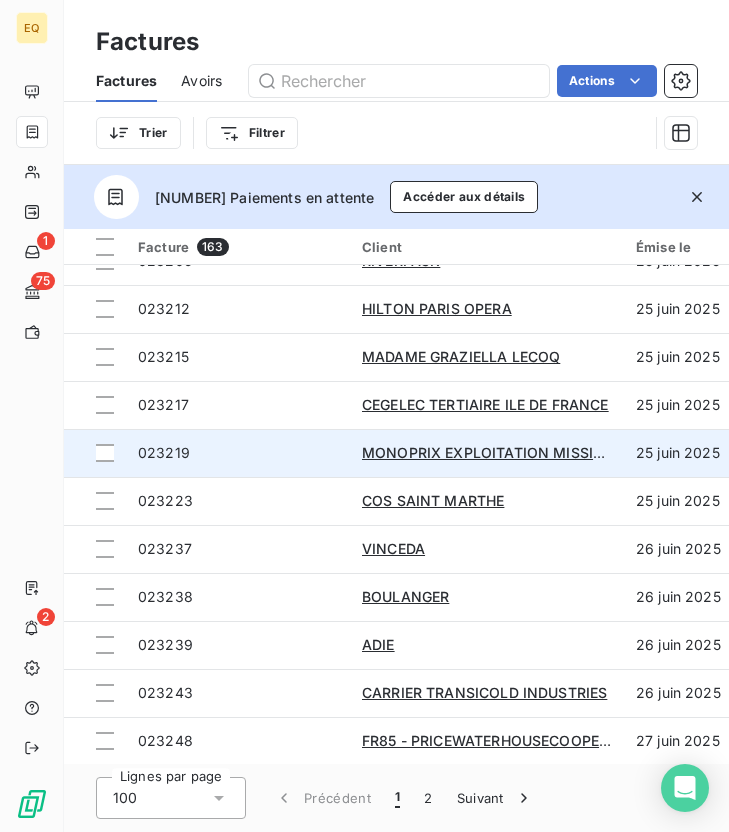 click on "023219" at bounding box center (238, 453) 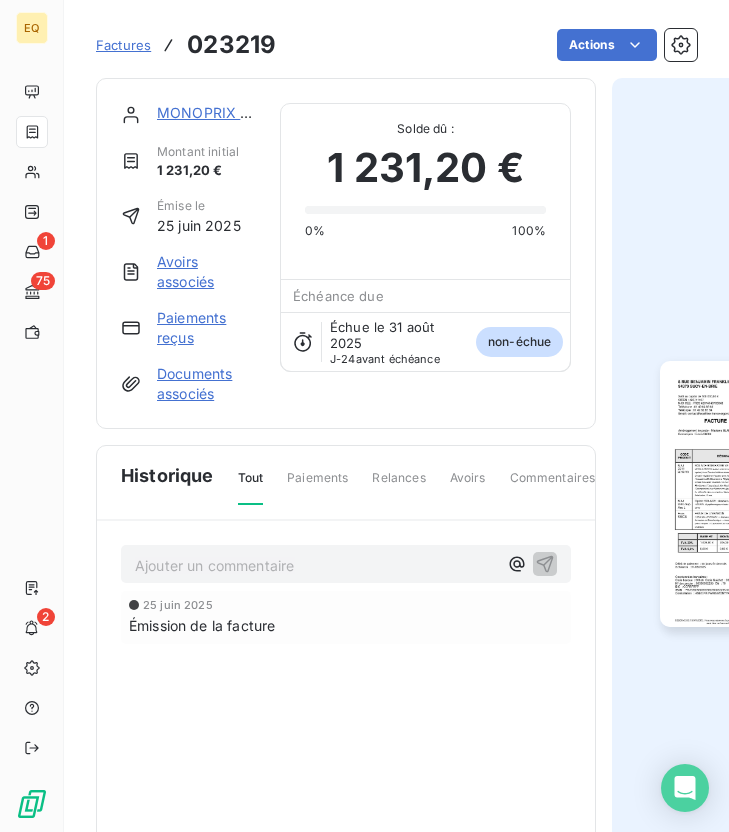 click at bounding box center (754, 494) 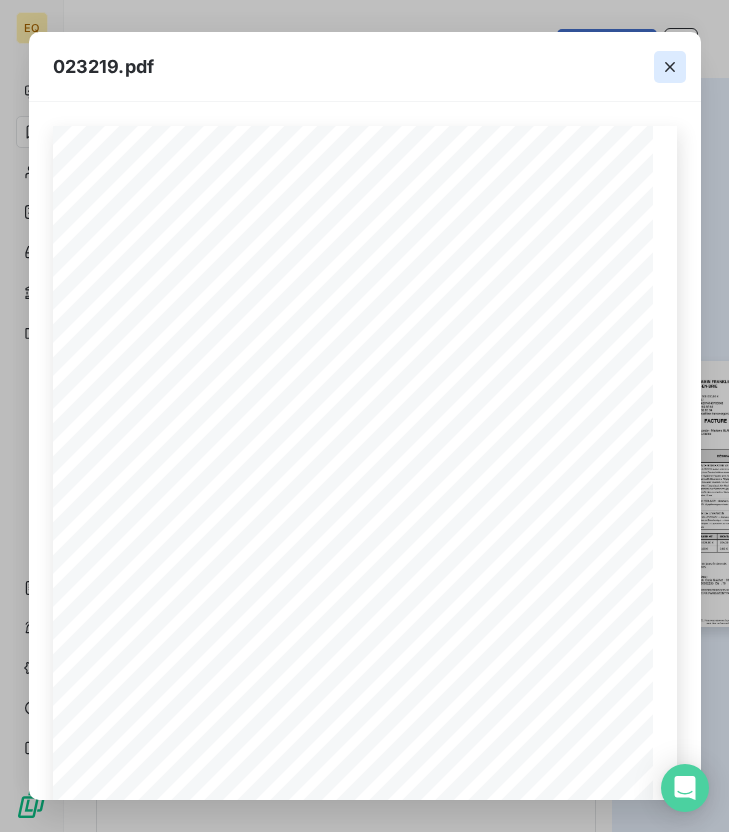 click 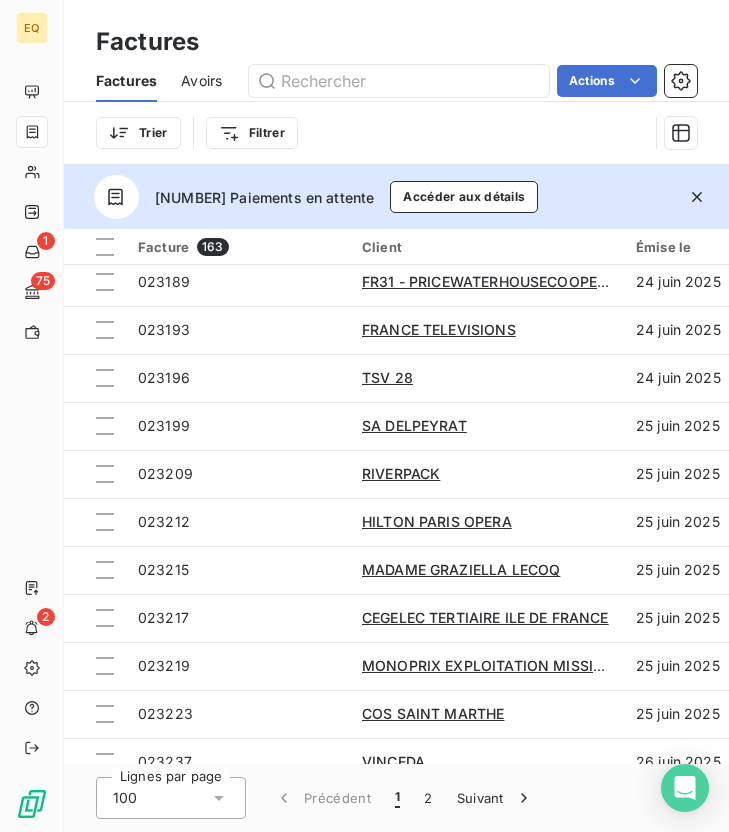 scroll, scrollTop: 1867, scrollLeft: 0, axis: vertical 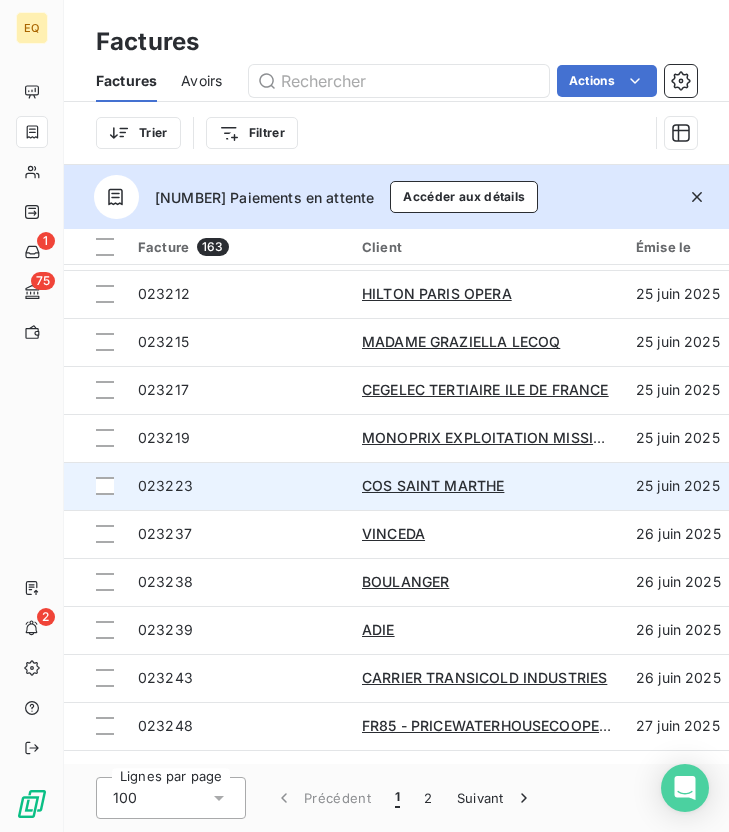 click on "023223" at bounding box center [238, 486] 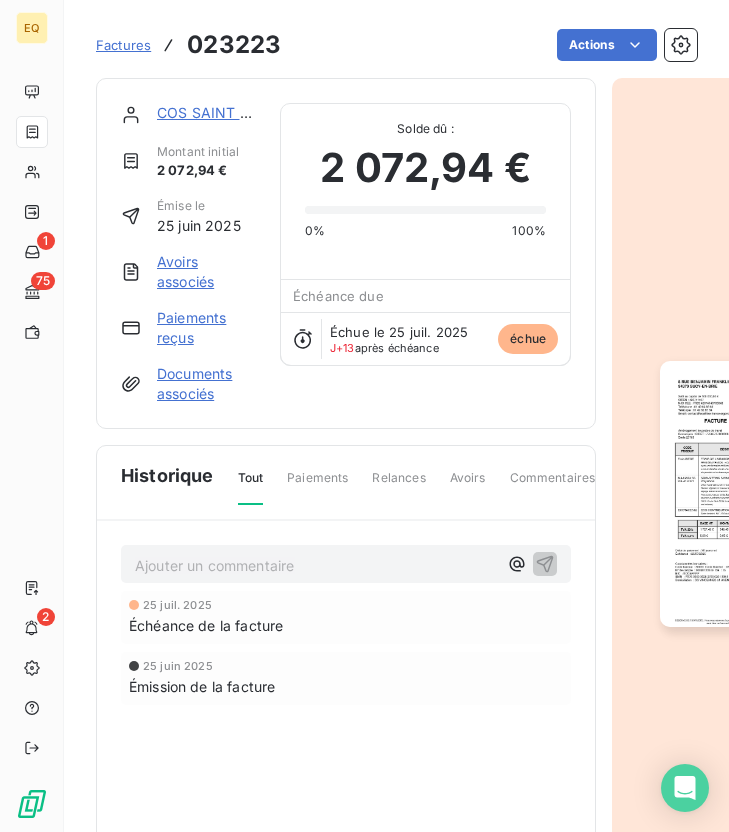 click at bounding box center (754, 494) 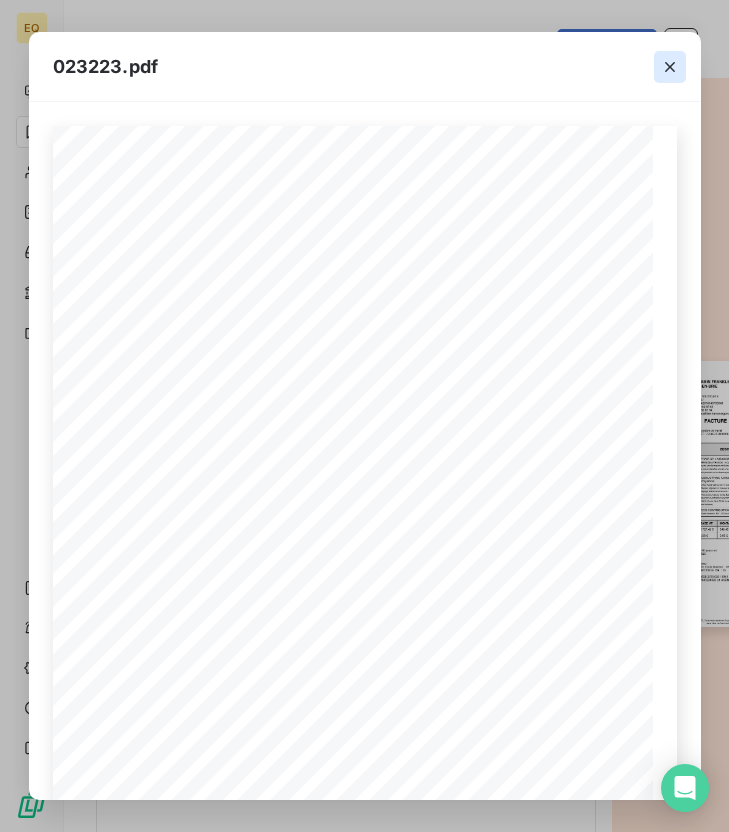 click 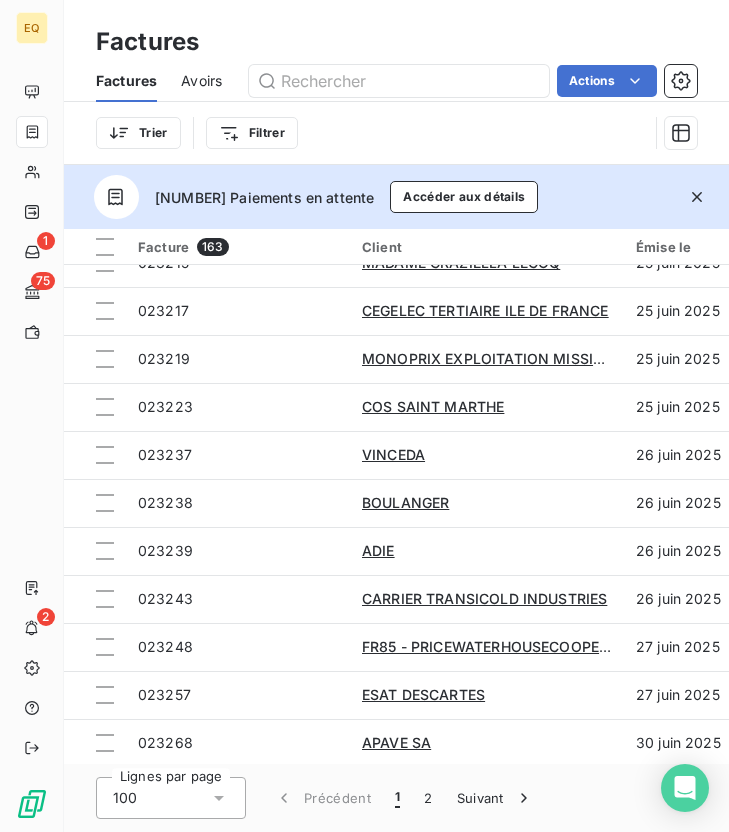scroll, scrollTop: 1949, scrollLeft: 0, axis: vertical 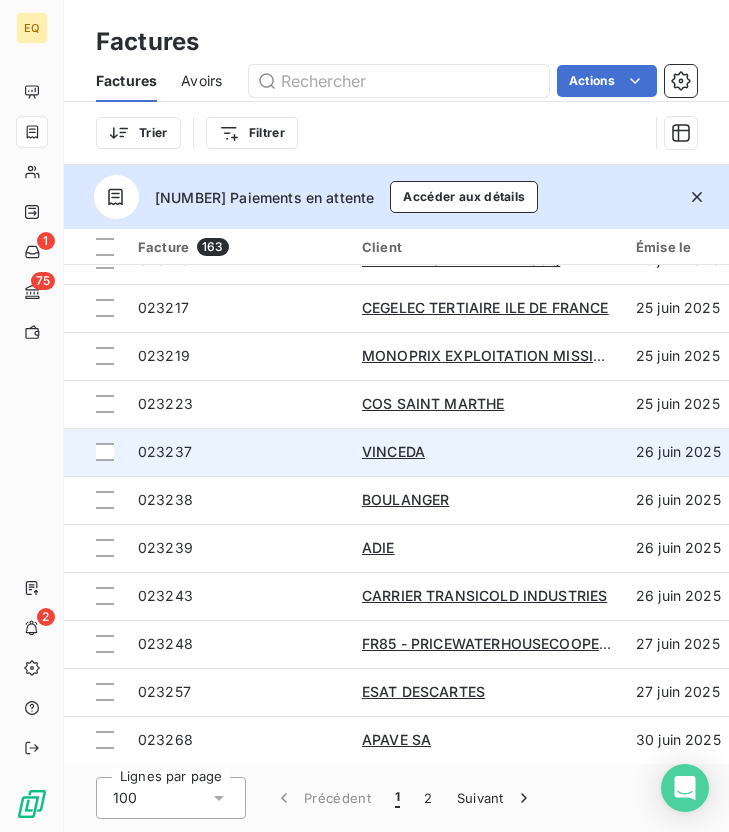 click on "023237" at bounding box center (238, 452) 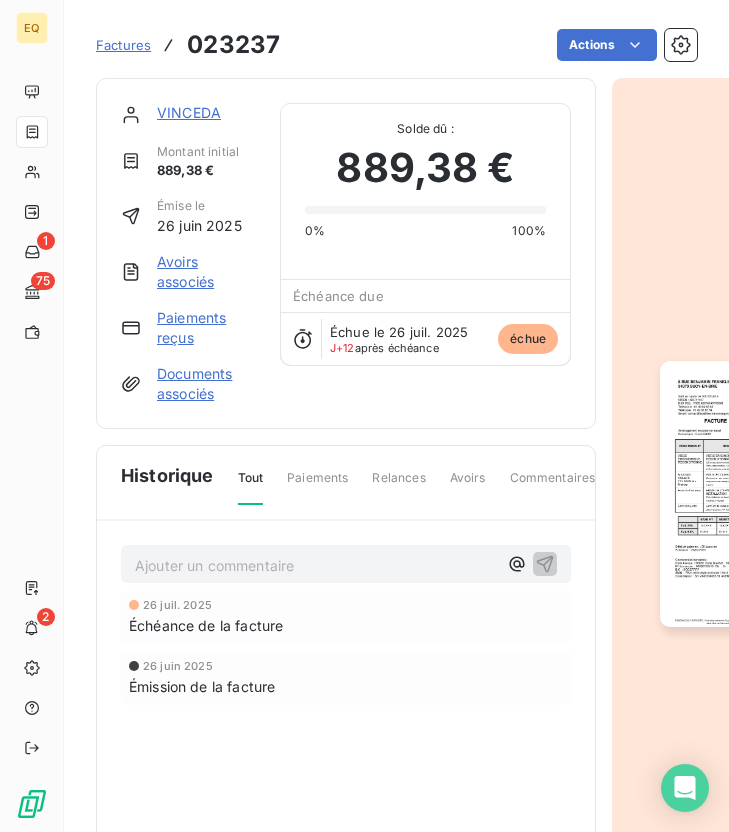 click at bounding box center [754, 494] 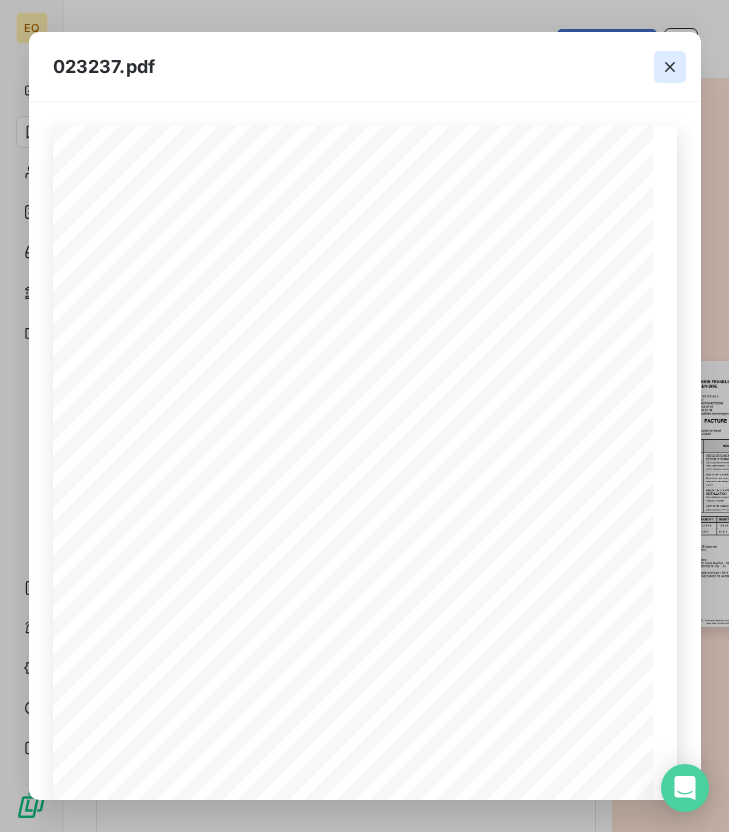 click 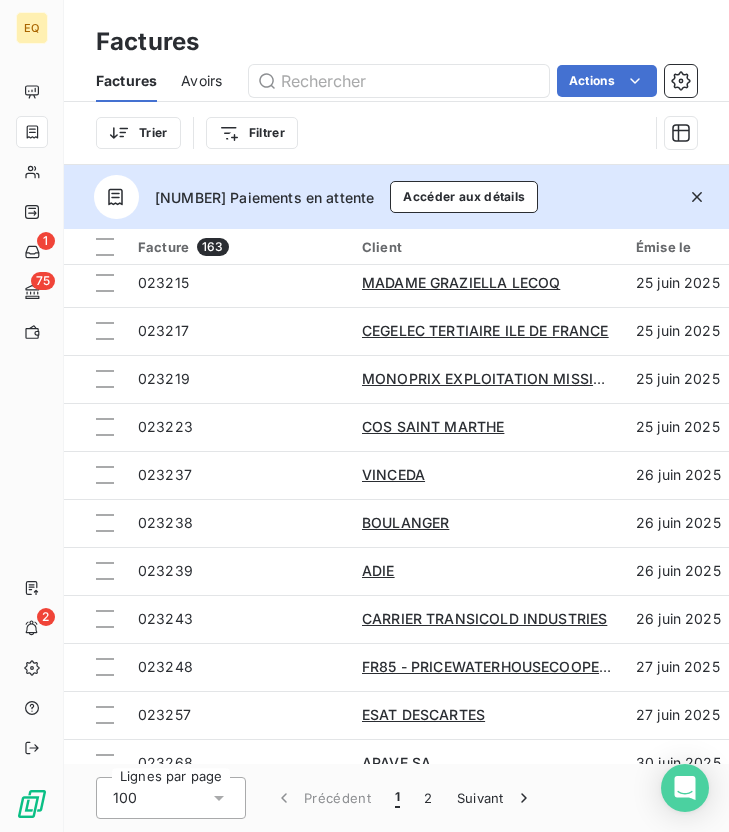 scroll, scrollTop: 1941, scrollLeft: 0, axis: vertical 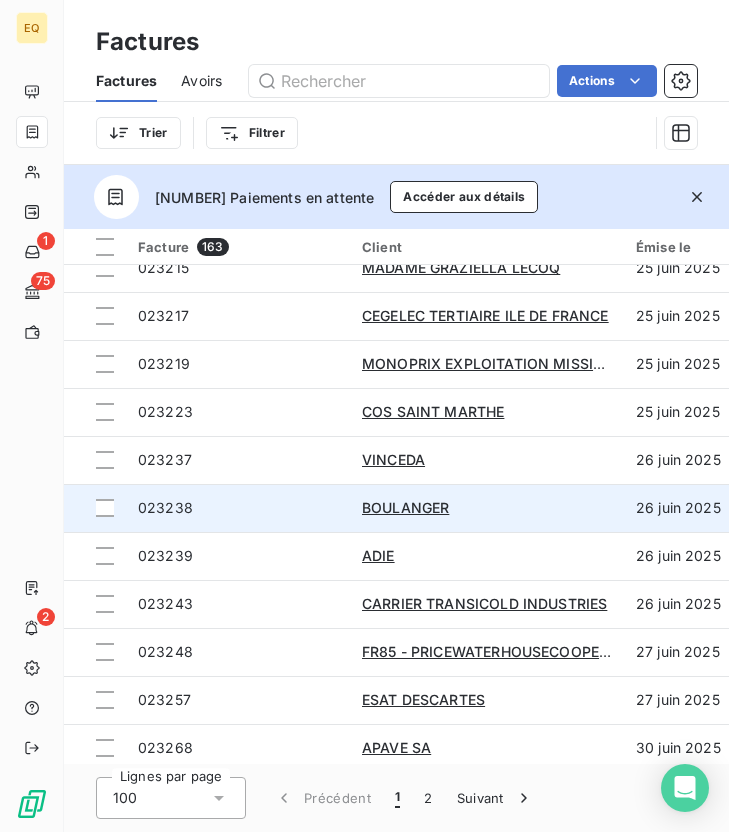 click on "023238" at bounding box center (238, 508) 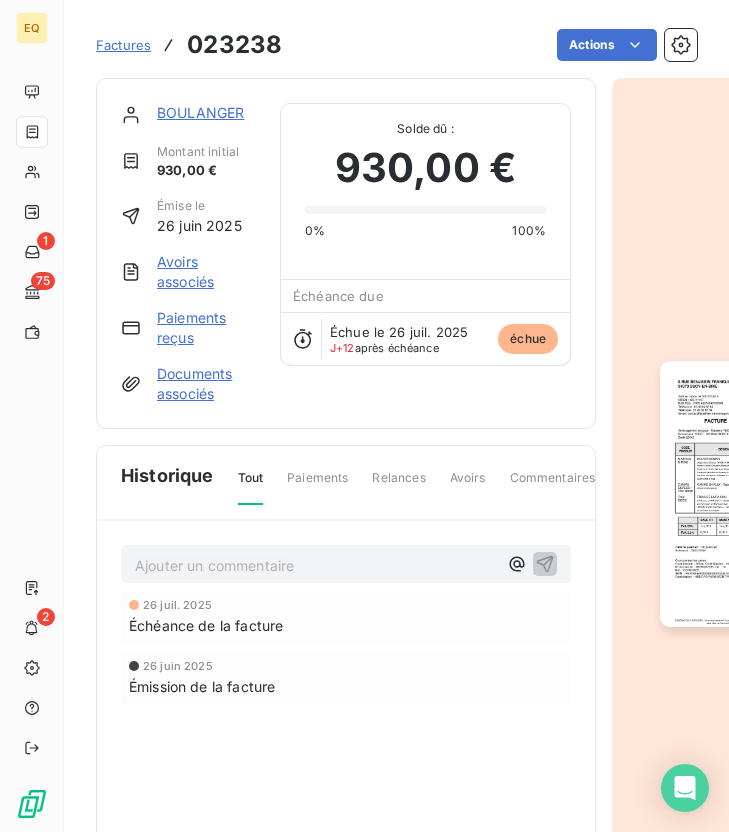 click at bounding box center [754, 494] 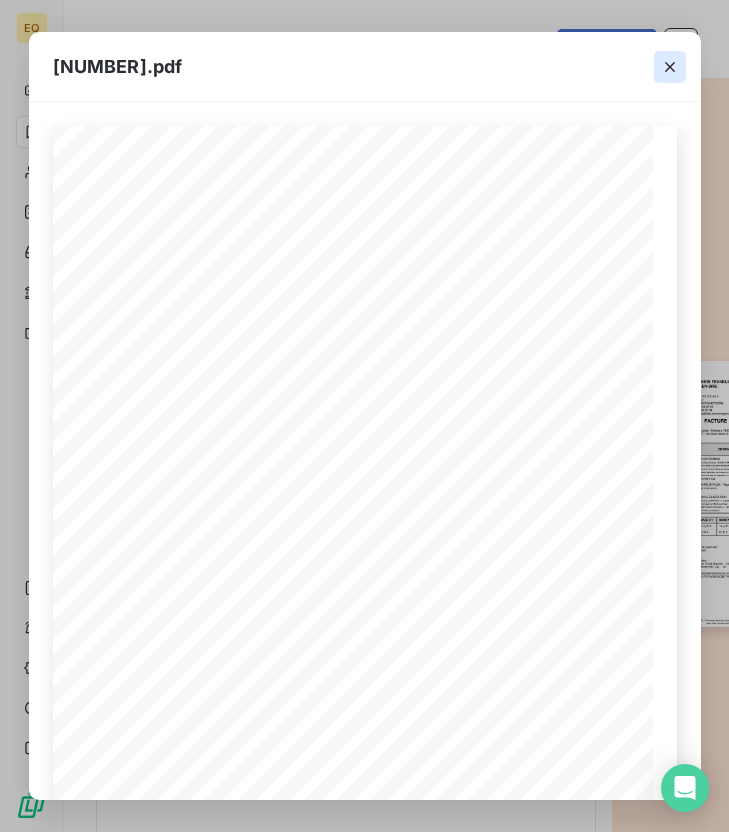 click 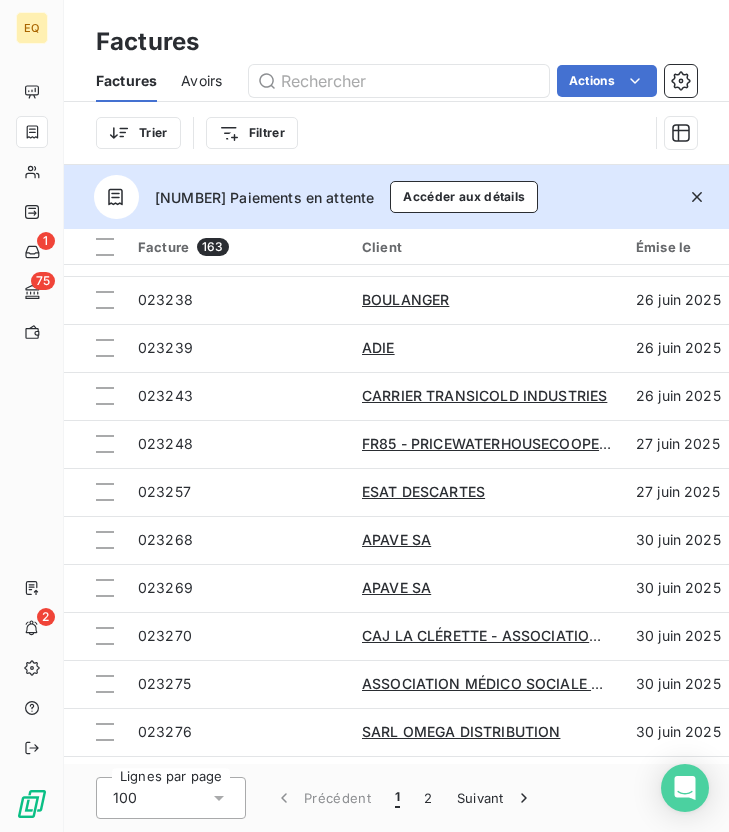 scroll, scrollTop: 2120, scrollLeft: 0, axis: vertical 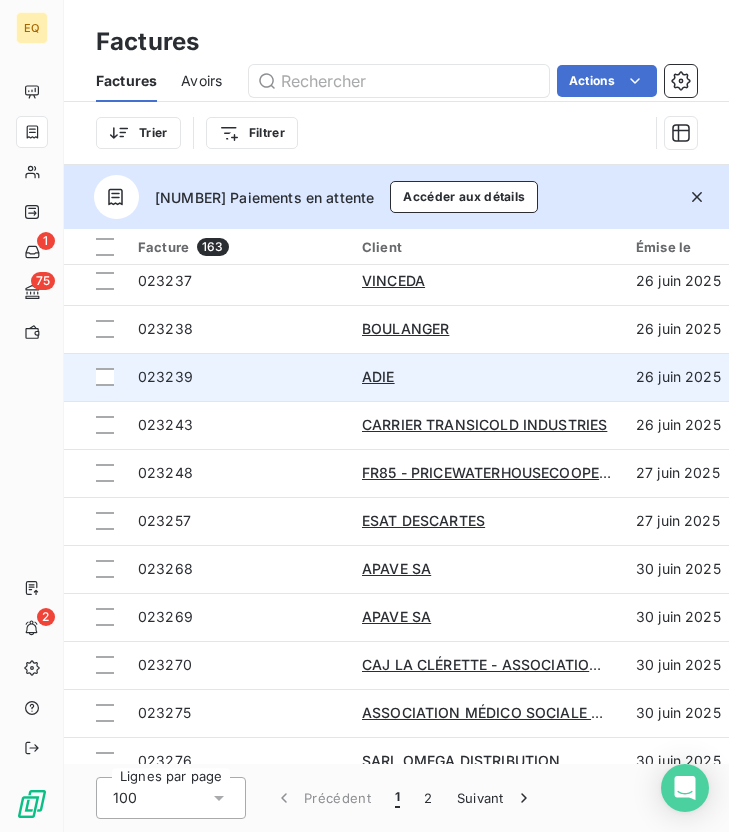 click on "023239" at bounding box center [238, 377] 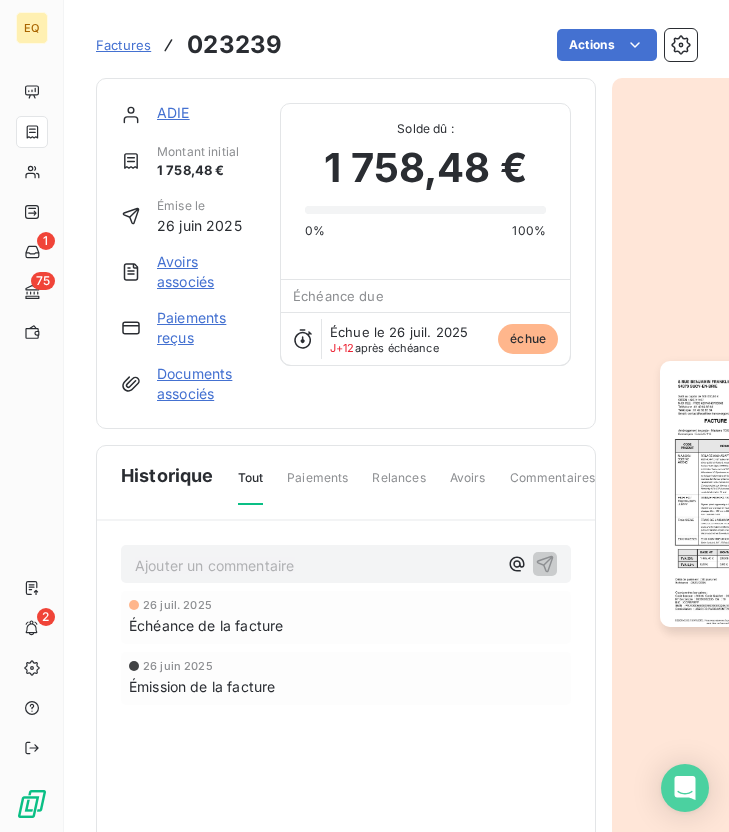 click at bounding box center [754, 494] 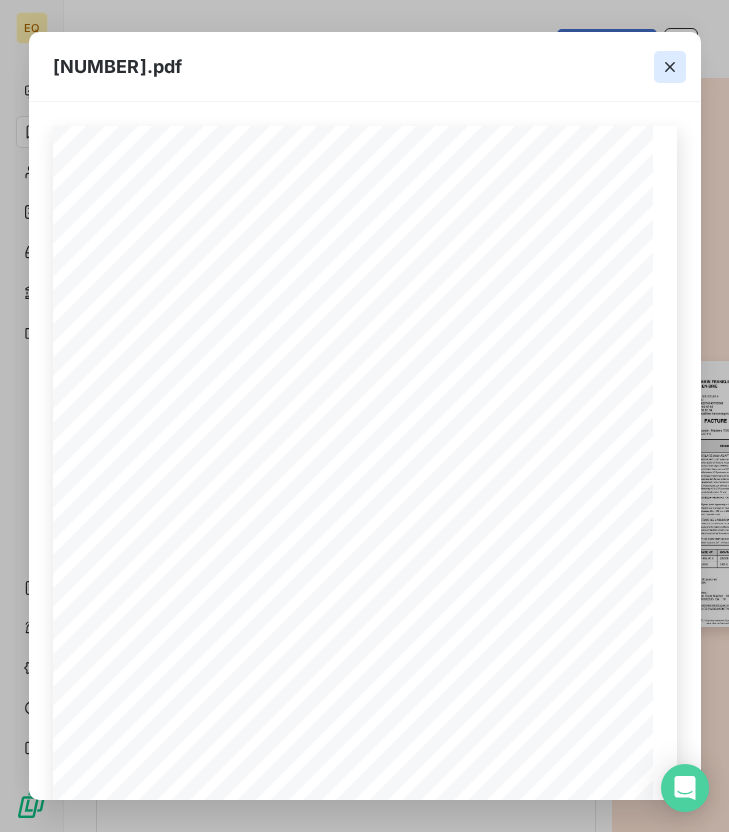 click 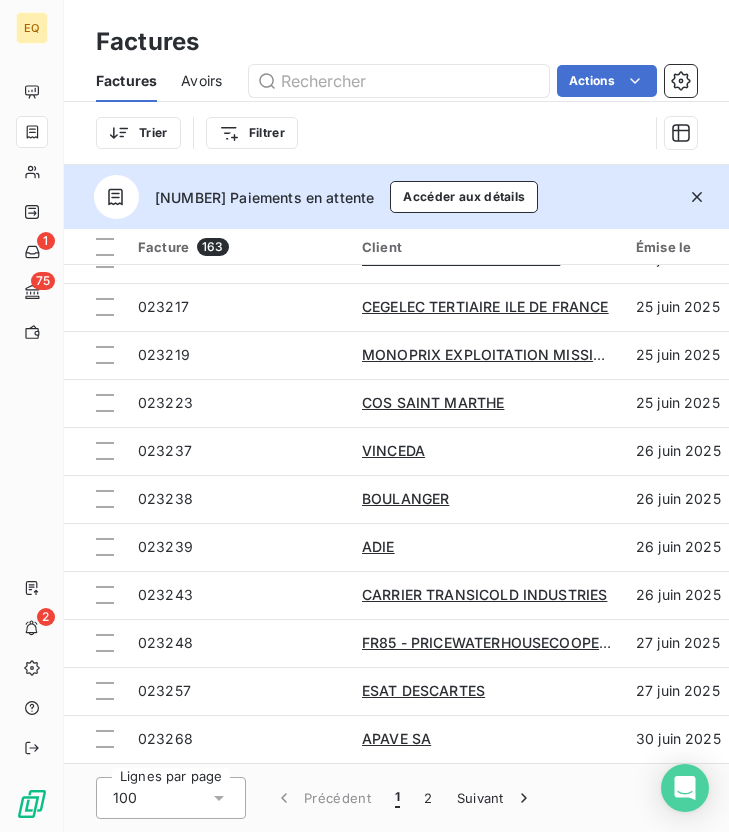 scroll, scrollTop: 2109, scrollLeft: 0, axis: vertical 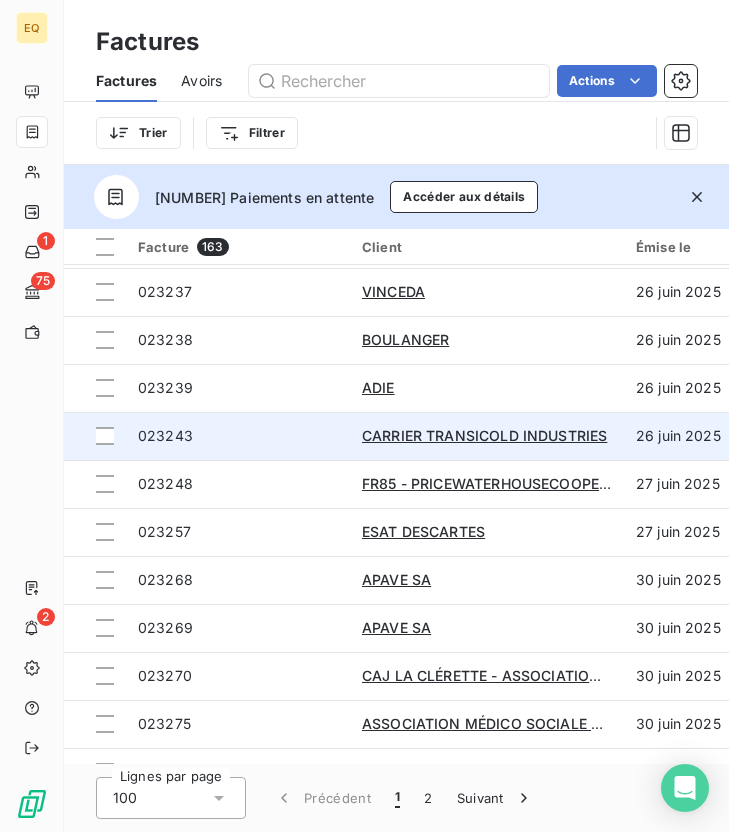 click on "023243" at bounding box center [238, 436] 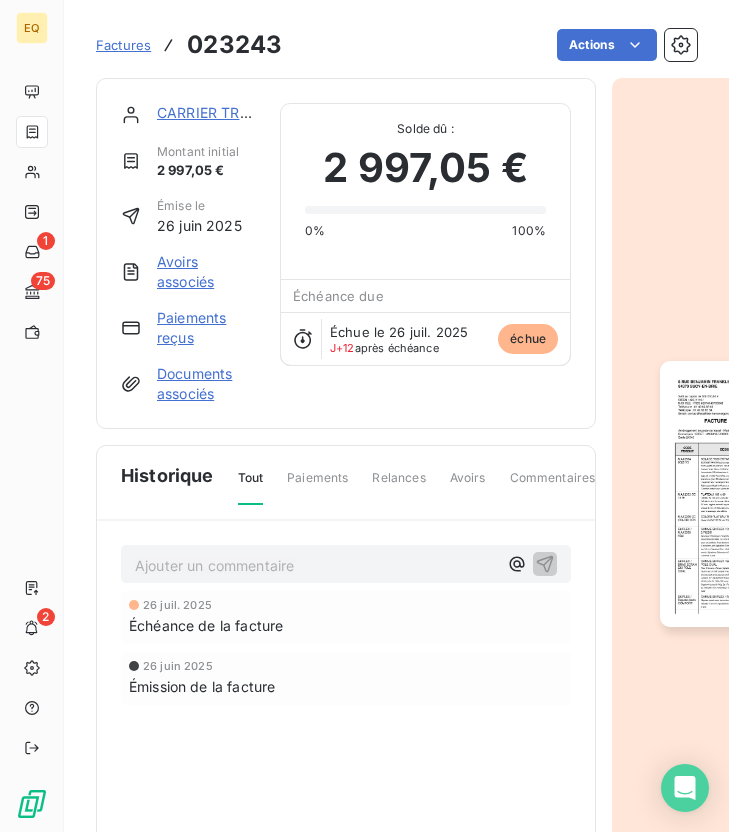 click at bounding box center [754, 494] 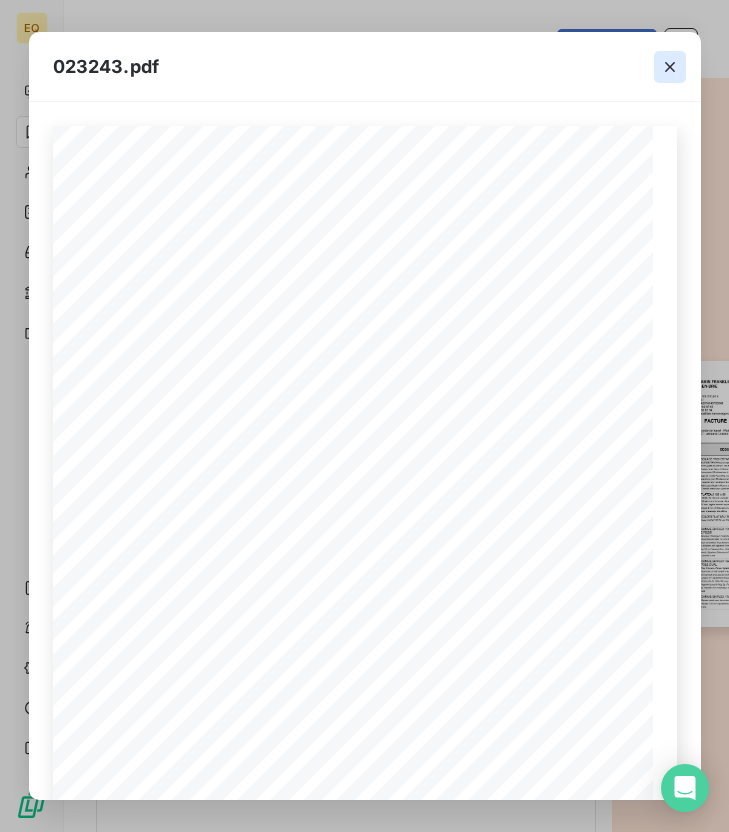 click 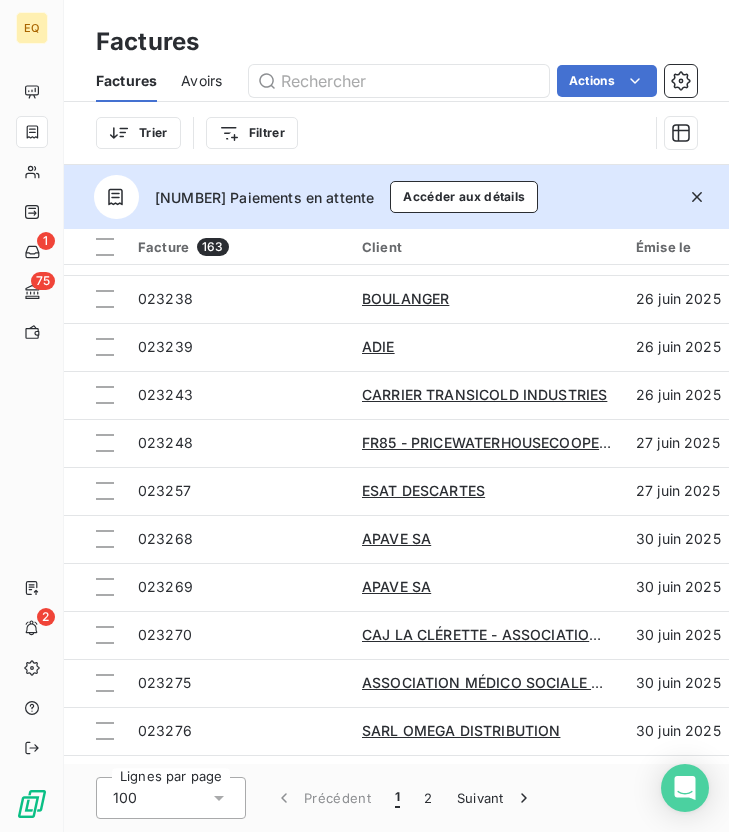scroll, scrollTop: 2149, scrollLeft: 0, axis: vertical 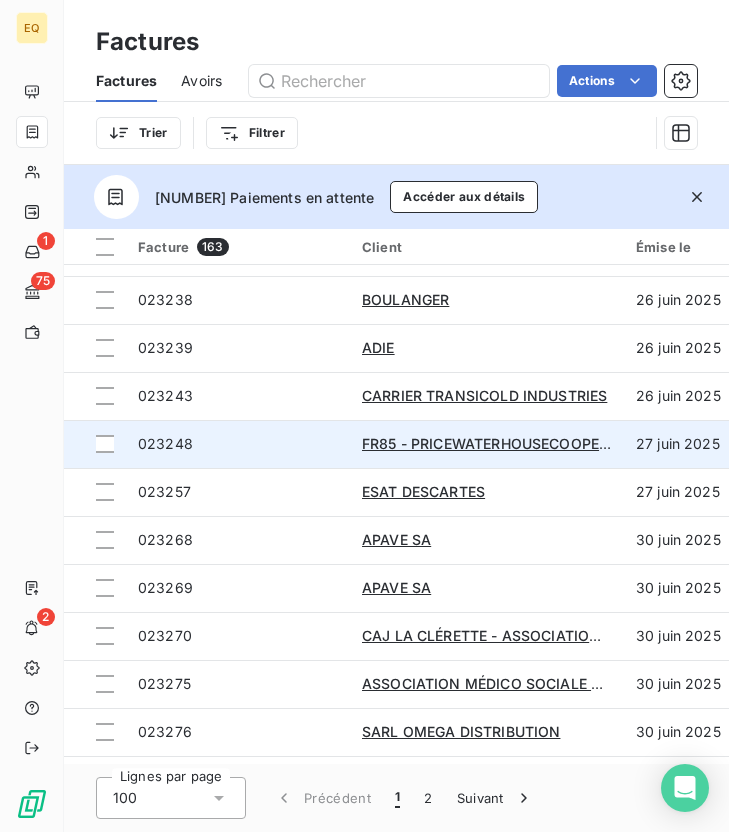 click on "023248" at bounding box center [238, 444] 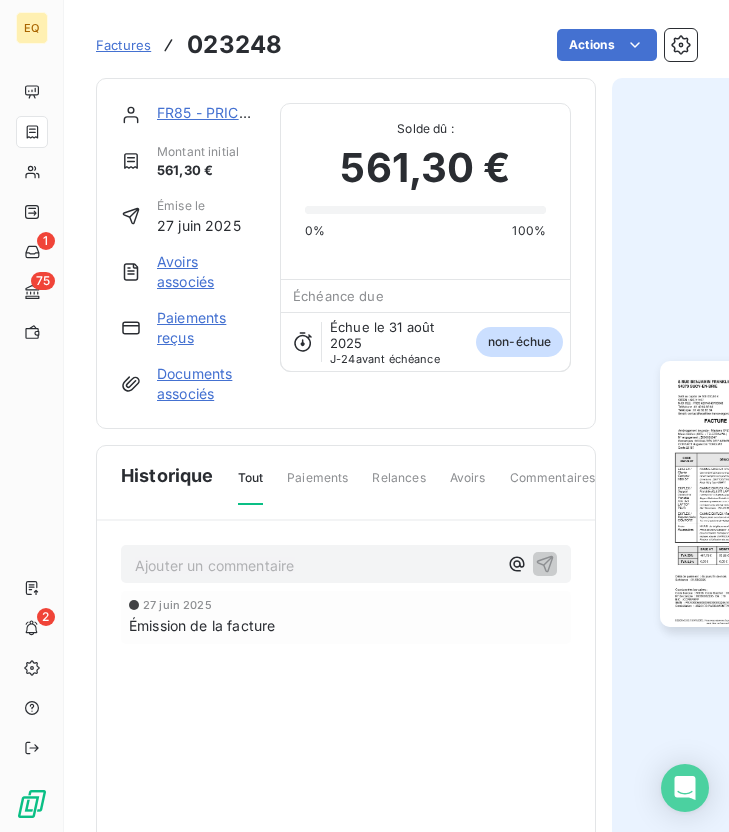 click at bounding box center (754, 494) 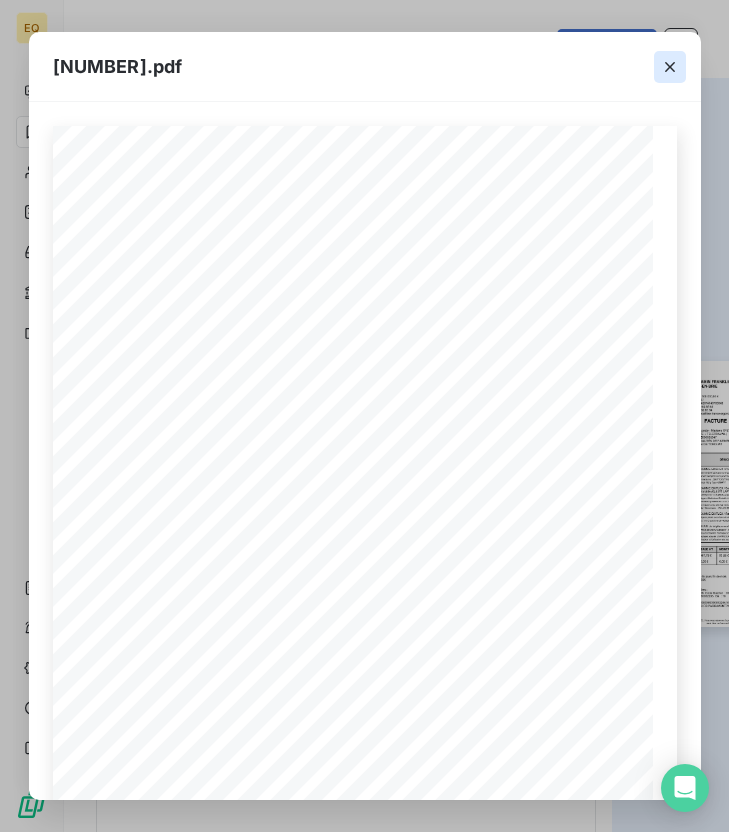 click 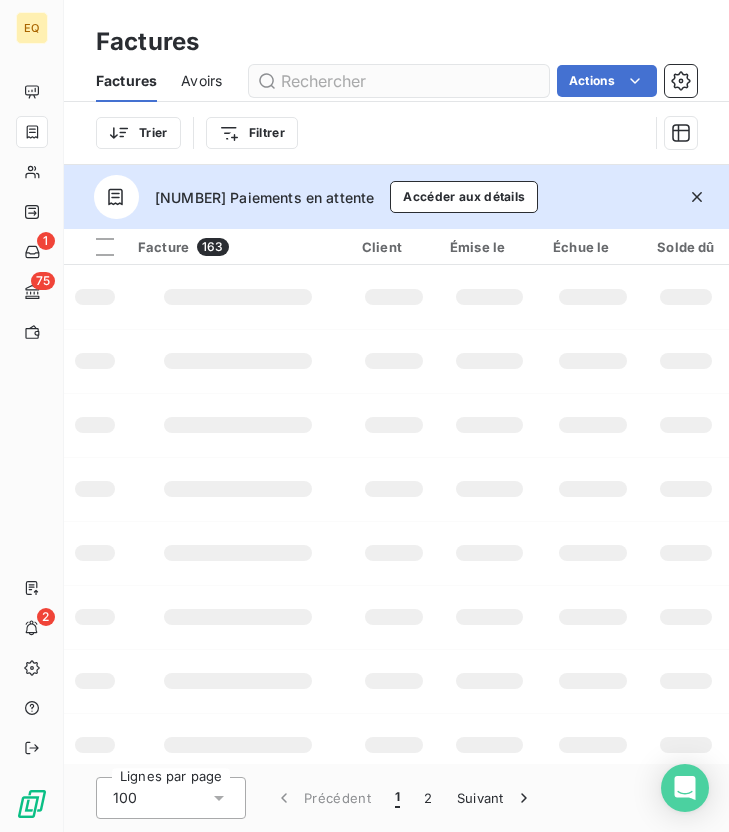 click at bounding box center (399, 81) 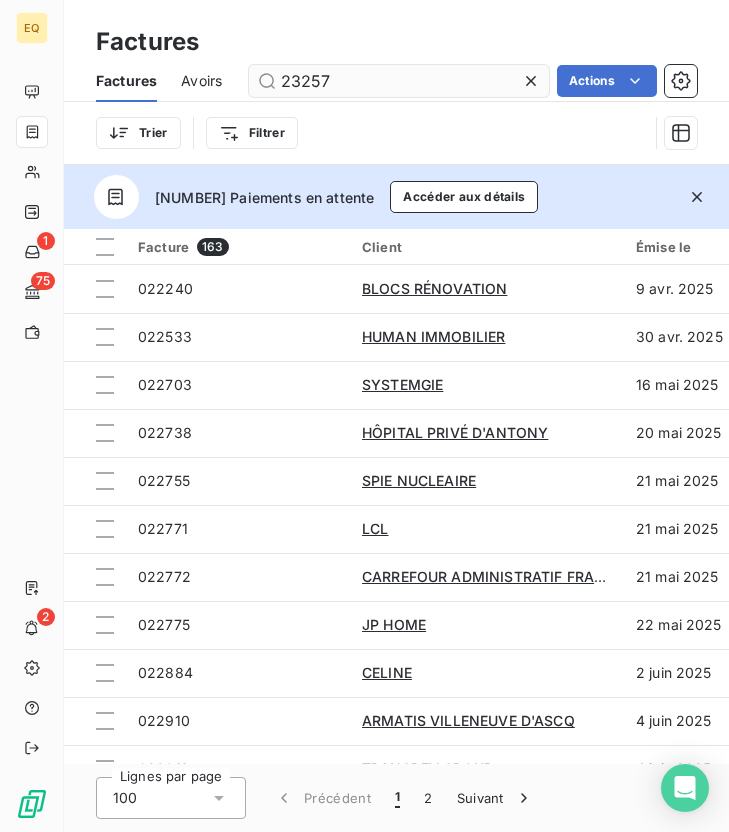 type on "23257" 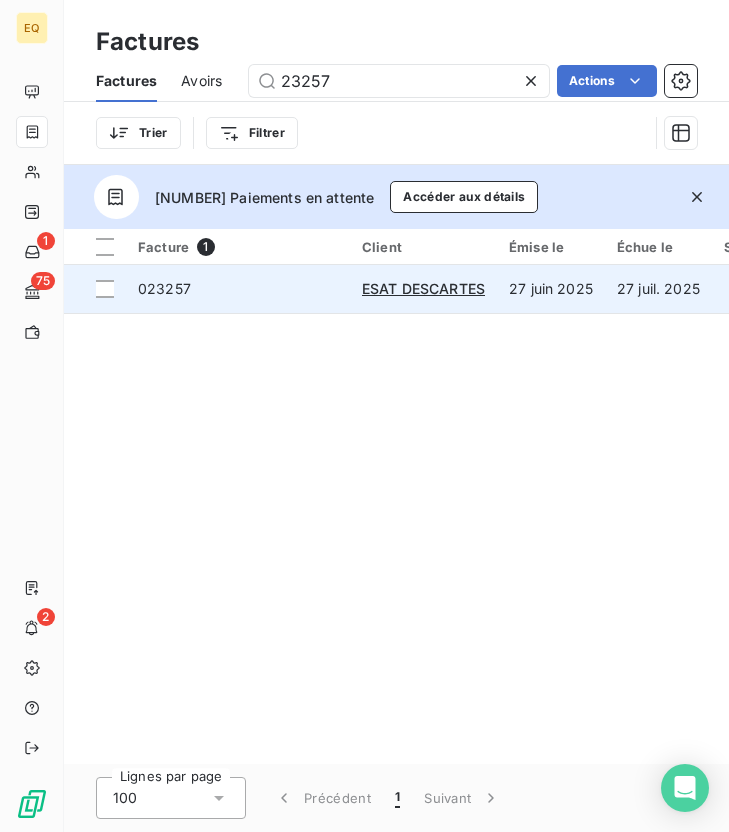 click on "023257" at bounding box center [238, 289] 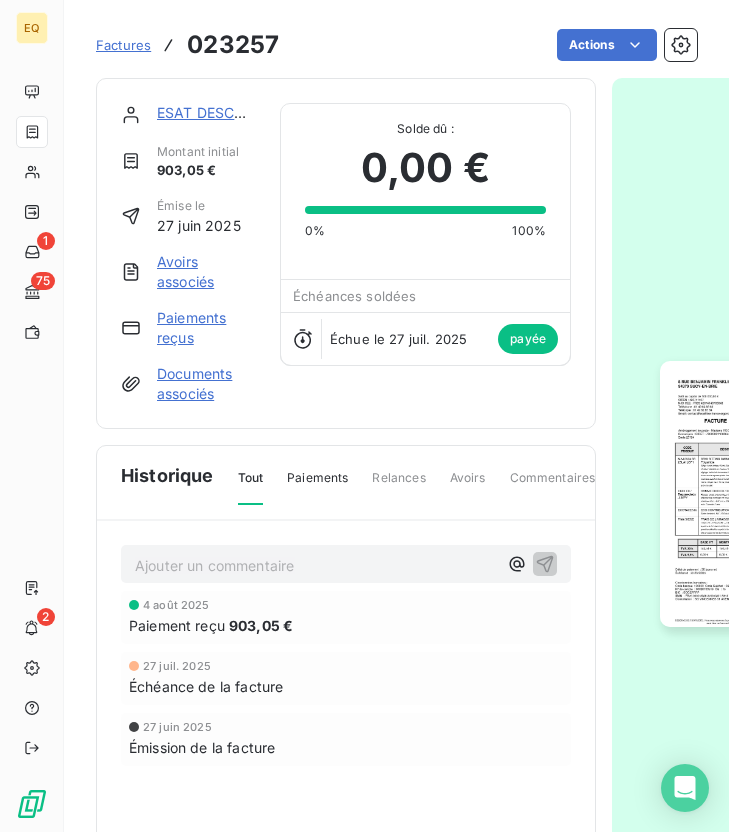 click at bounding box center [754, 494] 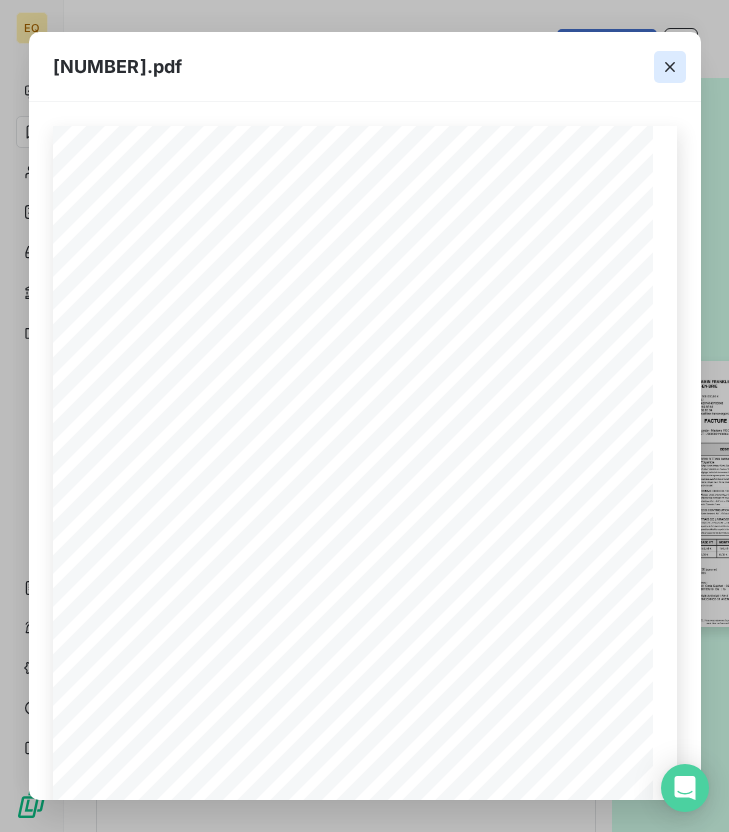 click 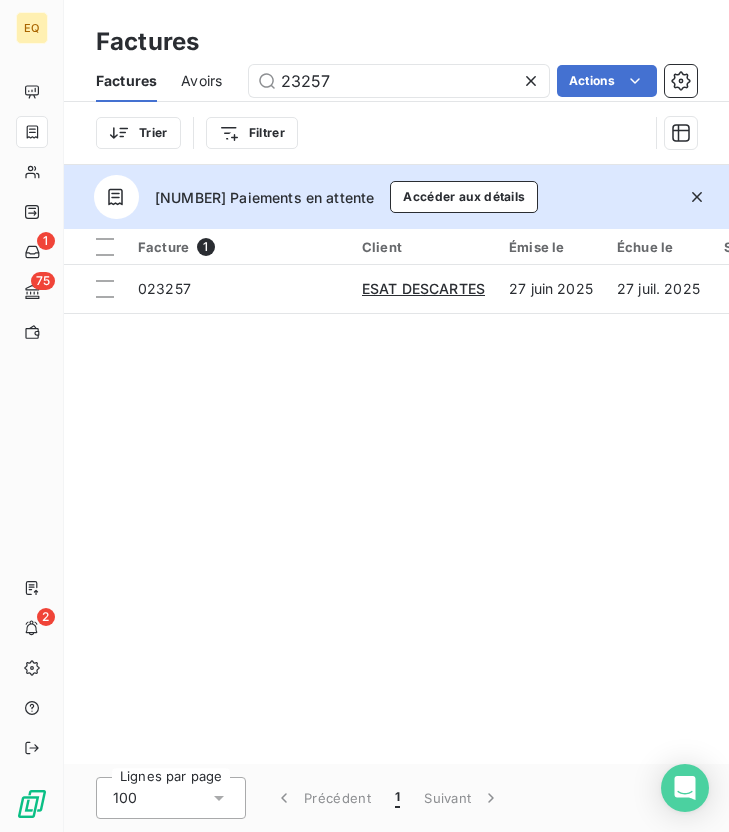 click 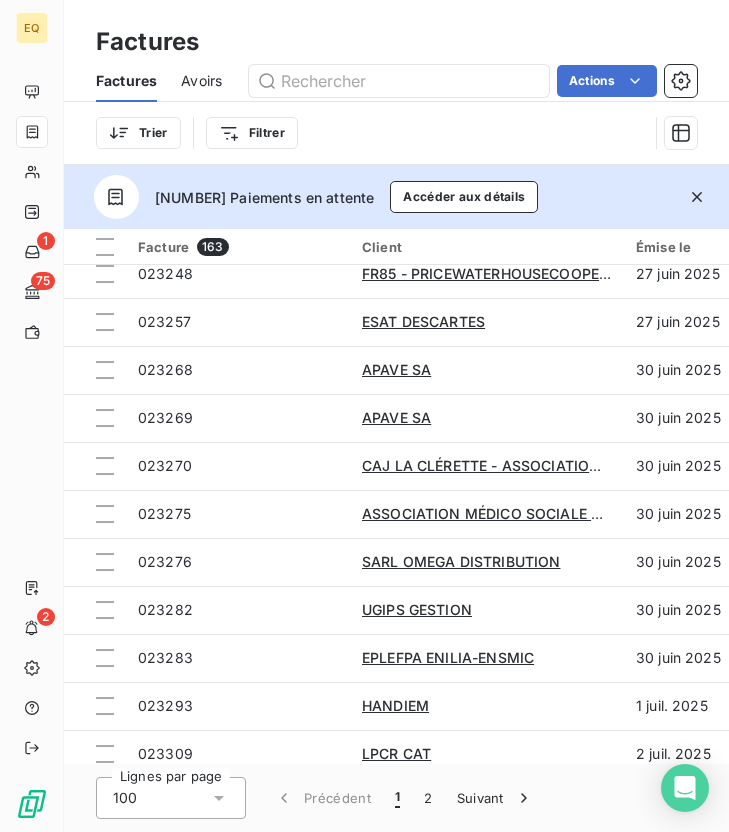 scroll, scrollTop: 2237, scrollLeft: 0, axis: vertical 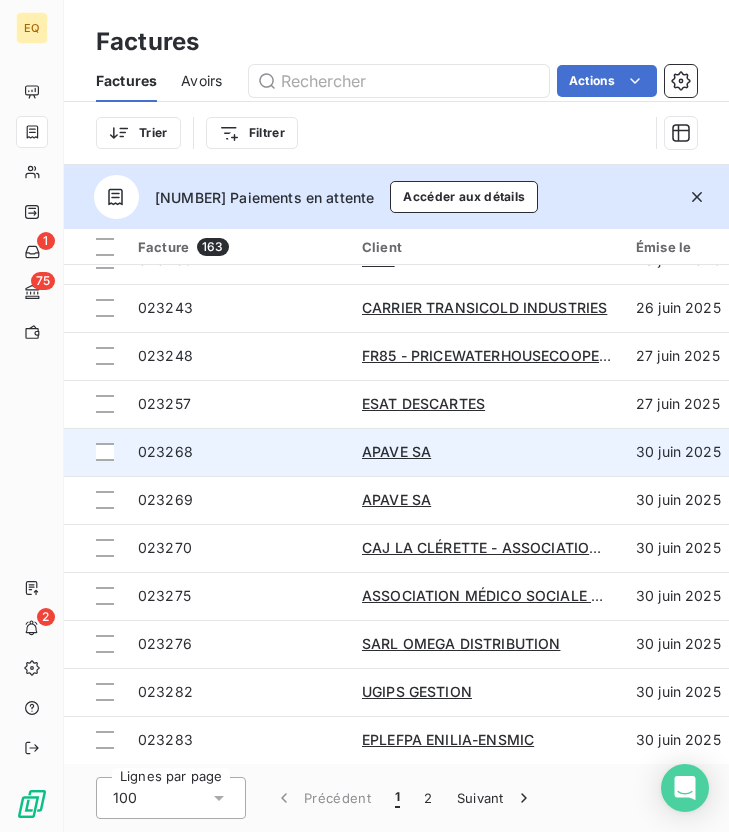 click on "023268" at bounding box center (238, 452) 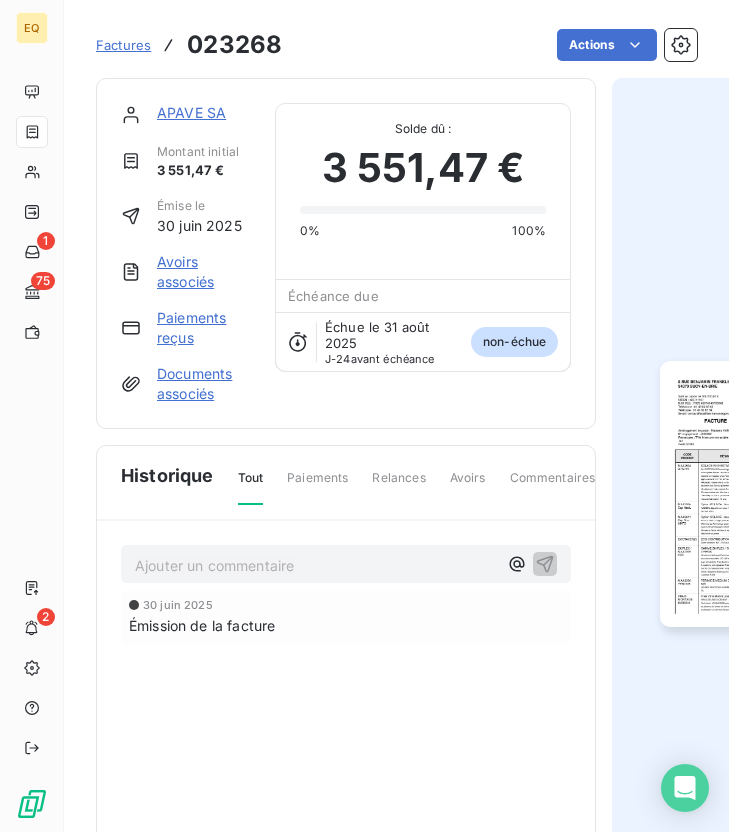 click at bounding box center [754, 494] 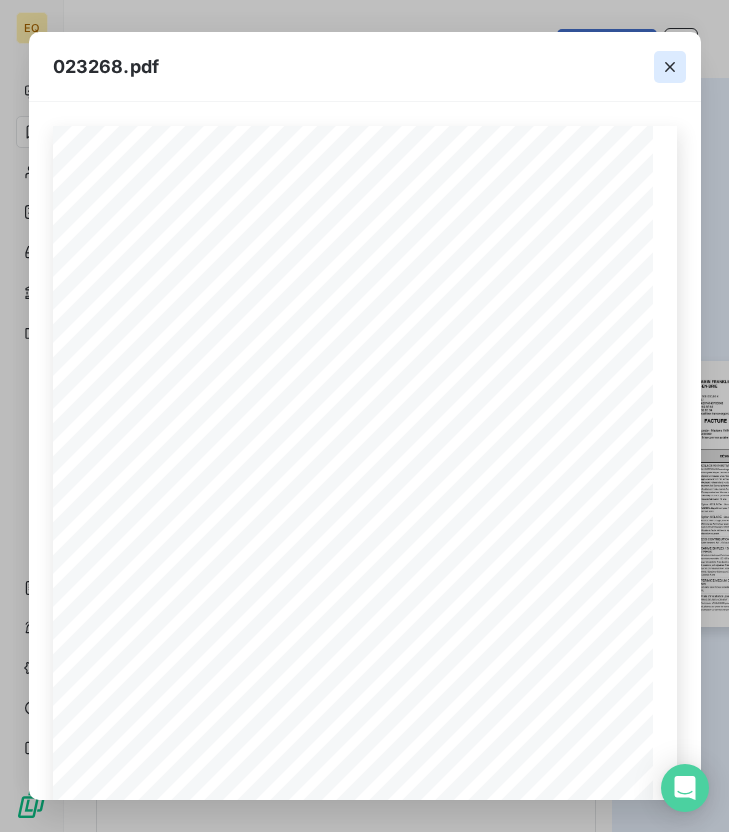 click 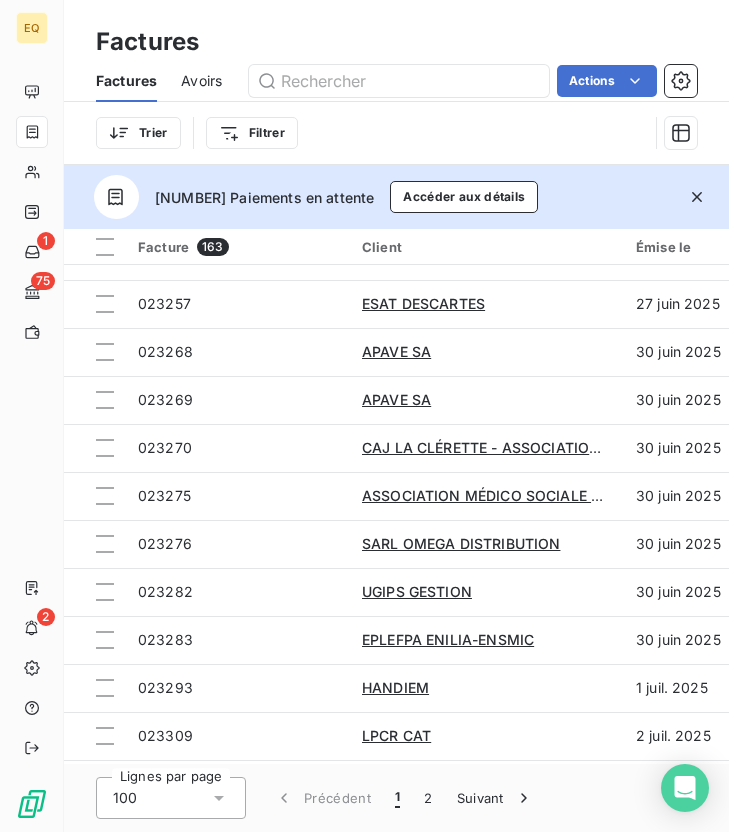 scroll, scrollTop: 2335, scrollLeft: 0, axis: vertical 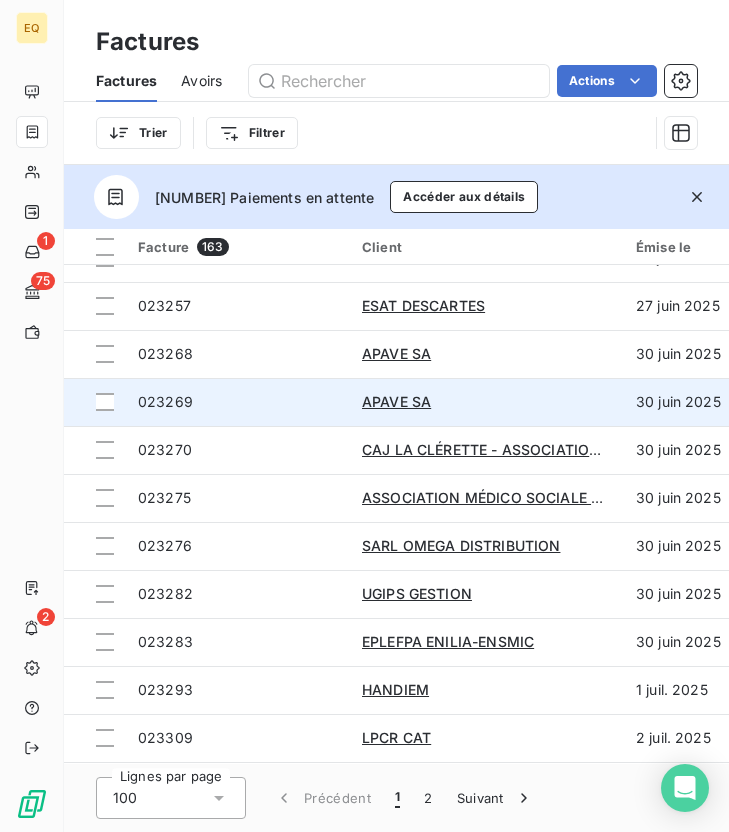 click on "023269" at bounding box center [165, 401] 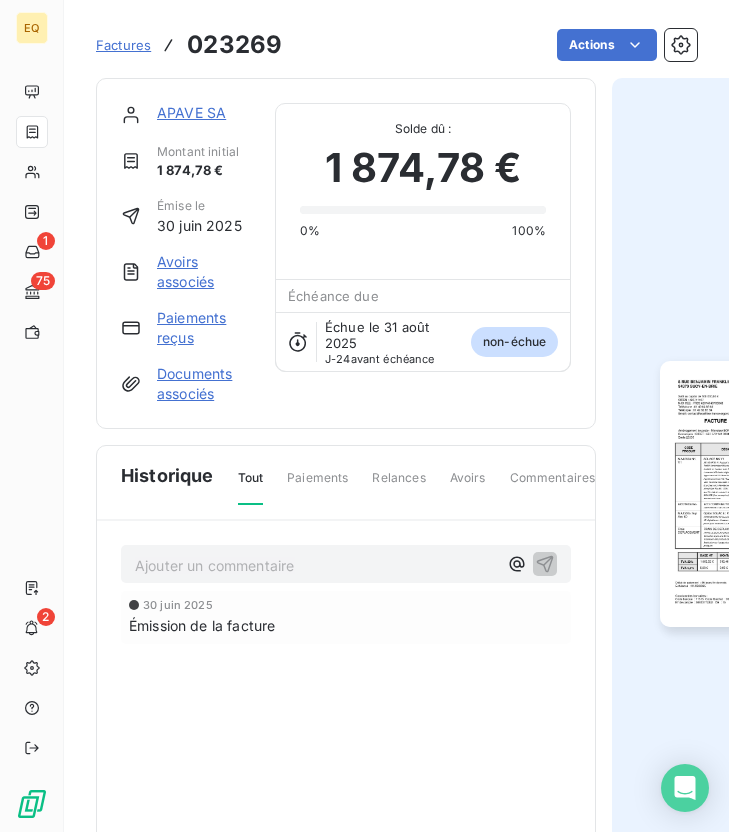 click at bounding box center [754, 494] 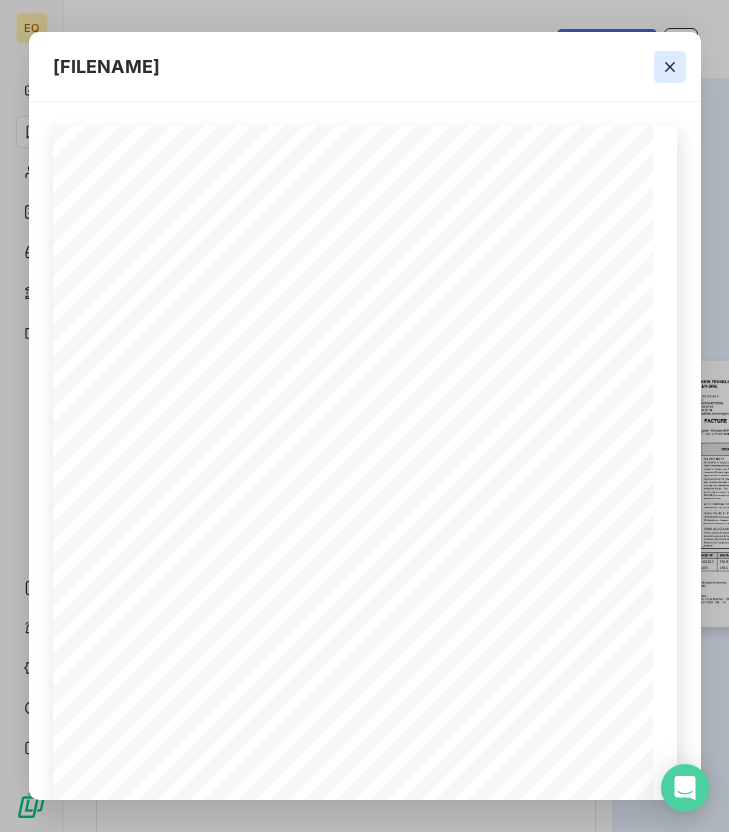 click 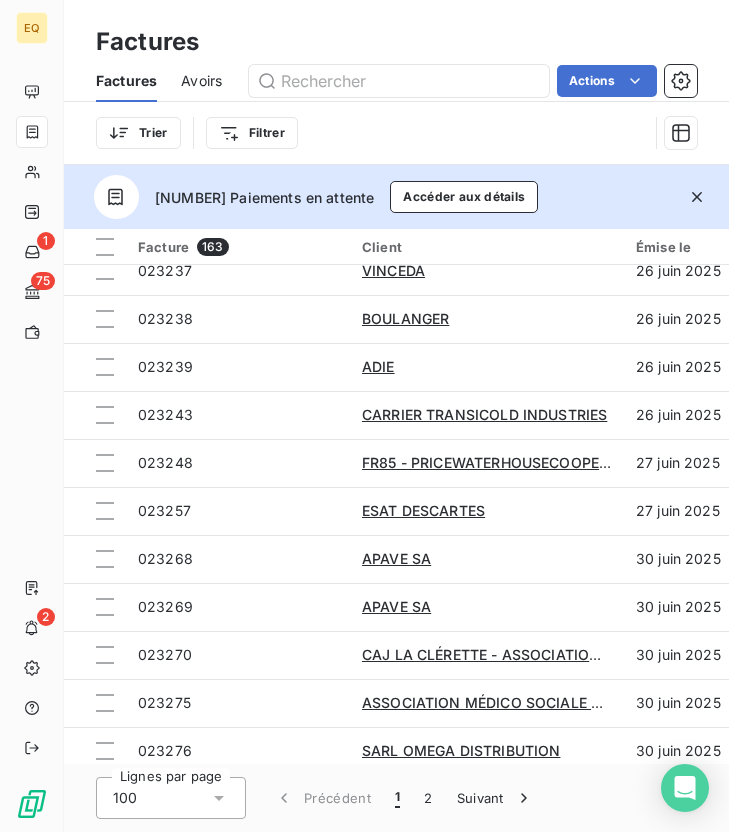 scroll, scrollTop: 2243, scrollLeft: 0, axis: vertical 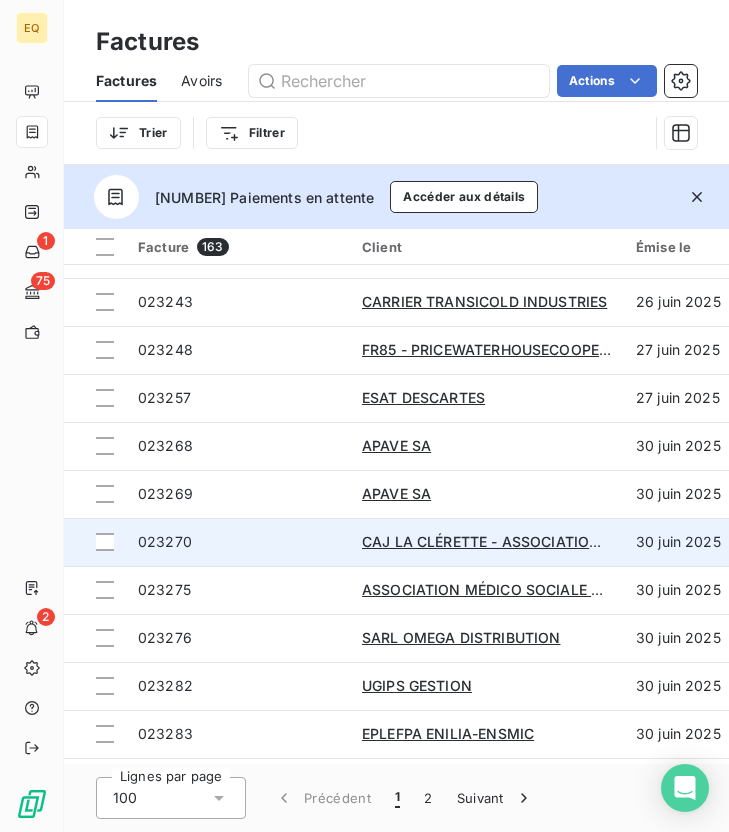 click on "023270" at bounding box center [238, 542] 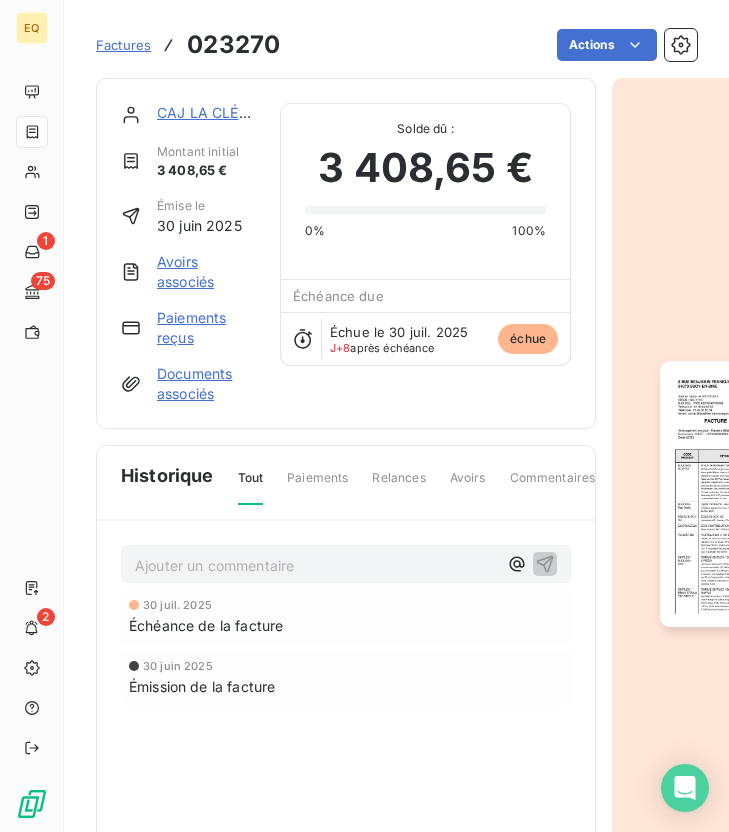click at bounding box center (754, 494) 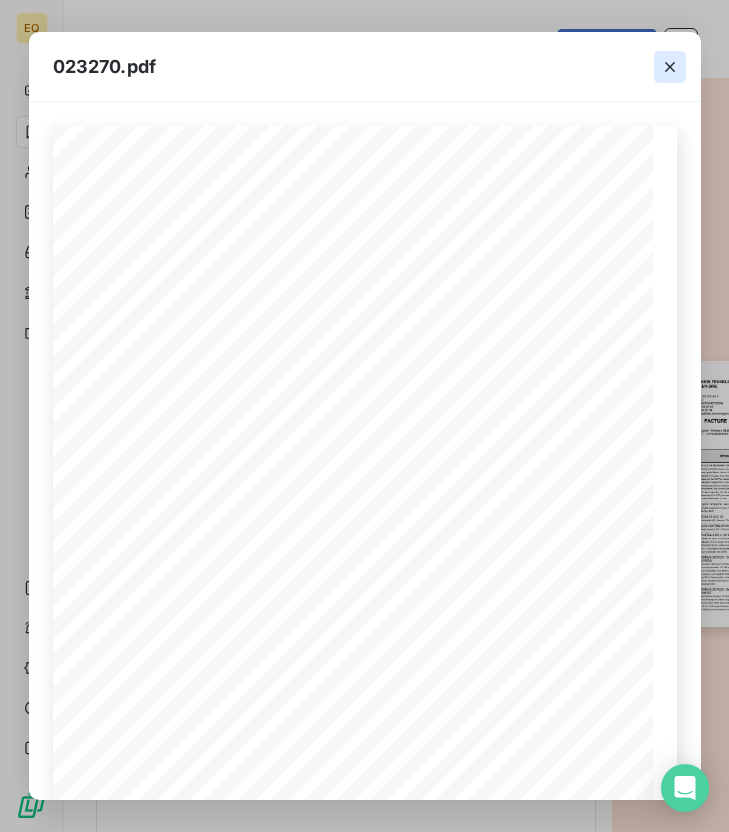 click 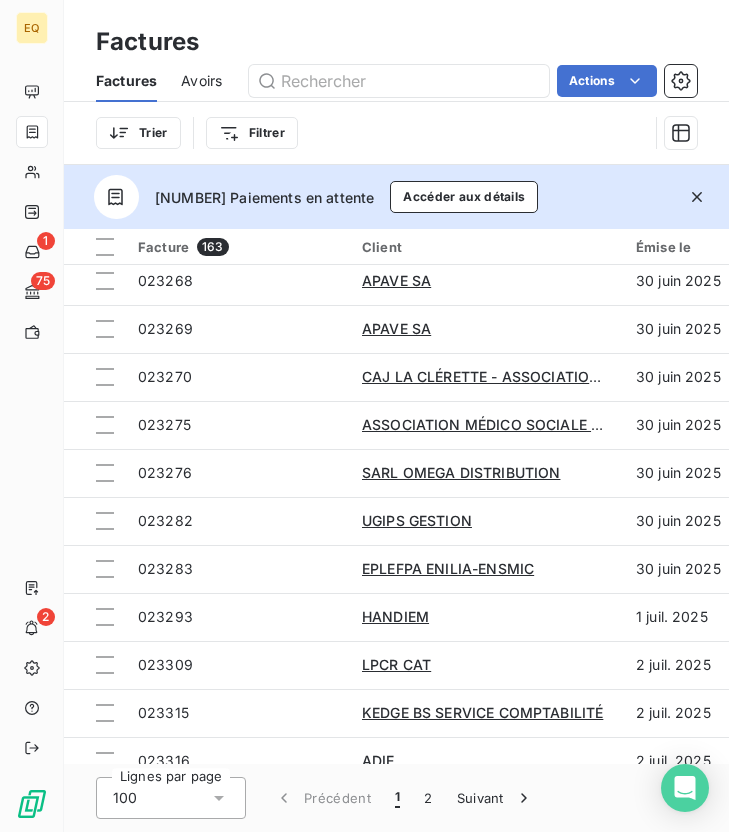 scroll, scrollTop: 2425, scrollLeft: 0, axis: vertical 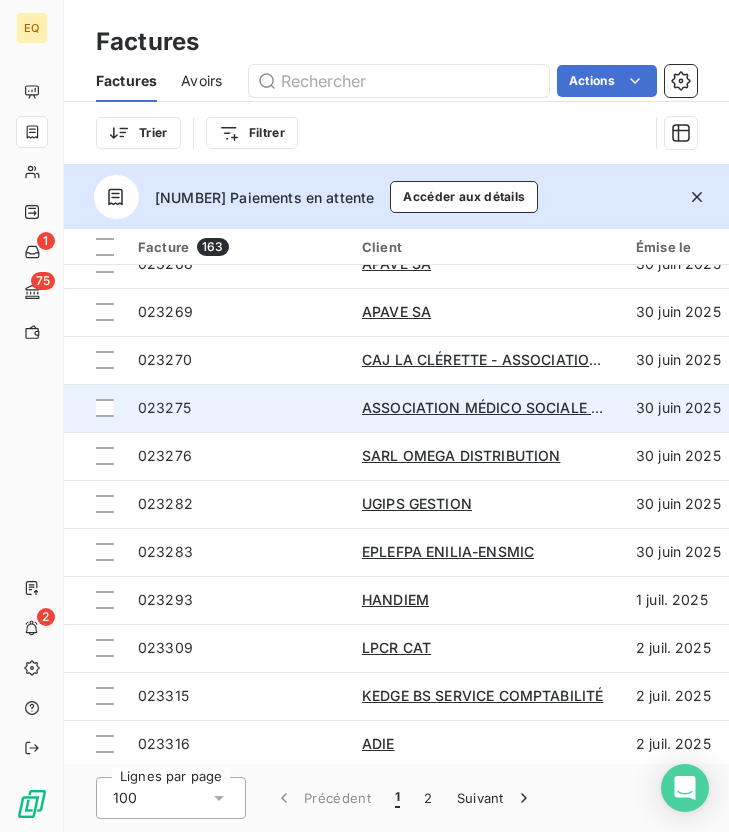 click on "023275" at bounding box center (238, 408) 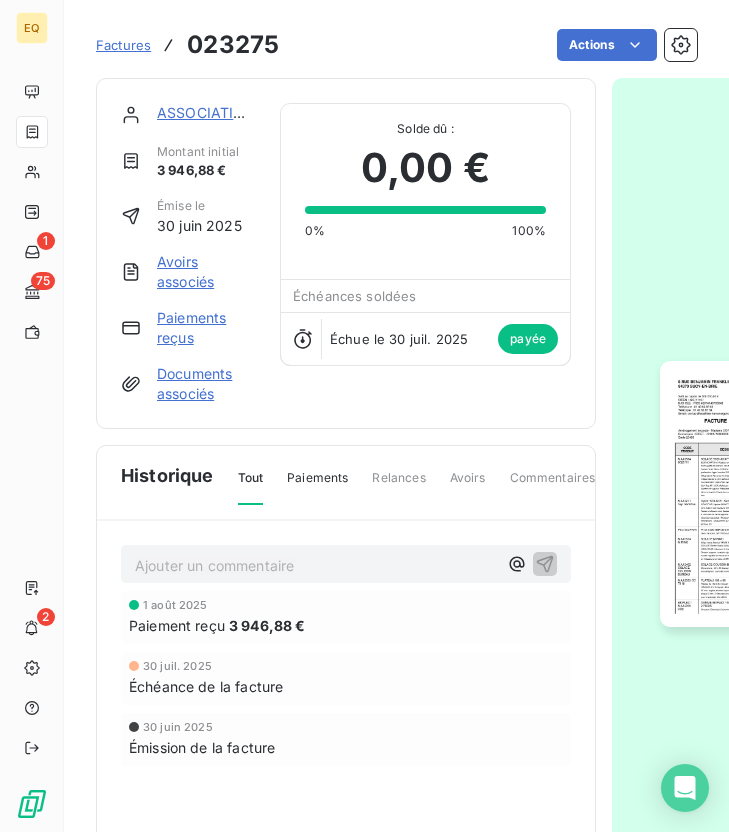 click at bounding box center [754, 494] 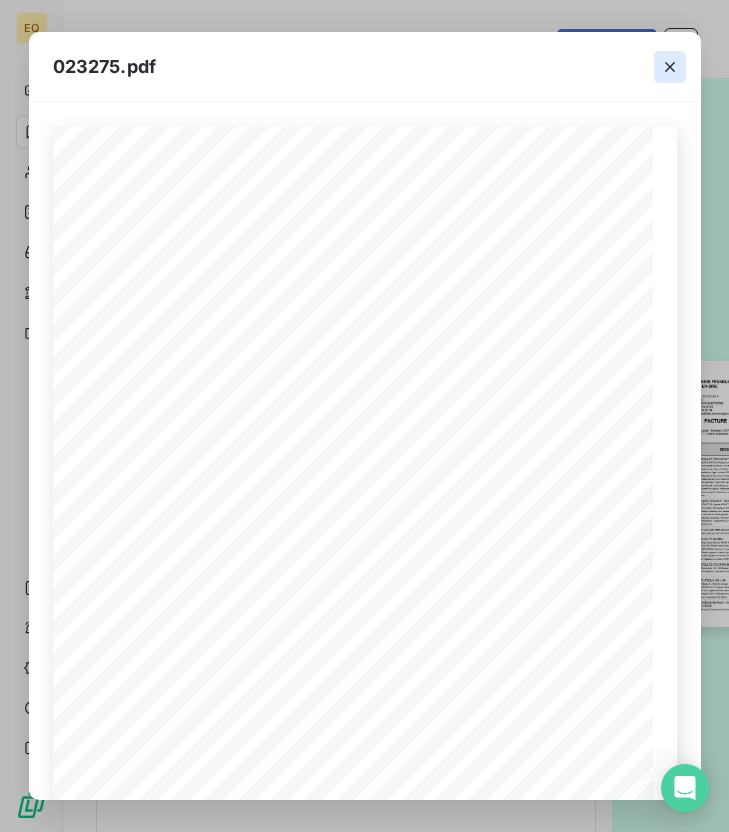 click 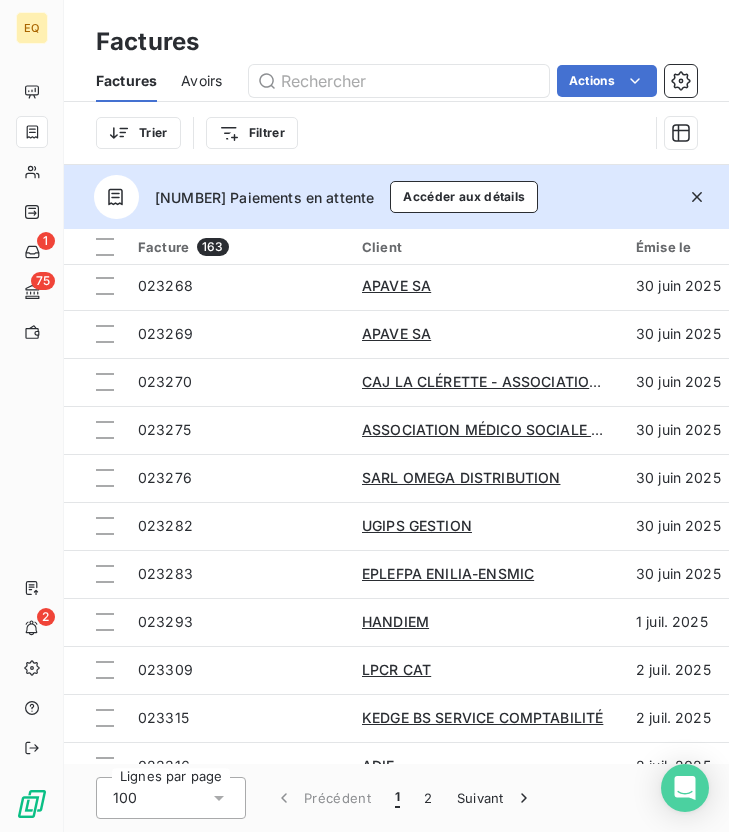 scroll, scrollTop: 2401, scrollLeft: 0, axis: vertical 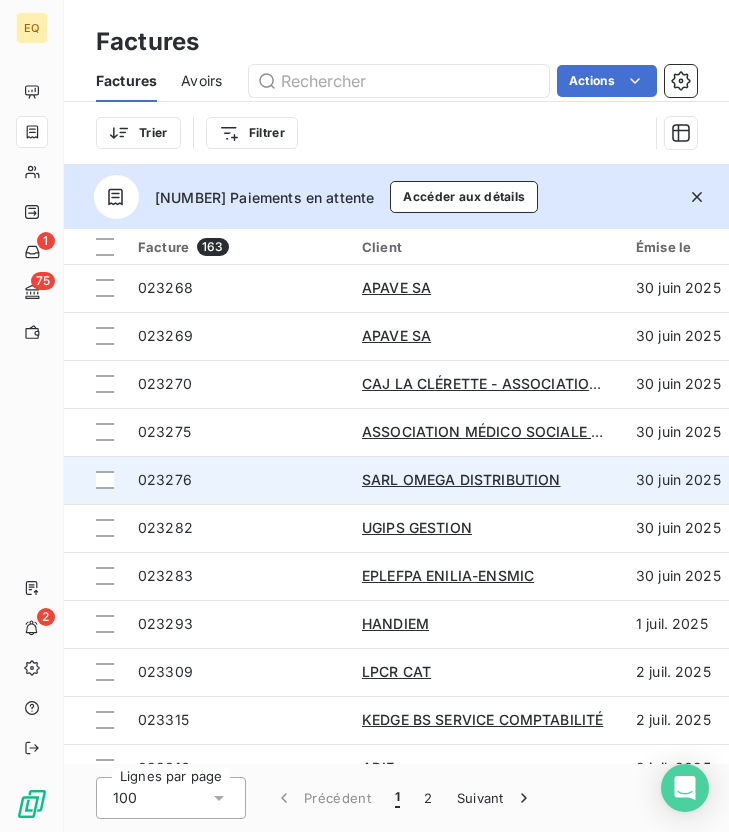 click on "023276" at bounding box center [238, 480] 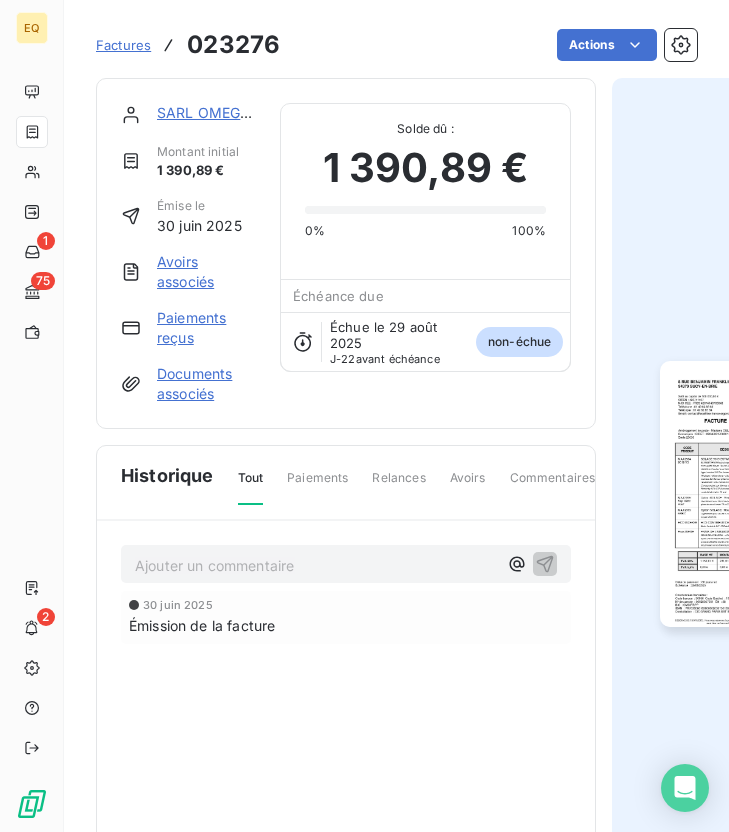 click at bounding box center [754, 494] 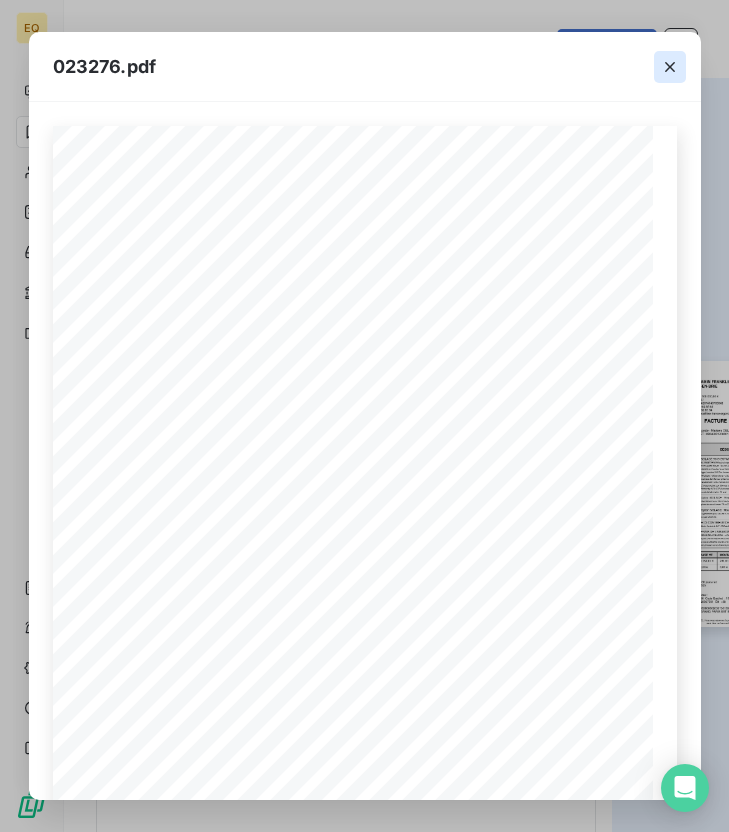 click 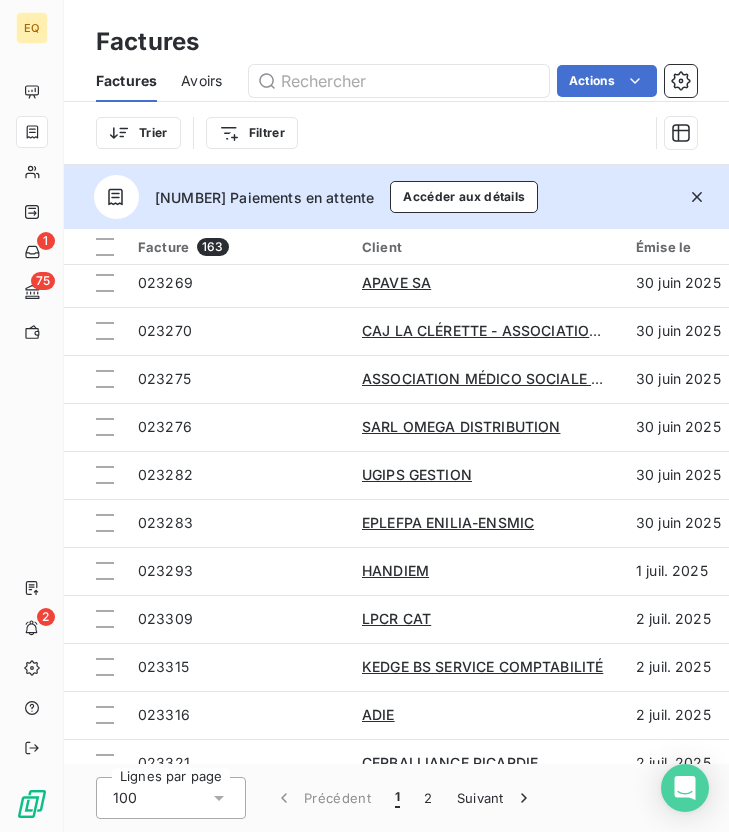 scroll, scrollTop: 2444, scrollLeft: 0, axis: vertical 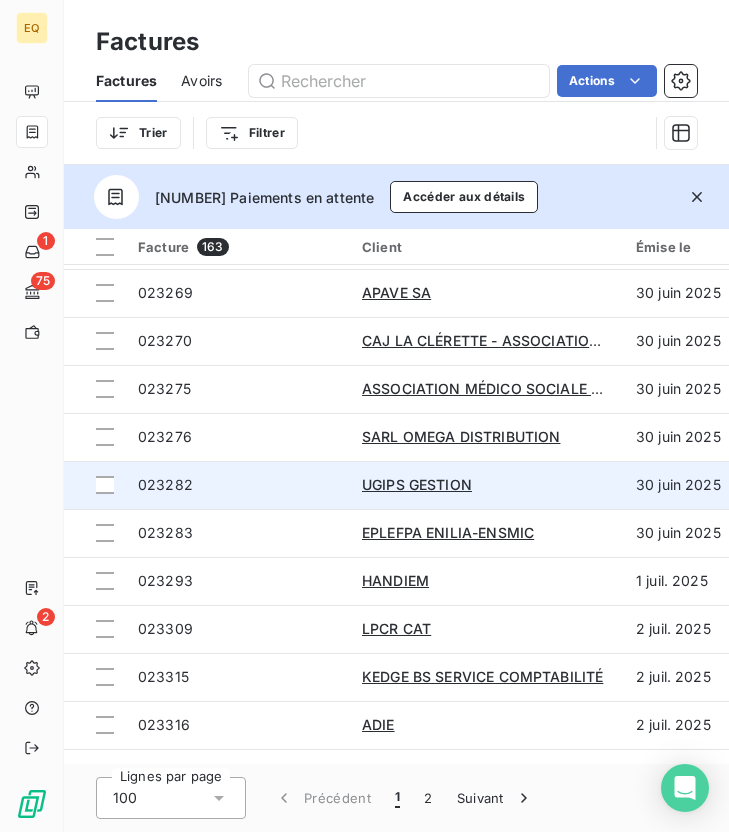 click on "023282" at bounding box center [238, 485] 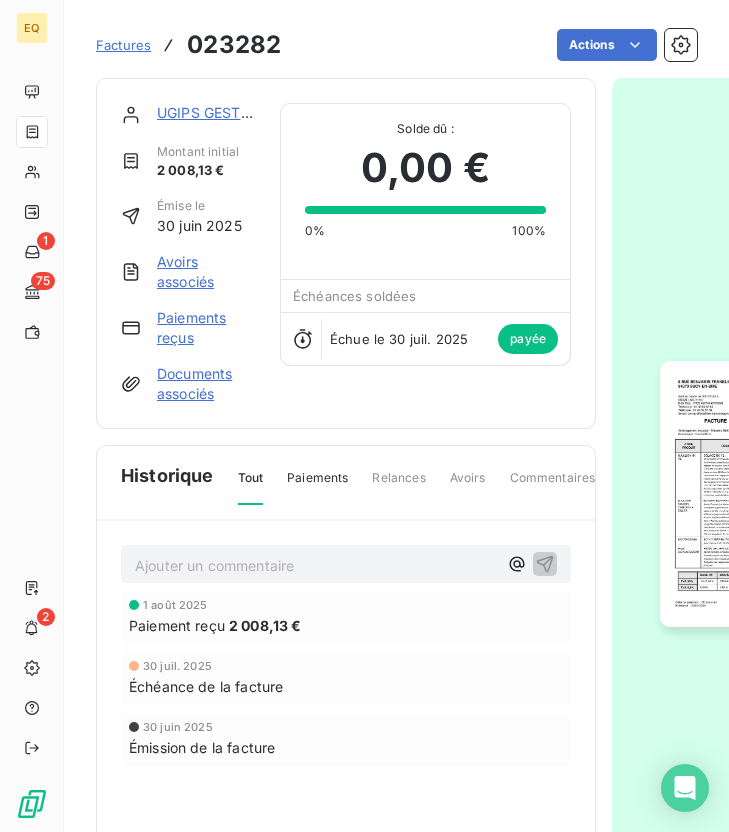 click at bounding box center (754, 494) 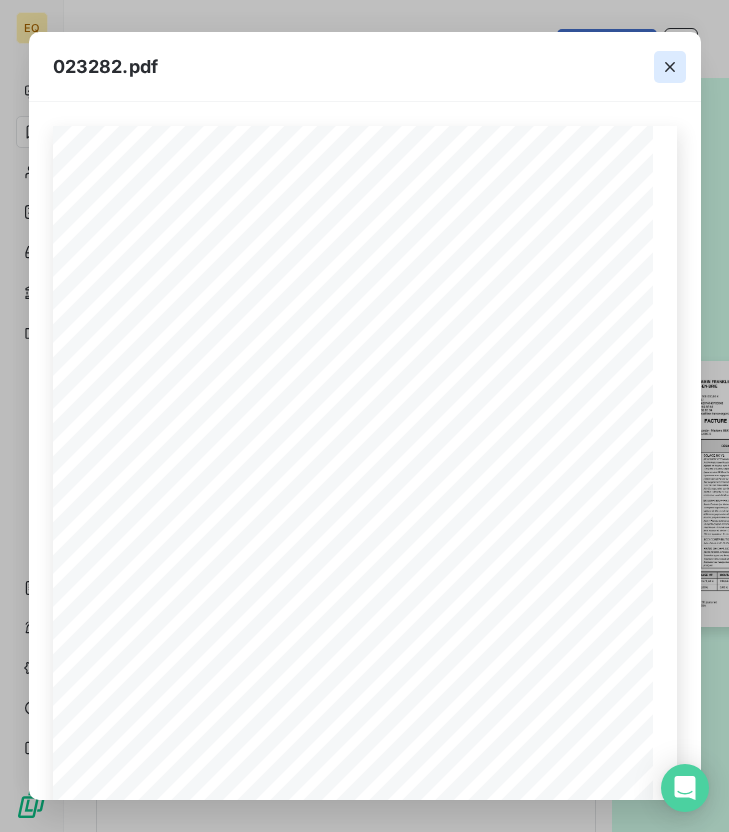 click 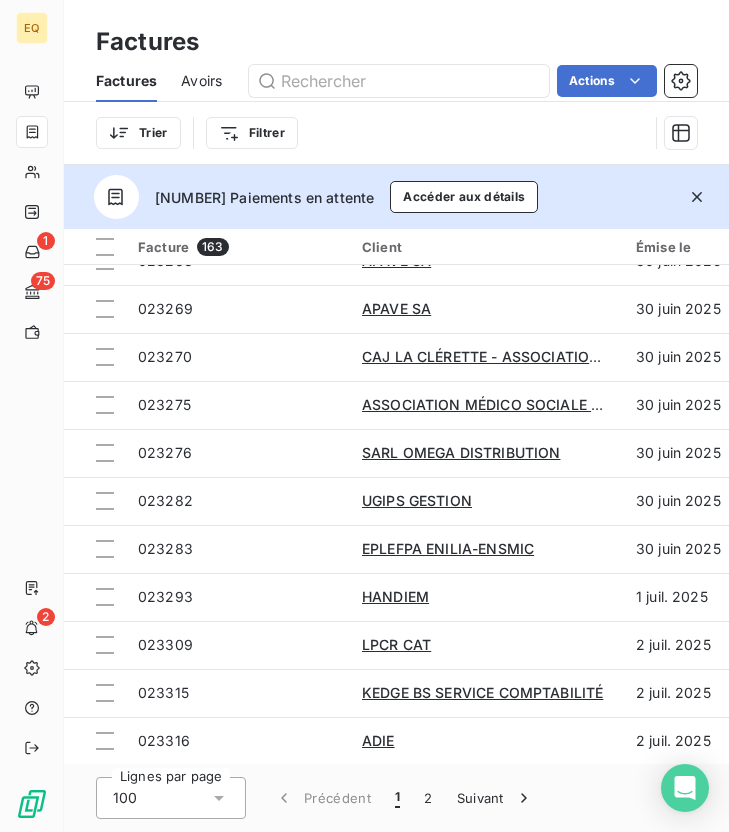 scroll, scrollTop: 2429, scrollLeft: 0, axis: vertical 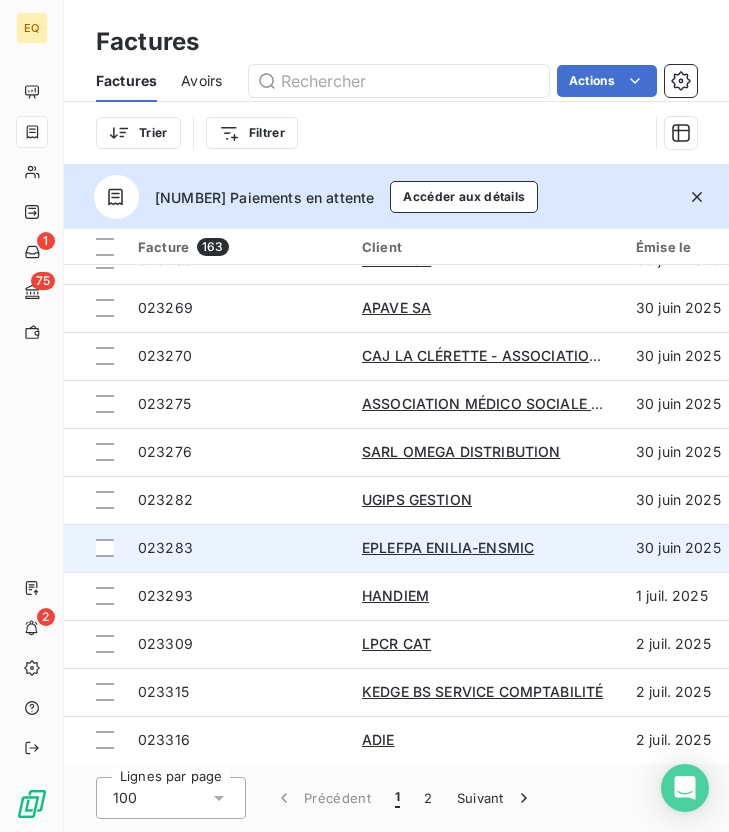 click on "023283" at bounding box center [238, 548] 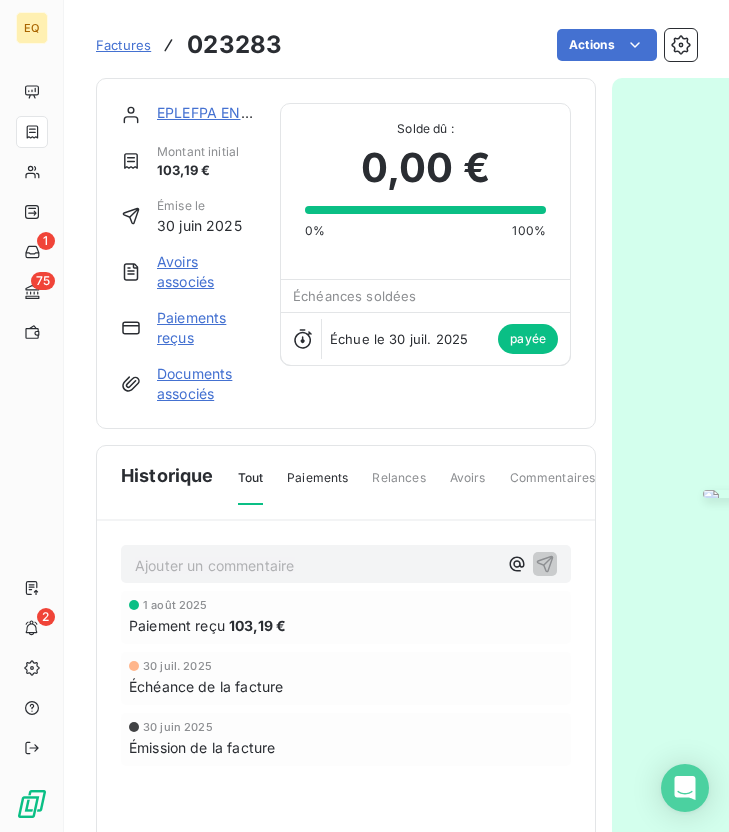 click at bounding box center (755, 494) 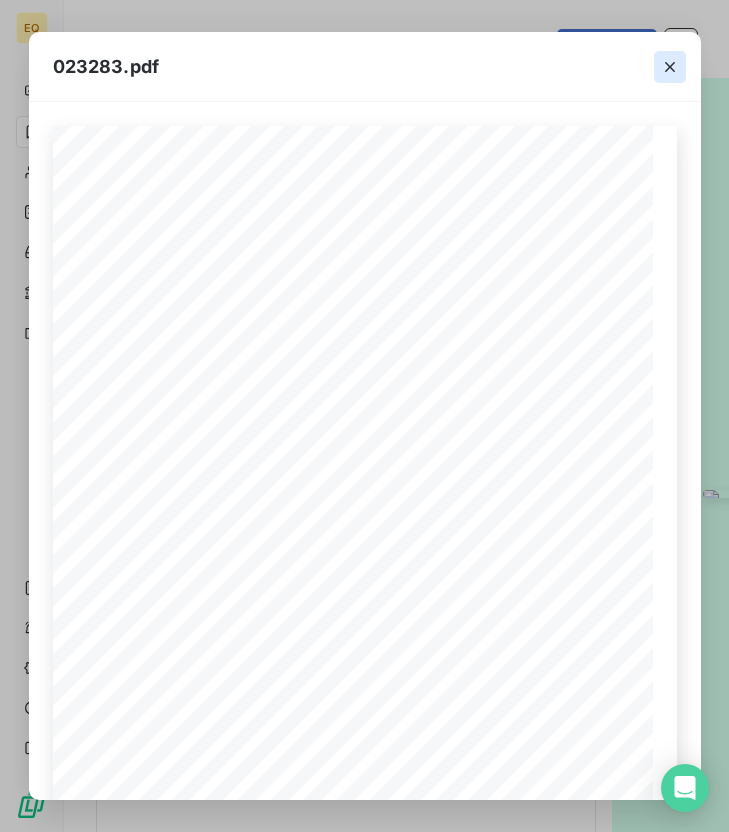 click 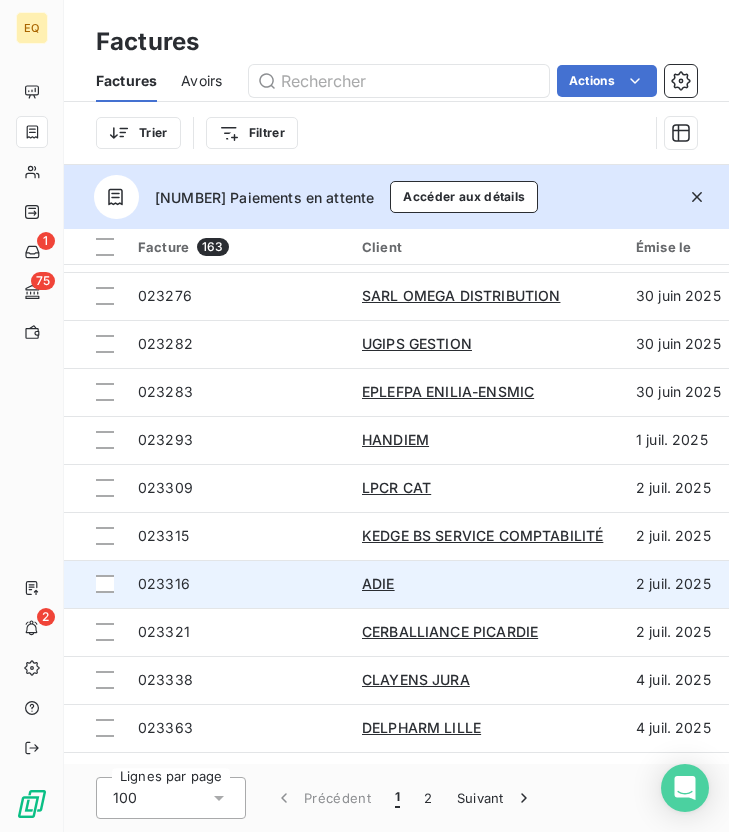 scroll, scrollTop: 2583, scrollLeft: 0, axis: vertical 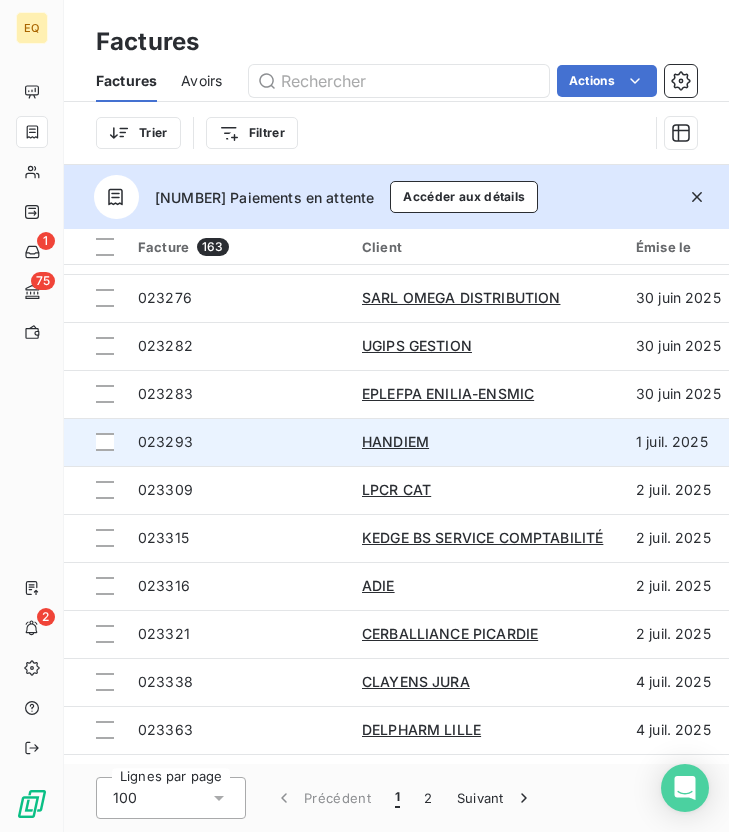 click on "023293" at bounding box center (238, 442) 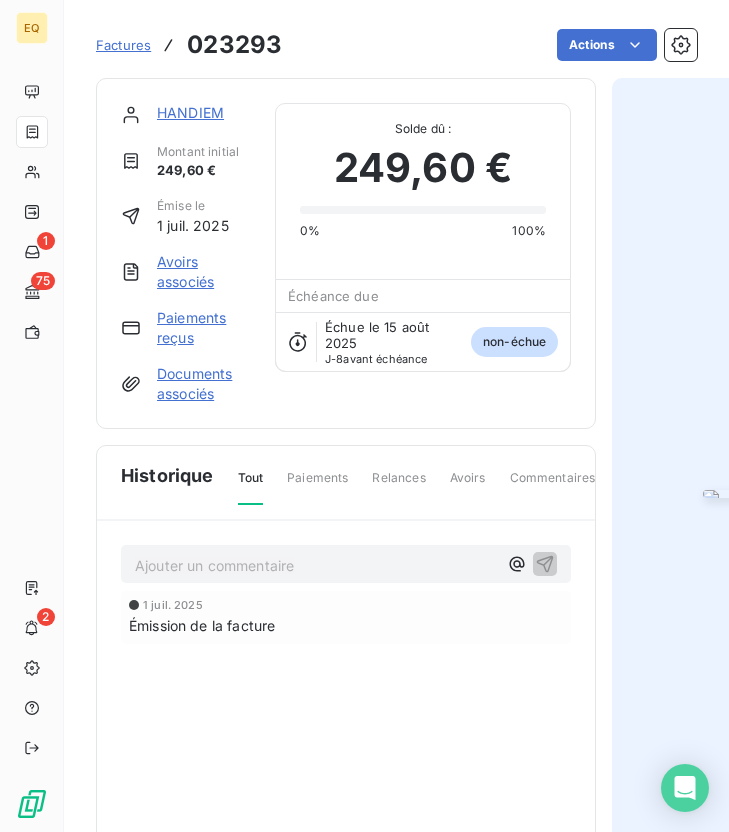 click at bounding box center [755, 494] 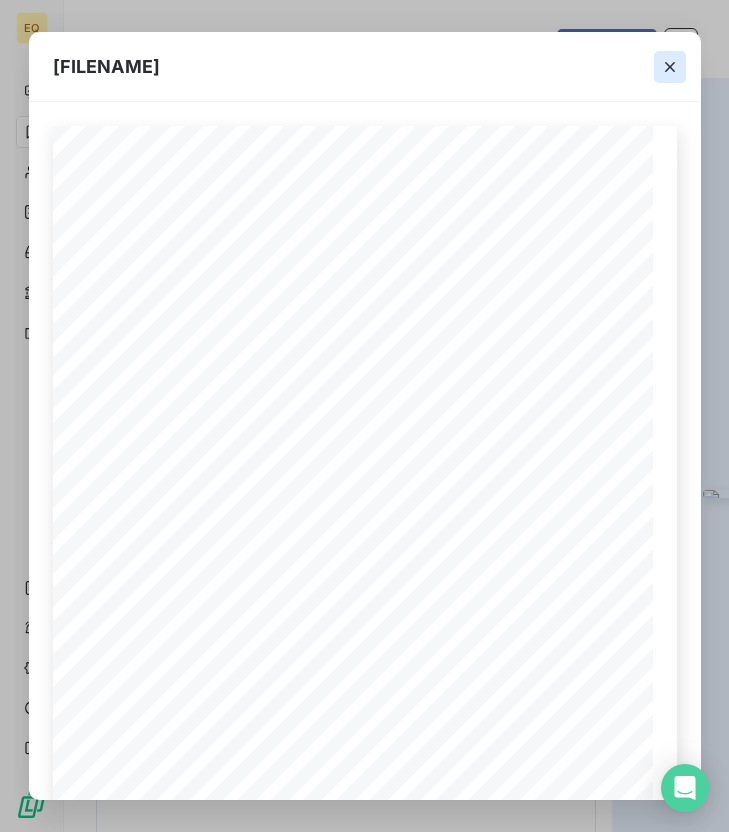 click 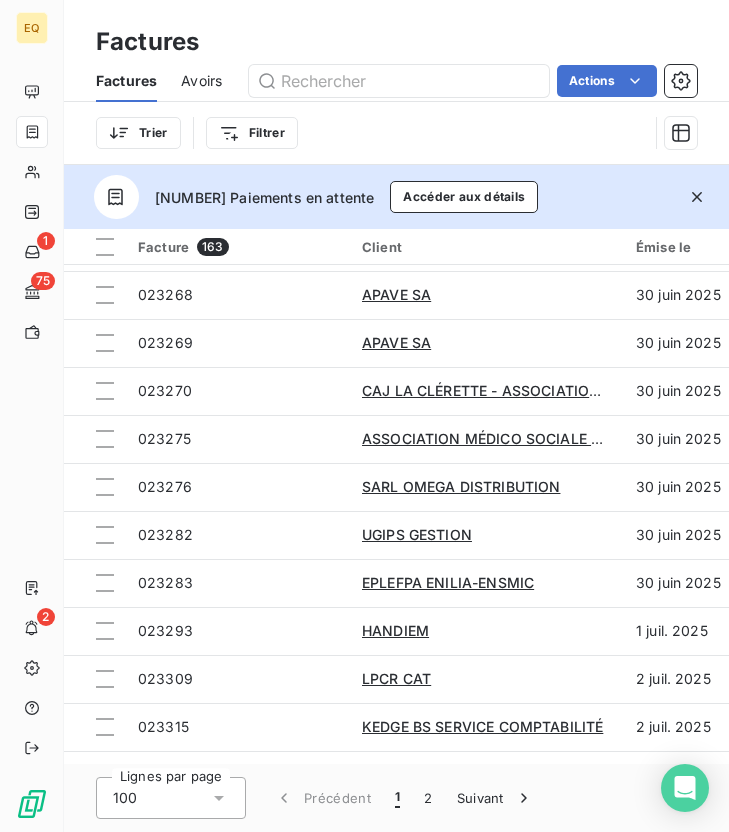 scroll, scrollTop: 2477, scrollLeft: 0, axis: vertical 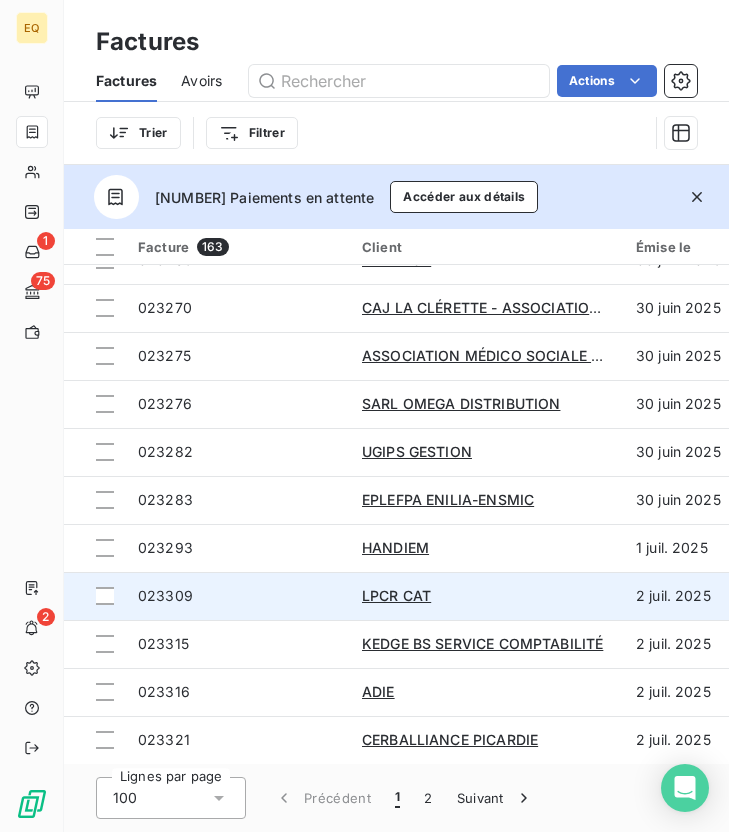click on "023309" at bounding box center (238, 596) 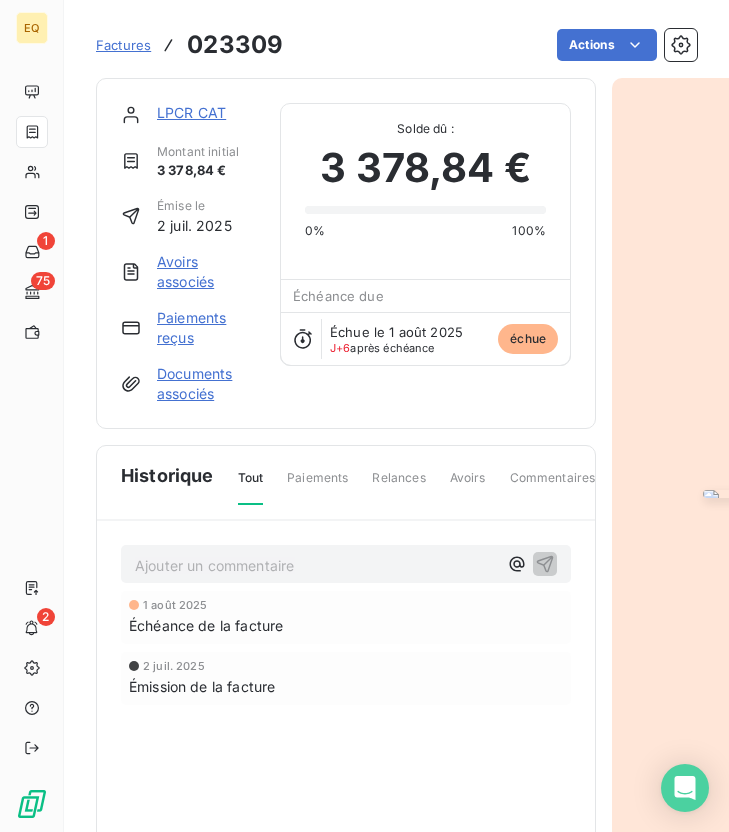 click at bounding box center [755, 494] 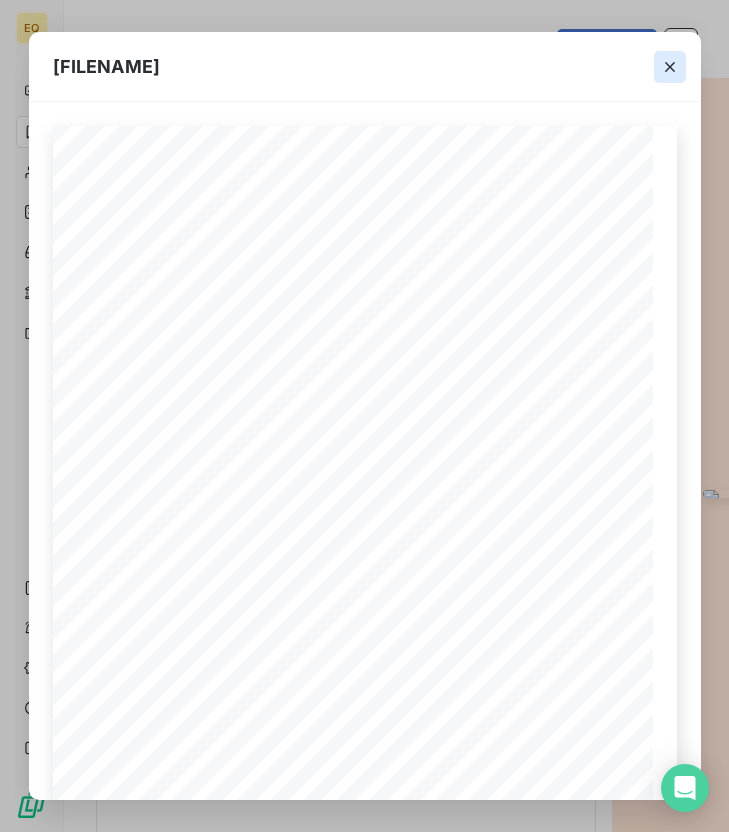 click 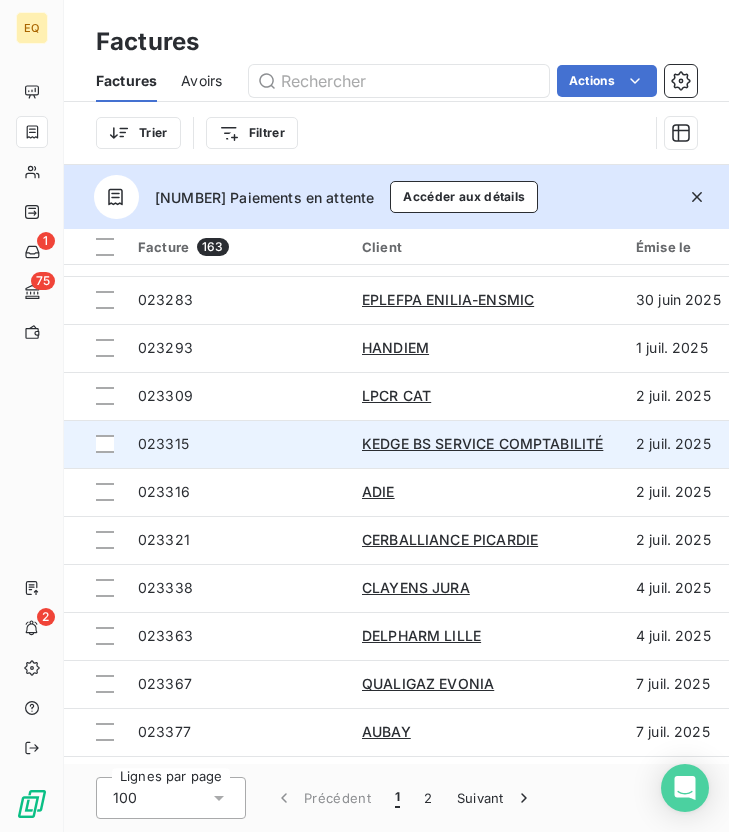 scroll, scrollTop: 2680, scrollLeft: 0, axis: vertical 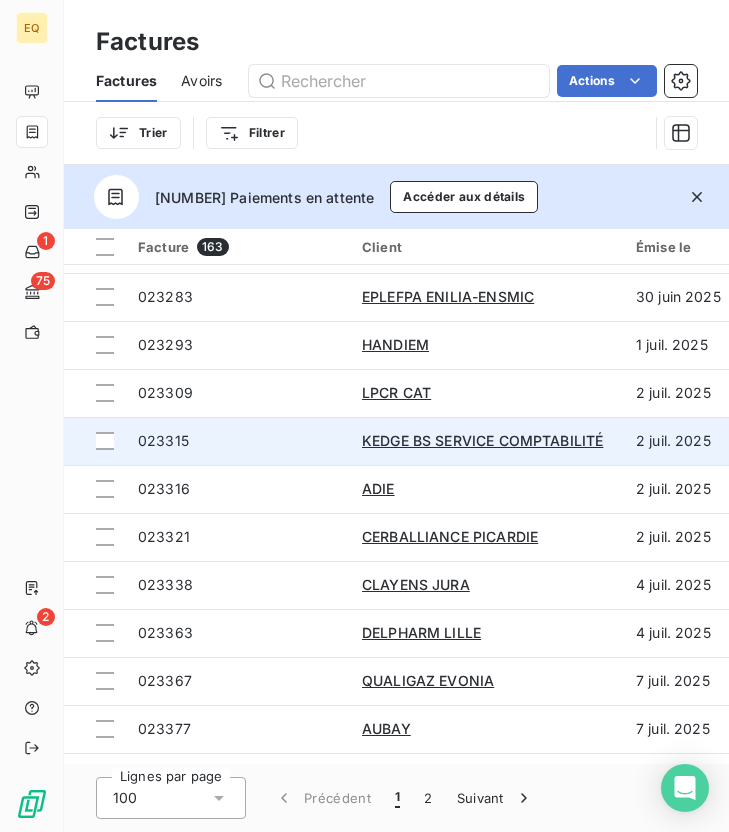 click on "023315" at bounding box center (238, 441) 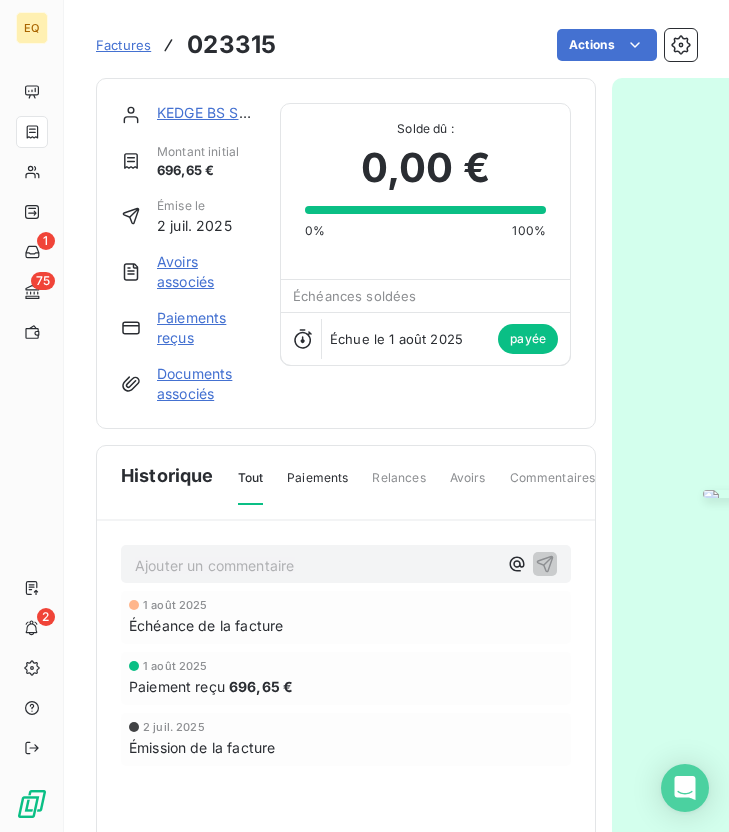 click at bounding box center [755, 494] 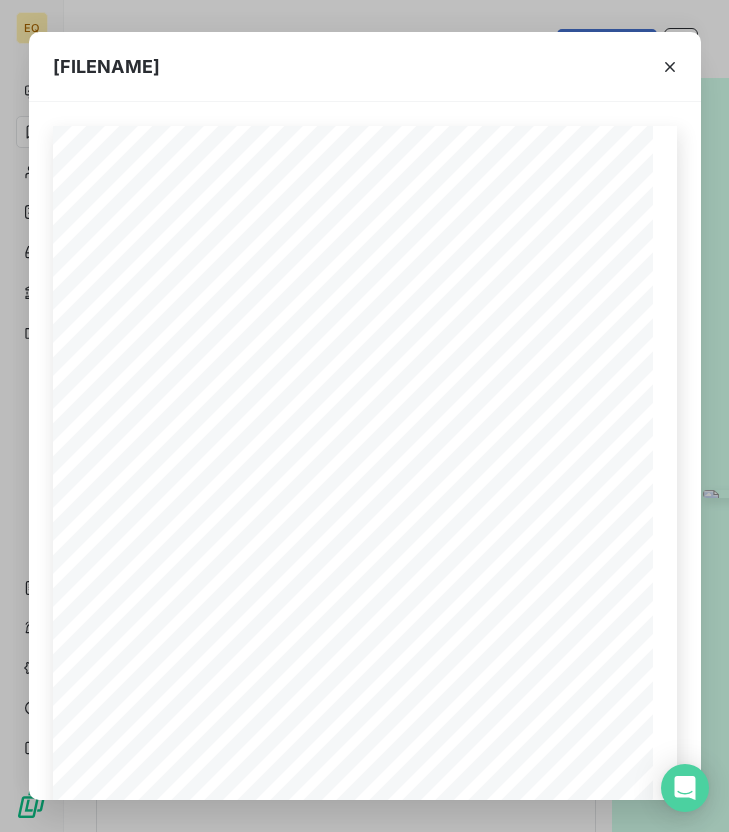 scroll, scrollTop: 0, scrollLeft: 0, axis: both 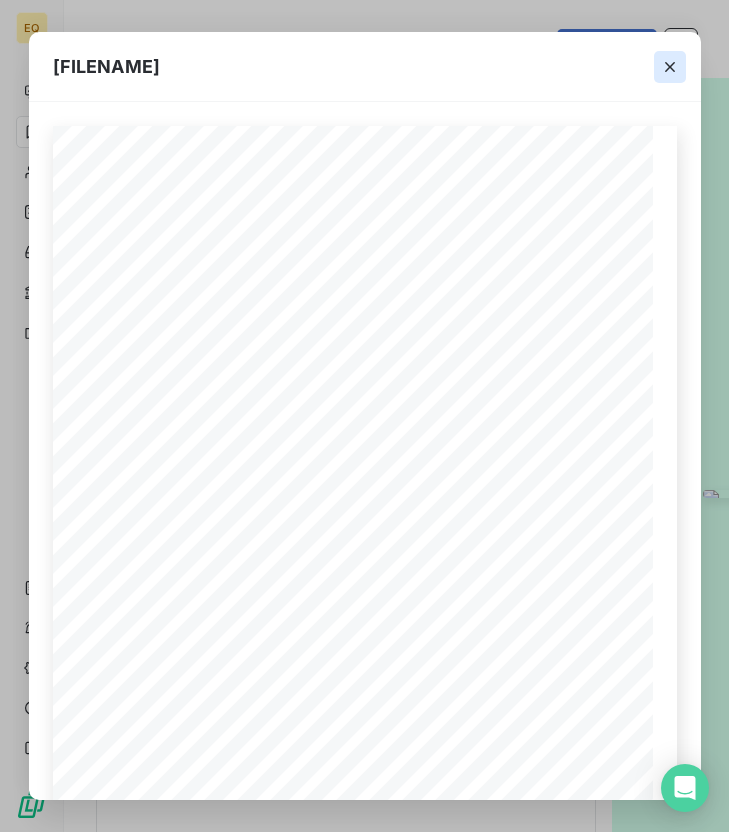 click 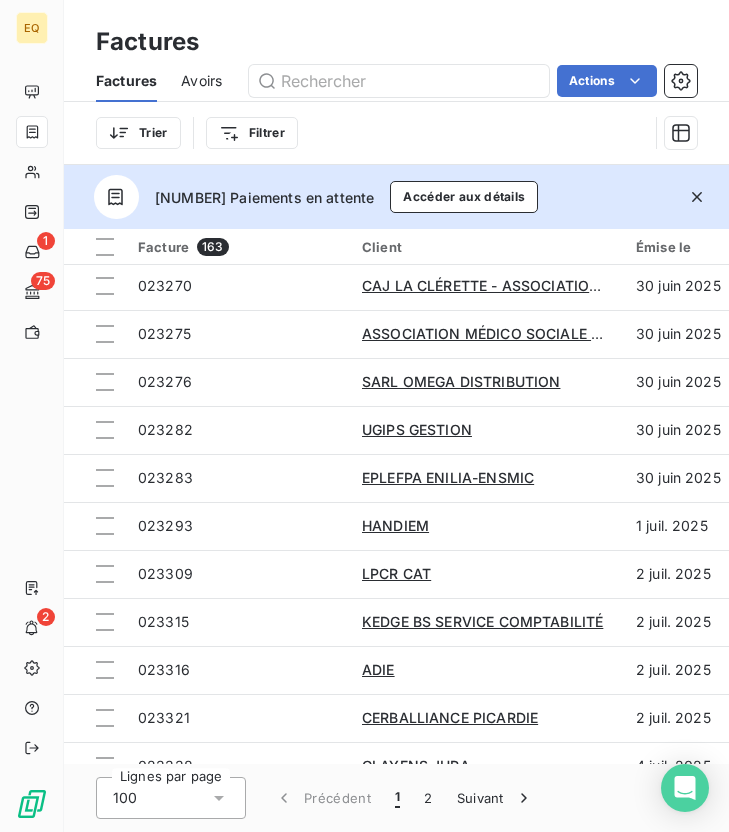 scroll, scrollTop: 2672, scrollLeft: 0, axis: vertical 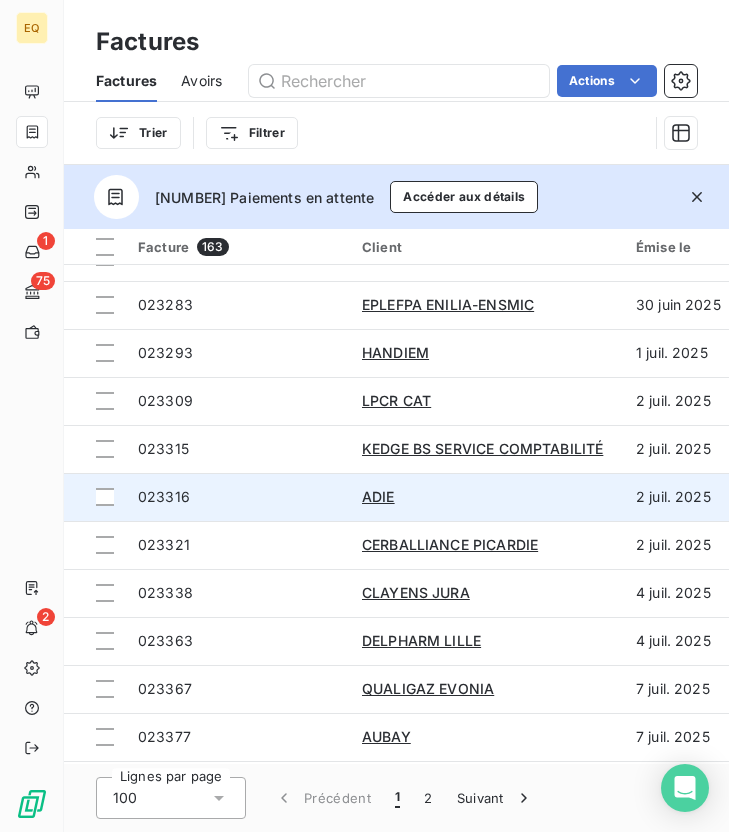 click on "023316" at bounding box center (238, 497) 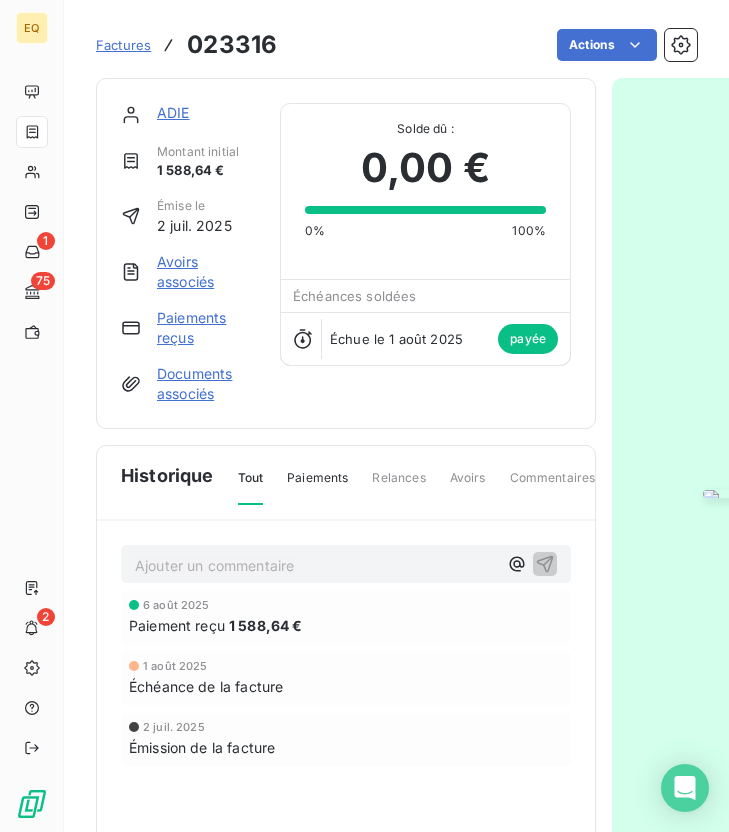 click at bounding box center (755, 494) 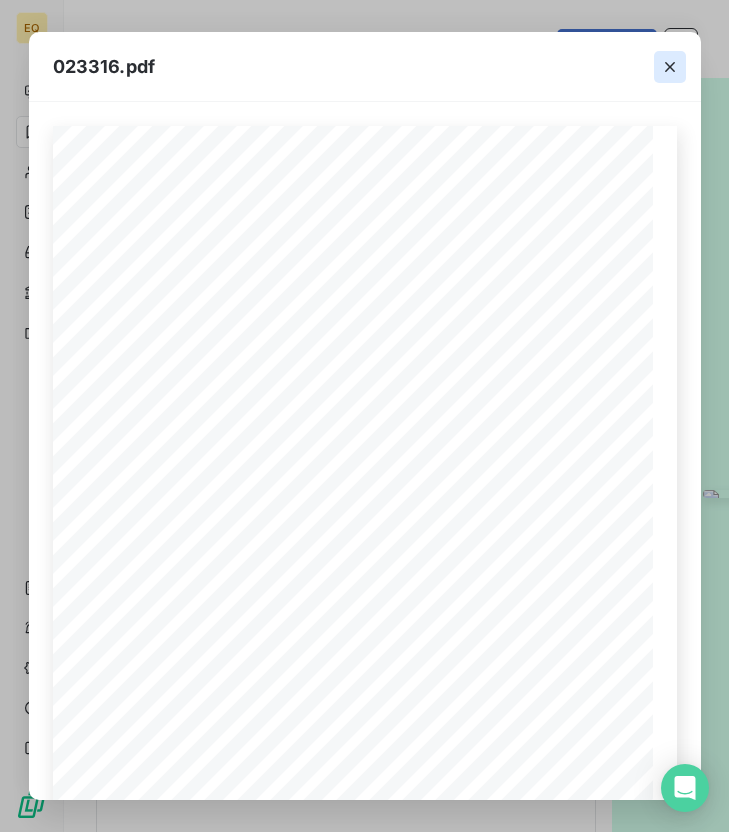 click 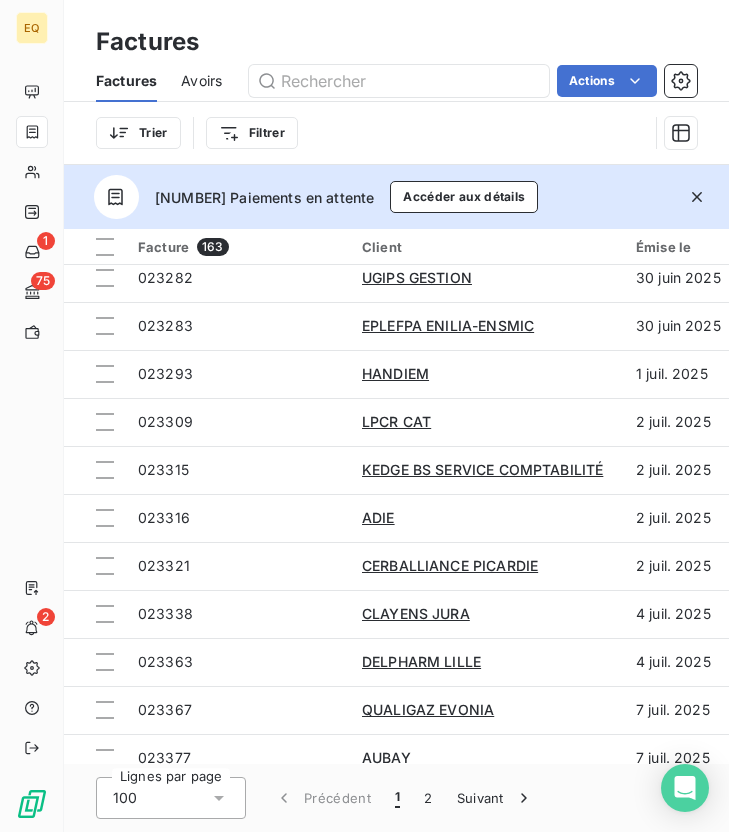 scroll, scrollTop: 2653, scrollLeft: 0, axis: vertical 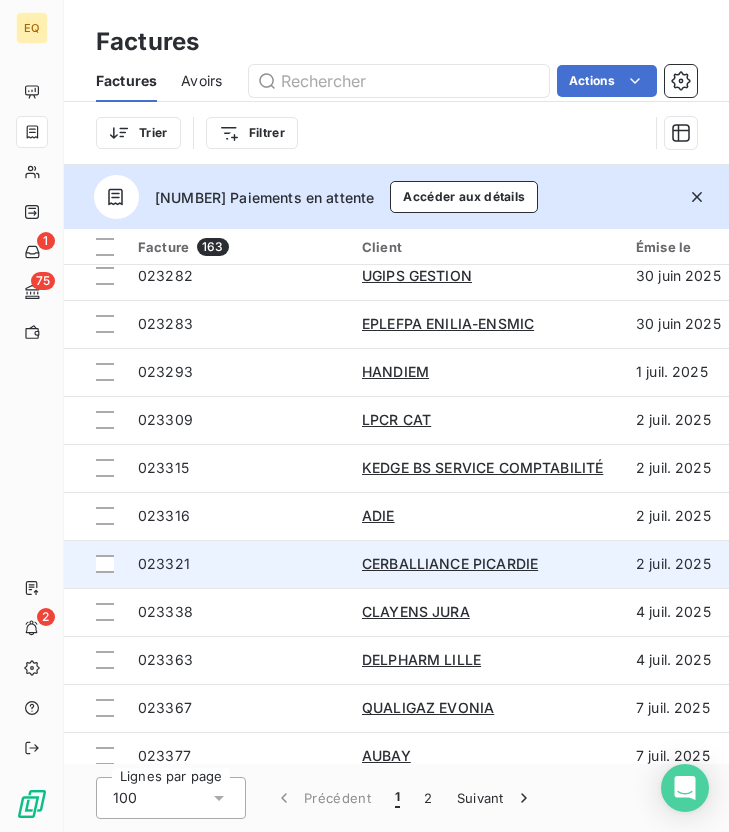 click on "023321" at bounding box center [238, 564] 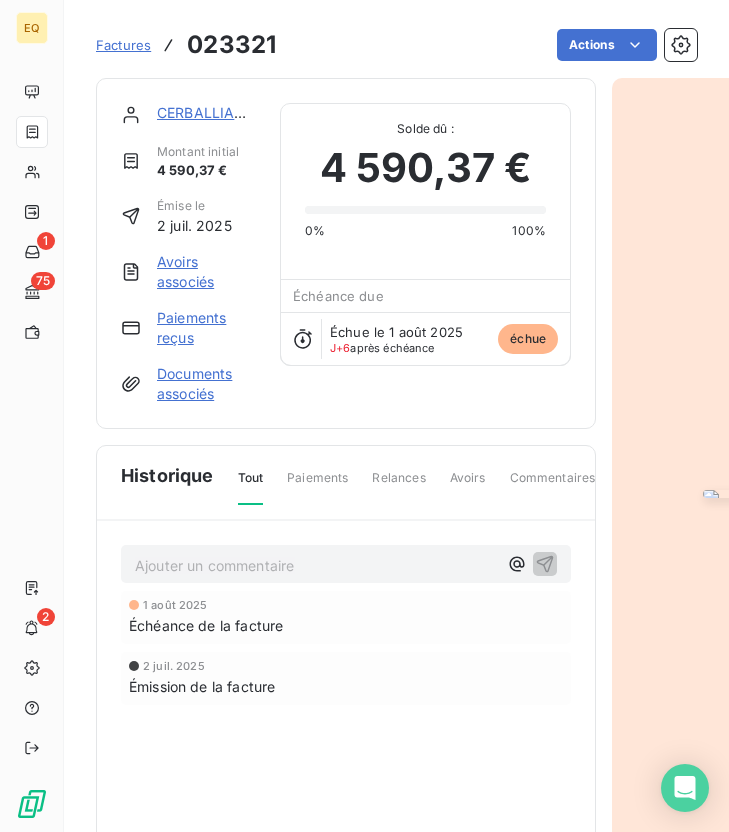 click at bounding box center (755, 494) 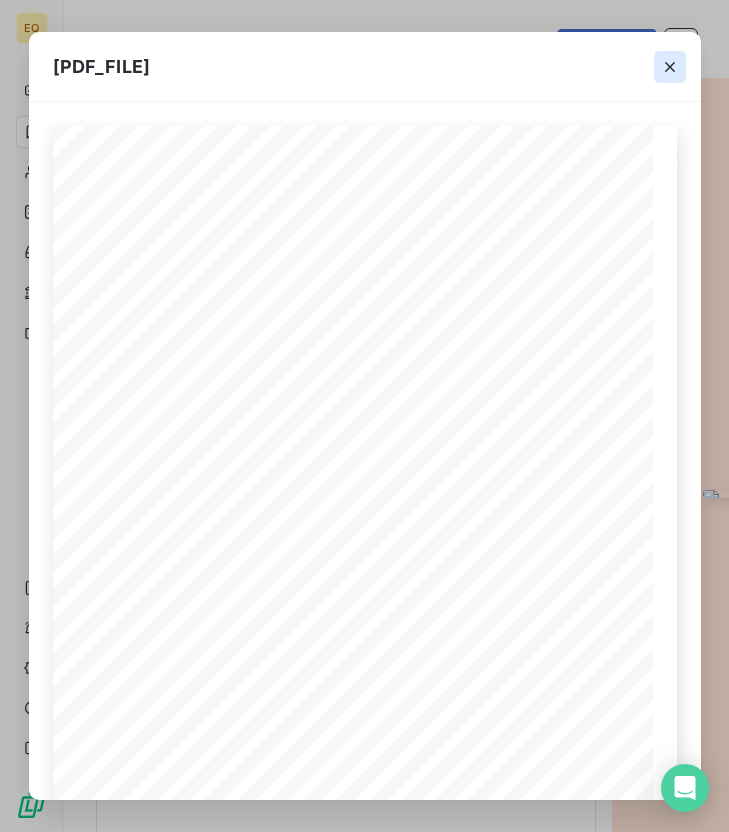 click at bounding box center (670, 67) 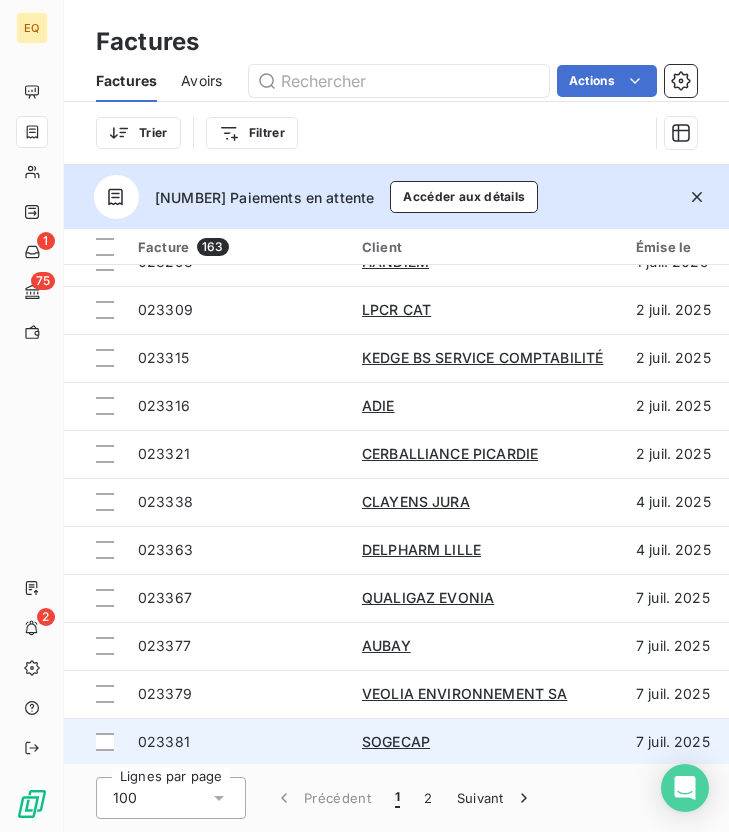 scroll, scrollTop: 2786, scrollLeft: 0, axis: vertical 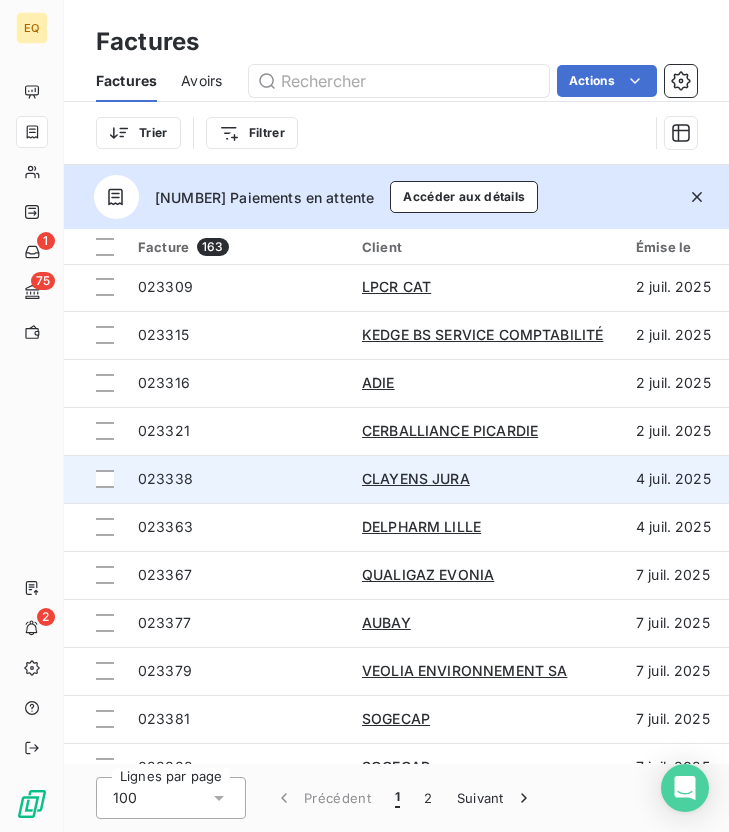 click on "023338" at bounding box center [238, 479] 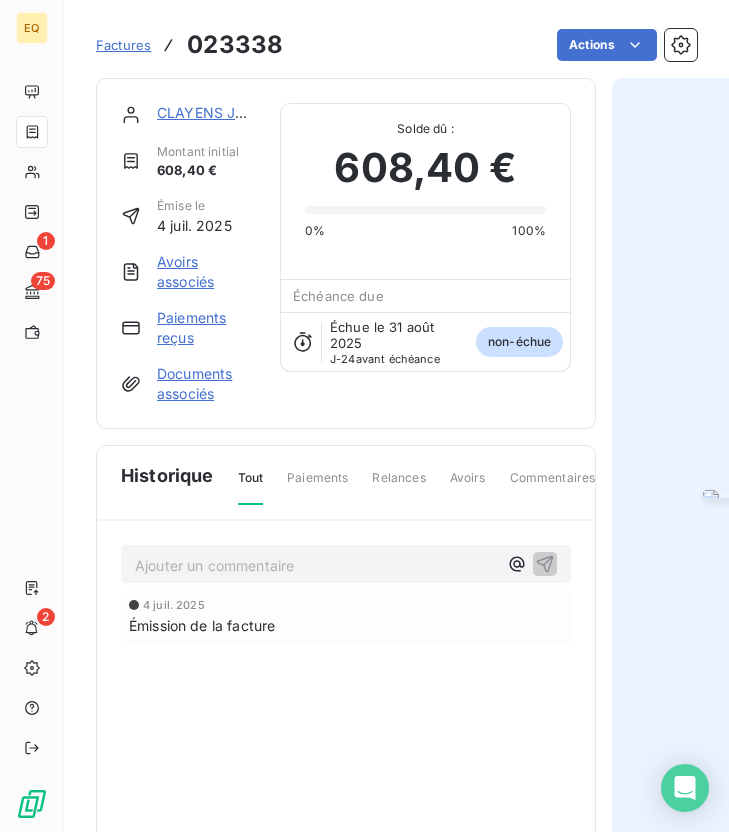 click at bounding box center (755, 494) 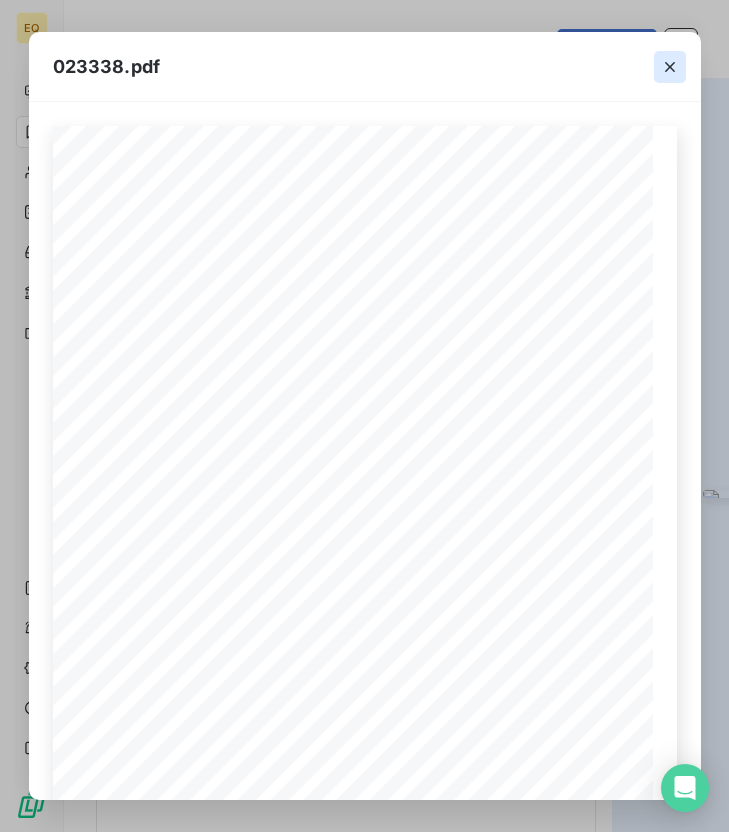 click 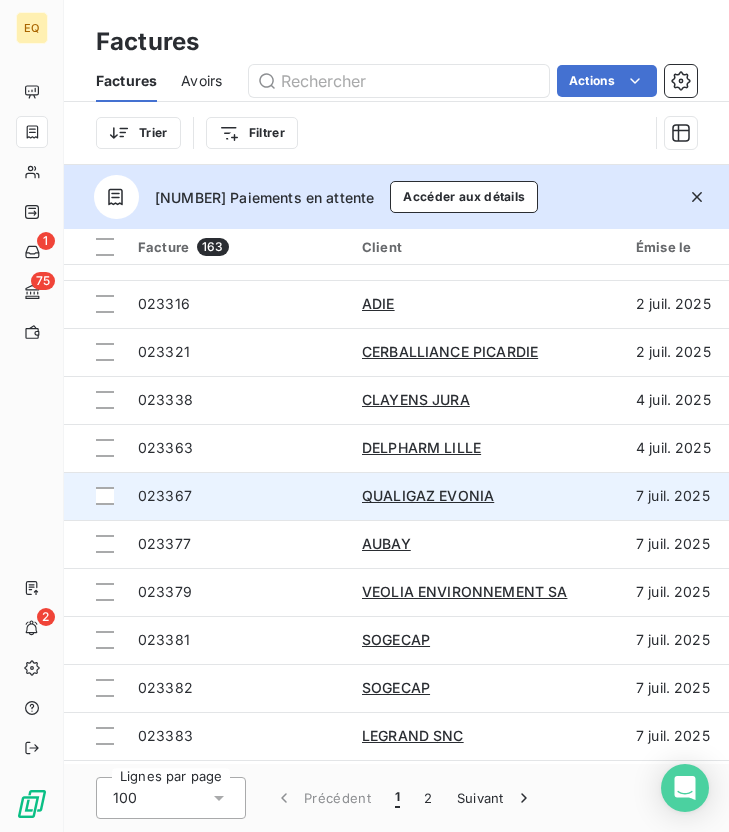 scroll, scrollTop: 2876, scrollLeft: 0, axis: vertical 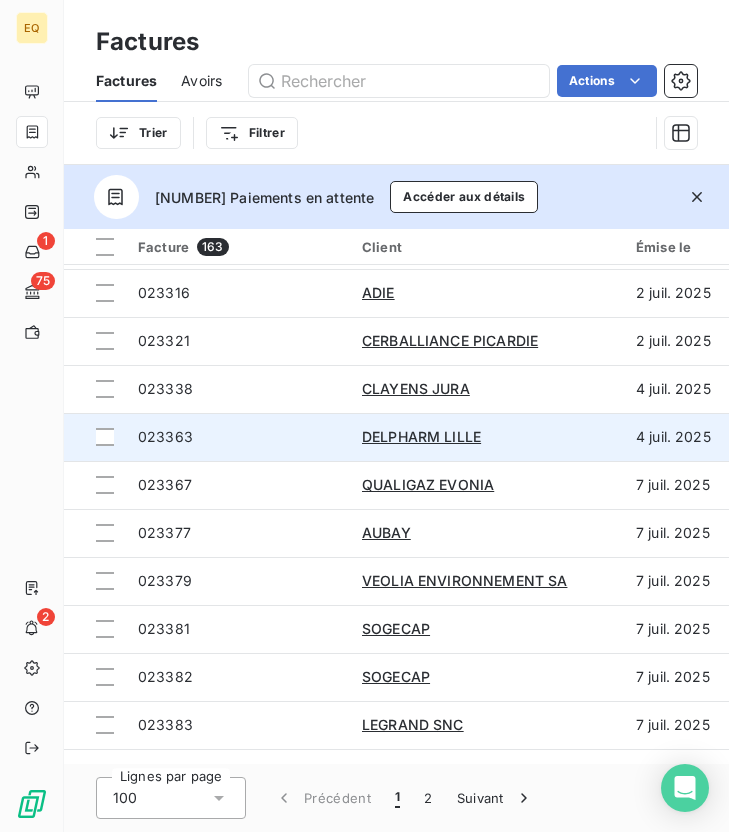 click on "023363" at bounding box center (238, 437) 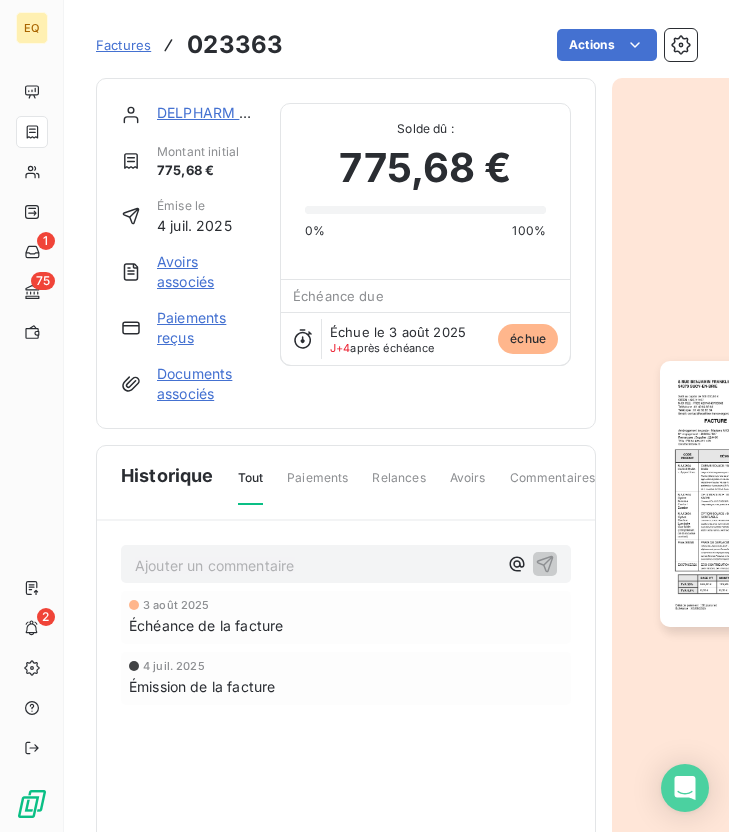 click at bounding box center [754, 494] 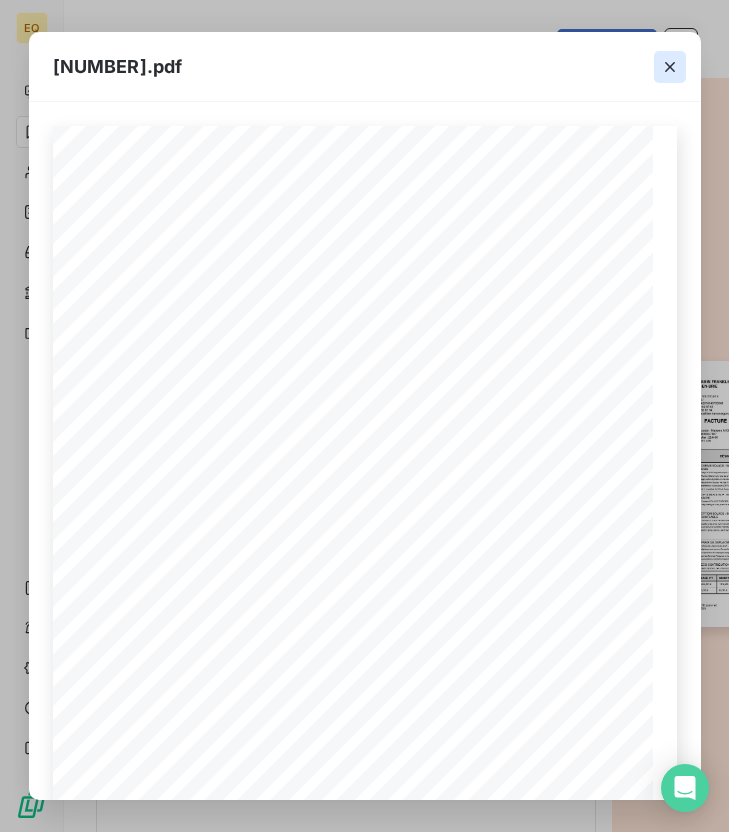 click 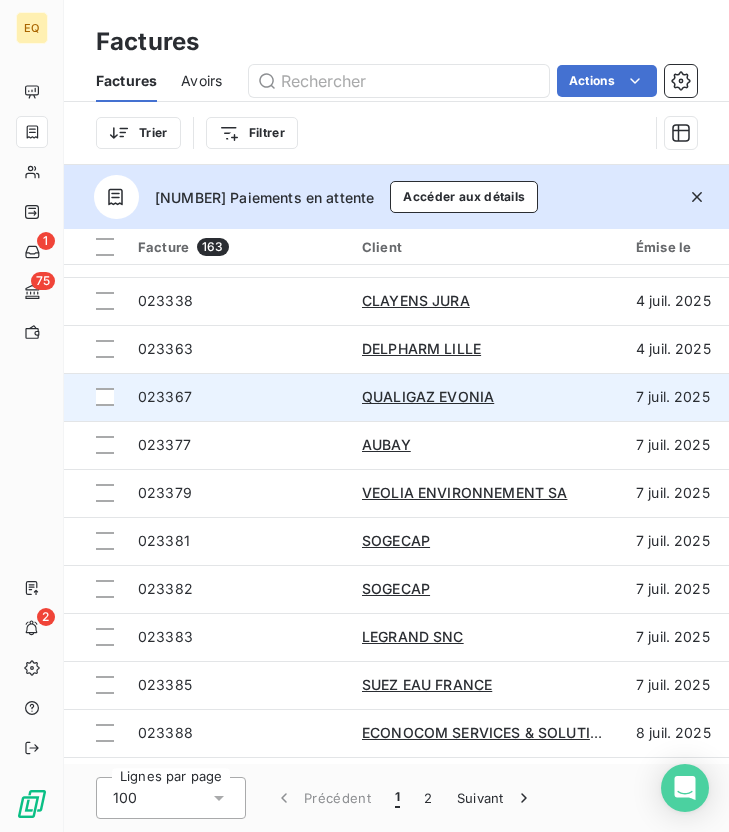 scroll, scrollTop: 2888, scrollLeft: 0, axis: vertical 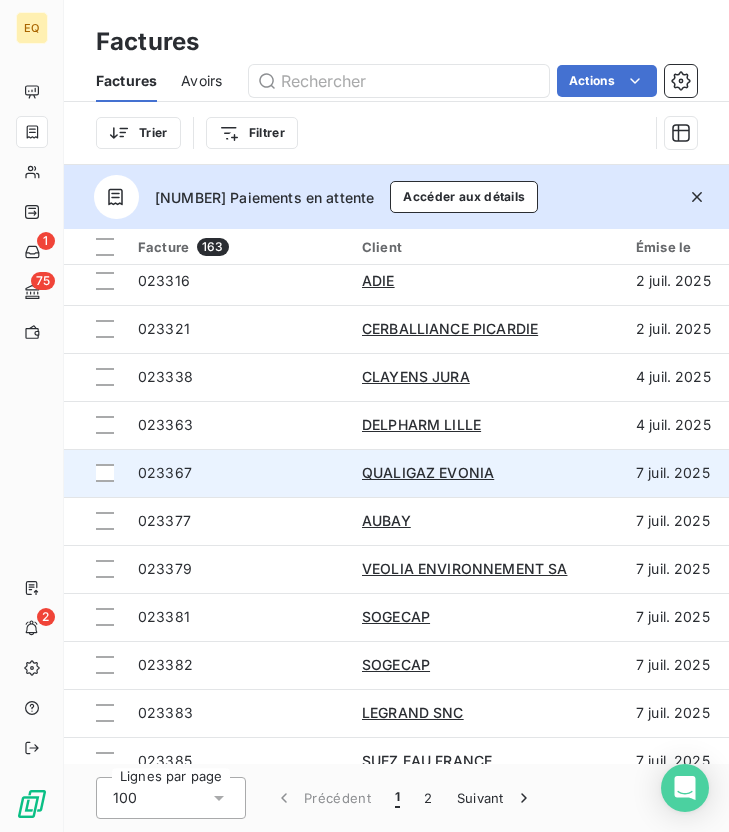 click on "023367" at bounding box center (165, 472) 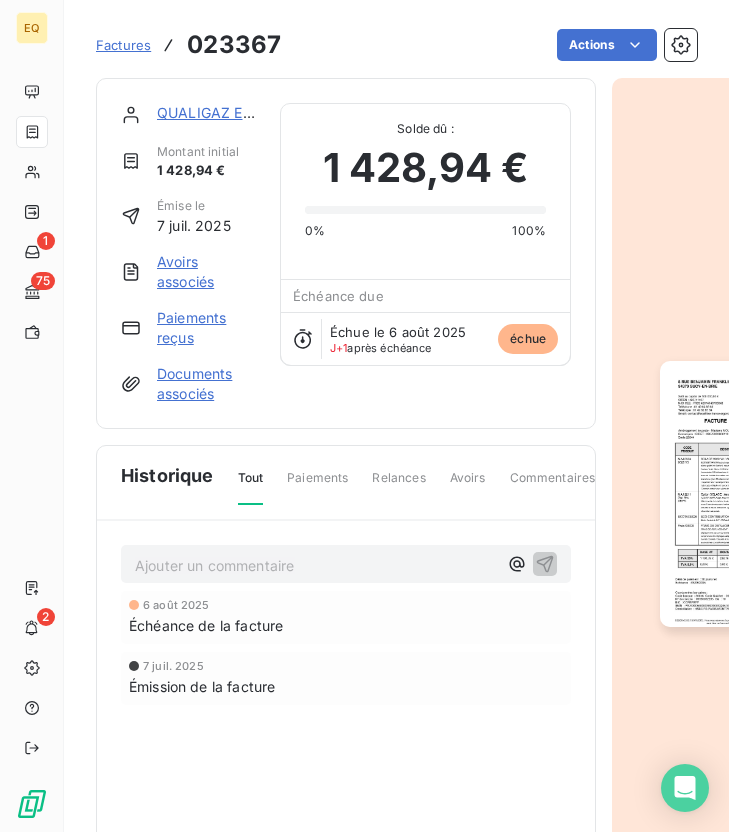 click at bounding box center (754, 494) 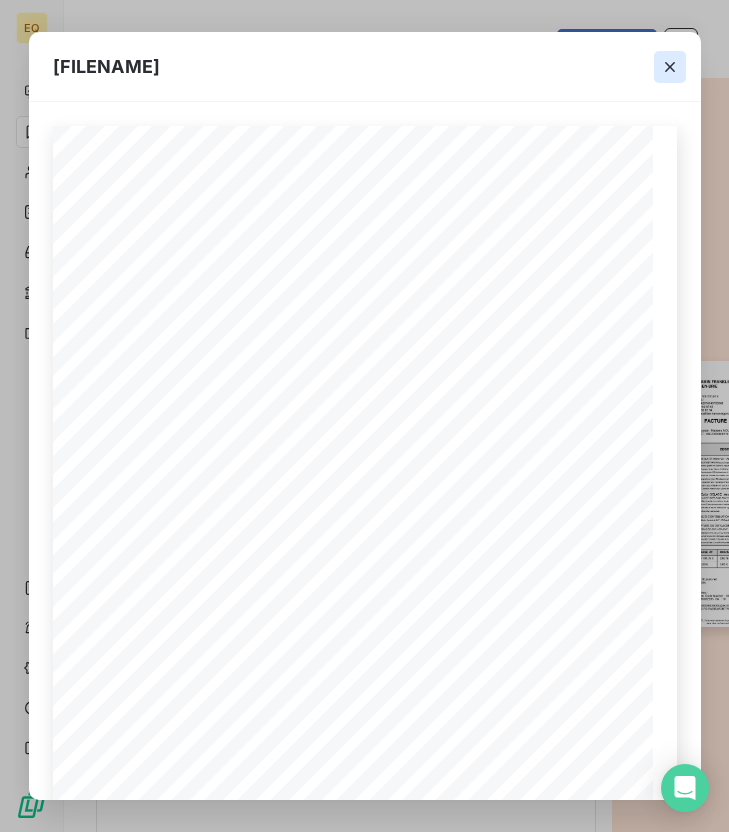 click 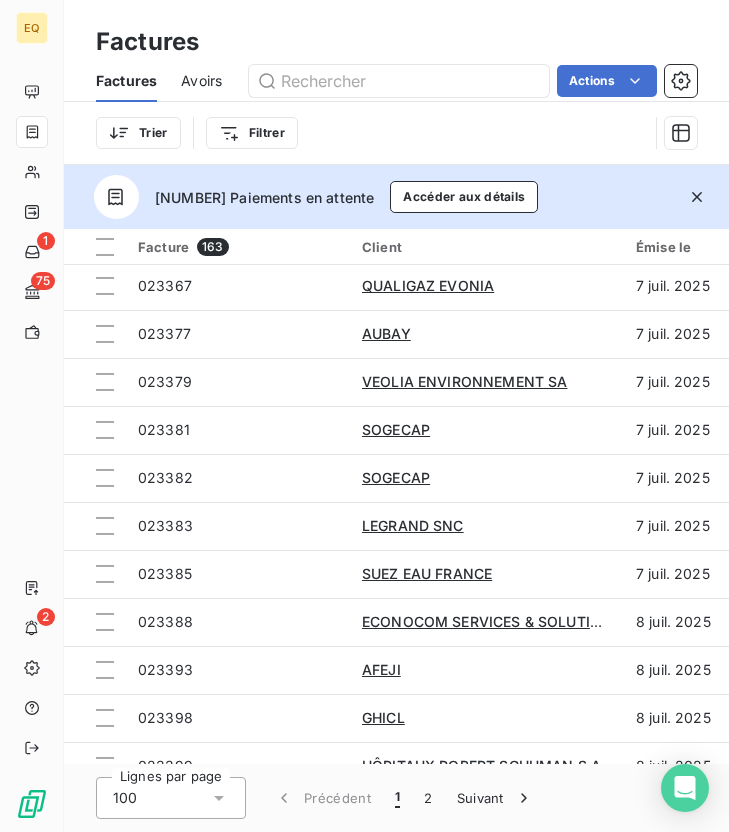 scroll, scrollTop: 3071, scrollLeft: 0, axis: vertical 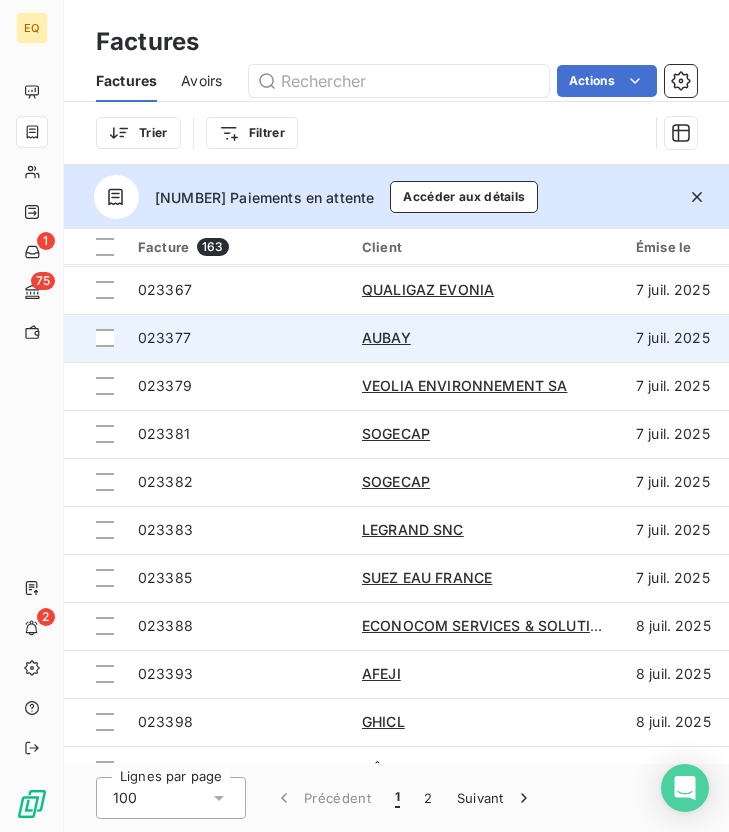 click on "023377" at bounding box center (238, 338) 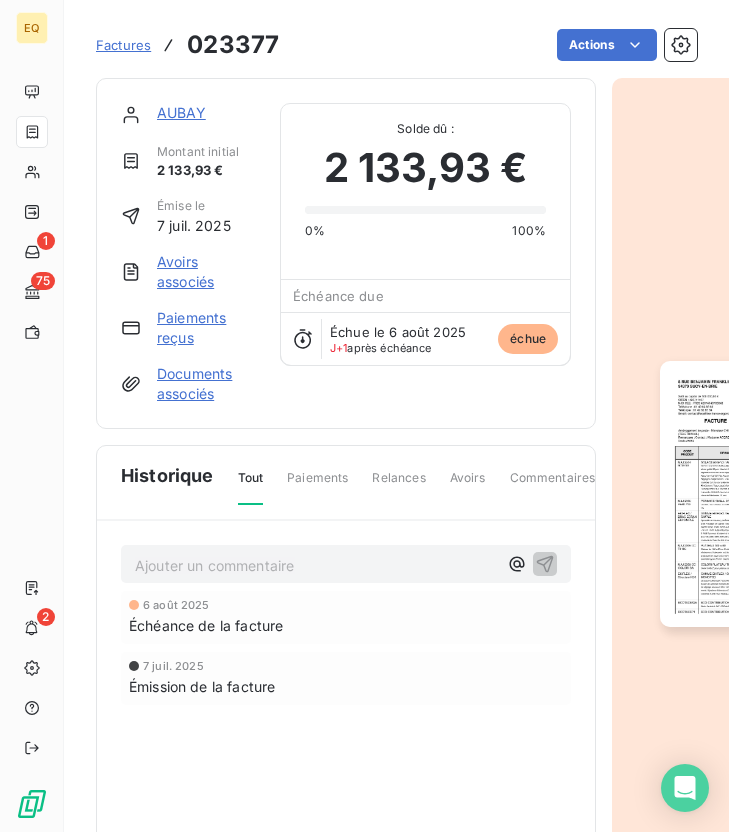 click at bounding box center [754, 494] 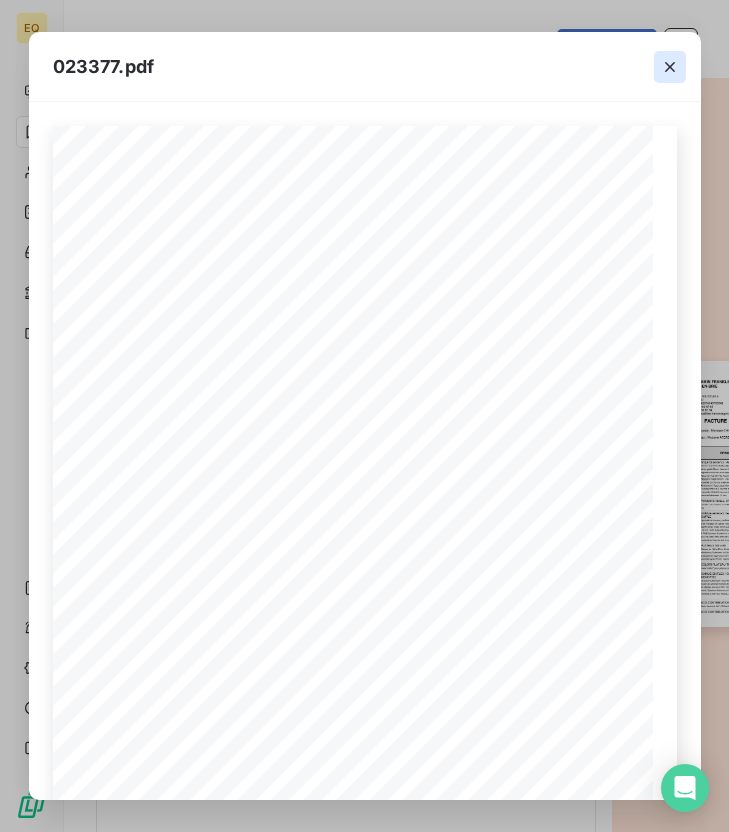 click 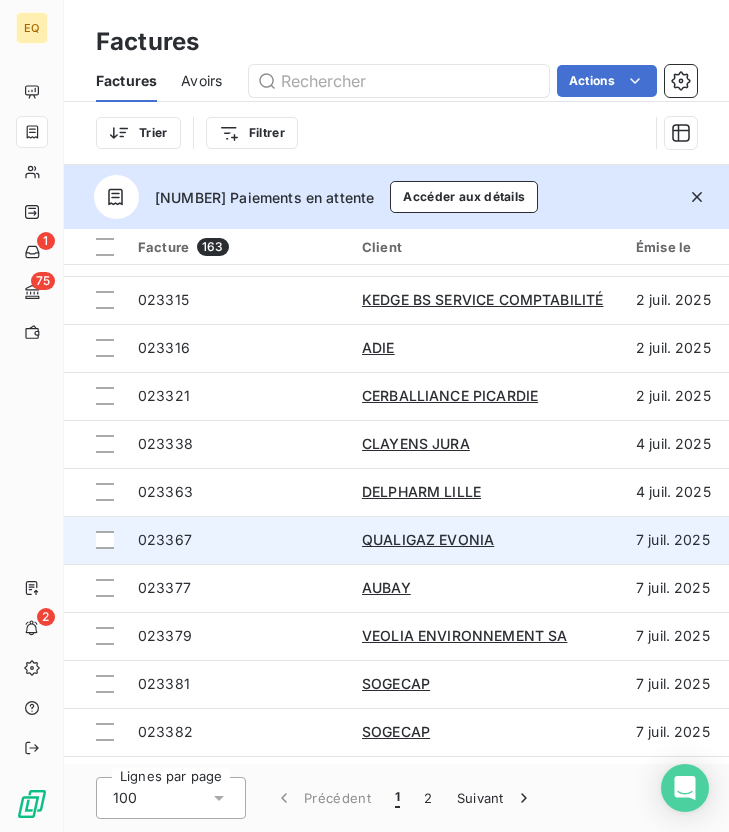 scroll, scrollTop: 3056, scrollLeft: 0, axis: vertical 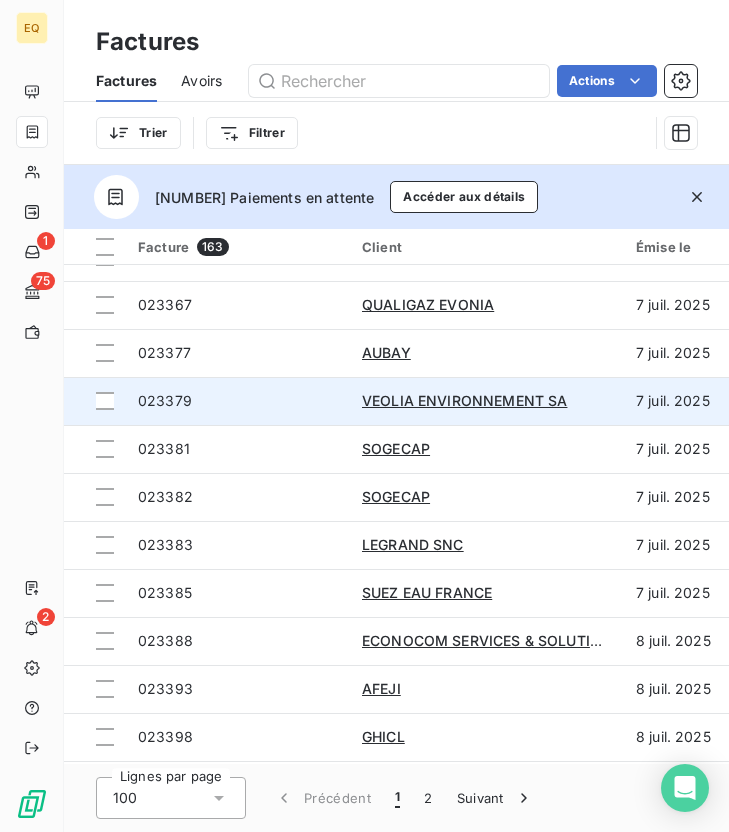 click on "023379" at bounding box center [165, 400] 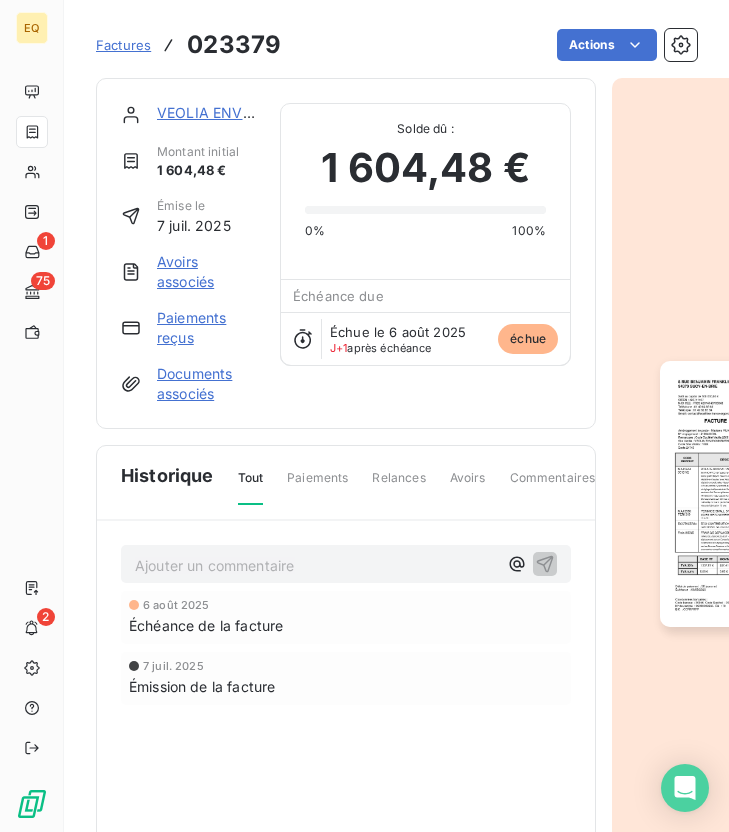 click at bounding box center [754, 494] 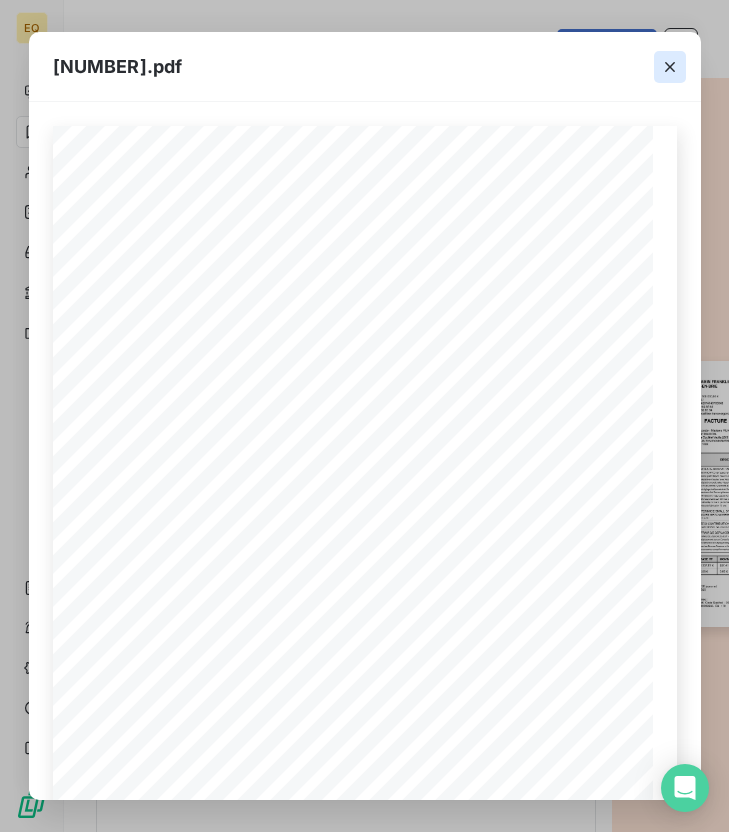 click 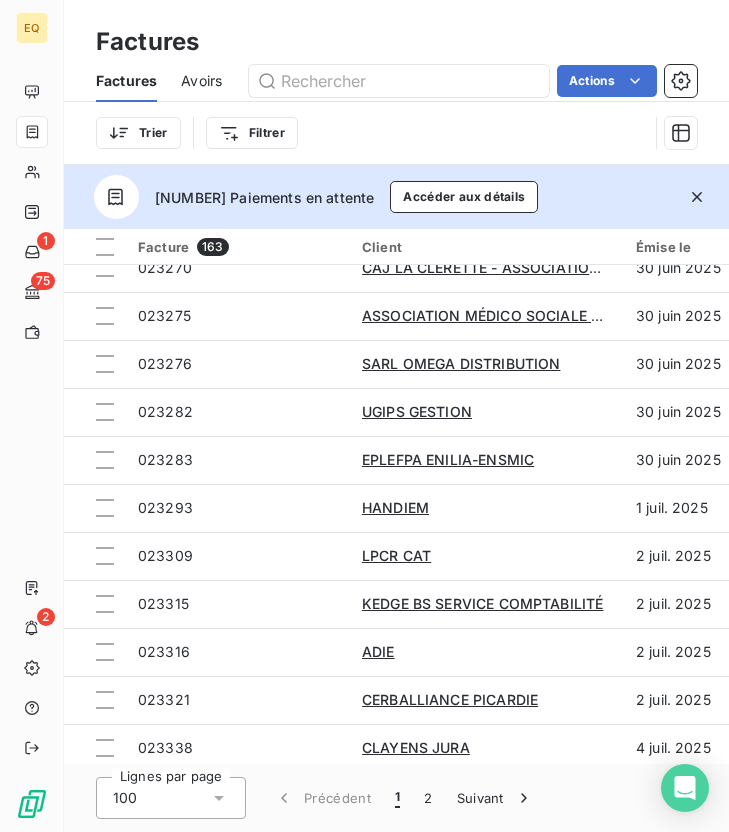 scroll, scrollTop: 2924, scrollLeft: 0, axis: vertical 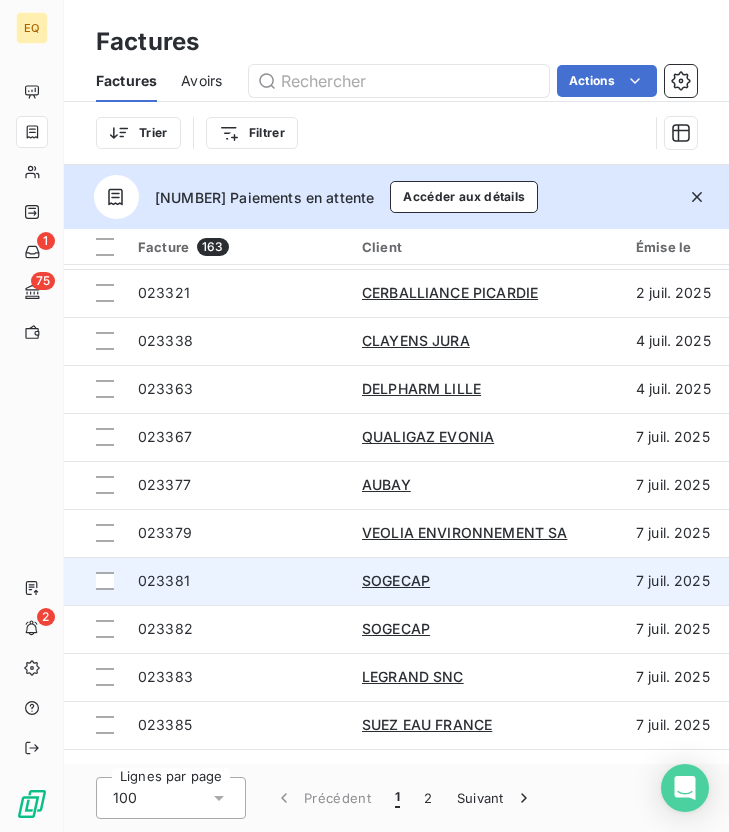 click on "023381" at bounding box center [238, 581] 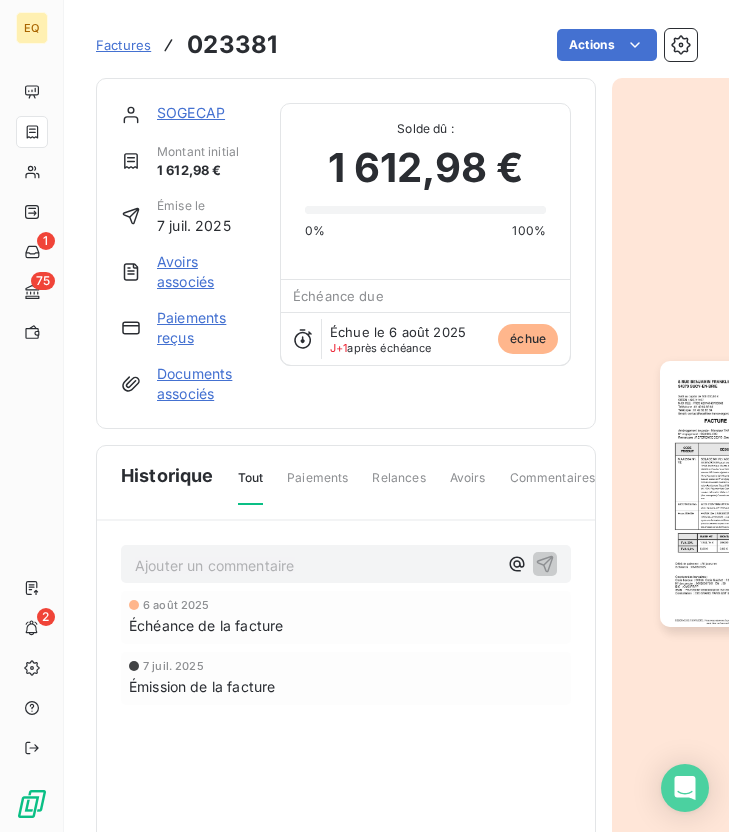 click at bounding box center (754, 494) 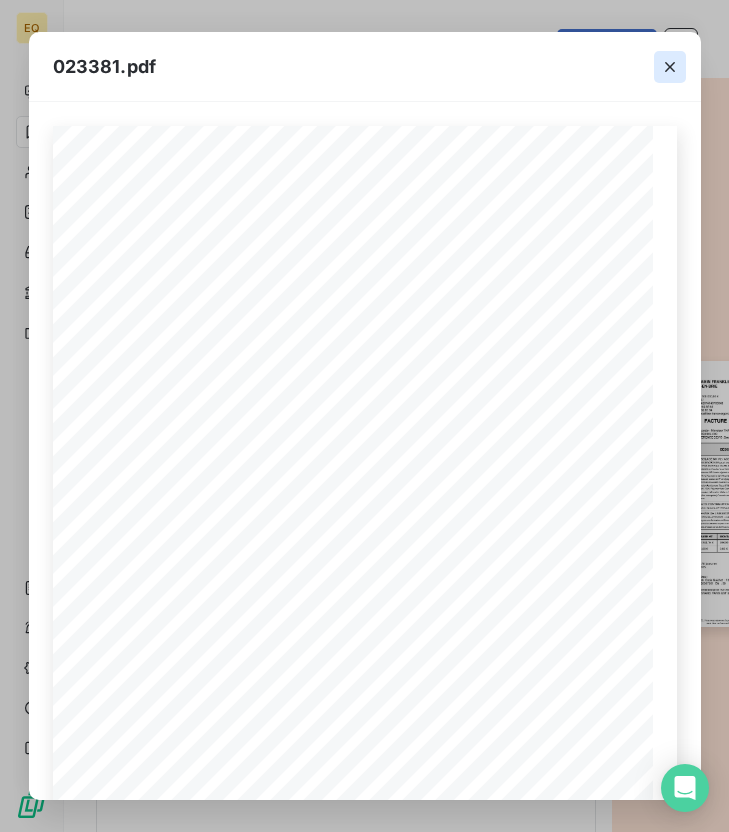 click 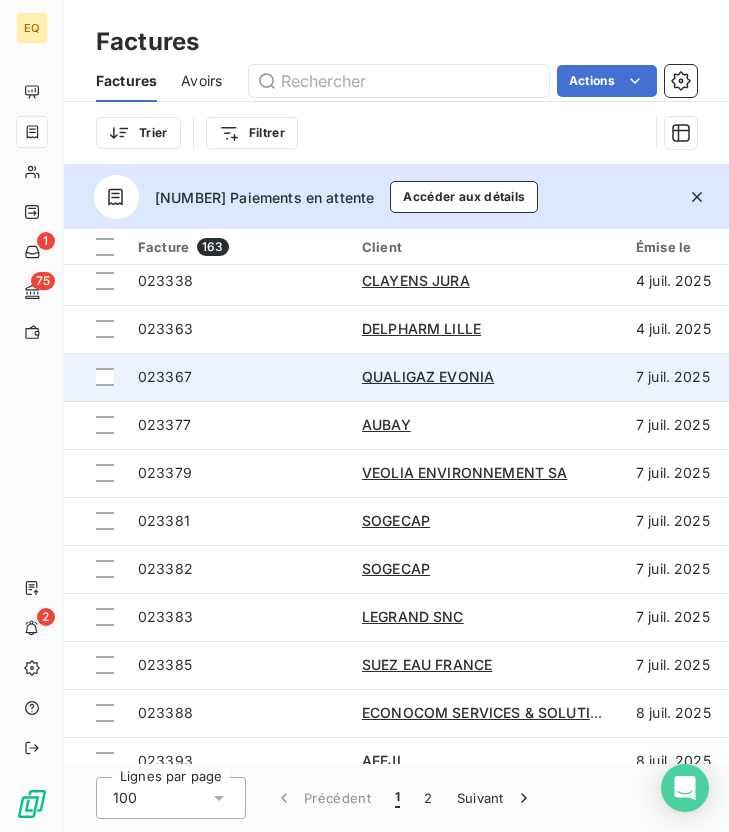 scroll, scrollTop: 3047, scrollLeft: 0, axis: vertical 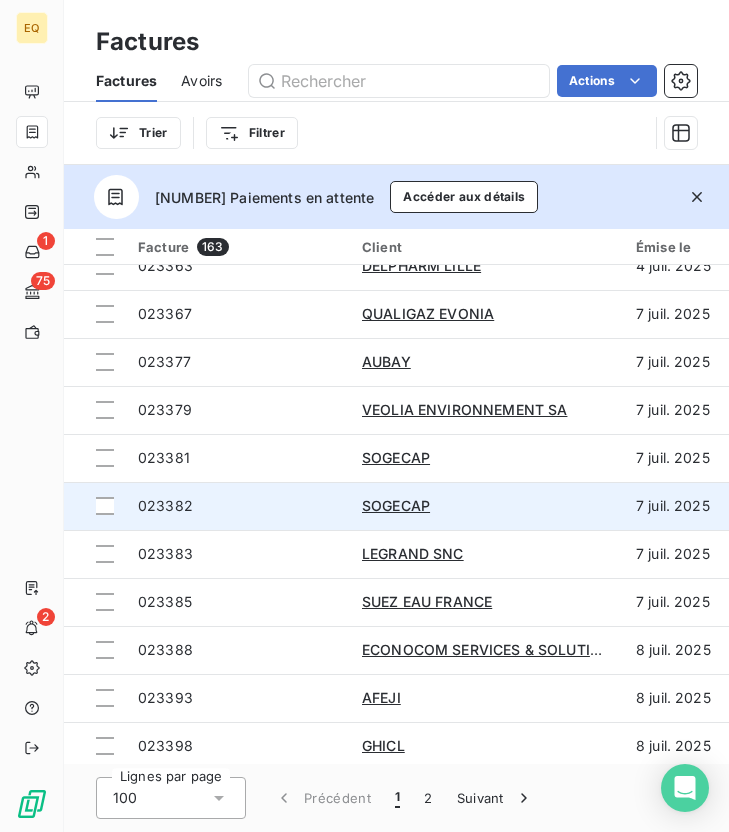 click on "023382" at bounding box center (238, 506) 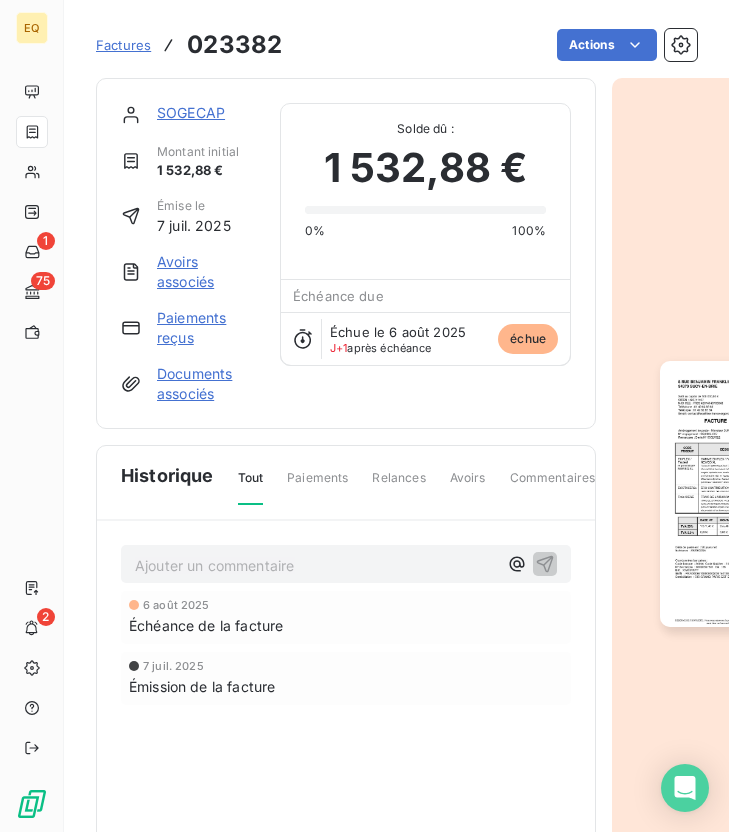 click at bounding box center (754, 494) 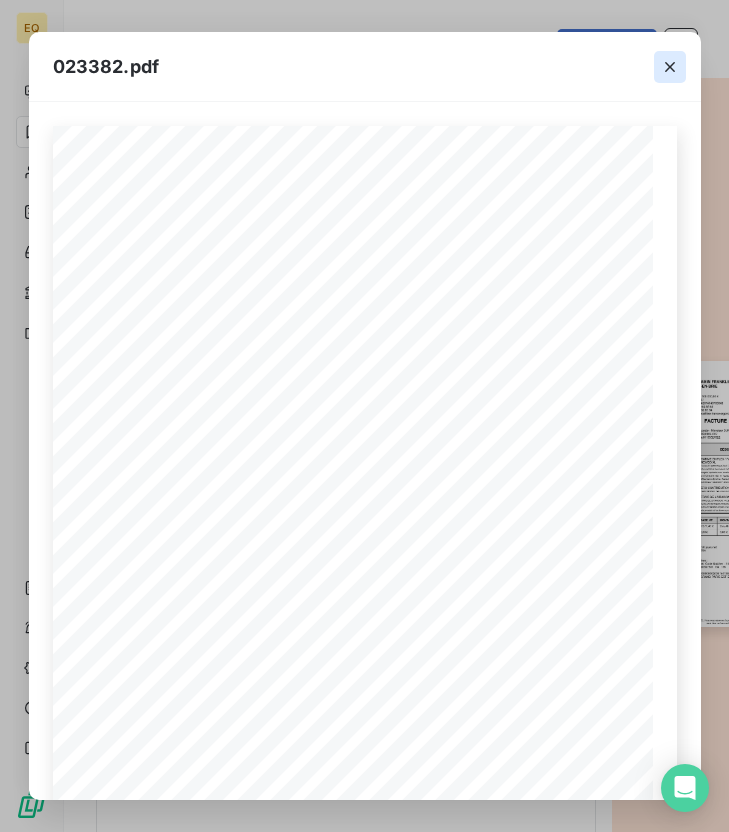 click 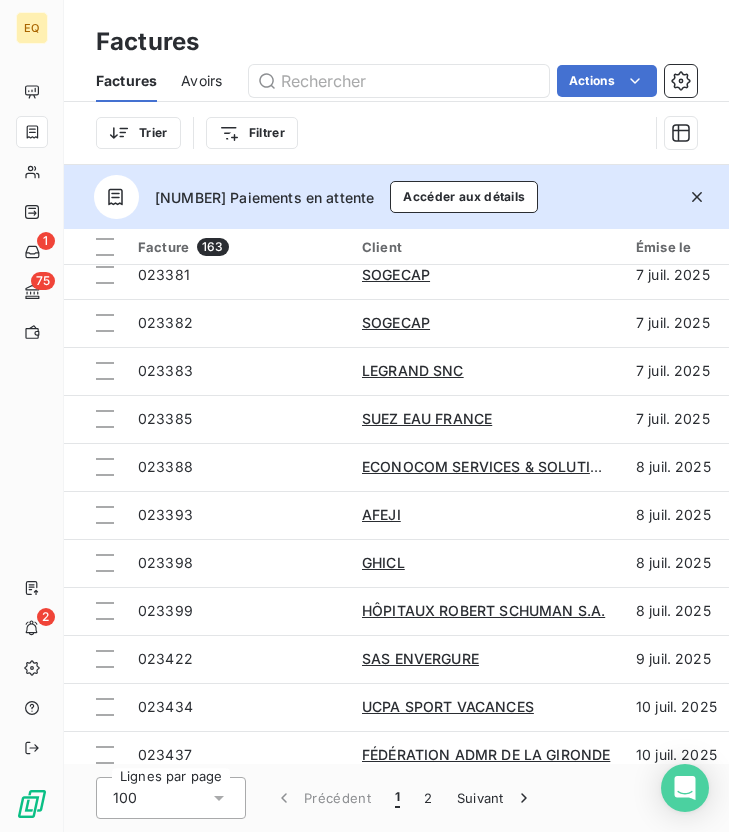 scroll, scrollTop: 3227, scrollLeft: 0, axis: vertical 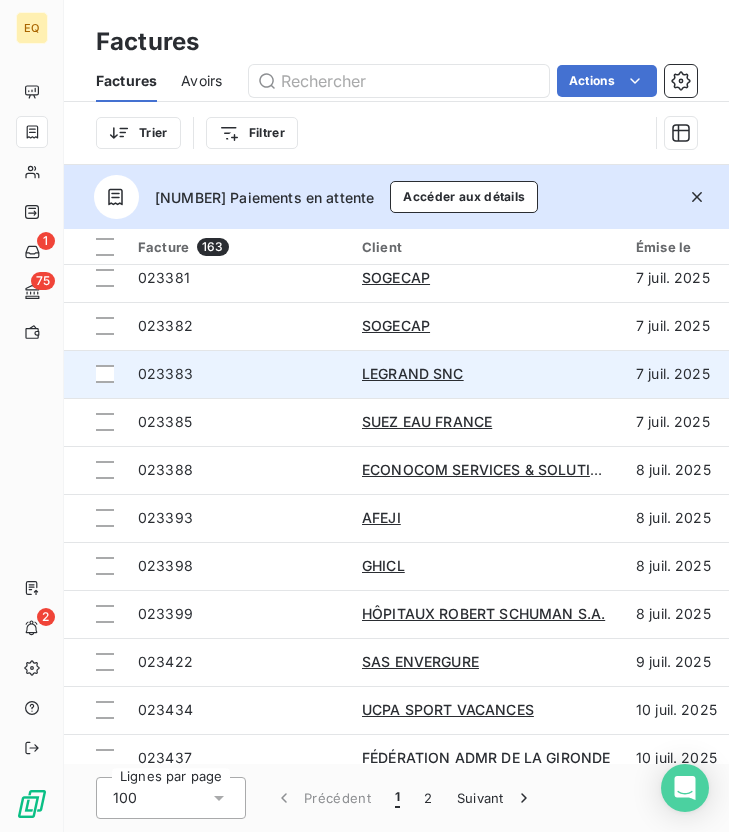 click on "023383" at bounding box center [238, 374] 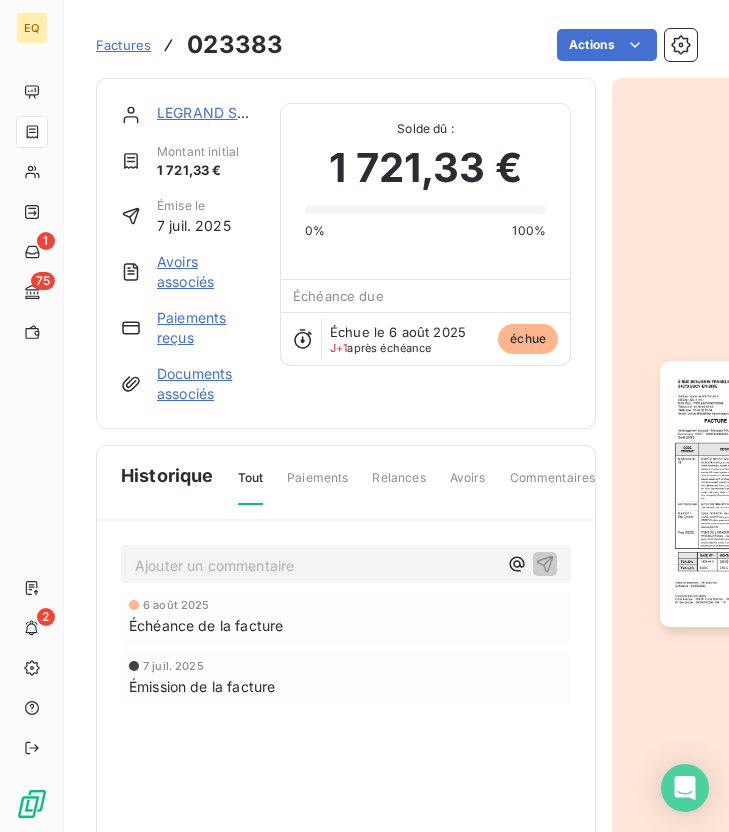 click at bounding box center [754, 494] 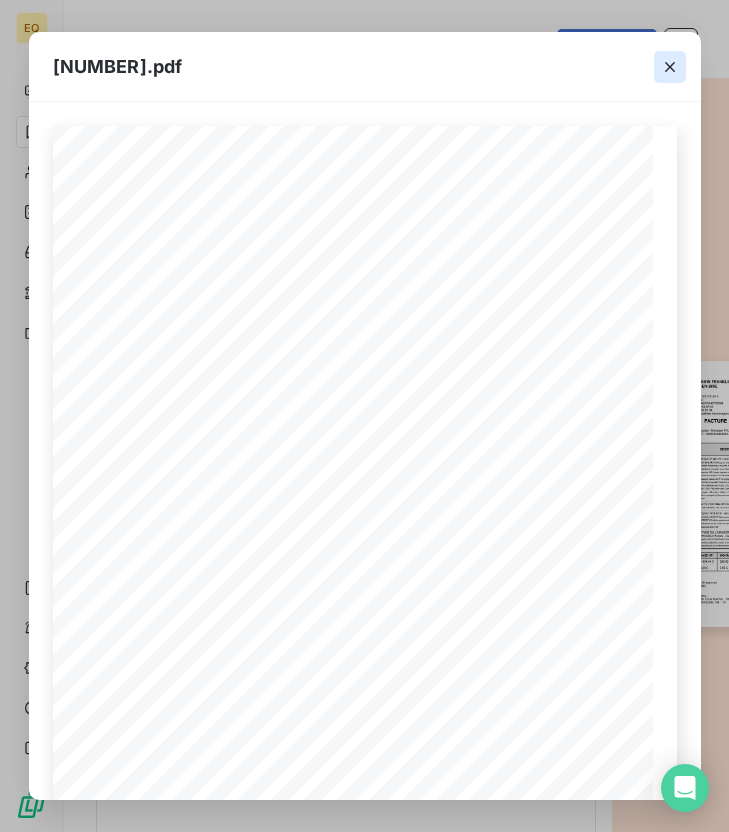 click 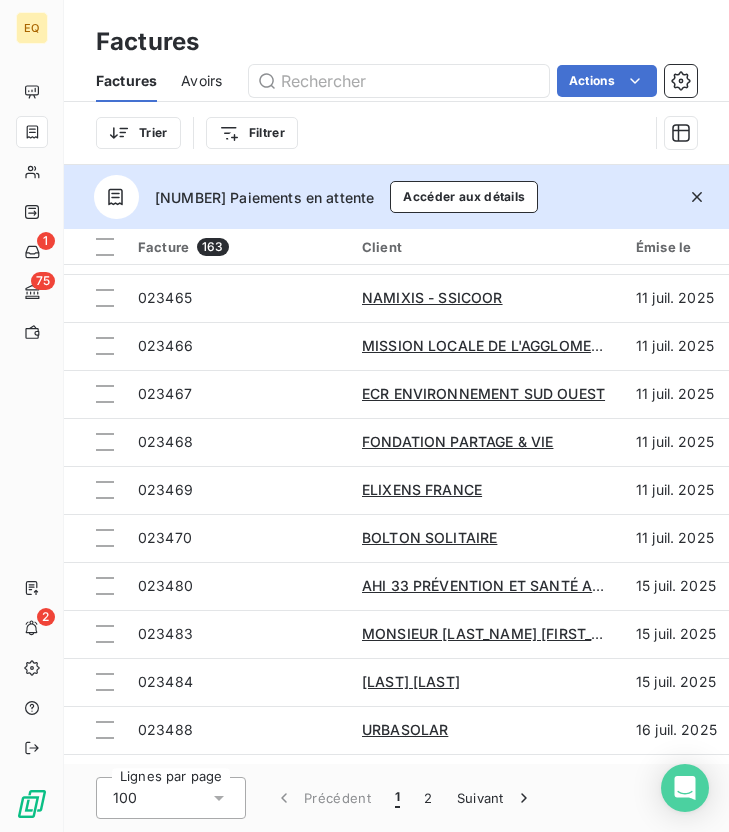 scroll, scrollTop: 4309, scrollLeft: 0, axis: vertical 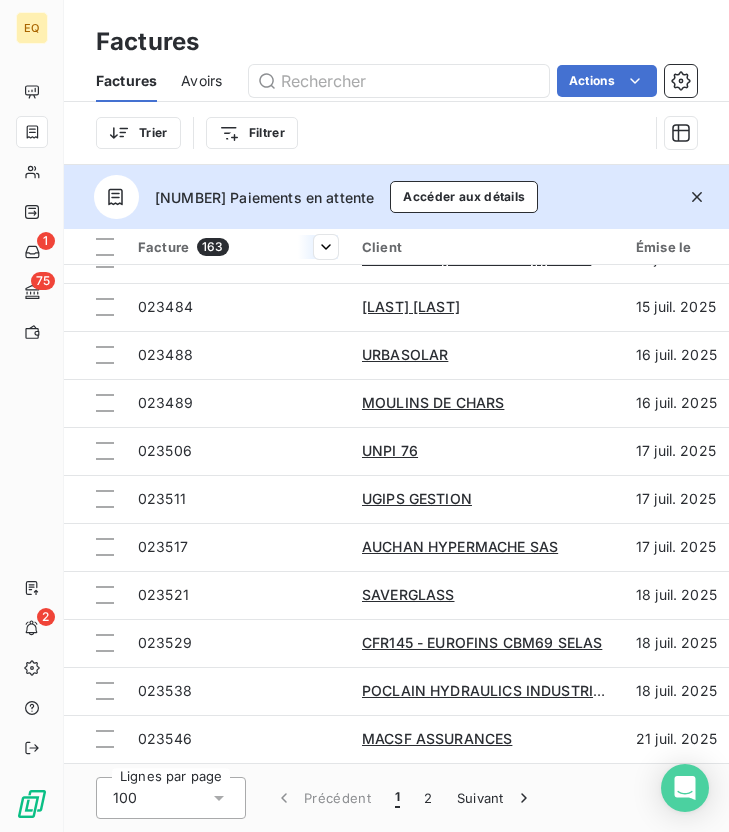 click on "Facture" at bounding box center [163, 247] 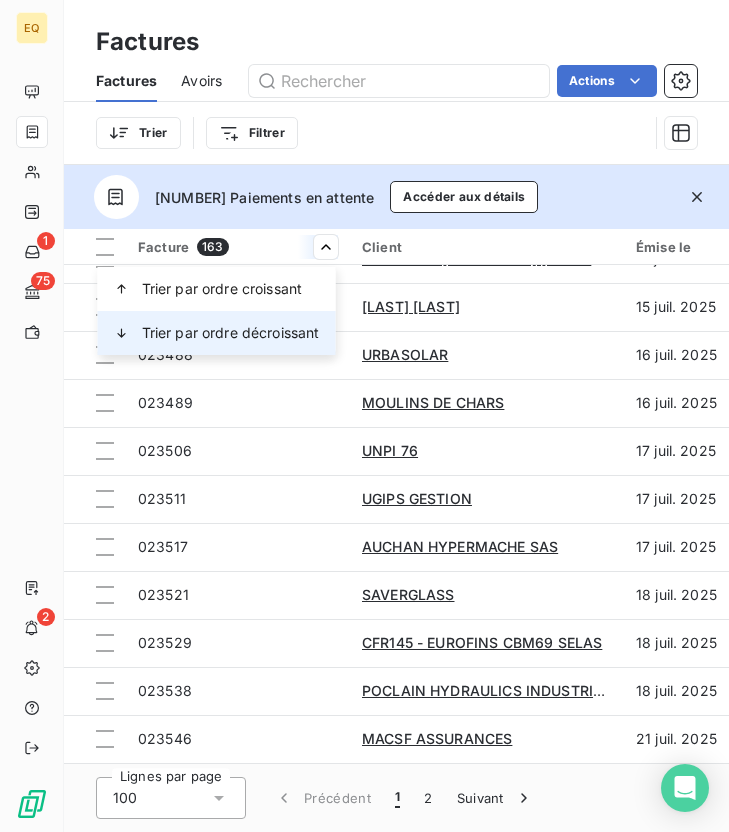 click on "Trier par ordre décroissant" at bounding box center (231, 333) 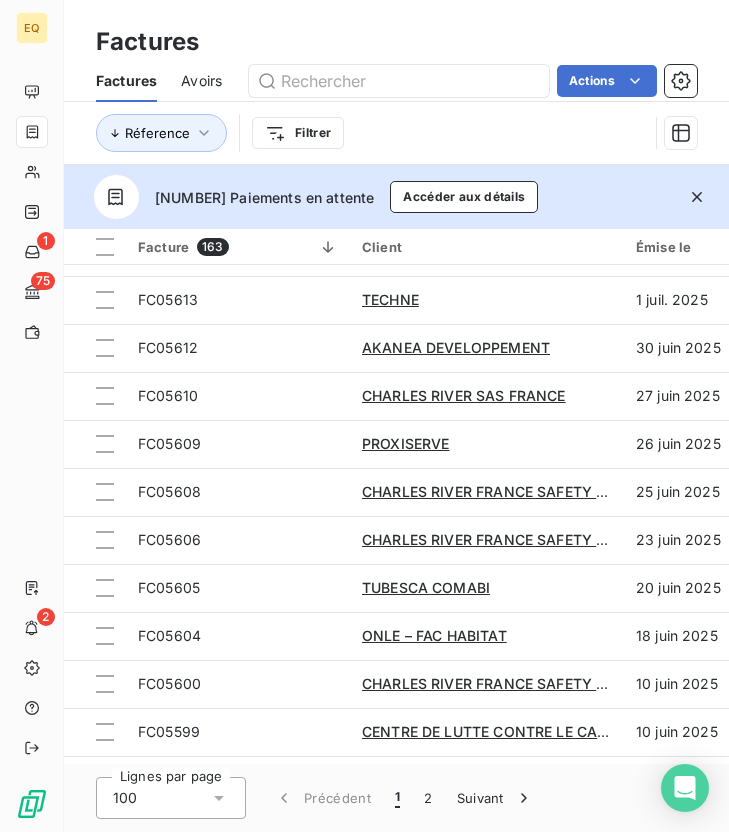 scroll, scrollTop: 4309, scrollLeft: 0, axis: vertical 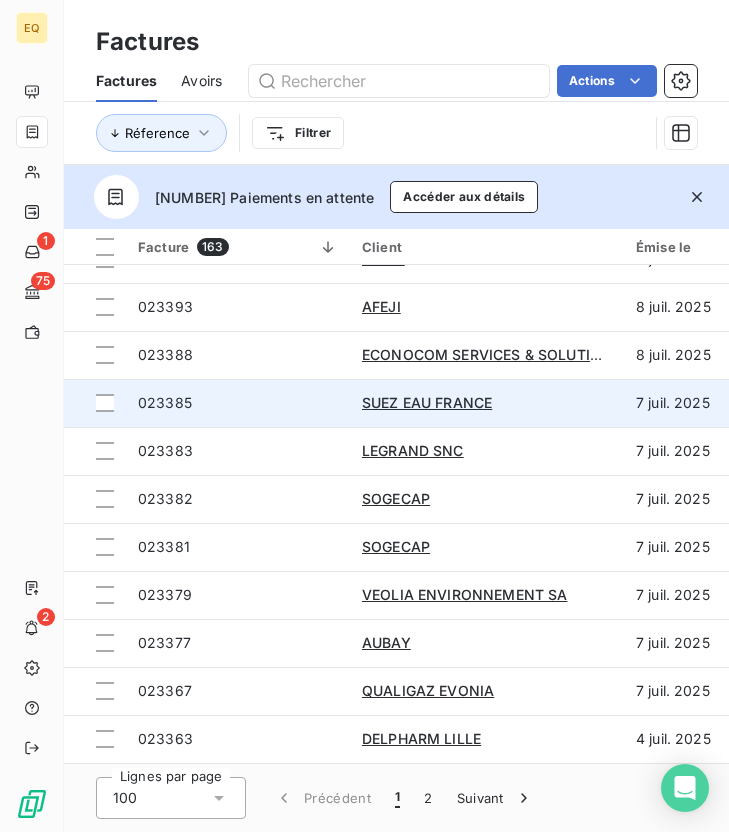 click on "023385" at bounding box center (238, 403) 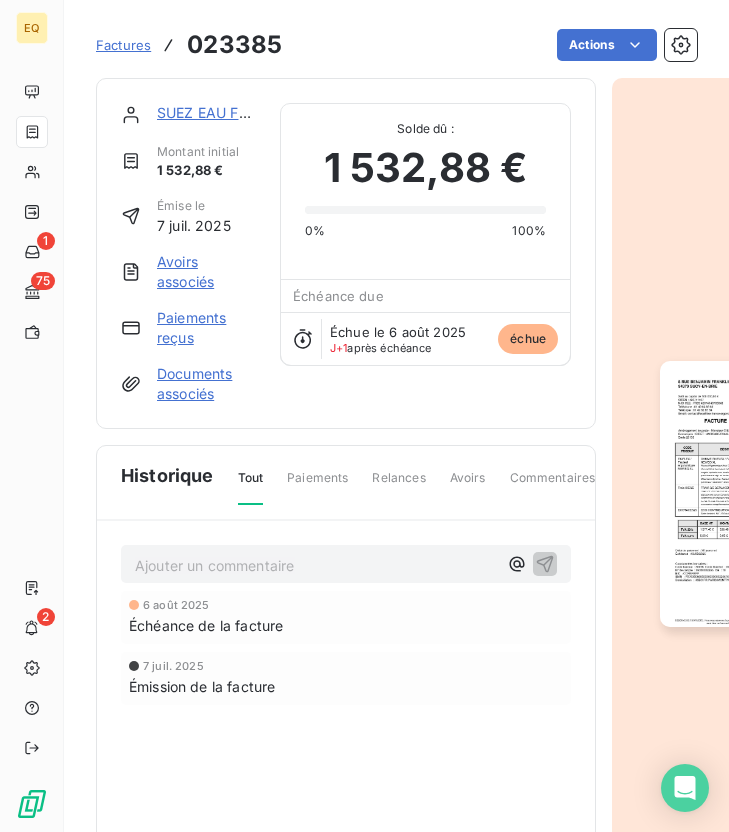 click at bounding box center (754, 494) 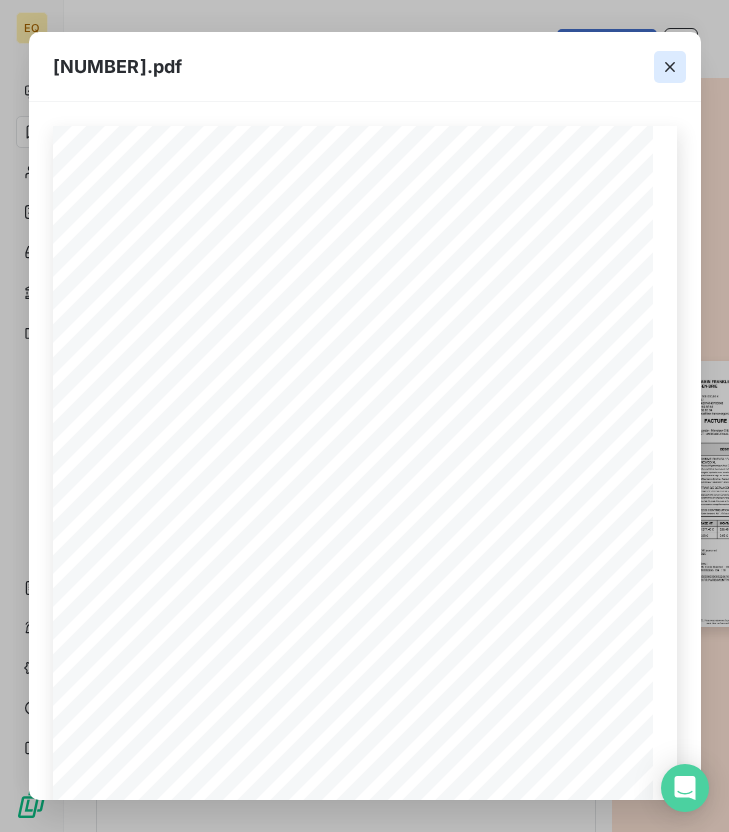 click 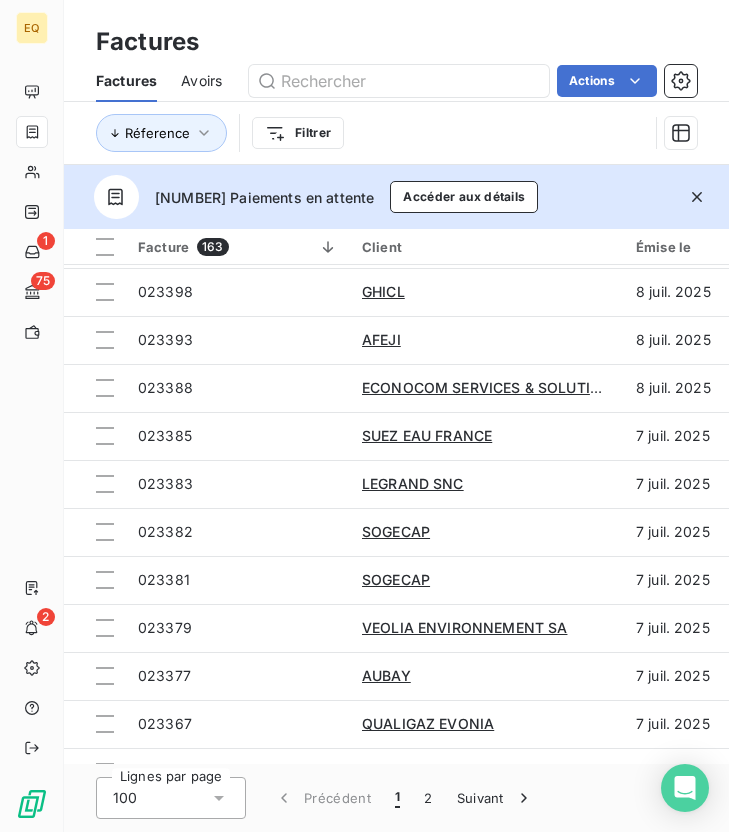 scroll, scrollTop: 4265, scrollLeft: 0, axis: vertical 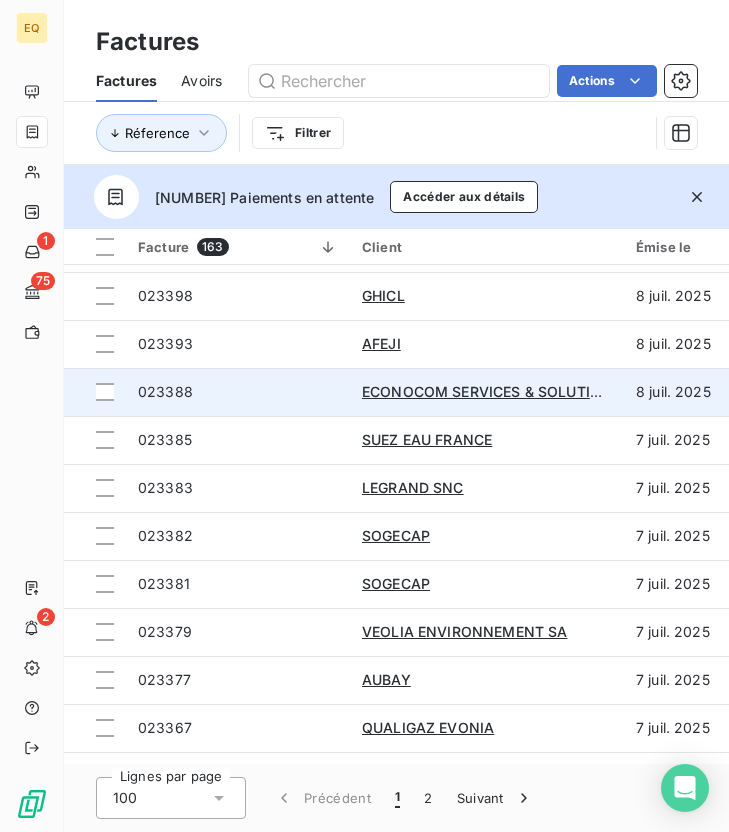 click on "023388" at bounding box center (238, 392) 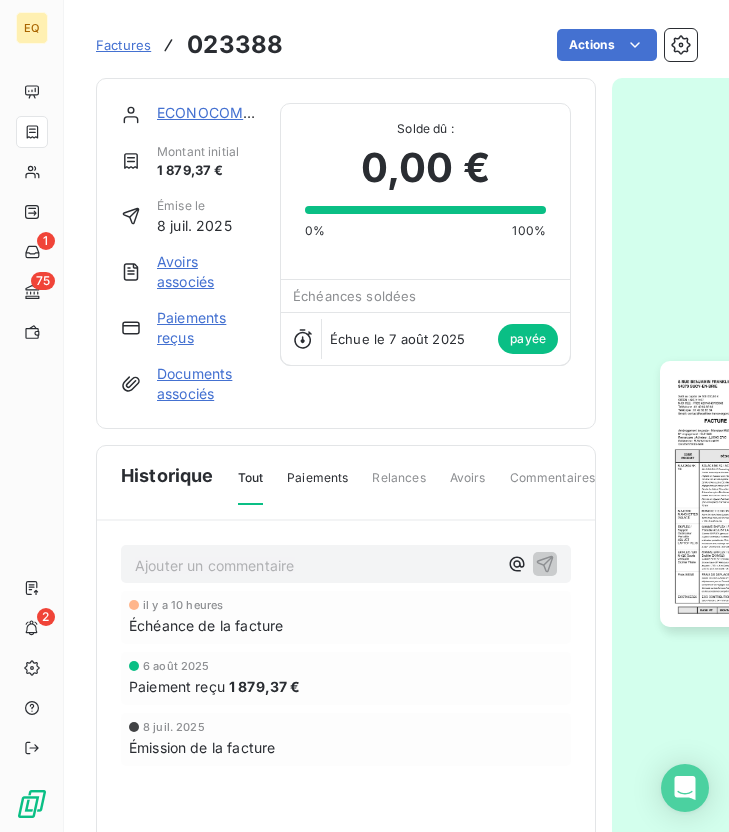 click at bounding box center [754, 494] 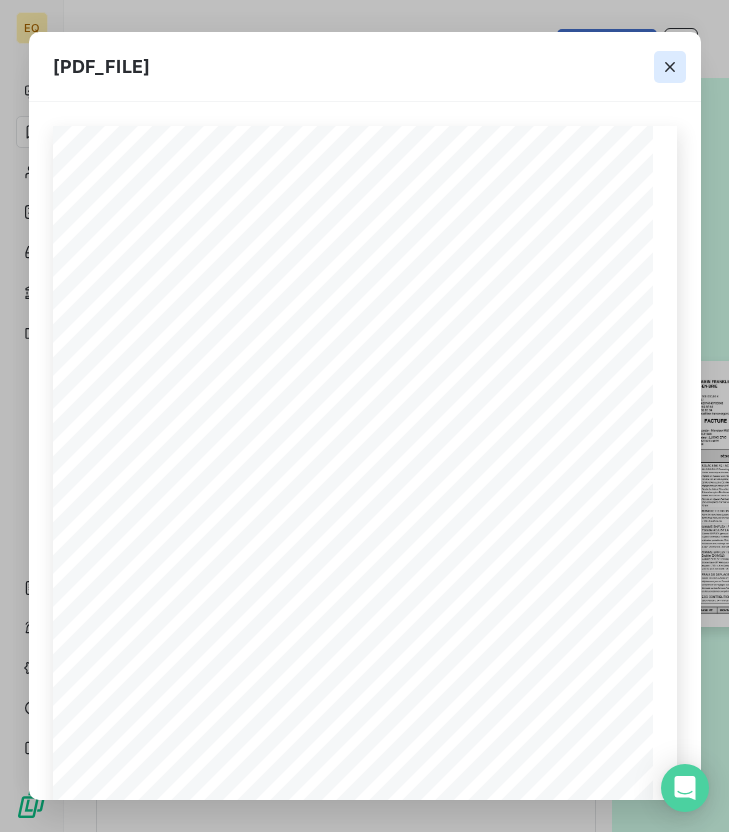 click 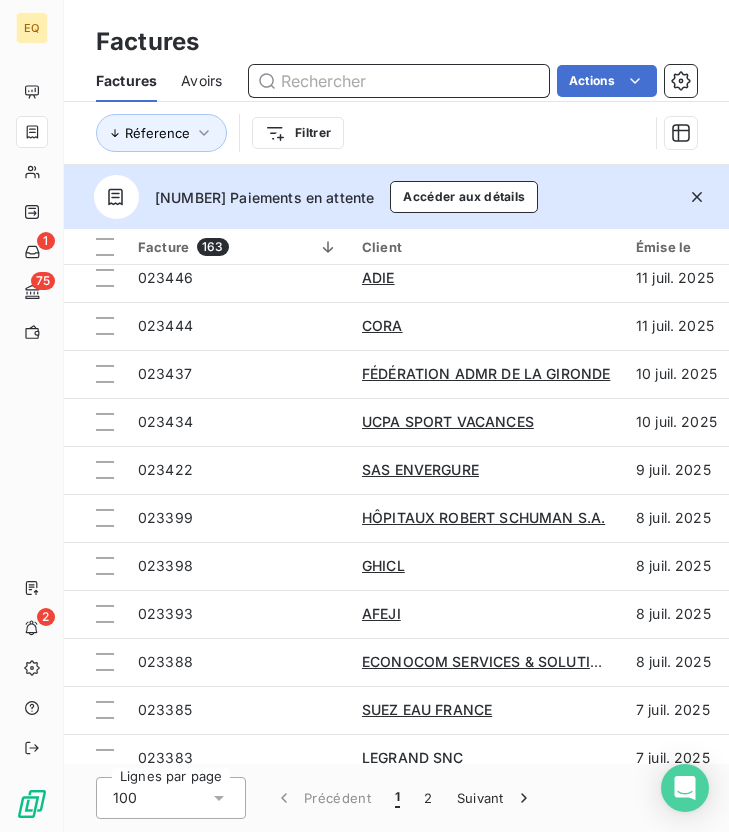scroll, scrollTop: 4018, scrollLeft: 0, axis: vertical 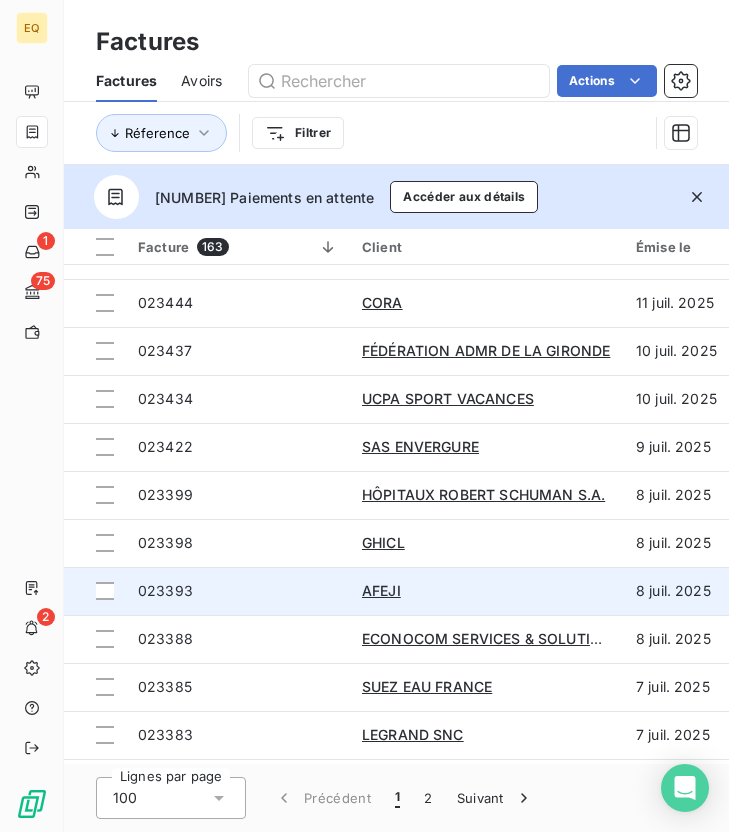 click on "023393" at bounding box center [238, 591] 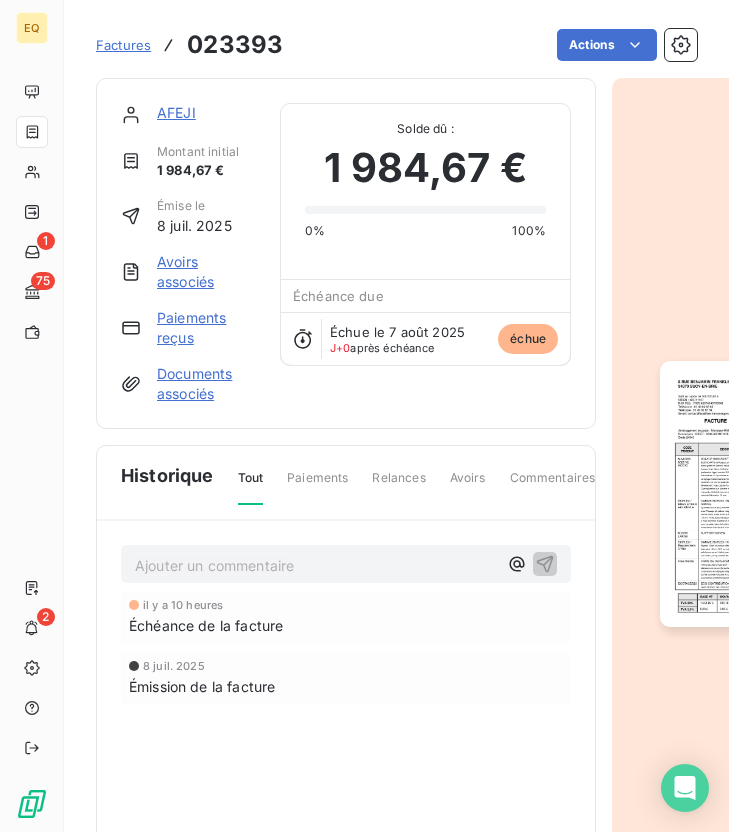 click at bounding box center [754, 494] 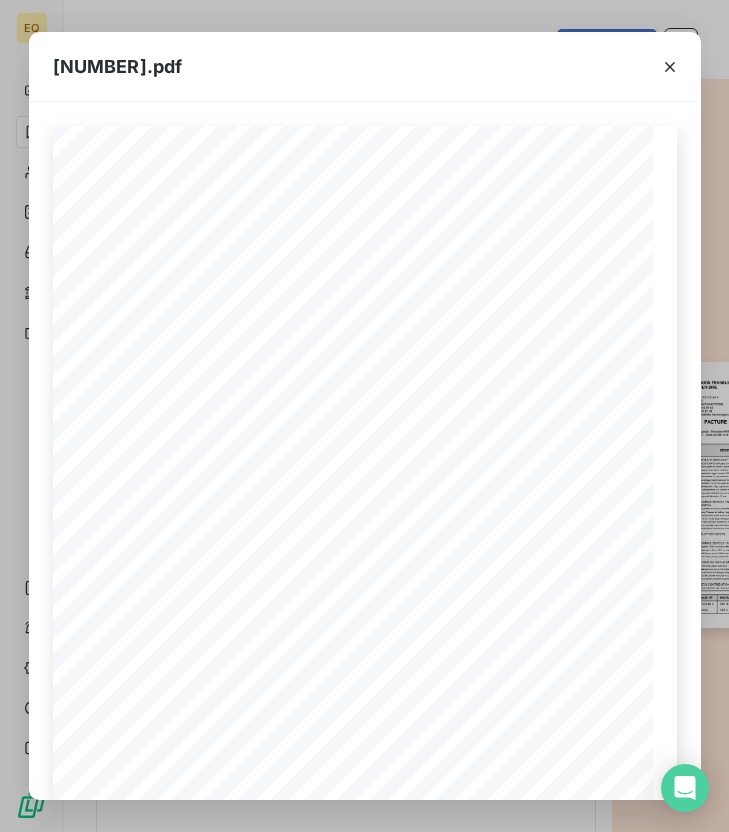 scroll, scrollTop: 110, scrollLeft: 0, axis: vertical 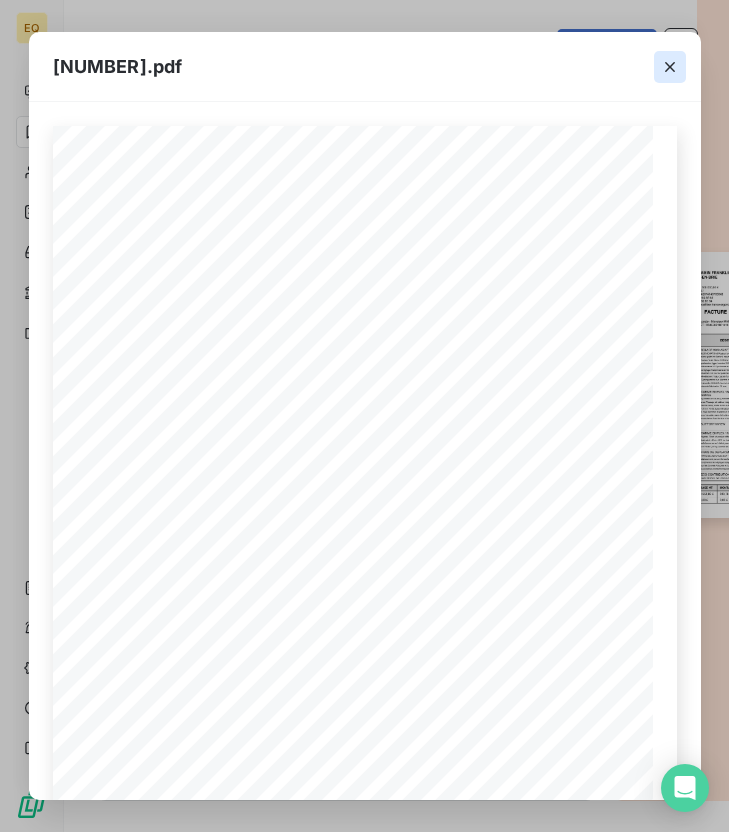 click 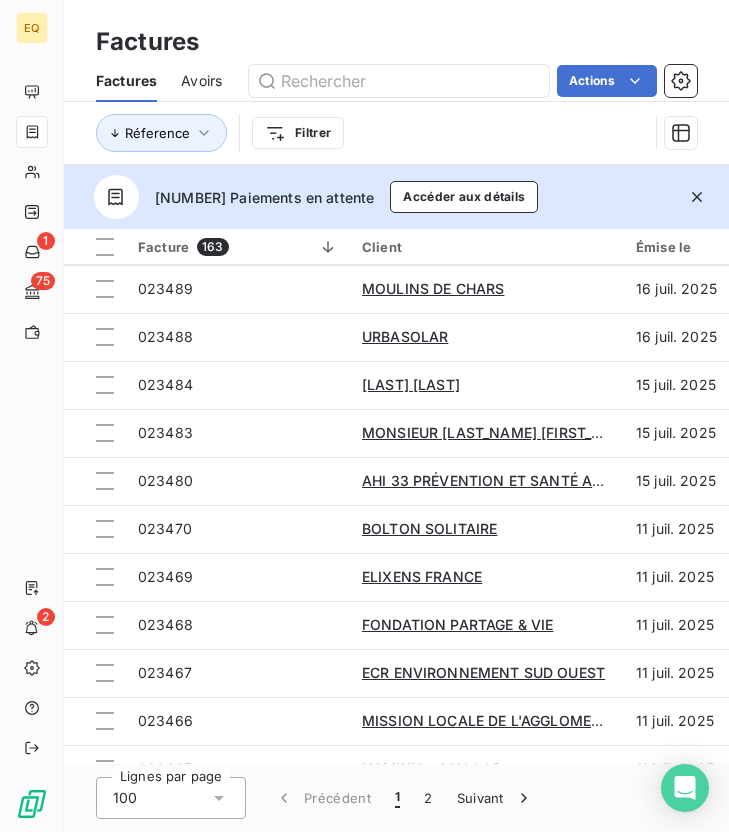 scroll, scrollTop: 3926, scrollLeft: 0, axis: vertical 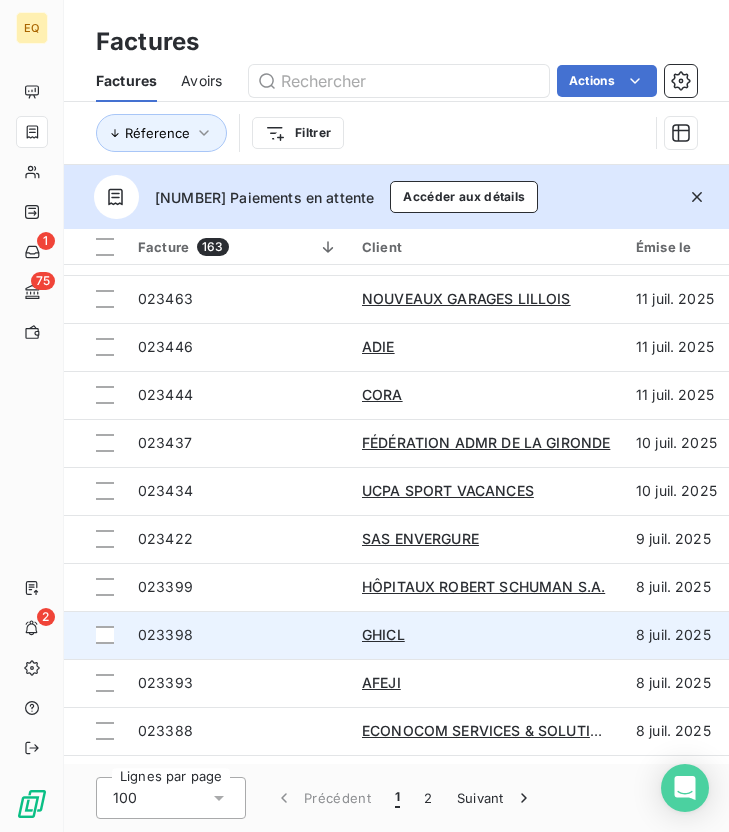 click on "023398" at bounding box center (238, 635) 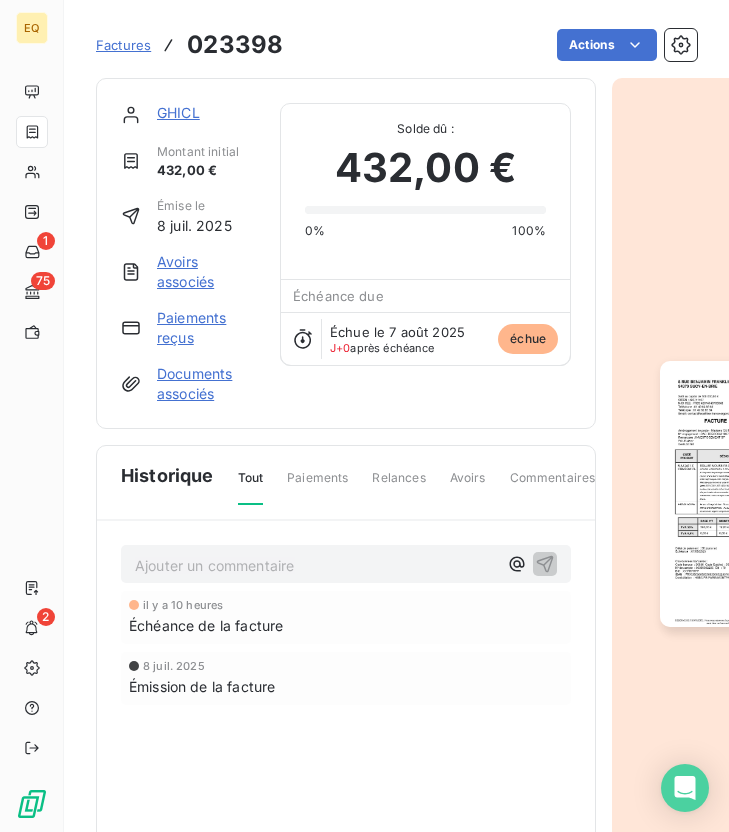 click at bounding box center (754, 494) 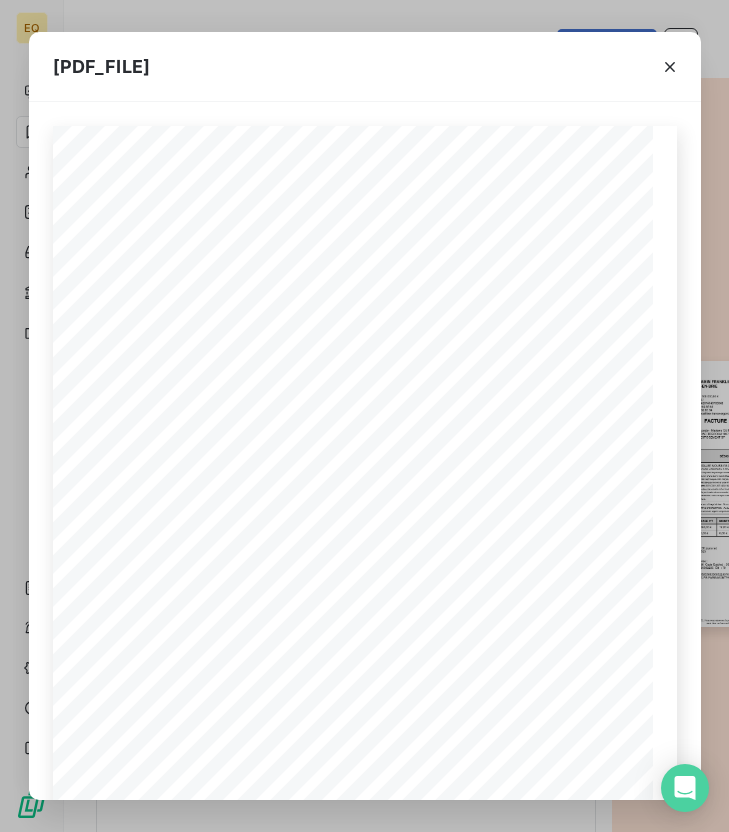 scroll, scrollTop: 0, scrollLeft: 40, axis: horizontal 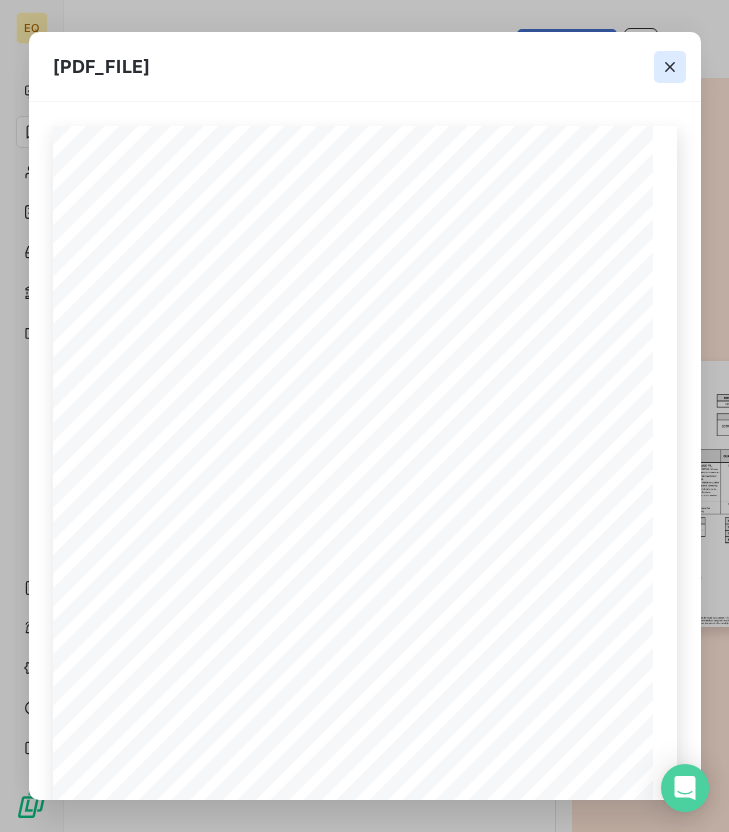 click 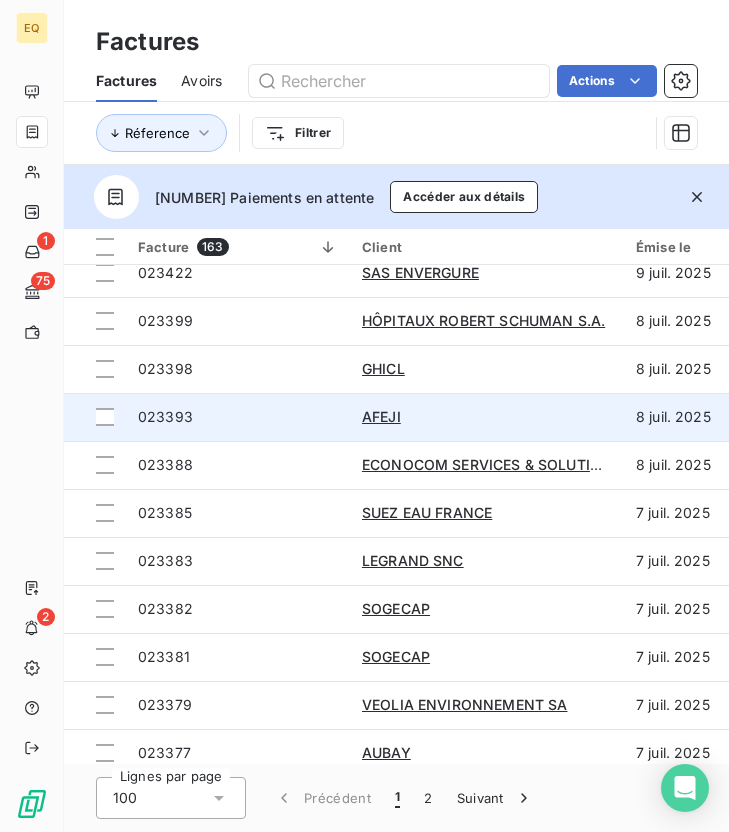 scroll, scrollTop: 4131, scrollLeft: 0, axis: vertical 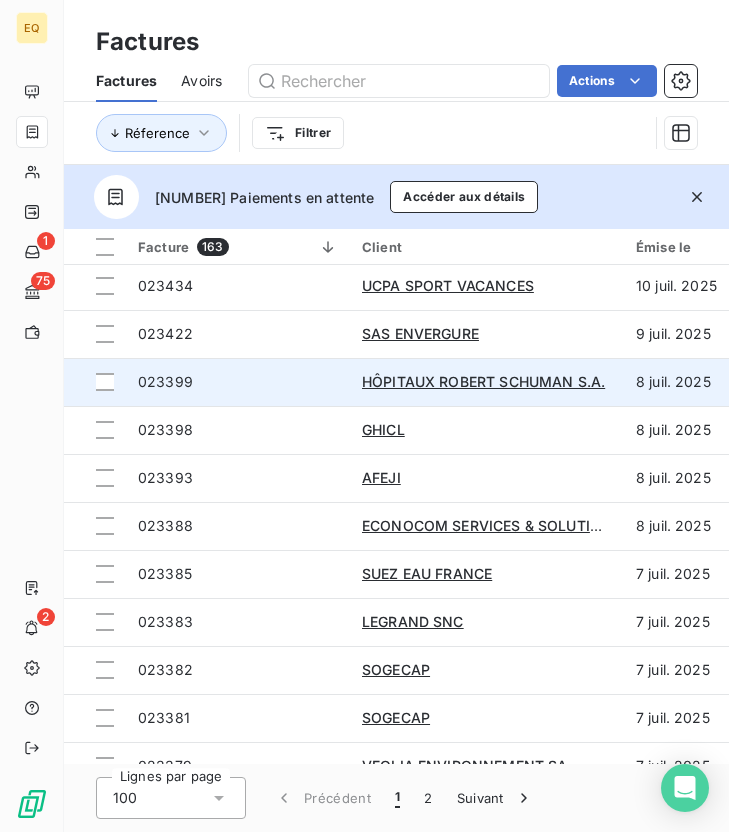 click on "023399" at bounding box center [238, 382] 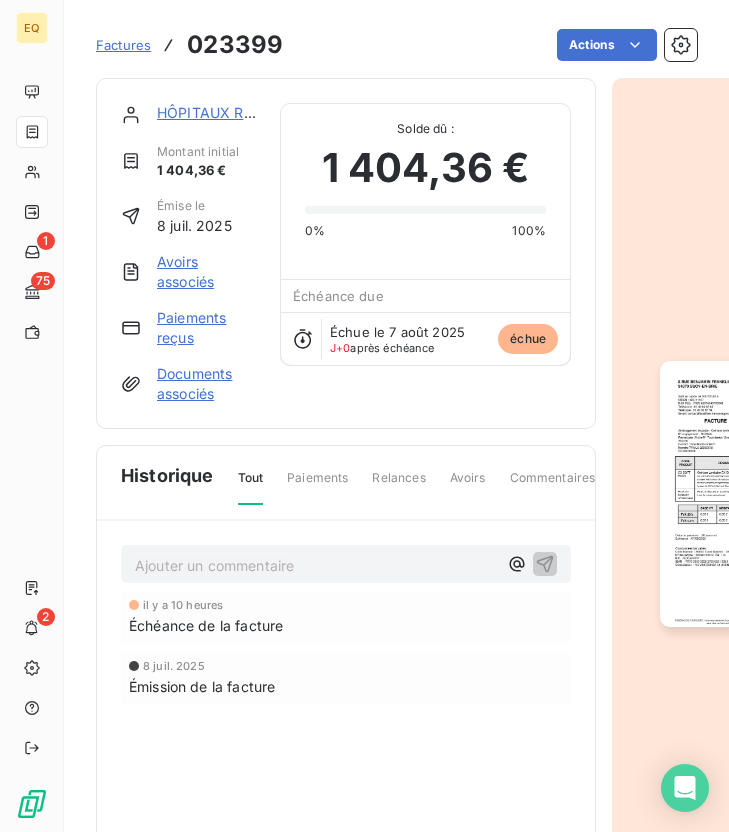 click at bounding box center (754, 494) 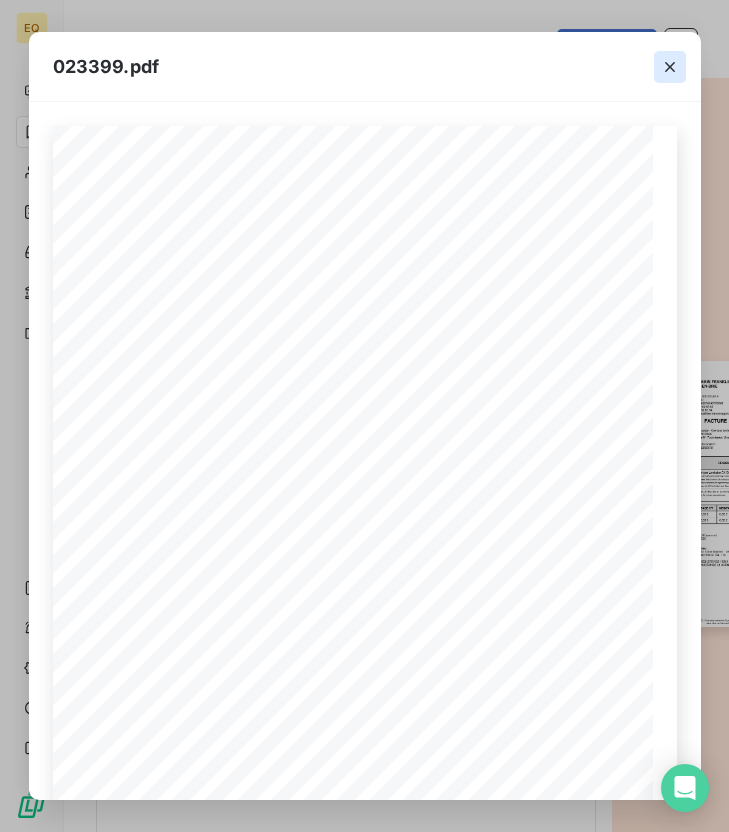 click 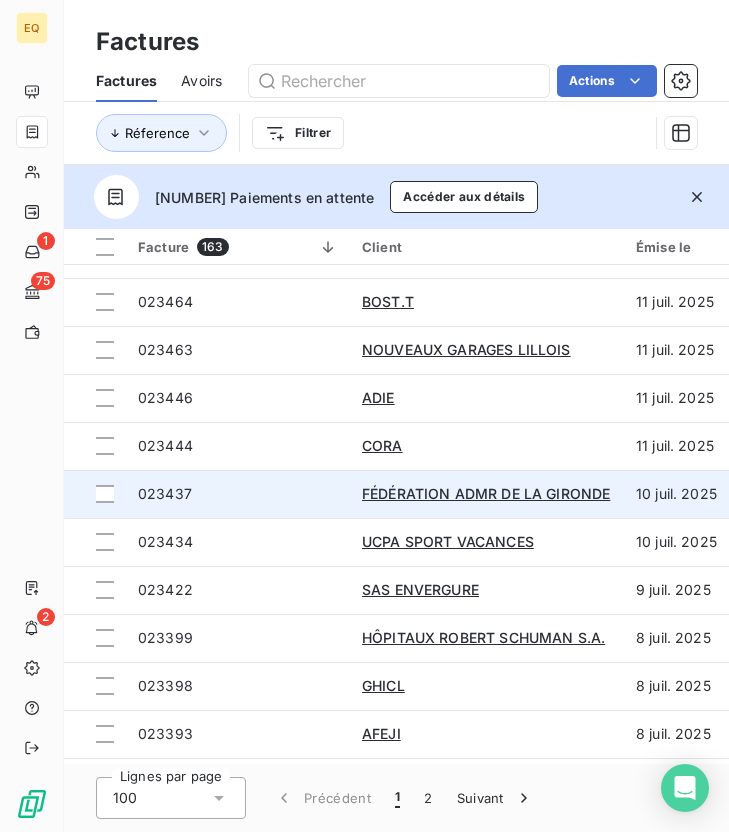 scroll, scrollTop: 3896, scrollLeft: 0, axis: vertical 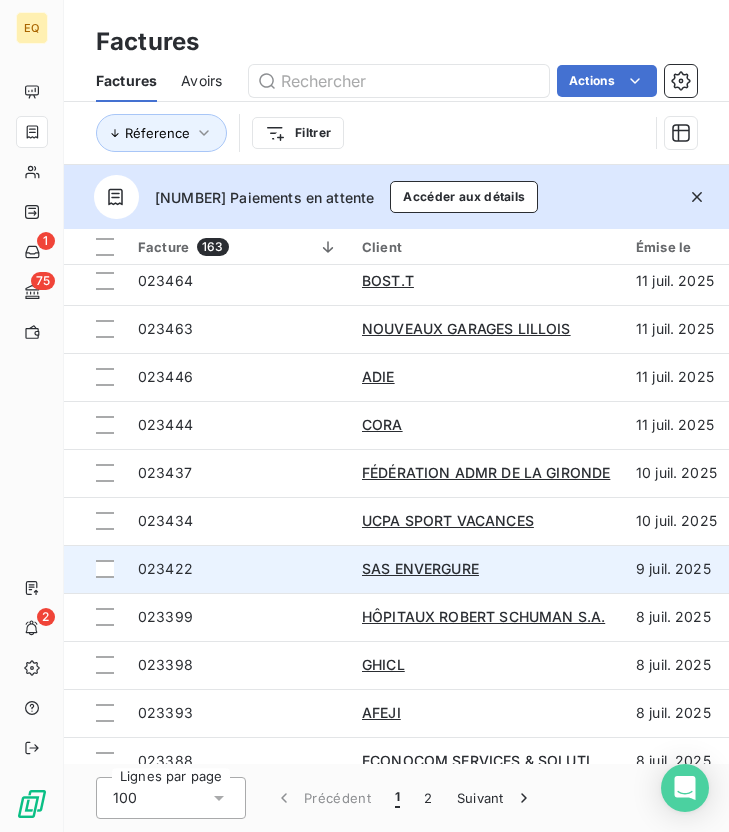 click on "023422" at bounding box center [238, 569] 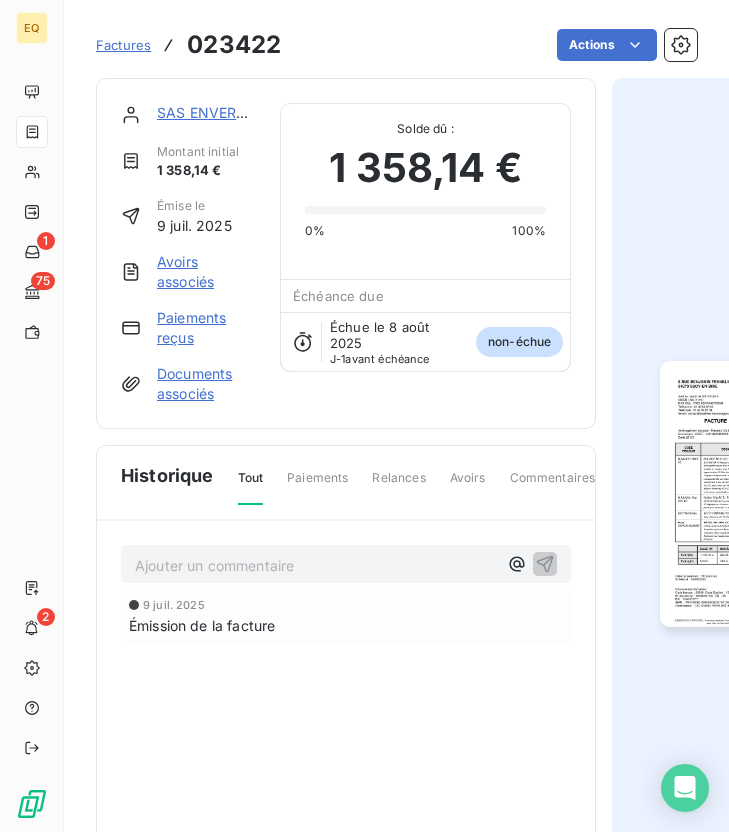 click at bounding box center [754, 494] 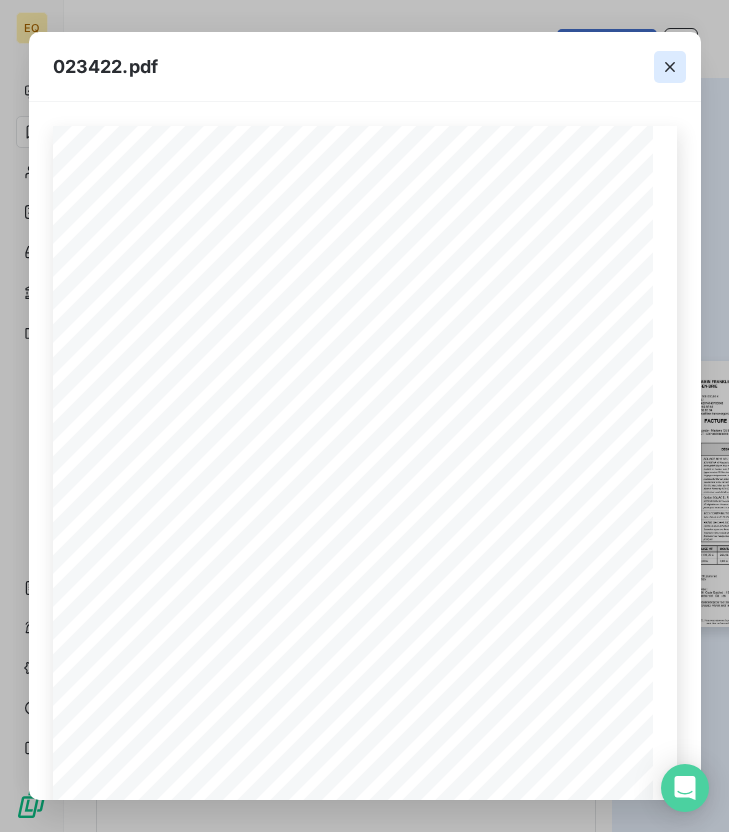 click 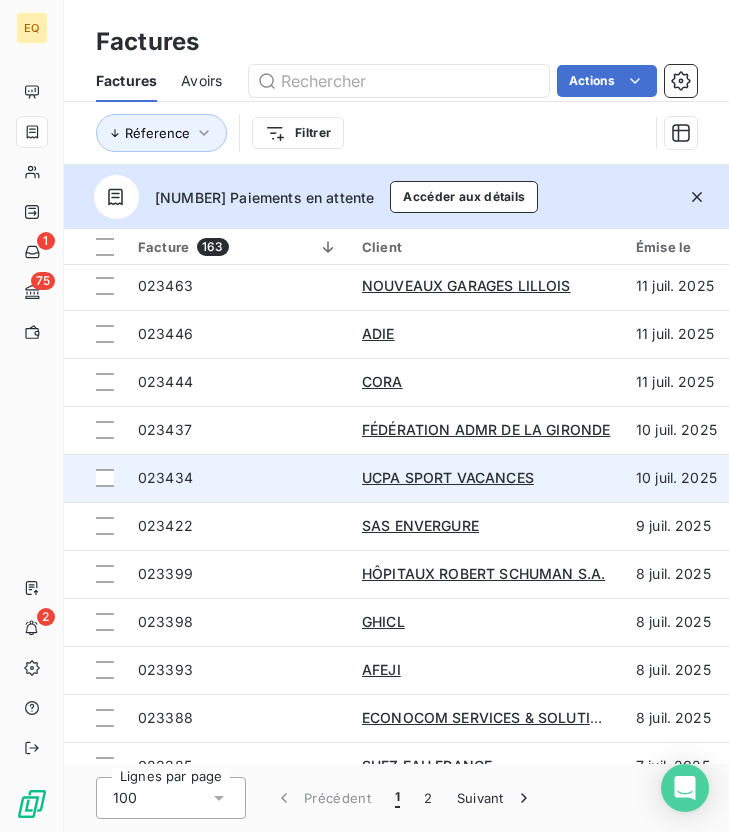 scroll, scrollTop: 3907, scrollLeft: 0, axis: vertical 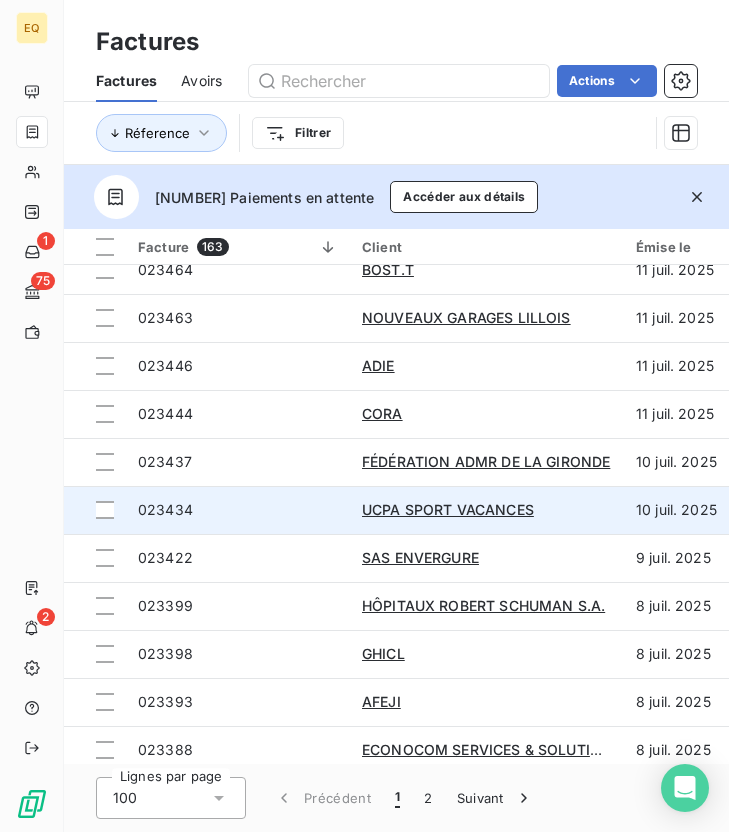 click on "023434" at bounding box center [238, 510] 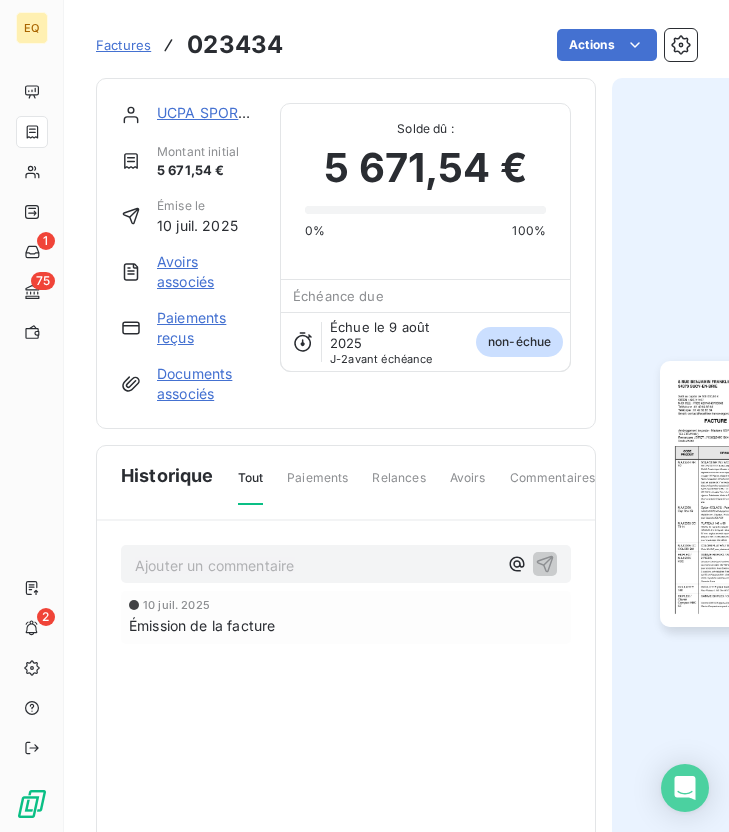 click at bounding box center (754, 494) 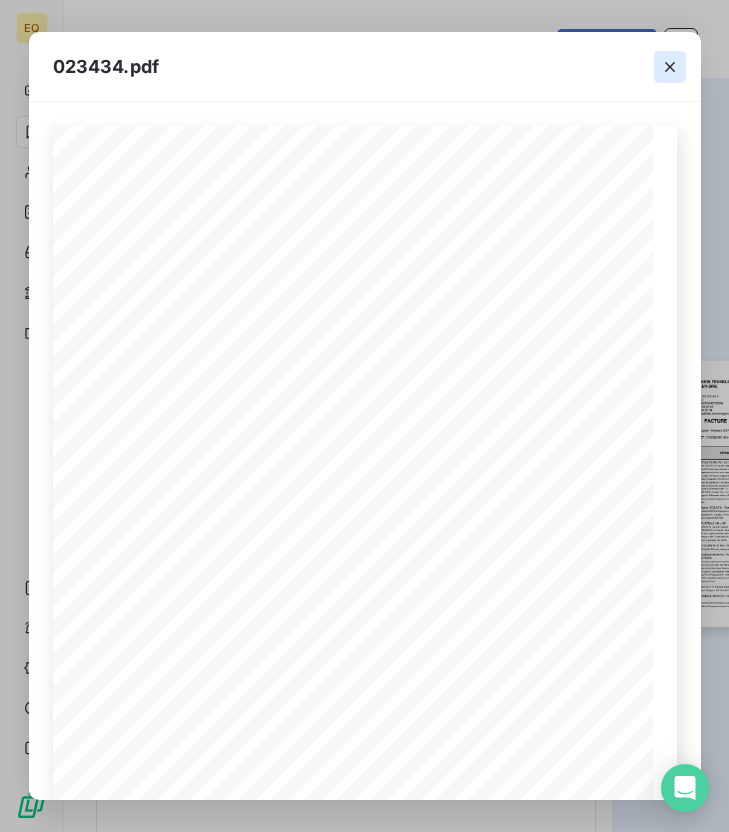 click 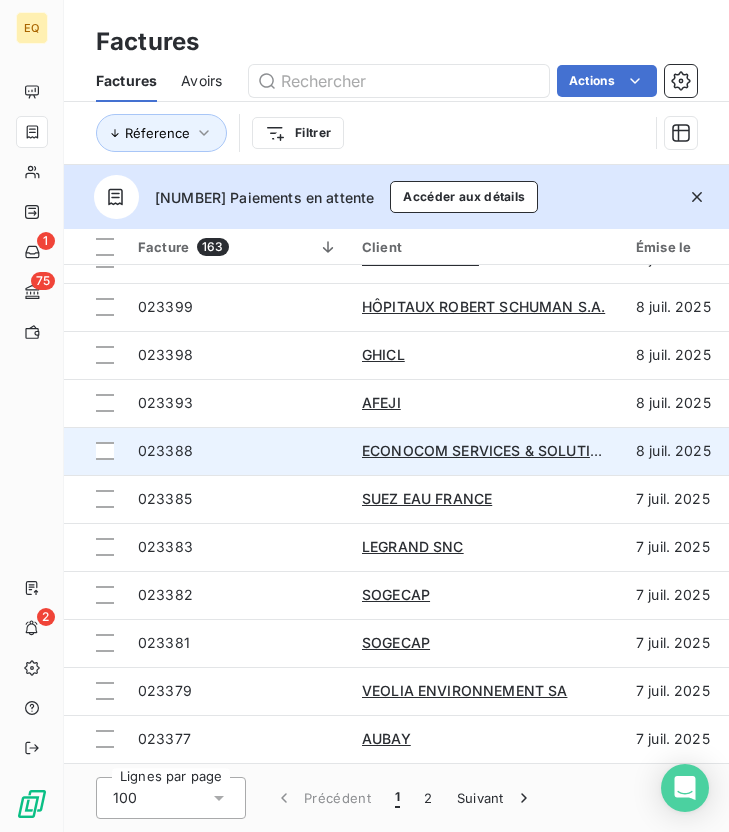 scroll, scrollTop: 3895, scrollLeft: 0, axis: vertical 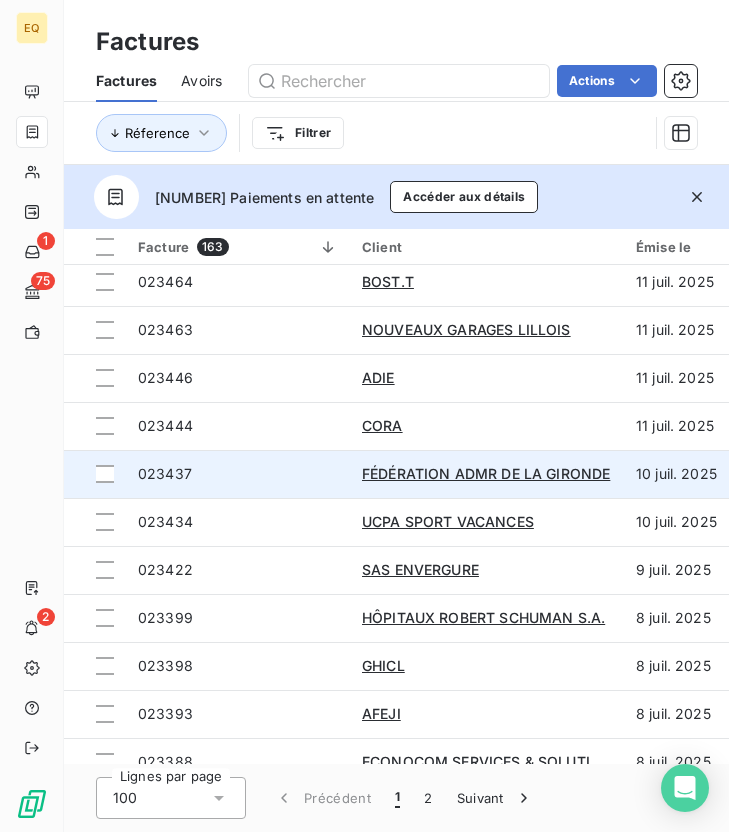 click on "023437" at bounding box center (238, 474) 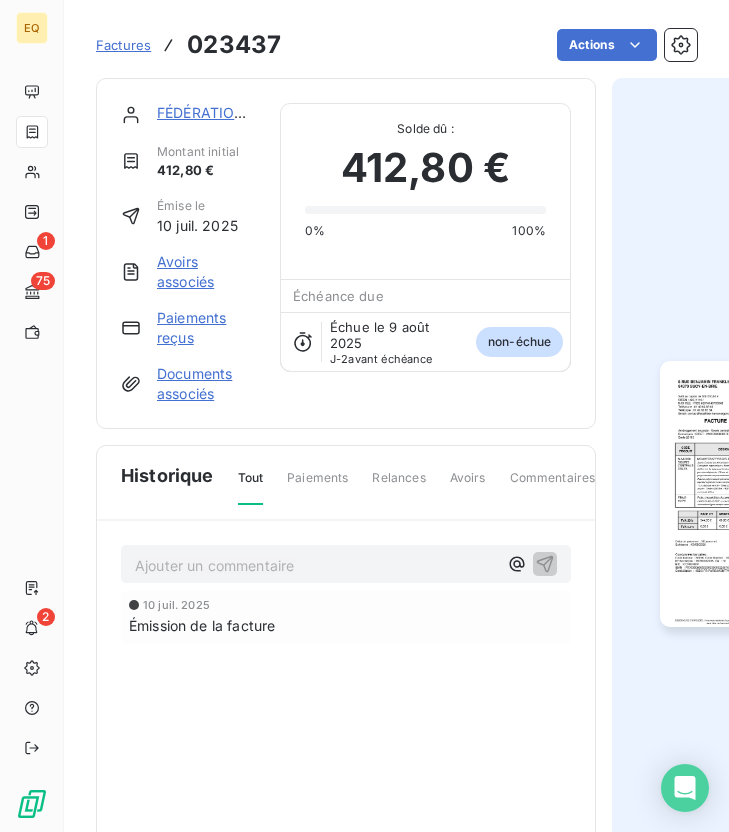click at bounding box center [754, 494] 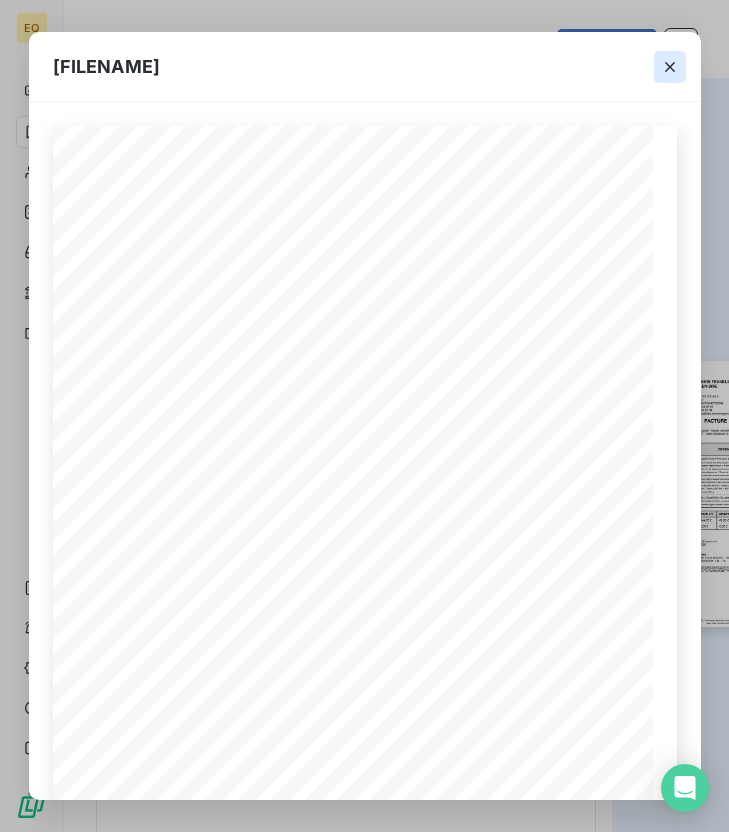 click 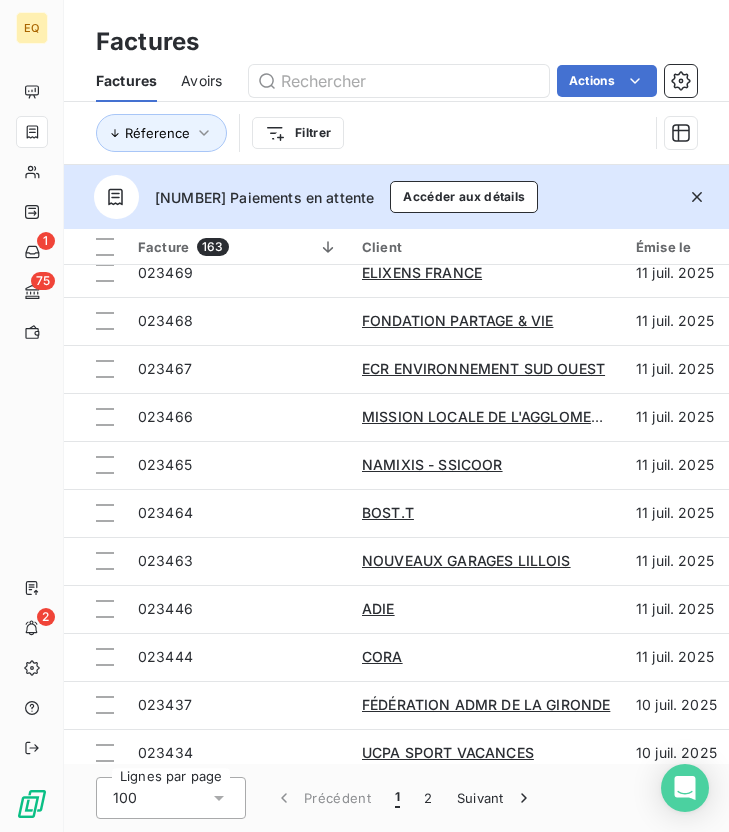 scroll, scrollTop: 3665, scrollLeft: 0, axis: vertical 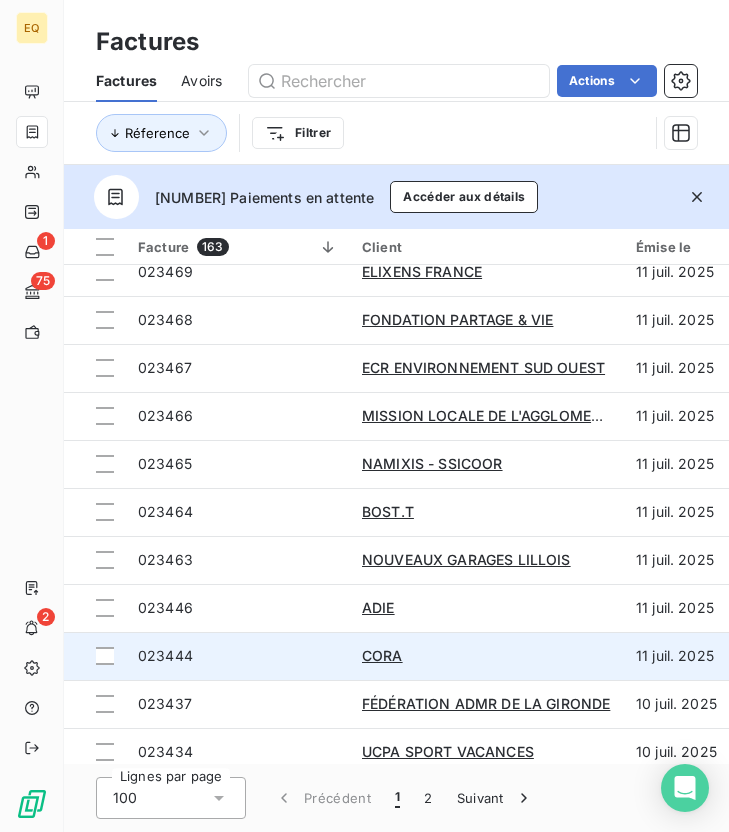 click on "023444" at bounding box center (238, 656) 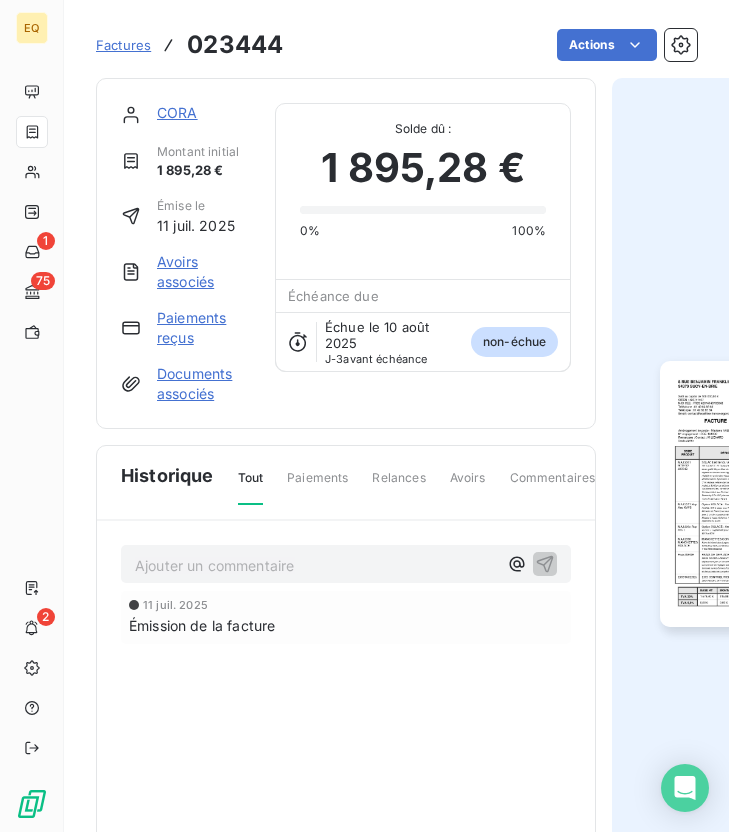 click at bounding box center [754, 494] 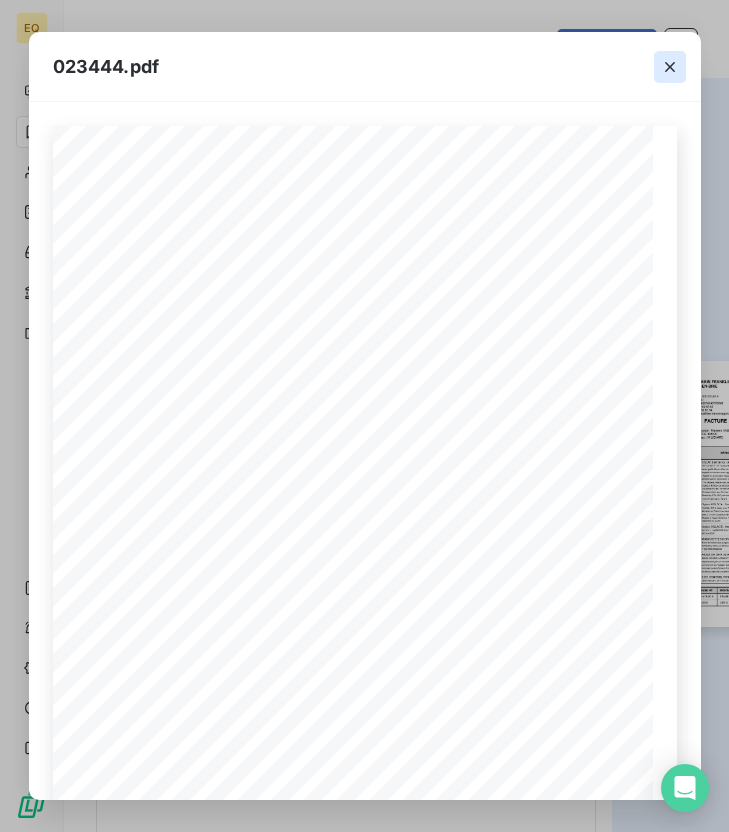 click 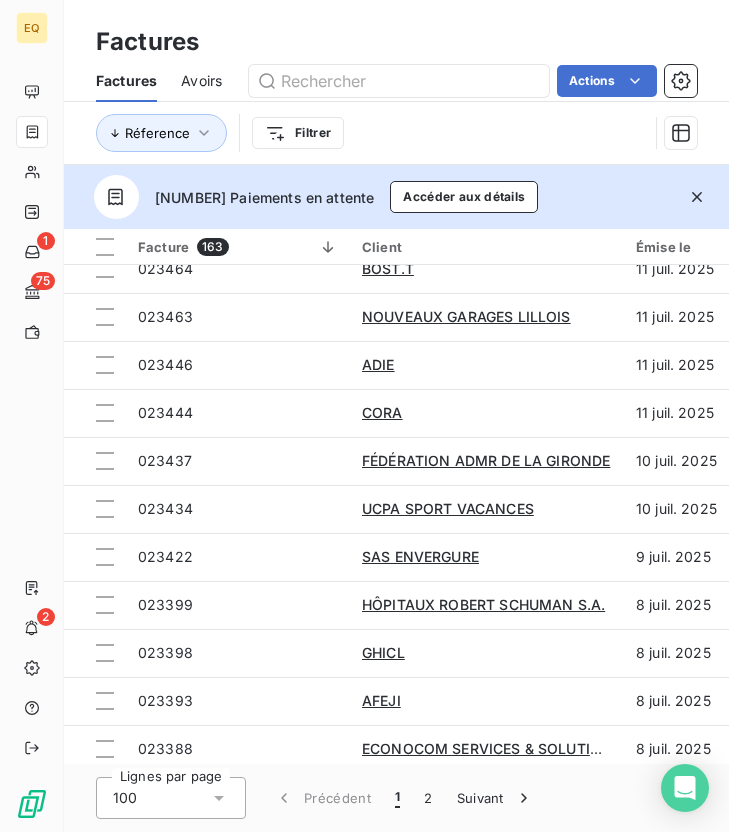 scroll, scrollTop: 3860, scrollLeft: 0, axis: vertical 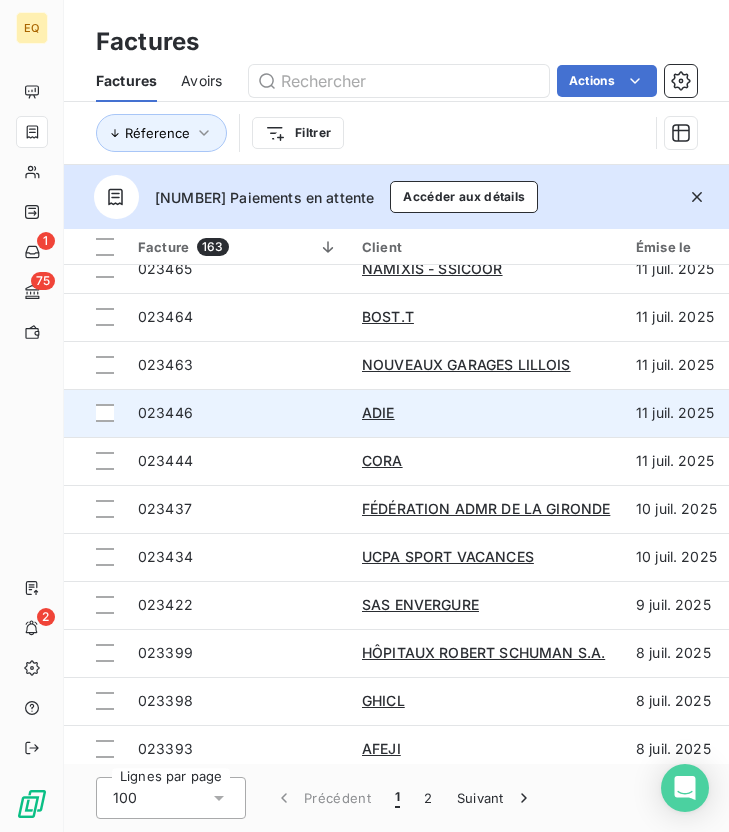 click on "023446" at bounding box center (238, 413) 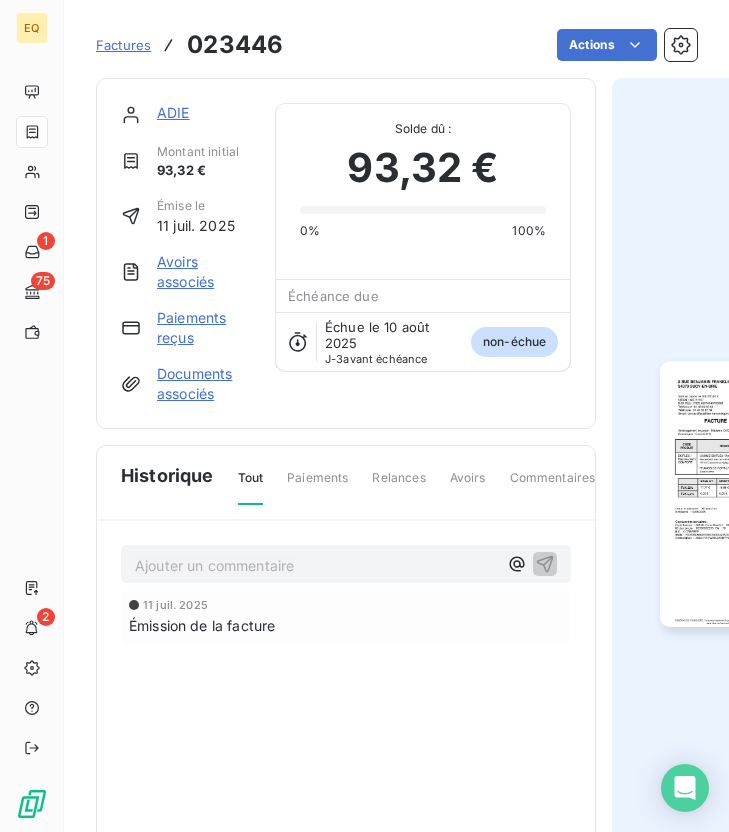click at bounding box center [754, 494] 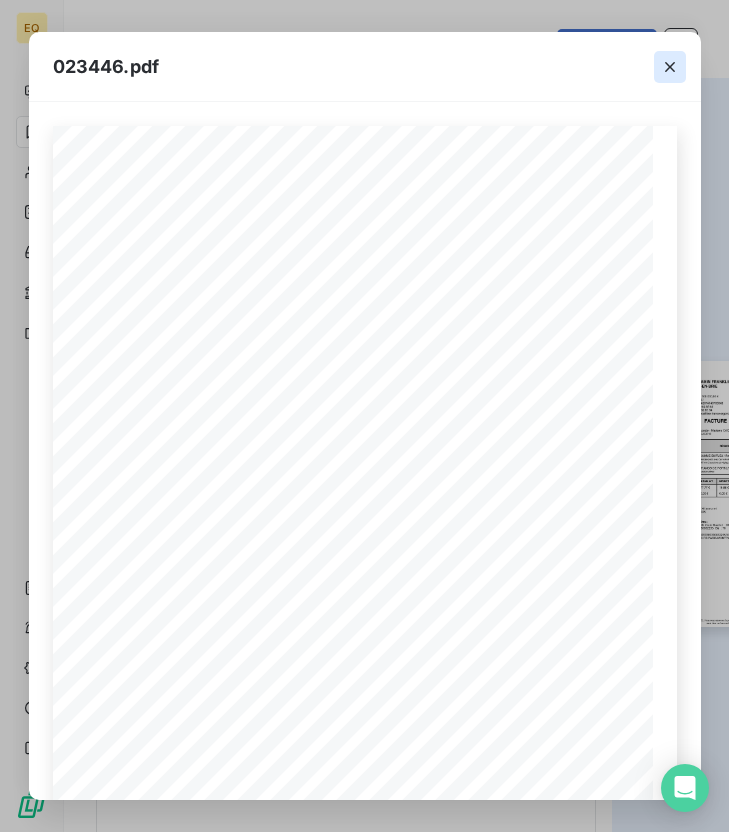 click 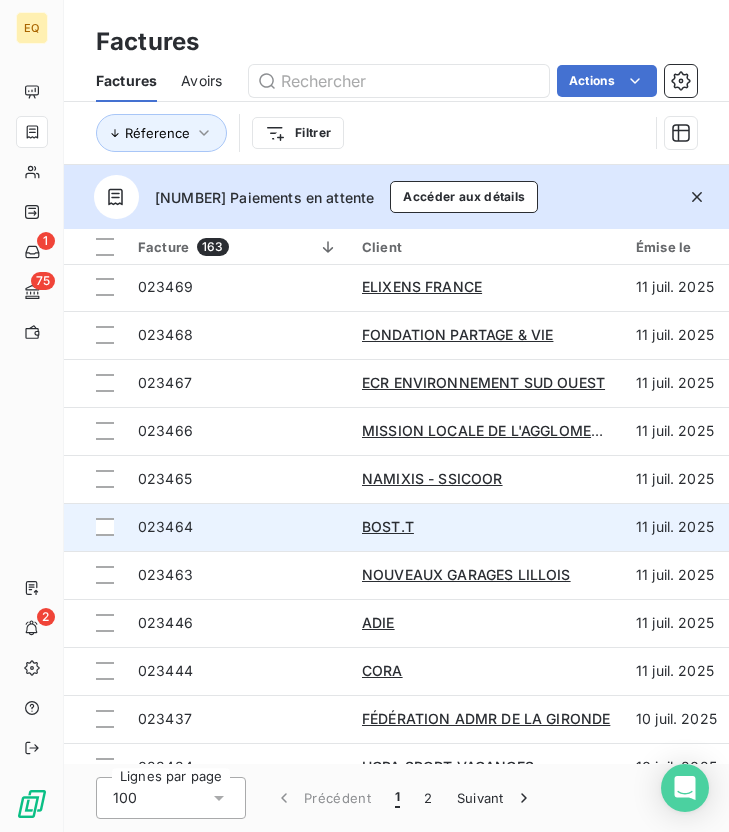 scroll, scrollTop: 3653, scrollLeft: 0, axis: vertical 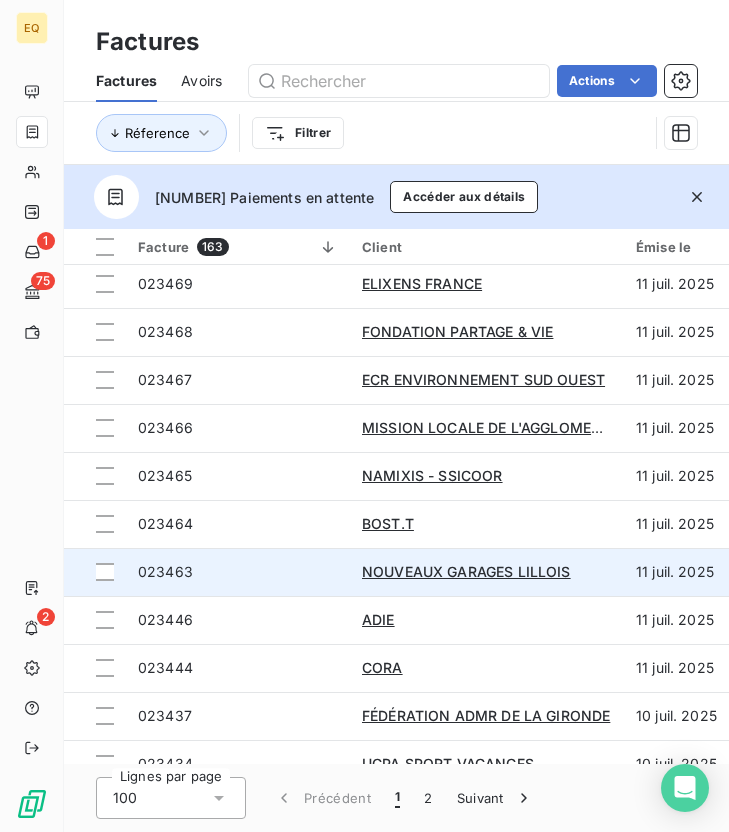 click on "023463" at bounding box center (238, 572) 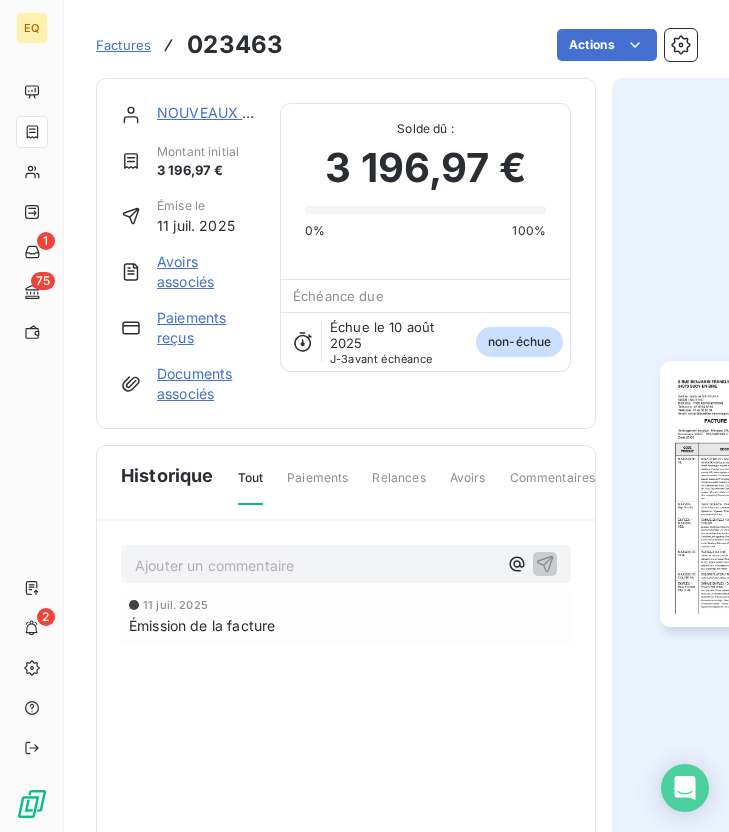 click at bounding box center [754, 494] 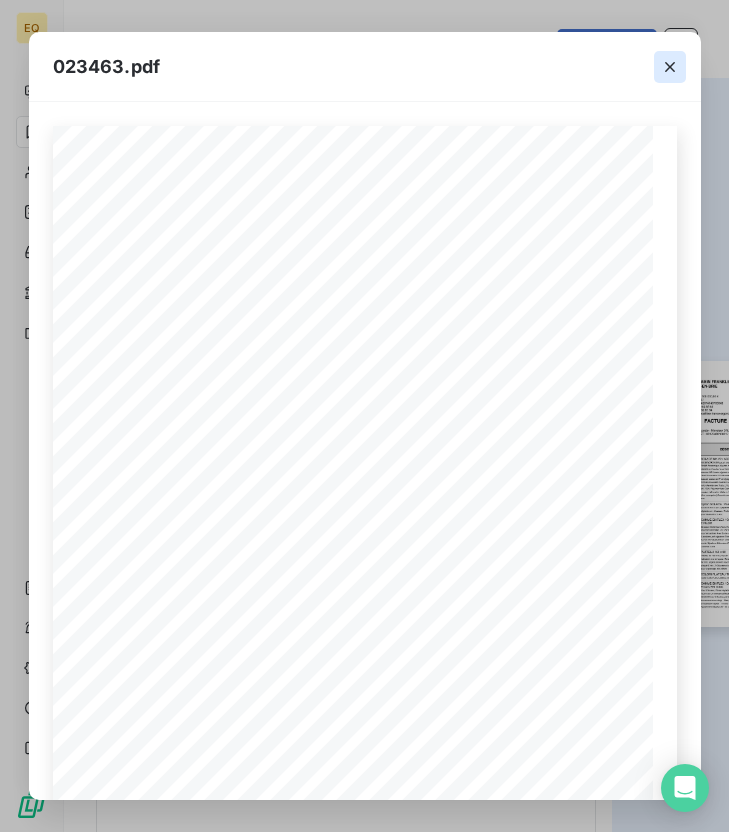 click at bounding box center (670, 67) 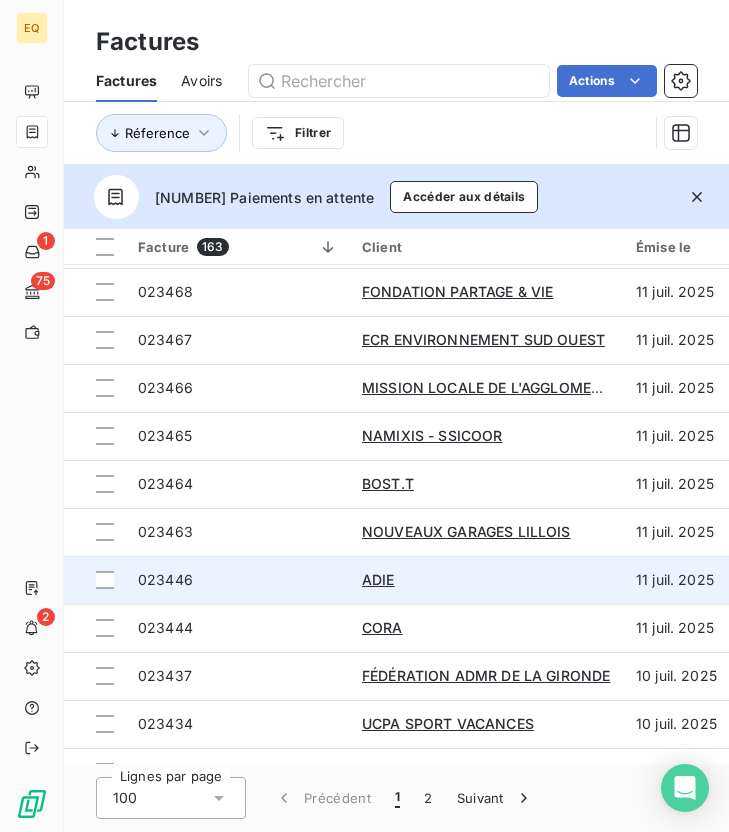 scroll, scrollTop: 3691, scrollLeft: 0, axis: vertical 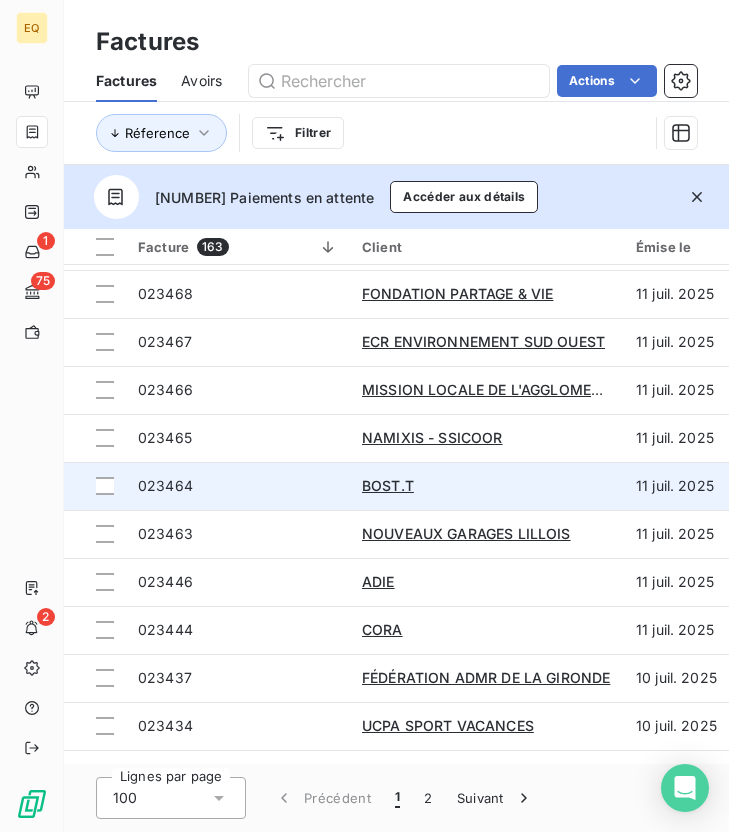 click on "023464" at bounding box center [238, 486] 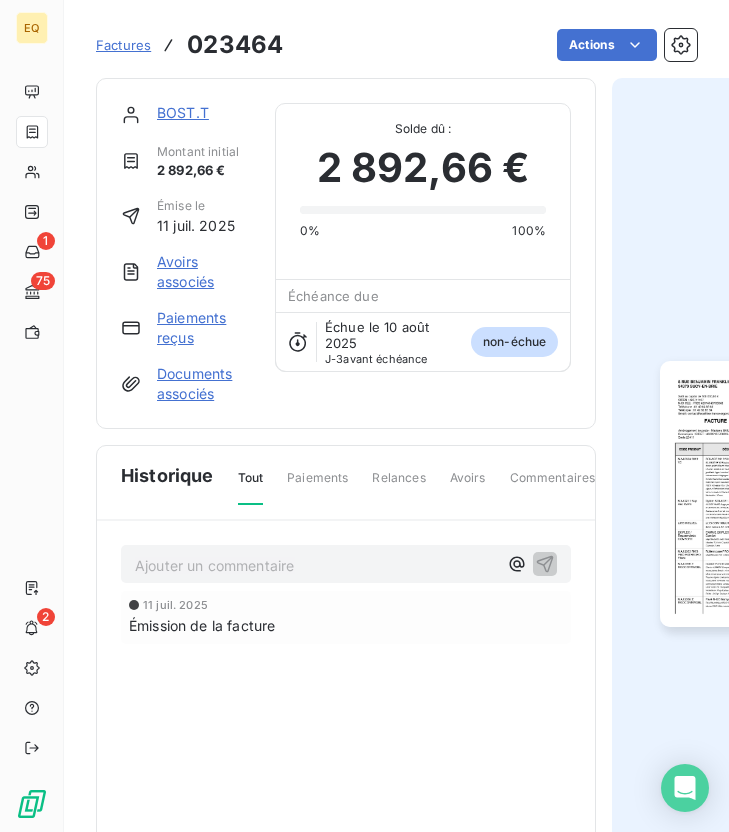 click at bounding box center [754, 494] 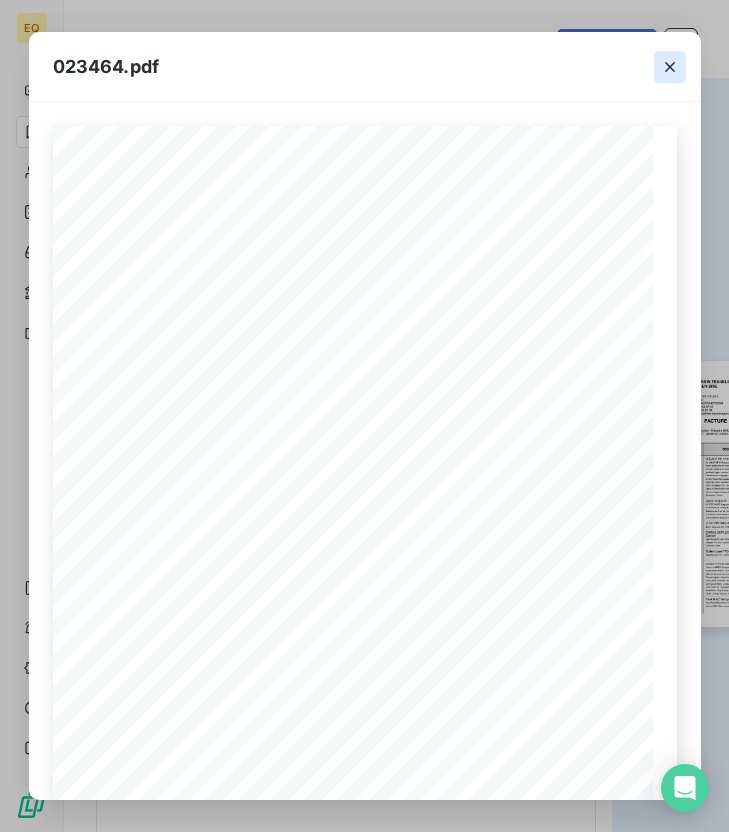 click 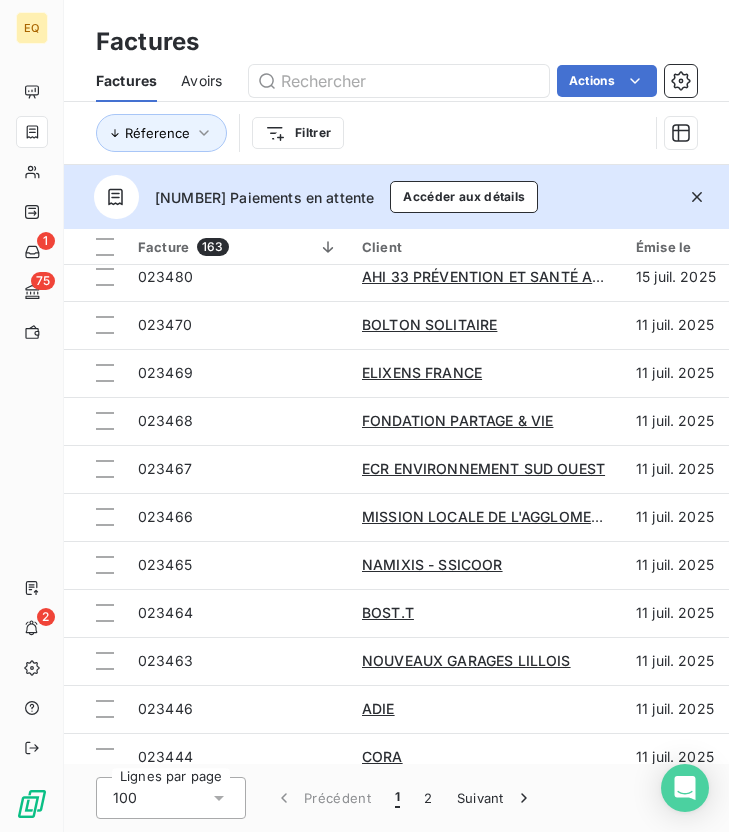 scroll, scrollTop: 3568, scrollLeft: 0, axis: vertical 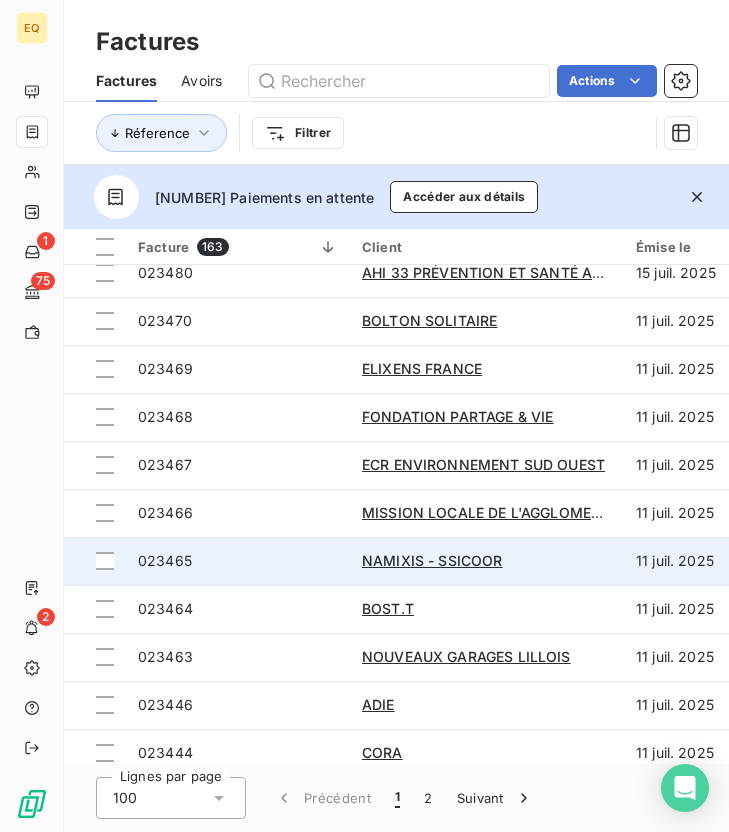 click on "023465" at bounding box center (238, 561) 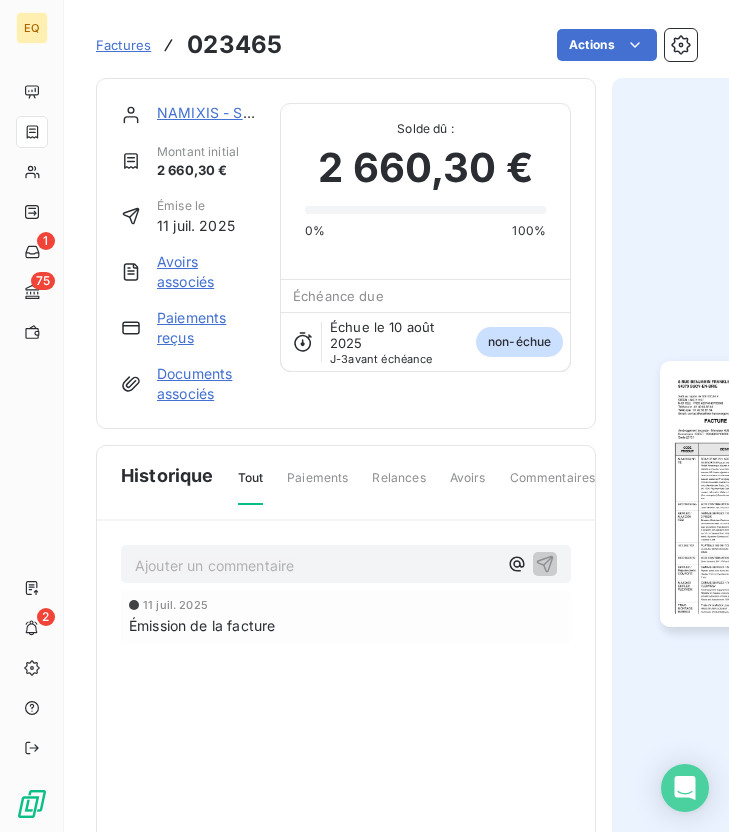 click at bounding box center [754, 494] 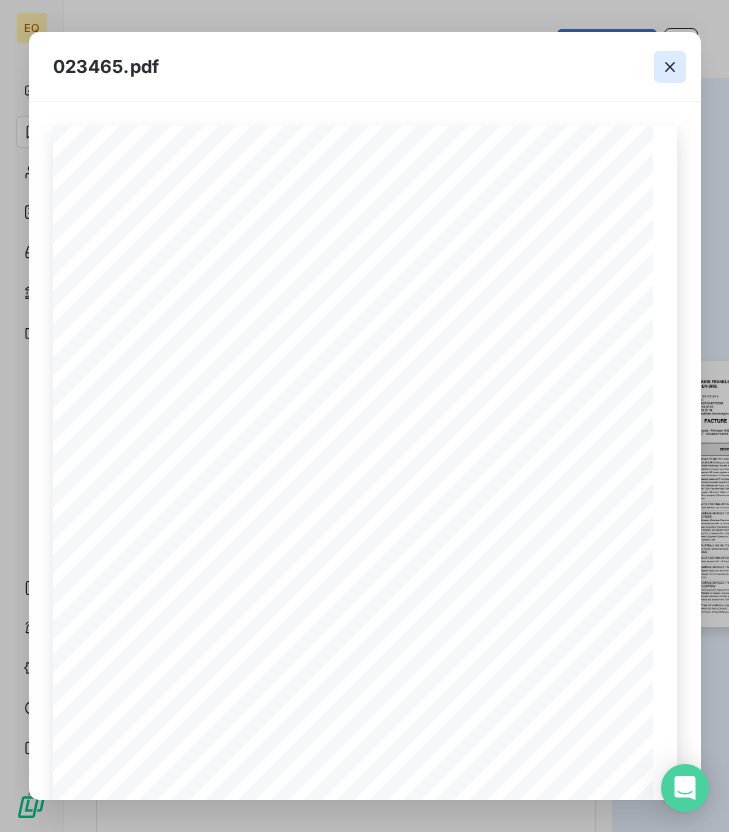 click 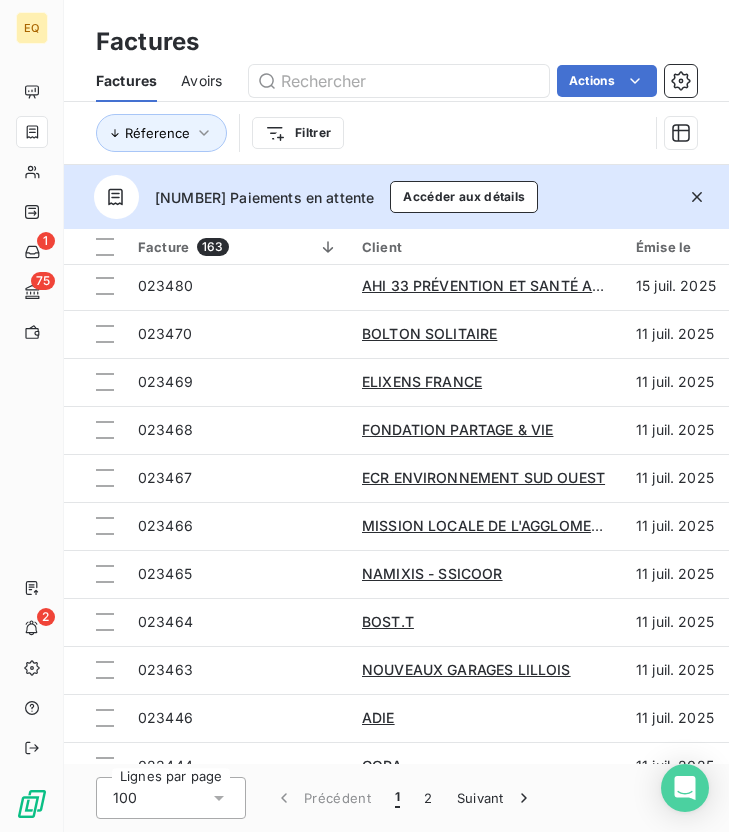 scroll, scrollTop: 3580, scrollLeft: 0, axis: vertical 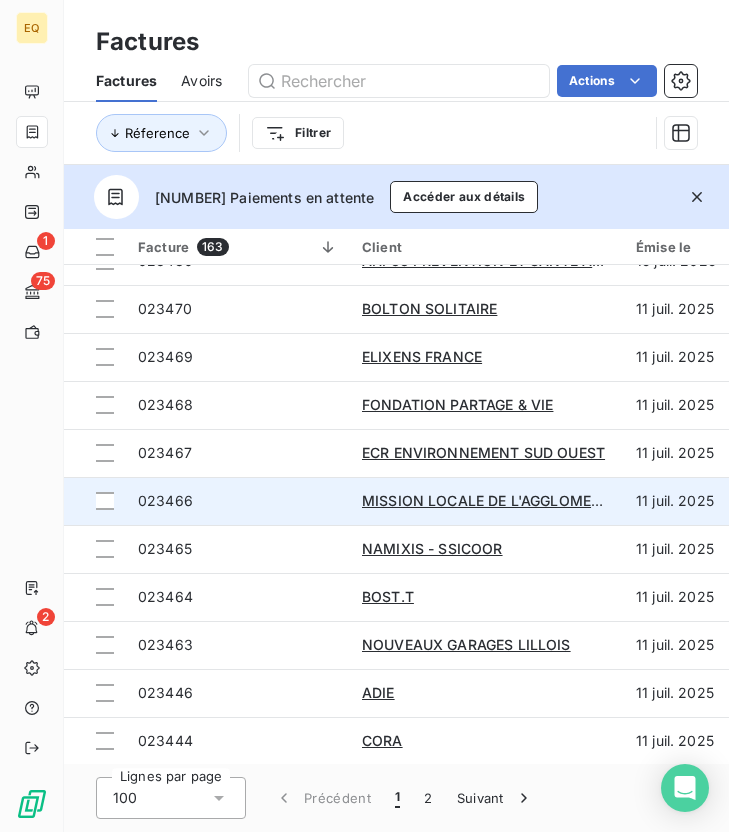 click on "023466" at bounding box center (238, 501) 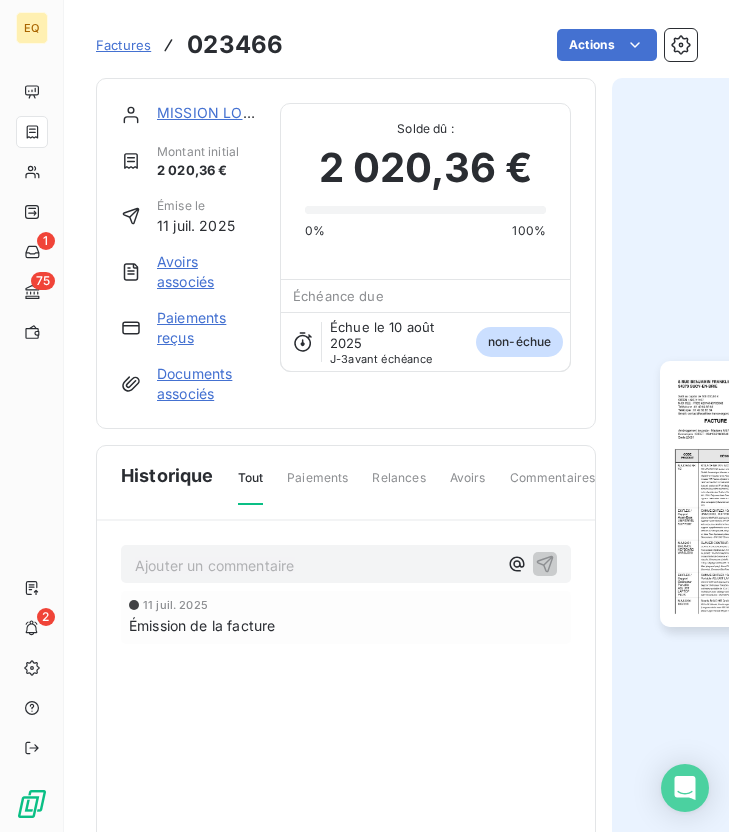 click at bounding box center (754, 494) 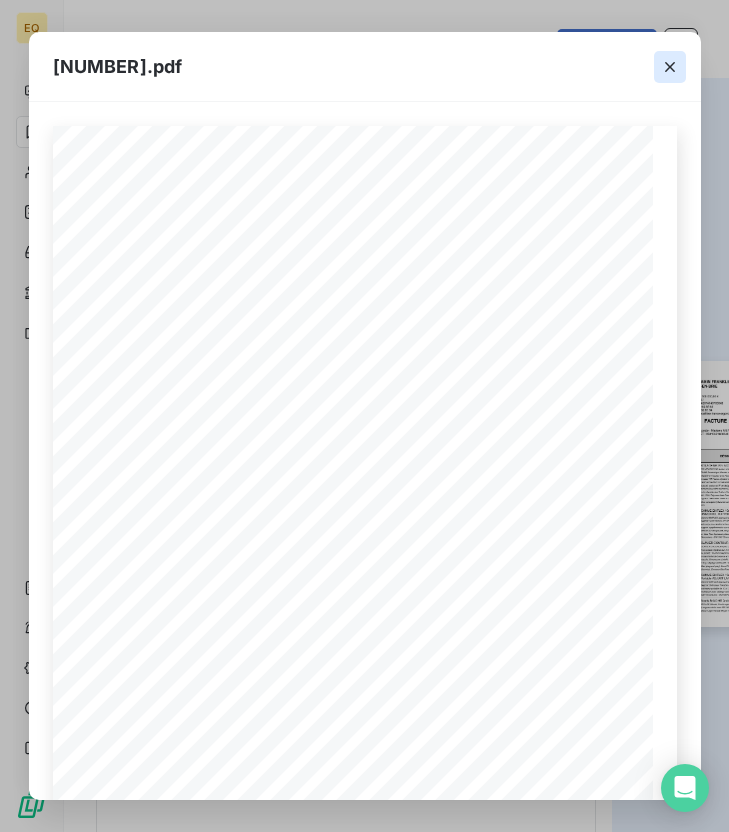 click 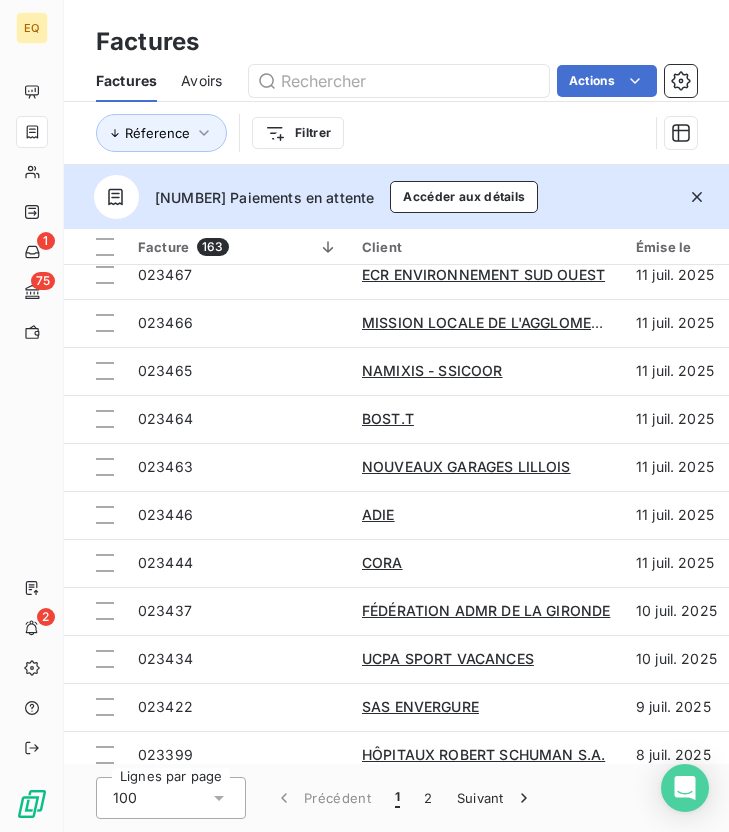 scroll, scrollTop: 3531, scrollLeft: 0, axis: vertical 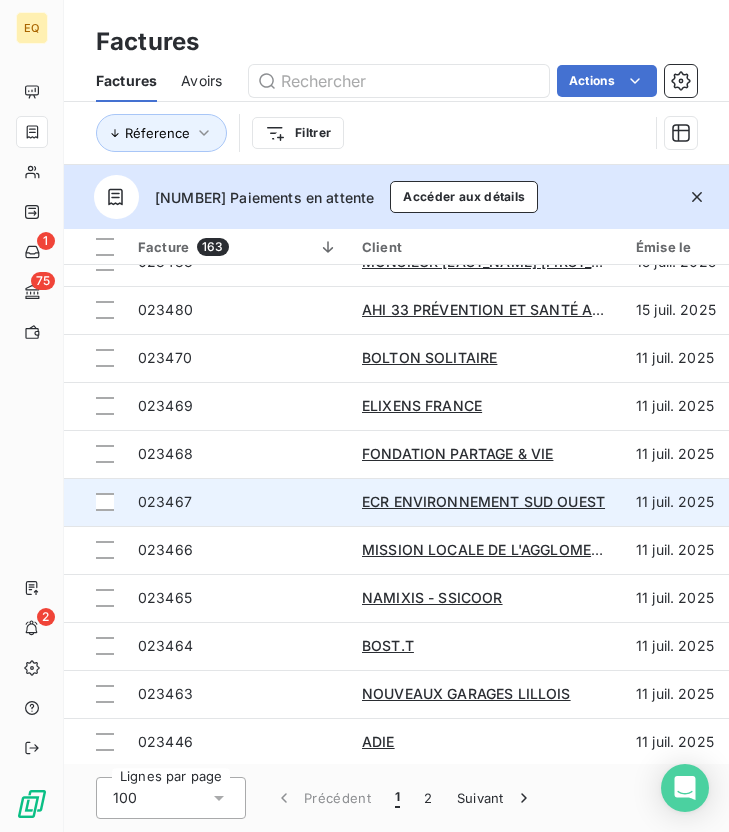 click on "023467" at bounding box center [238, 502] 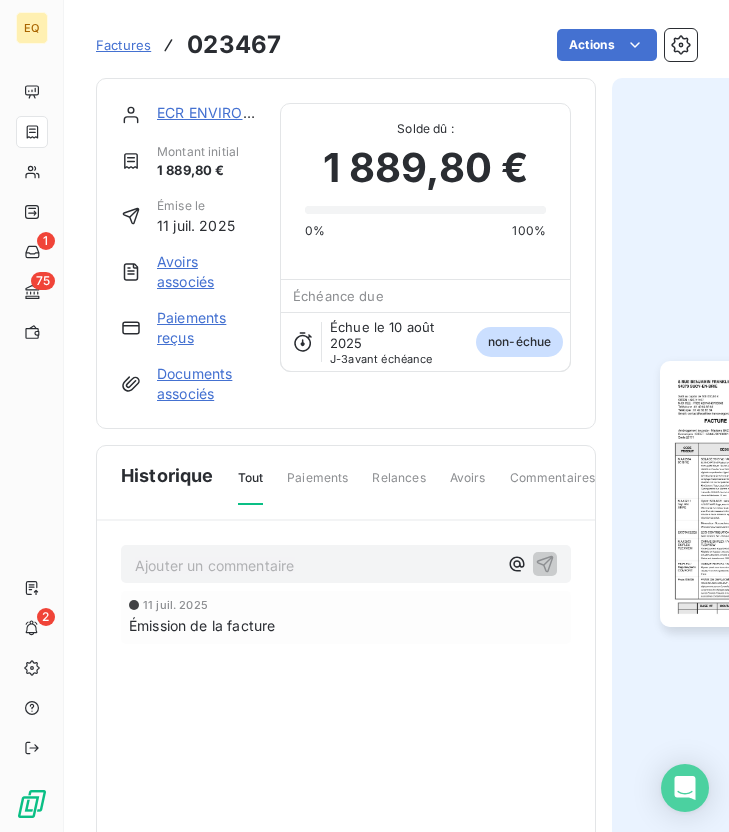 click at bounding box center (754, 494) 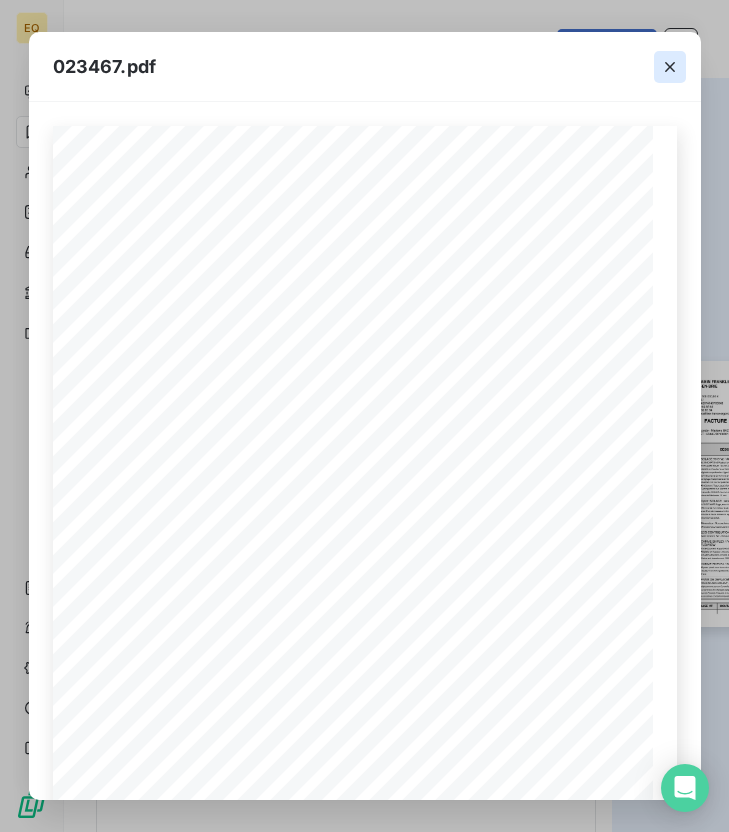 click 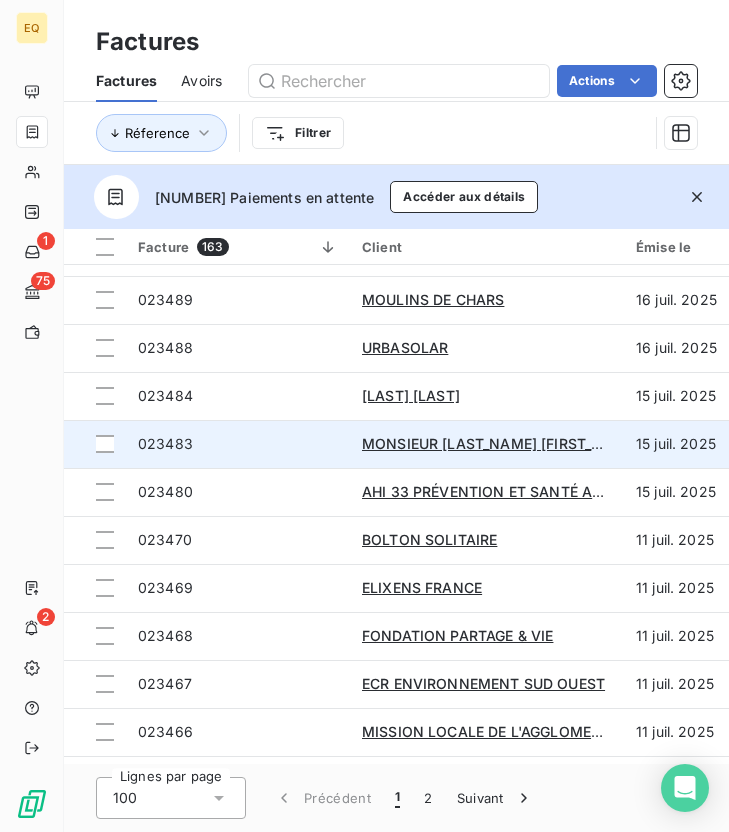 scroll, scrollTop: 3356, scrollLeft: 0, axis: vertical 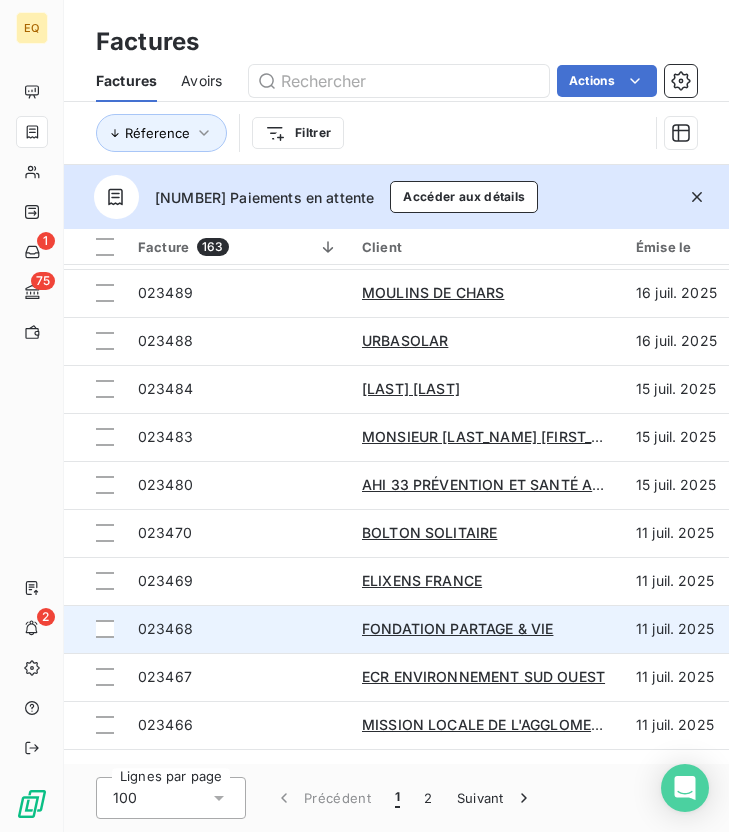 click on "023468" at bounding box center (238, 629) 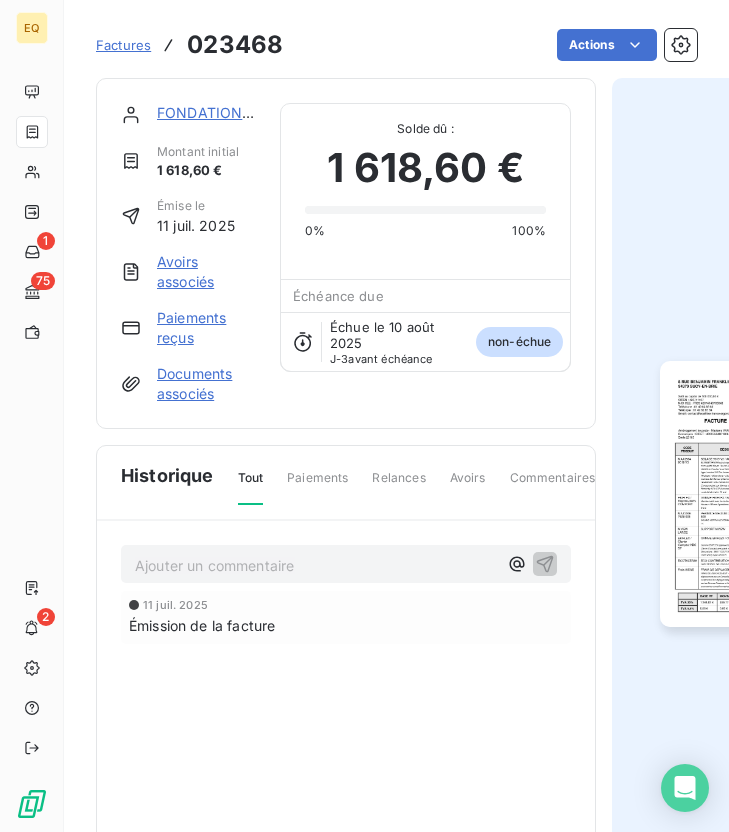 click at bounding box center [754, 494] 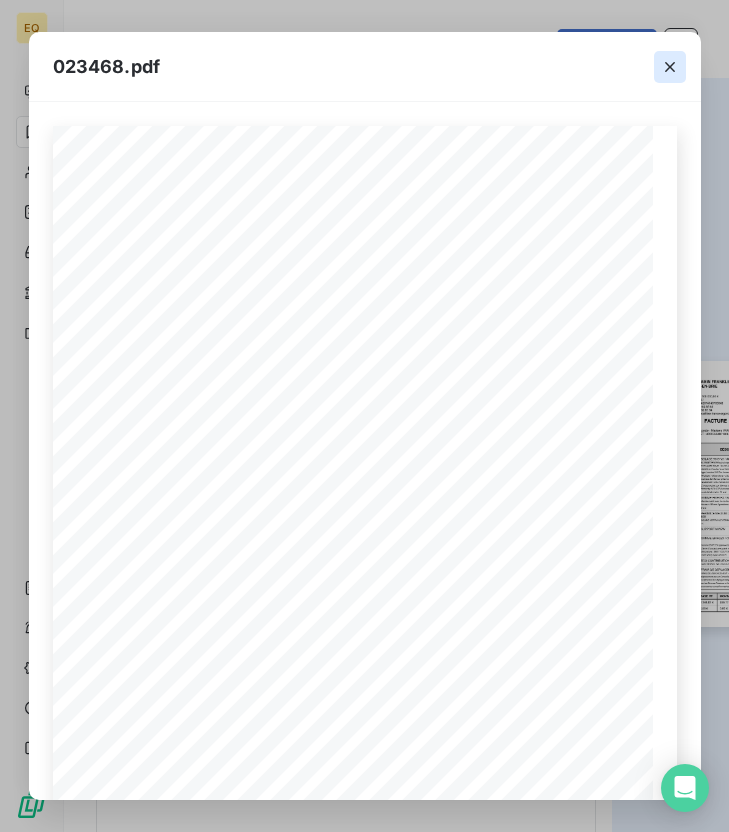 click 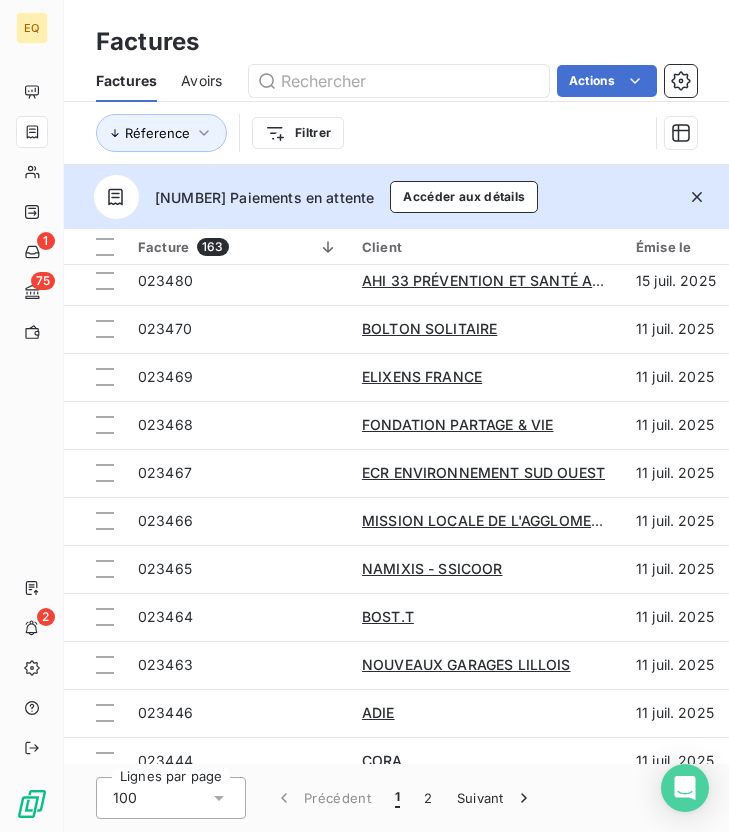 scroll, scrollTop: 3565, scrollLeft: 0, axis: vertical 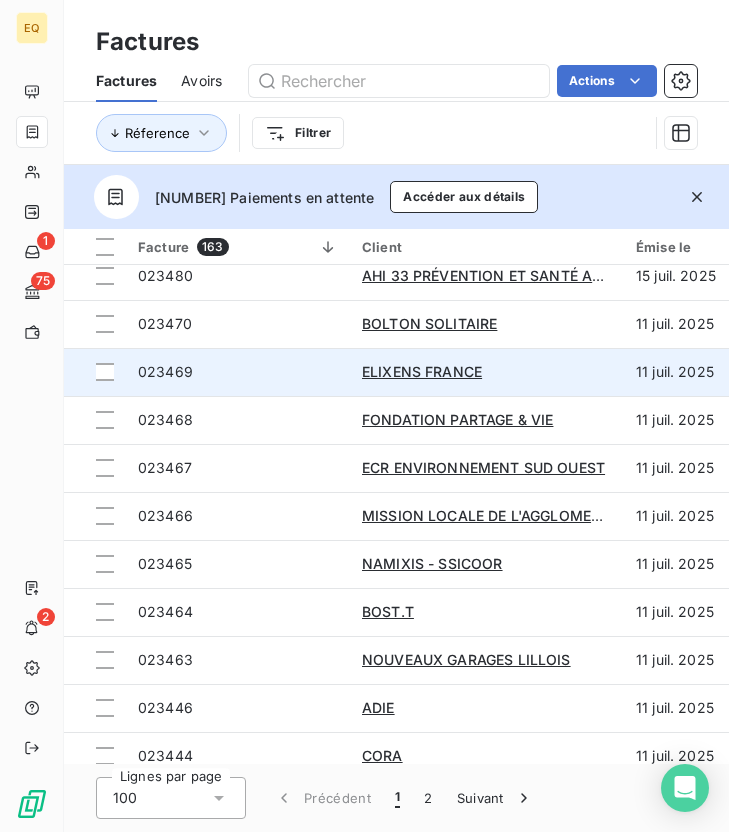 click on "023469" at bounding box center [238, 372] 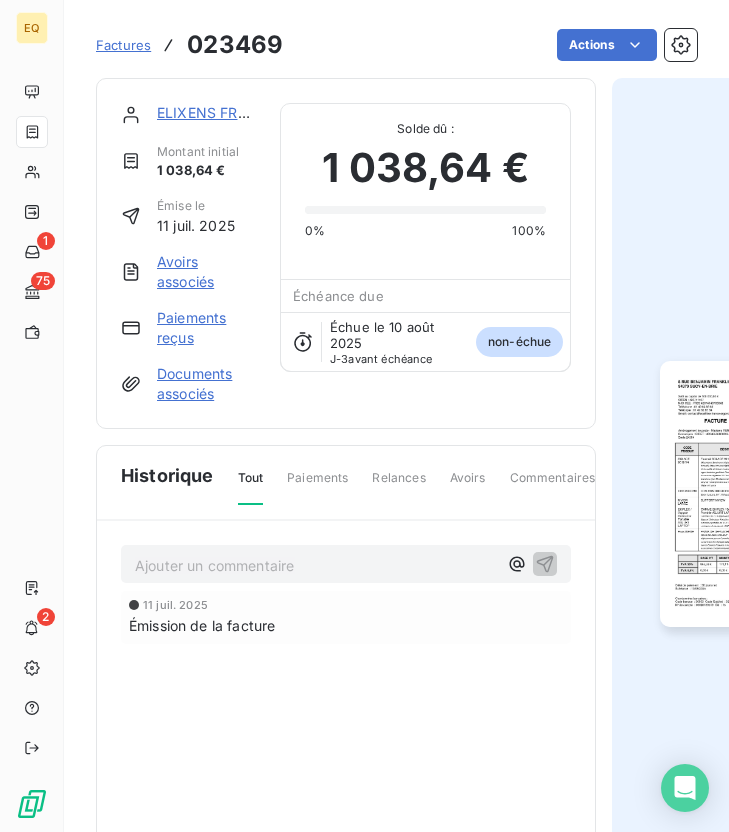 click at bounding box center [754, 494] 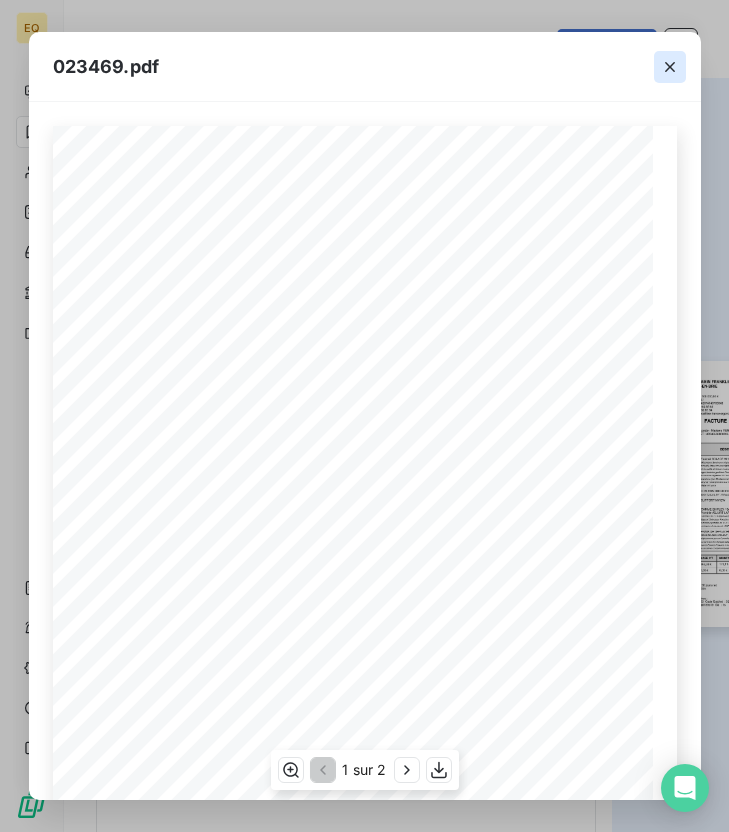 click 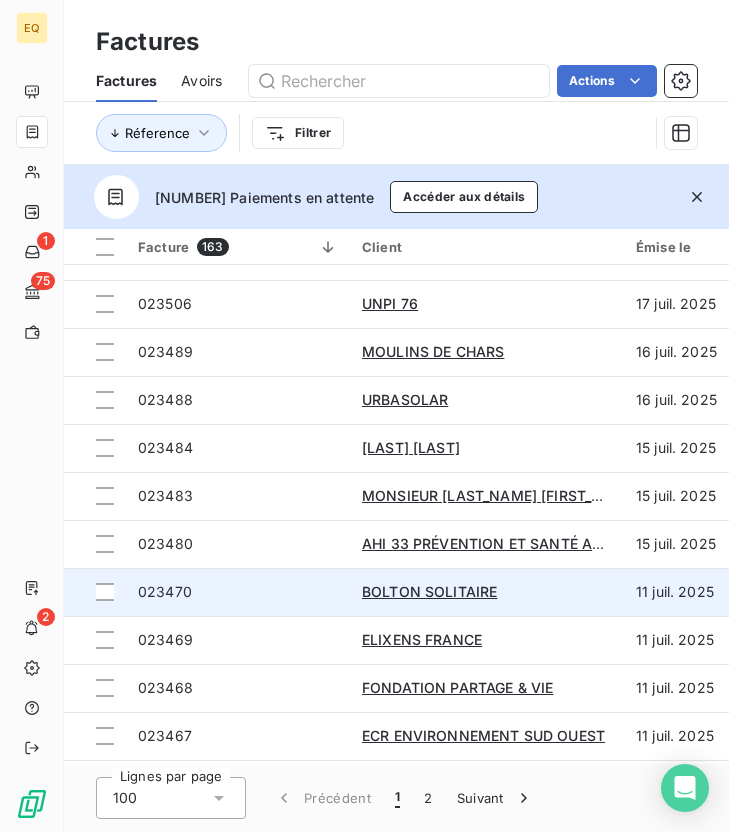 scroll, scrollTop: 3302, scrollLeft: 0, axis: vertical 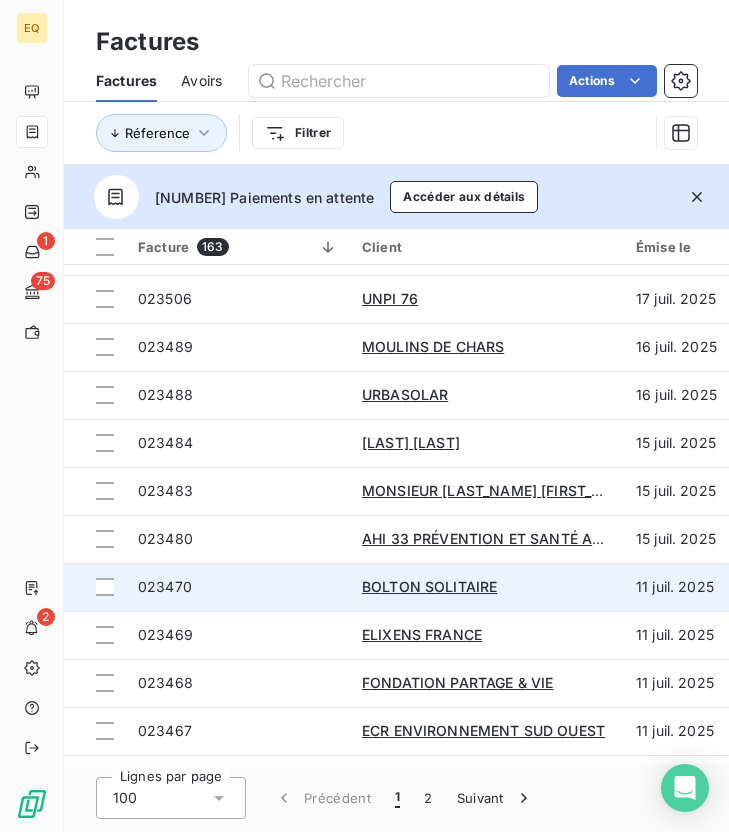 click on "023470" at bounding box center (238, 587) 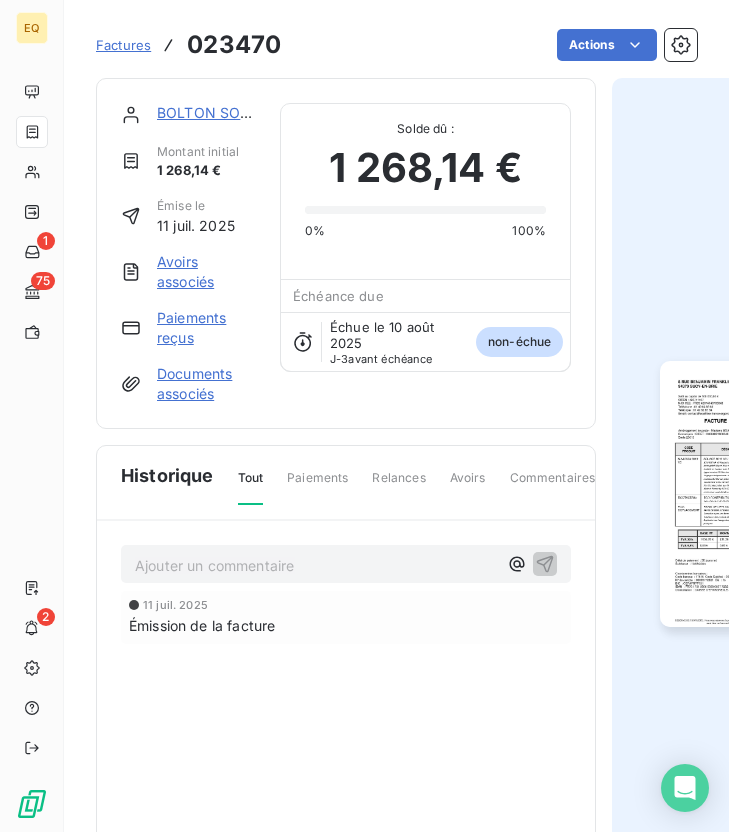click at bounding box center [754, 494] 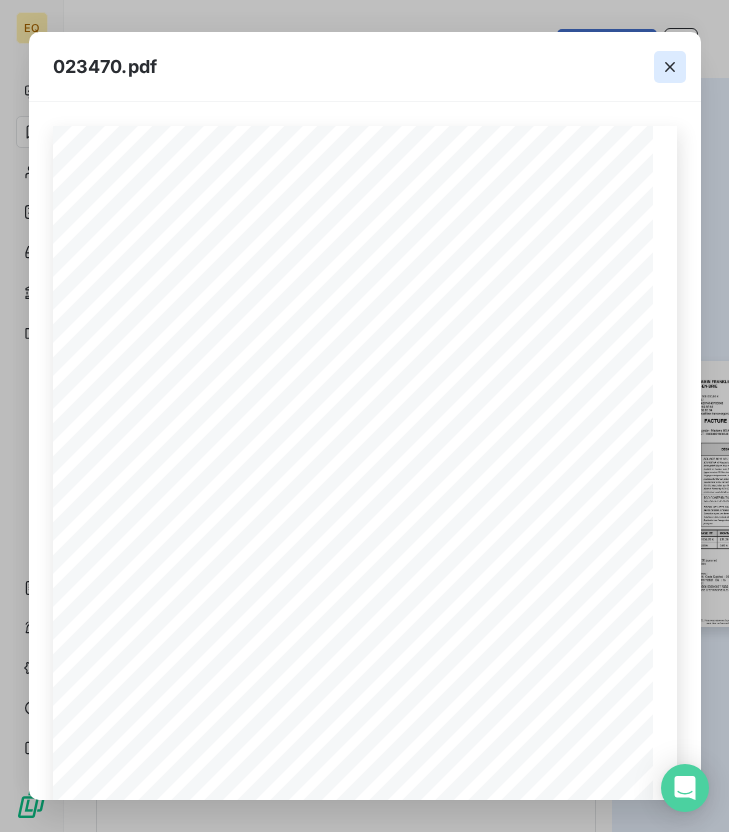click at bounding box center (670, 67) 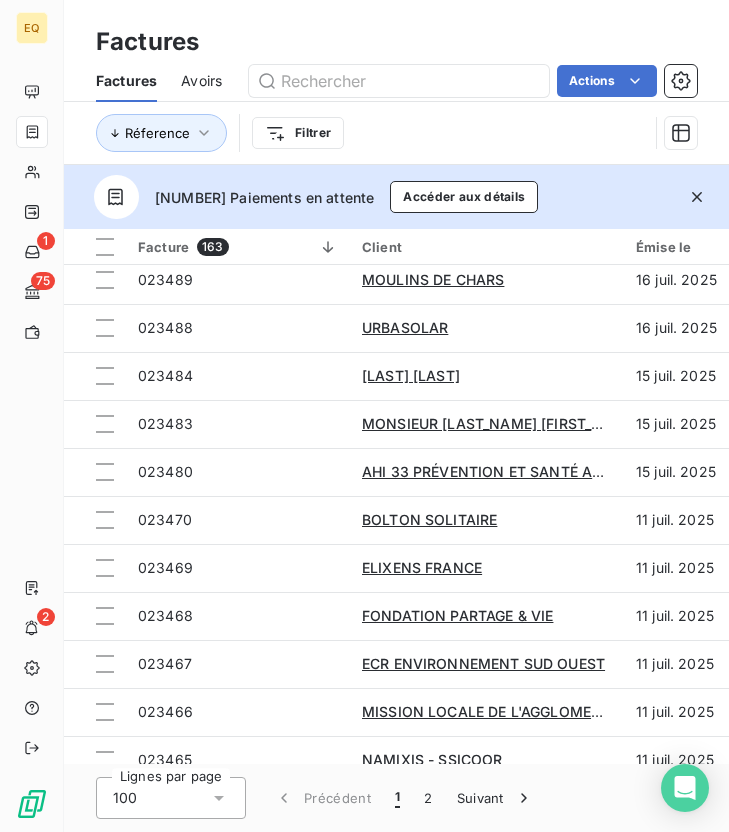 scroll, scrollTop: 3373, scrollLeft: 0, axis: vertical 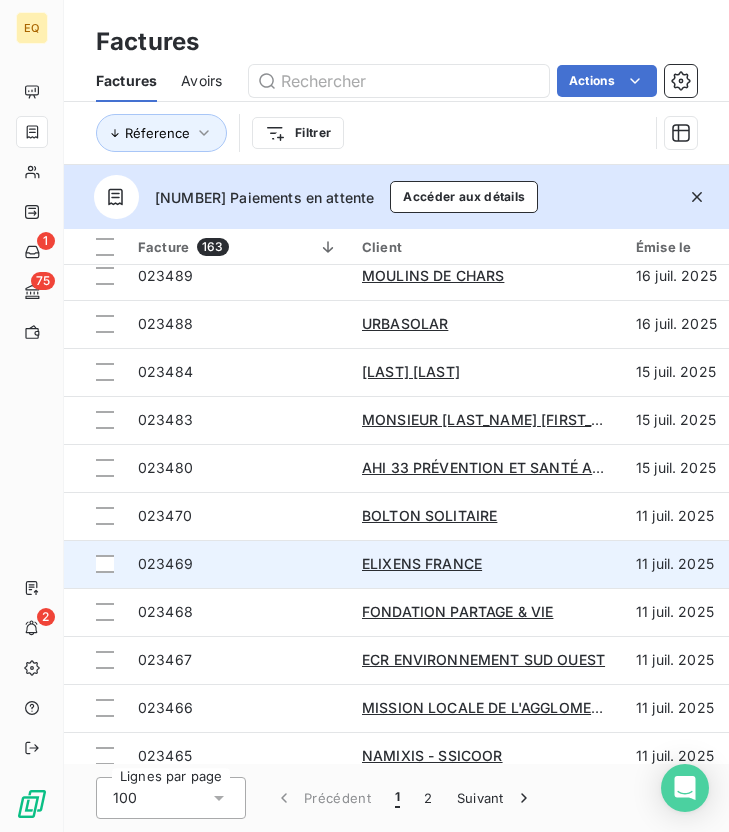 click on "023469" at bounding box center [238, 564] 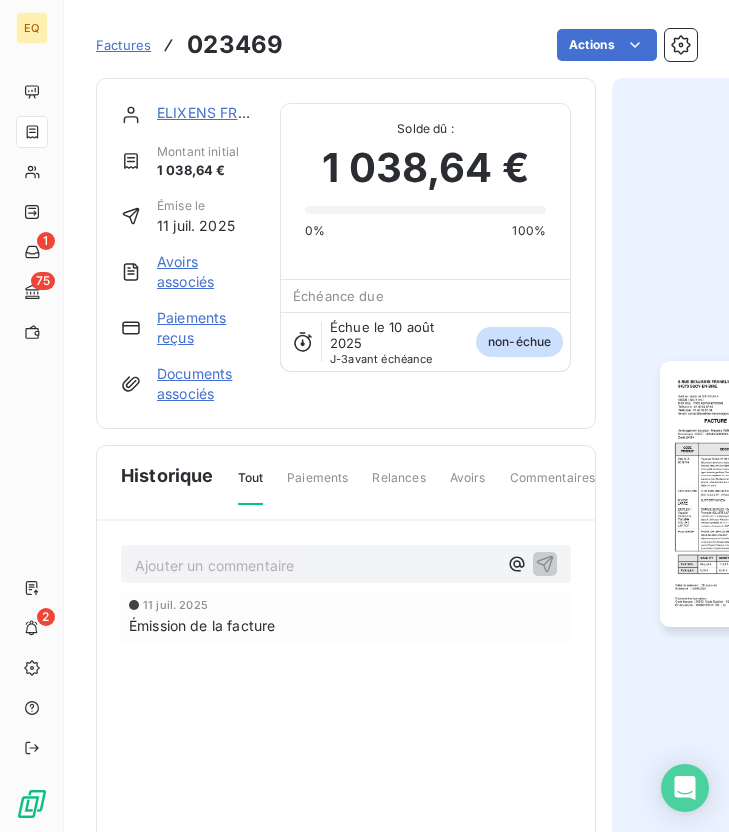 click at bounding box center [754, 494] 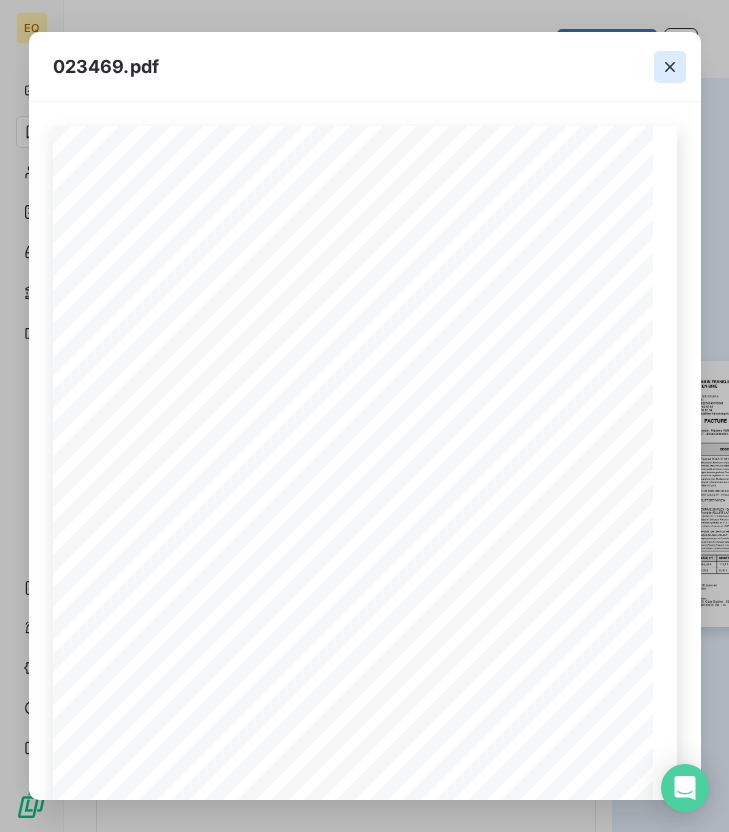 click 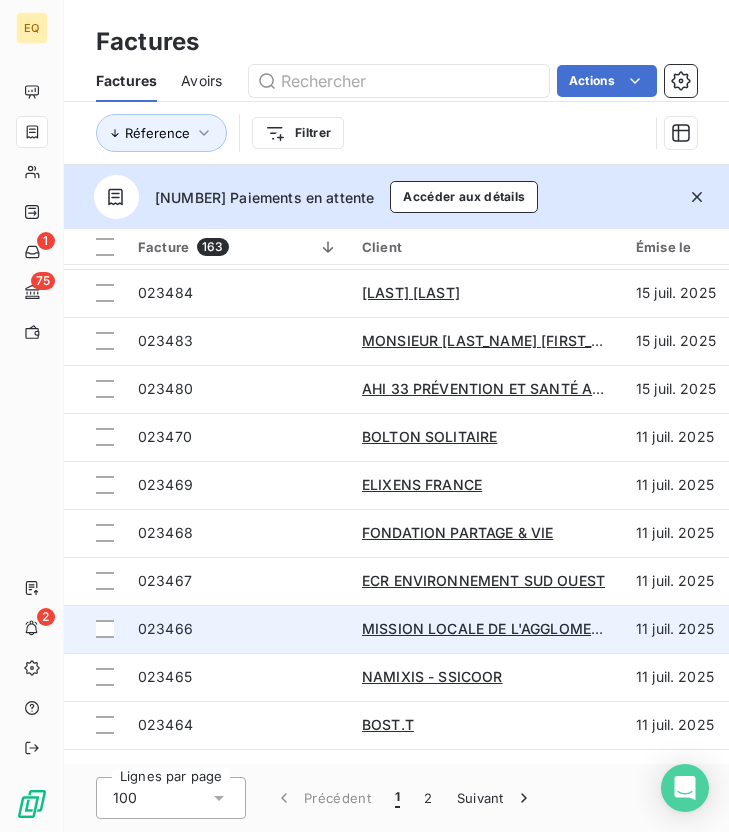 scroll, scrollTop: 3441, scrollLeft: 0, axis: vertical 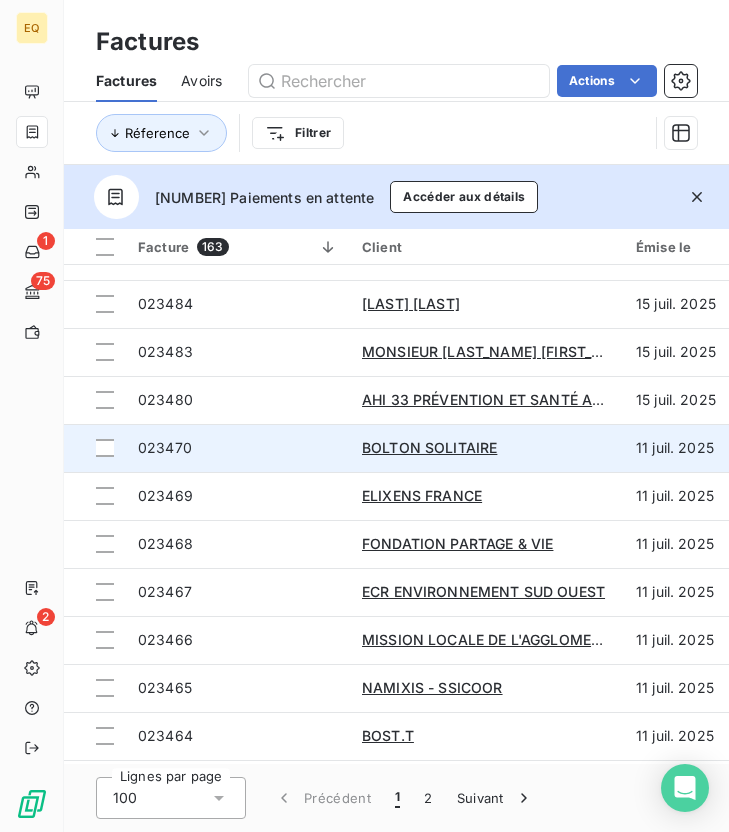 click on "023470" at bounding box center [238, 448] 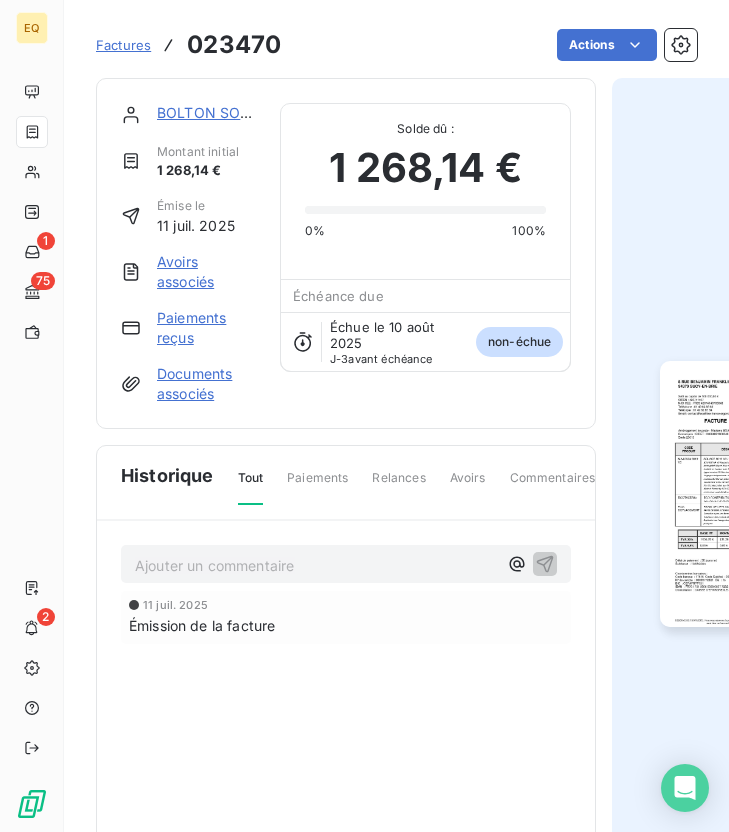 click at bounding box center (754, 494) 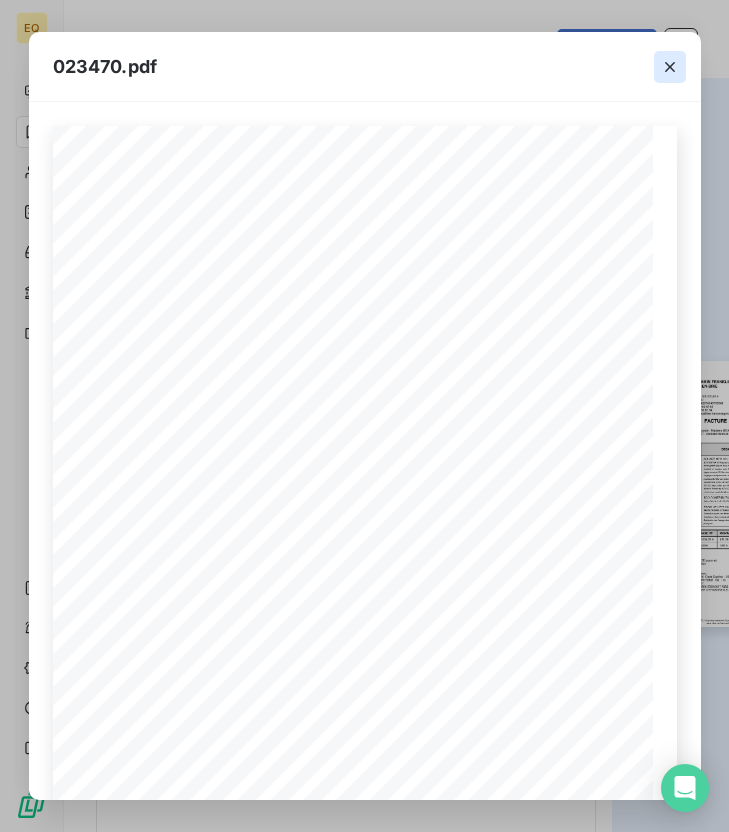 click 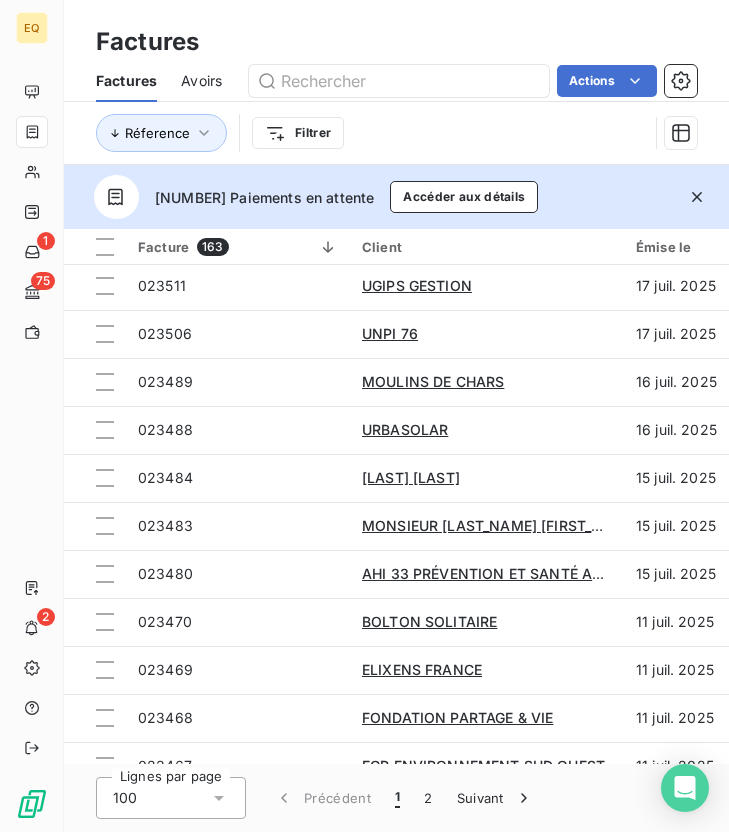 scroll, scrollTop: 3282, scrollLeft: 0, axis: vertical 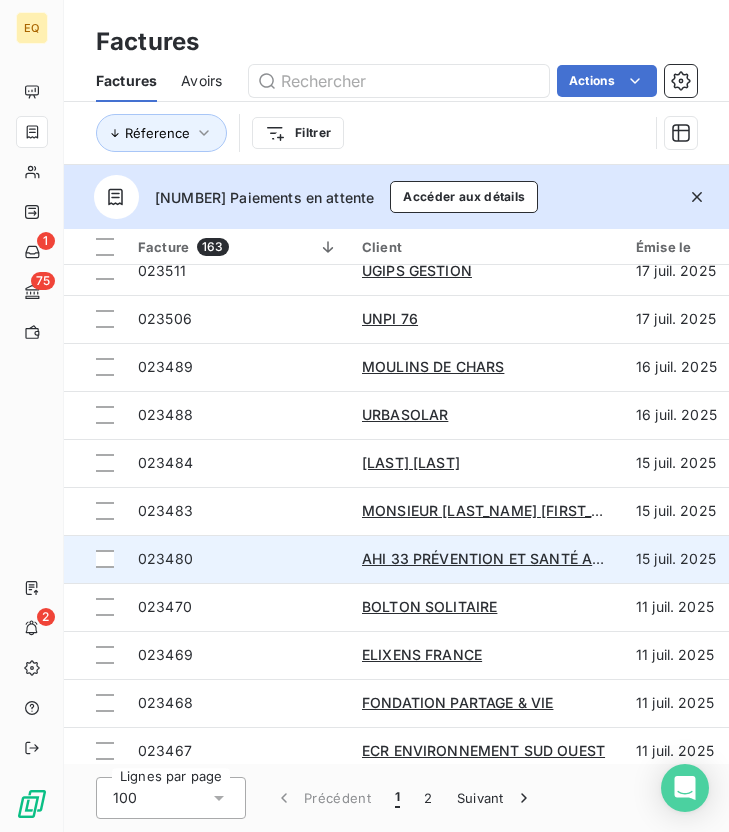 click on "023480" at bounding box center (238, 559) 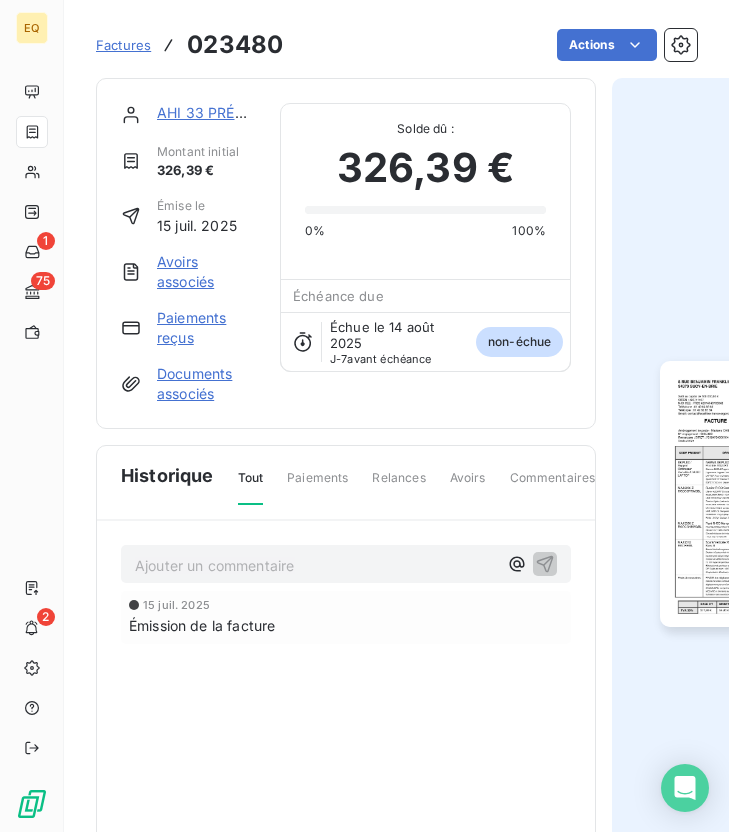 click at bounding box center (754, 494) 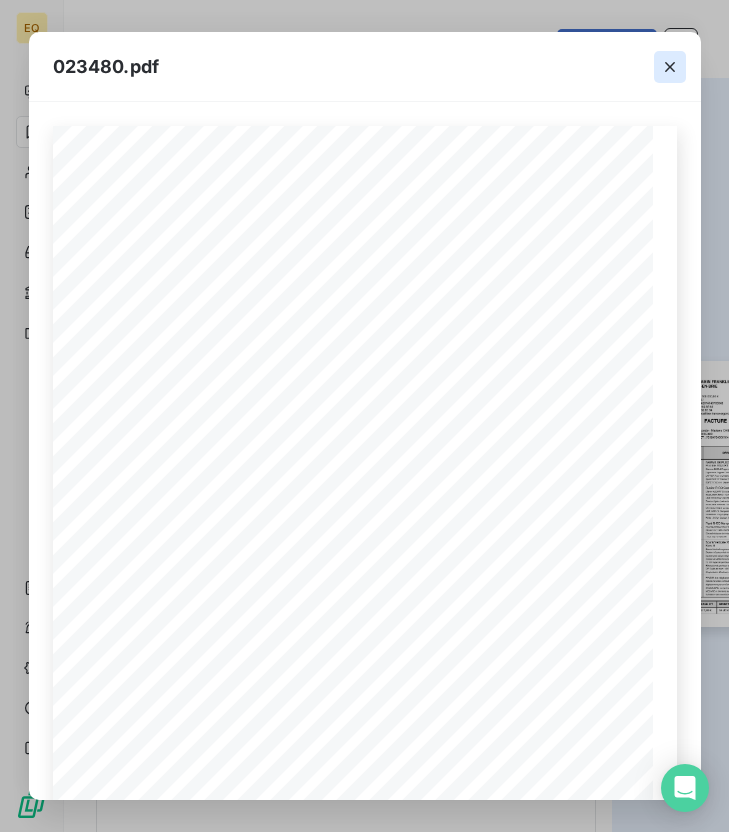 click 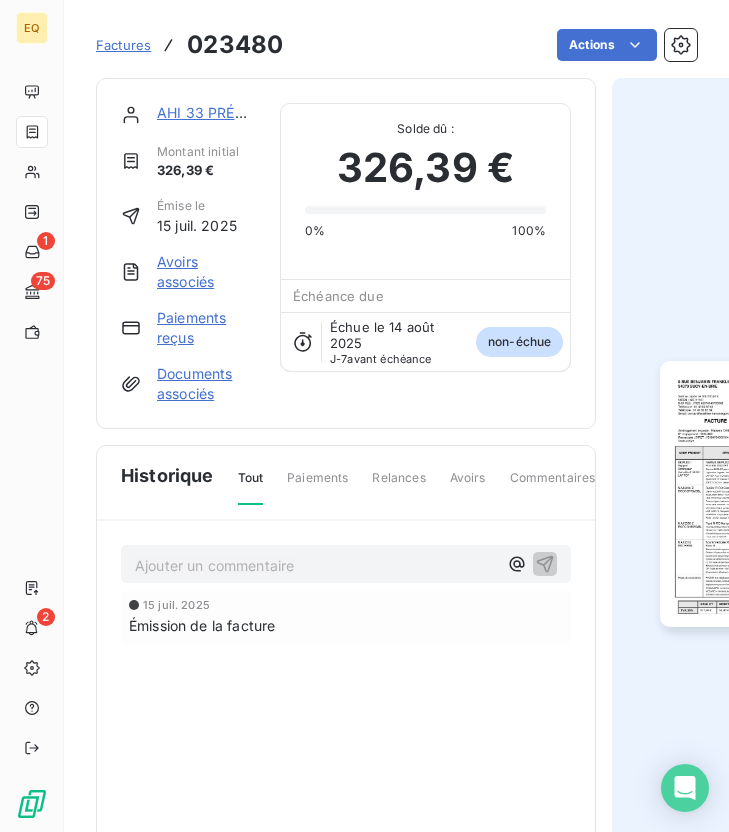 click at bounding box center [754, 494] 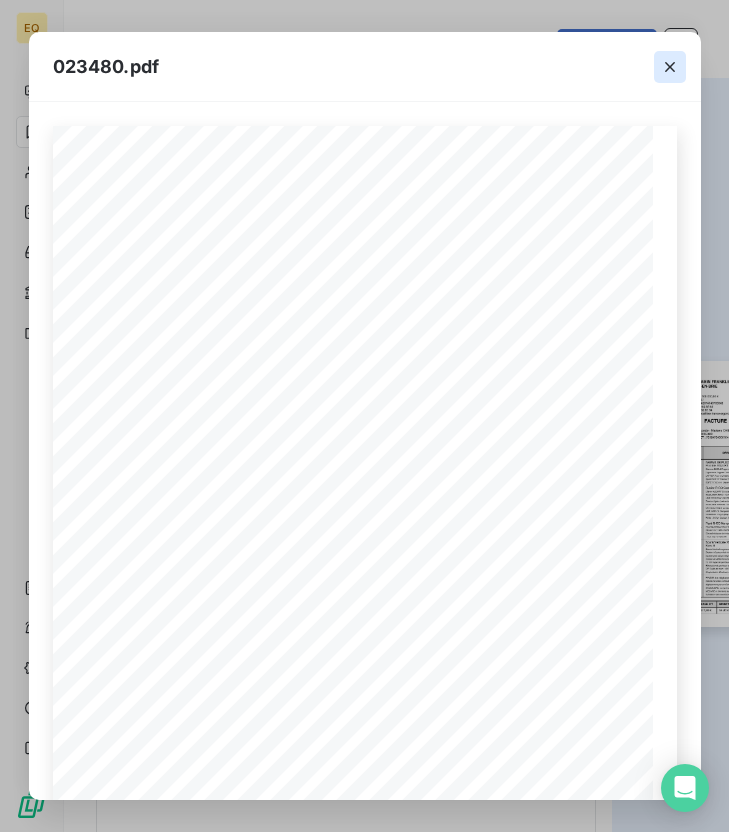 click at bounding box center [670, 67] 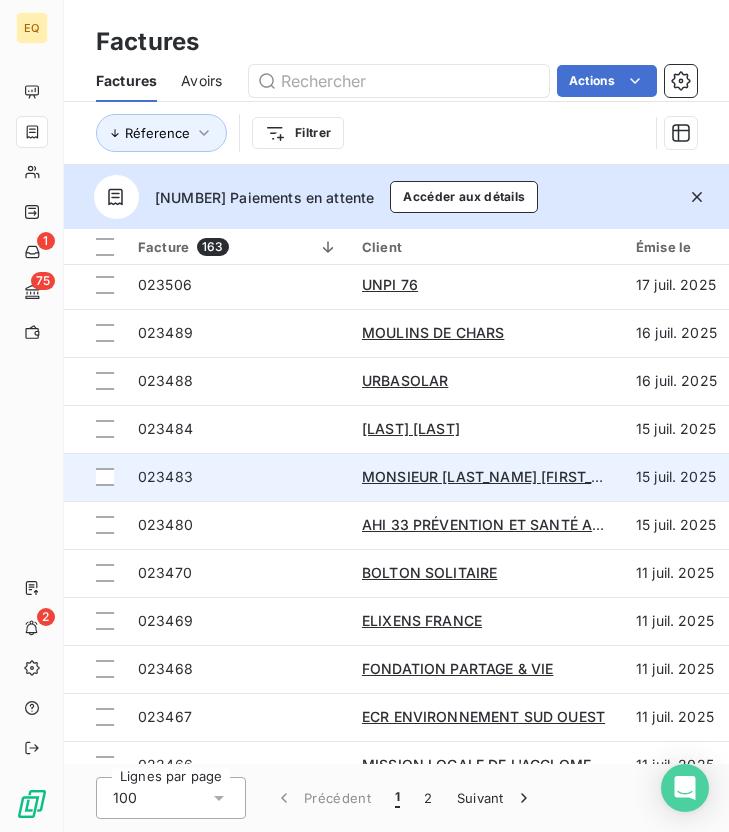 scroll, scrollTop: 3307, scrollLeft: 0, axis: vertical 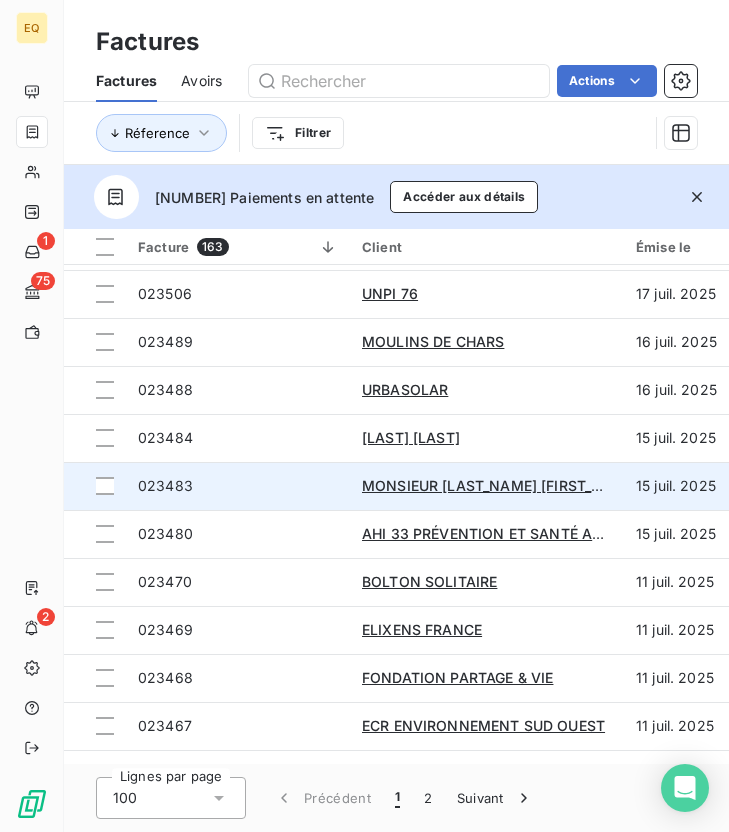 click on "023483" at bounding box center (238, 486) 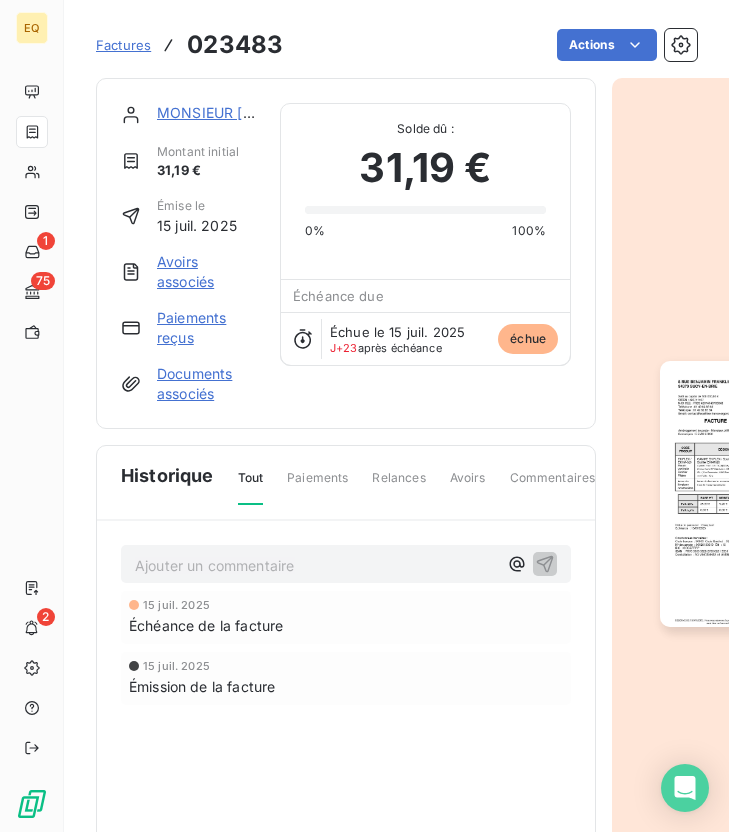 click at bounding box center (754, 494) 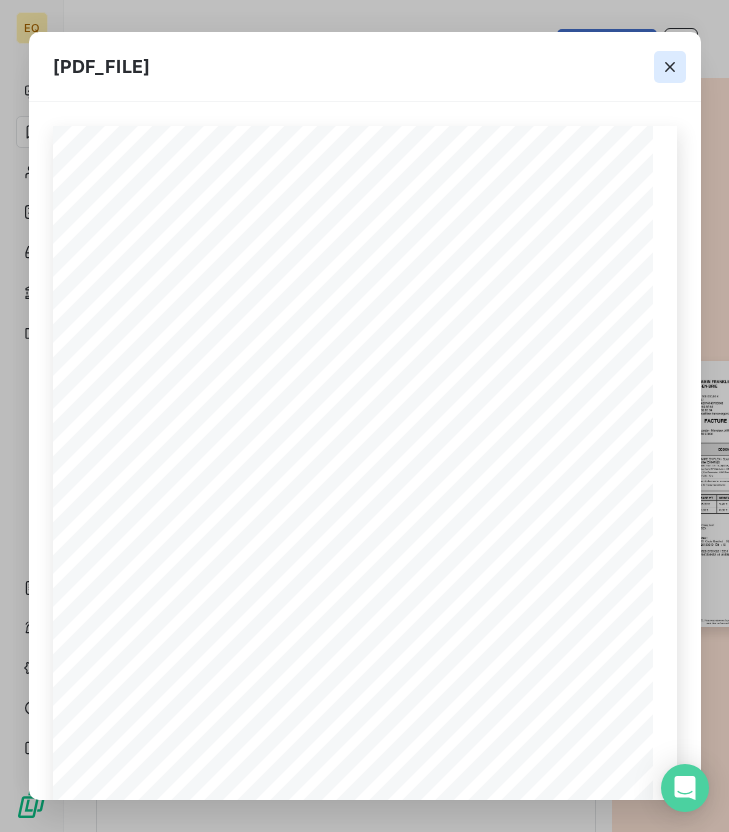 click 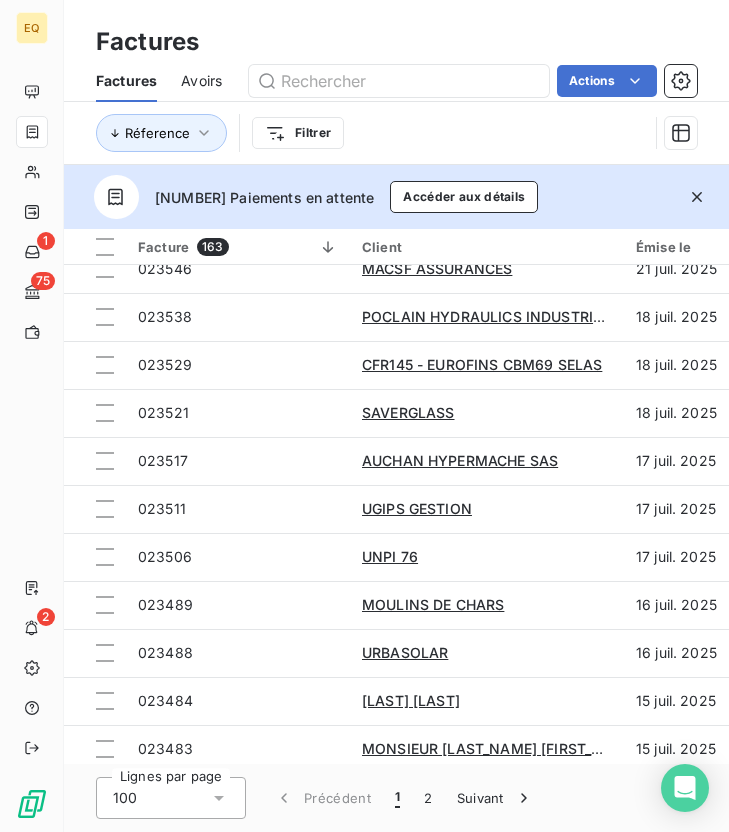 scroll, scrollTop: 3164, scrollLeft: 0, axis: vertical 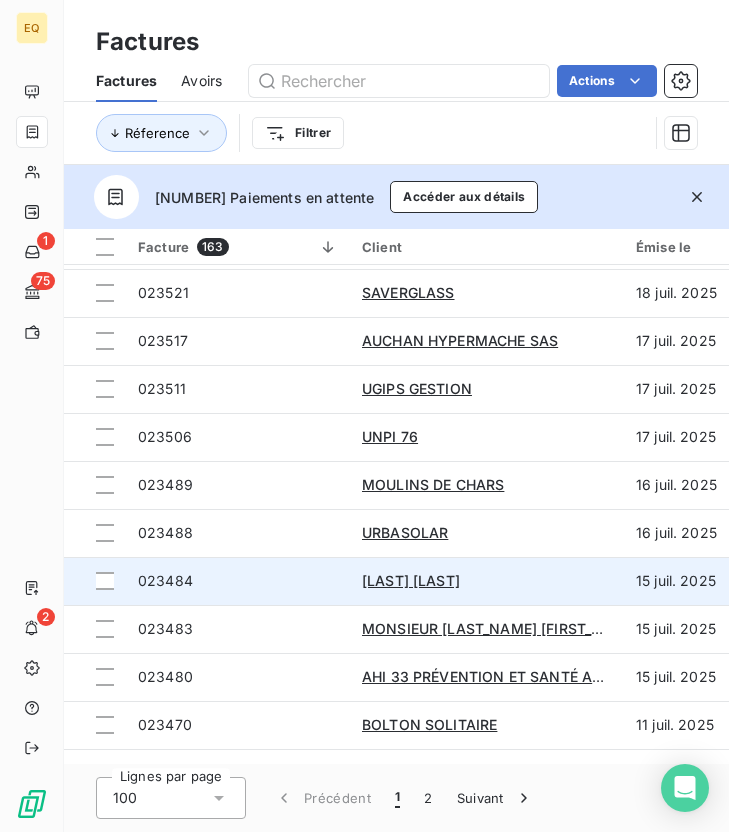 click on "023484" at bounding box center [238, 581] 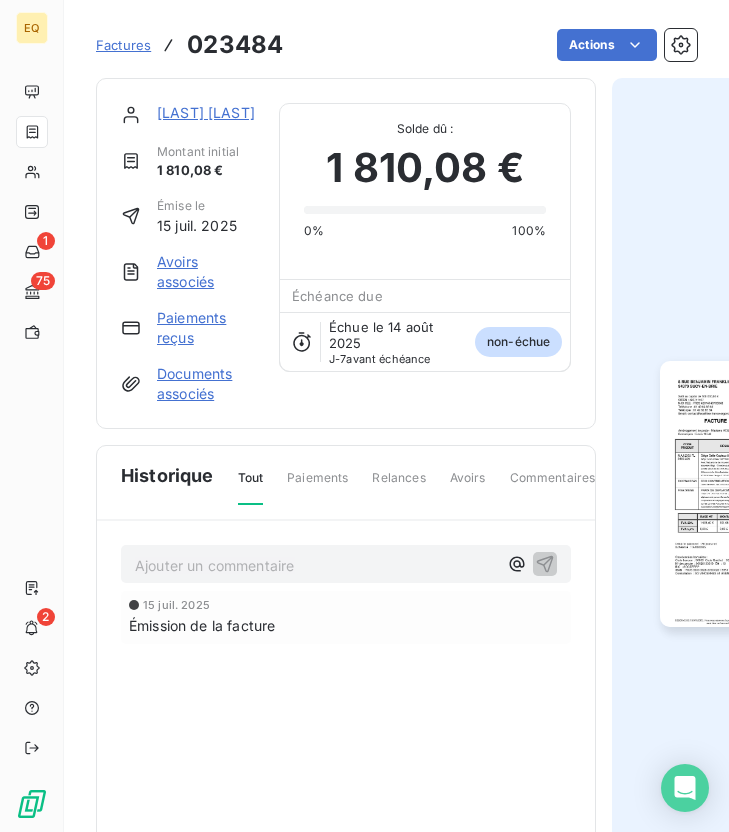 click at bounding box center (754, 494) 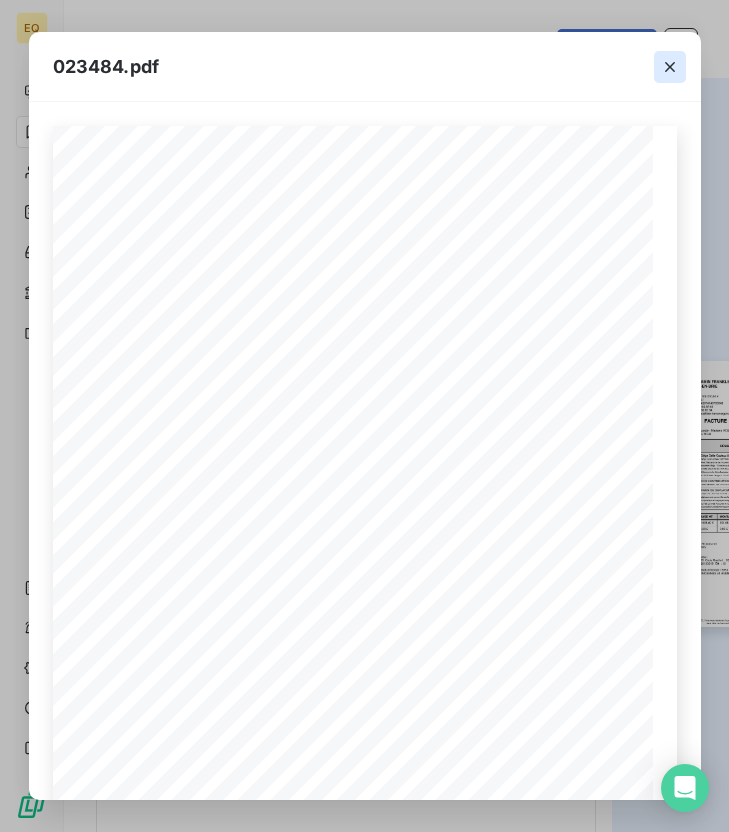 click 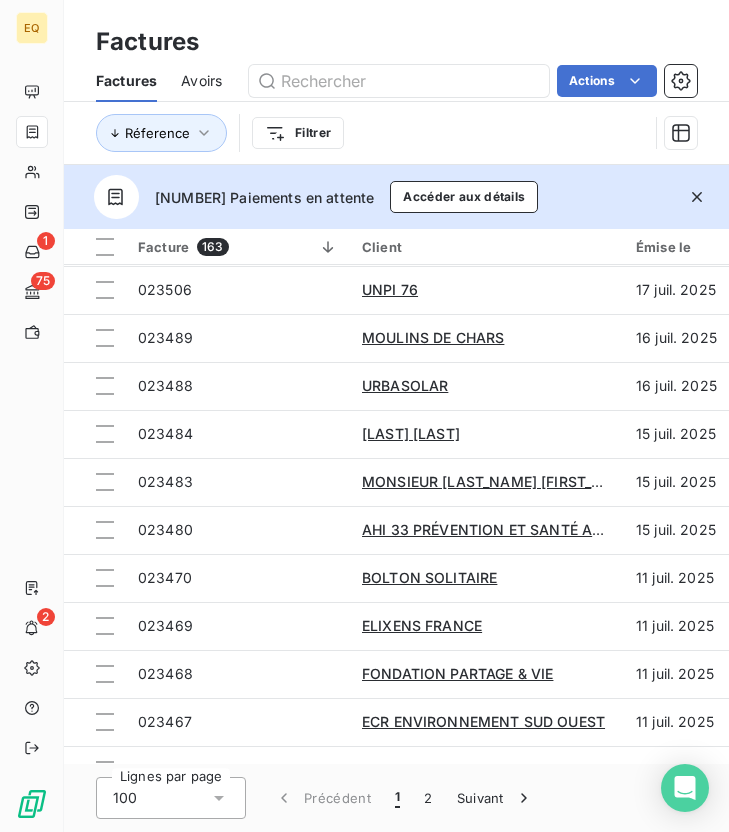 scroll, scrollTop: 3315, scrollLeft: 0, axis: vertical 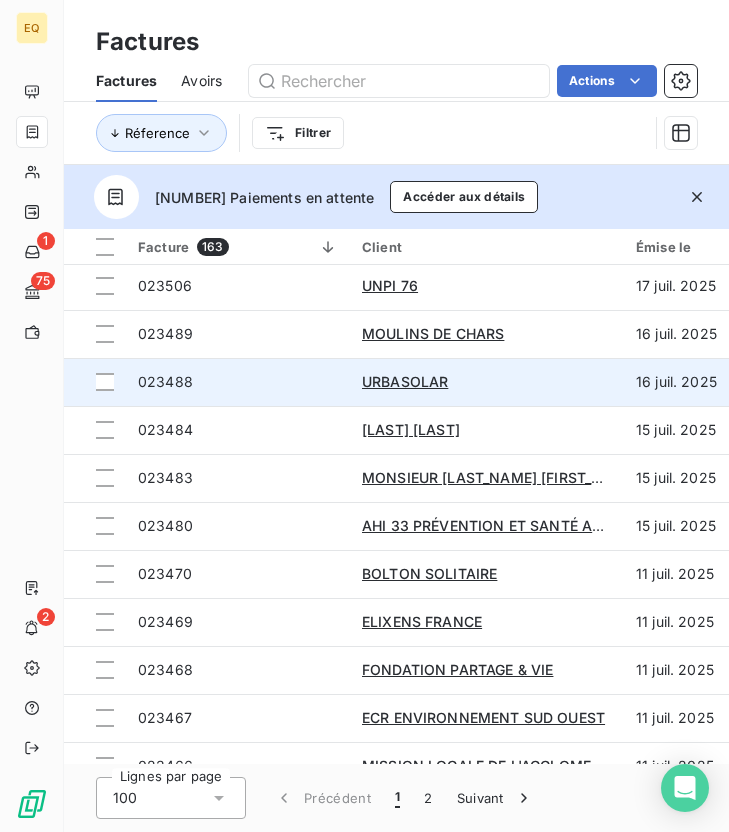 click on "023488" at bounding box center (238, 382) 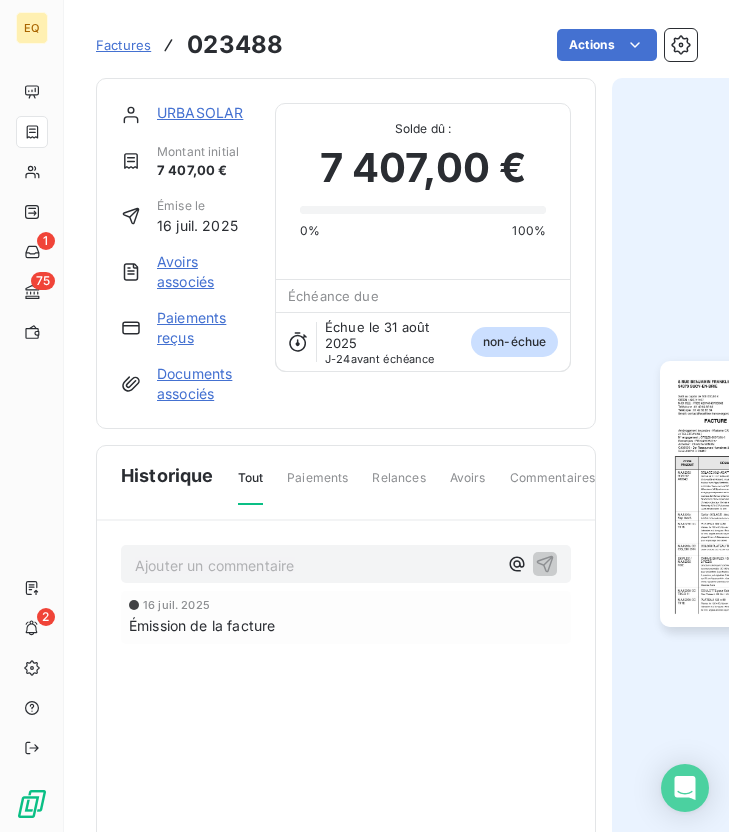 click at bounding box center [754, 494] 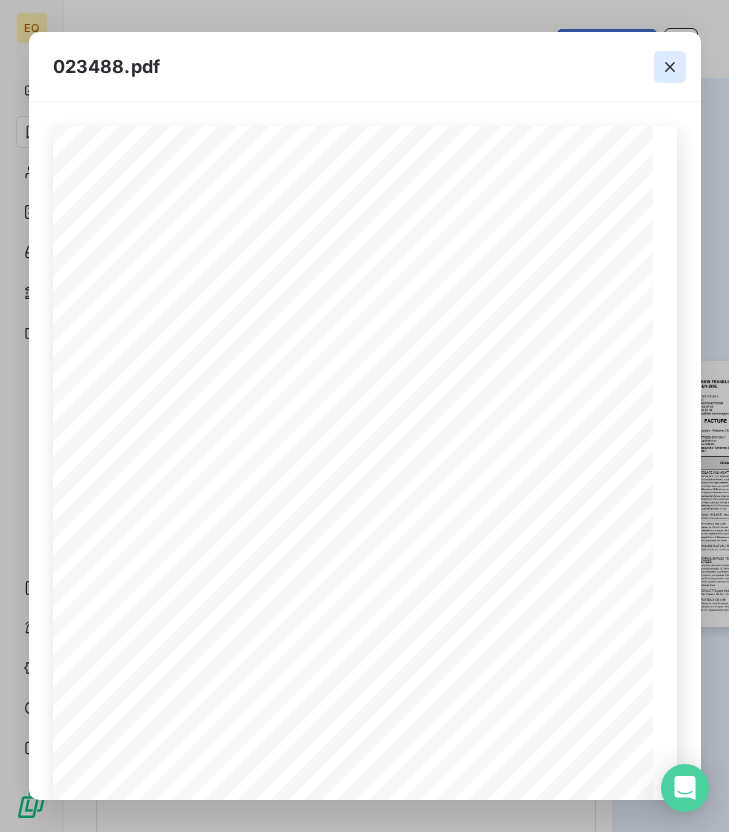 click 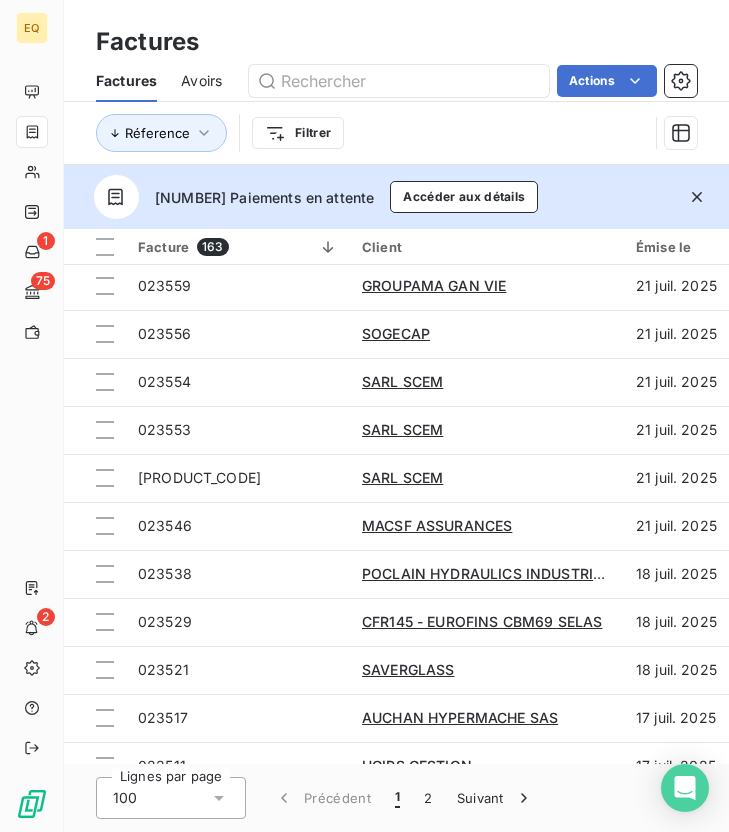 scroll, scrollTop: 3091, scrollLeft: 0, axis: vertical 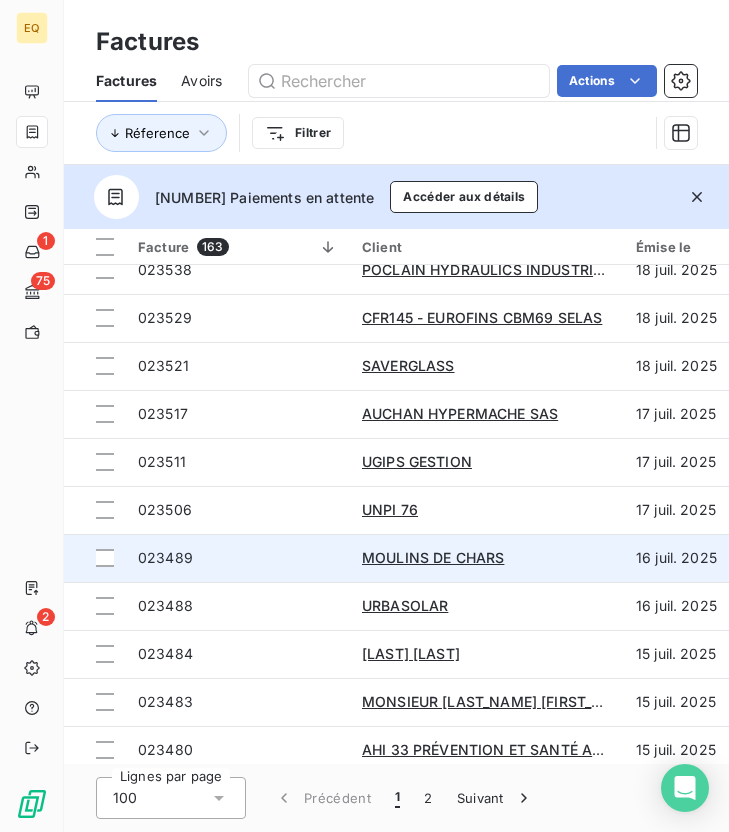 click on "023489" at bounding box center [238, 558] 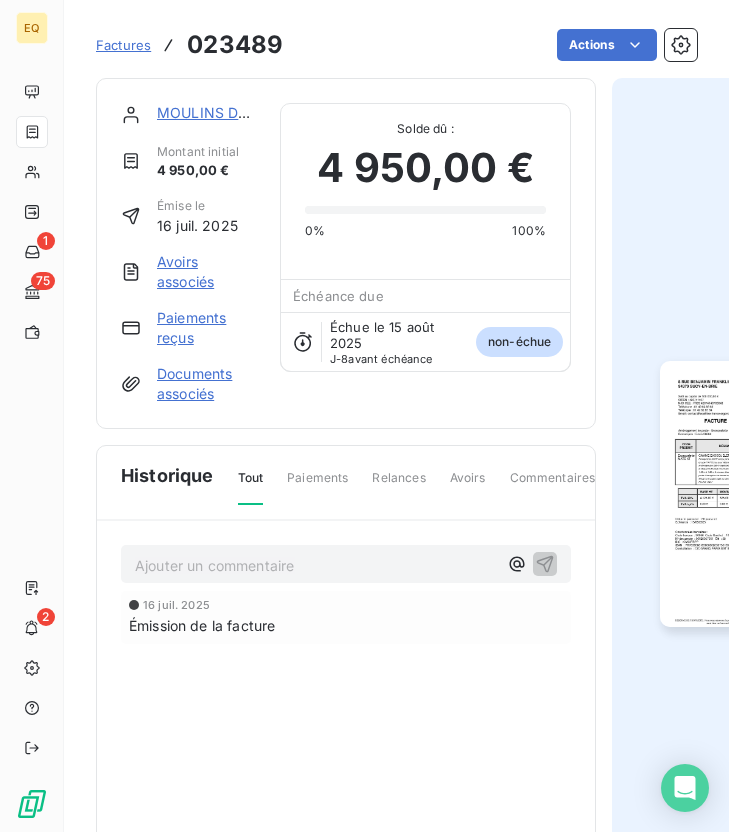 click at bounding box center [754, 494] 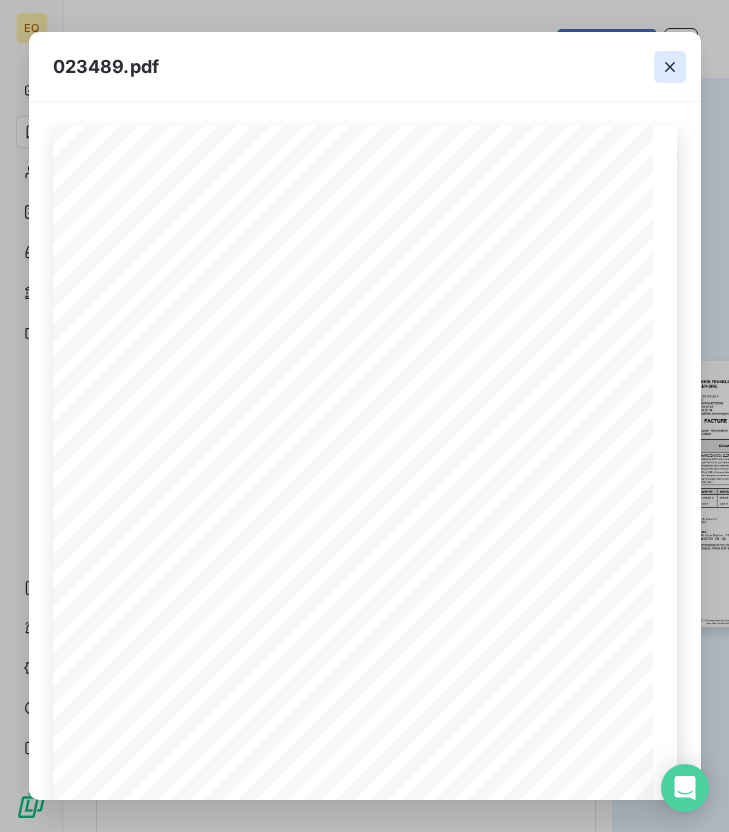 click 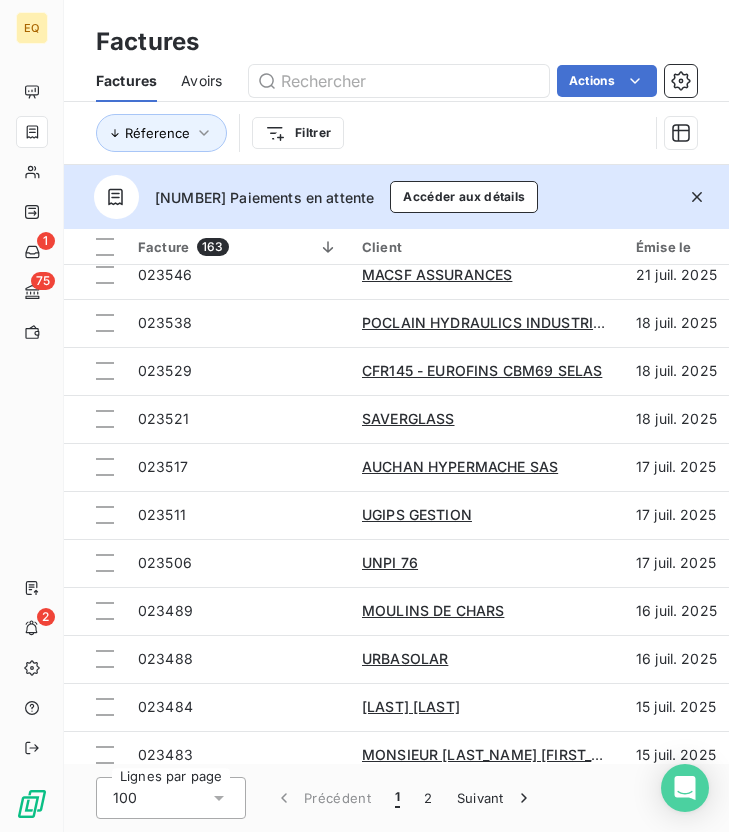 scroll, scrollTop: 3079, scrollLeft: 0, axis: vertical 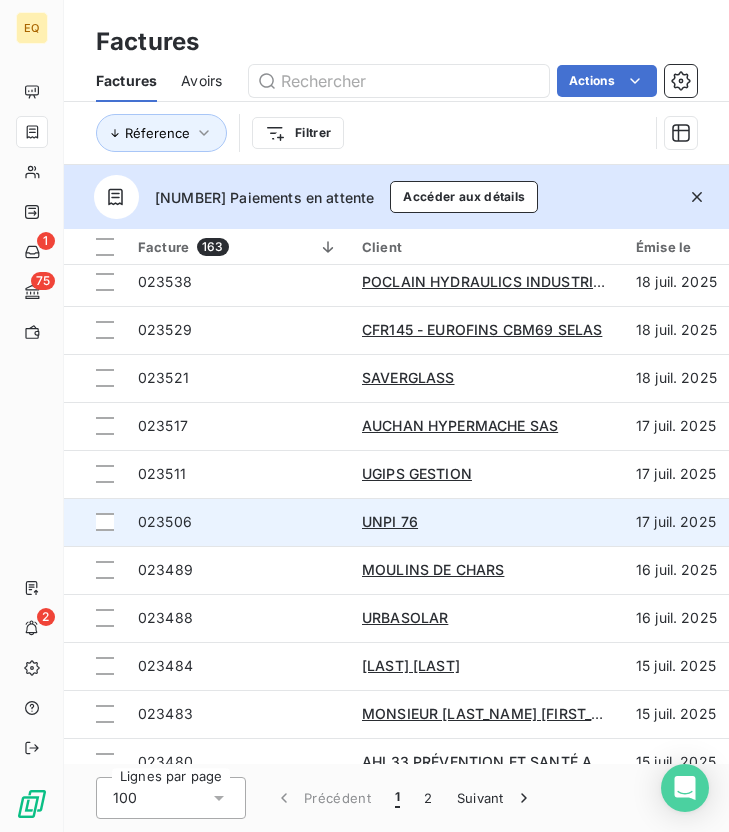 click on "023506" at bounding box center (238, 522) 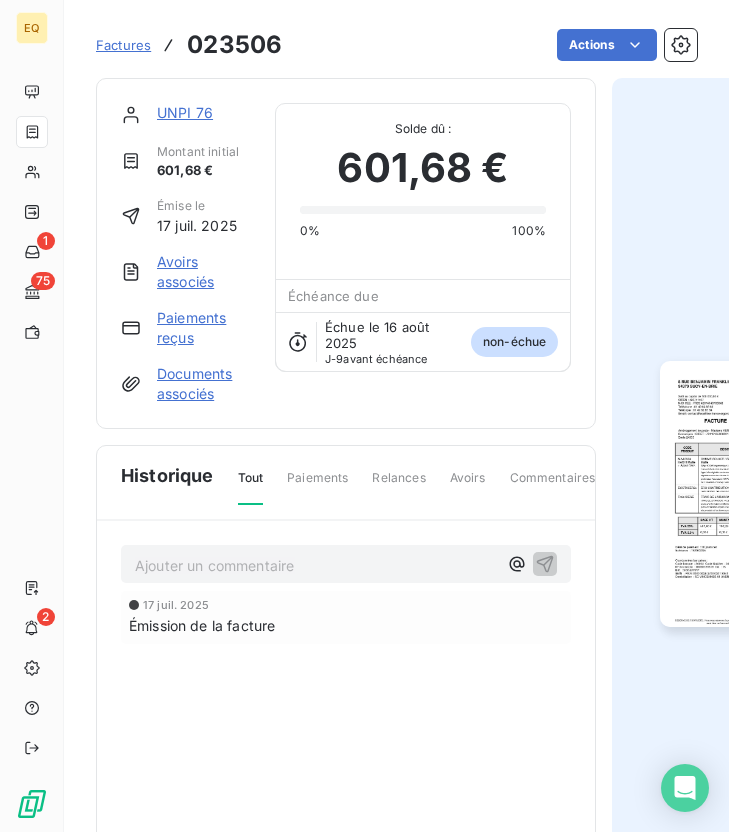 click at bounding box center [754, 494] 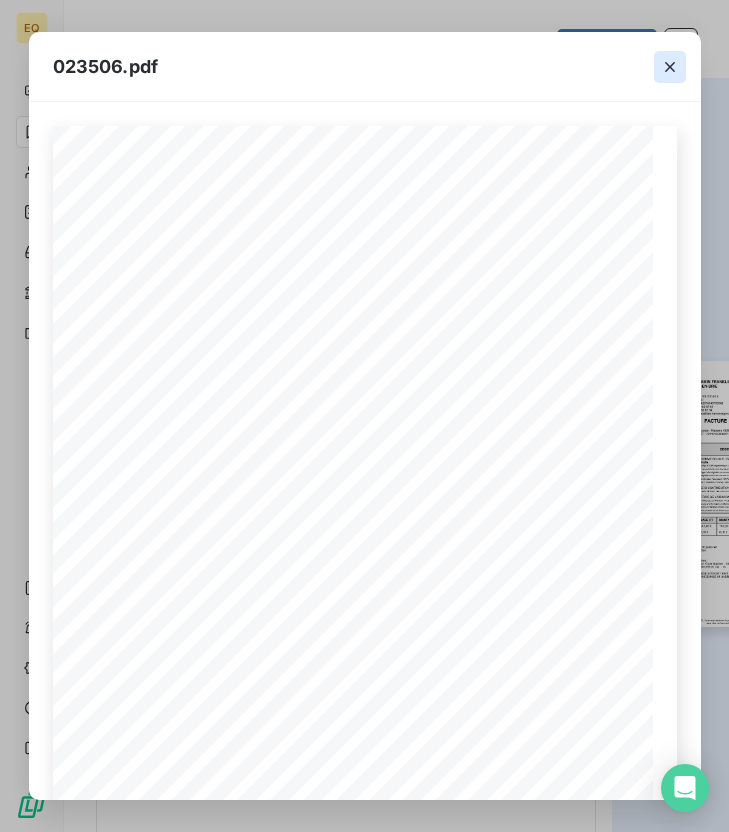 click 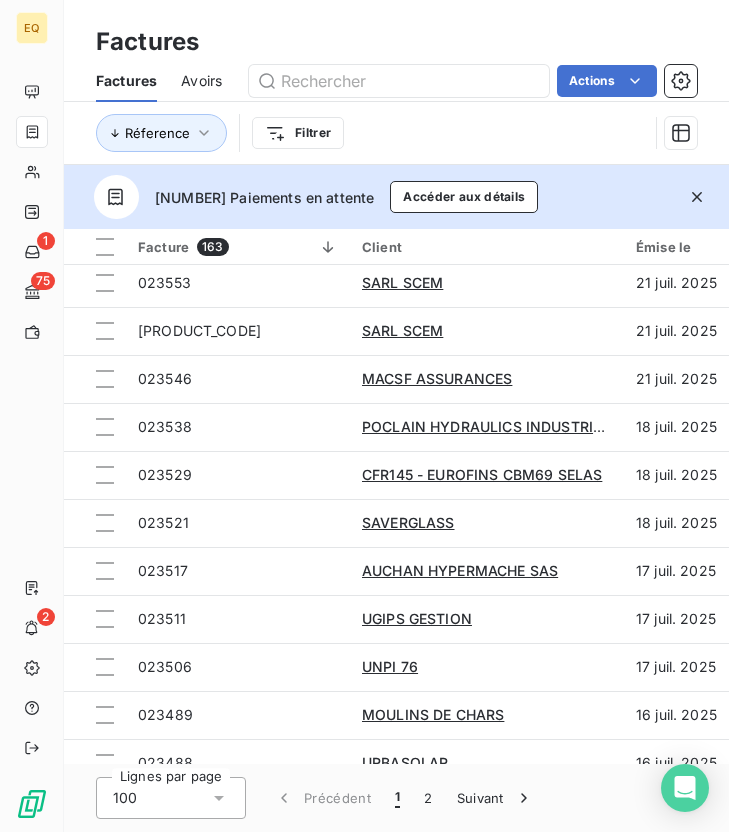 scroll, scrollTop: 2936, scrollLeft: 0, axis: vertical 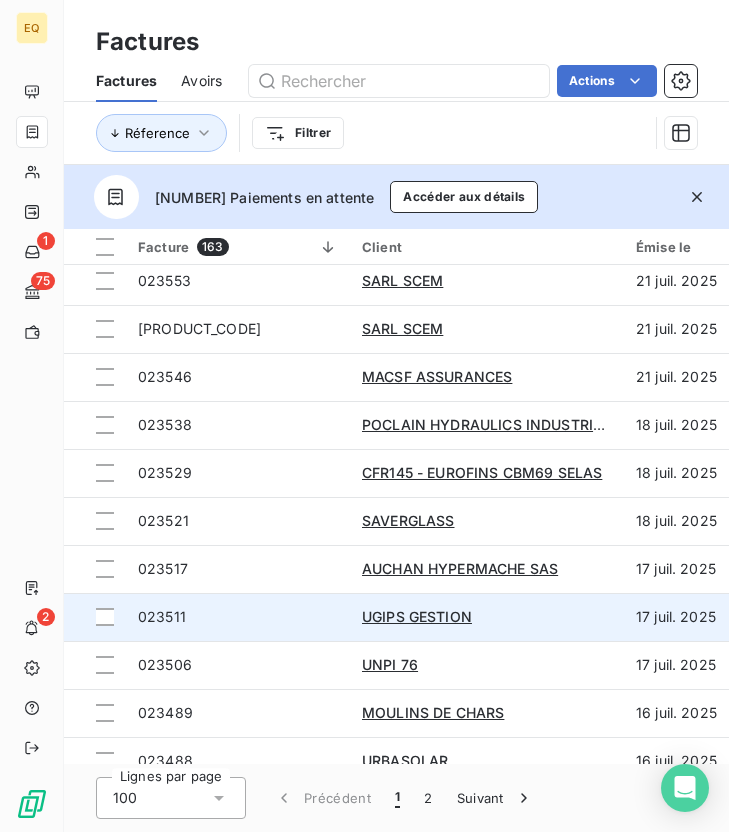 click on "023511" at bounding box center (238, 617) 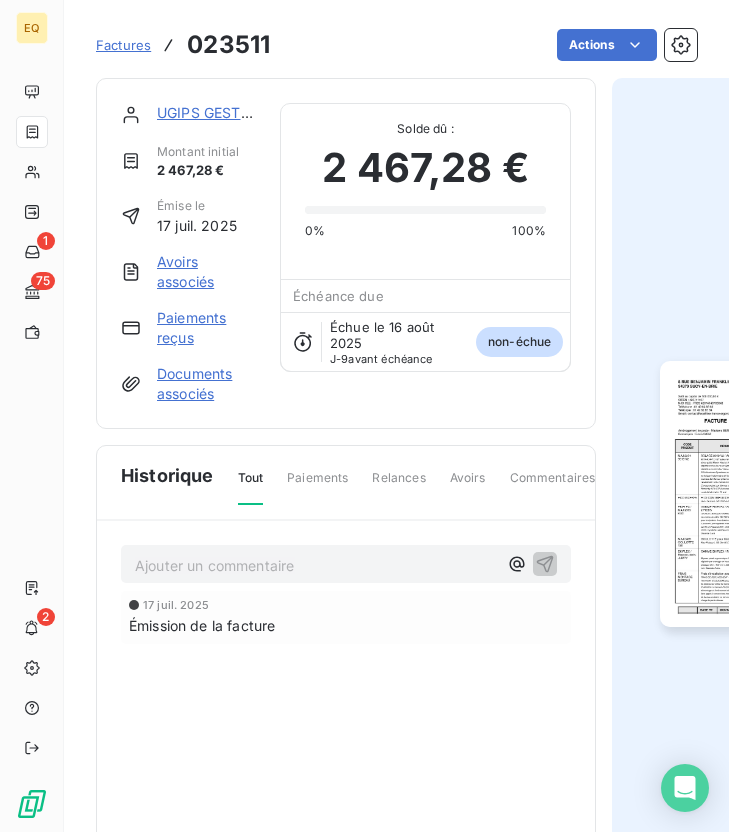 click at bounding box center [754, 494] 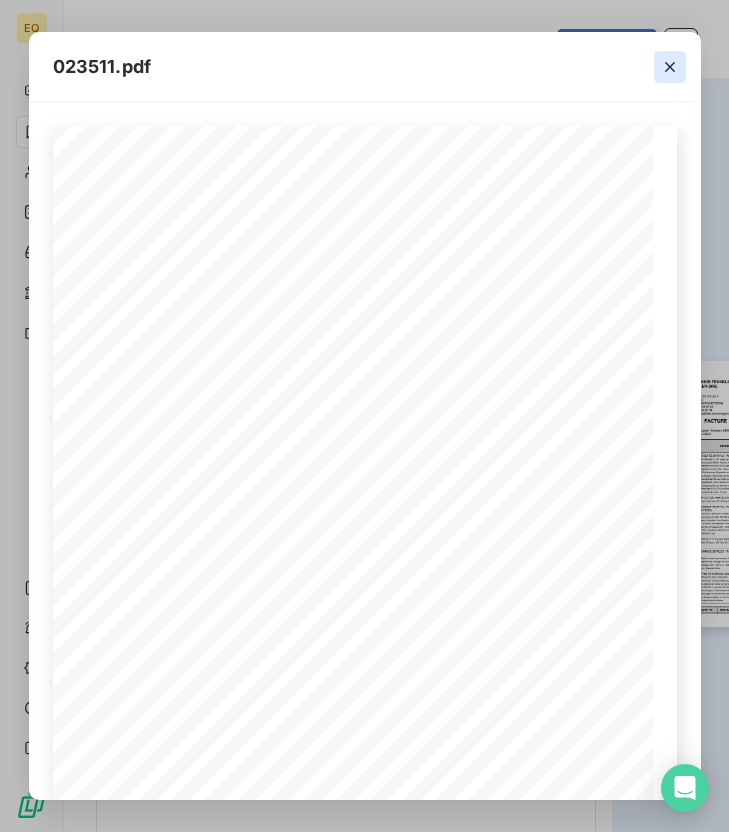 click 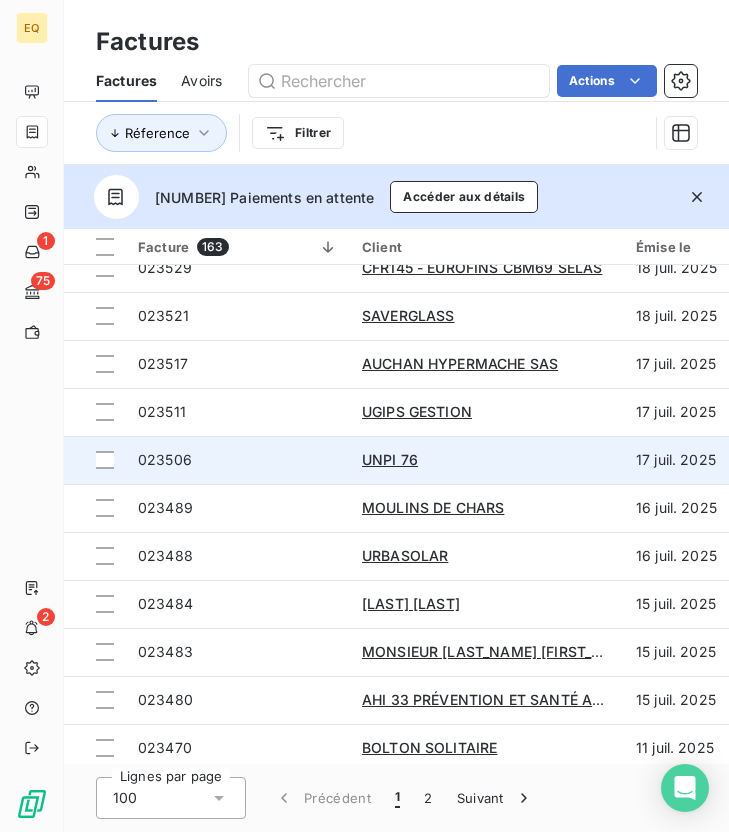 scroll, scrollTop: 3114, scrollLeft: 0, axis: vertical 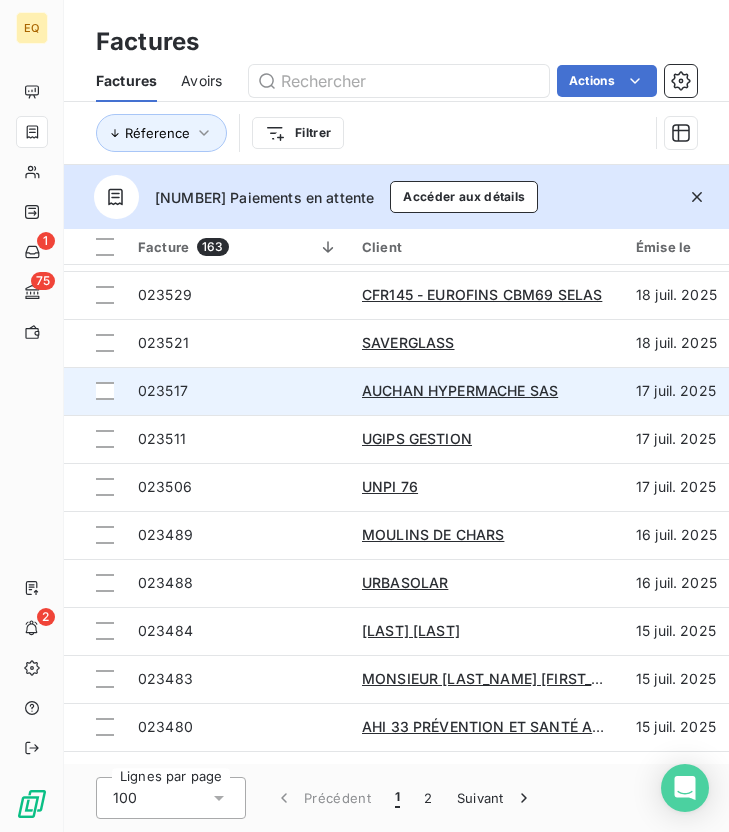 click on "023517" at bounding box center (238, 391) 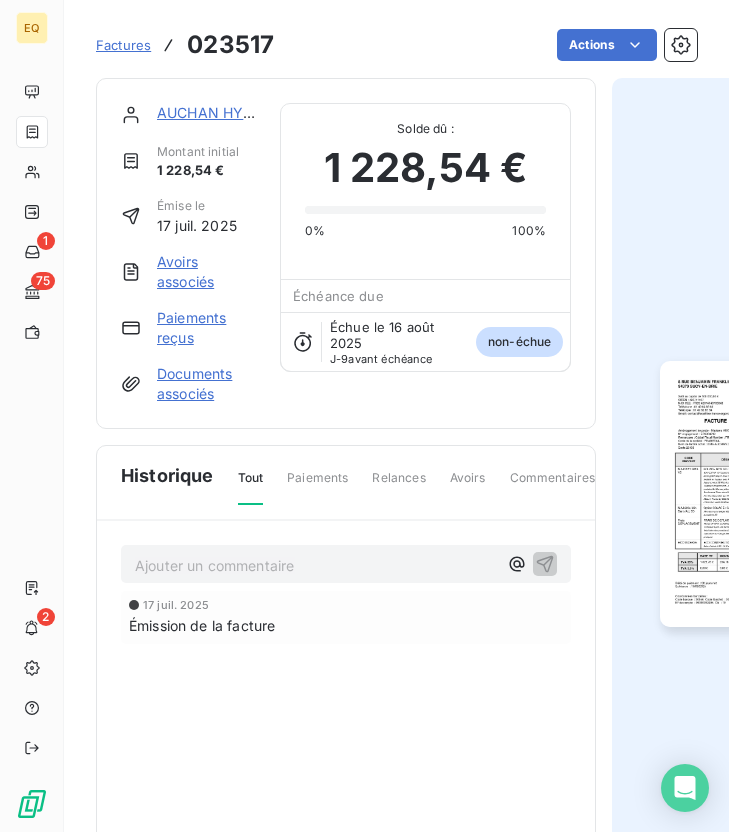 click at bounding box center [754, 494] 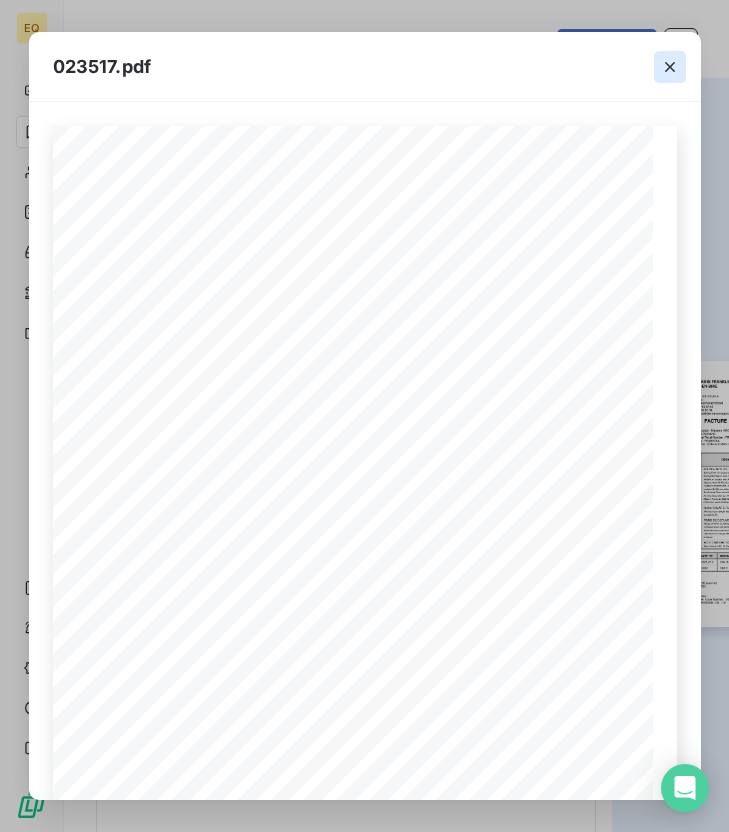 click at bounding box center [670, 67] 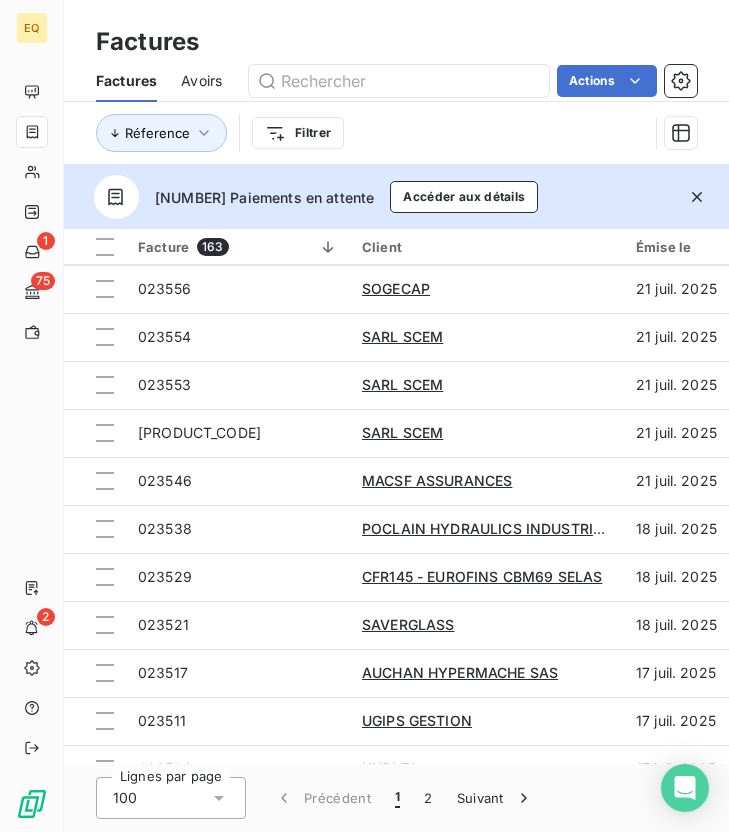 scroll, scrollTop: 2835, scrollLeft: 0, axis: vertical 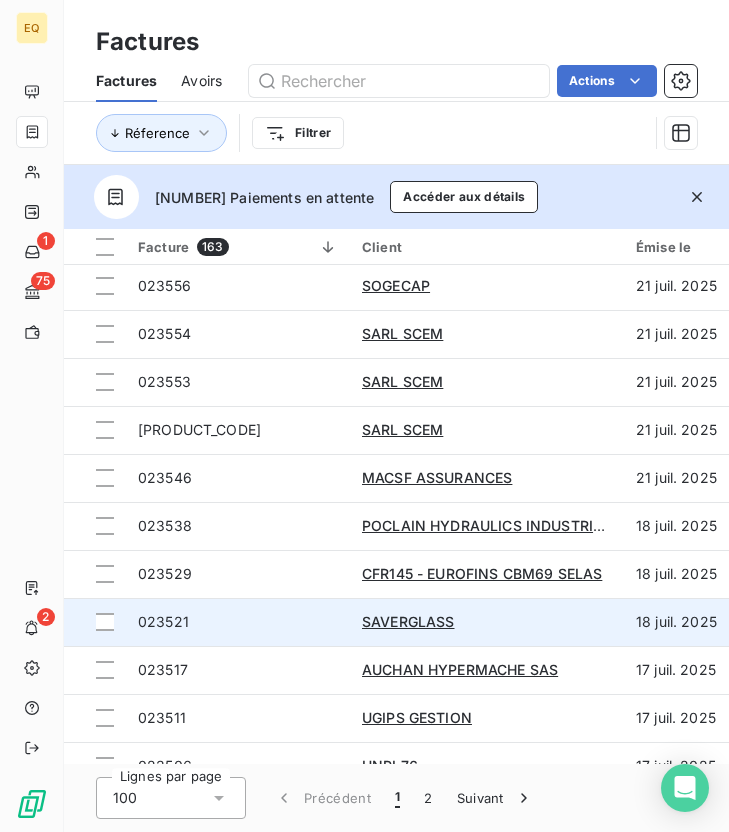 click on "023521" at bounding box center (238, 622) 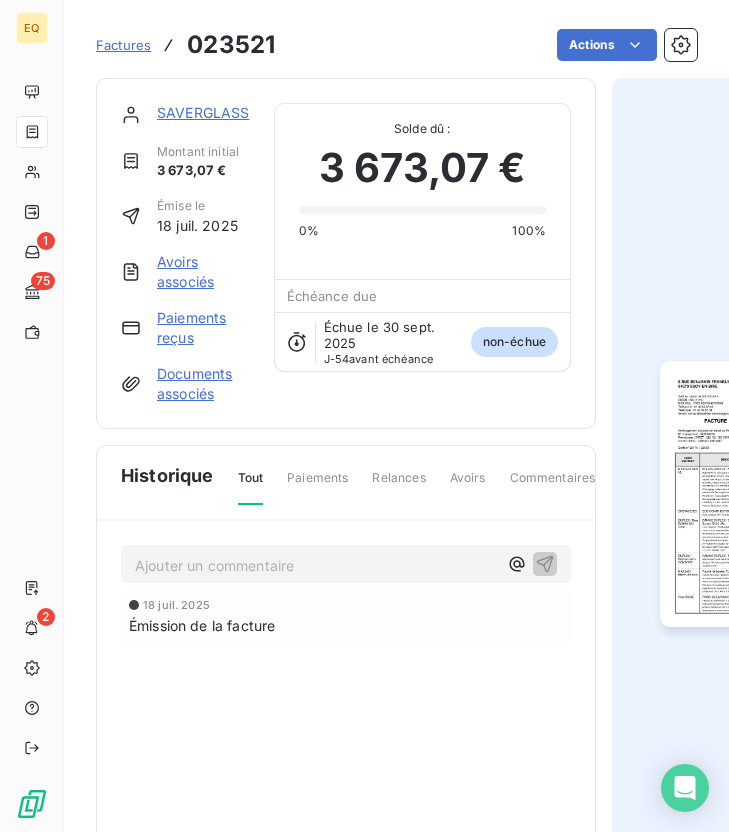 click at bounding box center (754, 494) 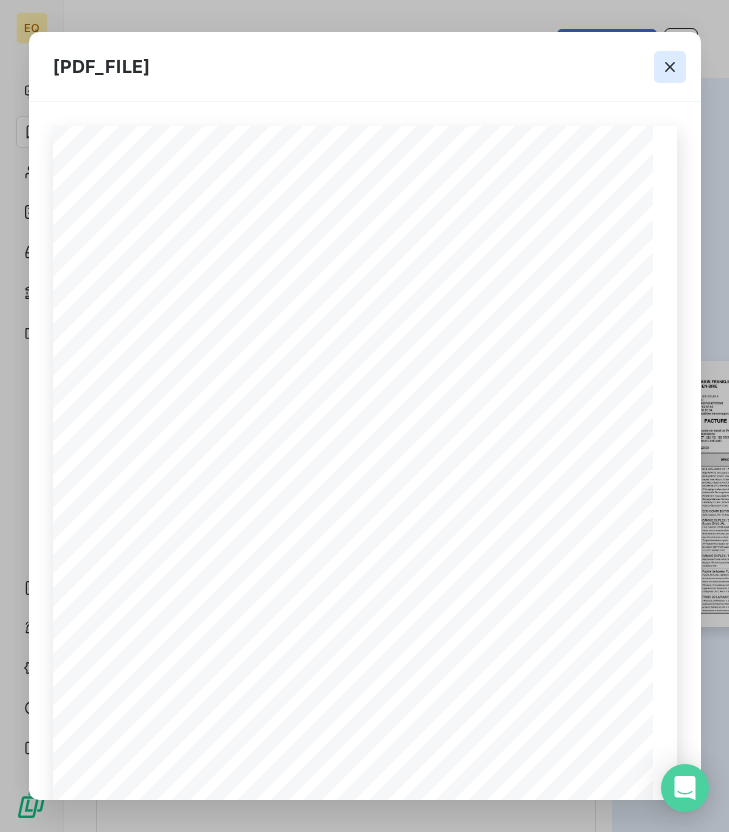 click 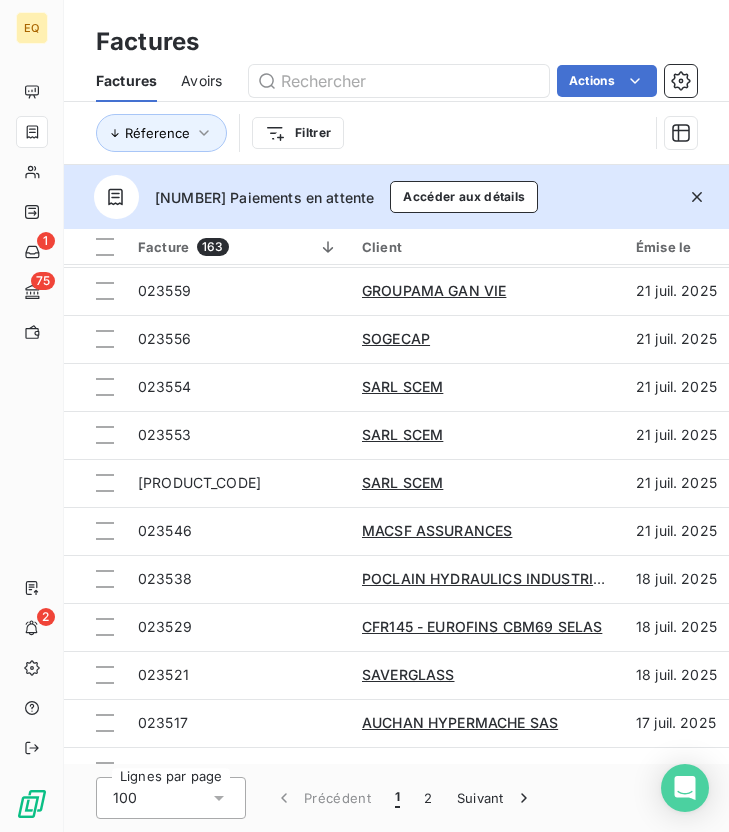scroll, scrollTop: 2759, scrollLeft: 0, axis: vertical 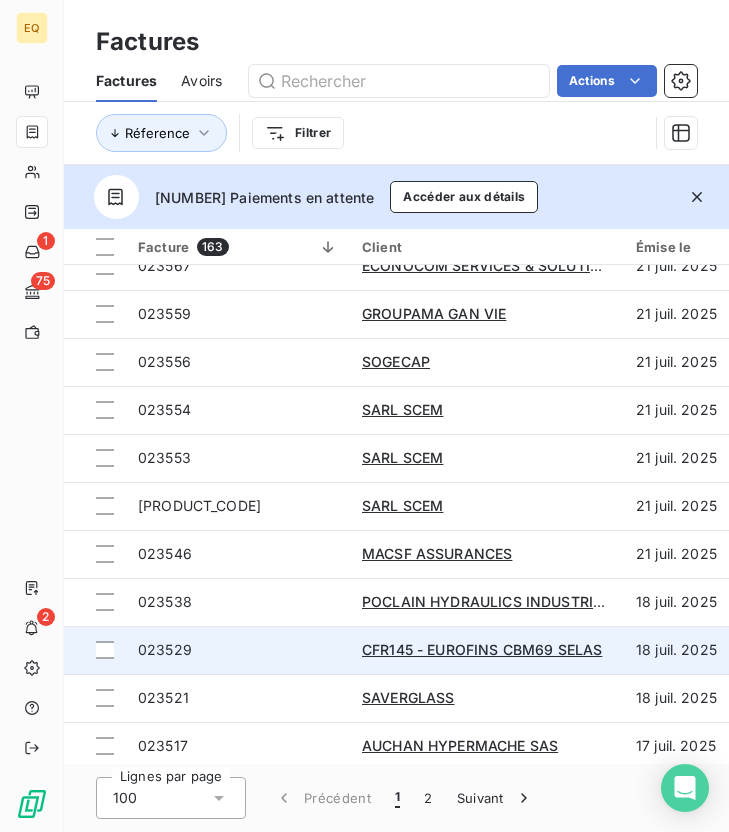click on "023529" at bounding box center (238, 650) 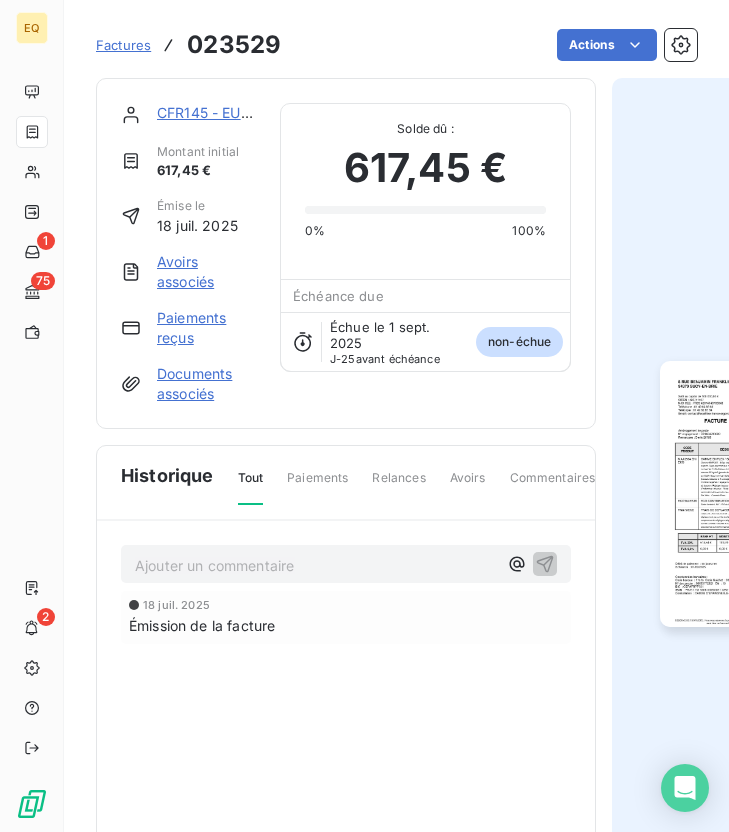 click at bounding box center (754, 494) 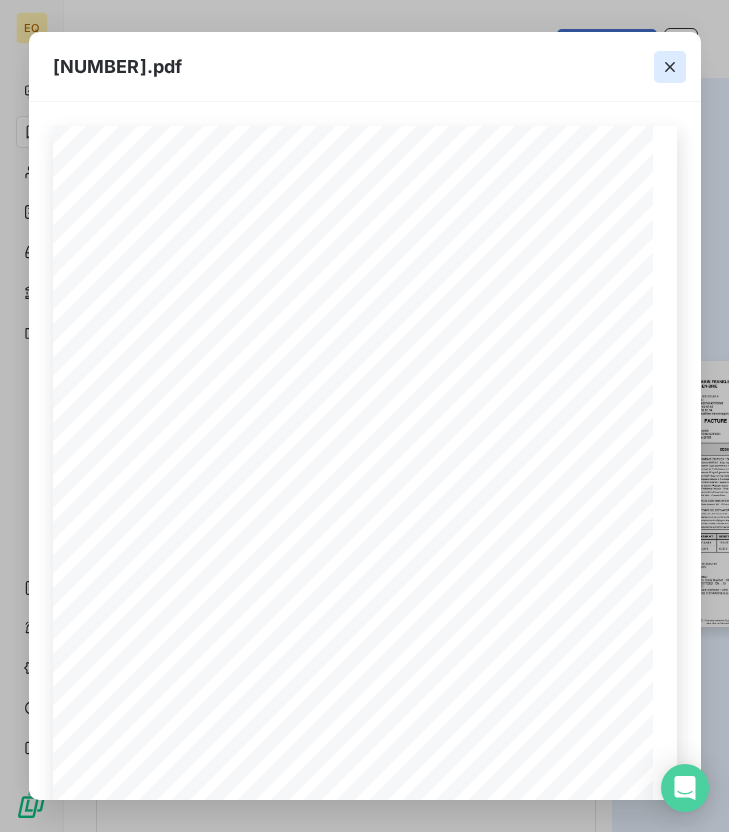 click 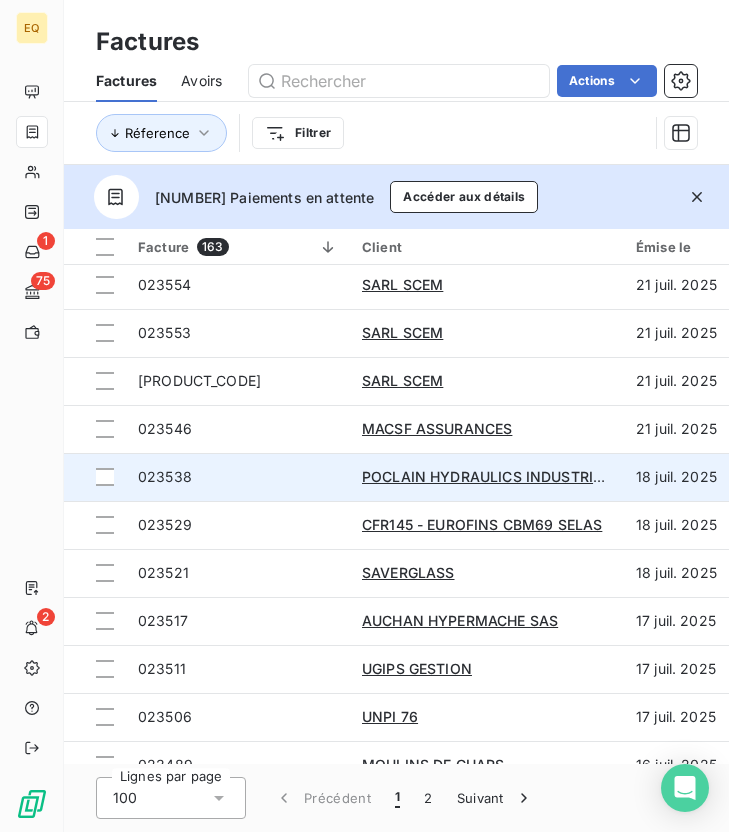 scroll, scrollTop: 2897, scrollLeft: 0, axis: vertical 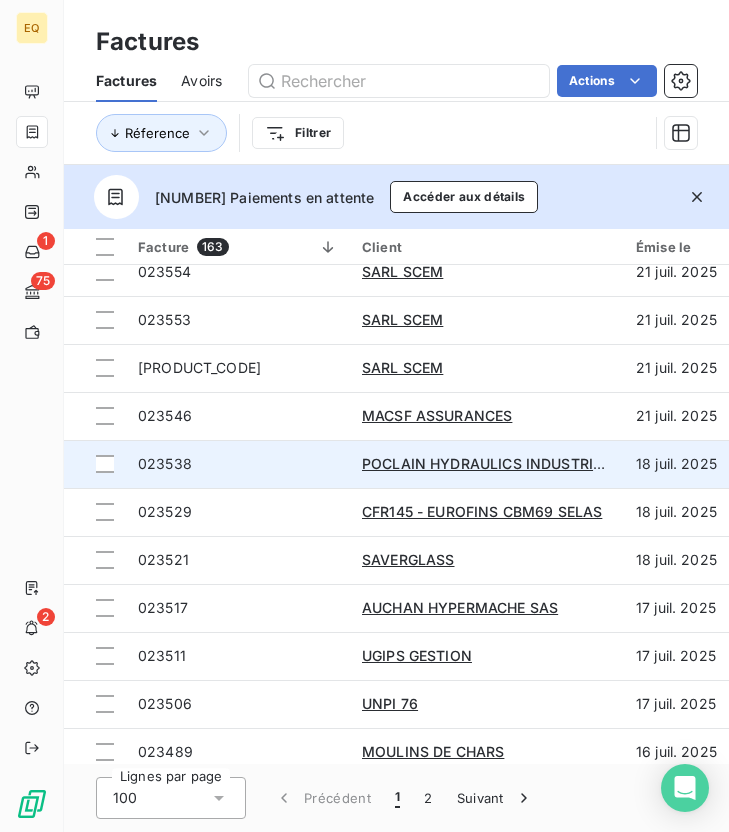click on "023538" at bounding box center [238, 464] 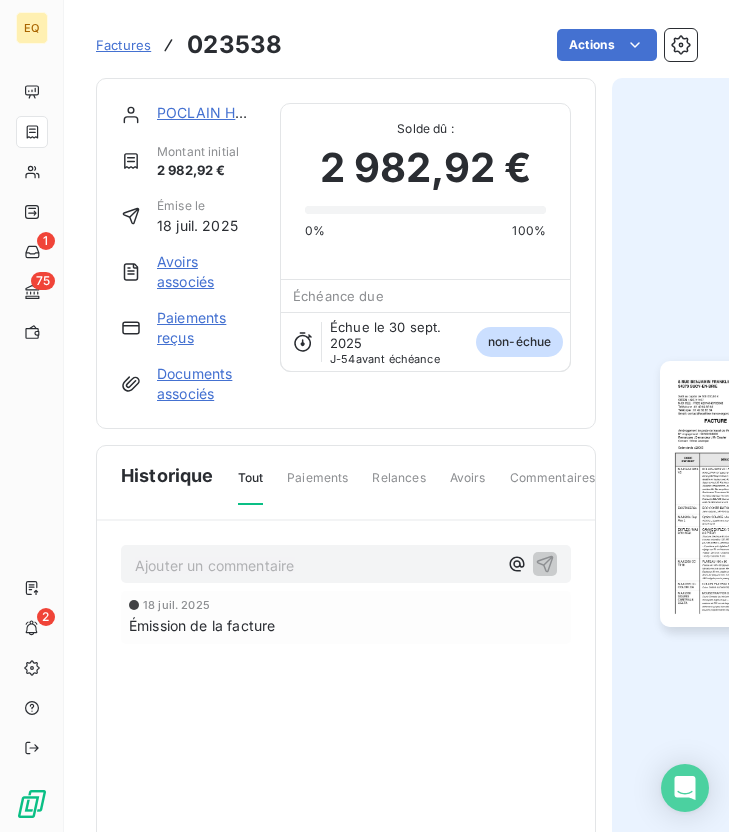 click at bounding box center (754, 494) 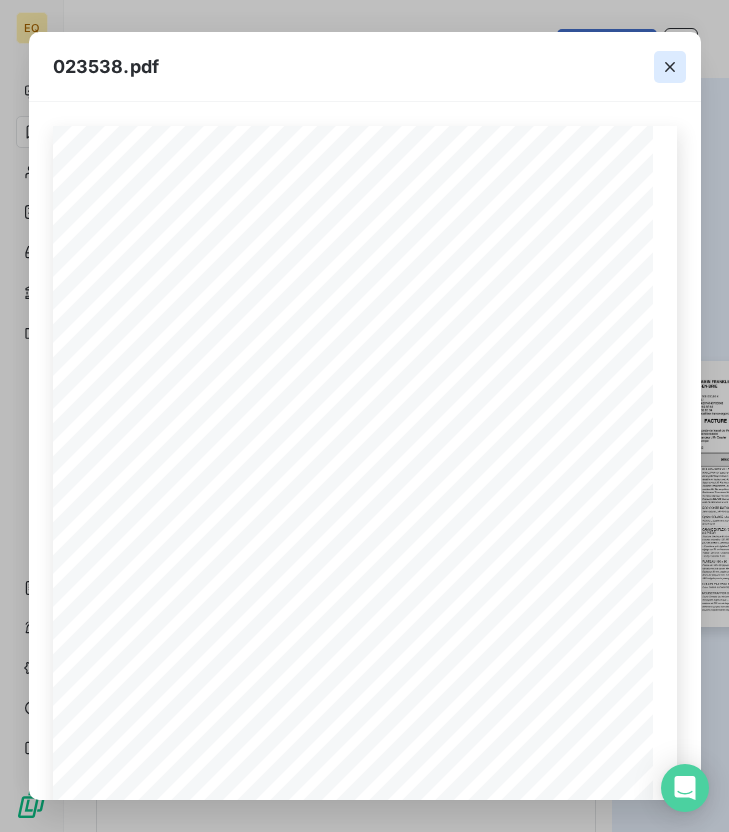 click 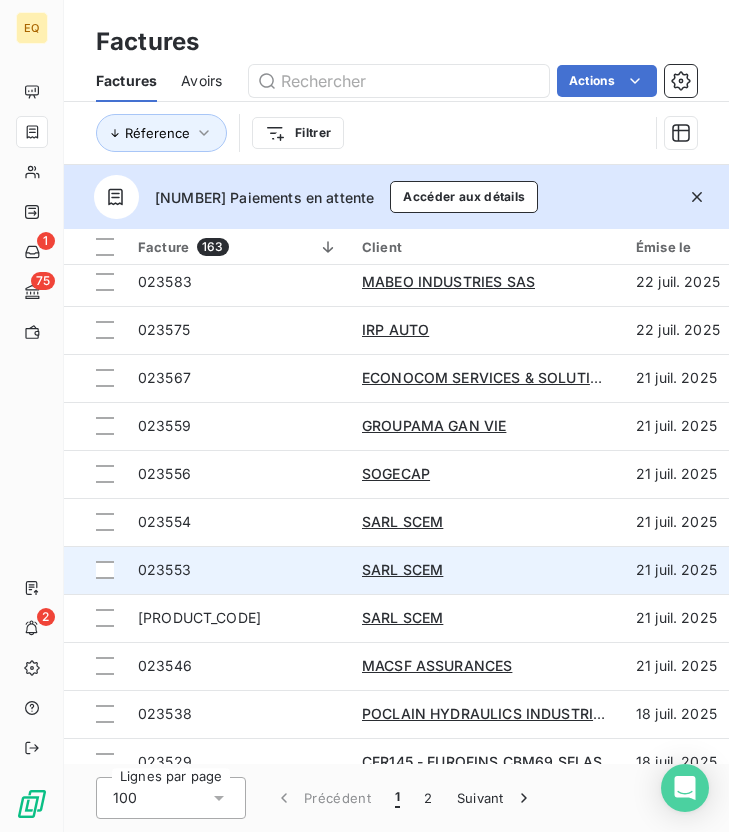 scroll, scrollTop: 2664, scrollLeft: 0, axis: vertical 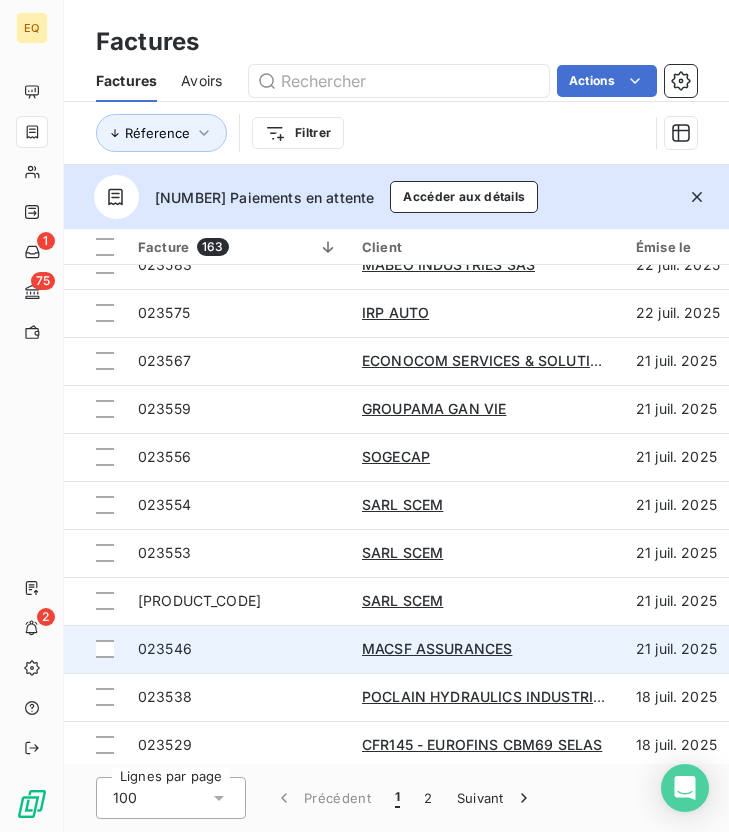 click on "023546" at bounding box center [238, 649] 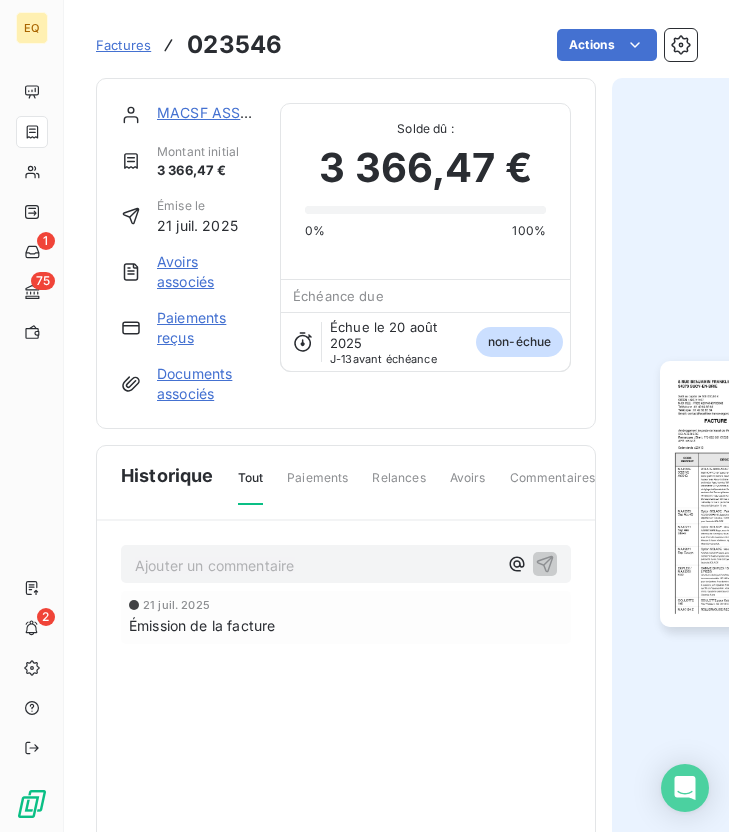 click at bounding box center [754, 494] 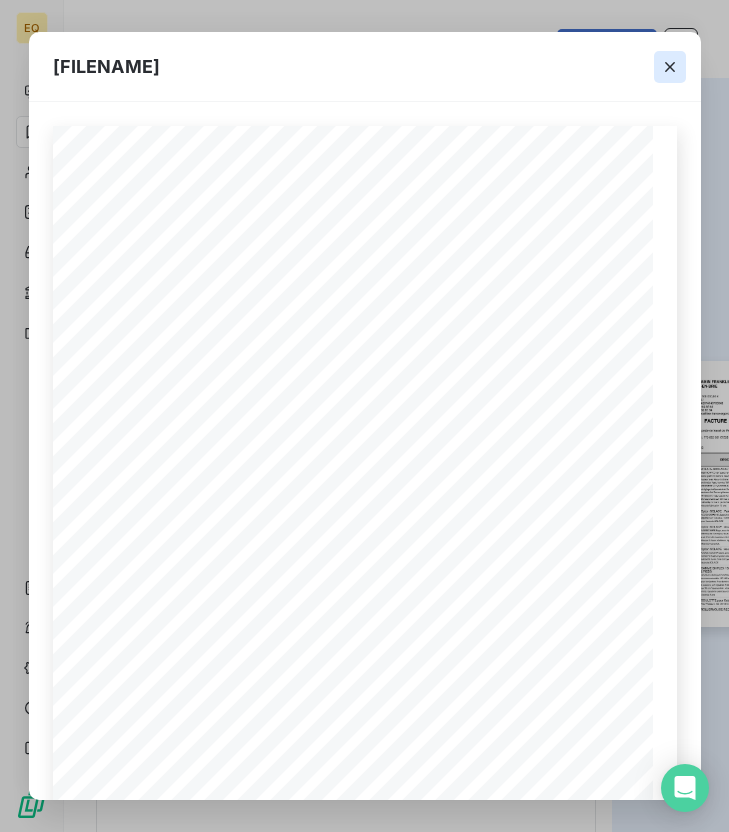 click at bounding box center (670, 67) 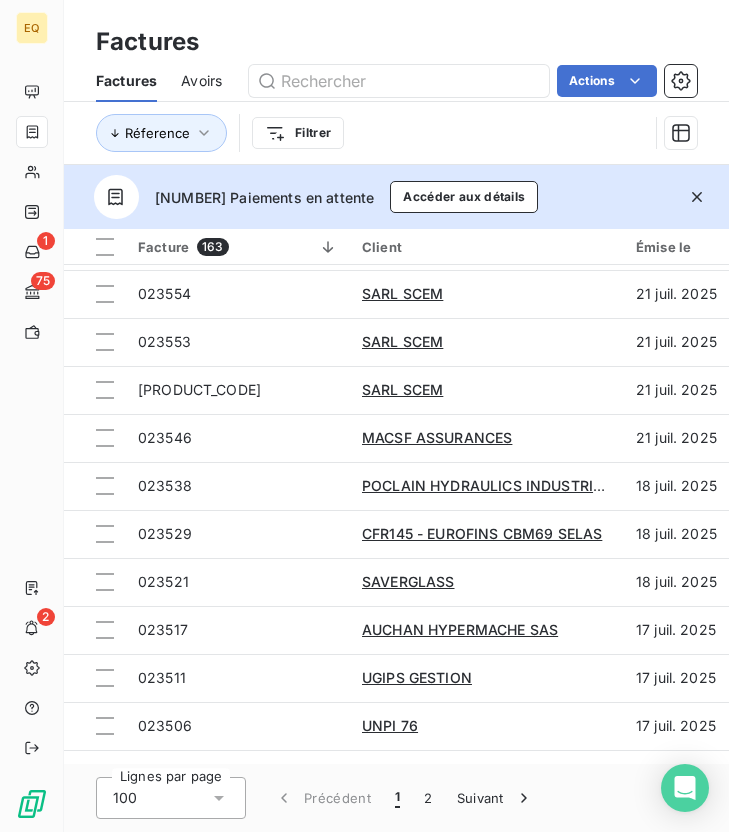 scroll, scrollTop: 2751, scrollLeft: 0, axis: vertical 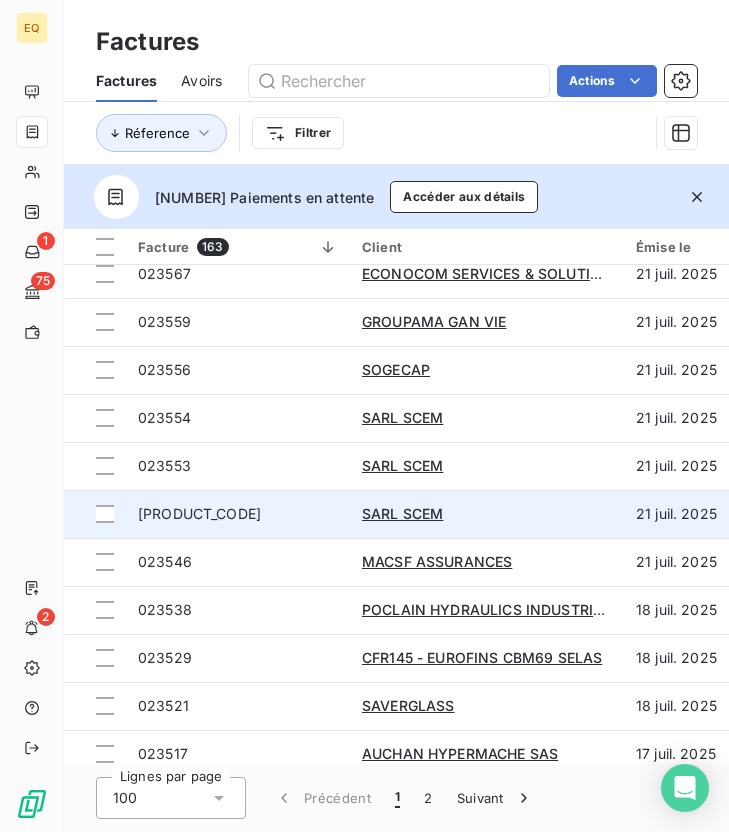 click on "023552" at bounding box center (238, 514) 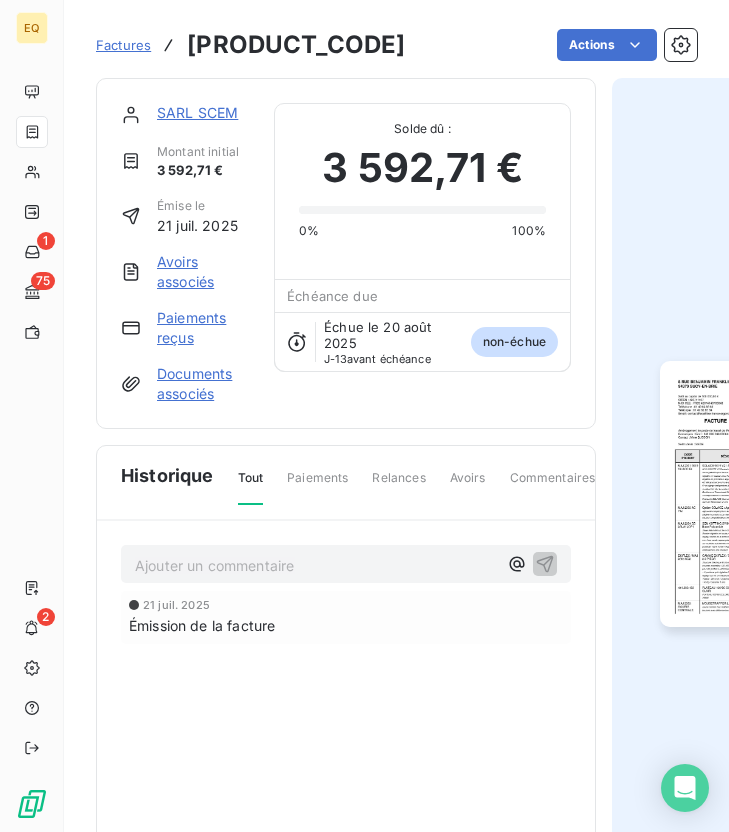 click at bounding box center [754, 494] 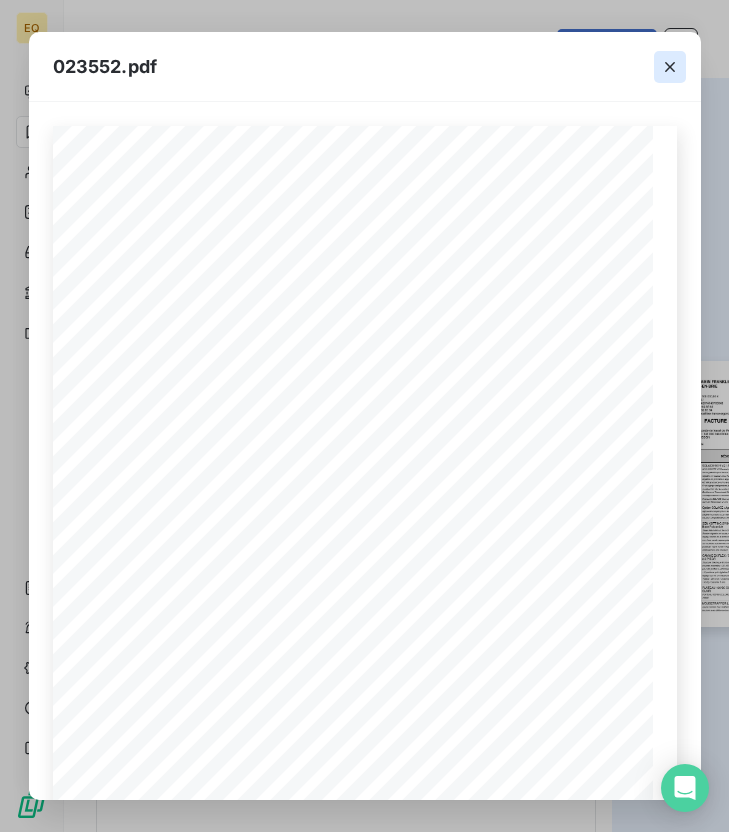 click 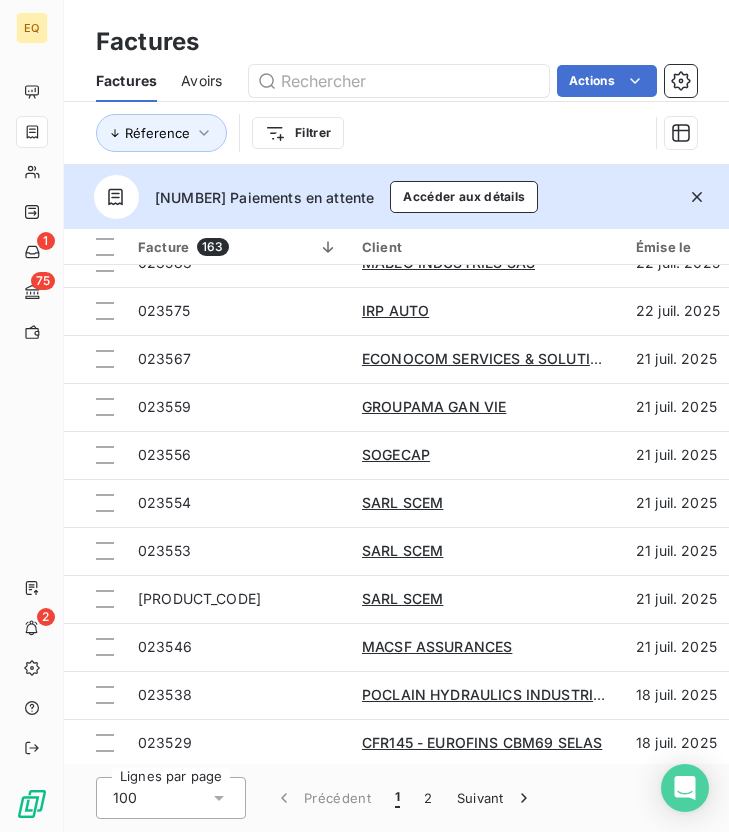 scroll, scrollTop: 2659, scrollLeft: 0, axis: vertical 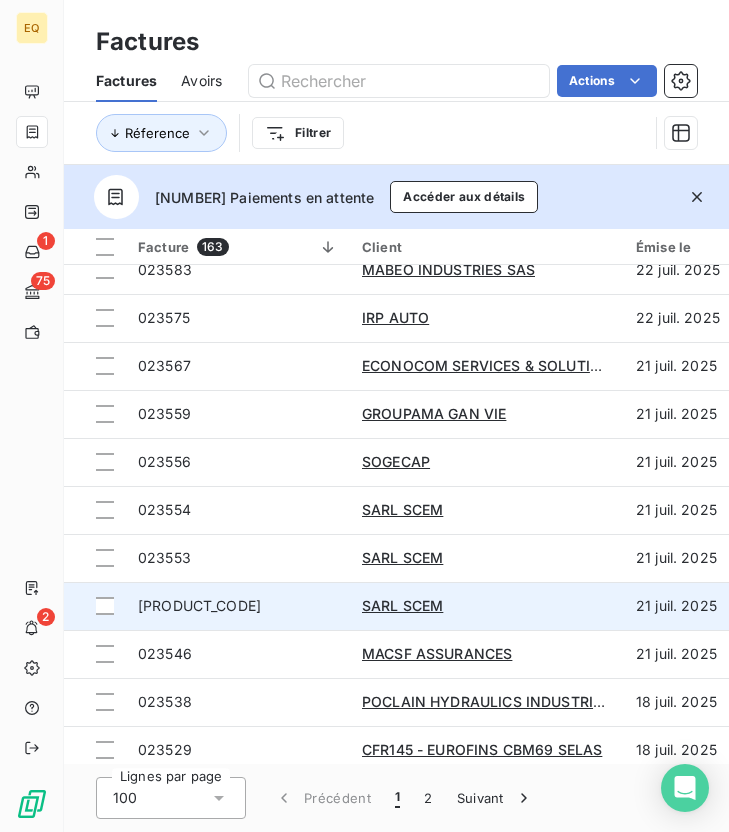 click on "023552" at bounding box center [238, 606] 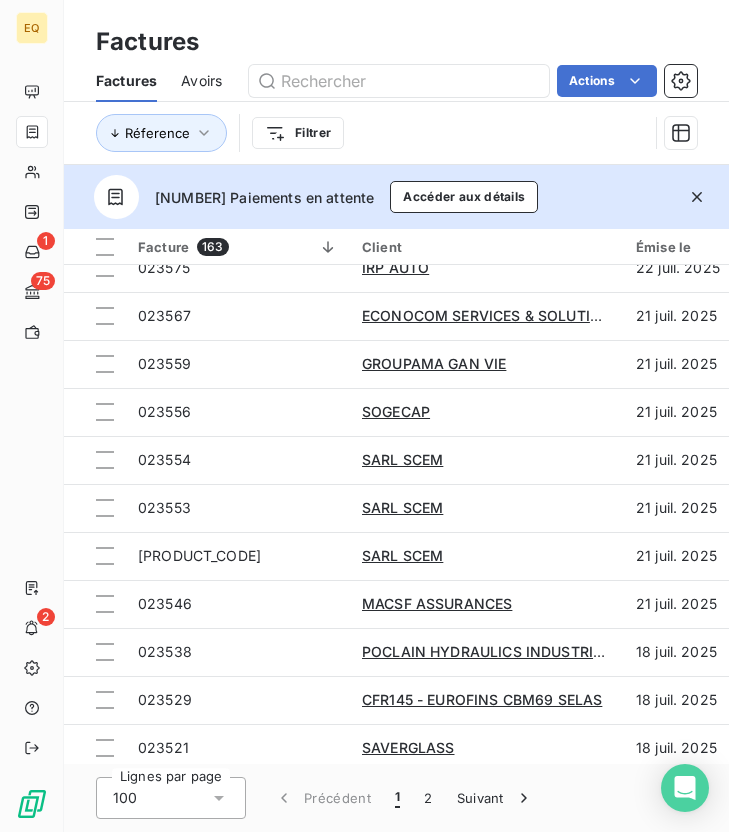 scroll, scrollTop: 2723, scrollLeft: 0, axis: vertical 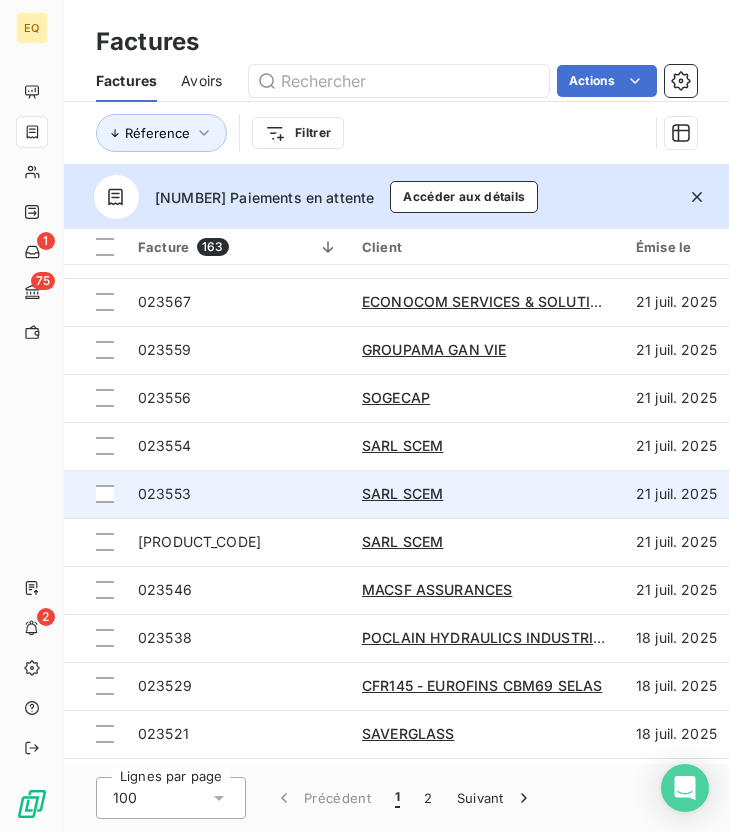 click on "023553" at bounding box center (238, 494) 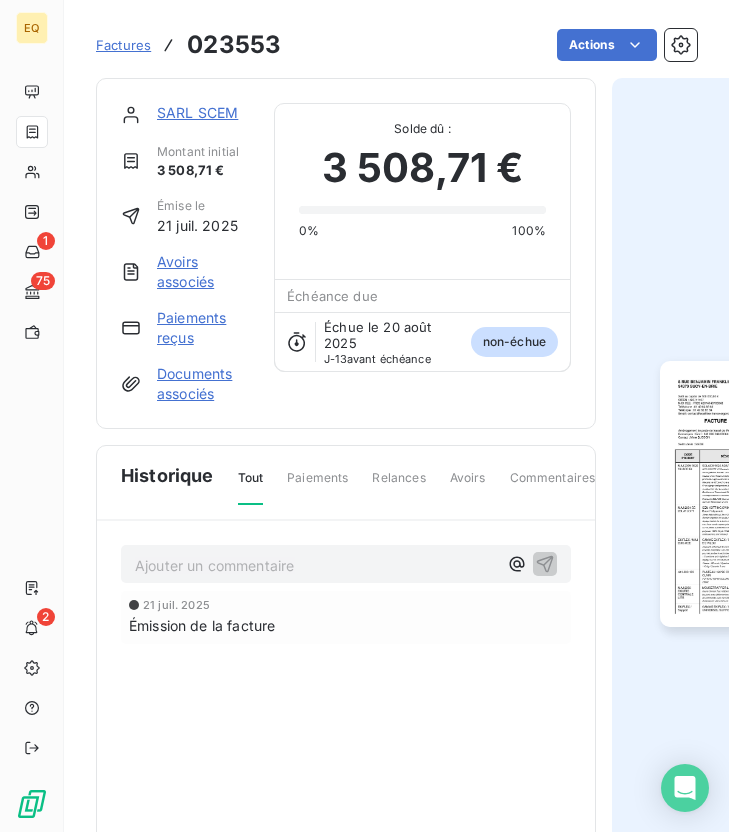 click at bounding box center [754, 494] 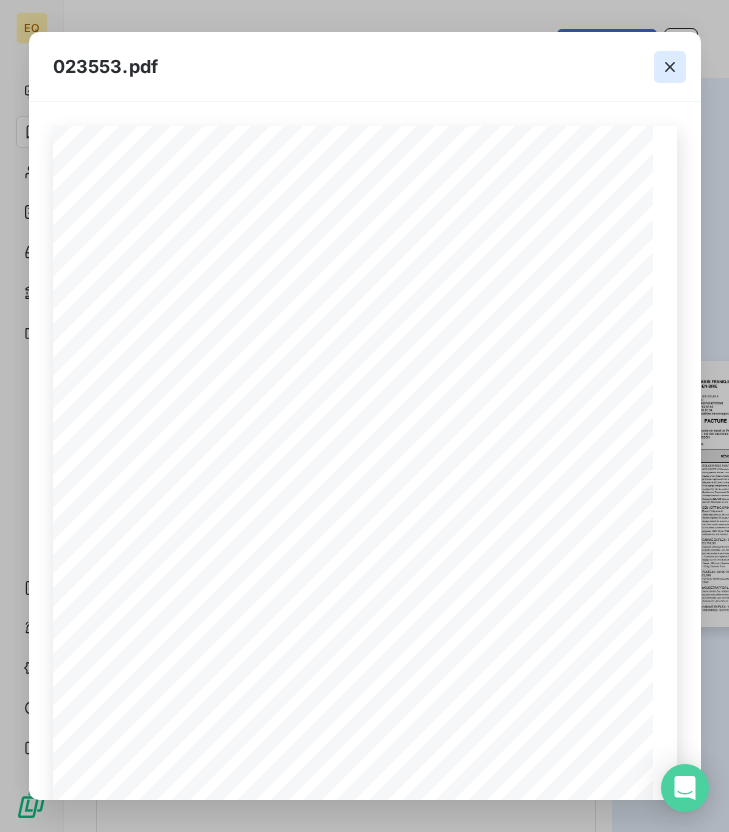 click 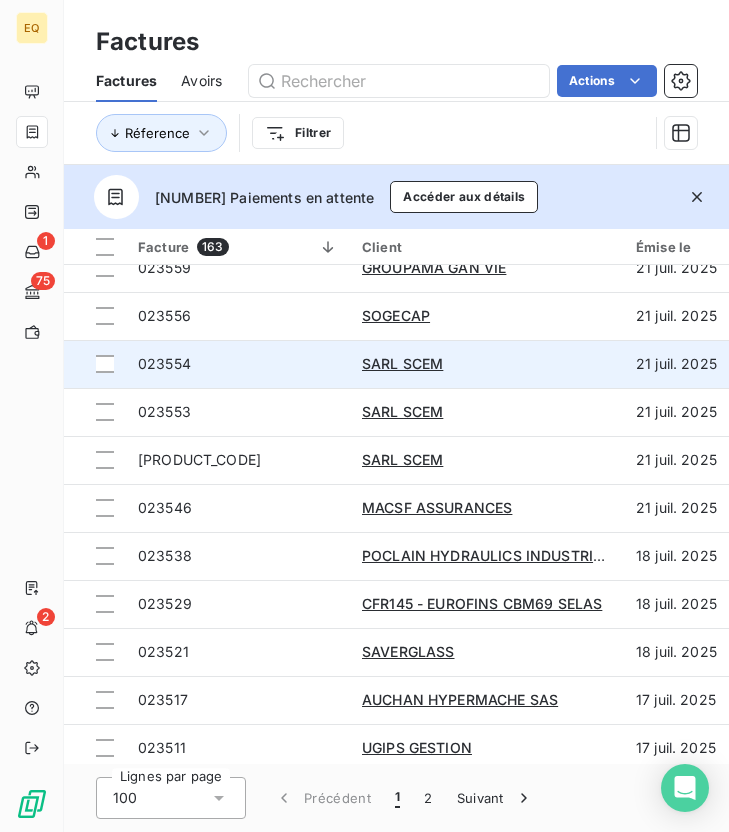 scroll, scrollTop: 2804, scrollLeft: 0, axis: vertical 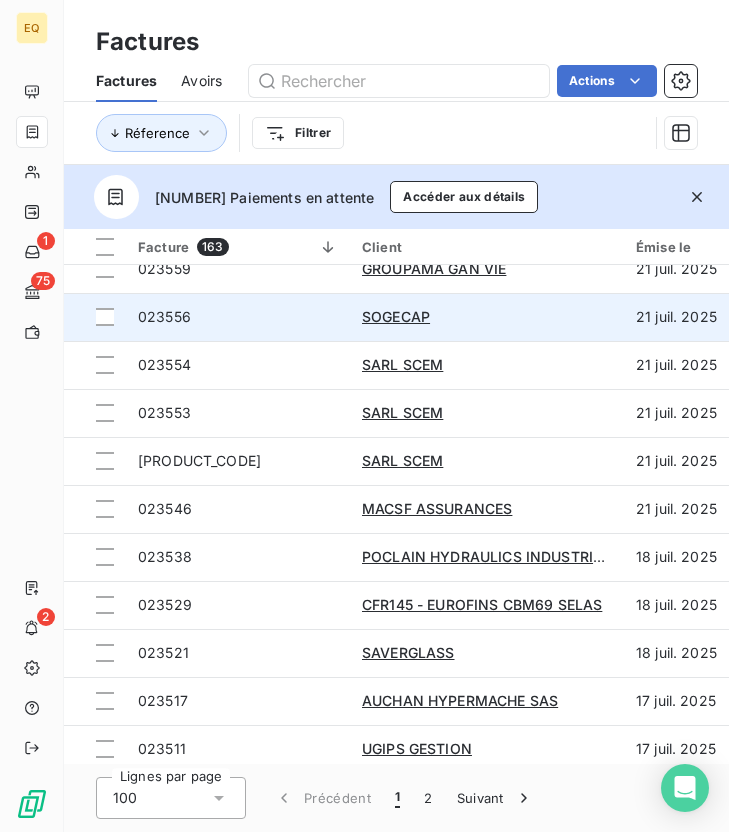 click on "023556" at bounding box center [238, 317] 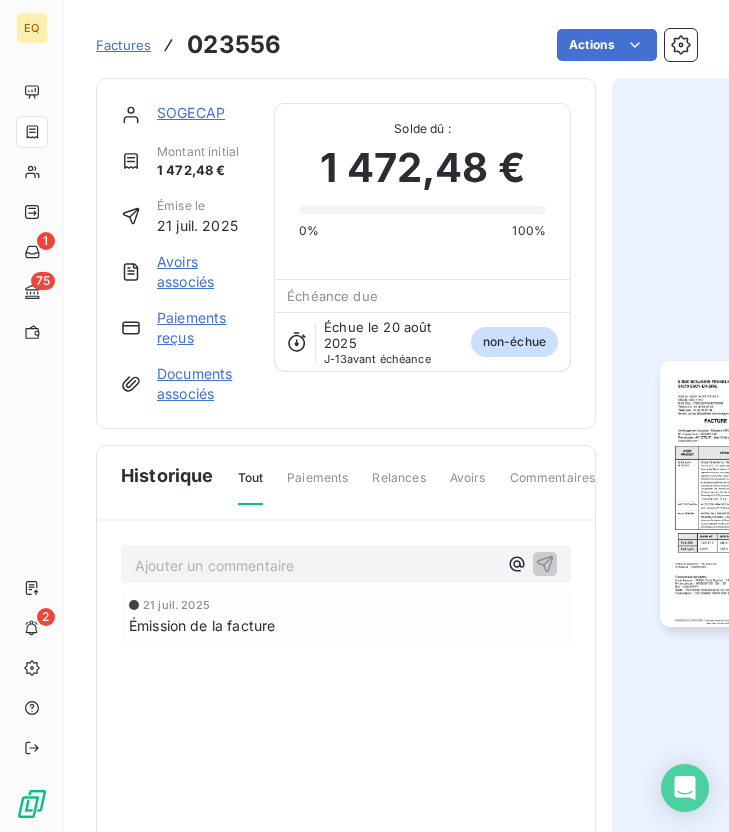 click at bounding box center [754, 494] 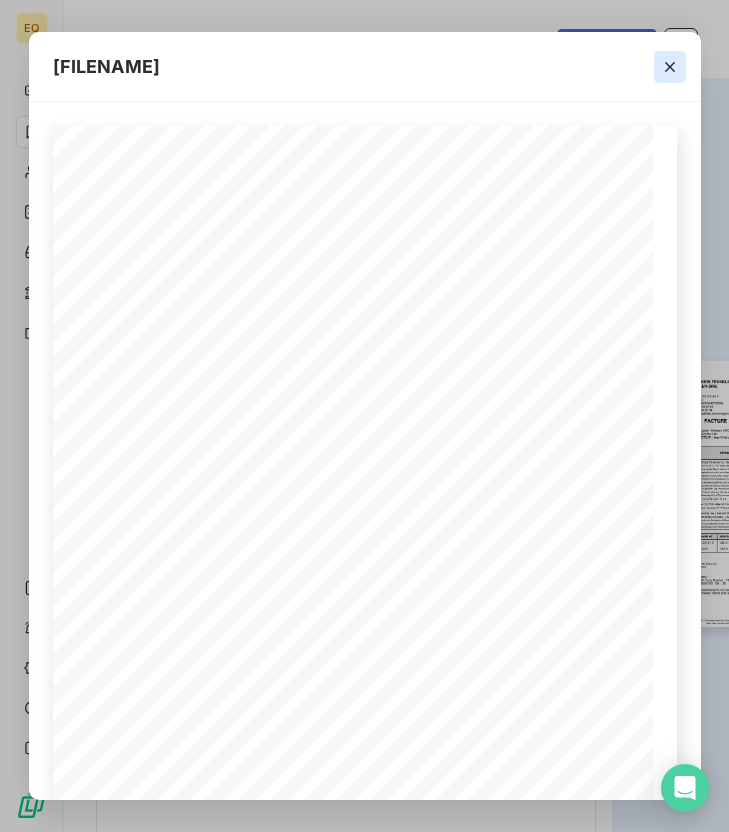 click 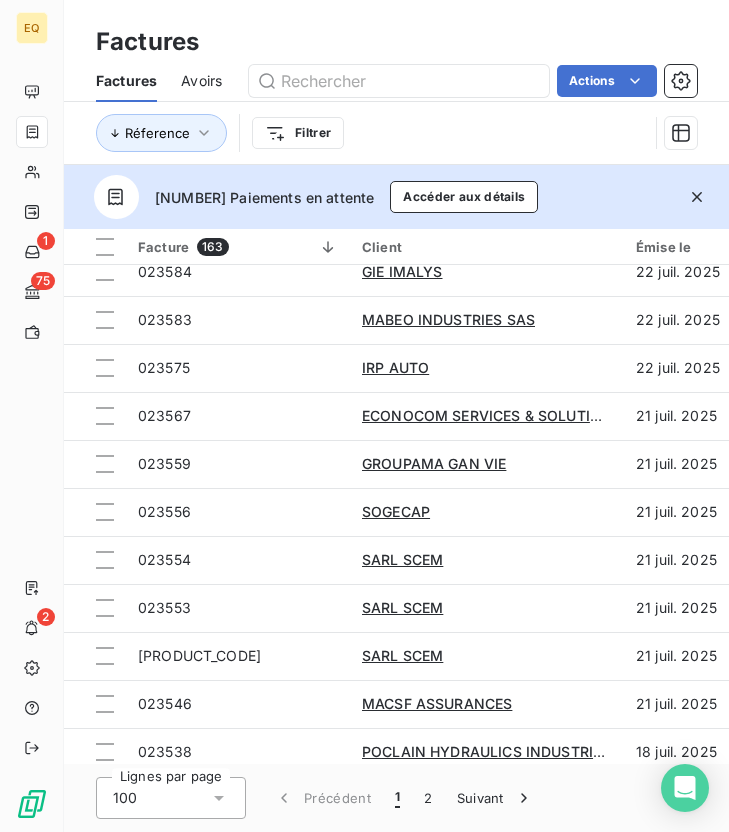 scroll, scrollTop: 2666, scrollLeft: 0, axis: vertical 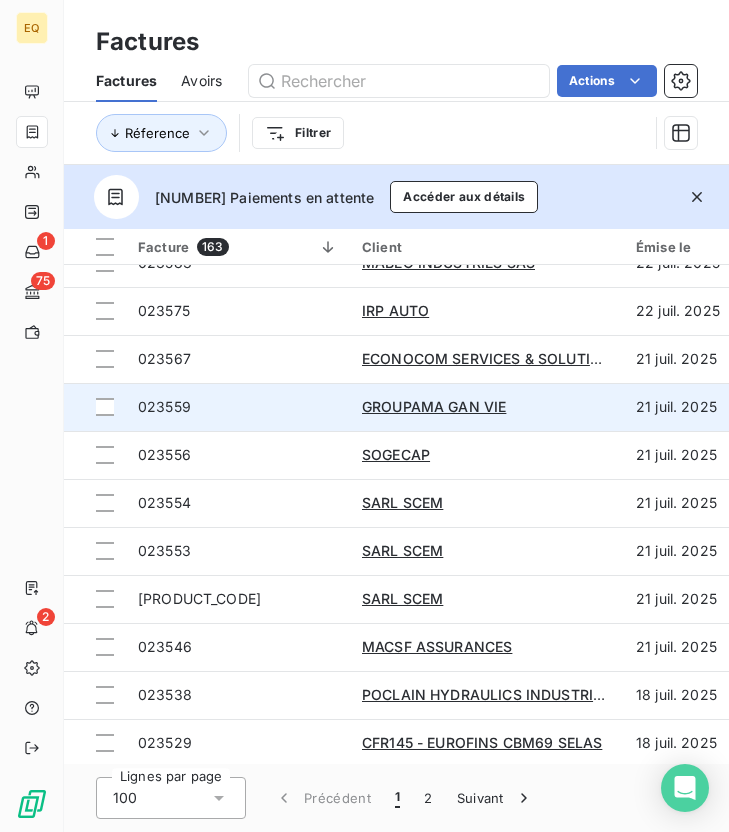 click on "023559" at bounding box center [238, 407] 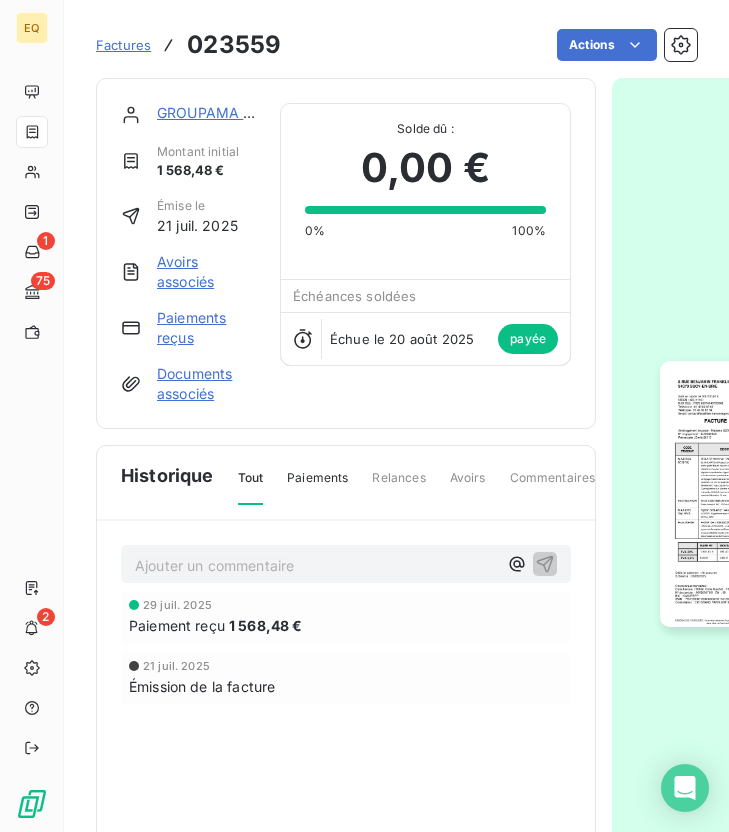 click at bounding box center [754, 494] 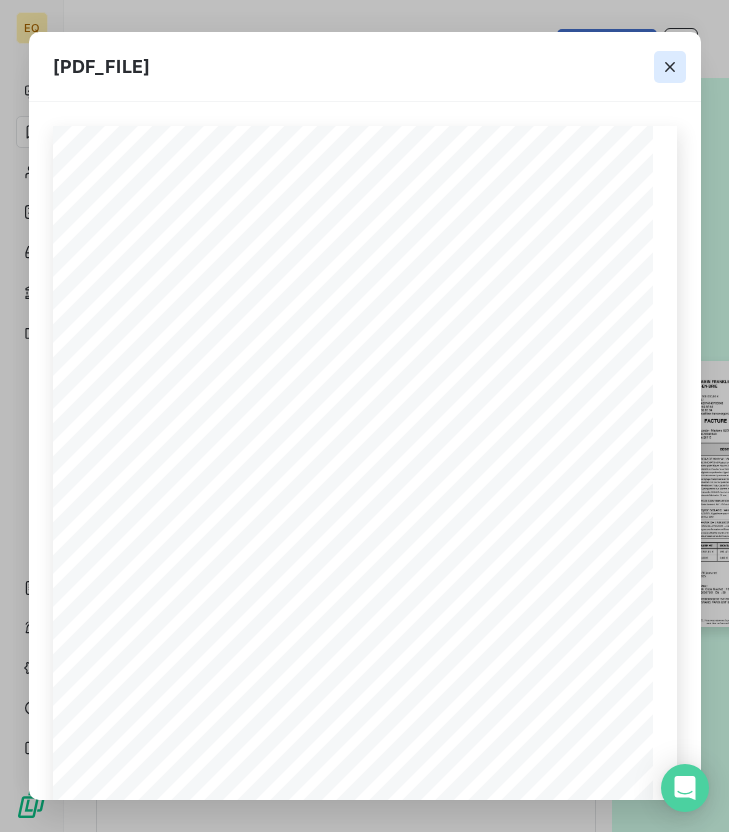 click 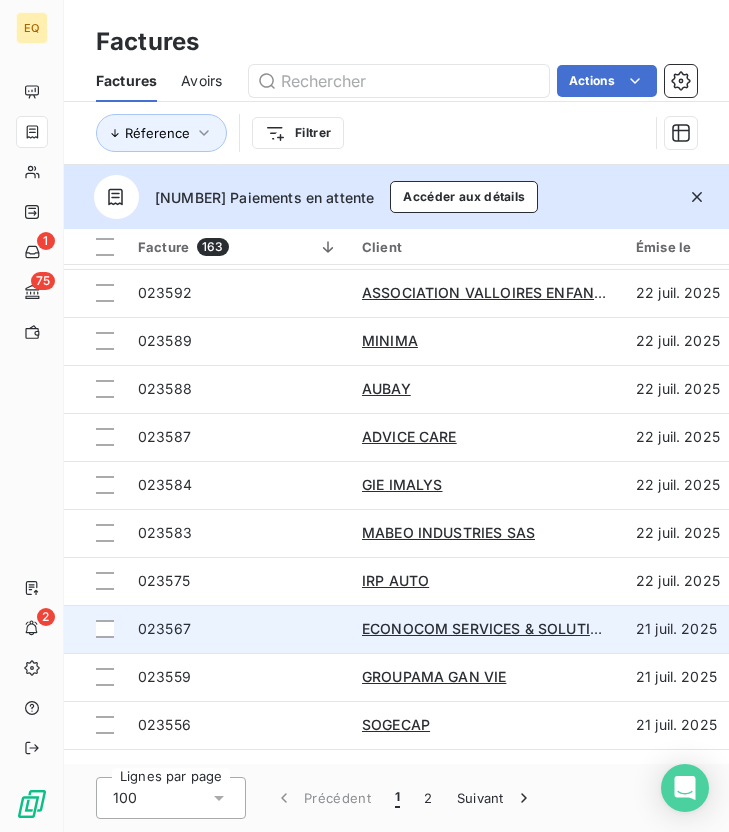 scroll, scrollTop: 2406, scrollLeft: 0, axis: vertical 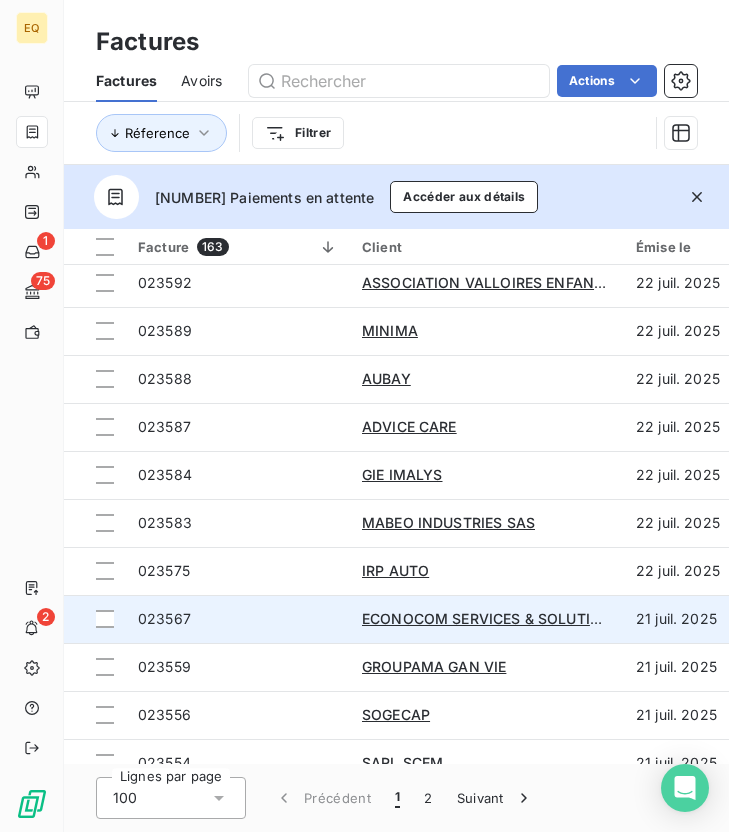 click on "023567" at bounding box center [238, 619] 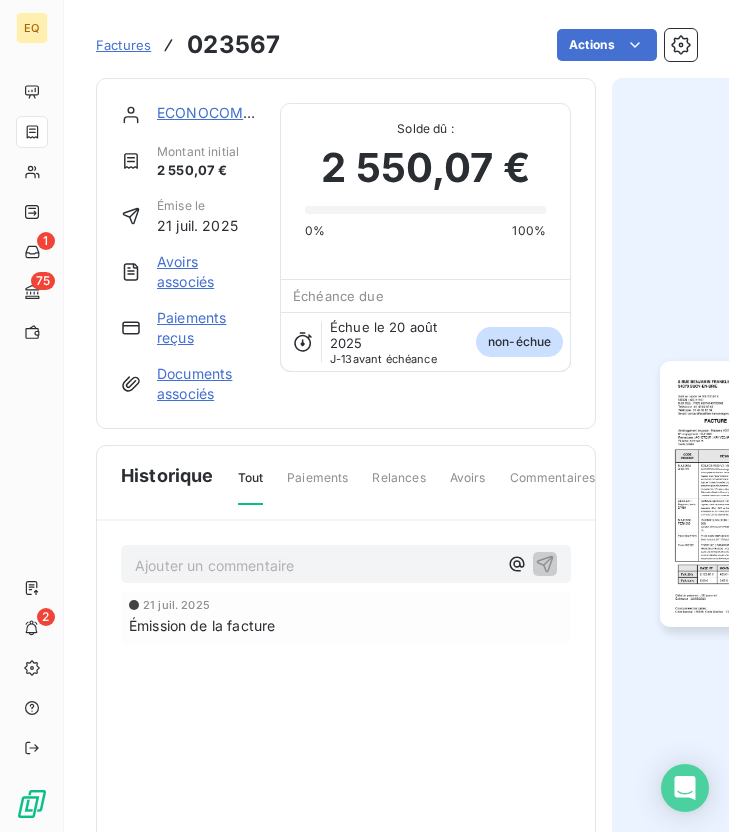 click at bounding box center [754, 494] 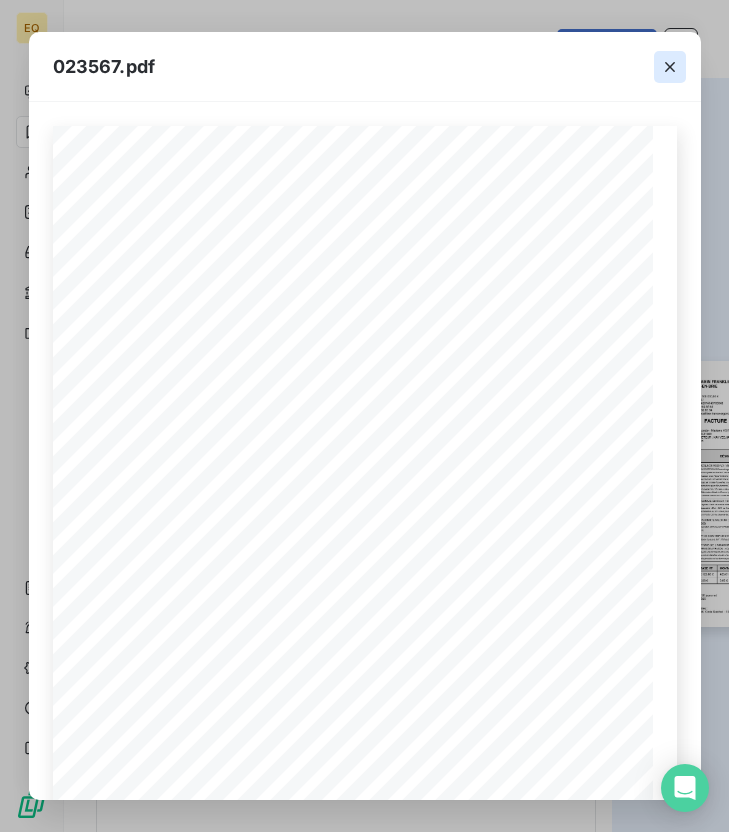 click 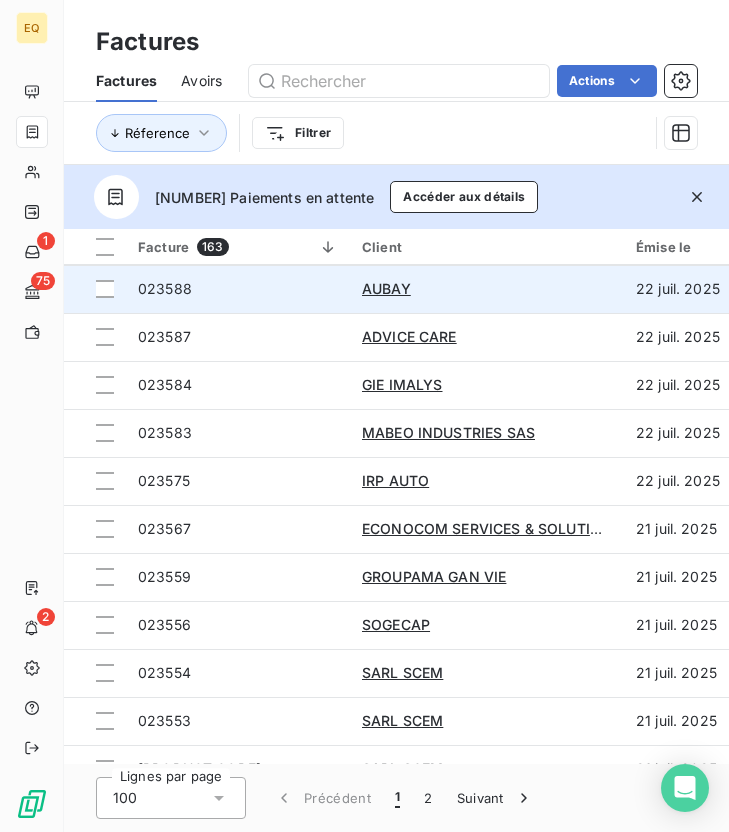 scroll, scrollTop: 2497, scrollLeft: 0, axis: vertical 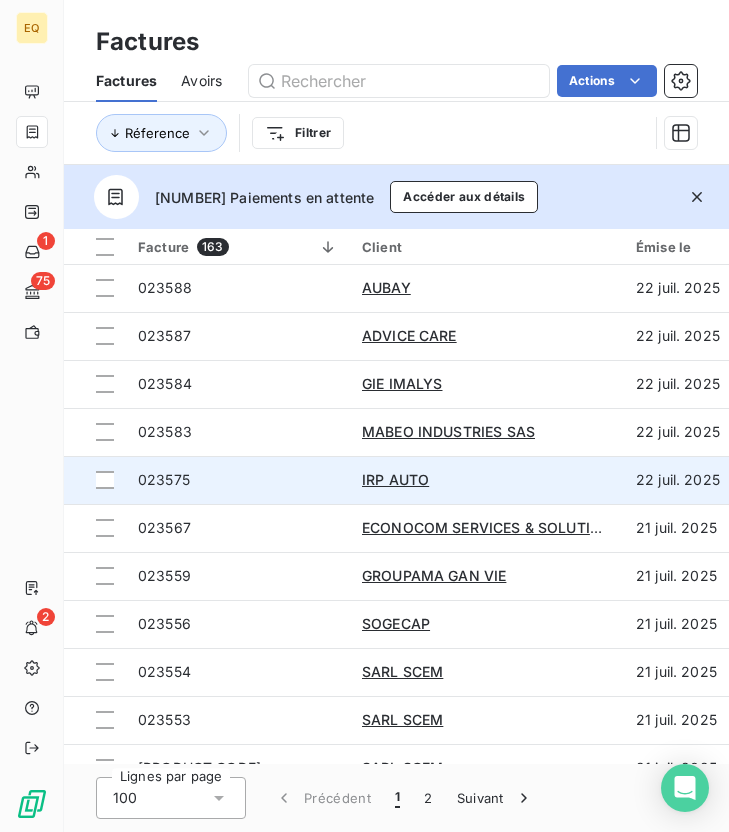 click on "023575" at bounding box center (238, 480) 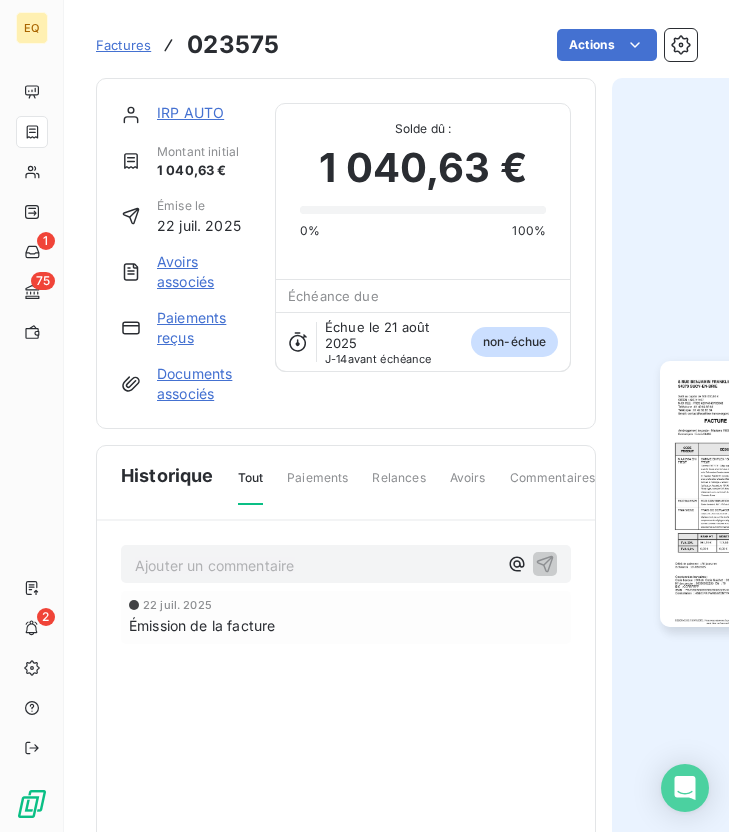click at bounding box center [754, 494] 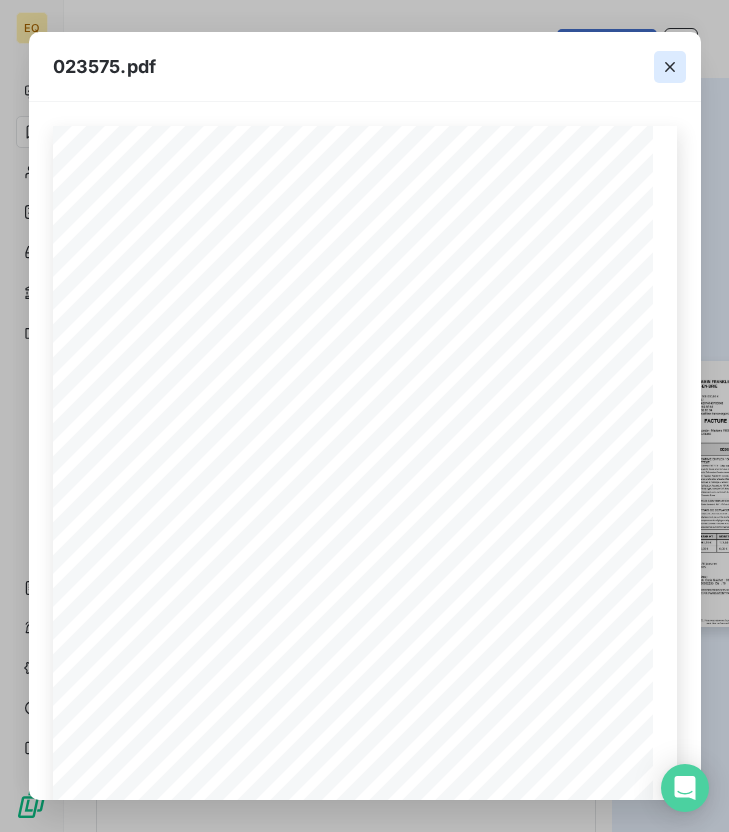 click 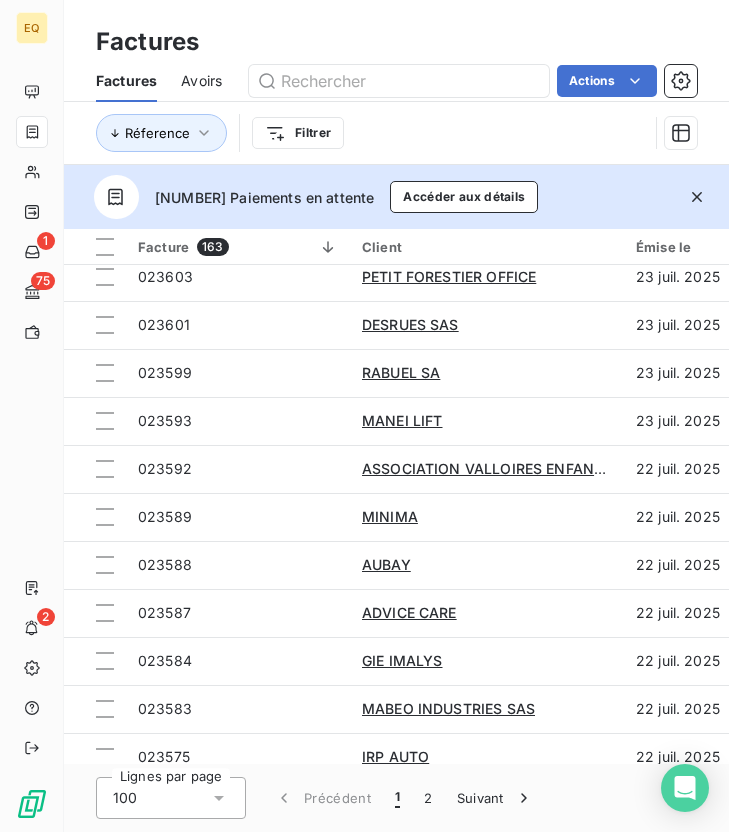 scroll, scrollTop: 2280, scrollLeft: 0, axis: vertical 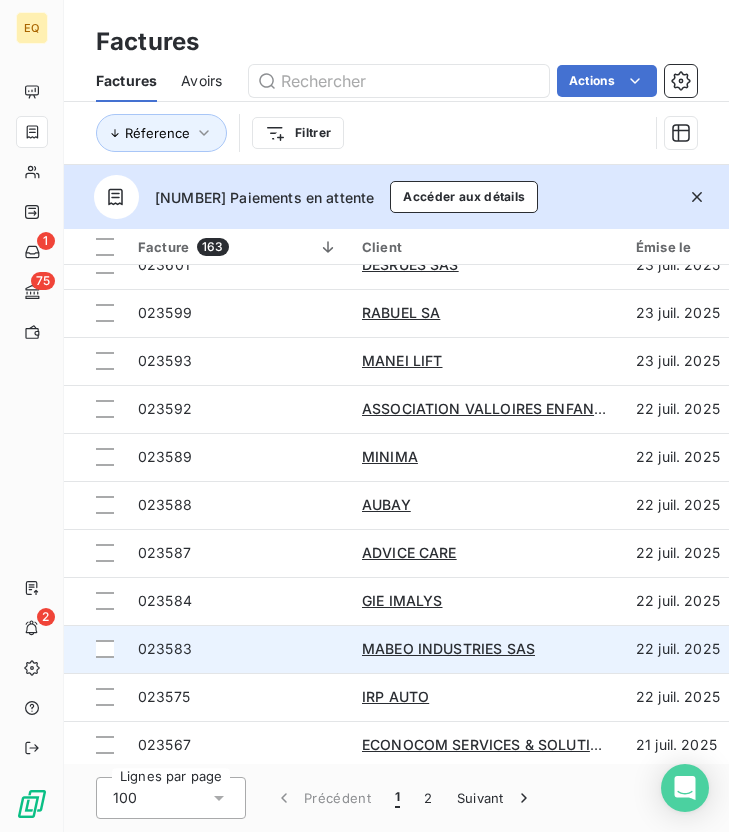 click on "023583" at bounding box center (238, 649) 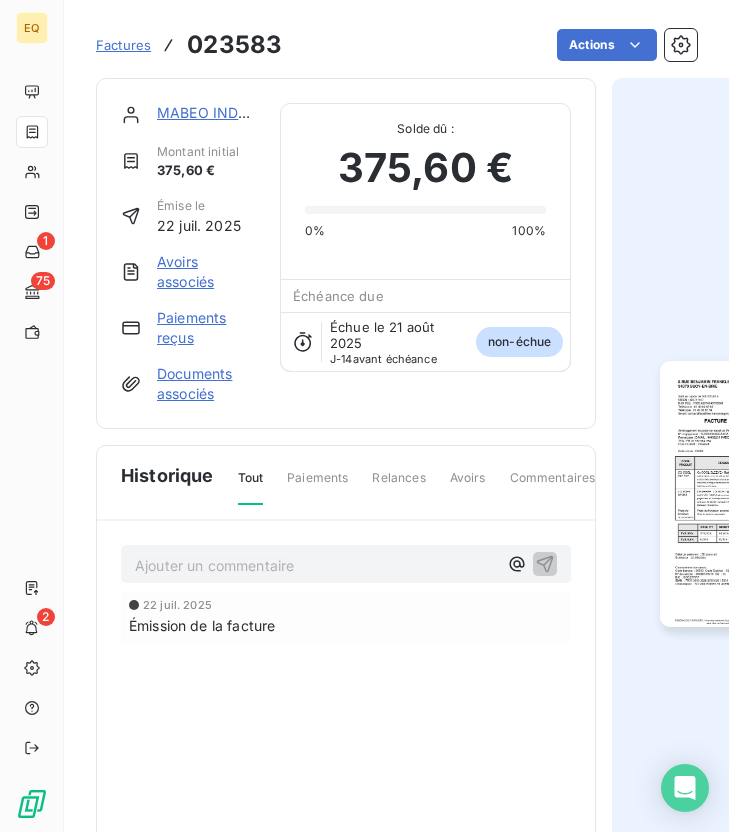 click at bounding box center [754, 494] 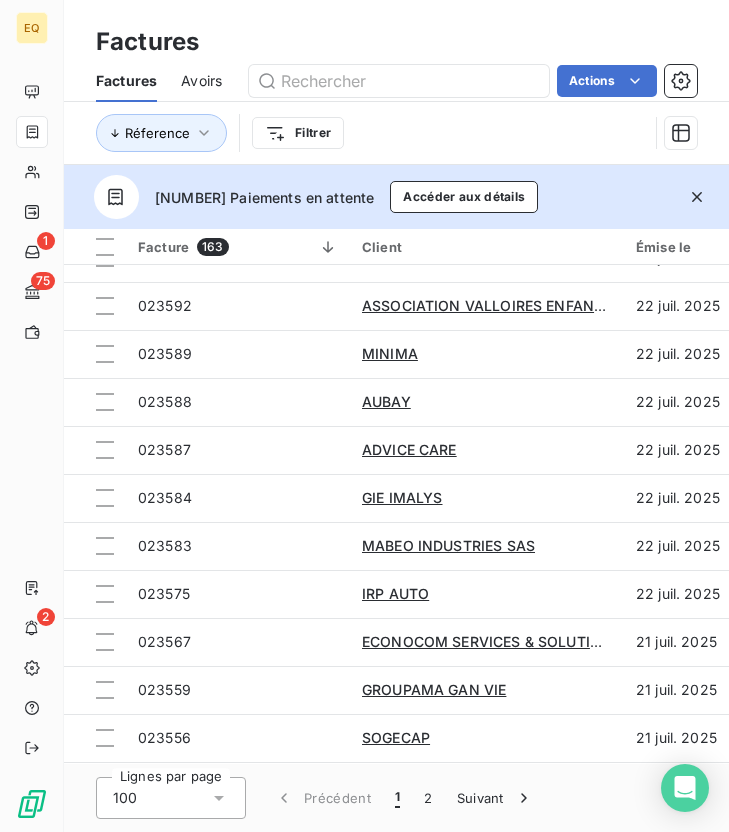 scroll, scrollTop: 2351, scrollLeft: 0, axis: vertical 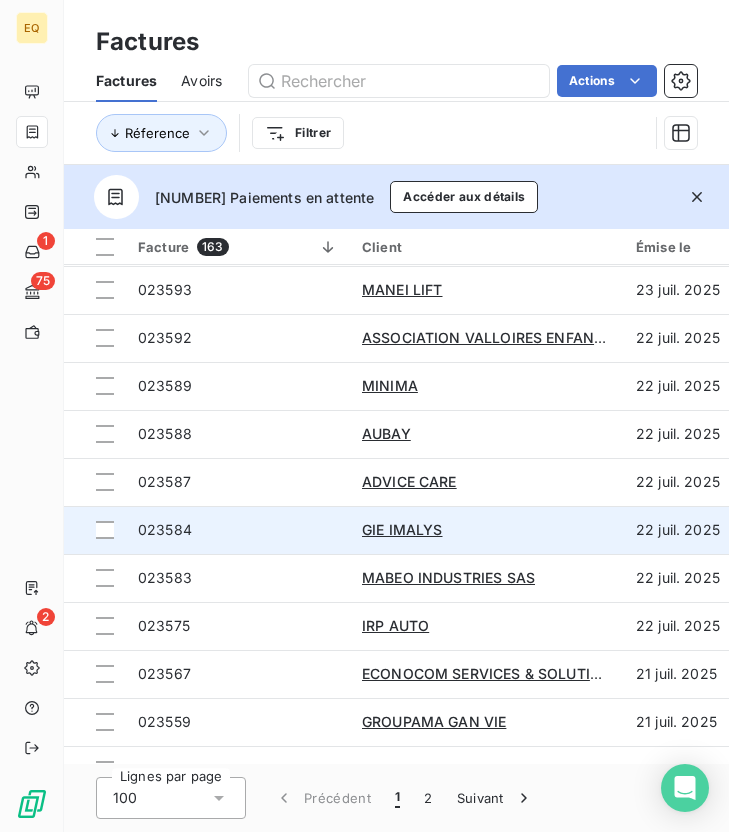 click on "023584" at bounding box center [238, 530] 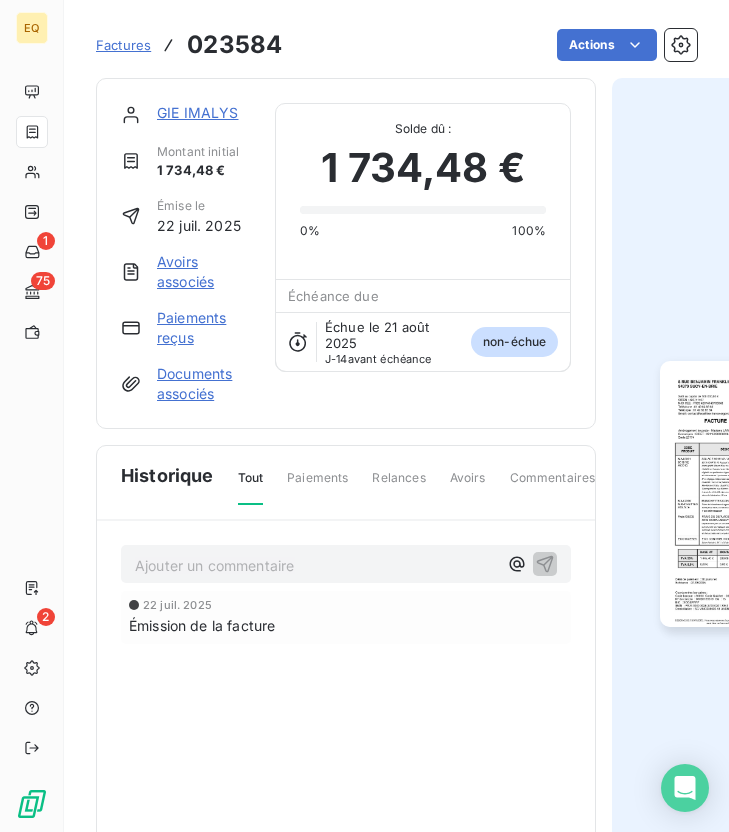 click at bounding box center [754, 494] 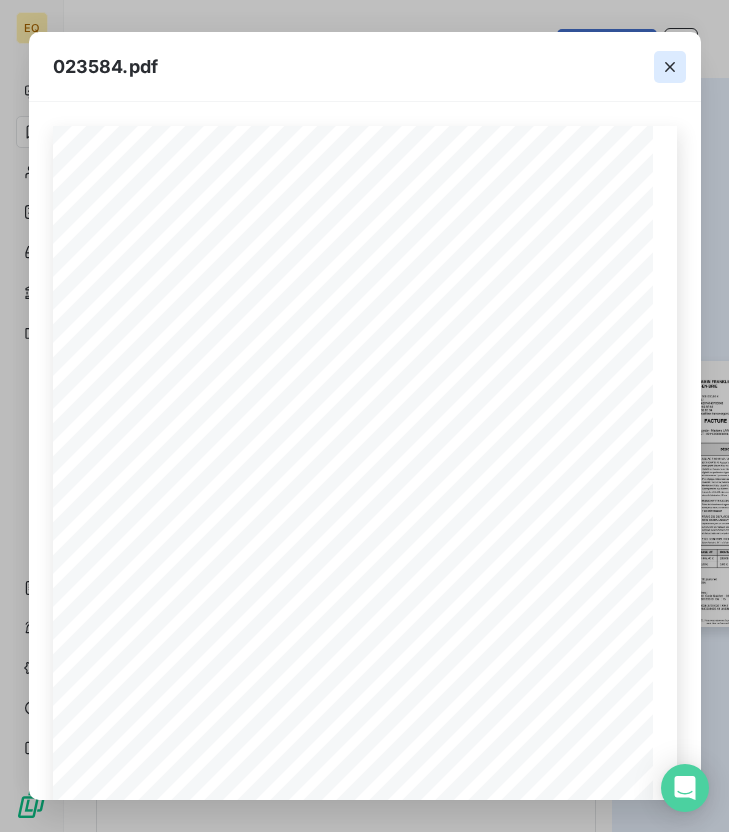 click 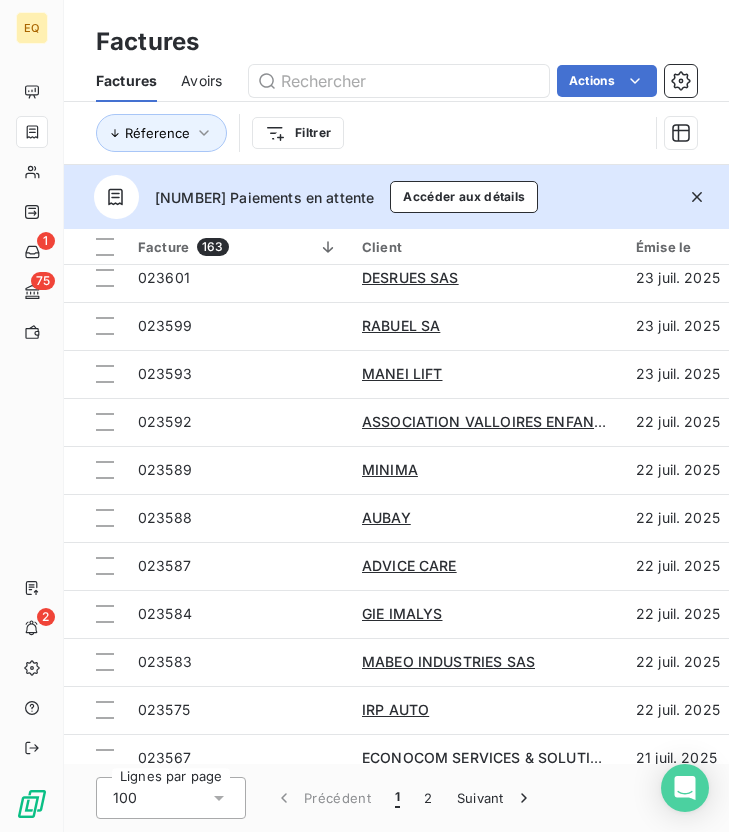 scroll, scrollTop: 2277, scrollLeft: 0, axis: vertical 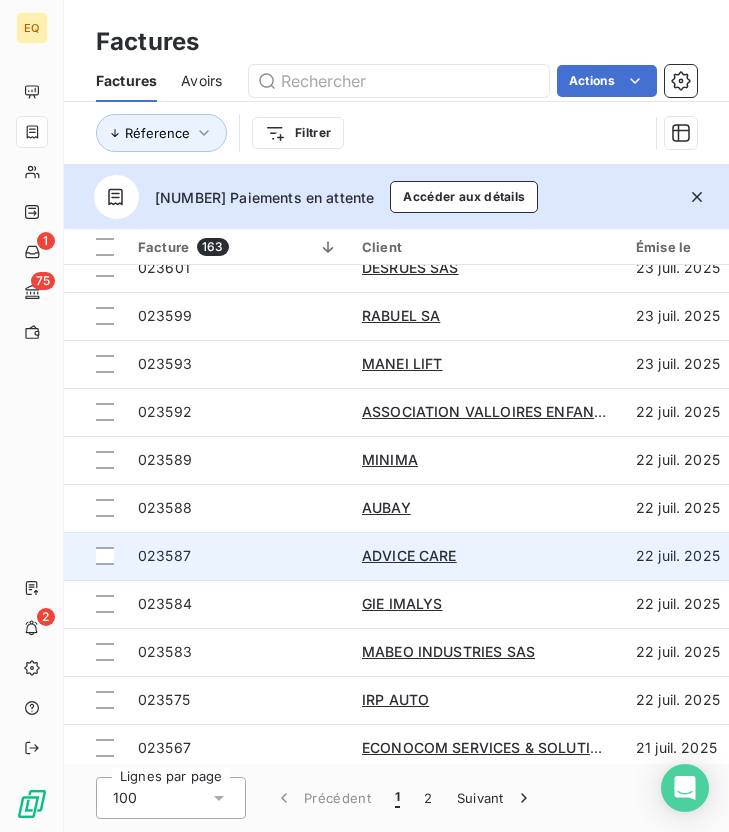 click on "023587" at bounding box center [238, 556] 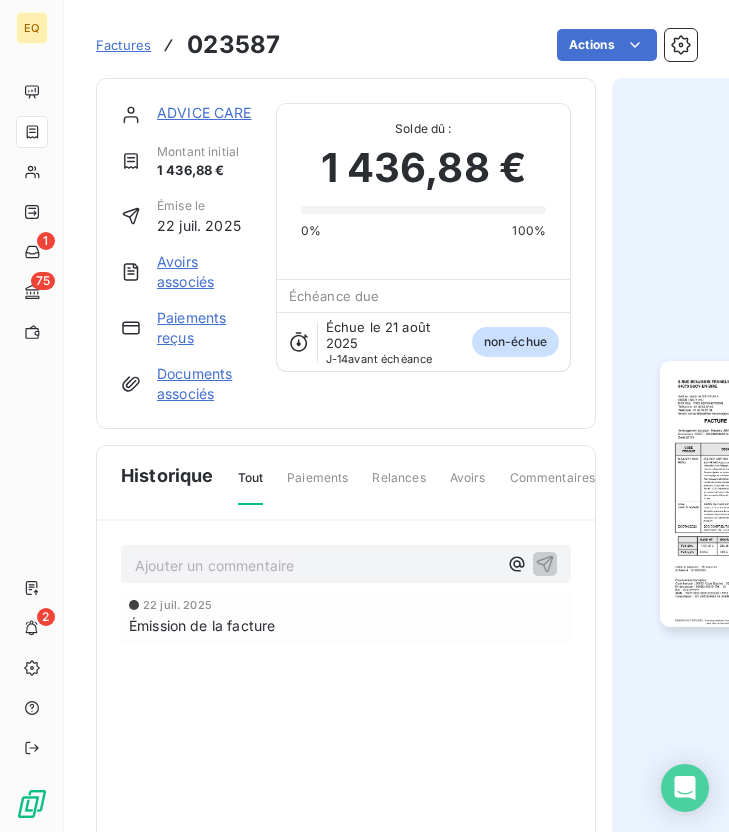 click at bounding box center [754, 494] 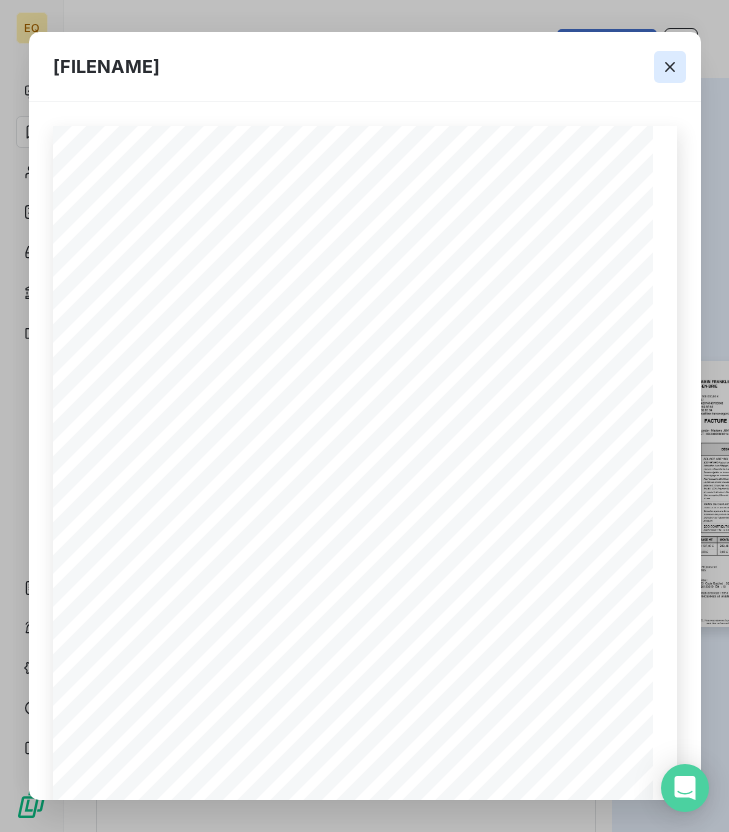 click at bounding box center [670, 67] 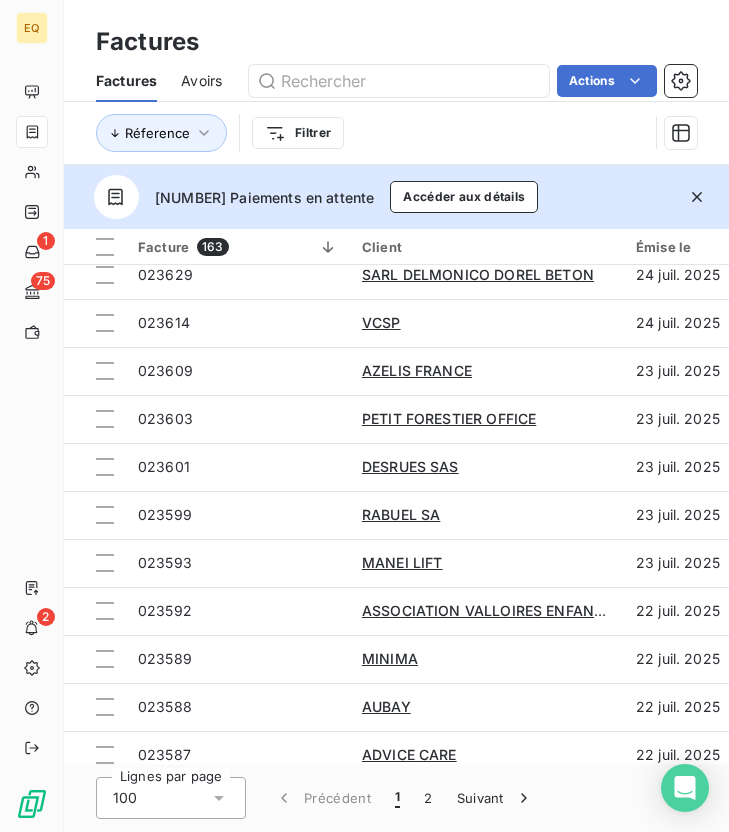 scroll, scrollTop: 2231, scrollLeft: 0, axis: vertical 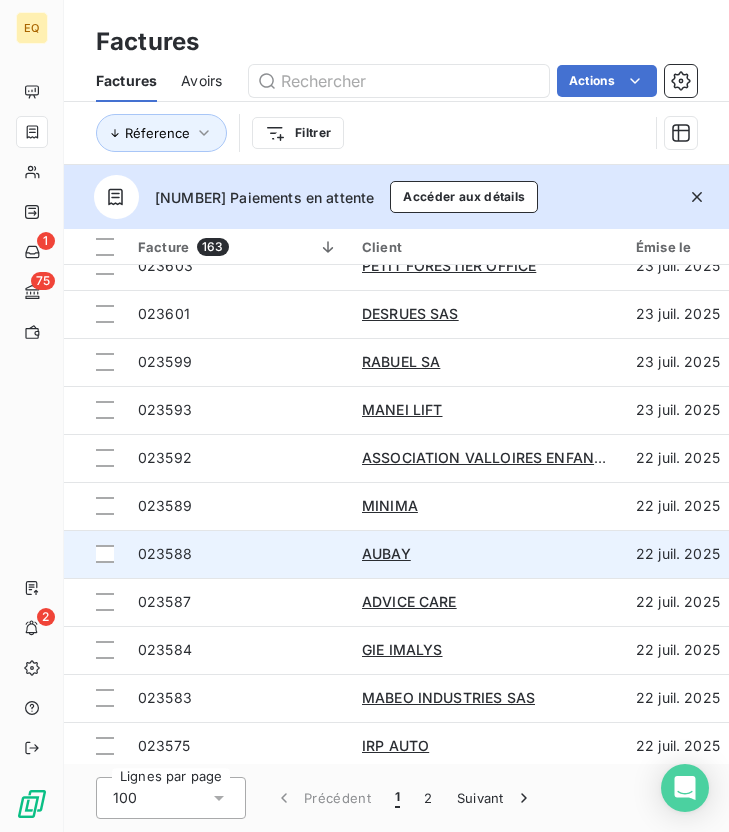 click on "023588" at bounding box center [238, 554] 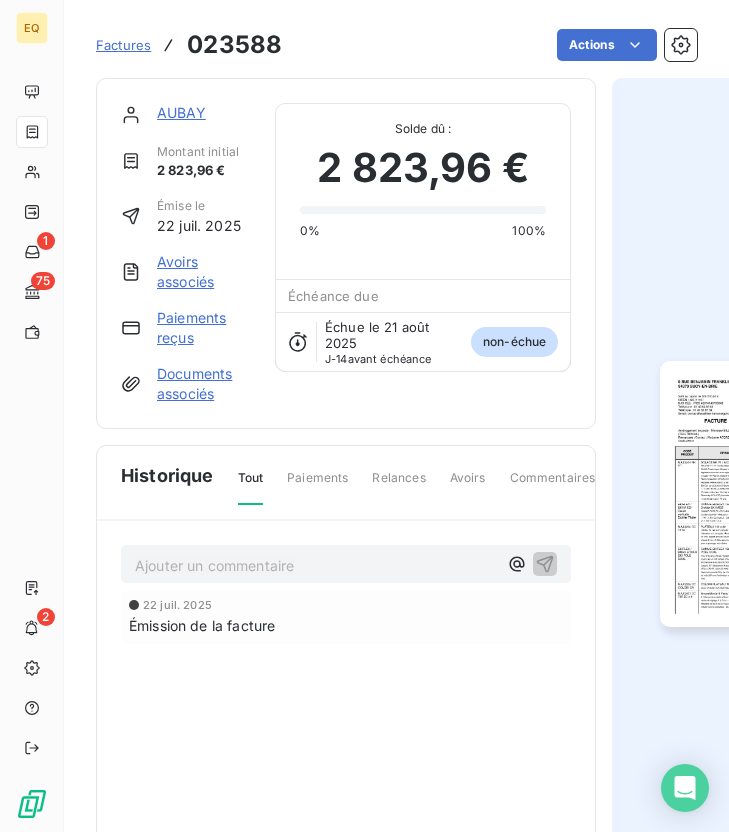 click at bounding box center (754, 494) 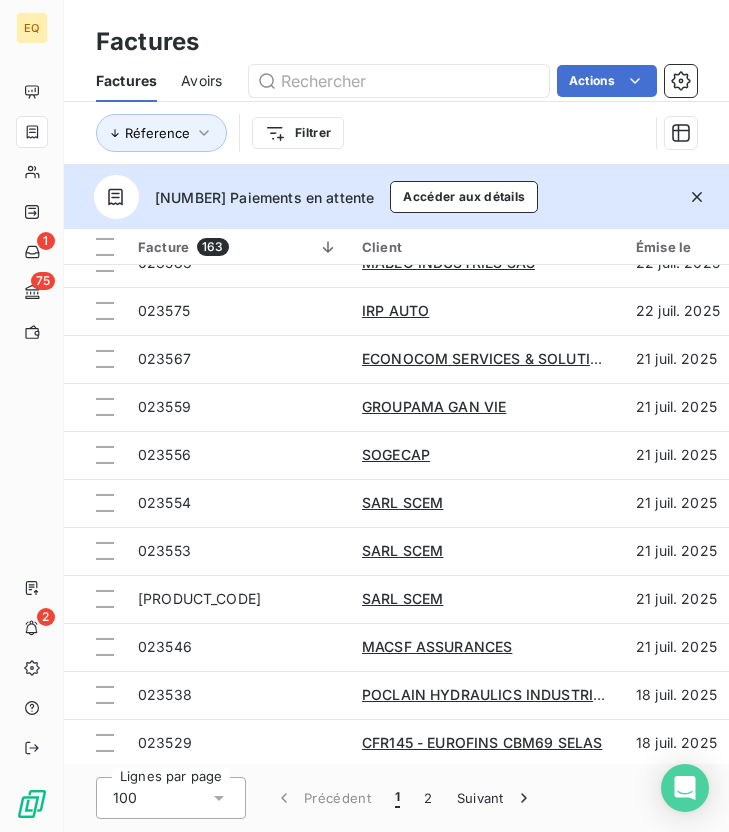 scroll, scrollTop: 2367, scrollLeft: 0, axis: vertical 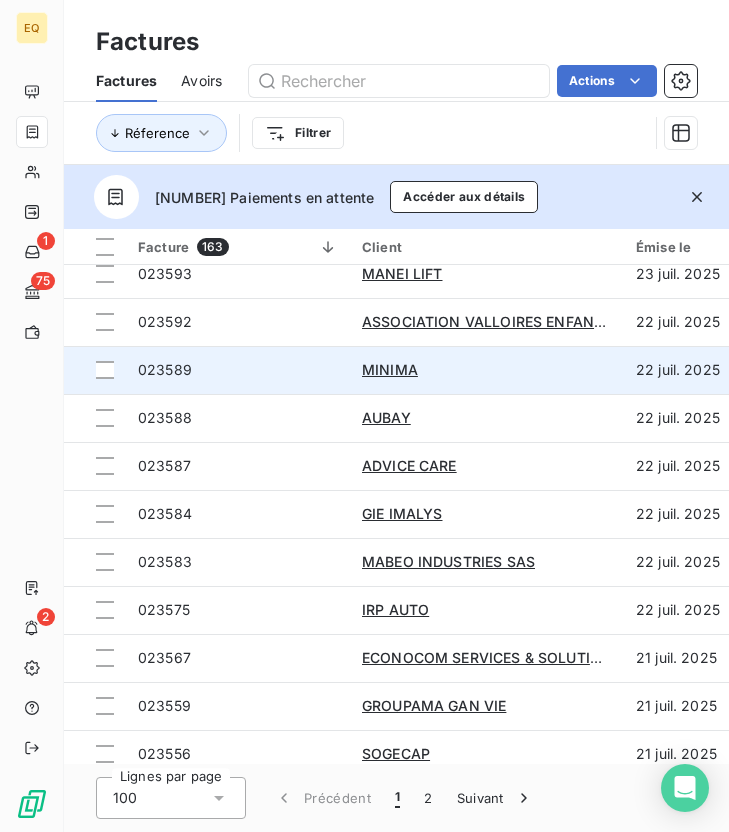 click on "023589" at bounding box center [238, 370] 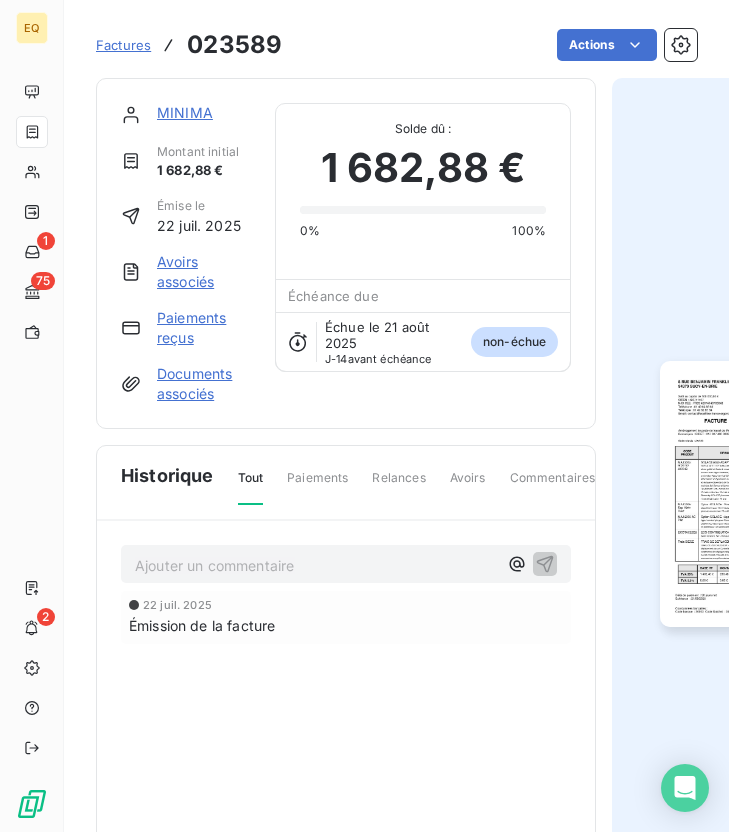 click at bounding box center (754, 494) 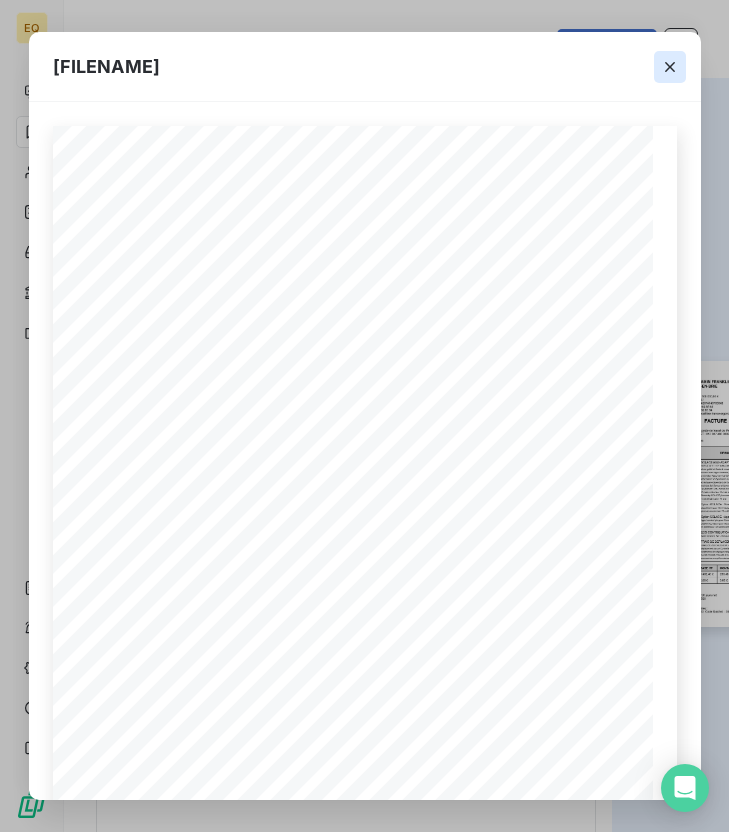 click 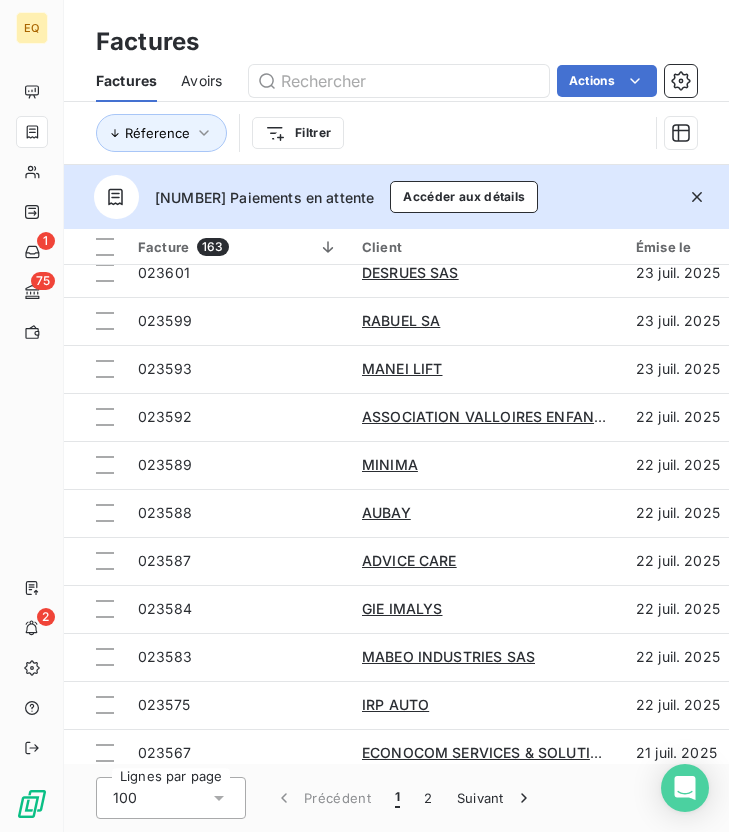 scroll, scrollTop: 2271, scrollLeft: 0, axis: vertical 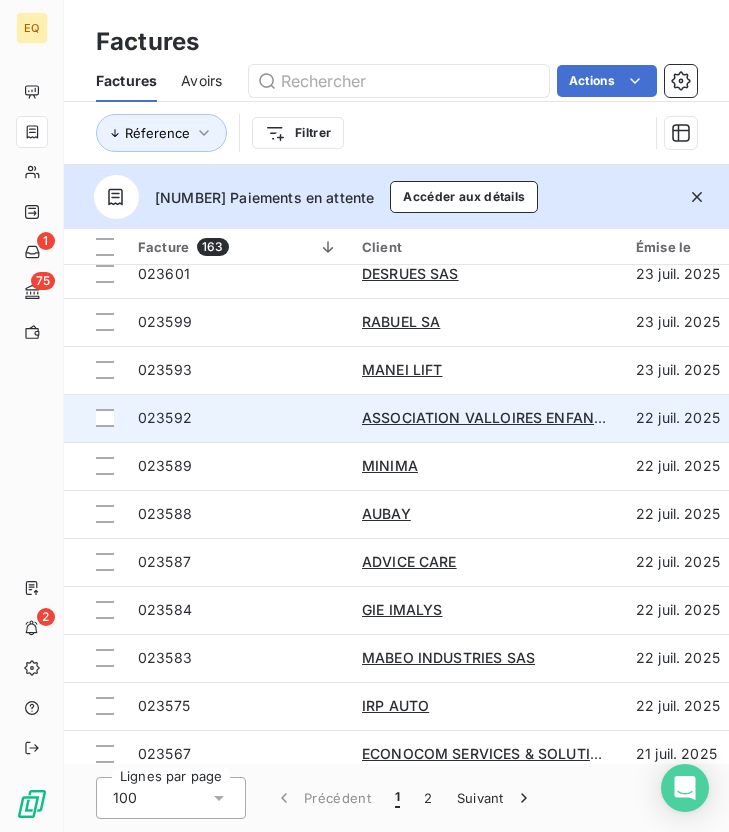 click on "023592" at bounding box center (238, 418) 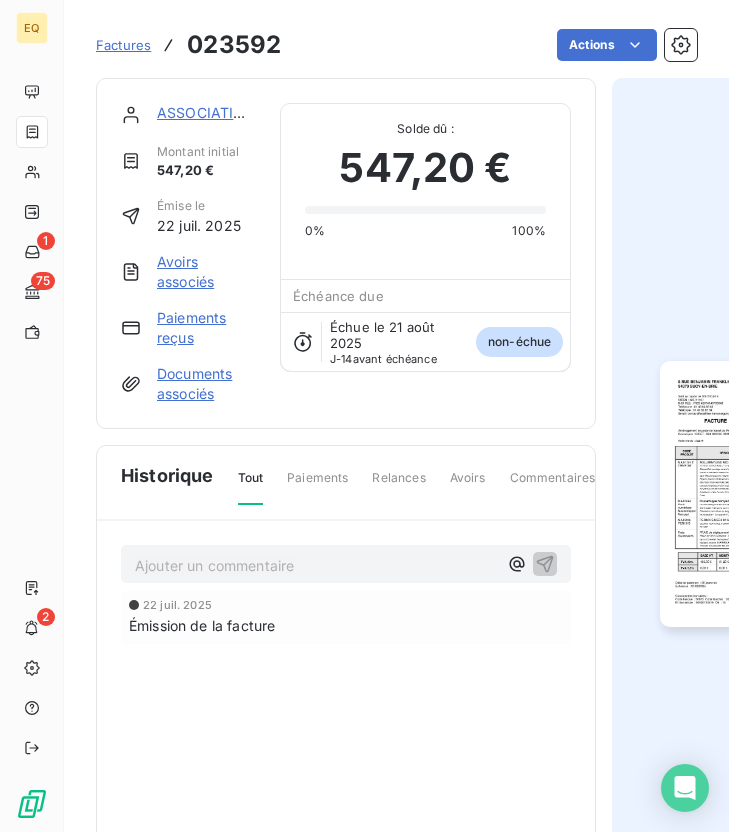 click at bounding box center [754, 494] 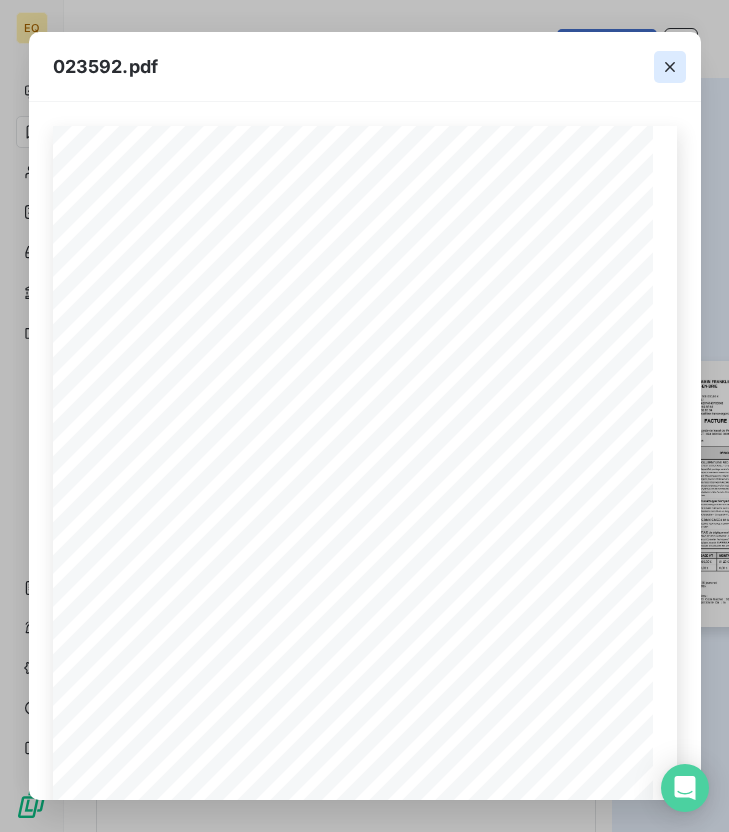 click 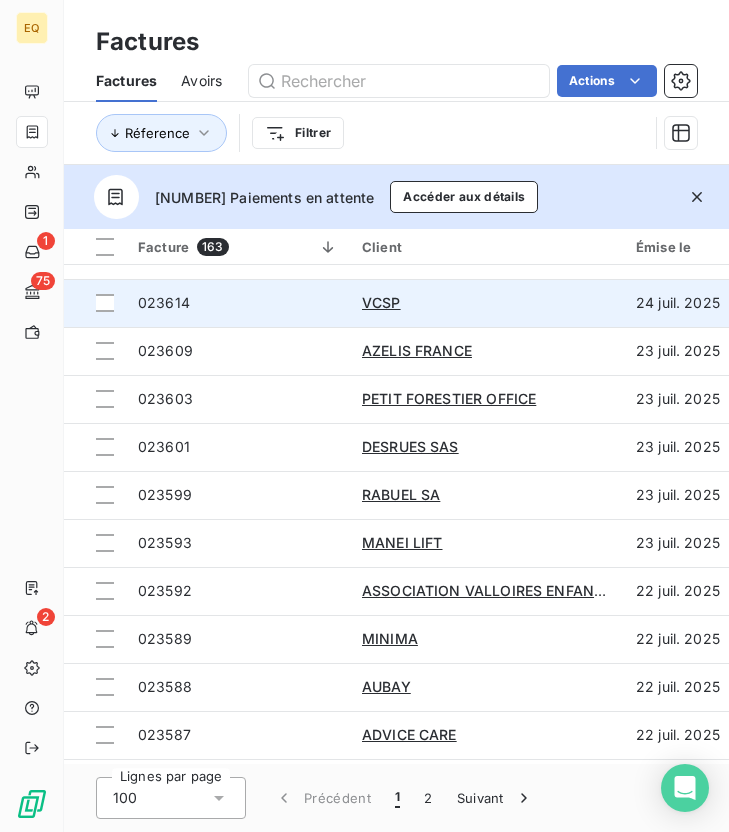 scroll, scrollTop: 2140, scrollLeft: 0, axis: vertical 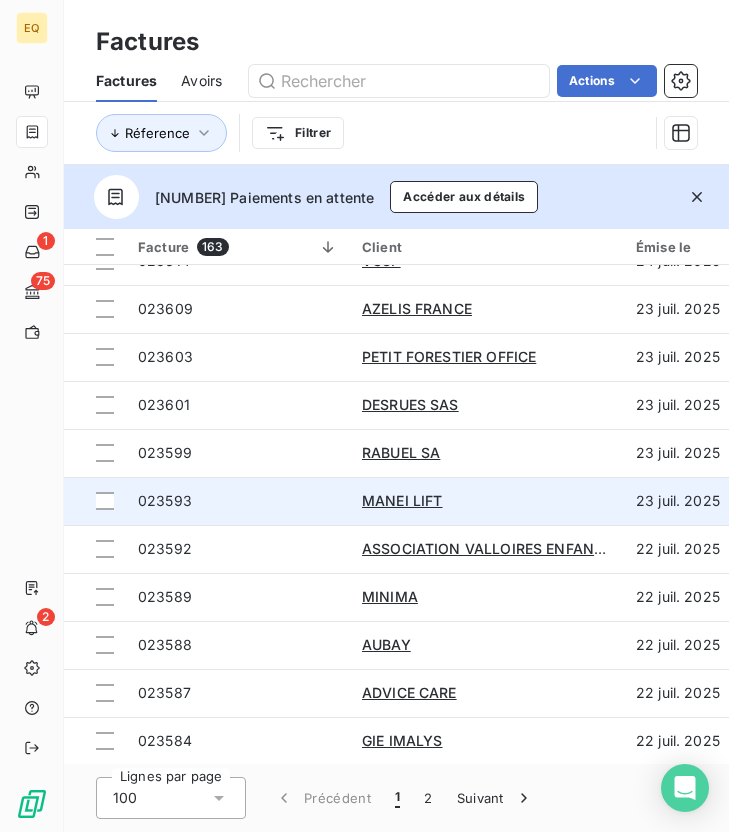 click on "023593" at bounding box center (238, 501) 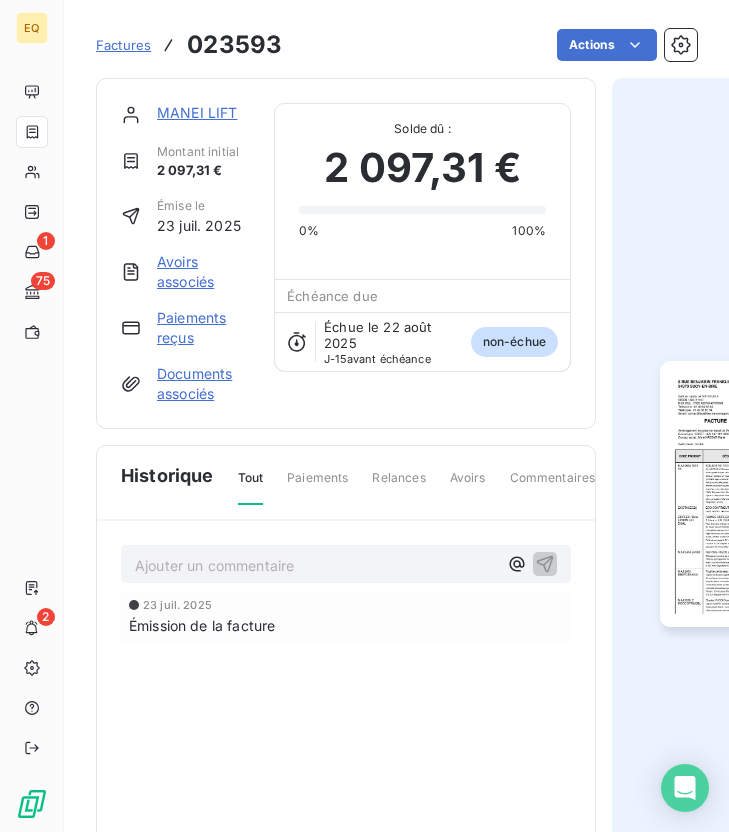 click at bounding box center [754, 494] 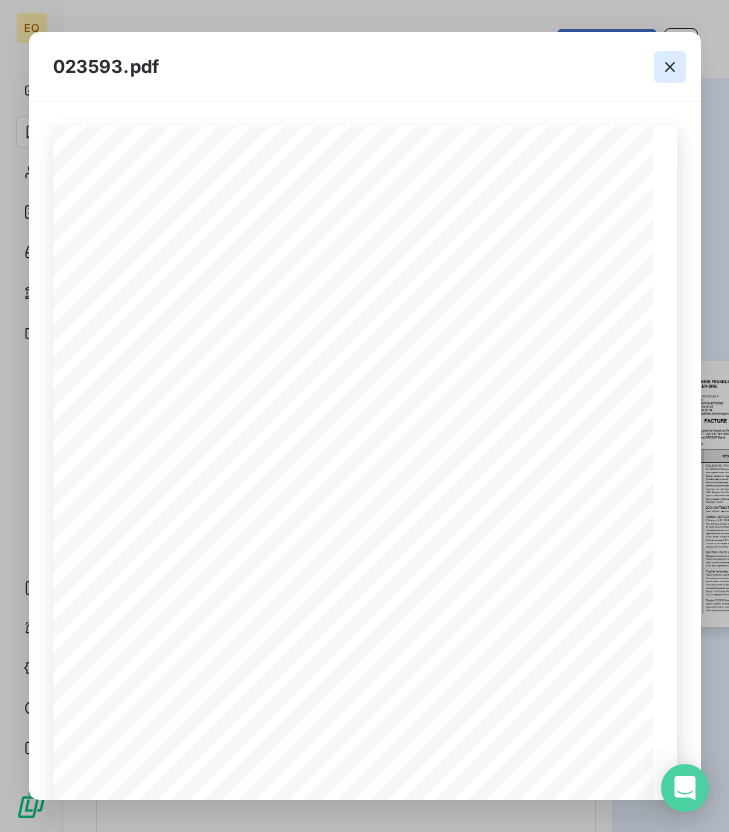 click 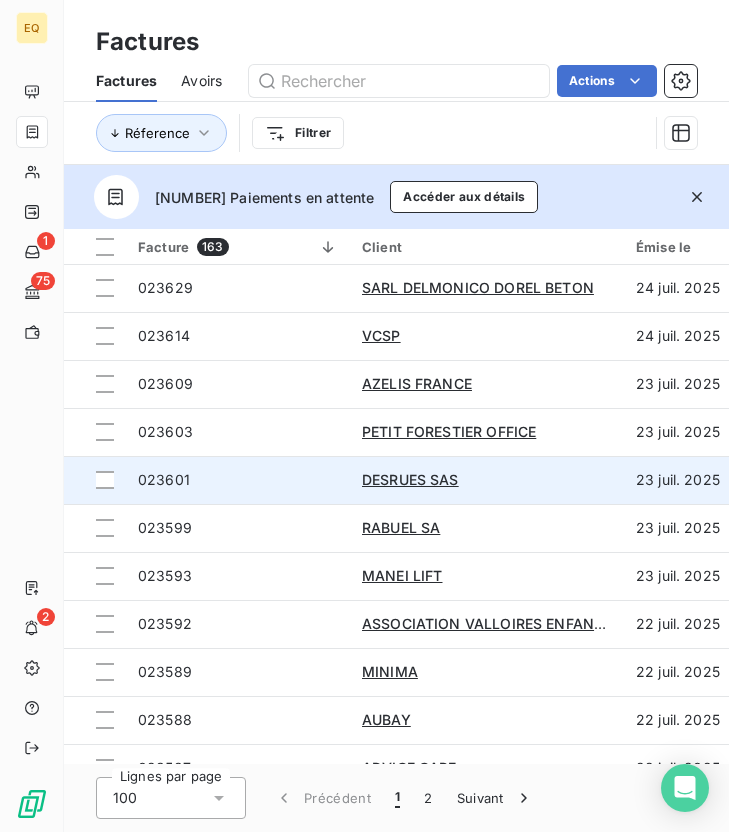 scroll, scrollTop: 2081, scrollLeft: 0, axis: vertical 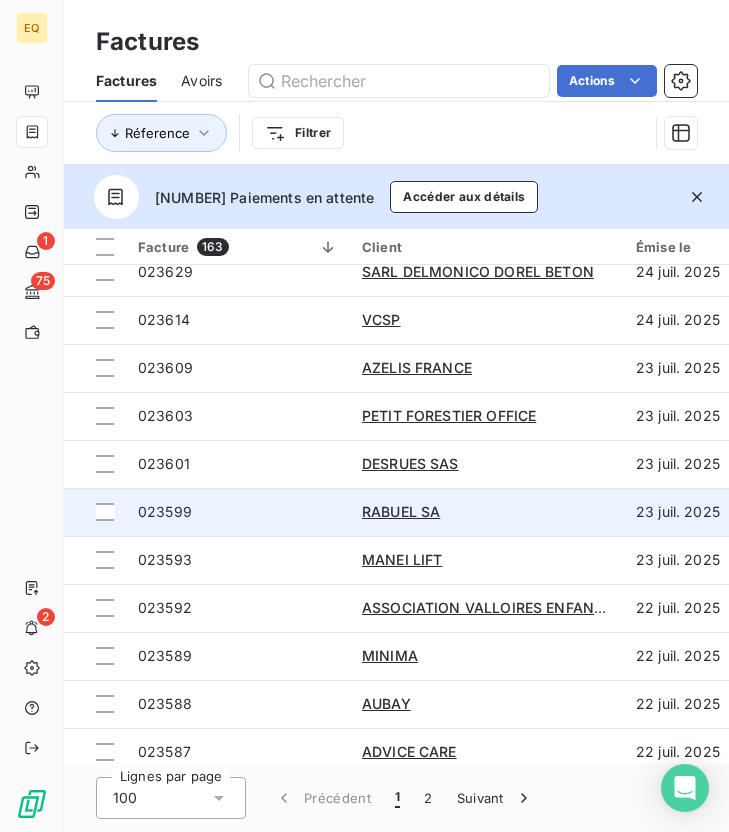 click on "023599" at bounding box center (238, 512) 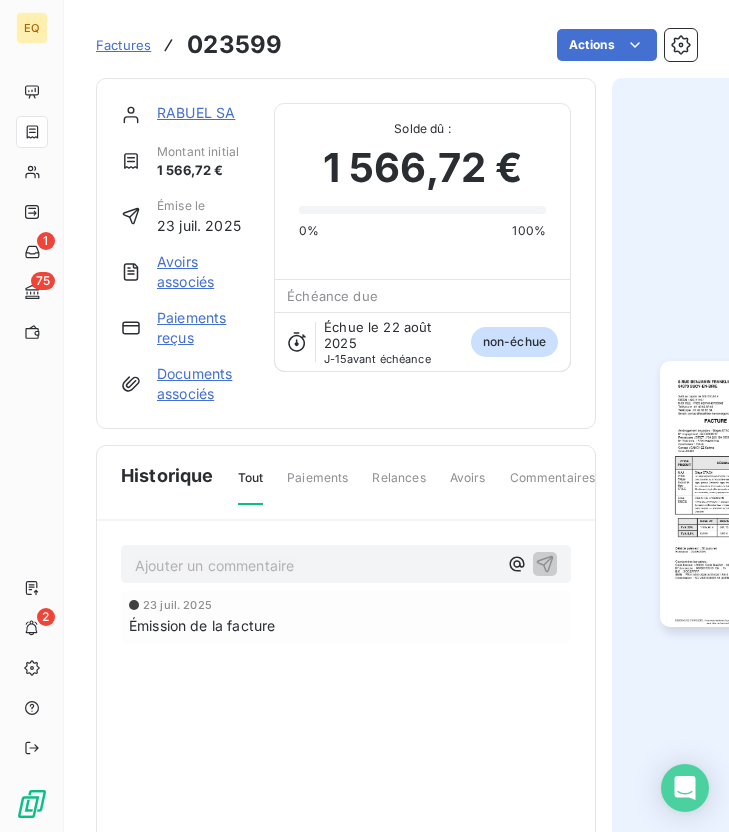 click at bounding box center [754, 494] 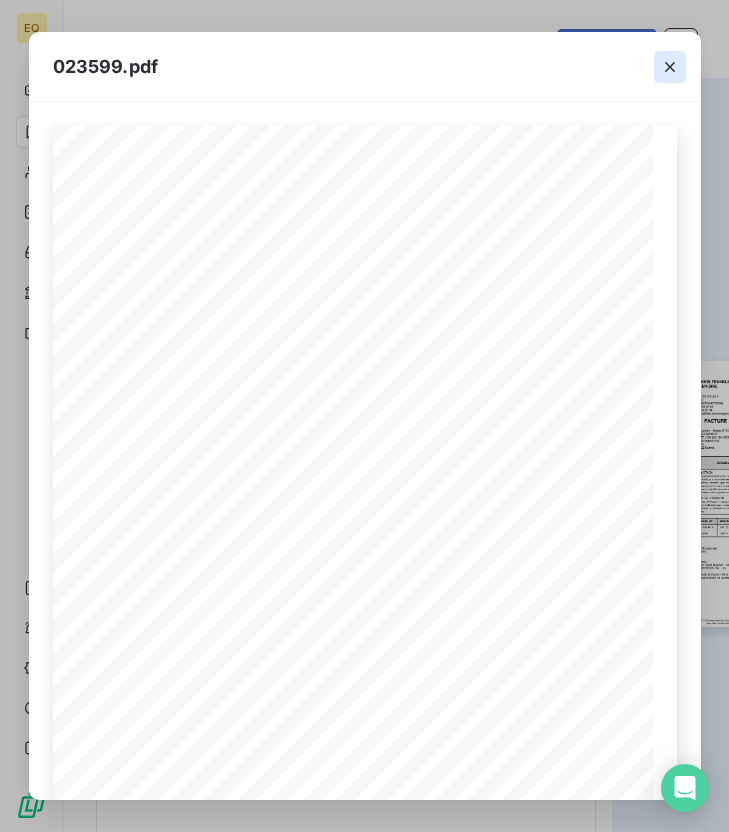 click 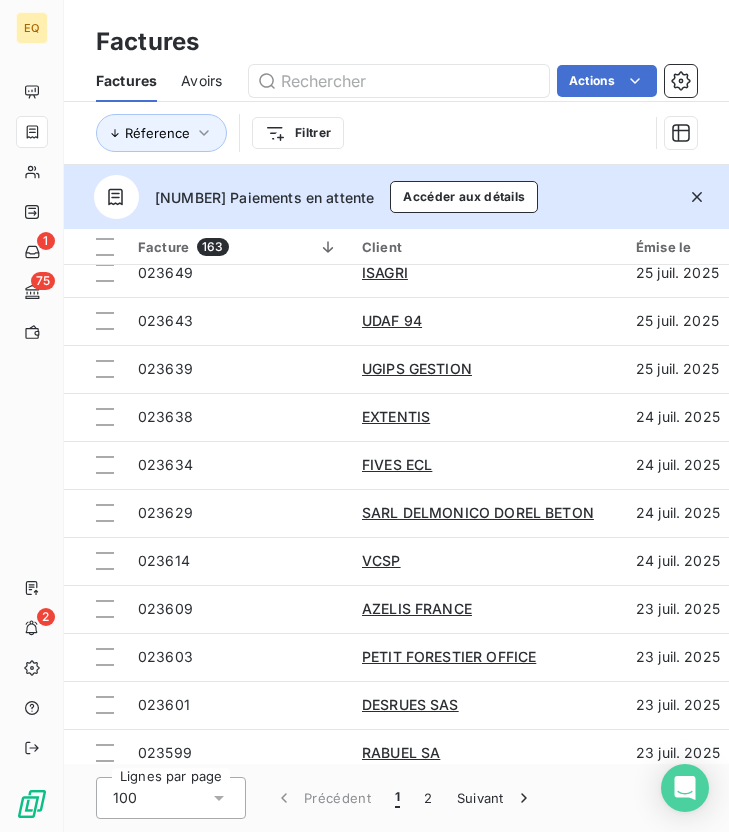 scroll, scrollTop: 1861, scrollLeft: 0, axis: vertical 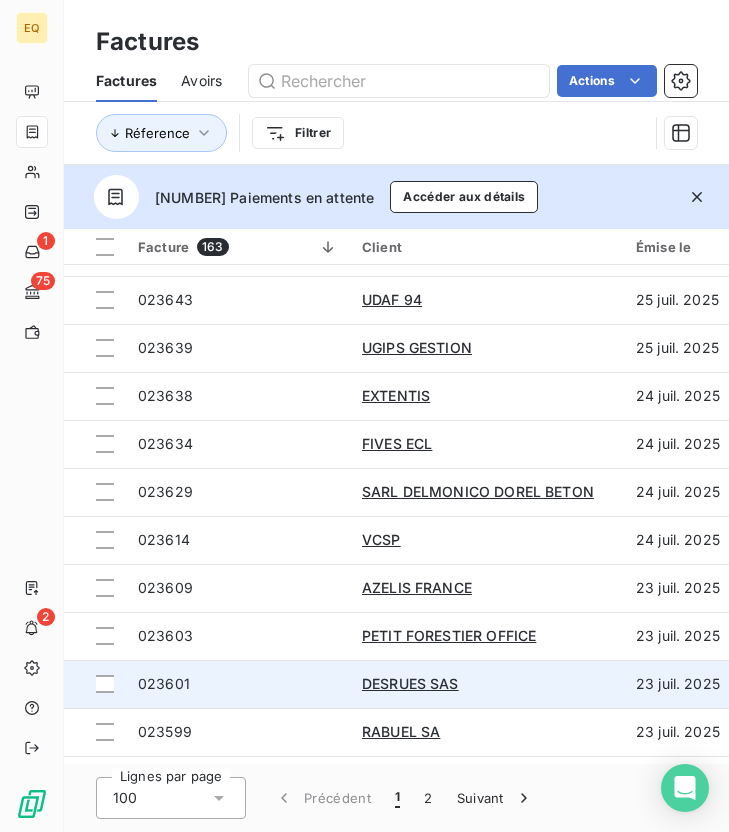 click on "023601" at bounding box center (238, 684) 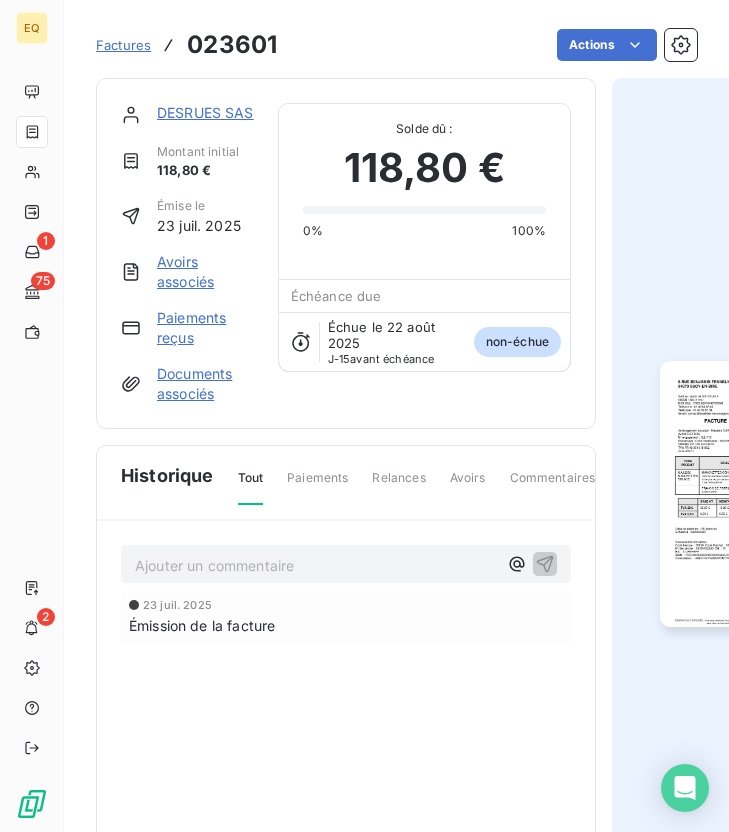 click at bounding box center [754, 494] 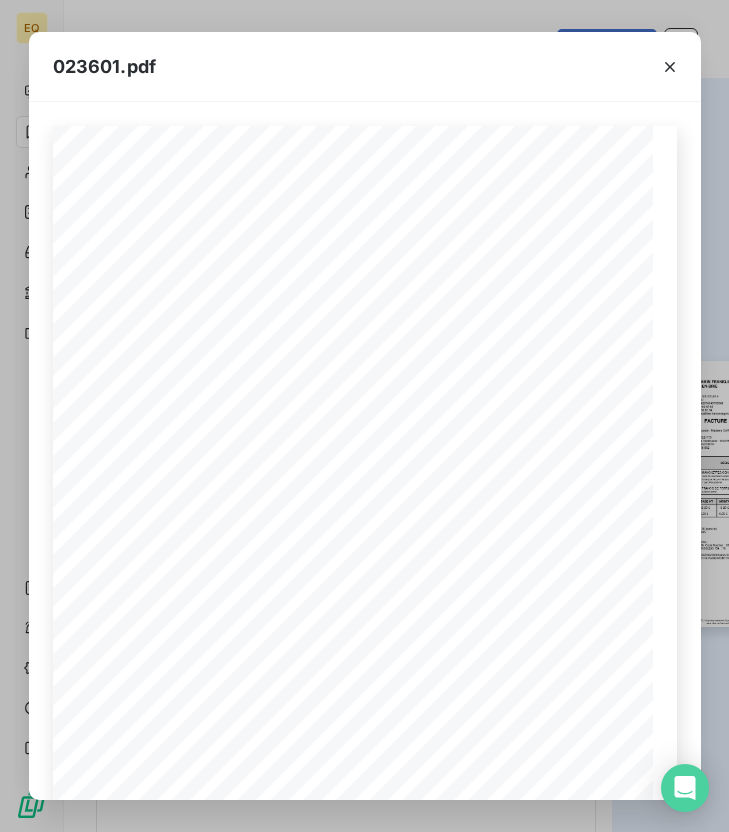 click at bounding box center [670, 66] 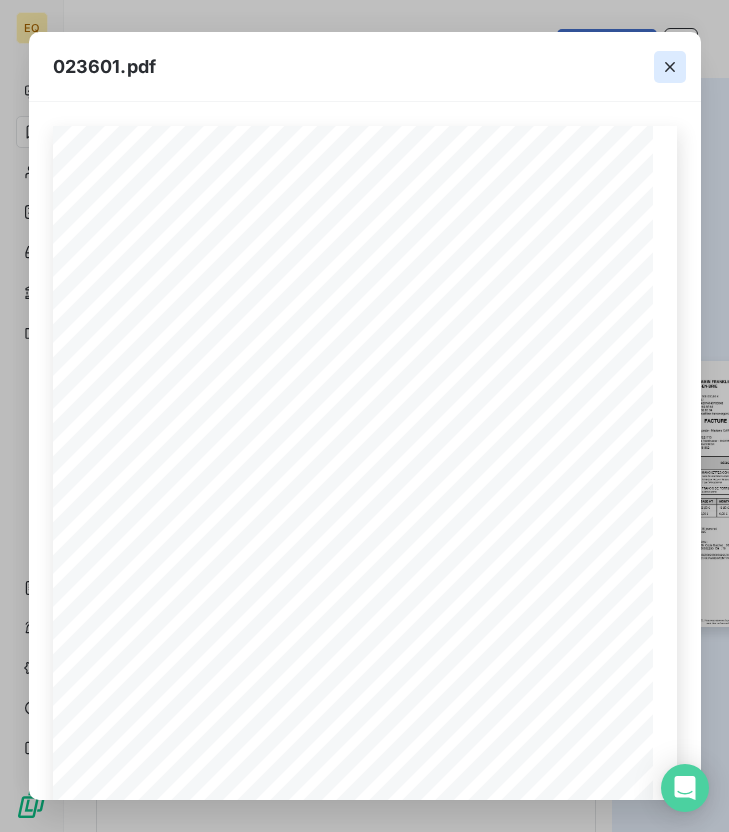 click 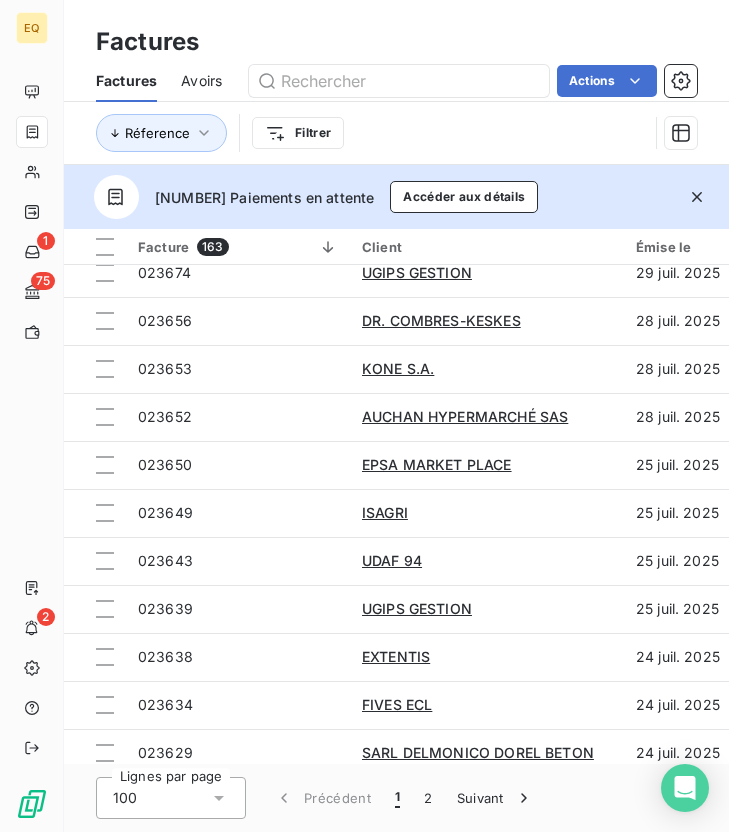 scroll, scrollTop: 1916, scrollLeft: 0, axis: vertical 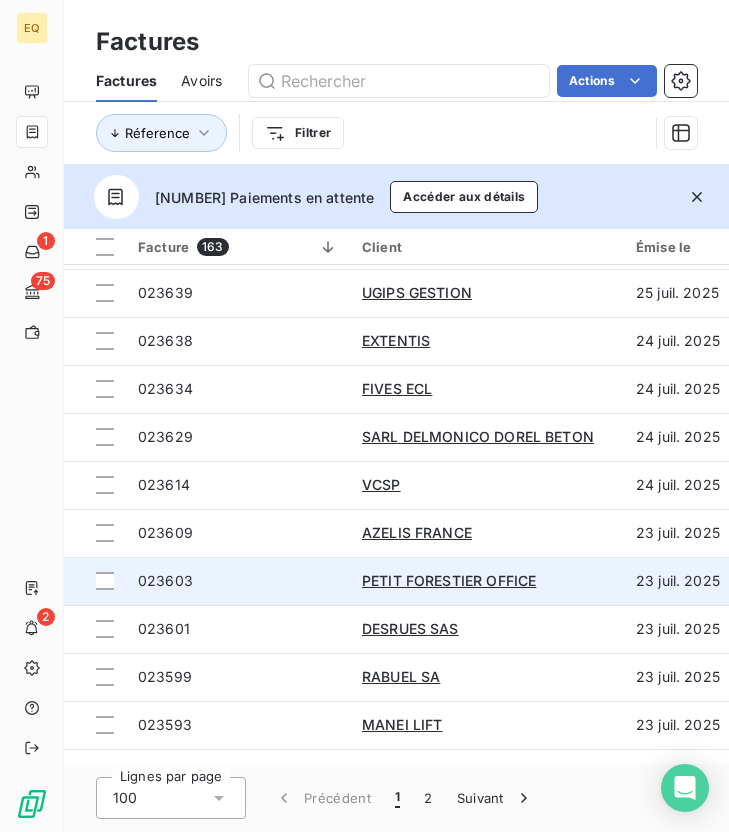 click on "023603" at bounding box center [238, 581] 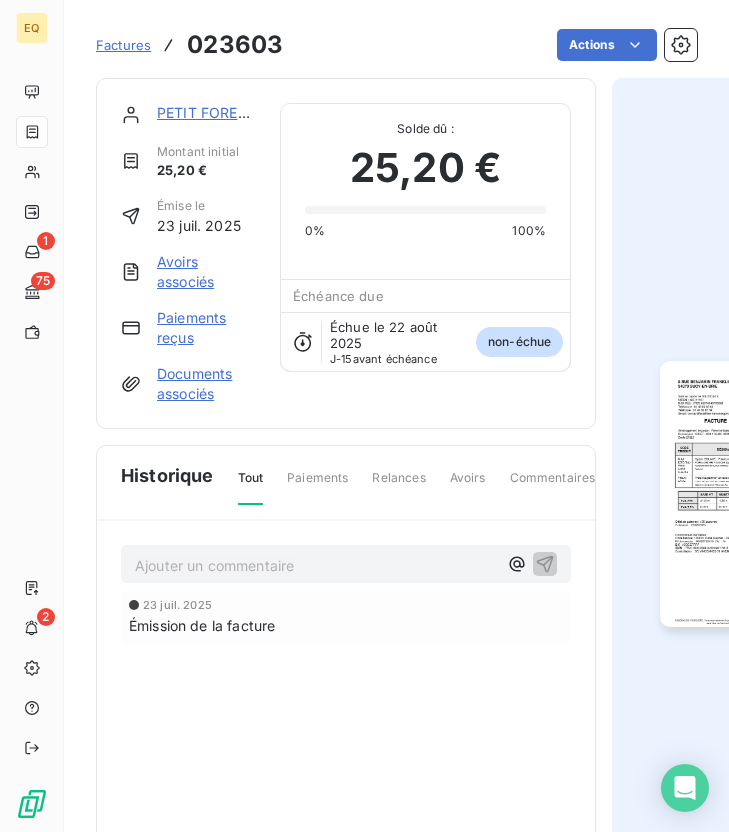 click at bounding box center [754, 494] 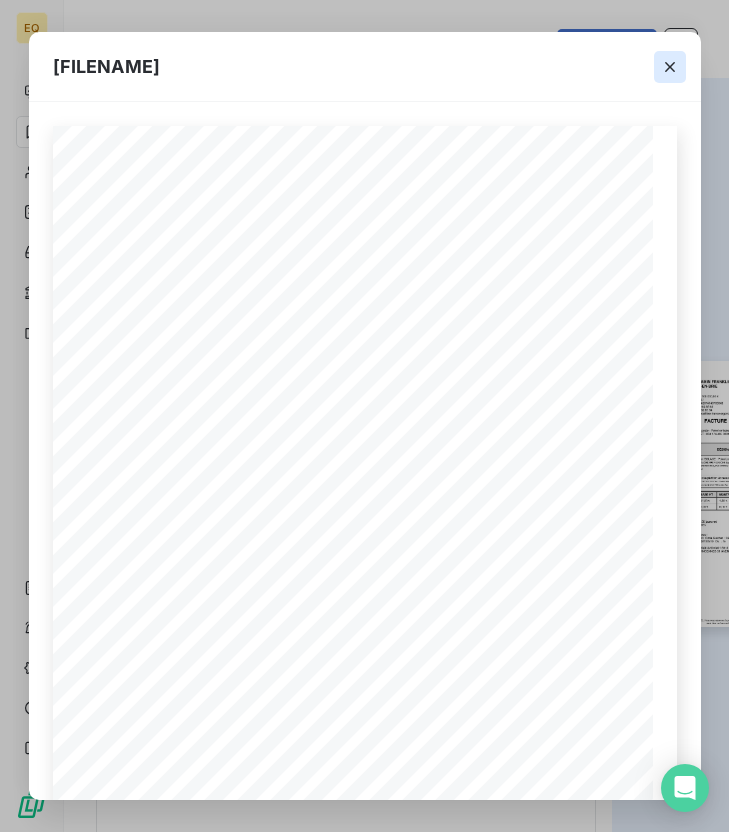 click 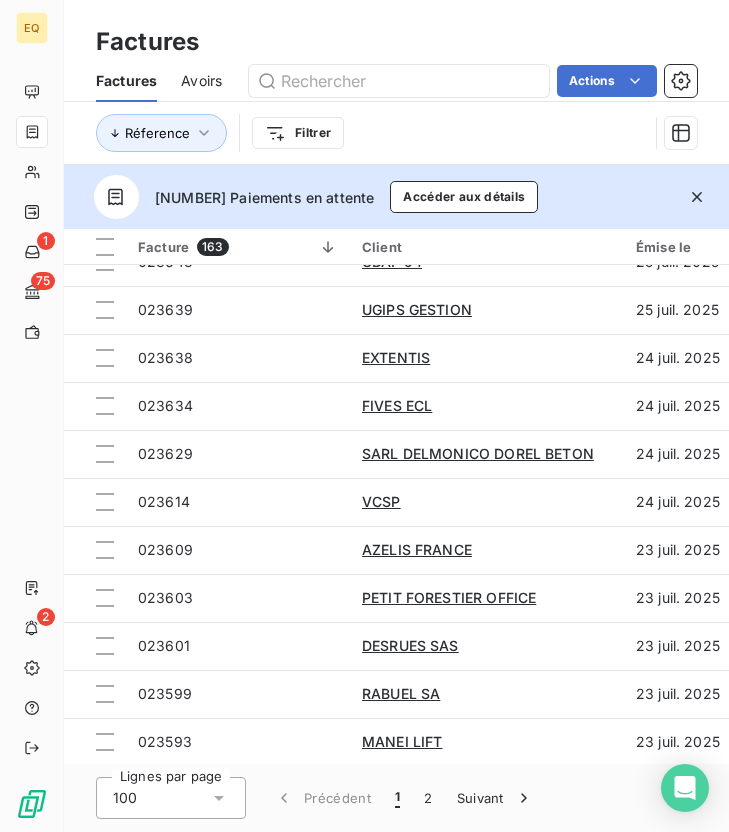 scroll, scrollTop: 1901, scrollLeft: 0, axis: vertical 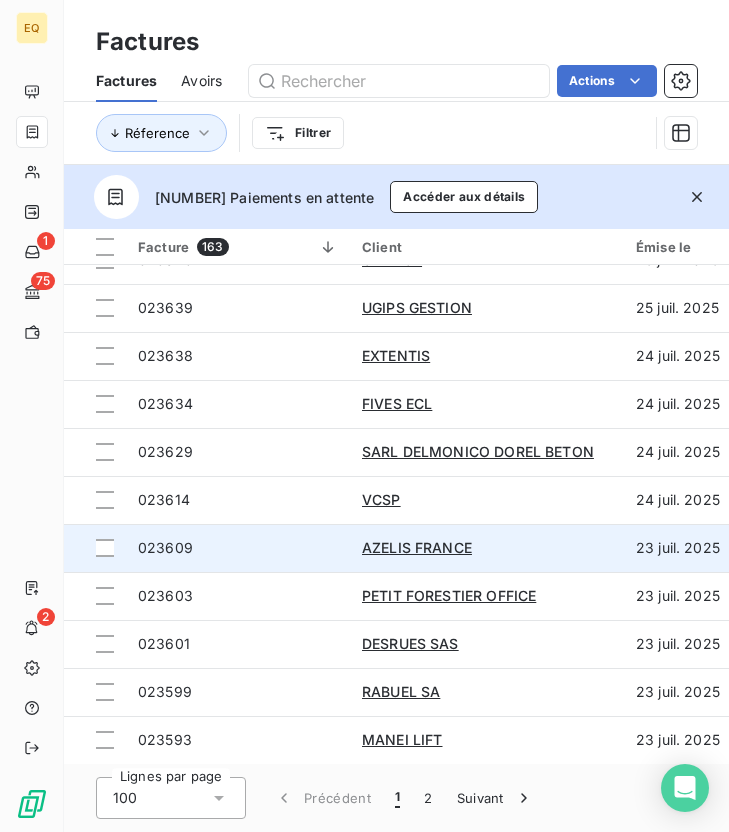 click on "023609" at bounding box center [238, 548] 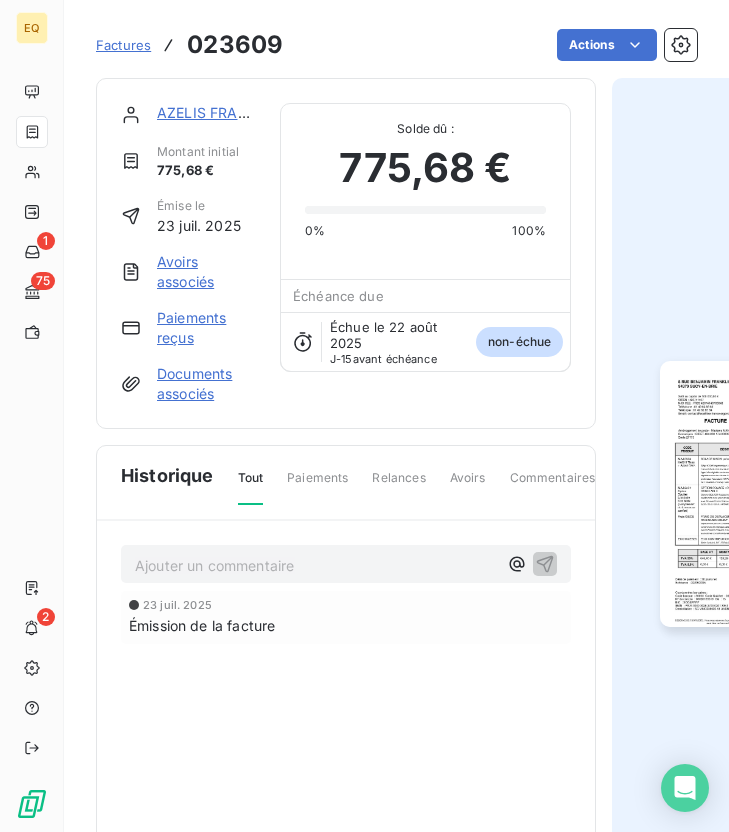 click at bounding box center (754, 494) 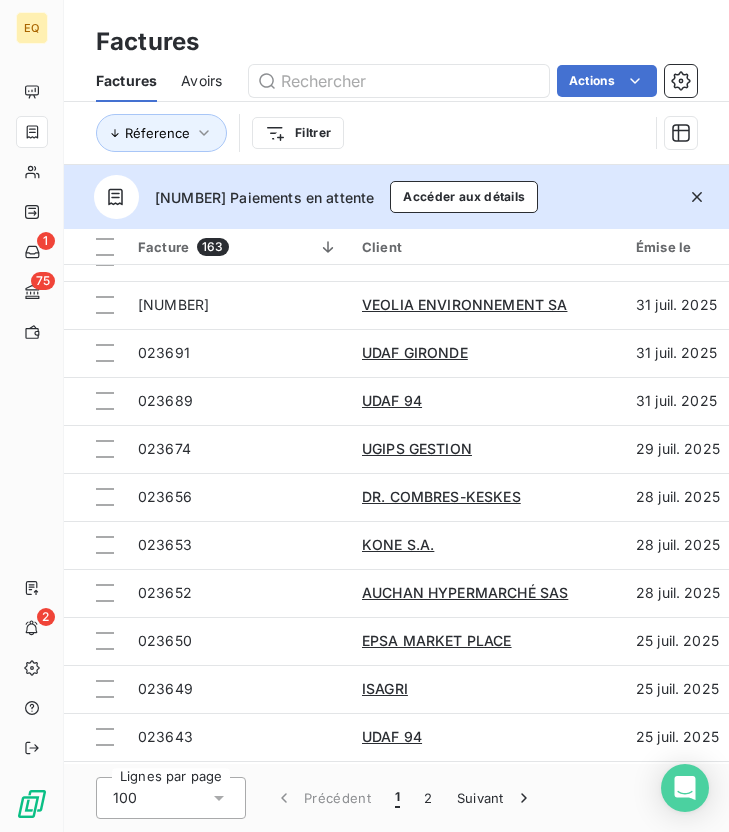 scroll, scrollTop: 1793, scrollLeft: 0, axis: vertical 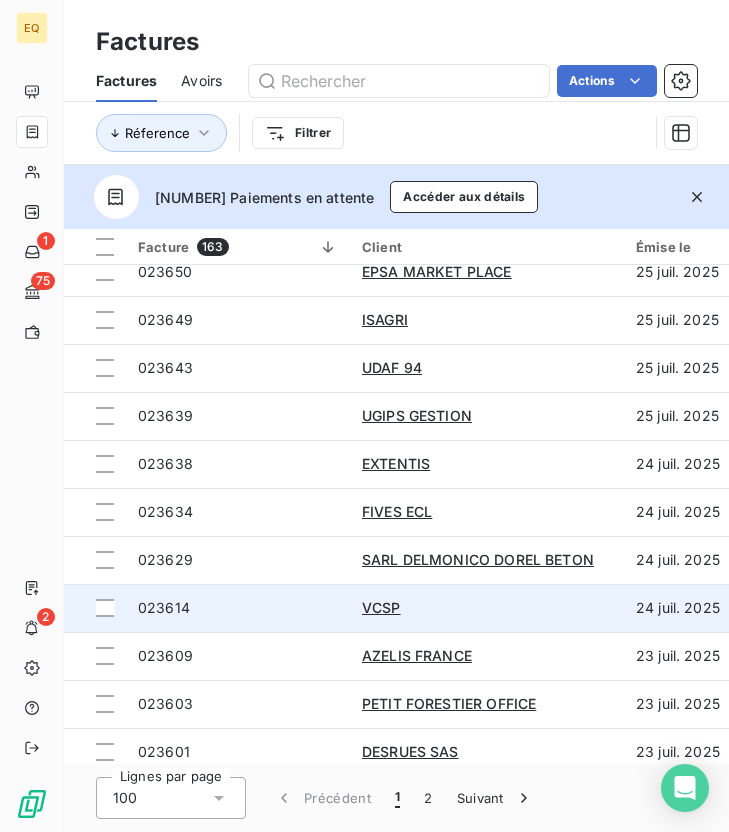 click on "023614" at bounding box center [238, 608] 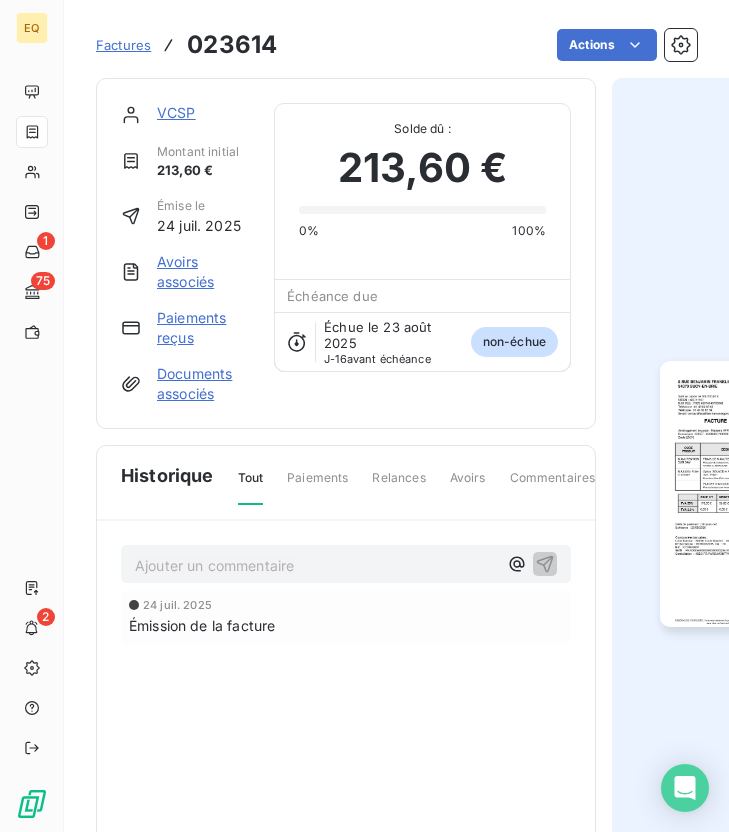click at bounding box center [754, 494] 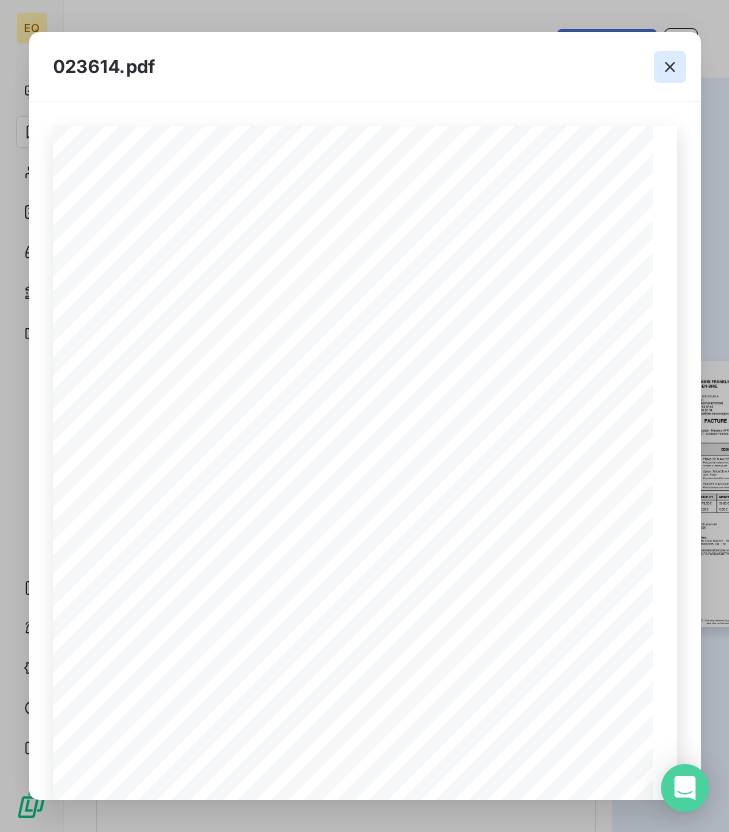 click 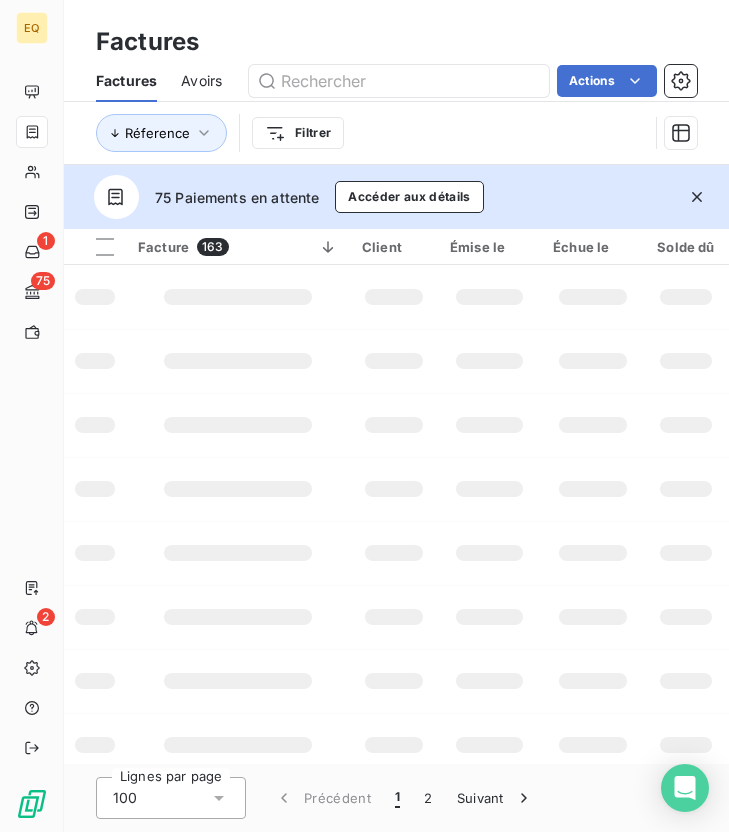scroll, scrollTop: 0, scrollLeft: 0, axis: both 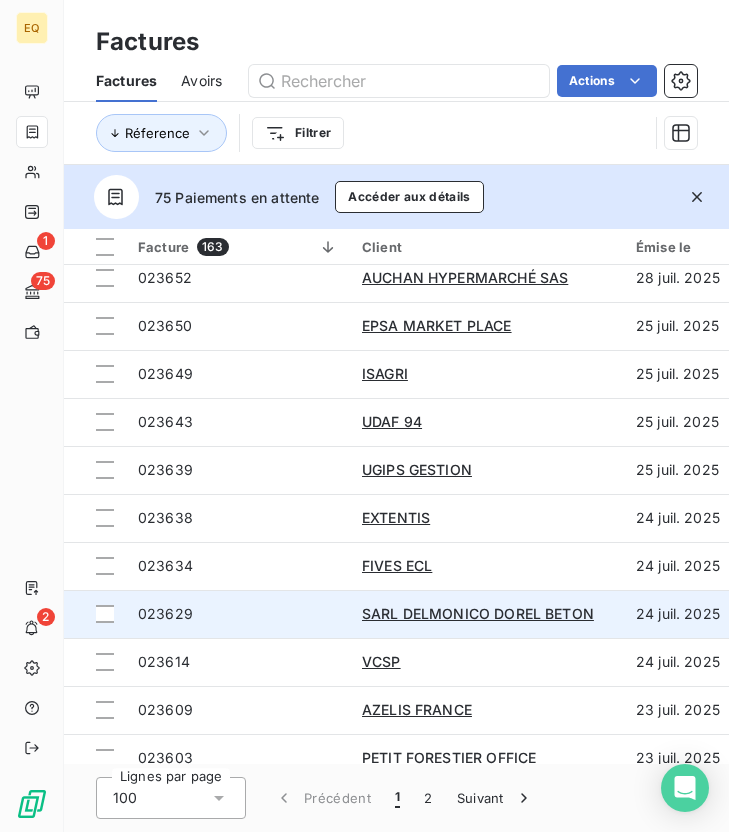 click on "023629" at bounding box center [238, 614] 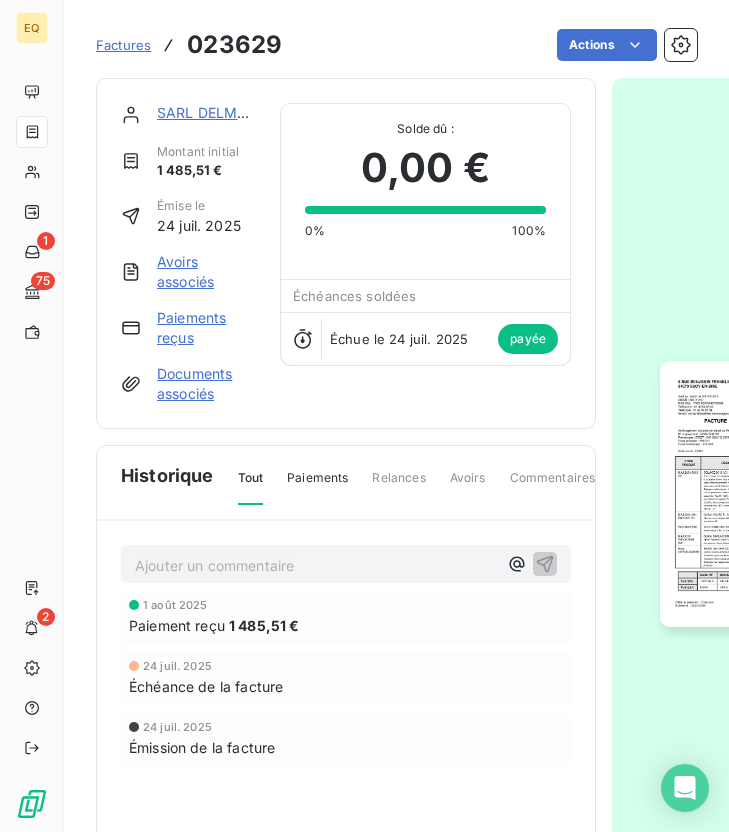click at bounding box center (754, 494) 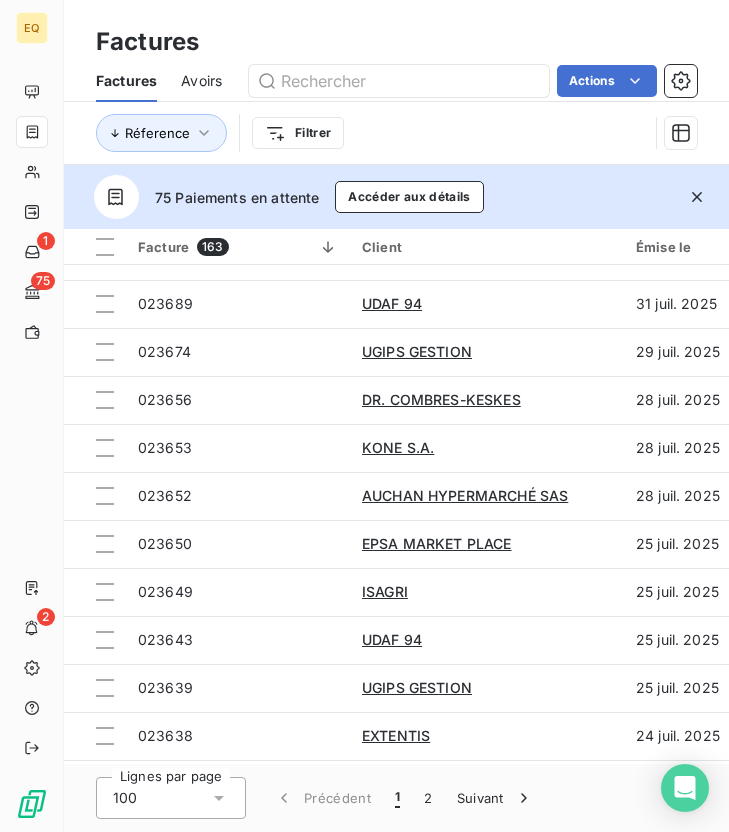 scroll, scrollTop: 1717, scrollLeft: 0, axis: vertical 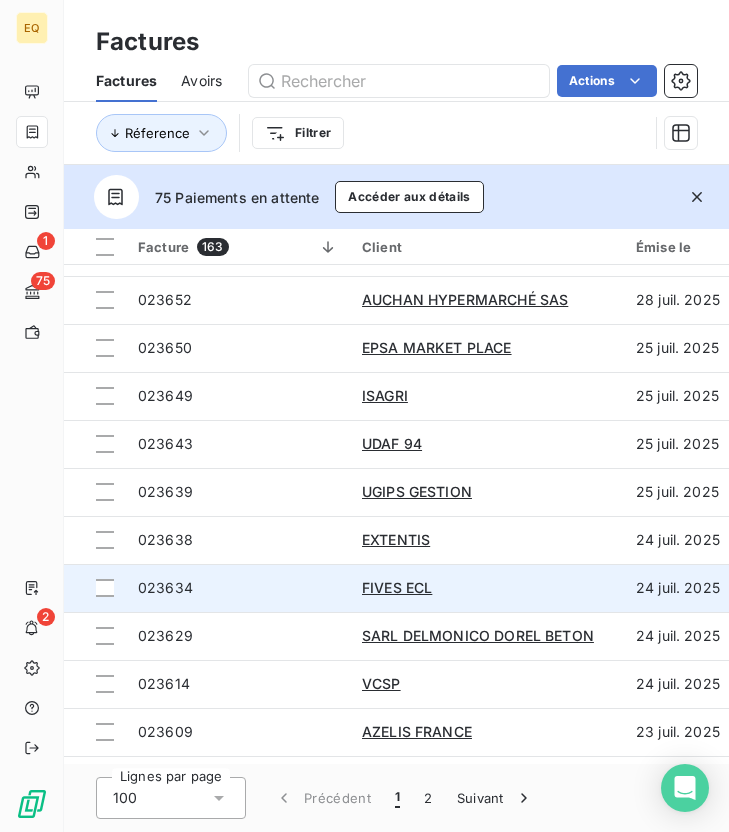 click on "023634" at bounding box center (238, 588) 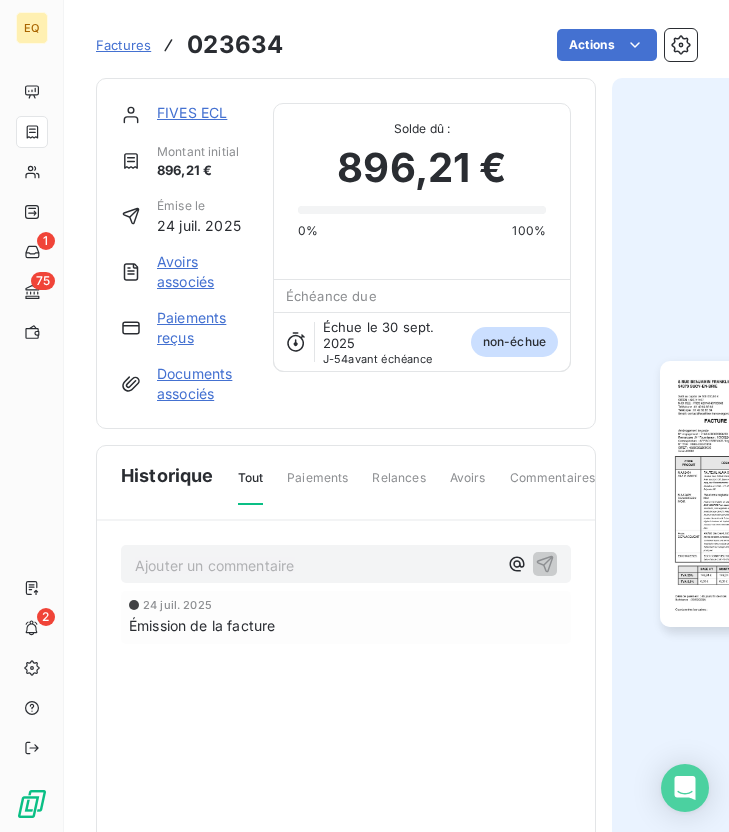 click at bounding box center [754, 494] 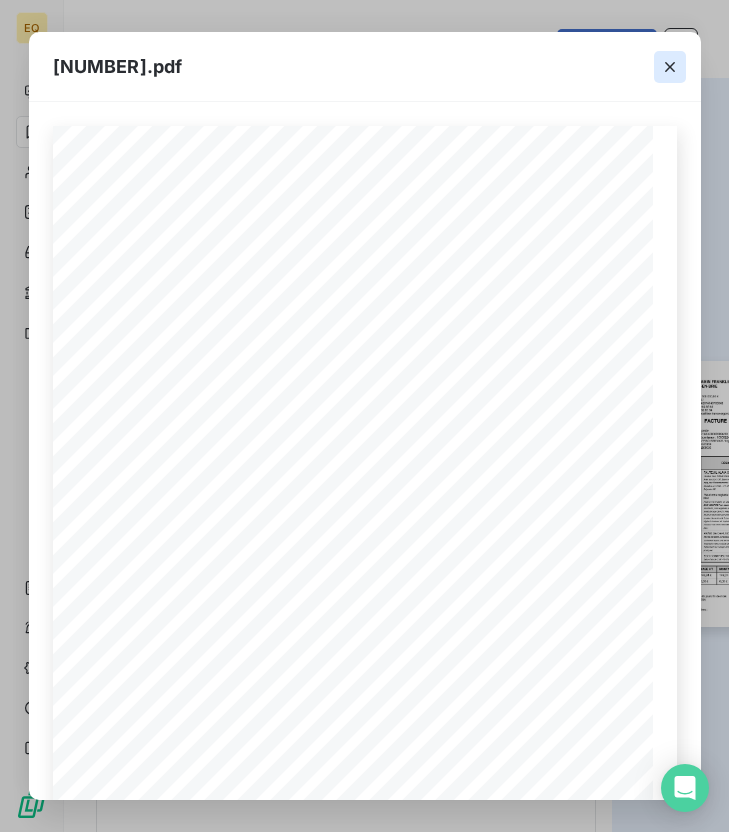 click 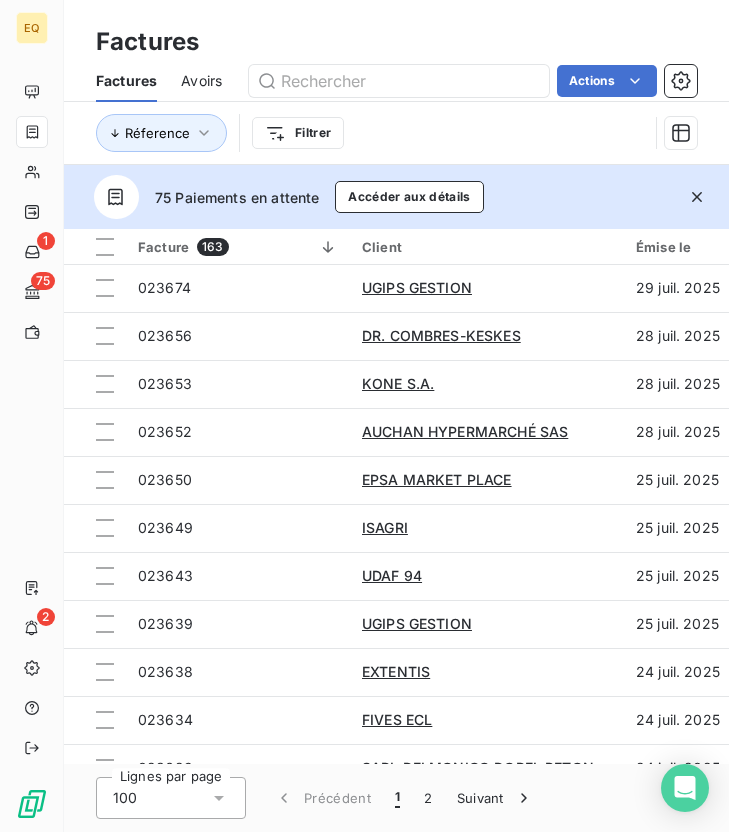 scroll, scrollTop: 1594, scrollLeft: 0, axis: vertical 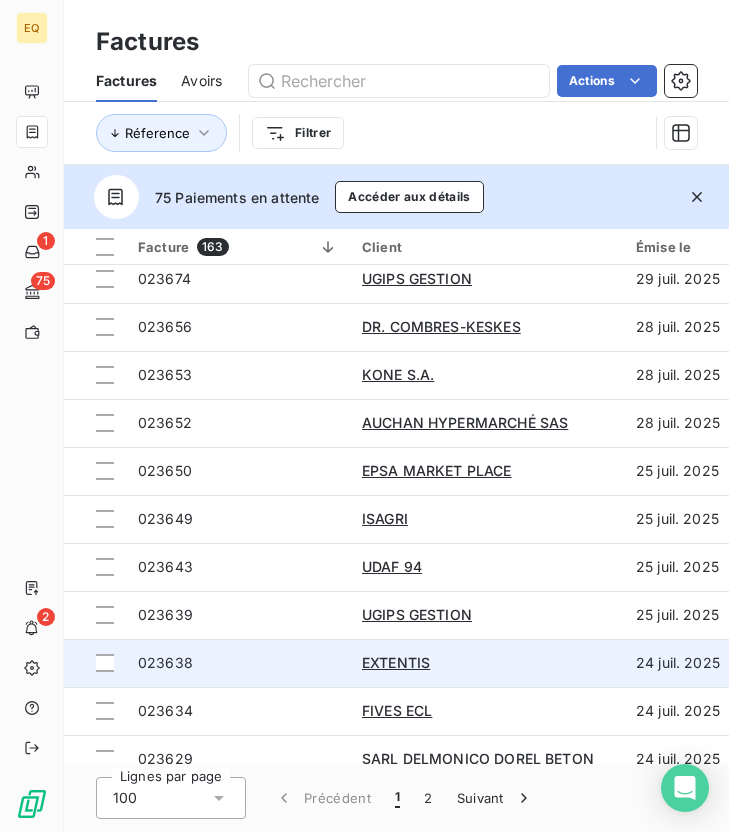 click on "023638" at bounding box center [238, 663] 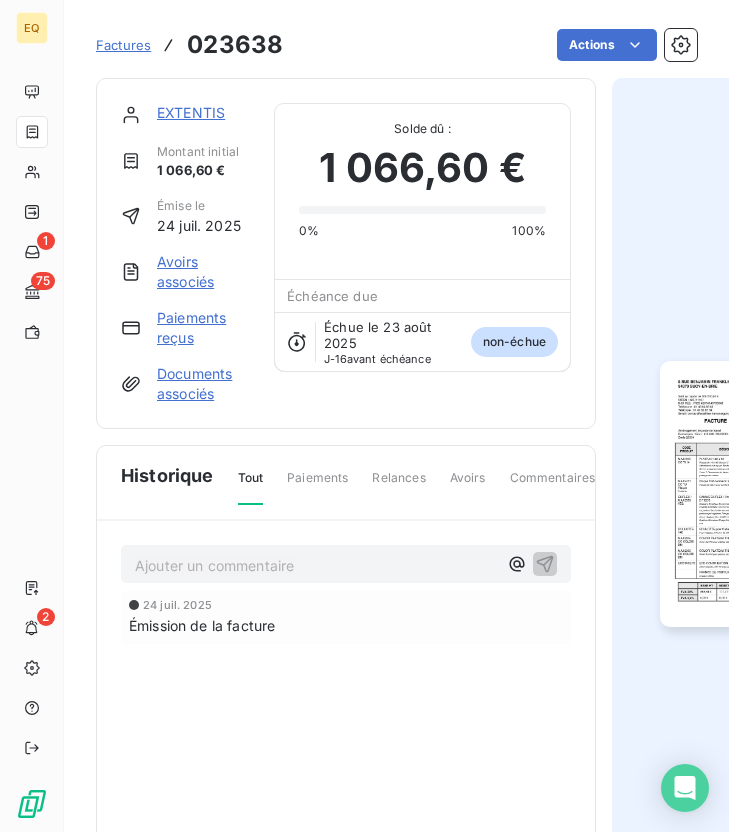 click at bounding box center (754, 494) 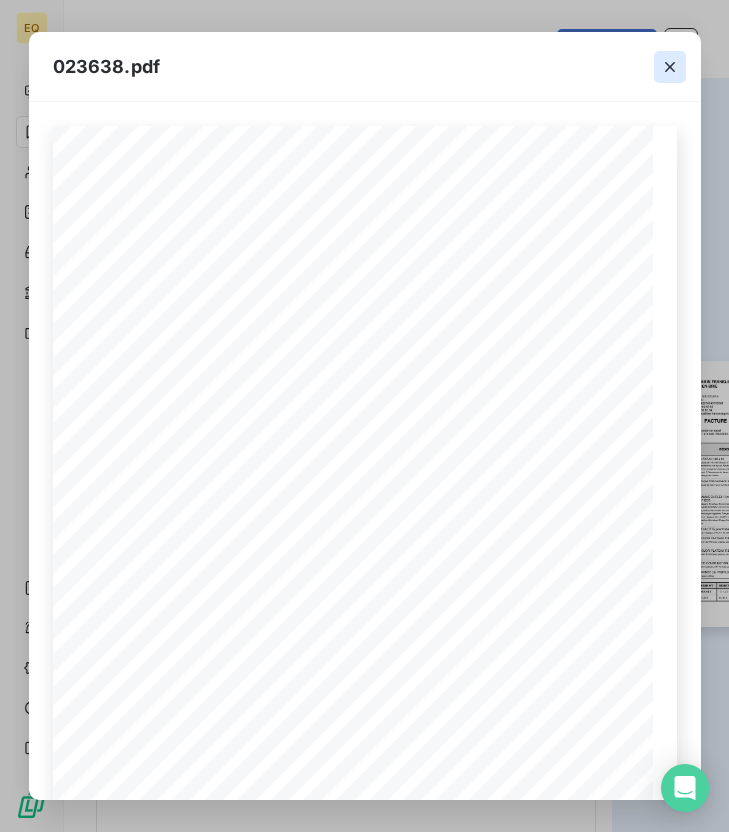 click 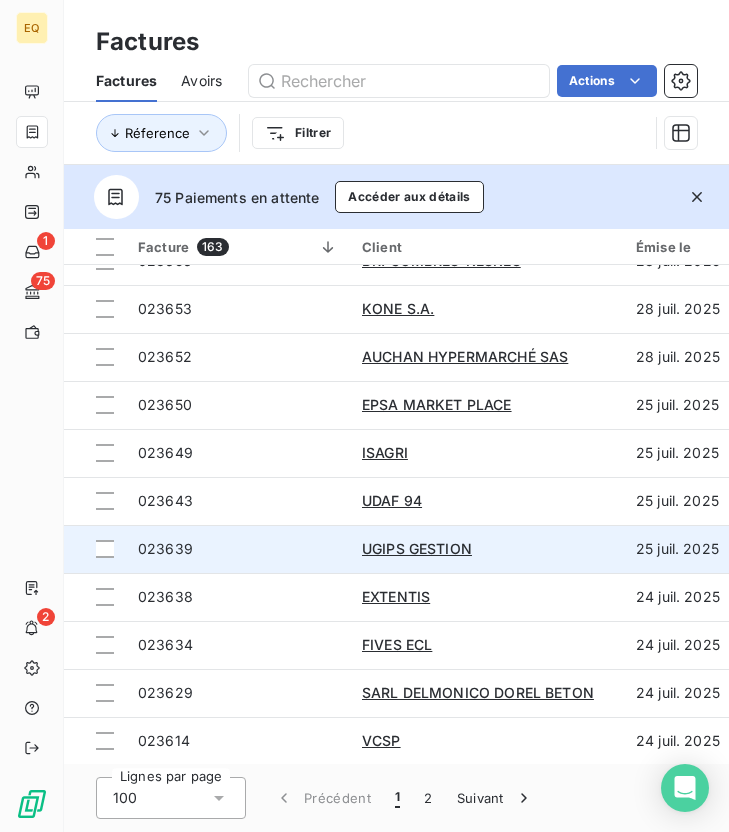 scroll, scrollTop: 1688, scrollLeft: 0, axis: vertical 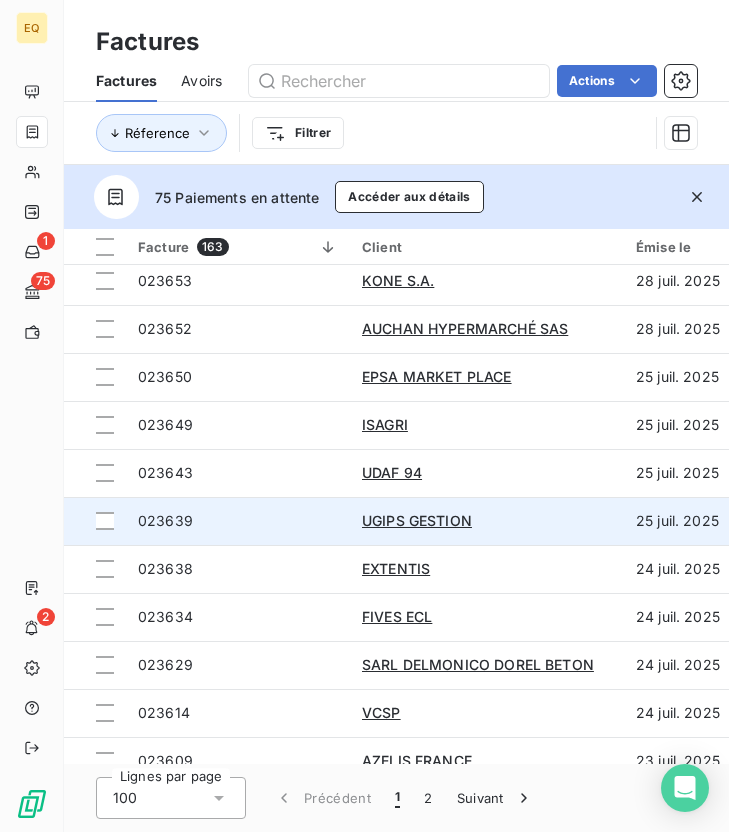 click on "023639" at bounding box center (165, 520) 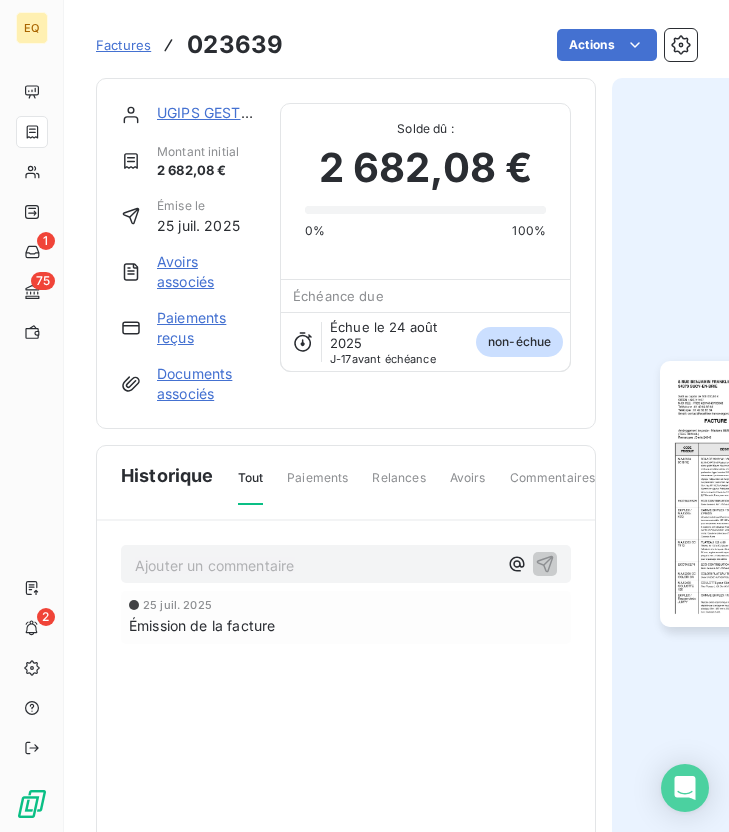 click at bounding box center [754, 494] 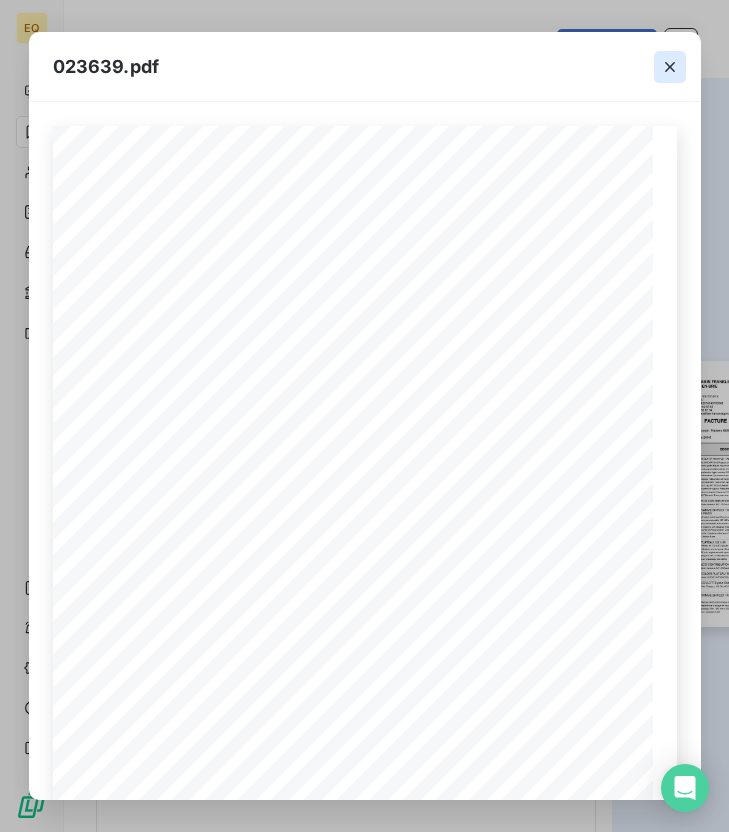 click 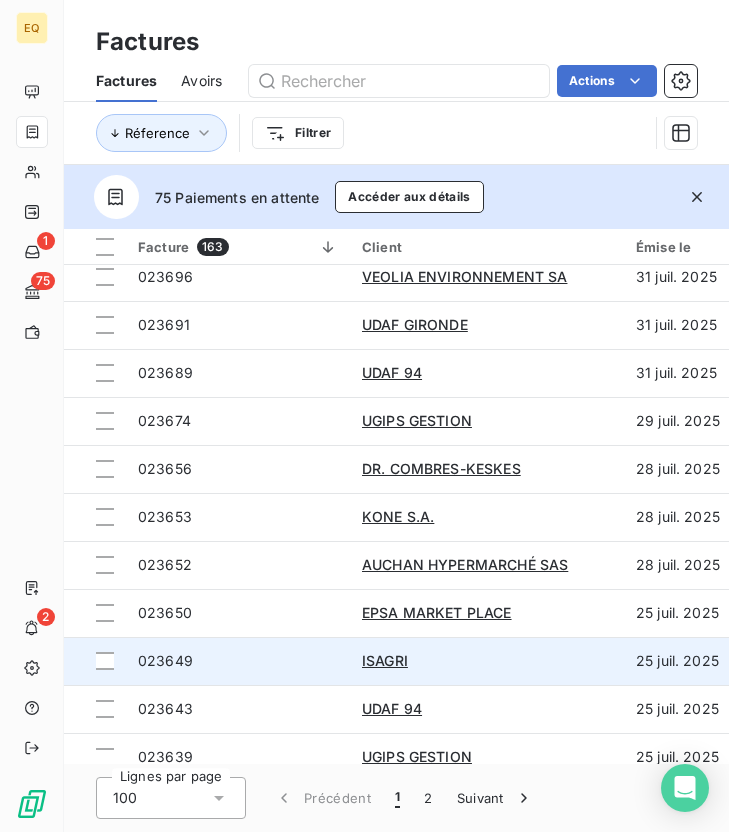 scroll, scrollTop: 1516, scrollLeft: 0, axis: vertical 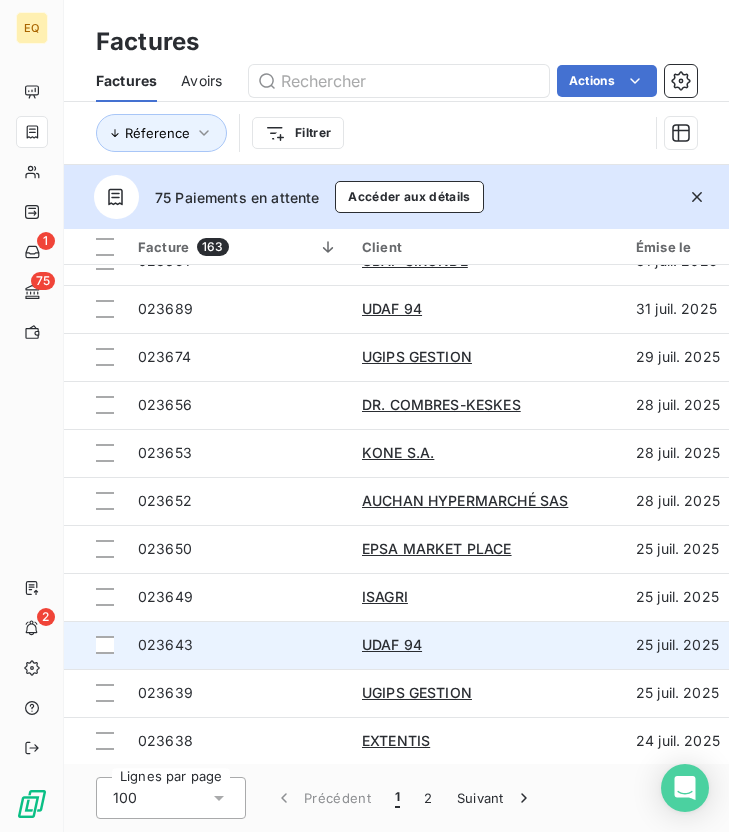click on "023643" at bounding box center (238, 645) 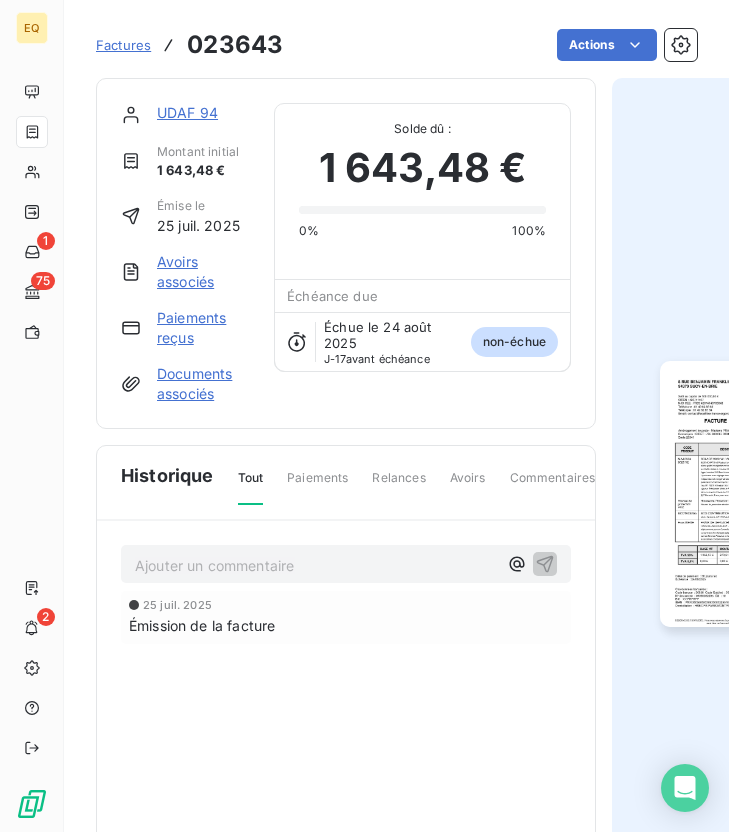 click at bounding box center [754, 494] 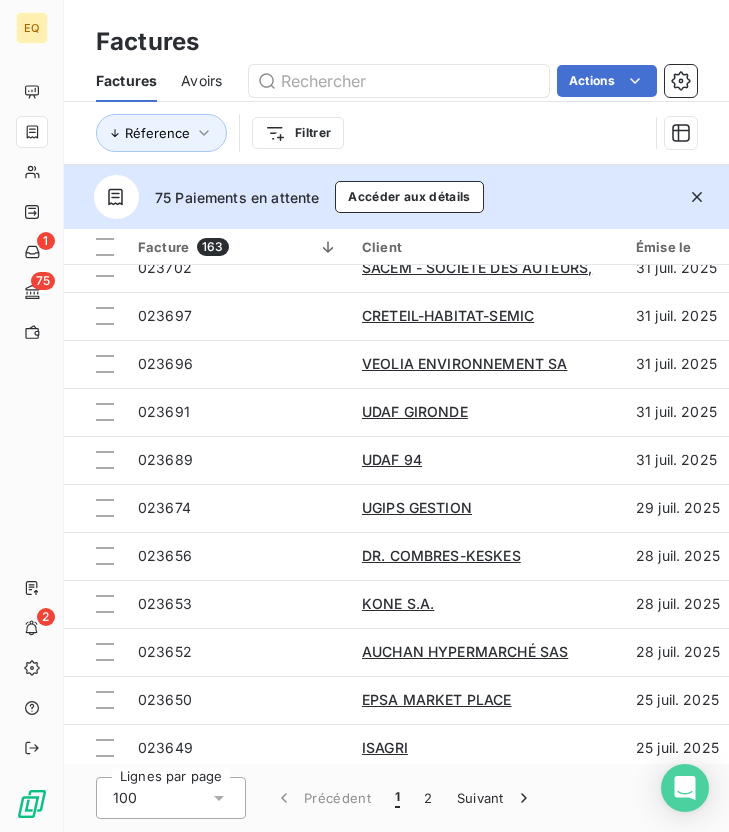scroll, scrollTop: 1376, scrollLeft: 0, axis: vertical 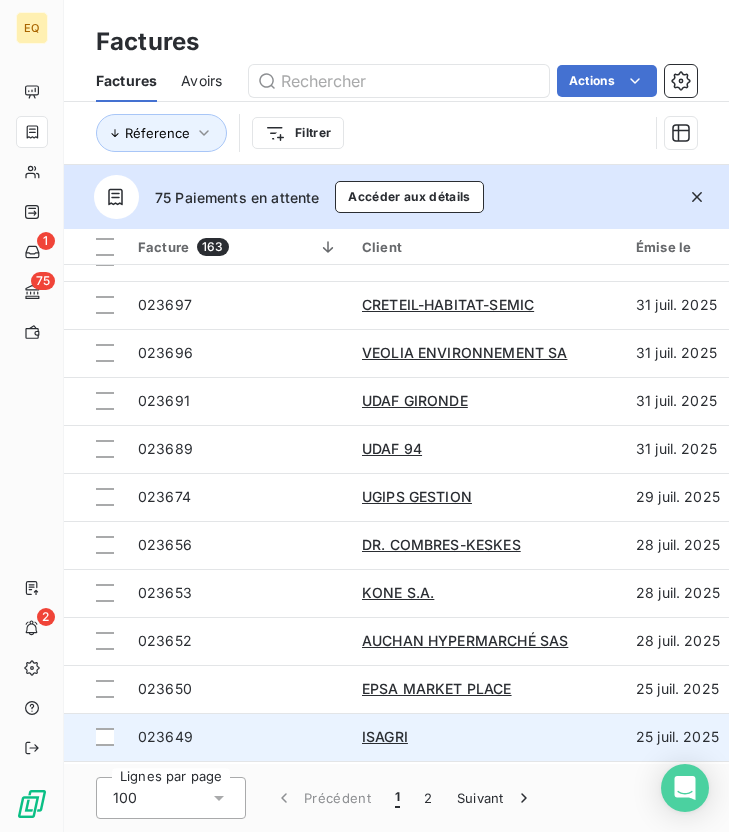 click on "023649" at bounding box center (238, 737) 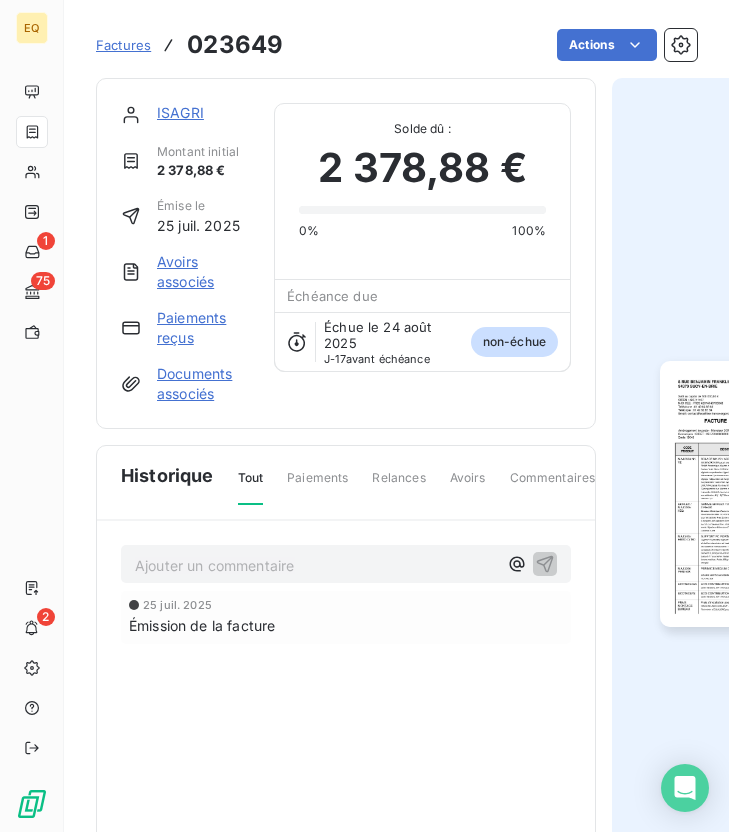 click at bounding box center (754, 494) 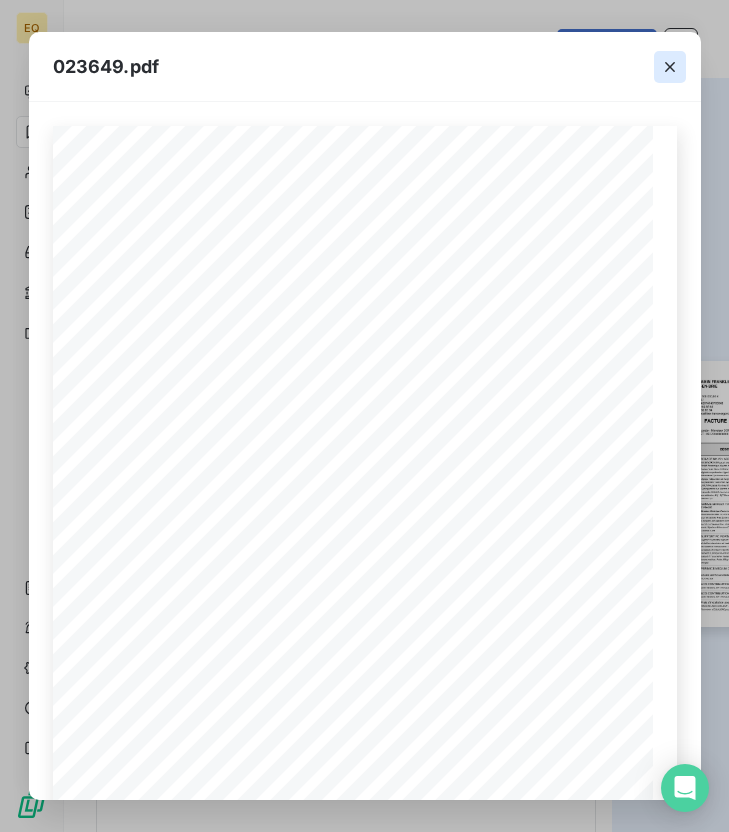click 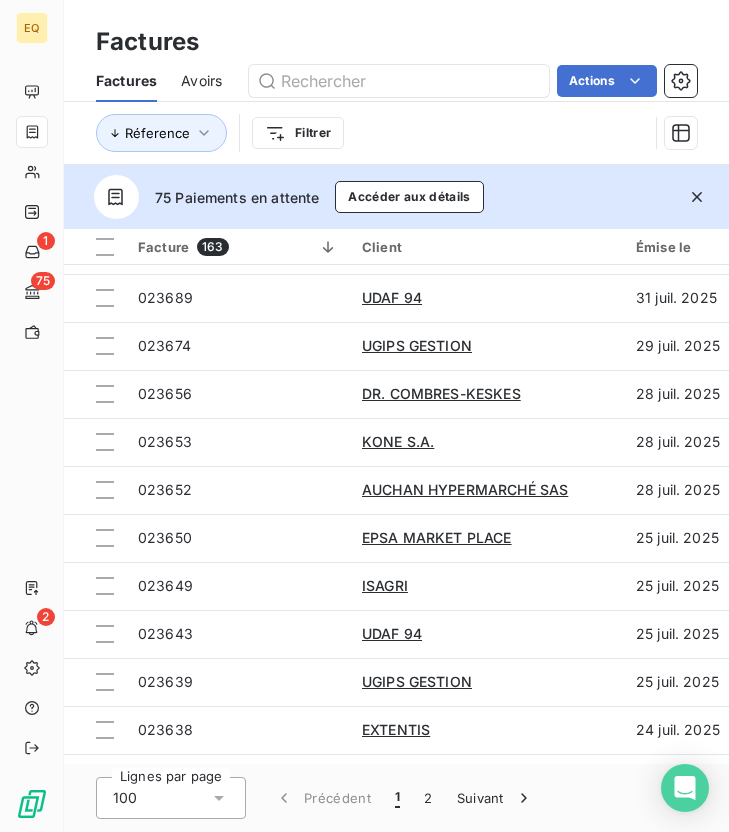 scroll, scrollTop: 1531, scrollLeft: 0, axis: vertical 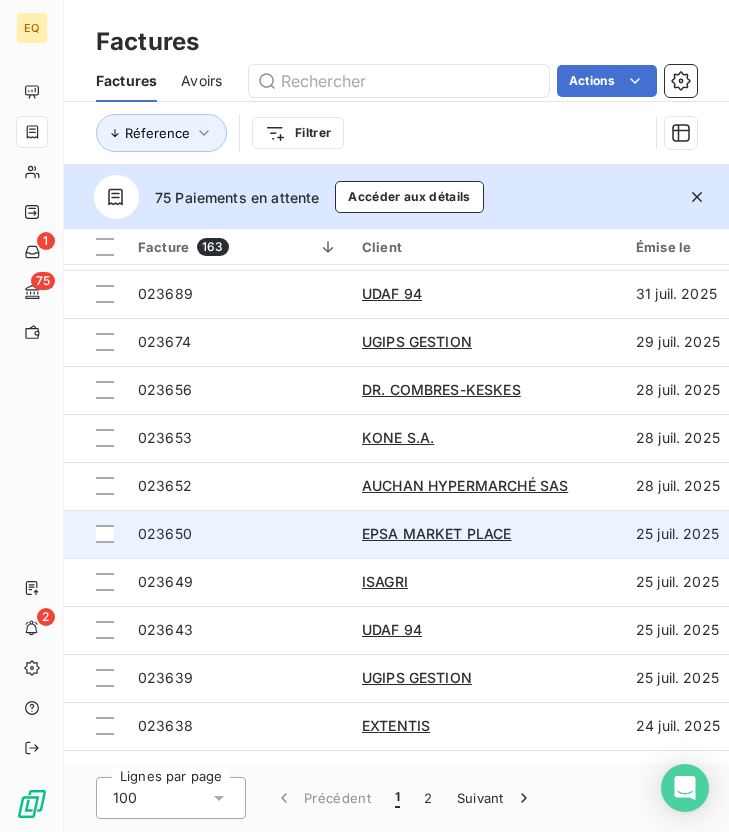click on "023650" at bounding box center (238, 534) 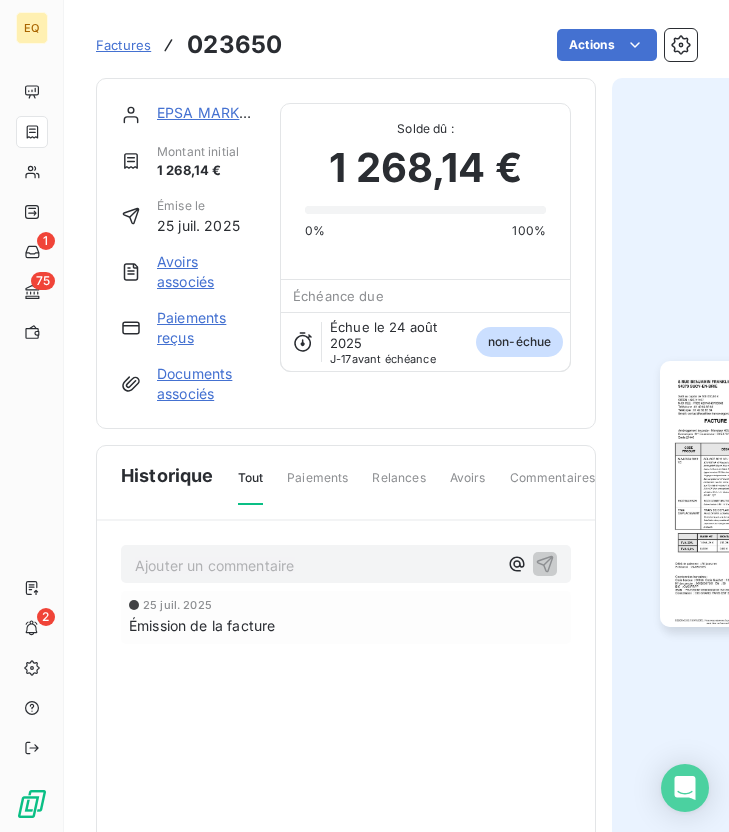 click at bounding box center (754, 494) 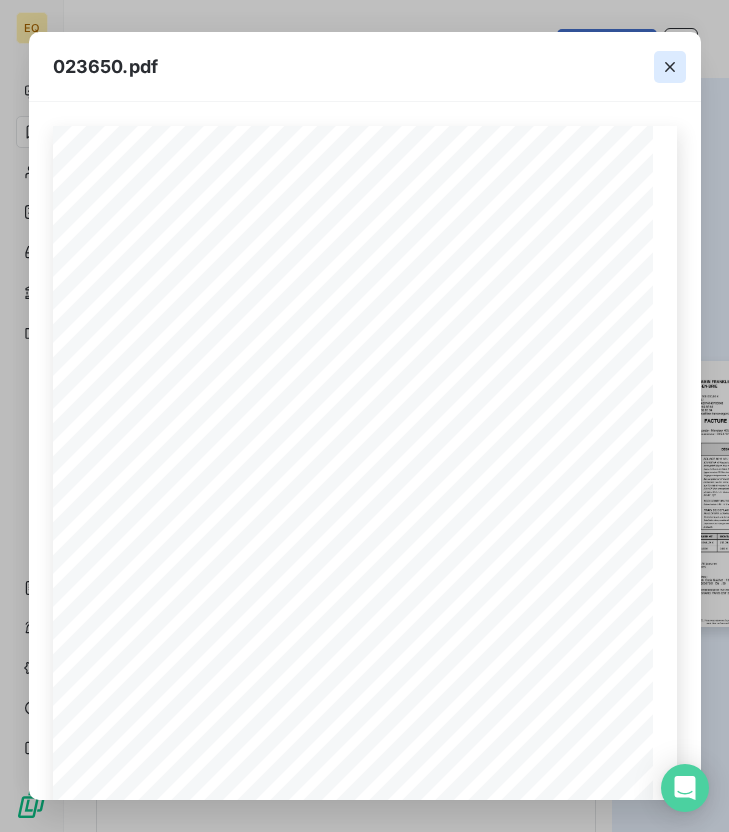 click 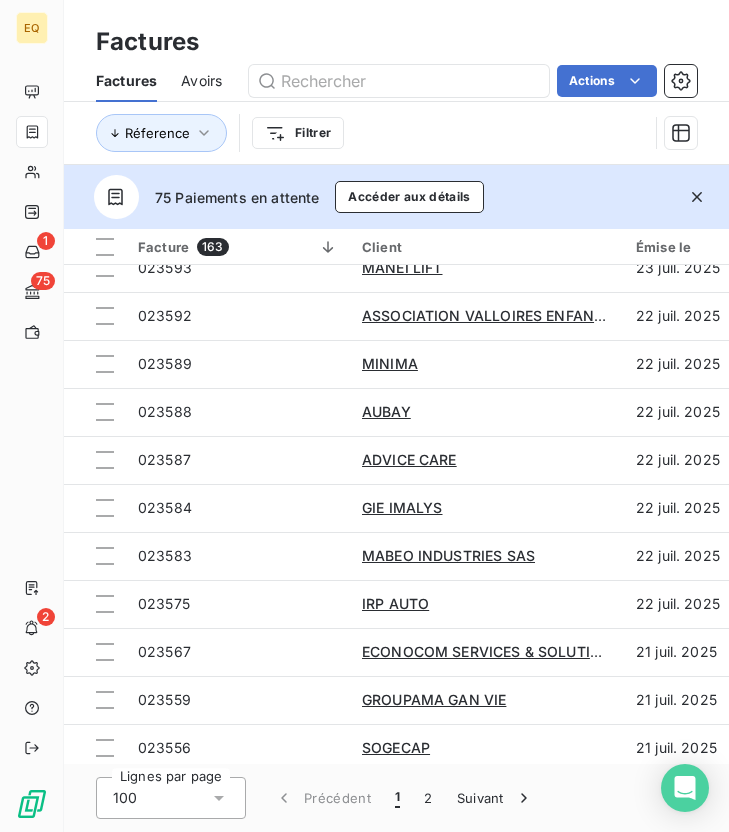 scroll, scrollTop: 2341, scrollLeft: 0, axis: vertical 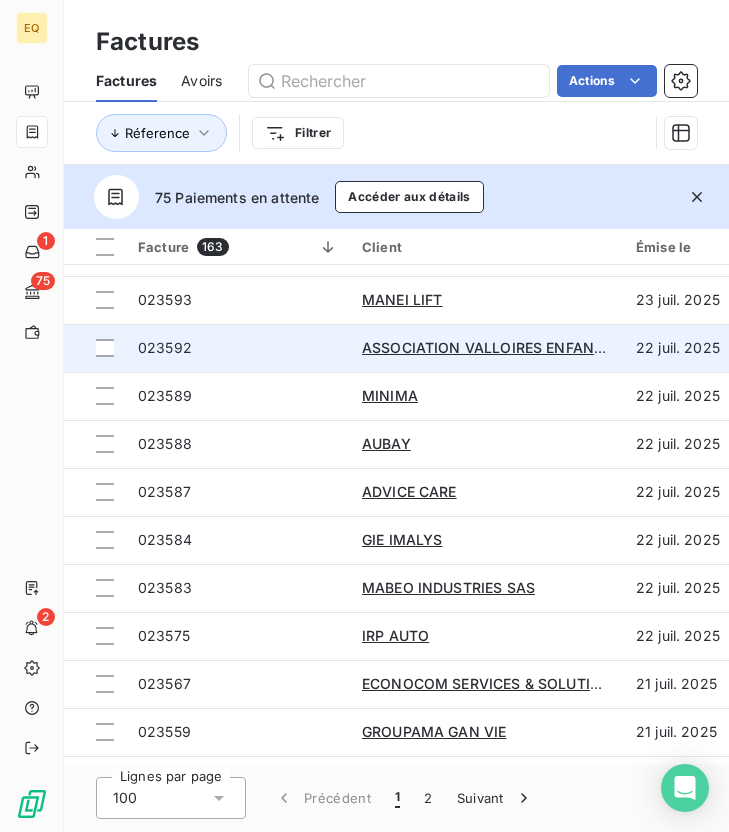 click on "023592" at bounding box center [238, 348] 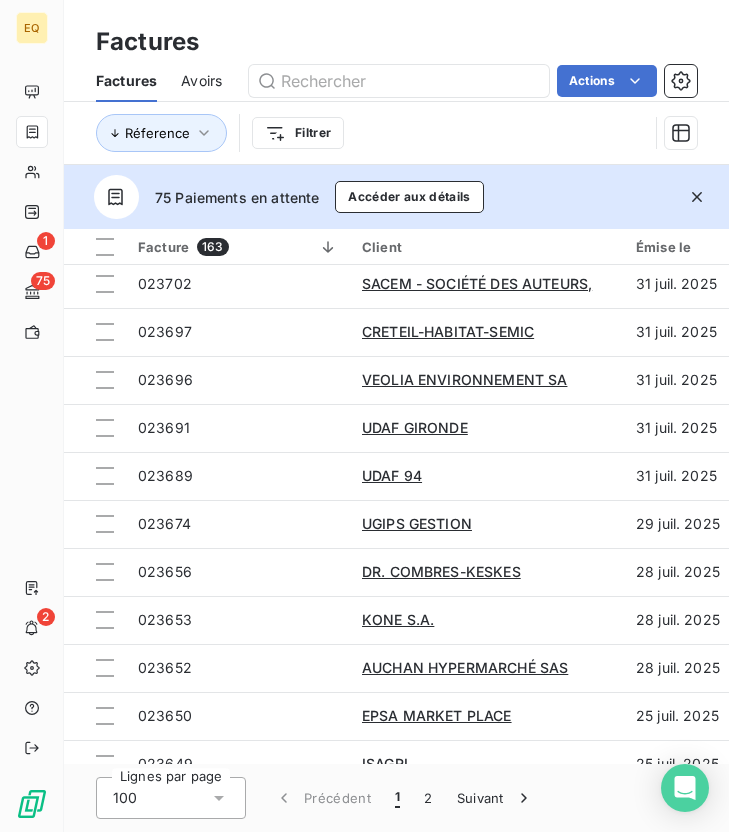 scroll, scrollTop: 1419, scrollLeft: 0, axis: vertical 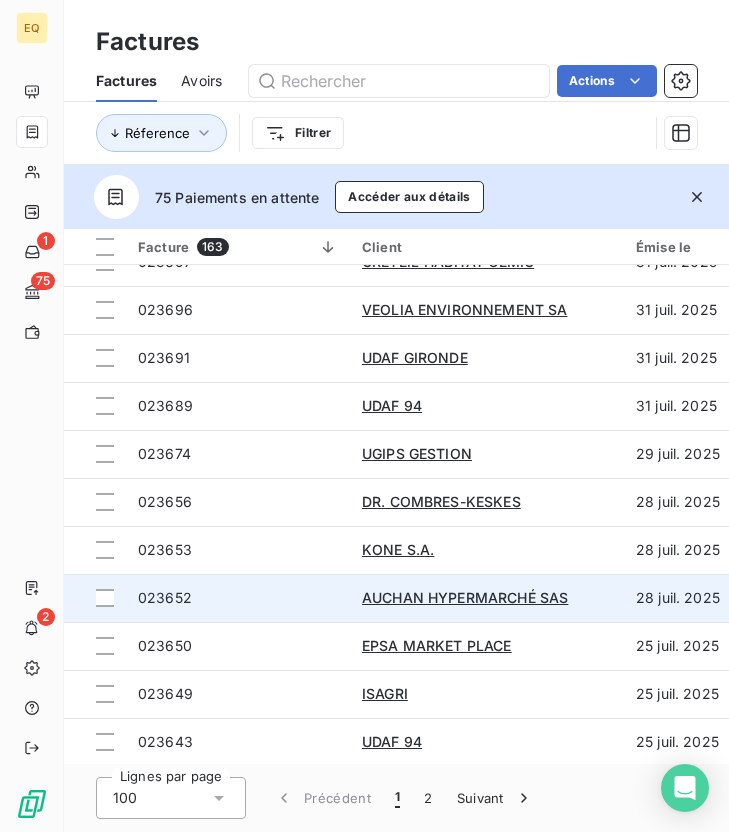 click on "023652" at bounding box center [238, 598] 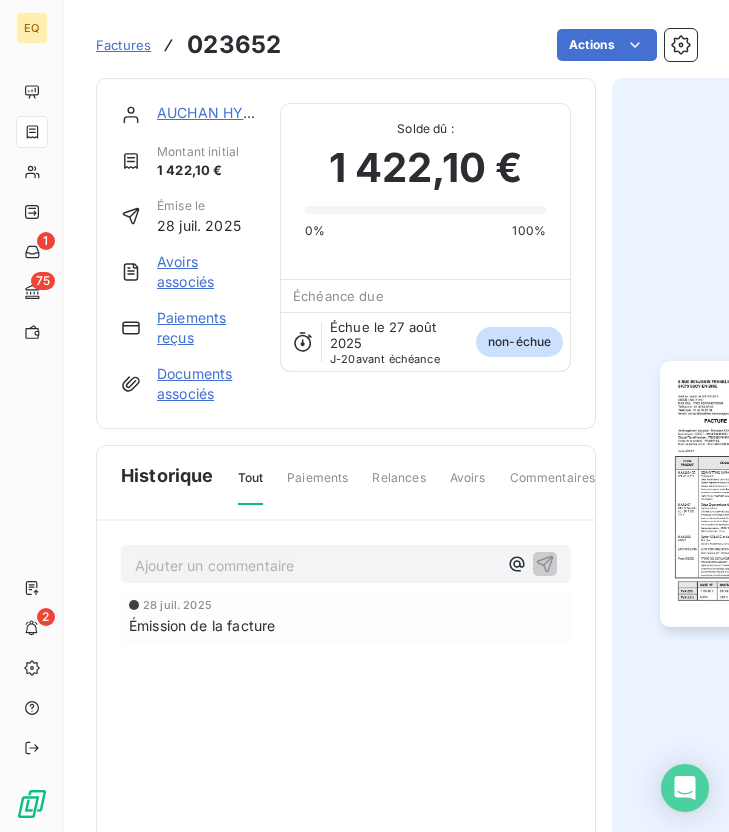 click at bounding box center (754, 494) 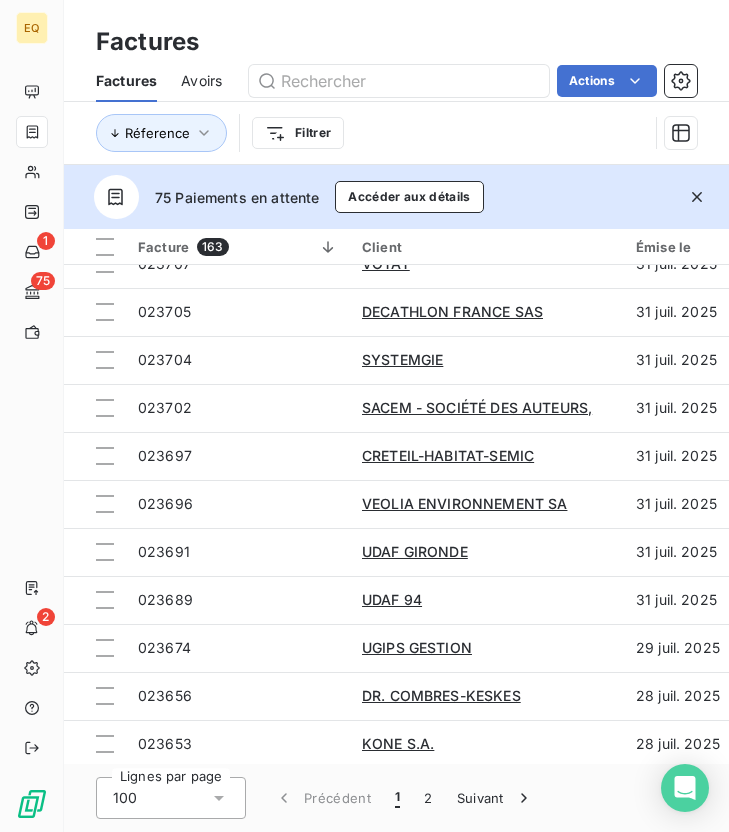 scroll, scrollTop: 1356, scrollLeft: 0, axis: vertical 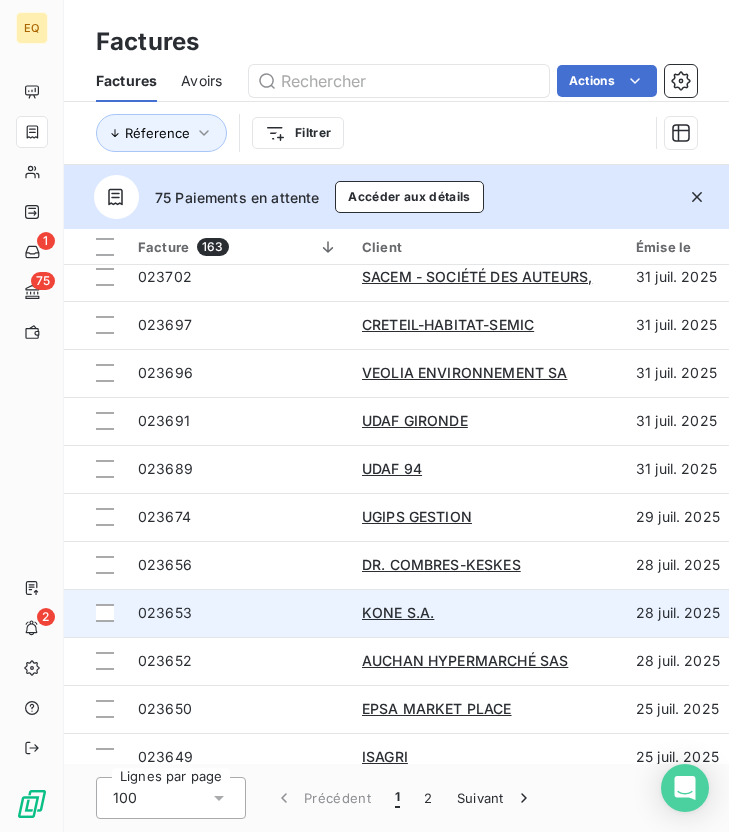 click on "023653" at bounding box center (238, 613) 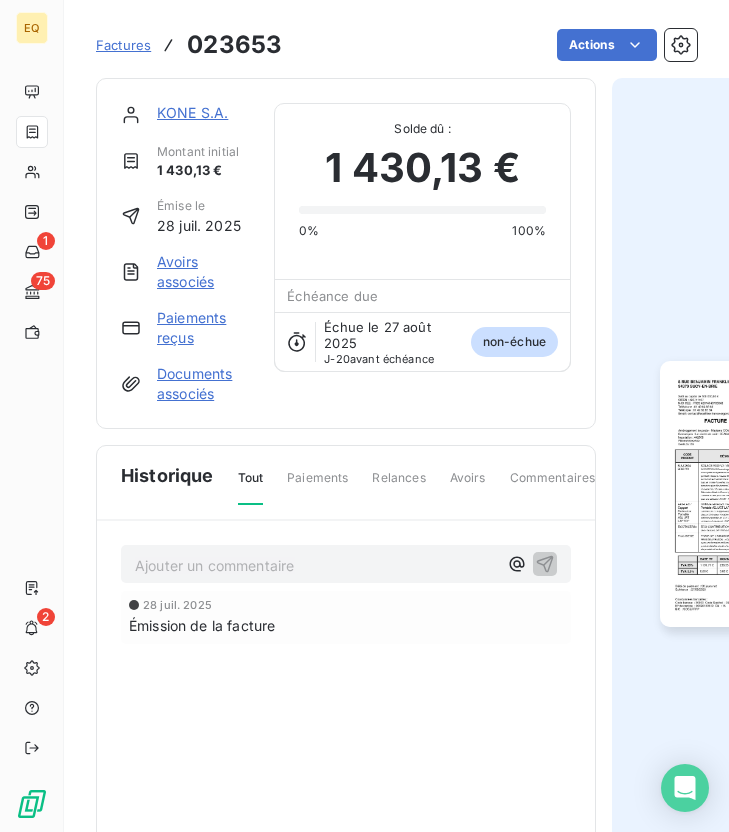 click at bounding box center [754, 494] 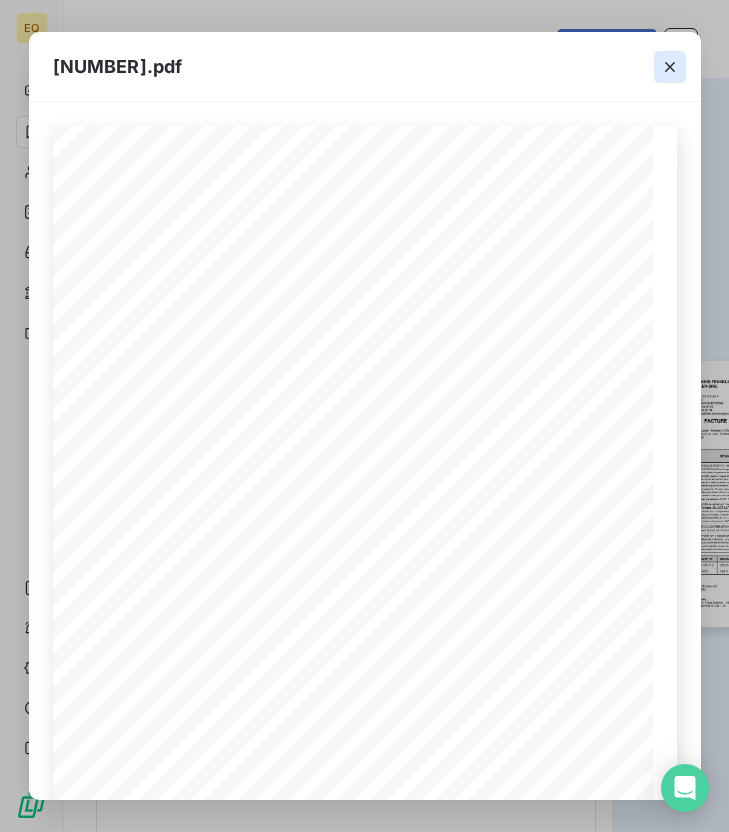 click 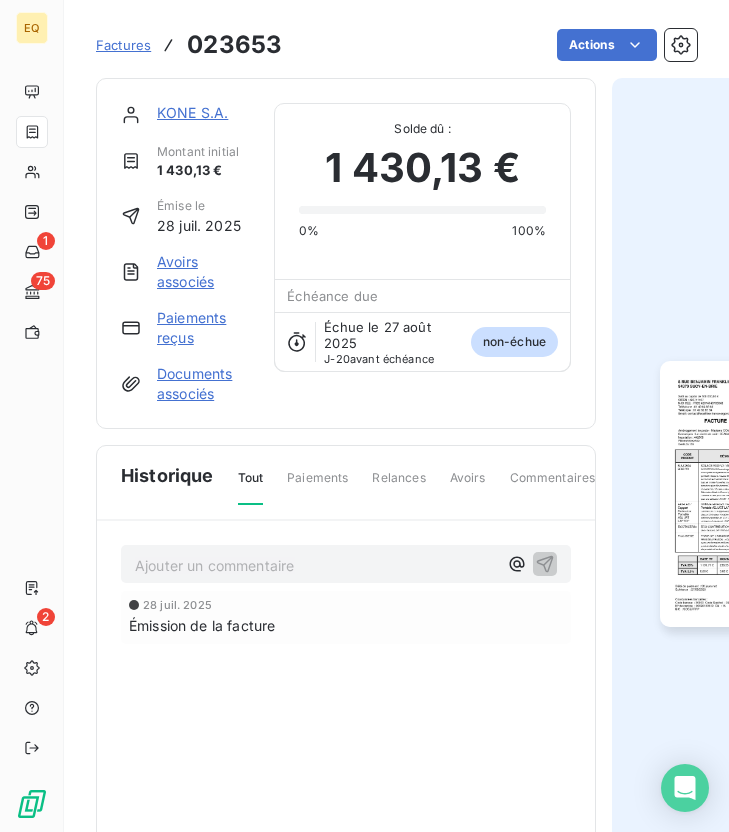 click 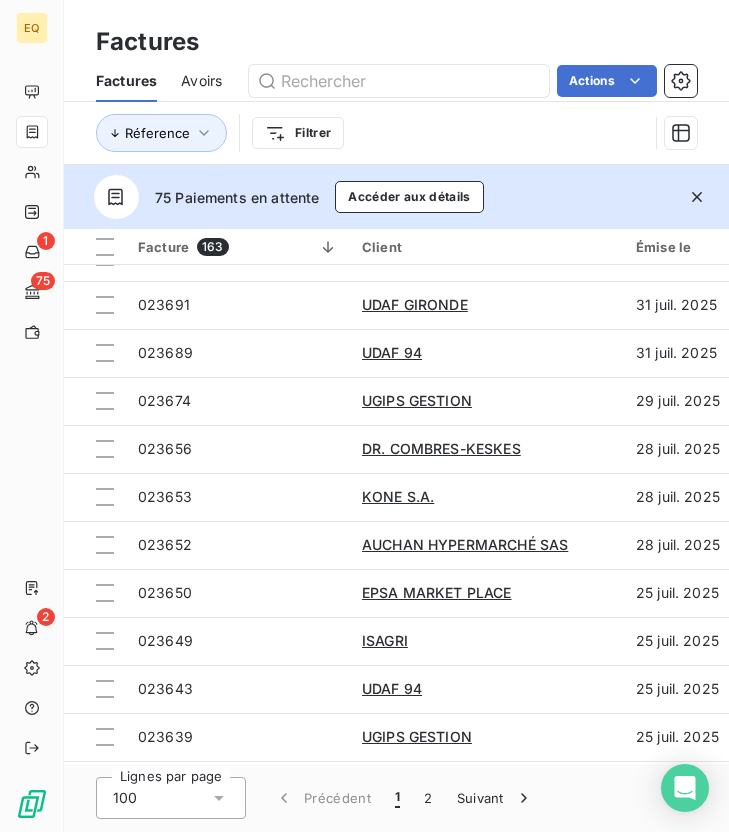 scroll, scrollTop: 1322, scrollLeft: 0, axis: vertical 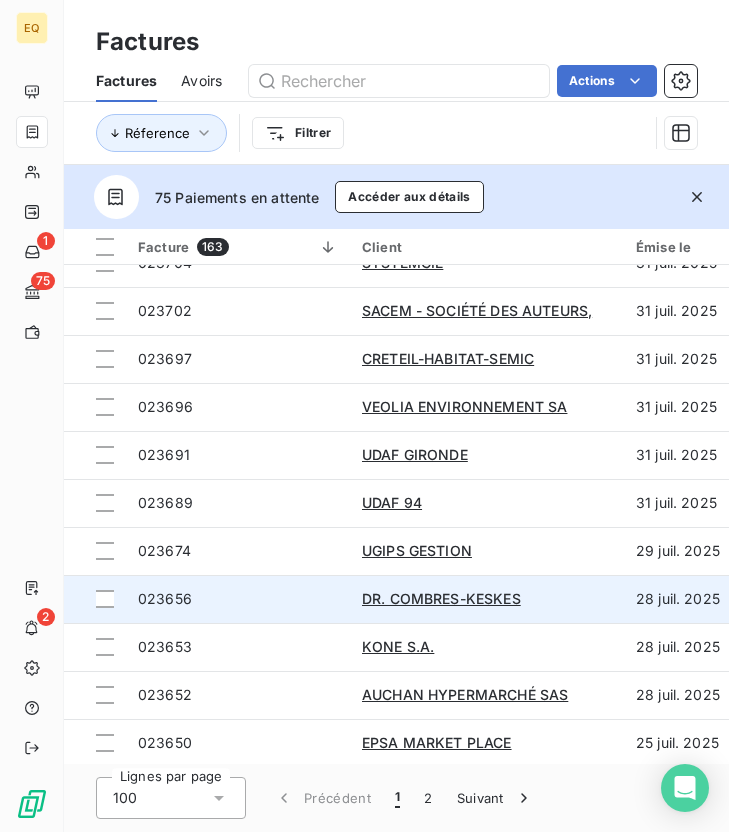click on "023656" at bounding box center (238, 599) 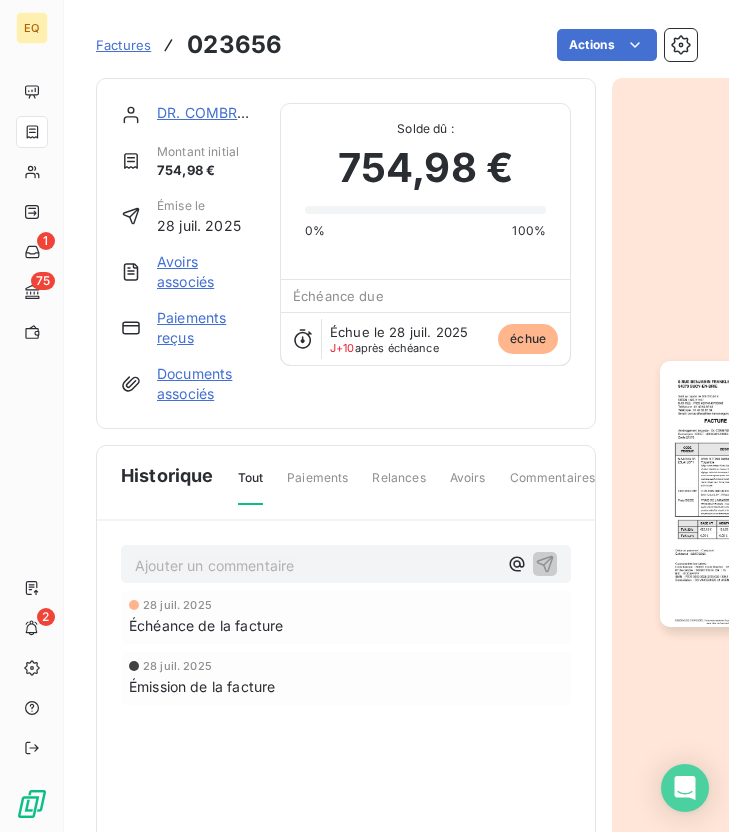 click at bounding box center (754, 494) 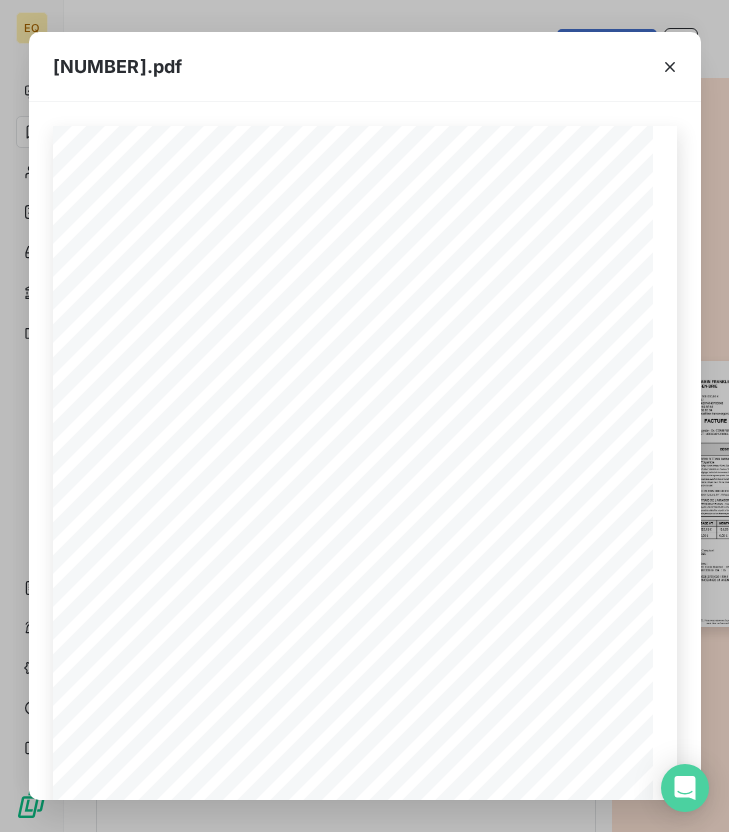 scroll, scrollTop: 1, scrollLeft: 0, axis: vertical 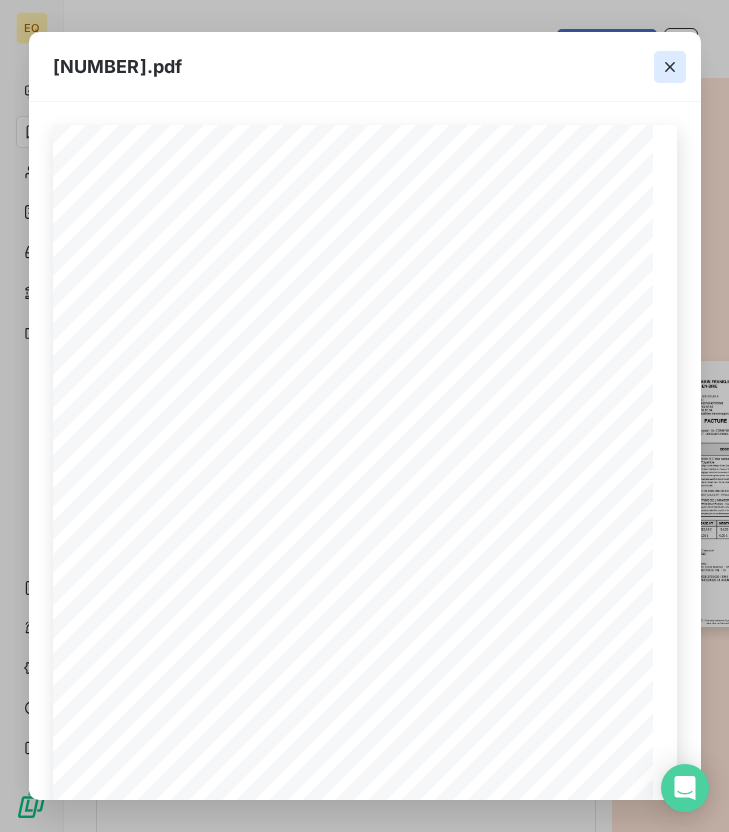 click 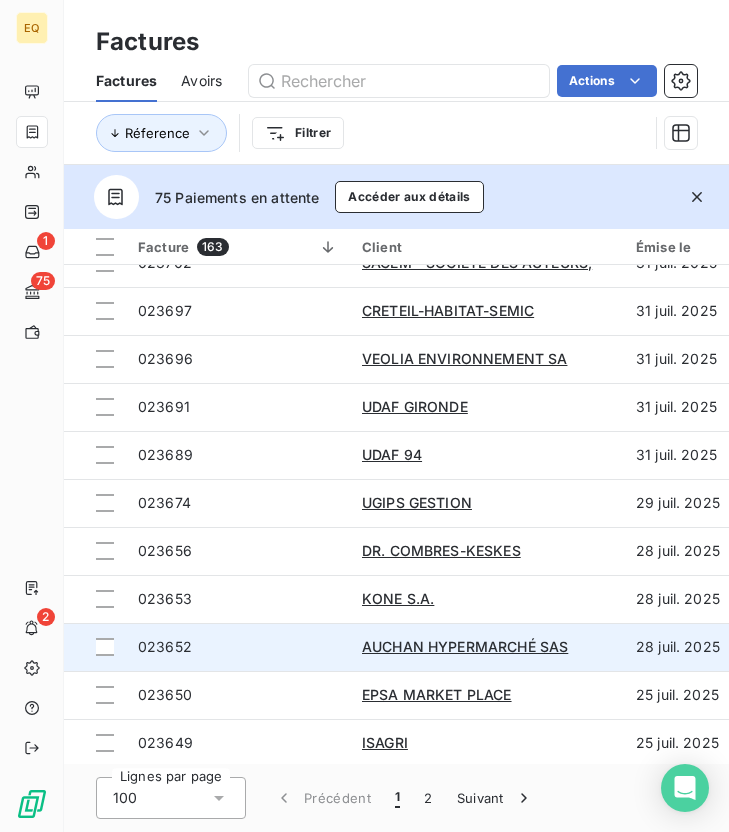 scroll, scrollTop: 1369, scrollLeft: 0, axis: vertical 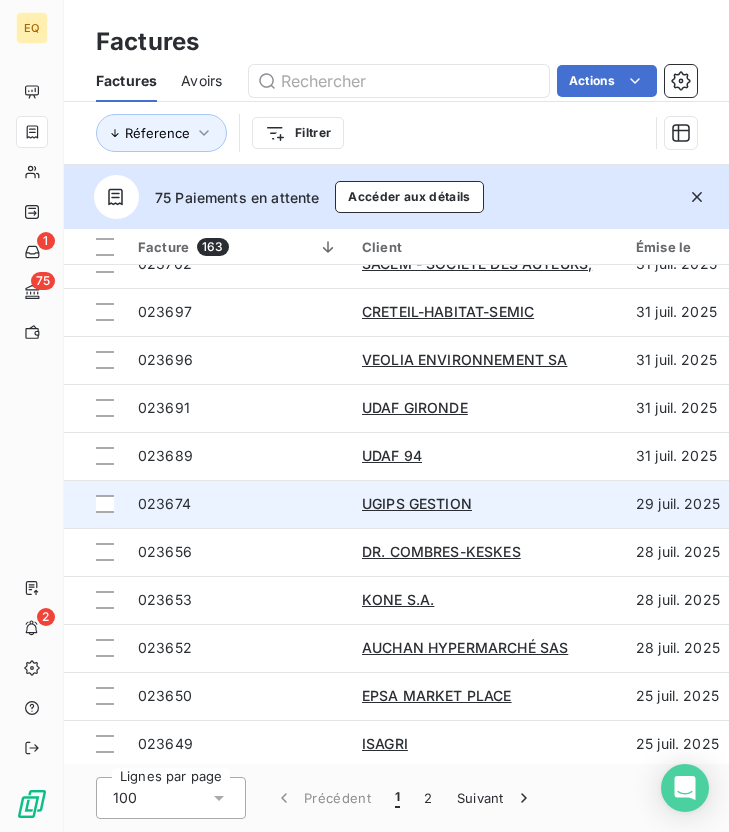 click on "023674" at bounding box center (238, 504) 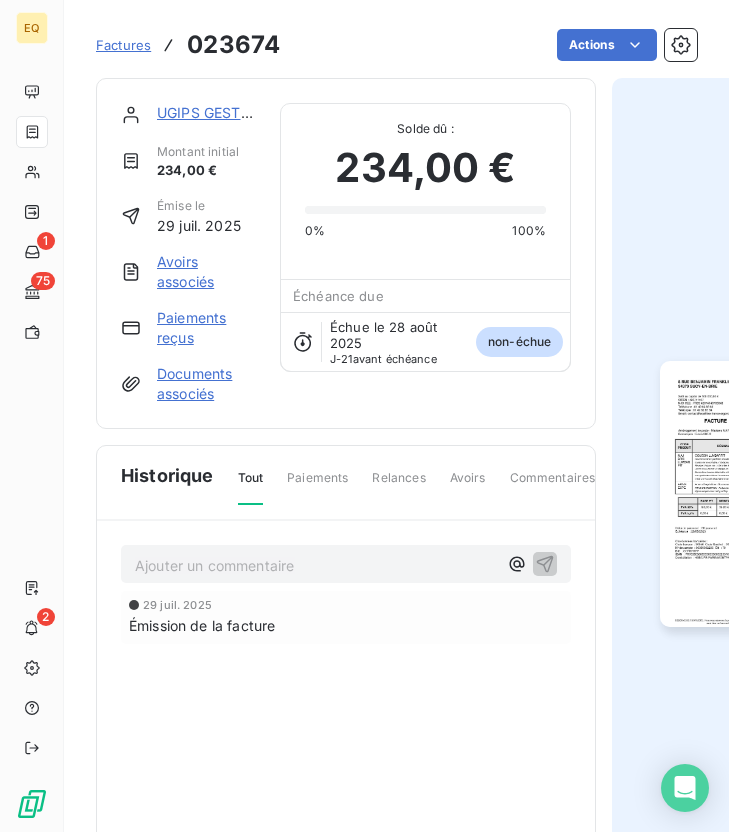 click at bounding box center (754, 494) 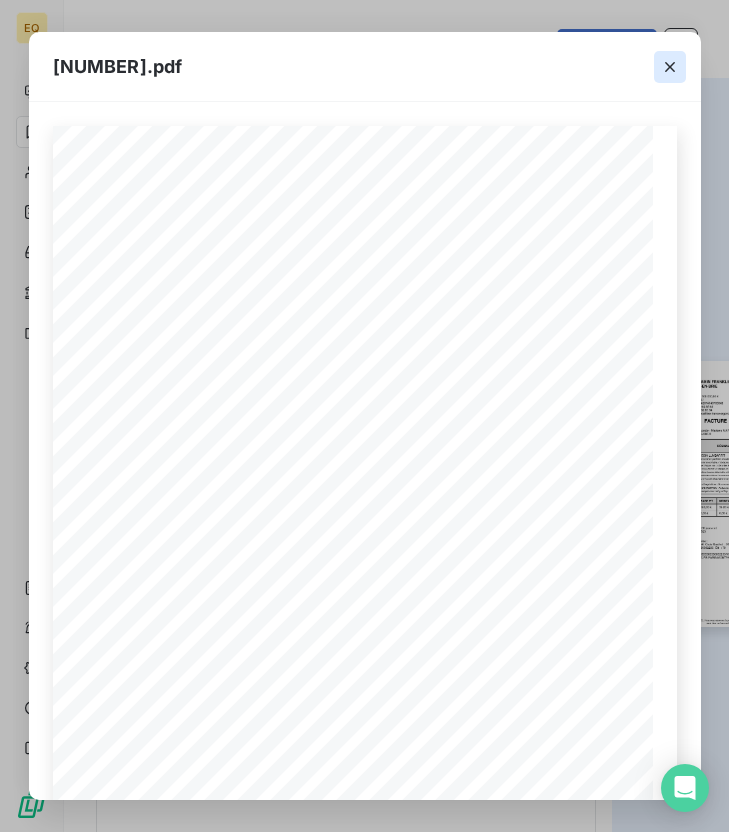 click 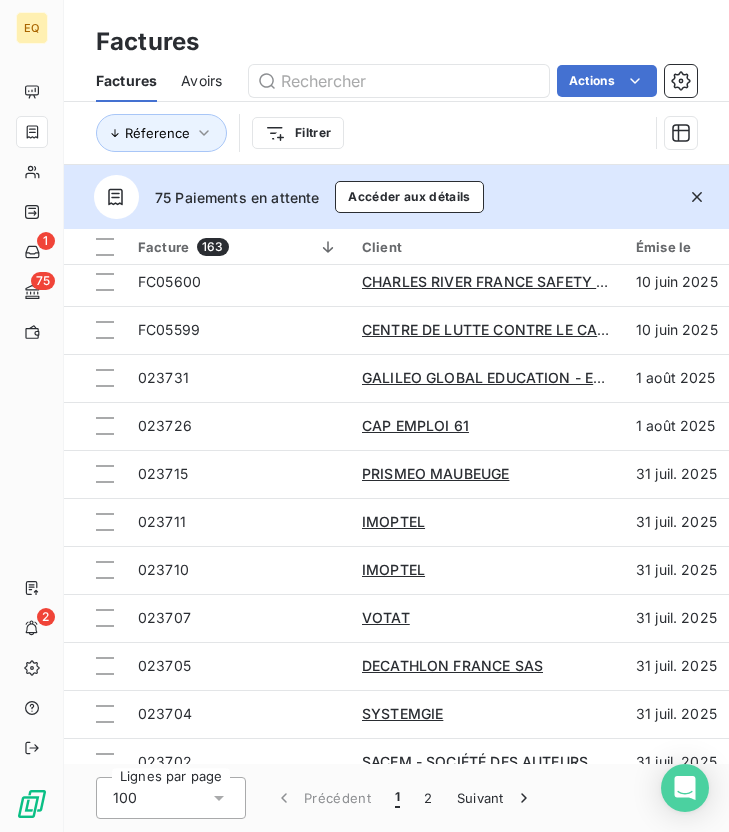 scroll, scrollTop: 1163, scrollLeft: 0, axis: vertical 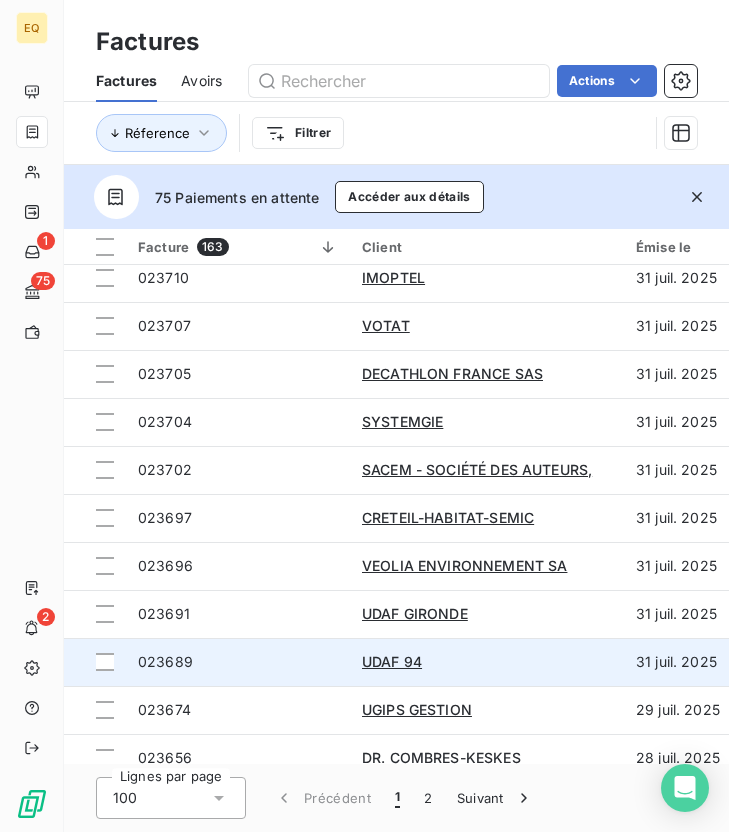 click on "023689" at bounding box center [238, 662] 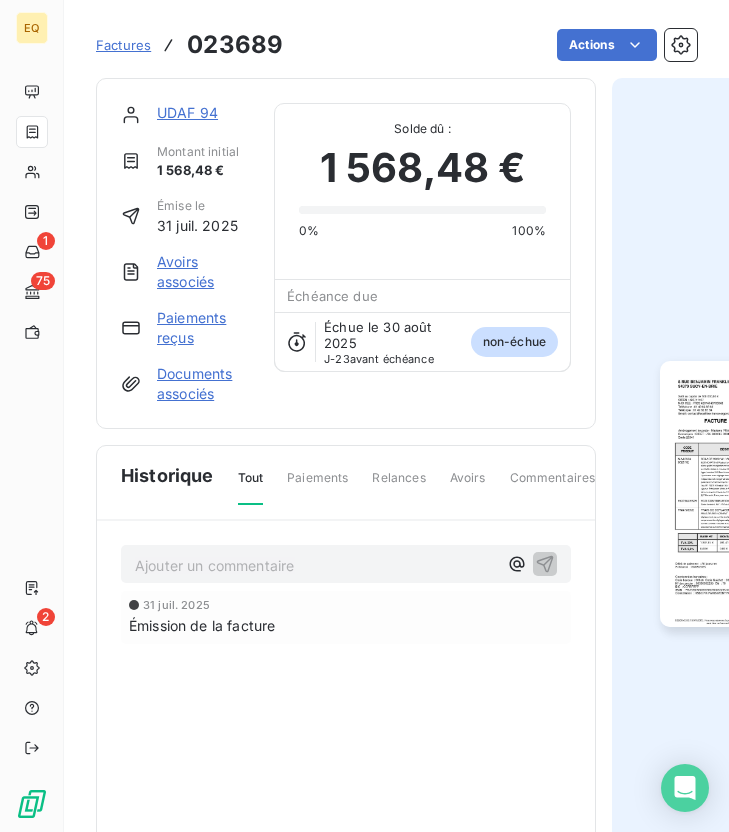 click at bounding box center (754, 494) 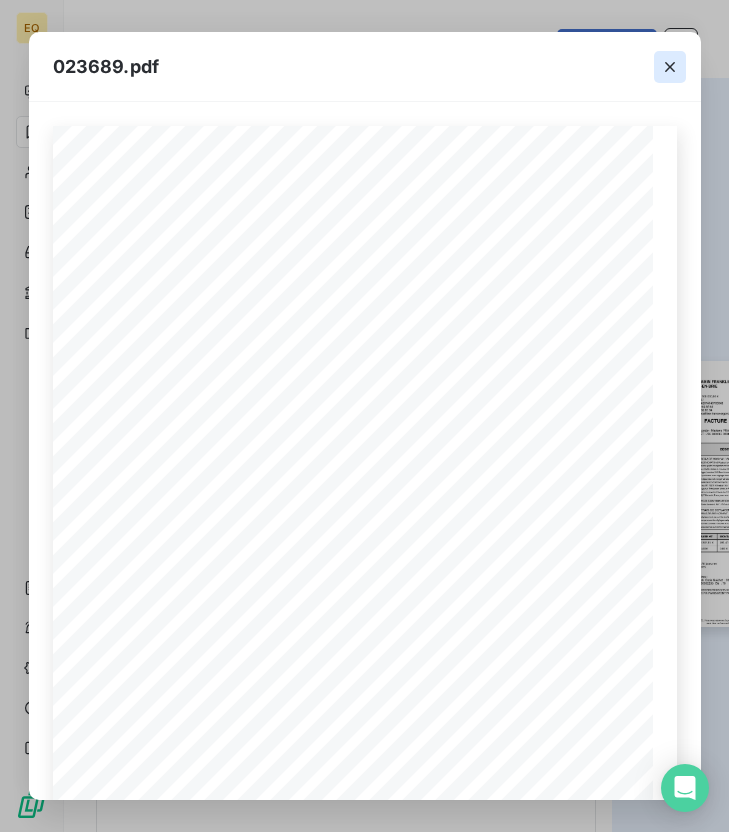 click 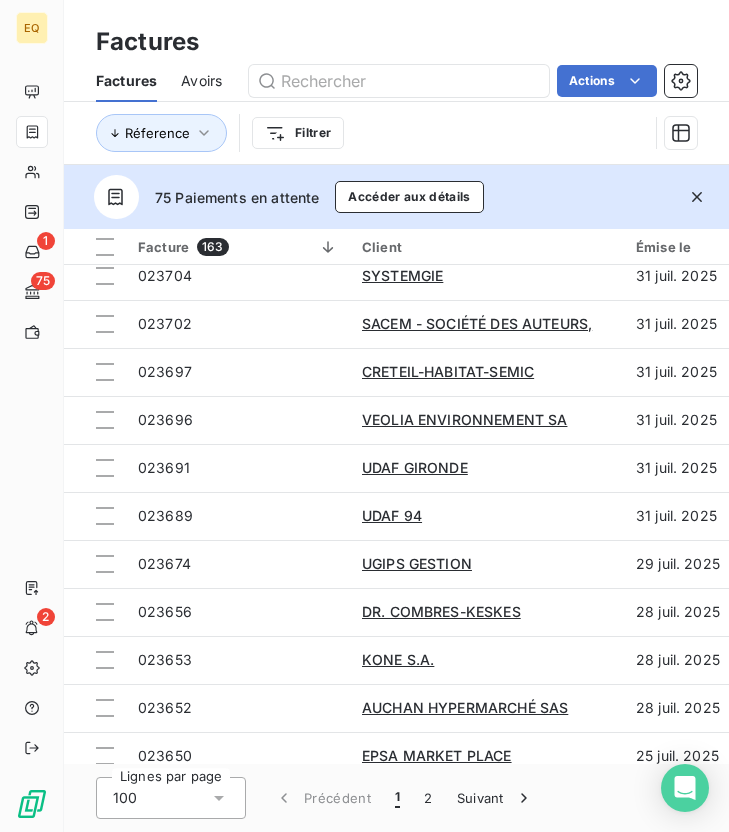 scroll, scrollTop: 1232, scrollLeft: 0, axis: vertical 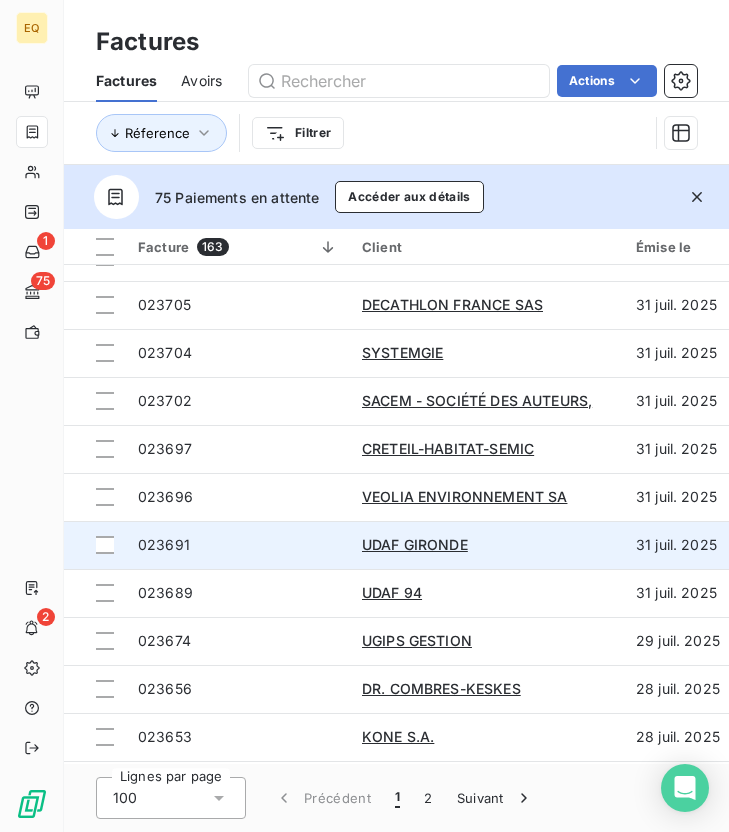 click on "023691" at bounding box center (238, 545) 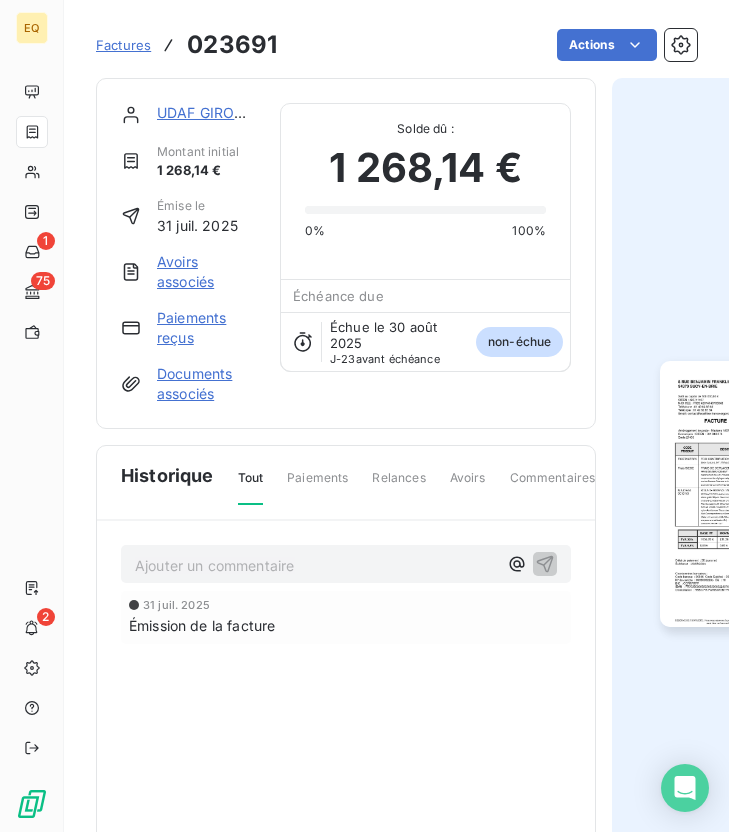 click at bounding box center [754, 494] 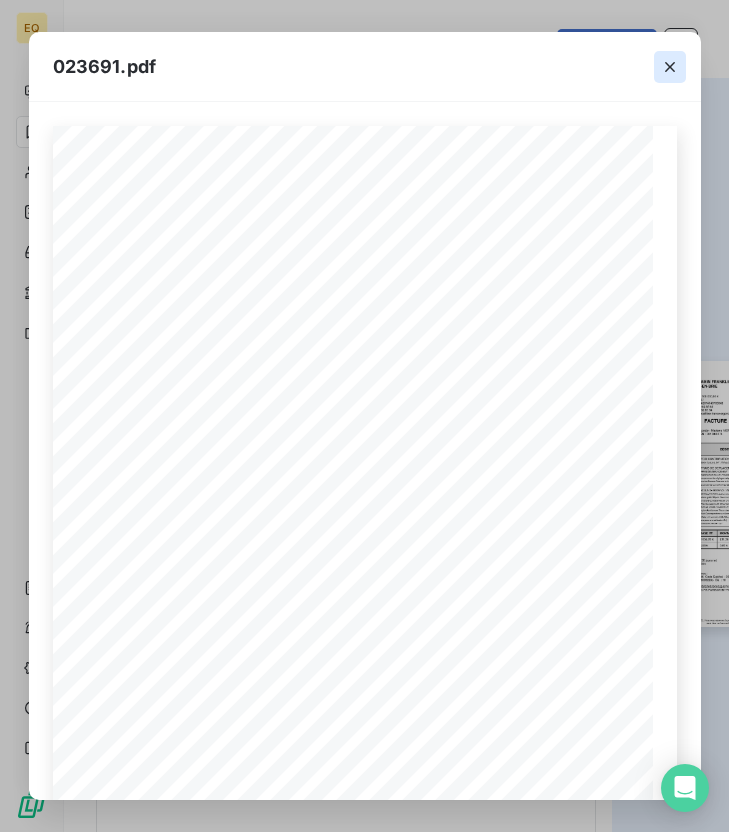 click 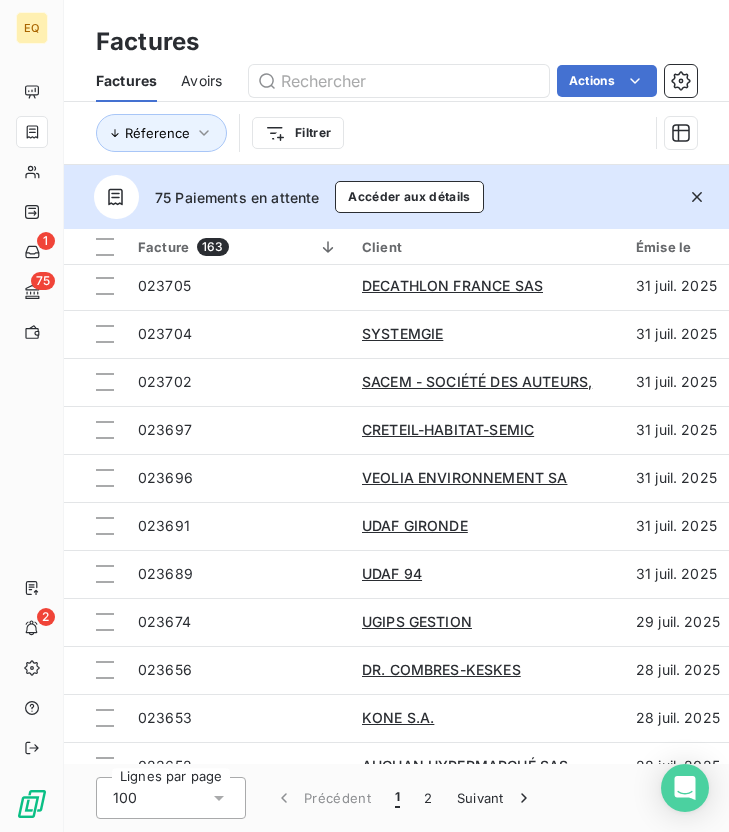 scroll, scrollTop: 1253, scrollLeft: 0, axis: vertical 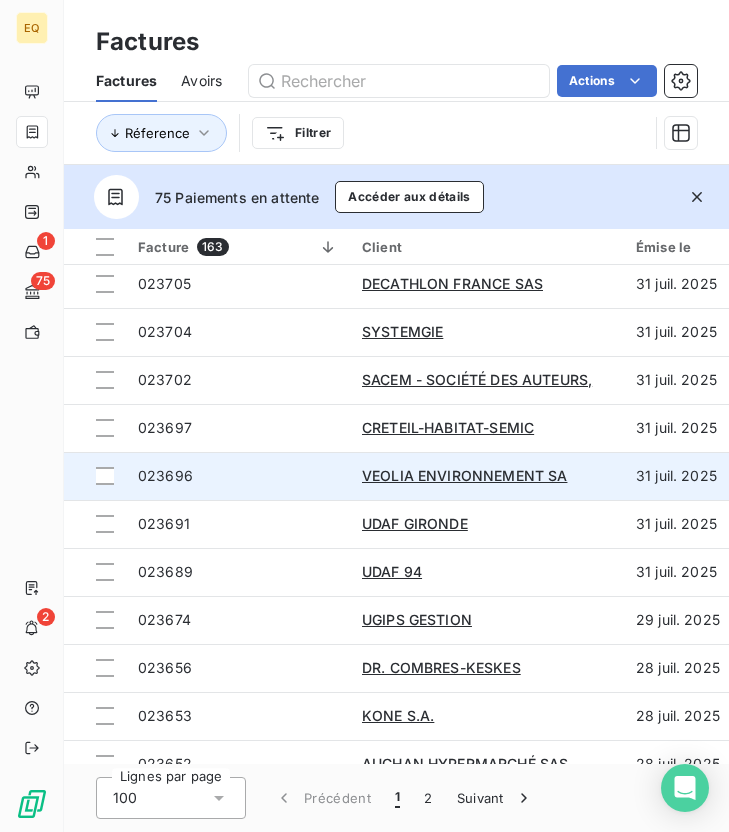 click on "023696" at bounding box center [238, 476] 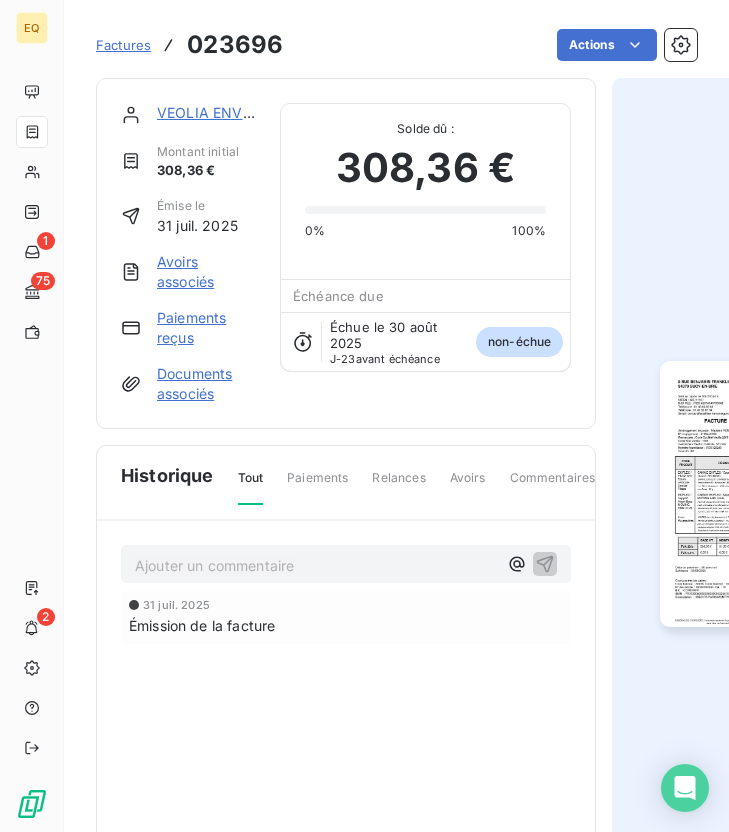 click at bounding box center [754, 494] 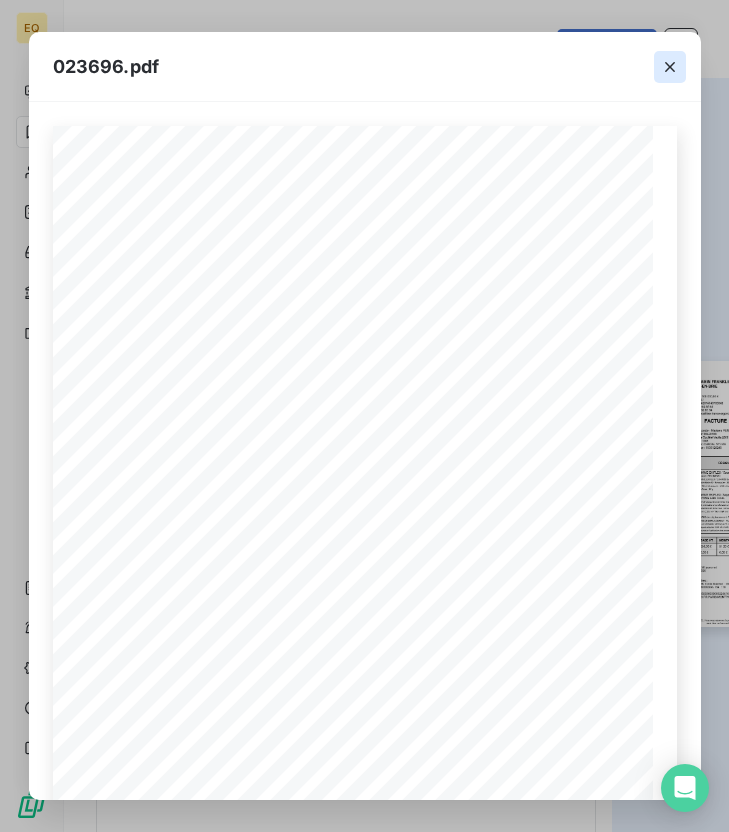click 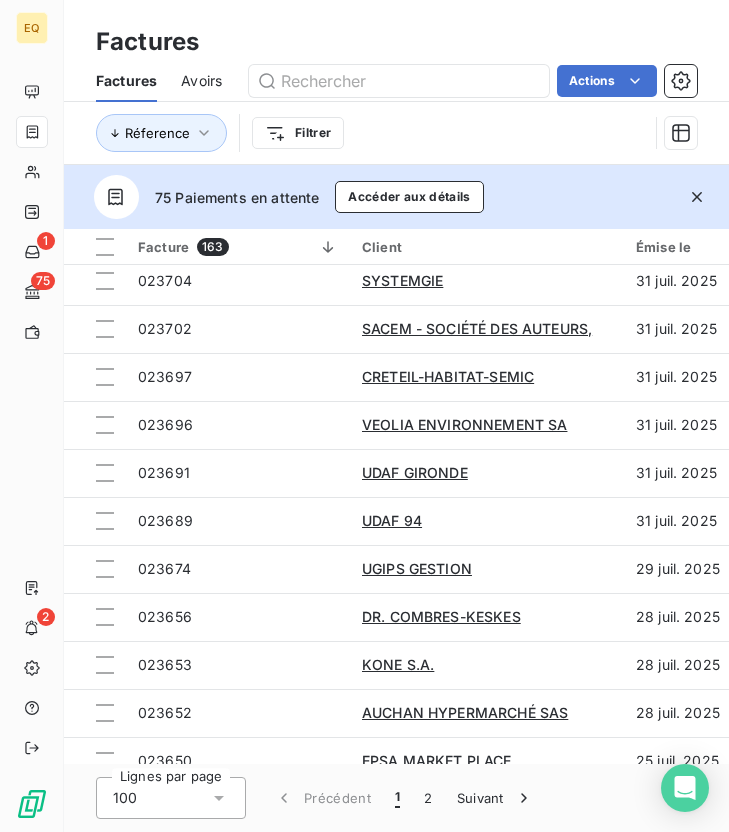 scroll, scrollTop: 1210, scrollLeft: 0, axis: vertical 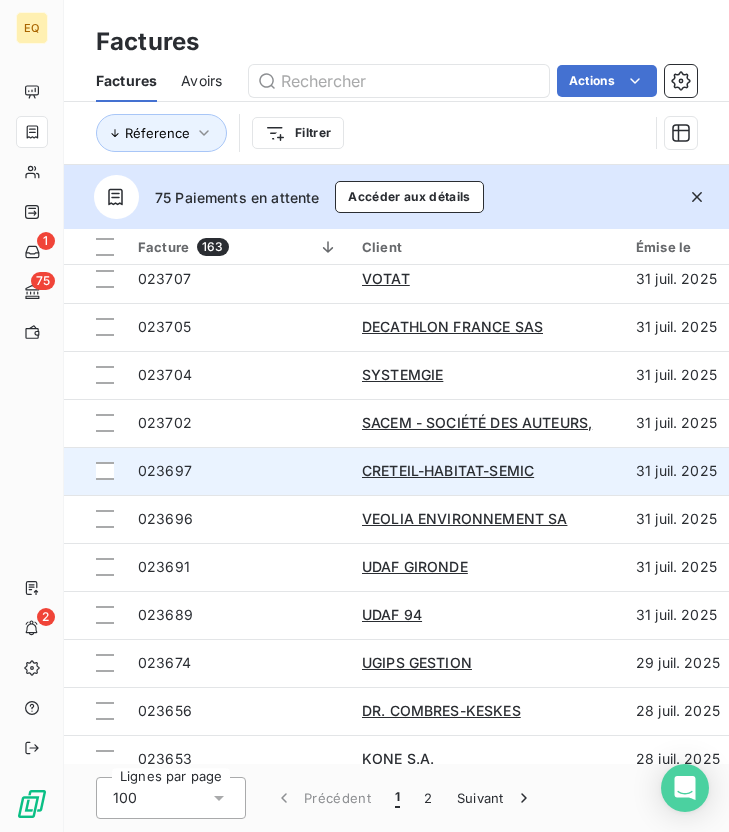 click on "023697" at bounding box center [238, 471] 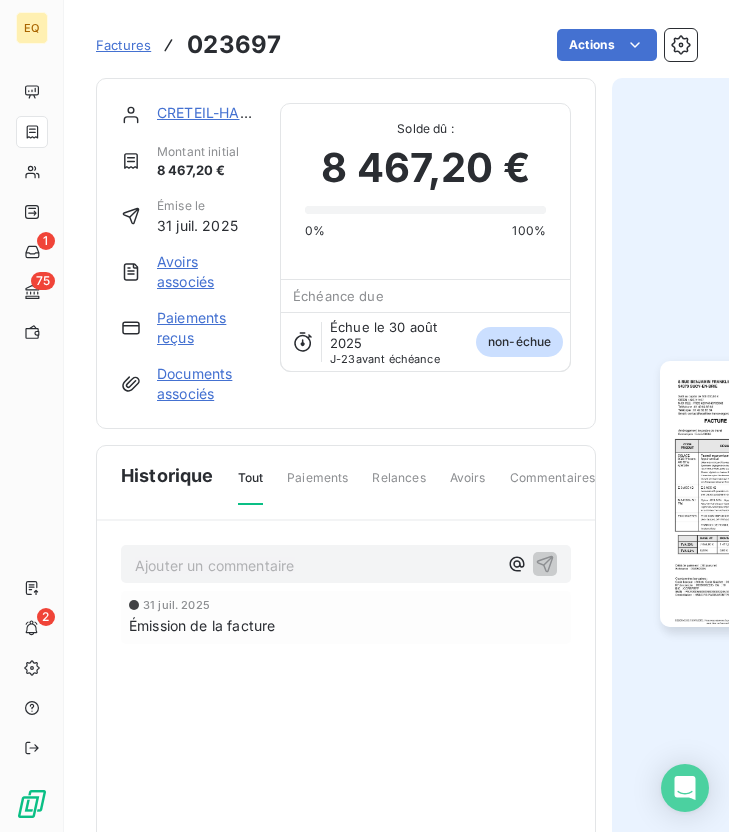 click at bounding box center [754, 494] 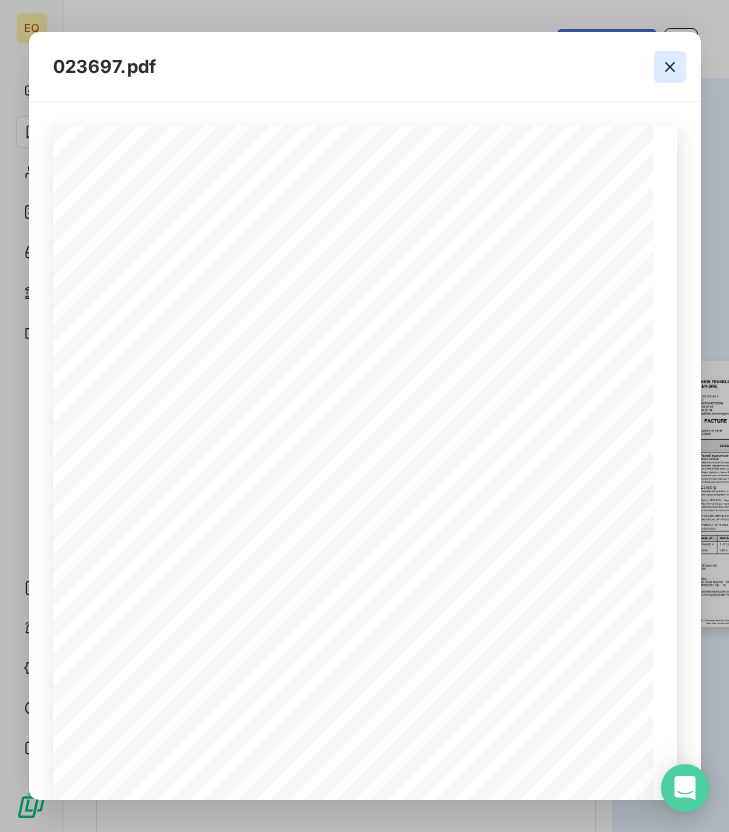 click 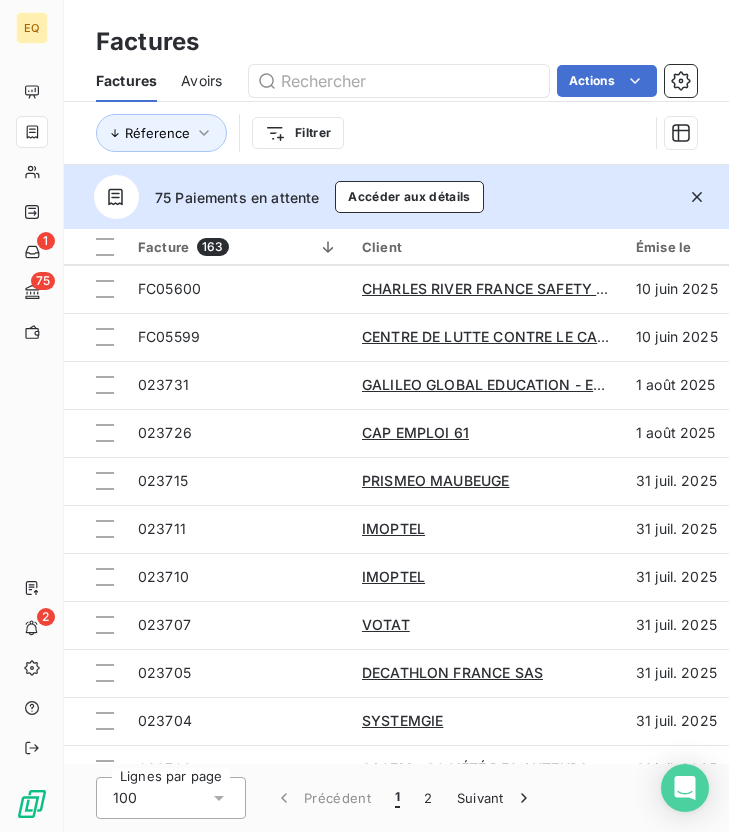 scroll, scrollTop: 1081, scrollLeft: 0, axis: vertical 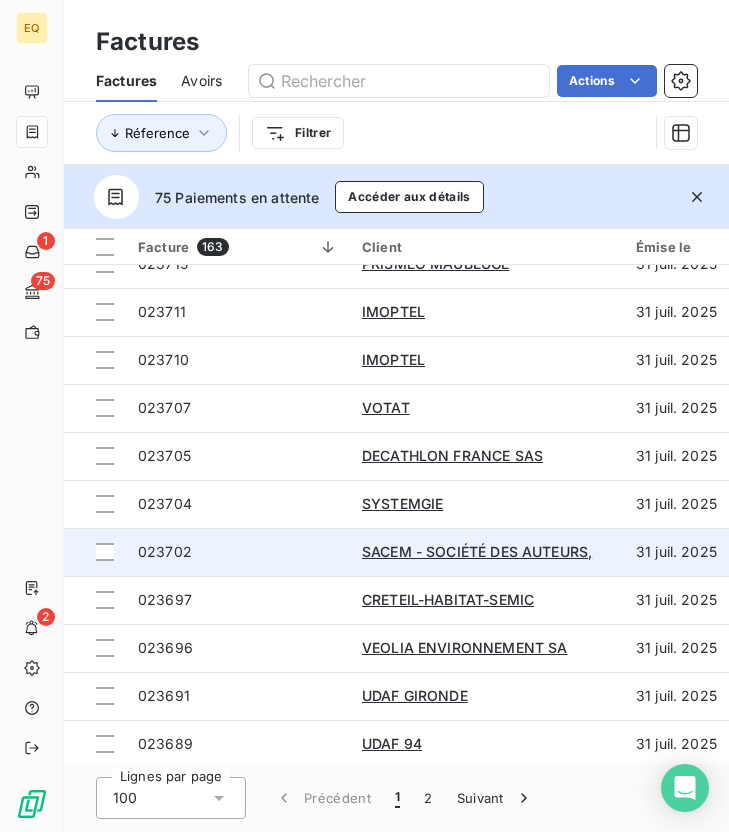 click on "023702" at bounding box center [238, 552] 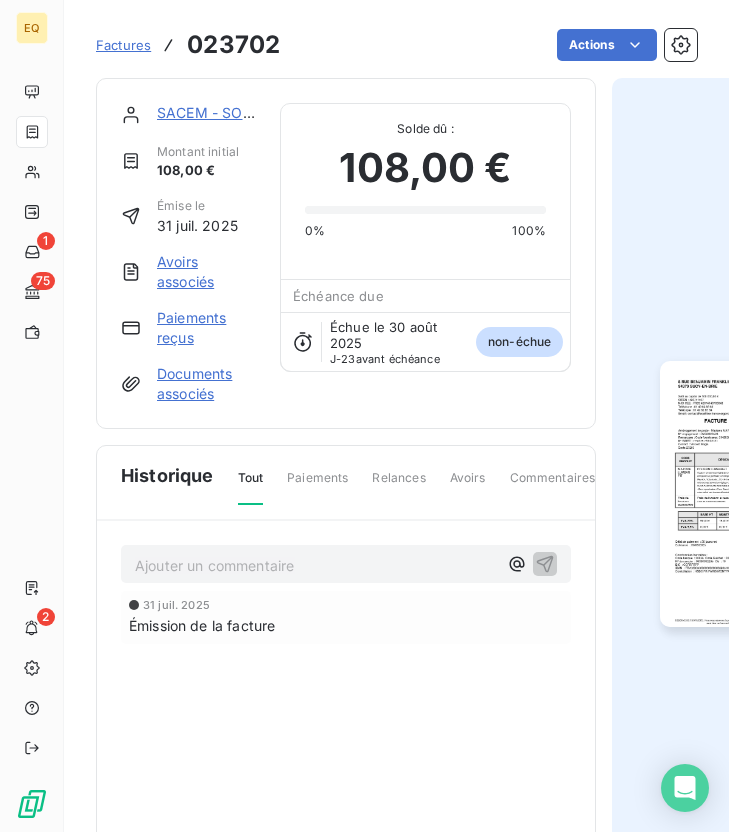 click at bounding box center [754, 494] 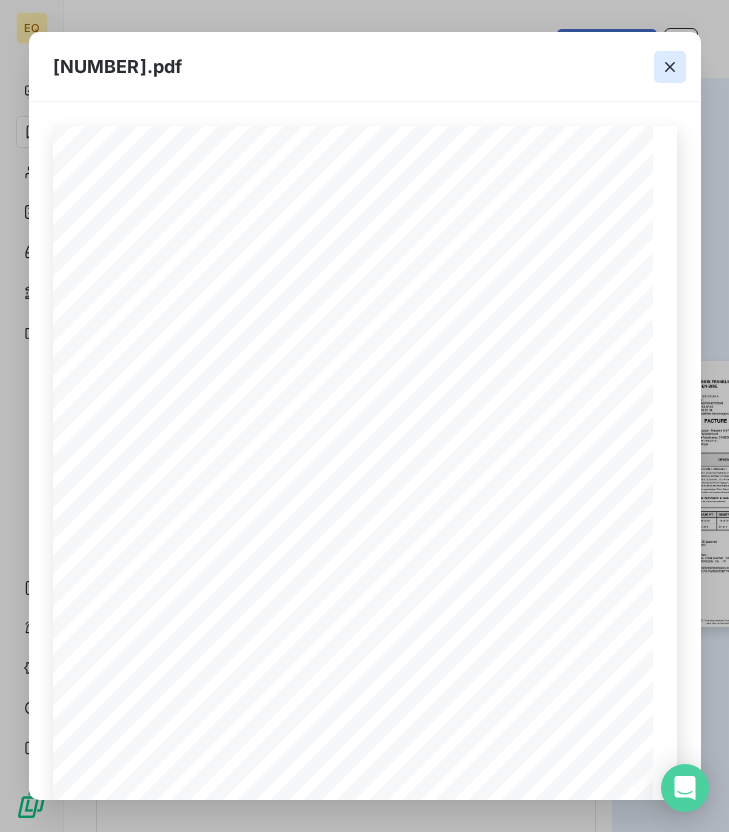 click 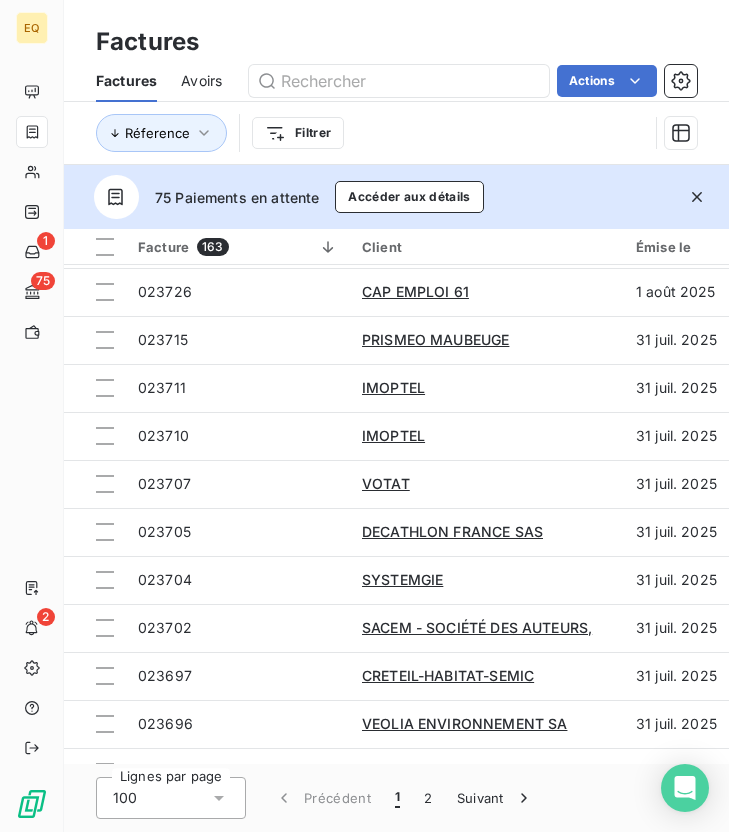 scroll, scrollTop: 1057, scrollLeft: 0, axis: vertical 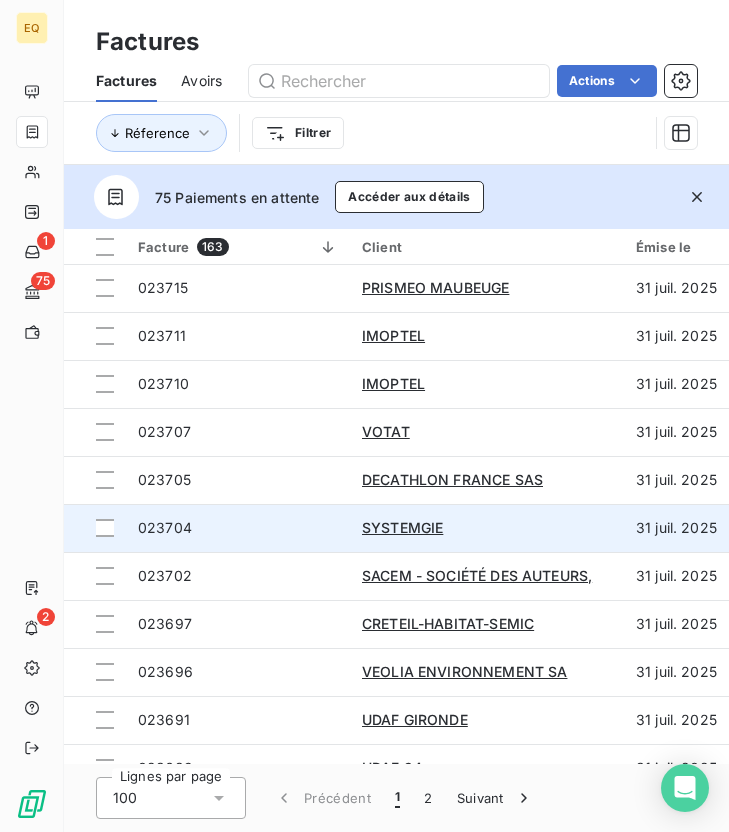 click on "023704" at bounding box center [238, 528] 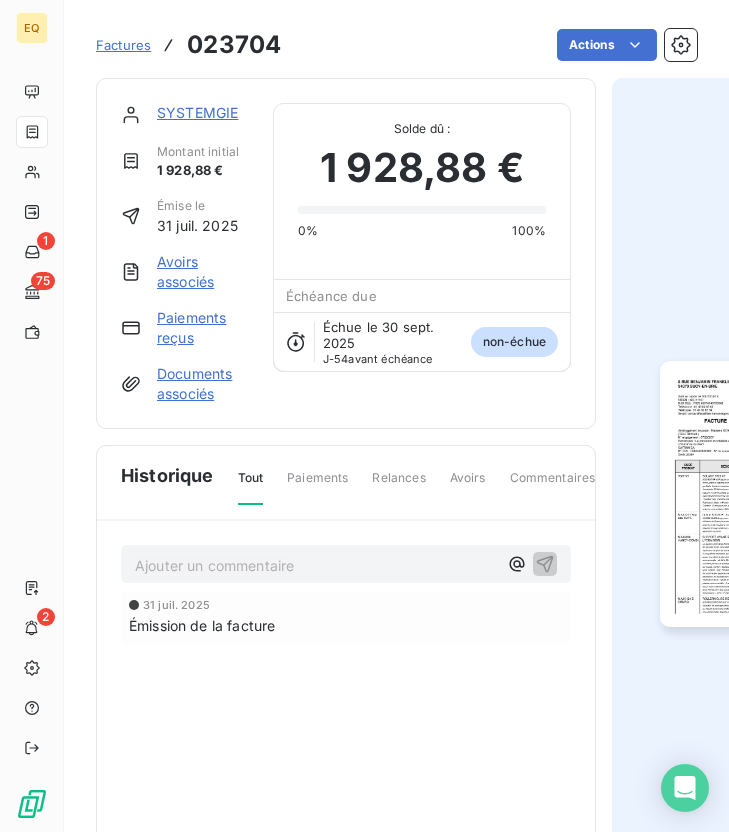 click at bounding box center [754, 494] 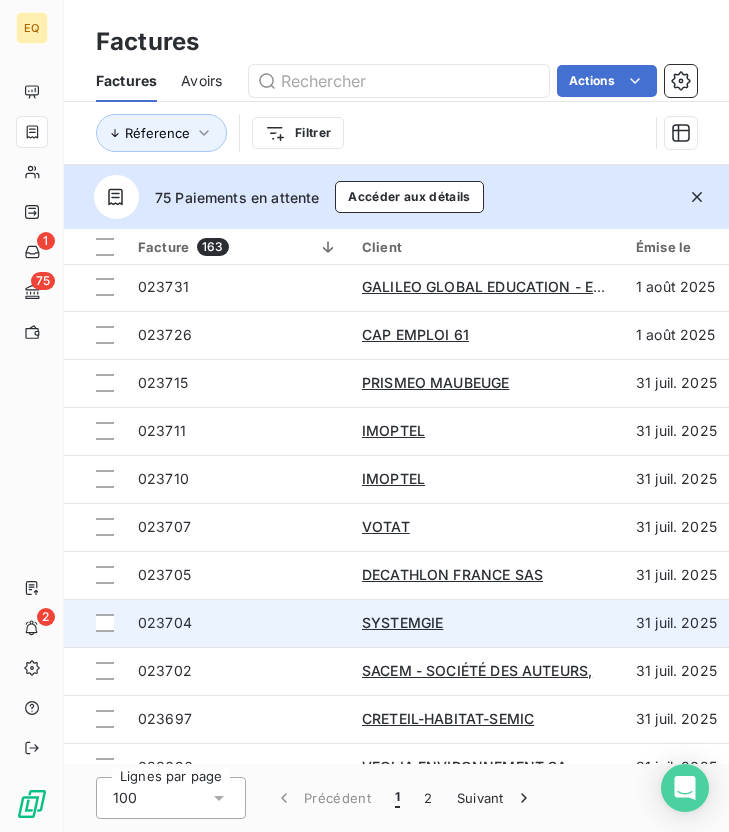 scroll, scrollTop: 974, scrollLeft: 0, axis: vertical 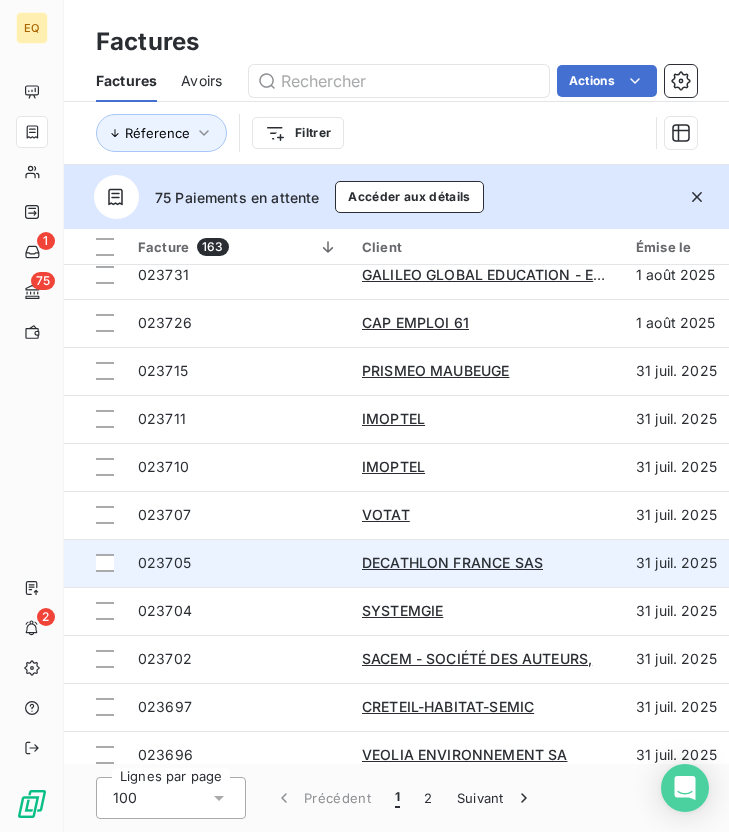 click on "023705" at bounding box center (238, 563) 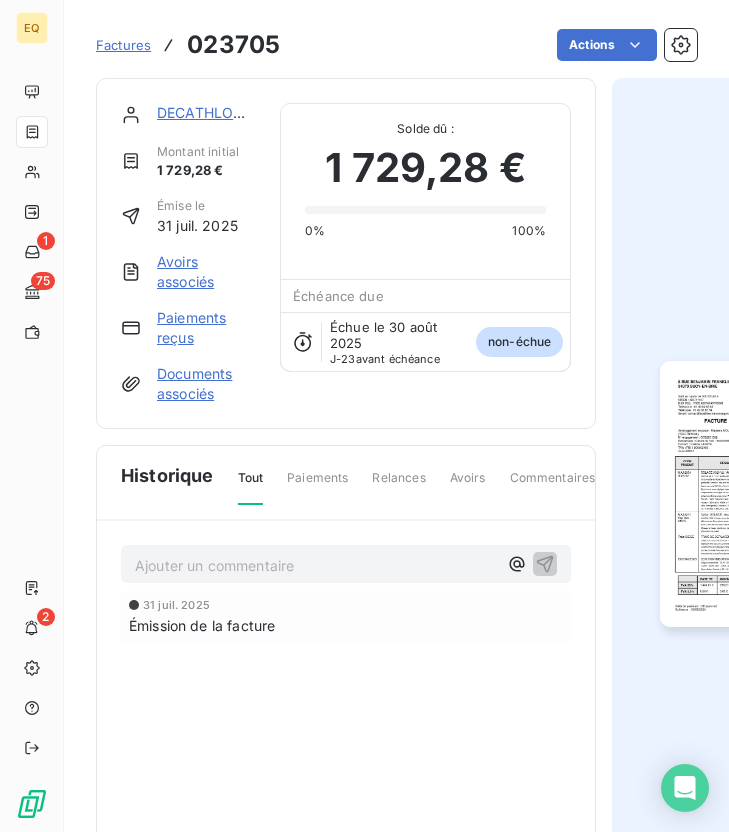 click at bounding box center (754, 494) 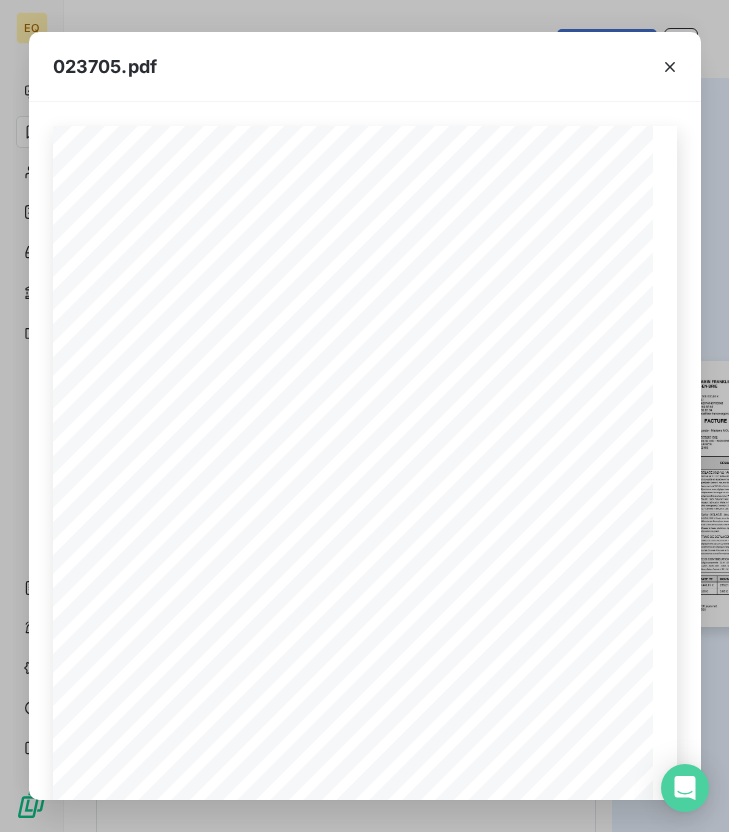 click at bounding box center [670, 66] 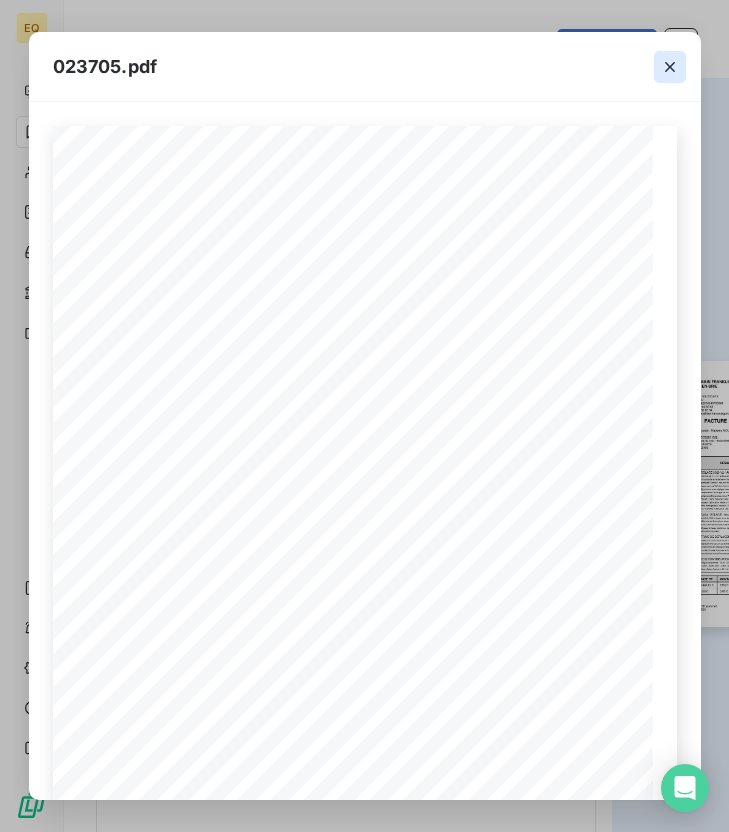 click 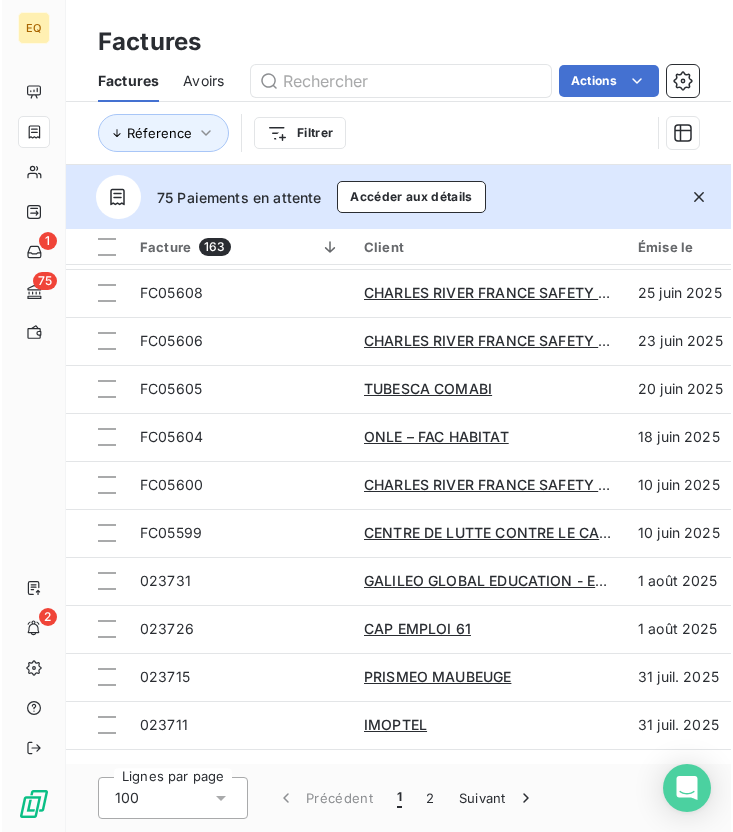 scroll, scrollTop: 899, scrollLeft: 0, axis: vertical 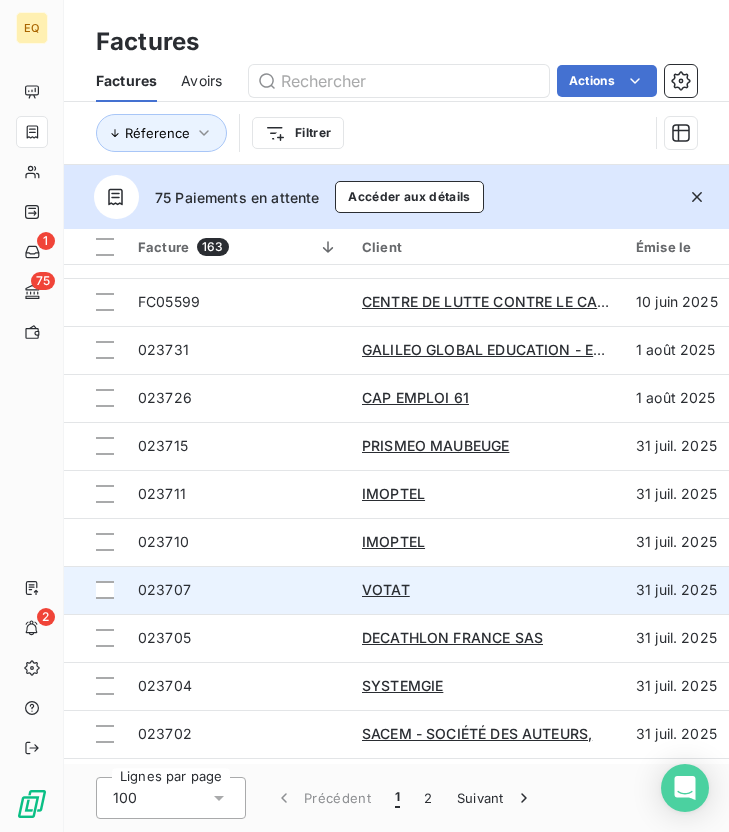 click on "023707" at bounding box center [238, 590] 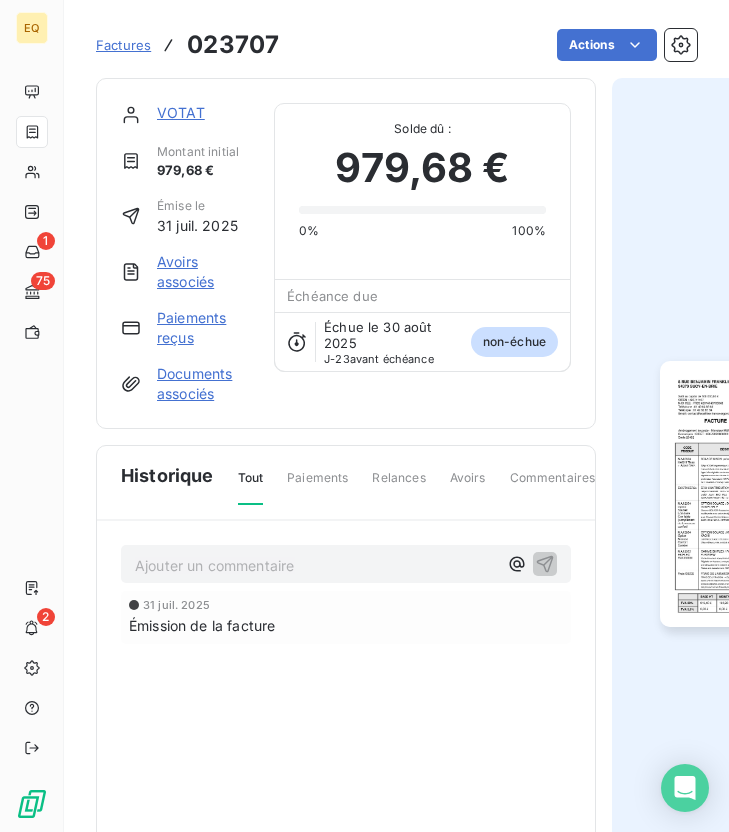 click at bounding box center [754, 494] 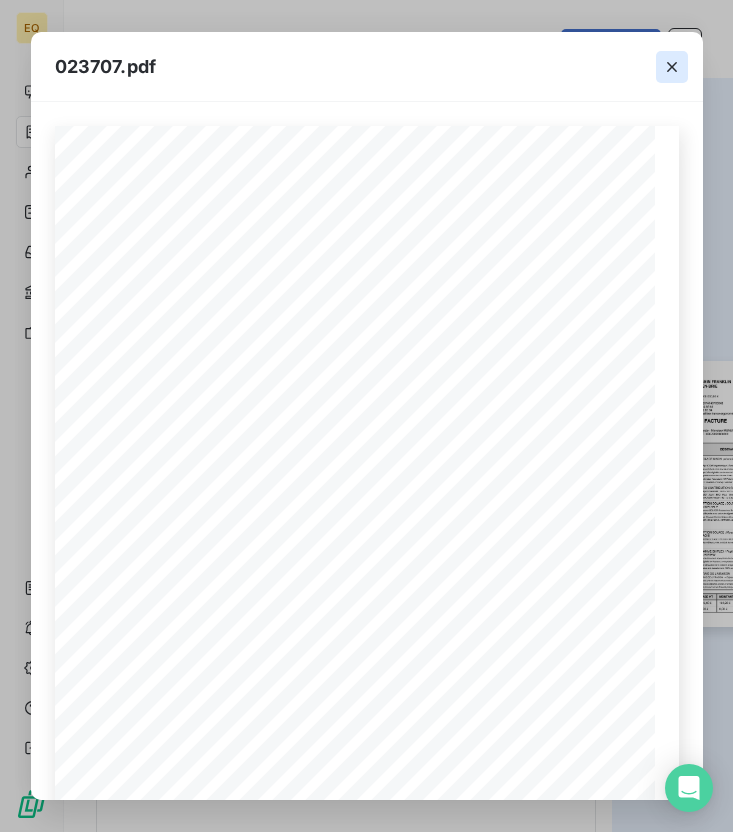 click 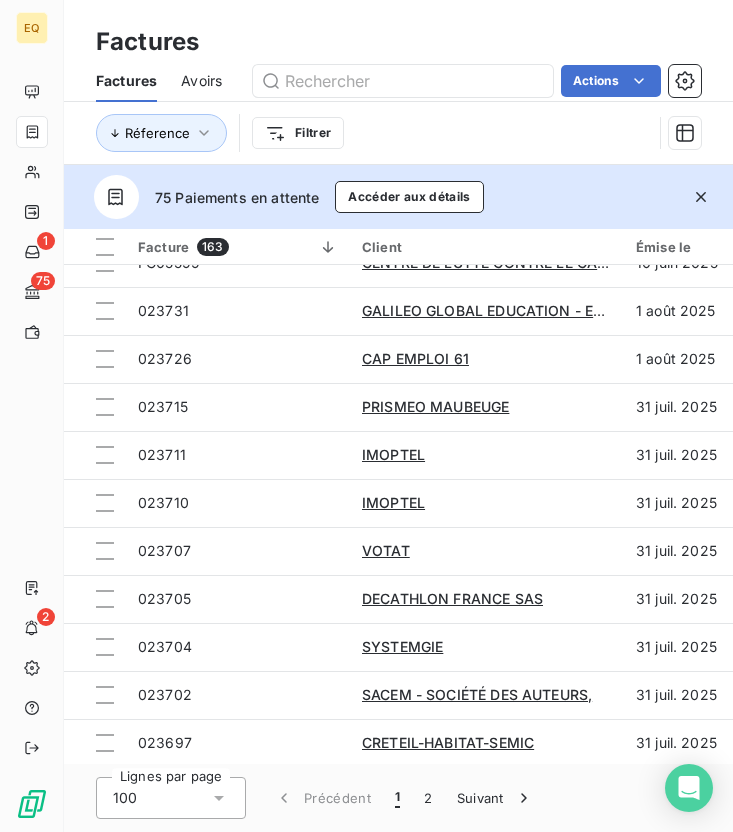 scroll, scrollTop: 936, scrollLeft: 0, axis: vertical 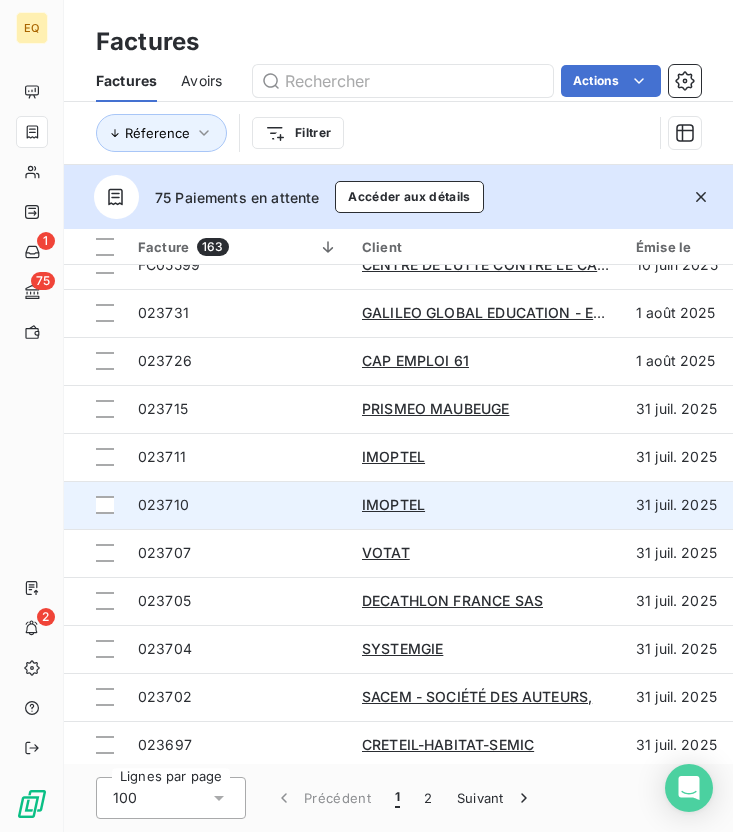 click on "023710" at bounding box center (238, 505) 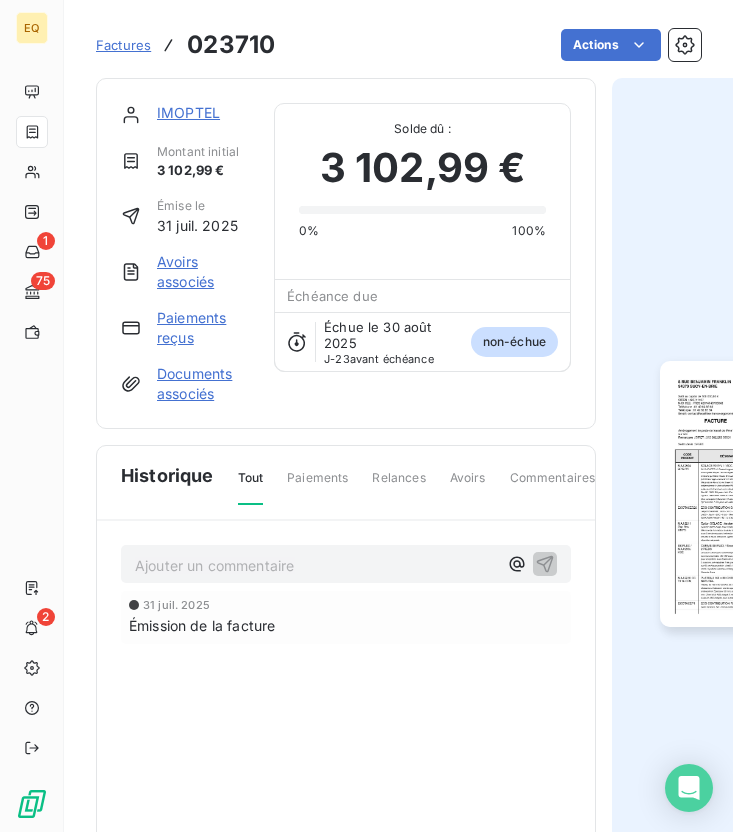 click at bounding box center [754, 494] 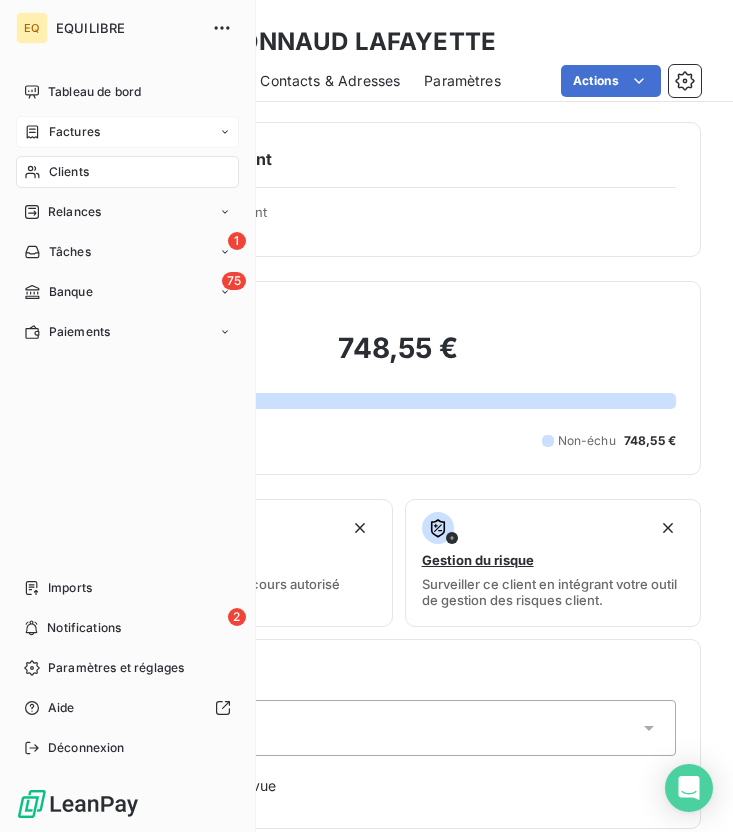 click on "Factures" at bounding box center (74, 132) 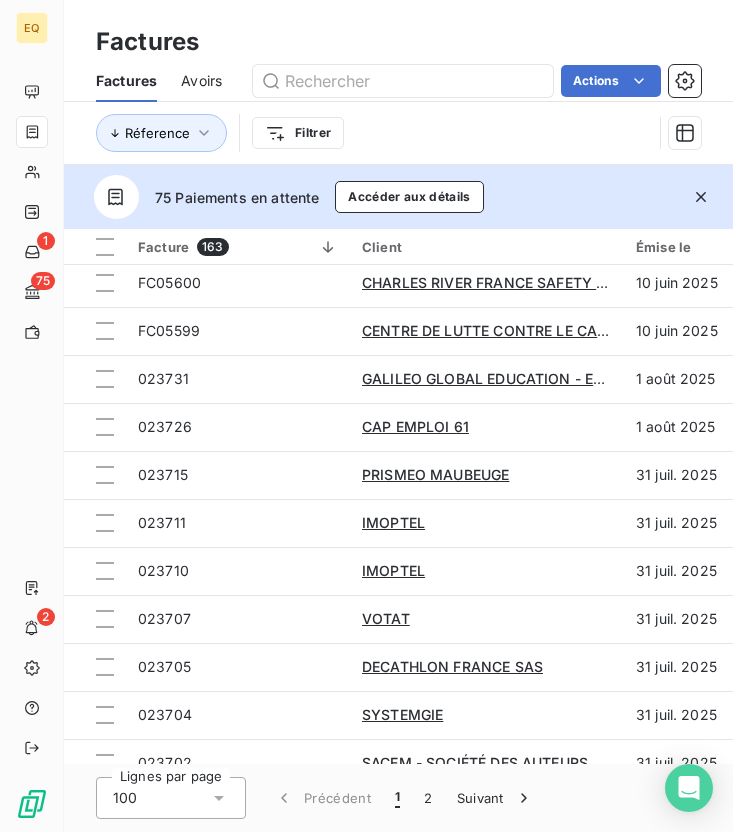 scroll, scrollTop: 881, scrollLeft: 0, axis: vertical 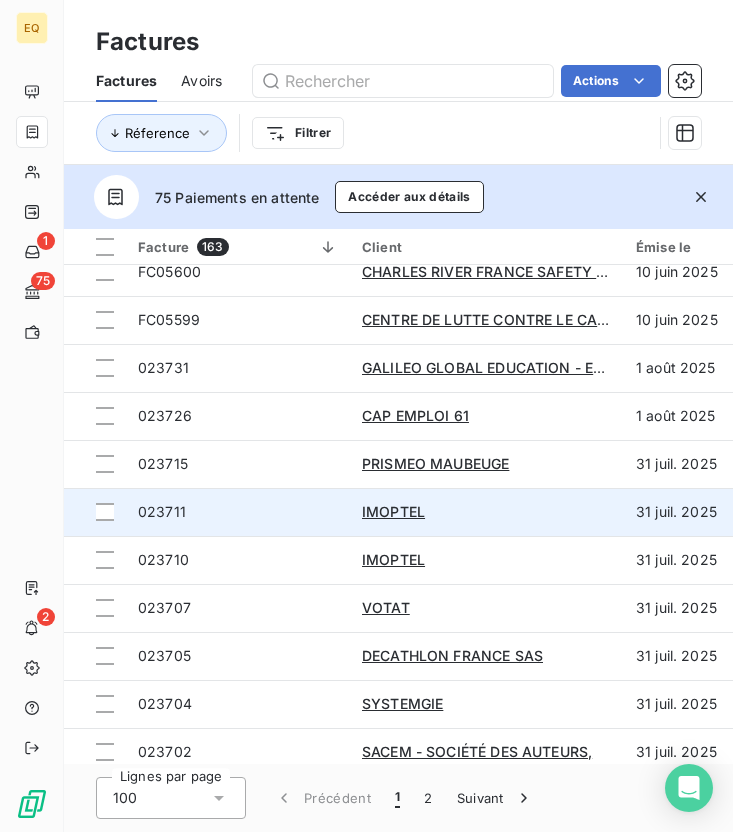 click on "023711" at bounding box center (238, 512) 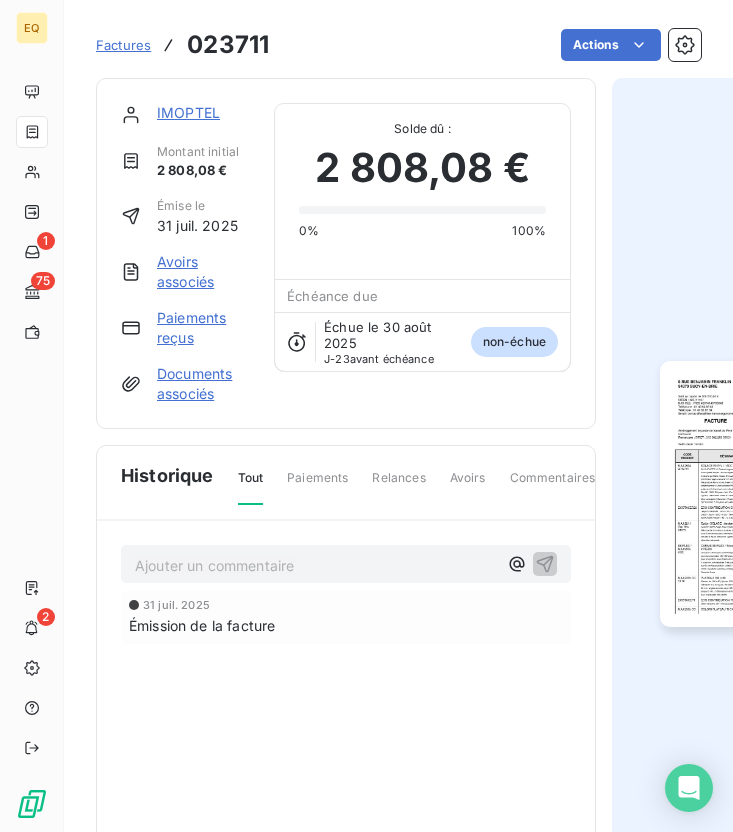 click at bounding box center [754, 494] 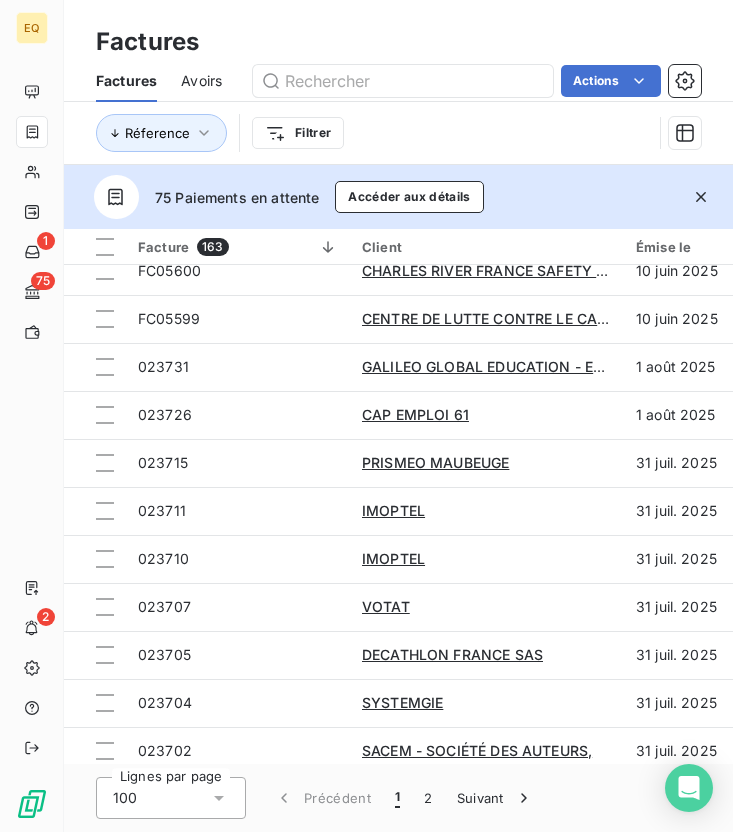 scroll, scrollTop: 883, scrollLeft: 0, axis: vertical 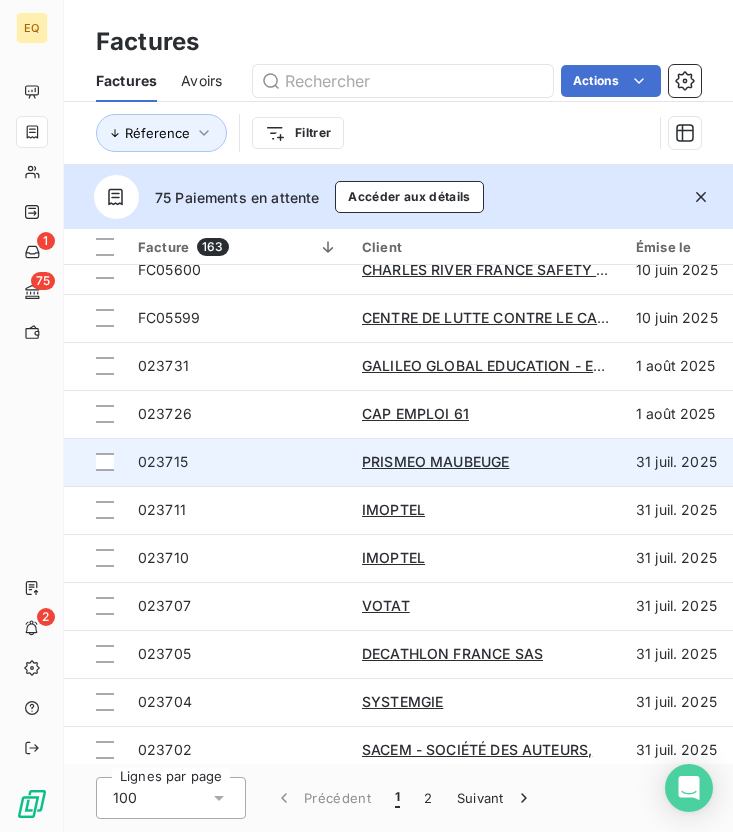 click on "023715" at bounding box center [238, 462] 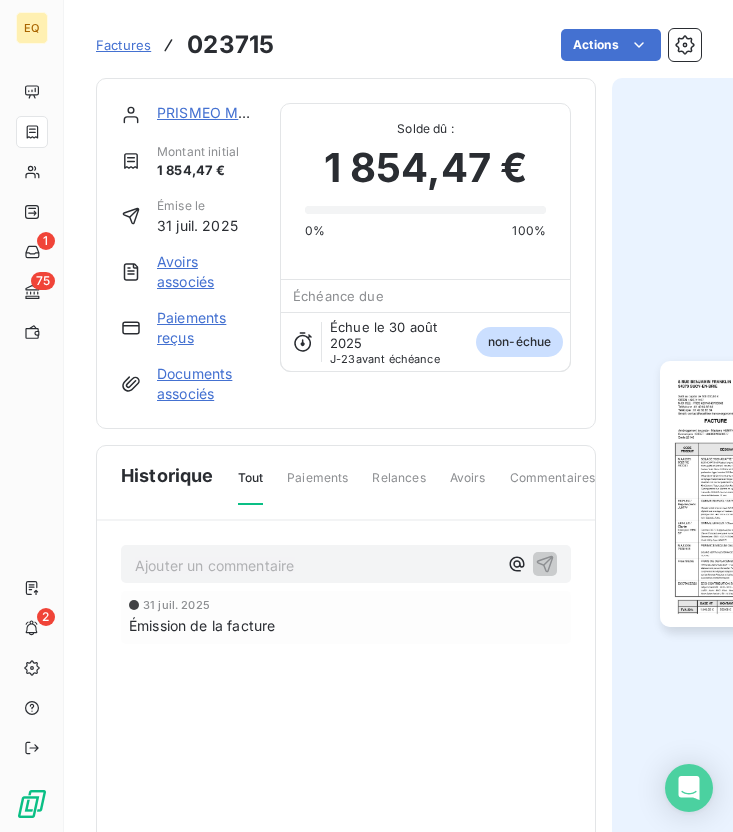 click at bounding box center (754, 494) 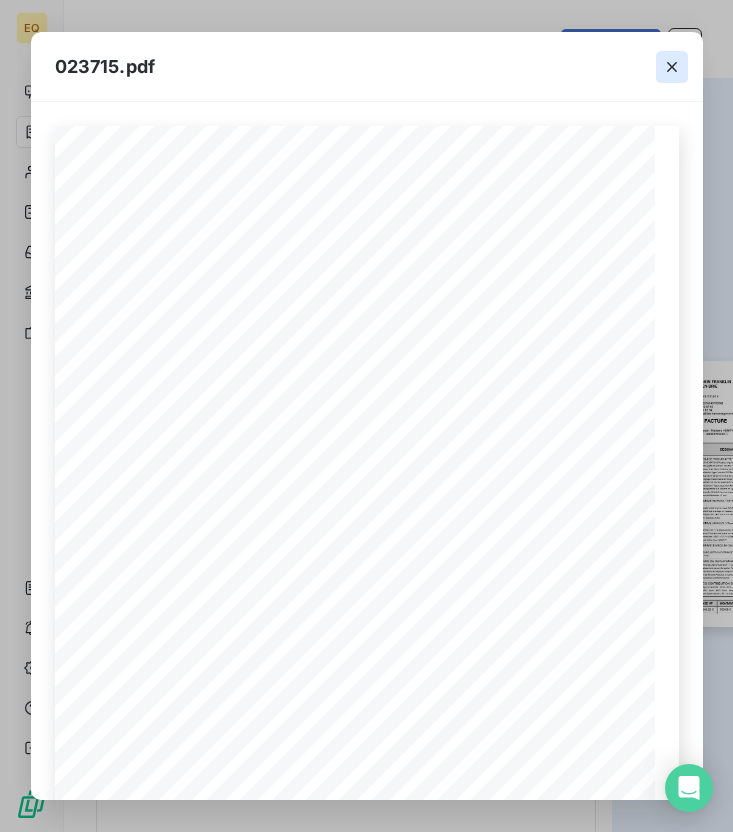 click 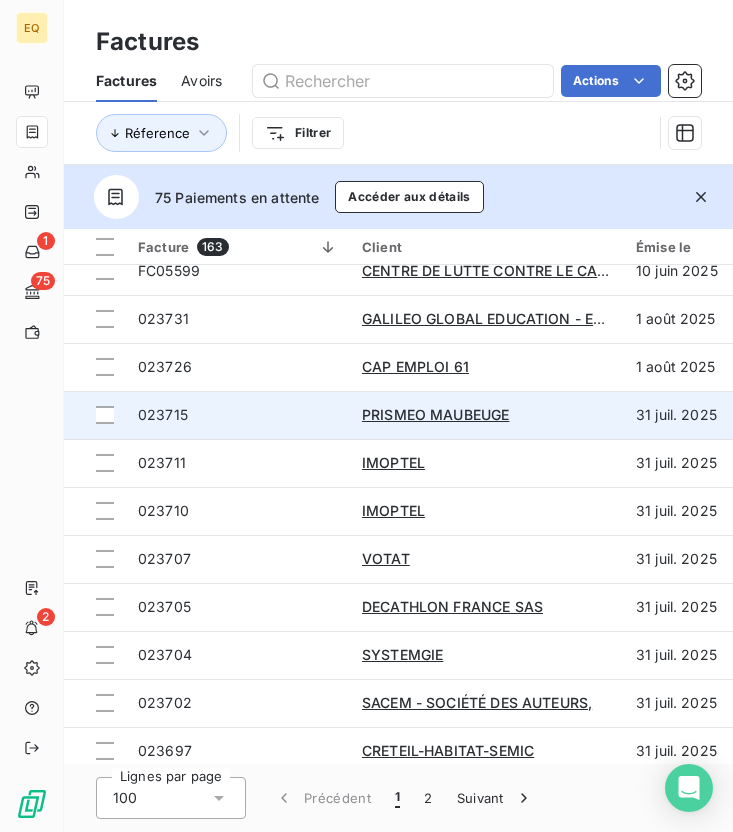 scroll, scrollTop: 914, scrollLeft: 0, axis: vertical 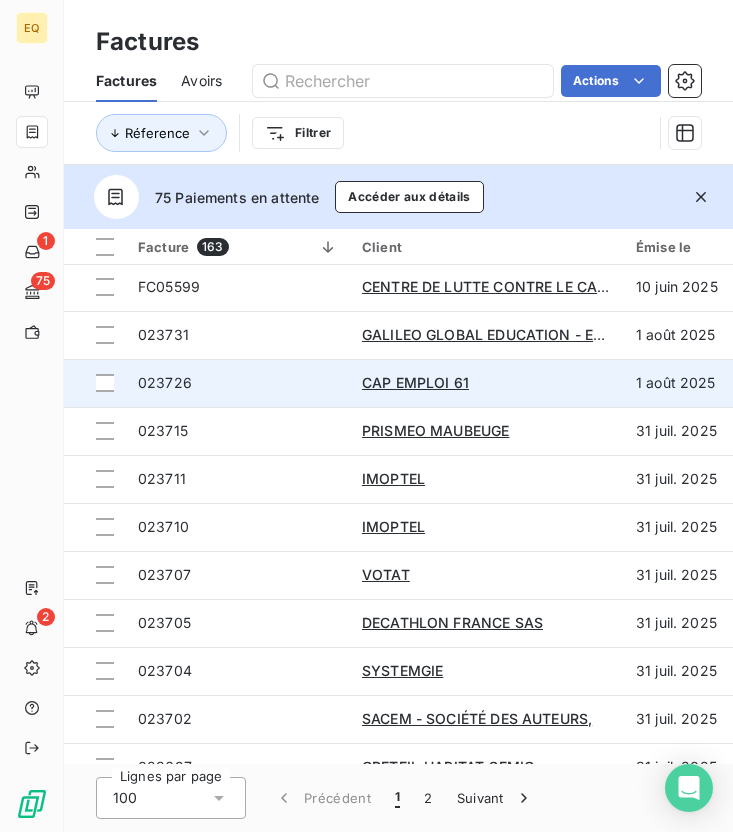click on "023726" at bounding box center [238, 383] 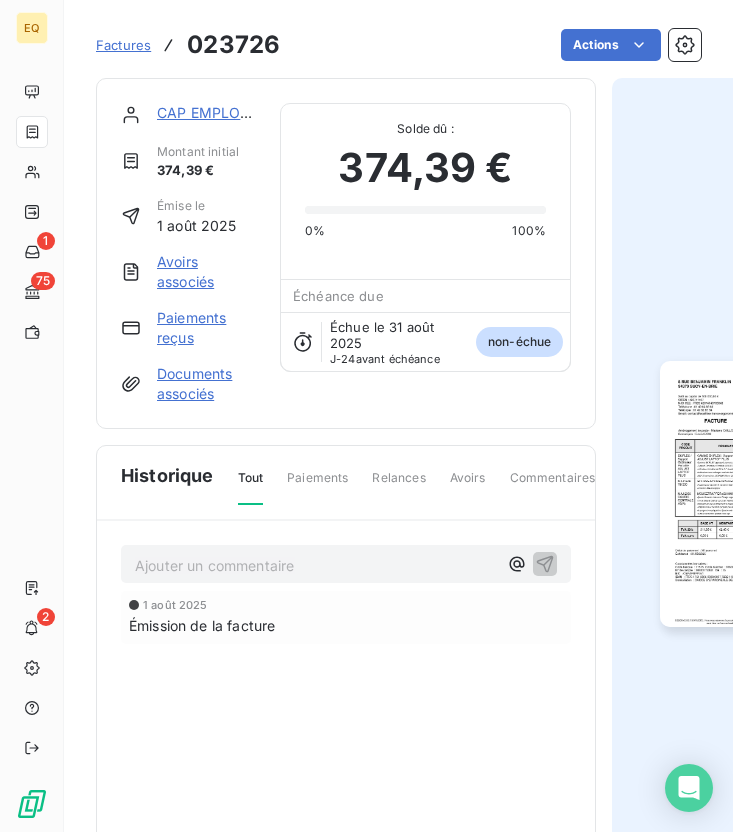 click at bounding box center (754, 494) 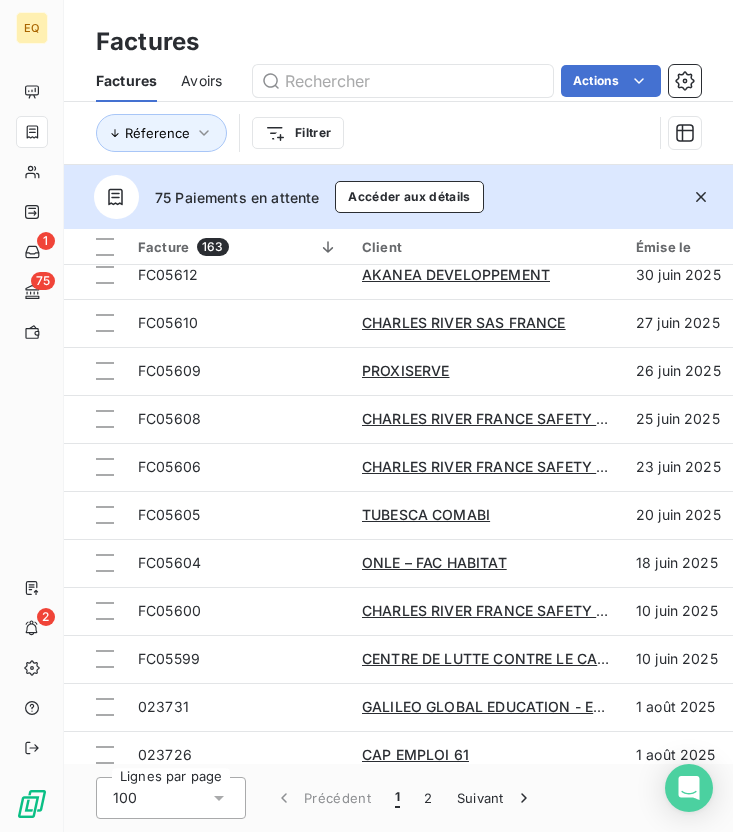 scroll, scrollTop: 584, scrollLeft: 0, axis: vertical 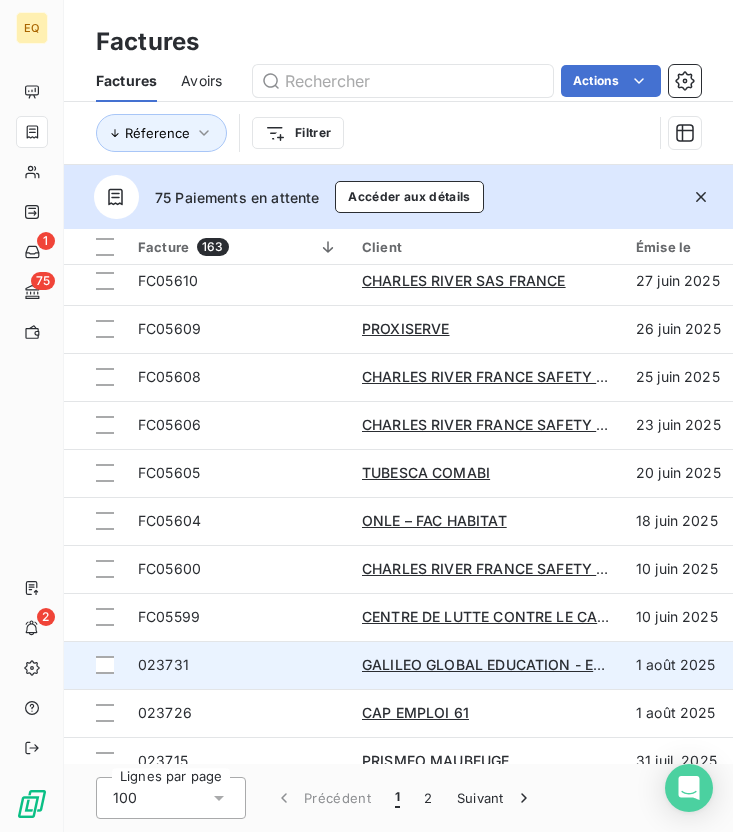 click on "023731" at bounding box center (238, 665) 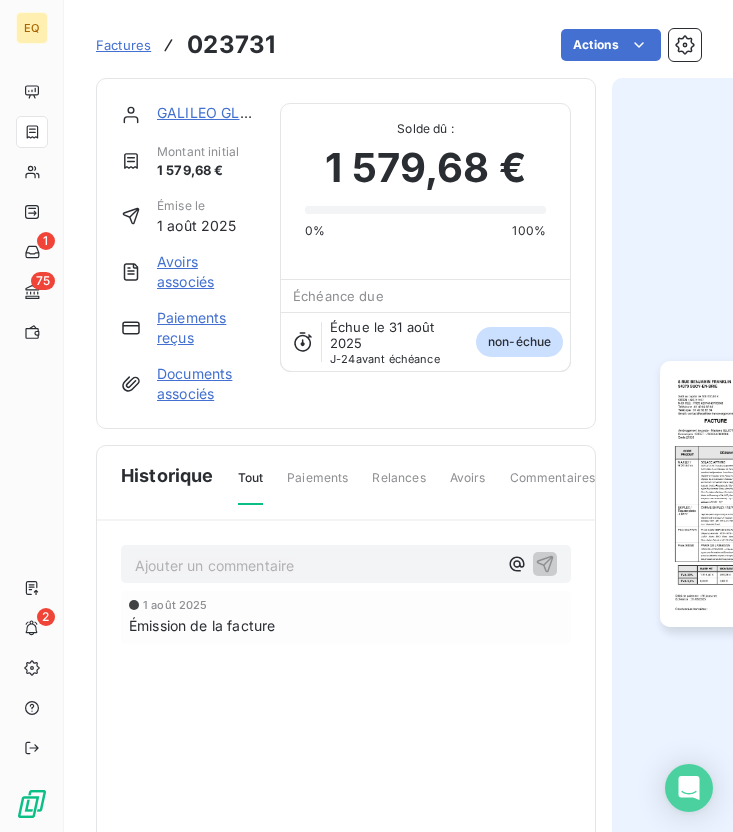 click at bounding box center [754, 494] 